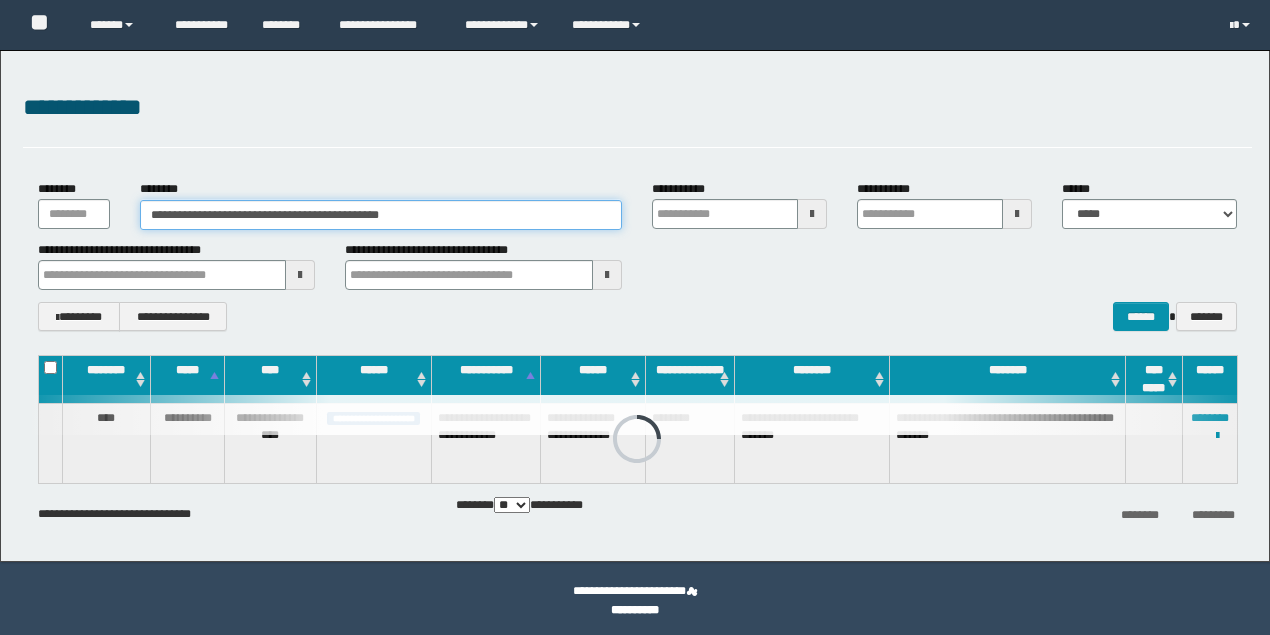 scroll, scrollTop: 0, scrollLeft: 0, axis: both 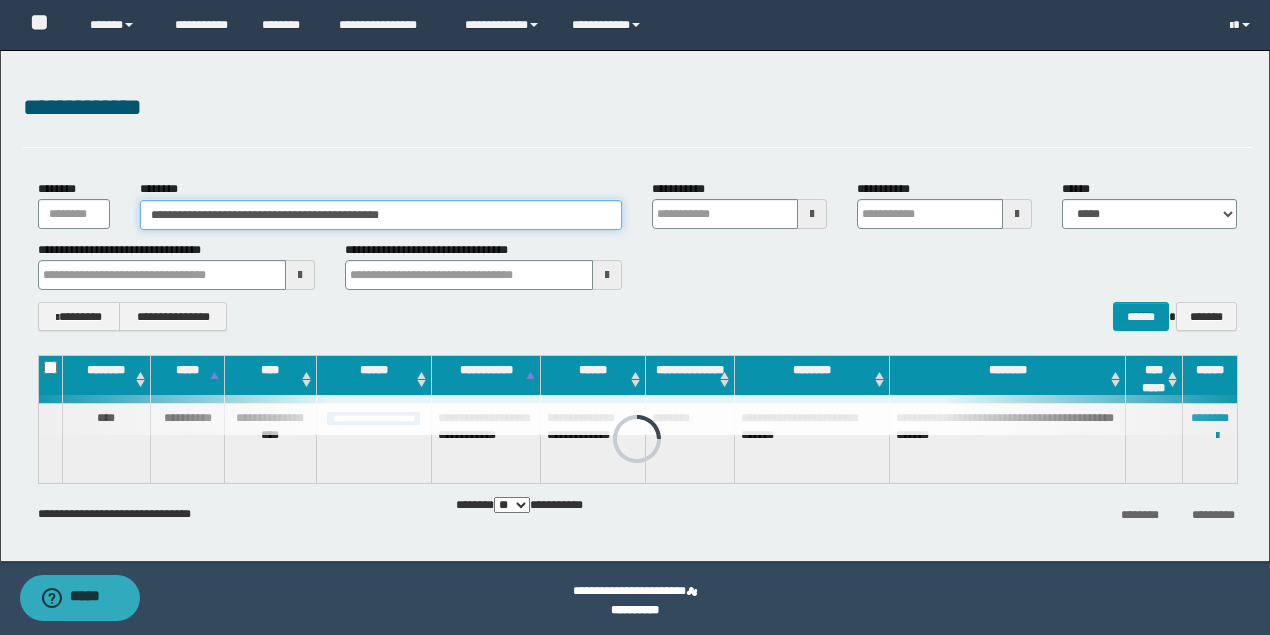 drag, startPoint x: 0, startPoint y: 0, endPoint x: 0, endPoint y: 103, distance: 103 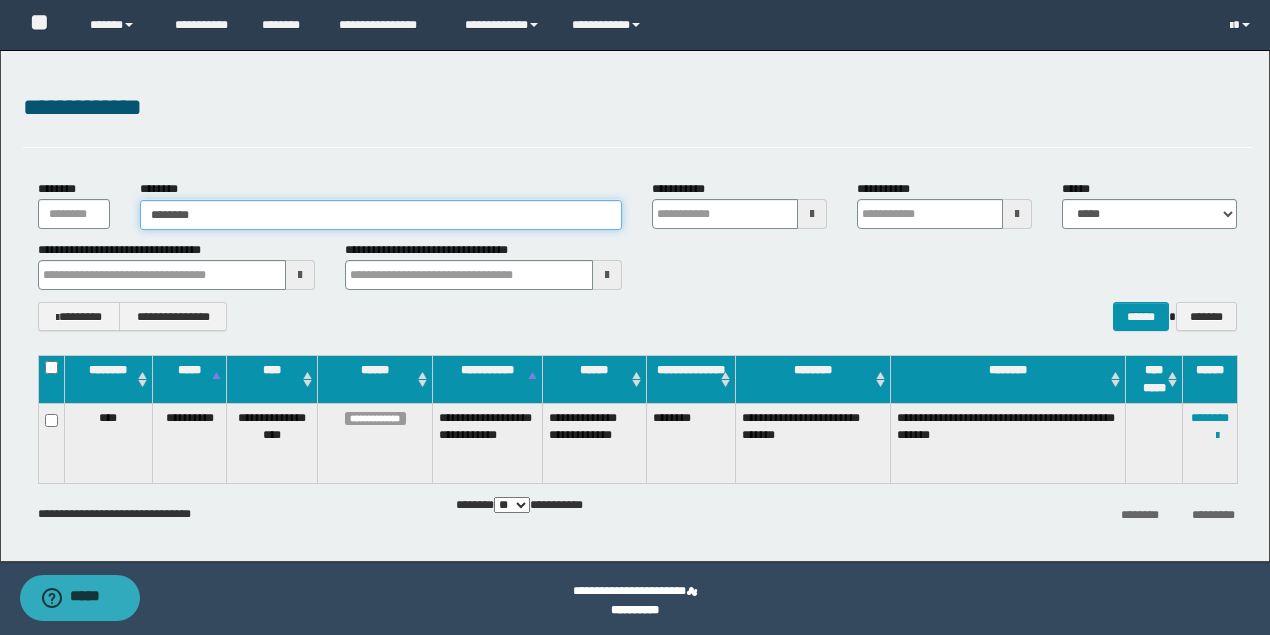 type on "********" 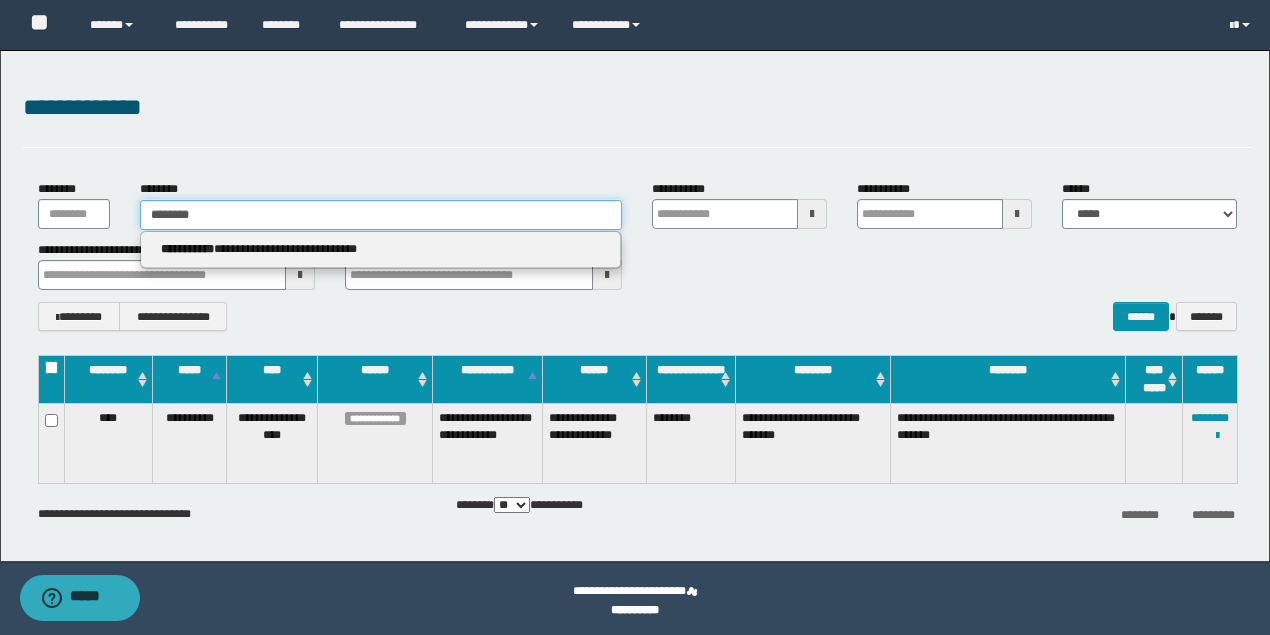 type on "********" 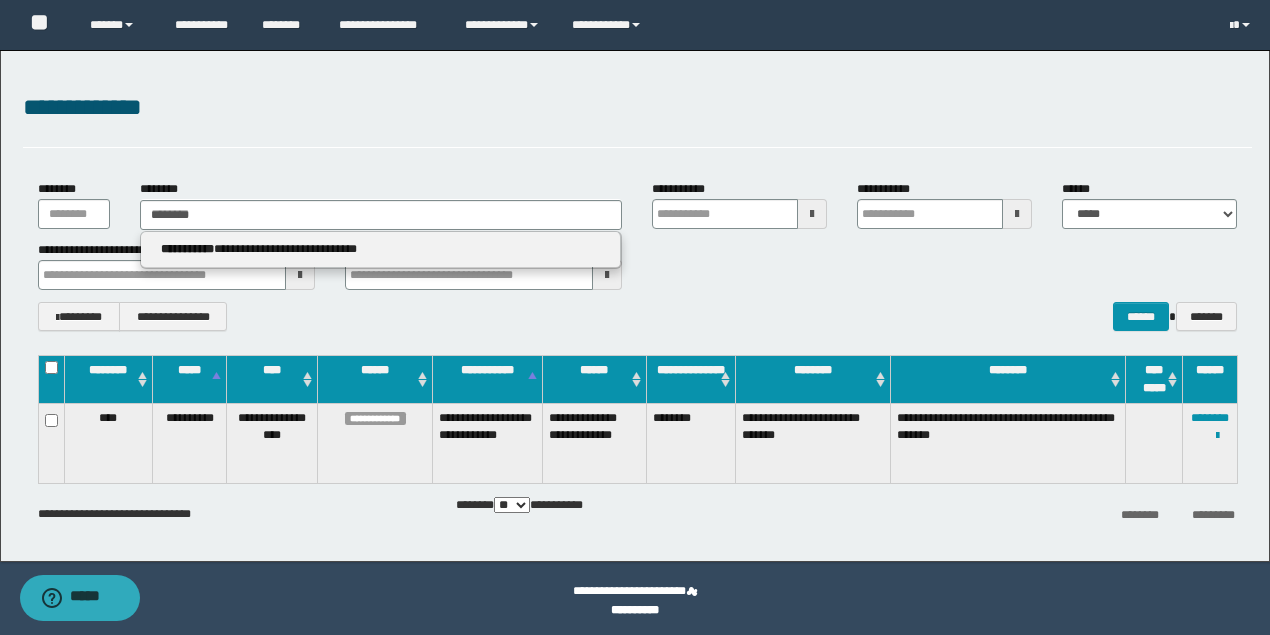 click on "**********" at bounding box center [381, 250] 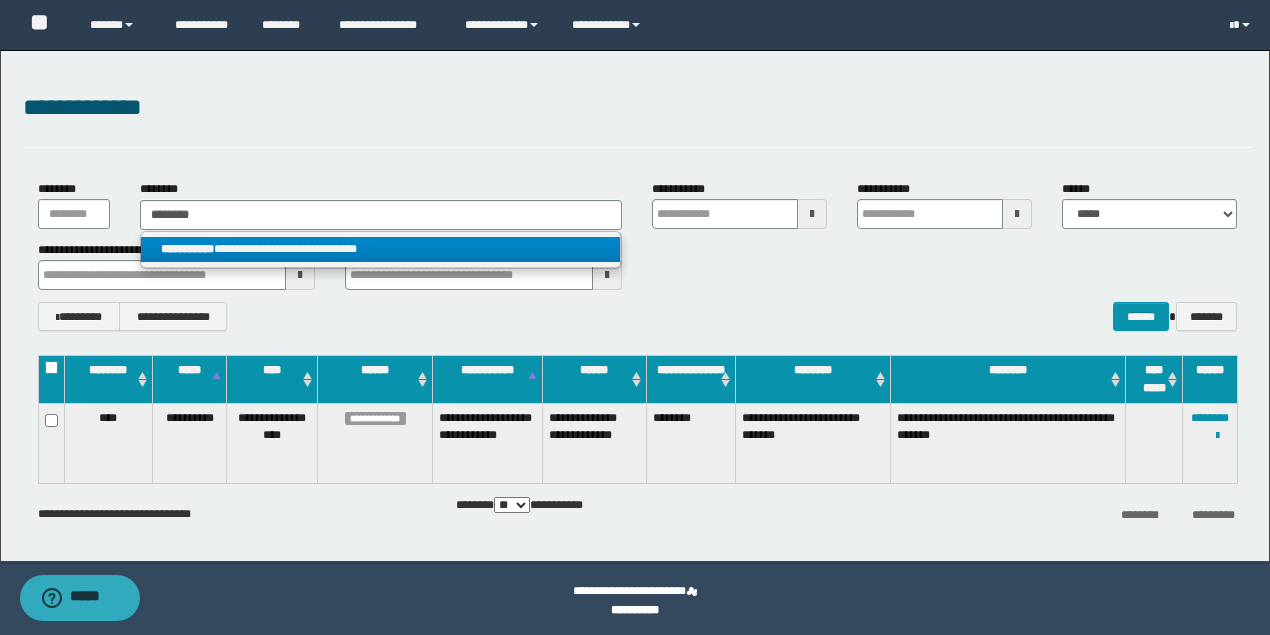 click on "**********" at bounding box center [380, 249] 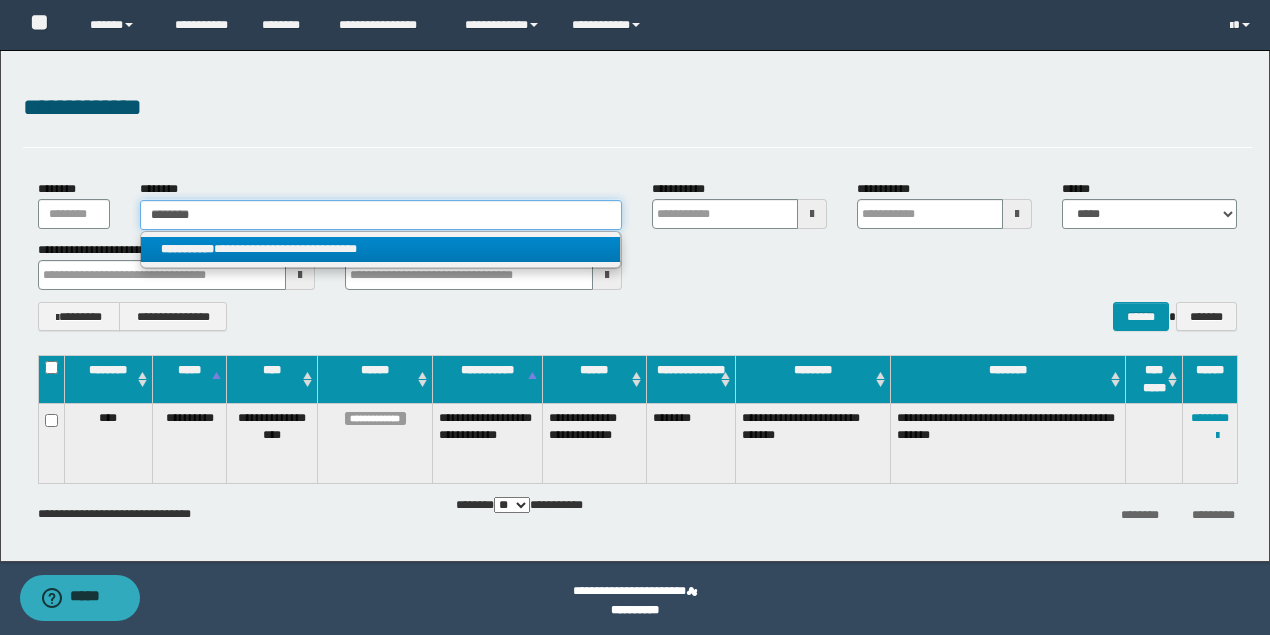 type 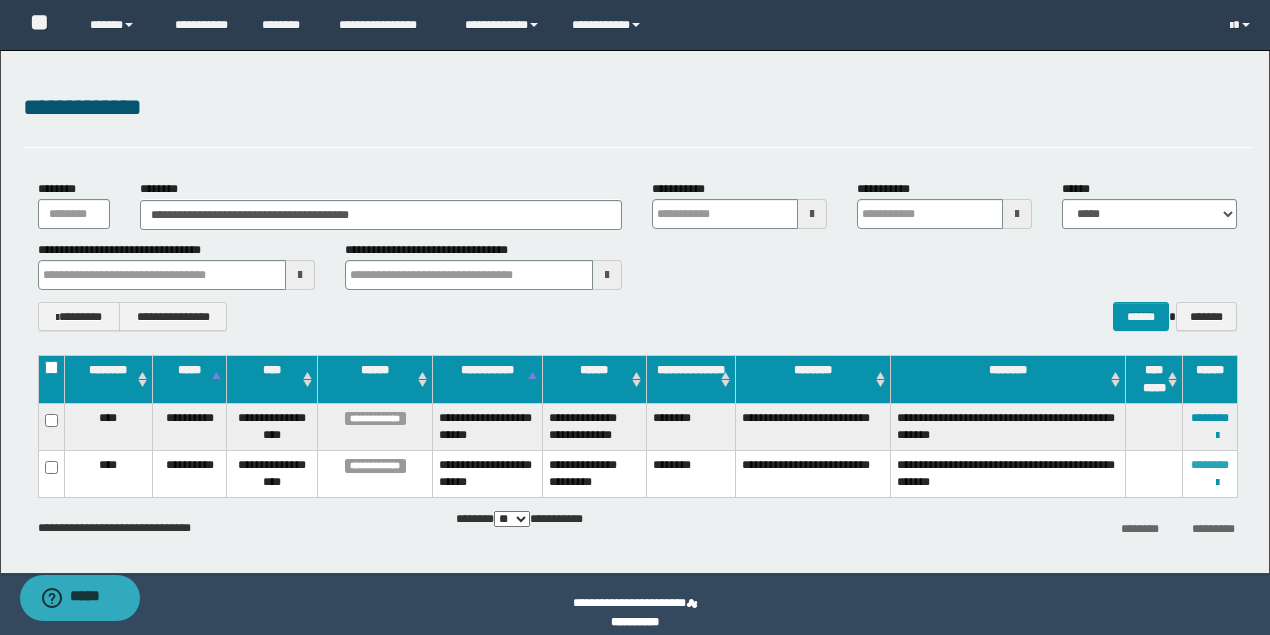 click on "********" at bounding box center (1210, 465) 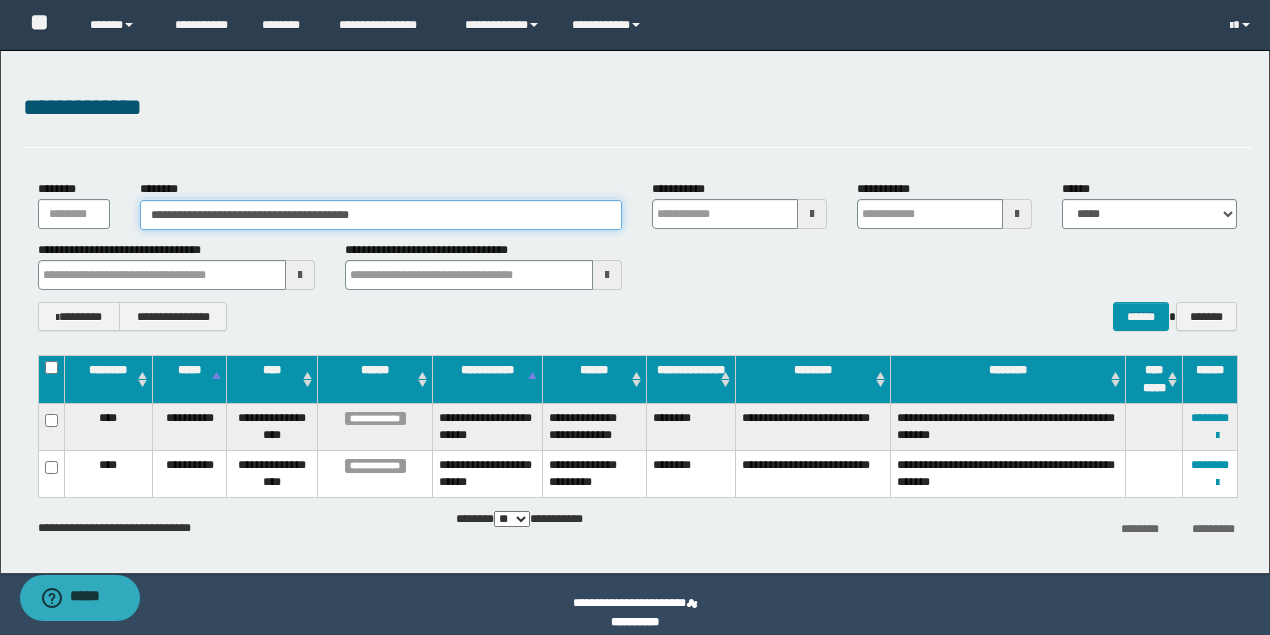 click on "**********" at bounding box center [635, 312] 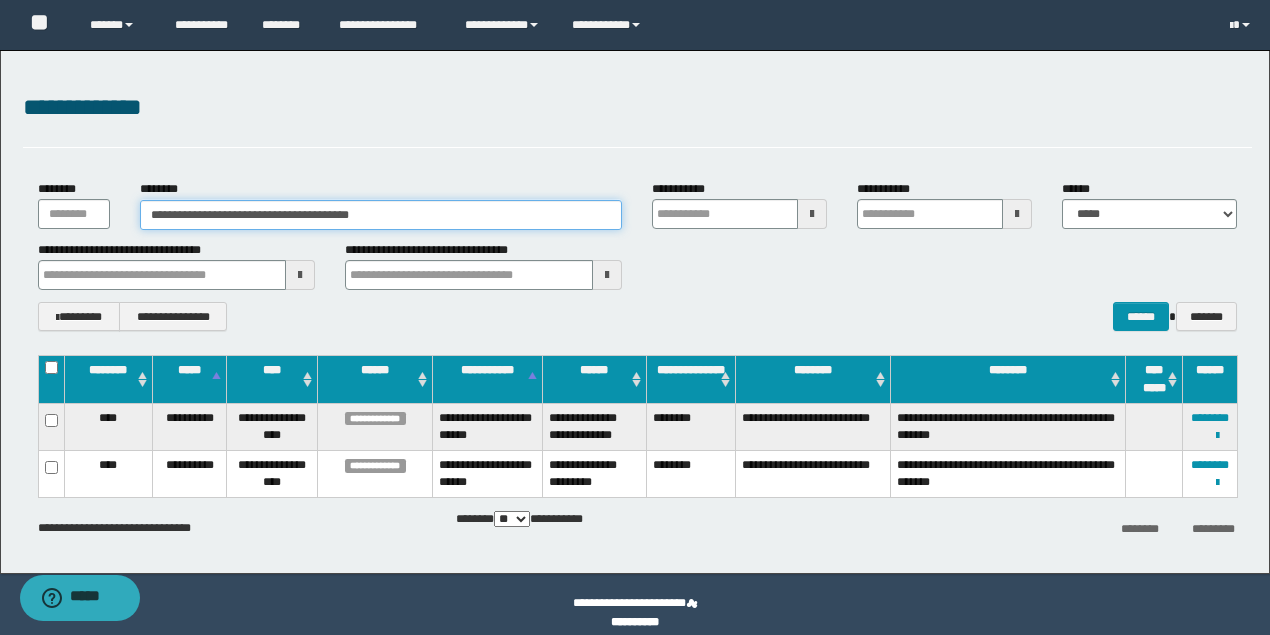 paste 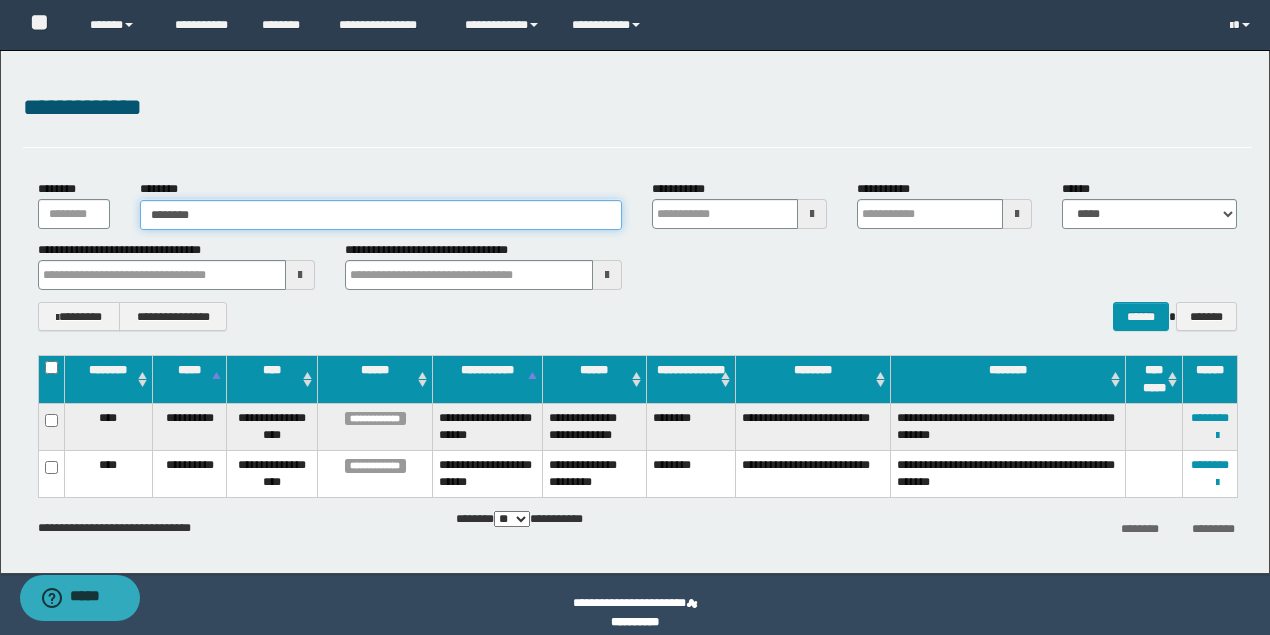 type on "********" 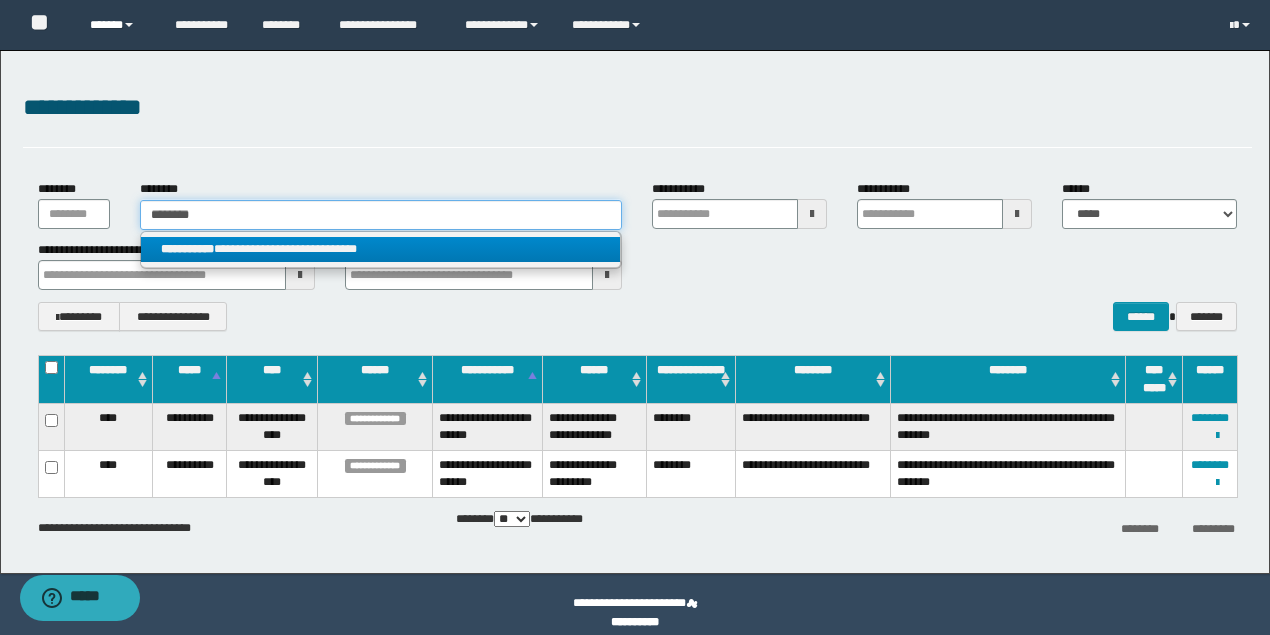type on "********" 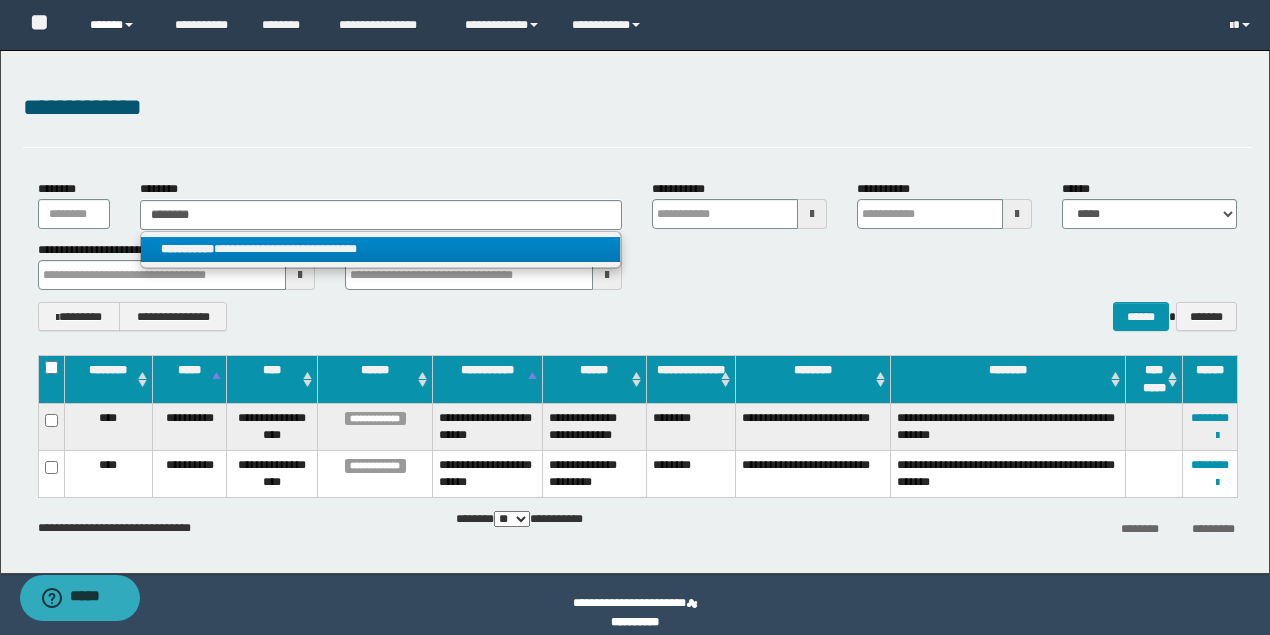 type 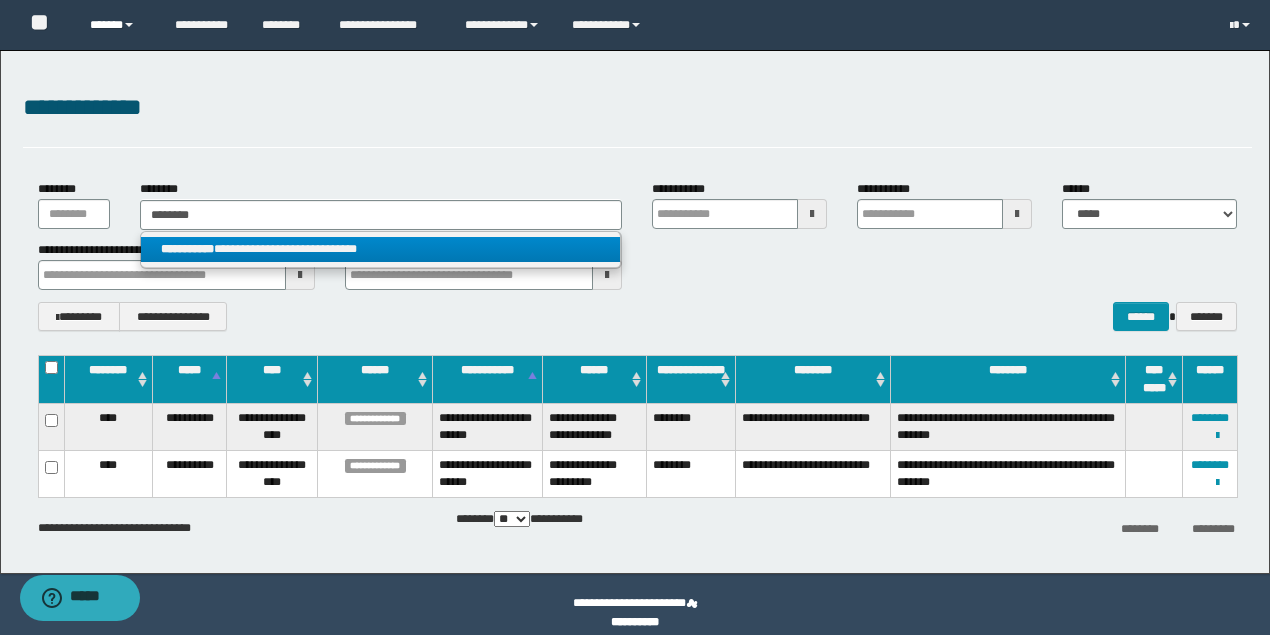 click on "******" at bounding box center (117, 25) 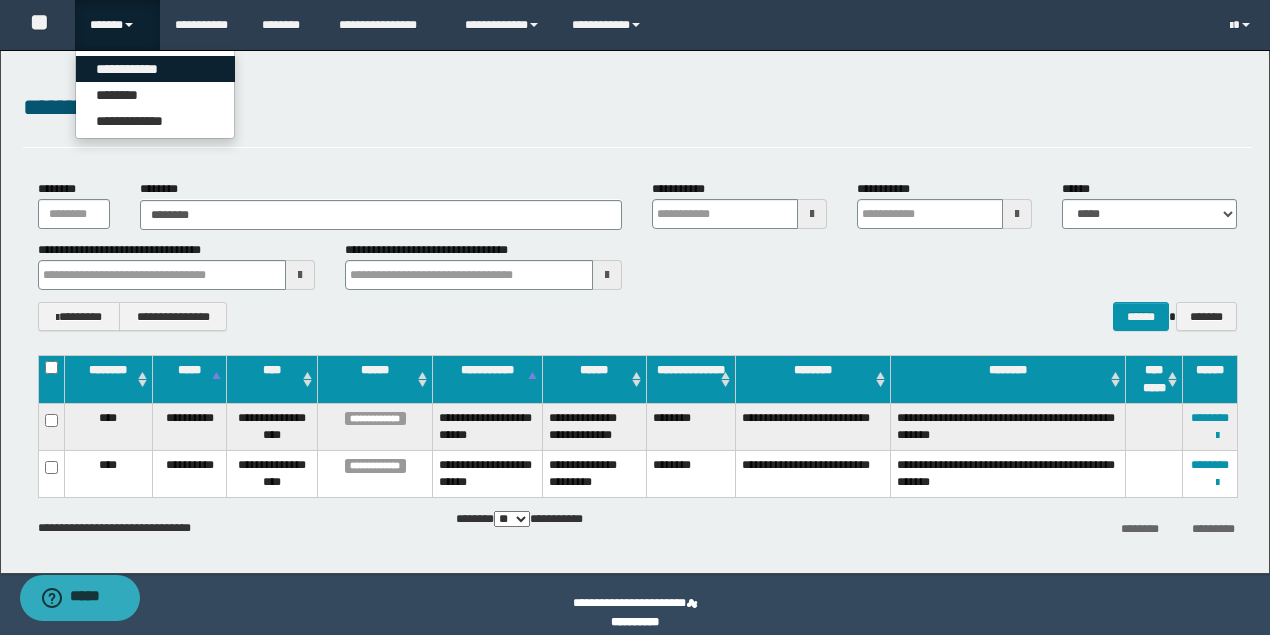 click on "**********" at bounding box center [155, 69] 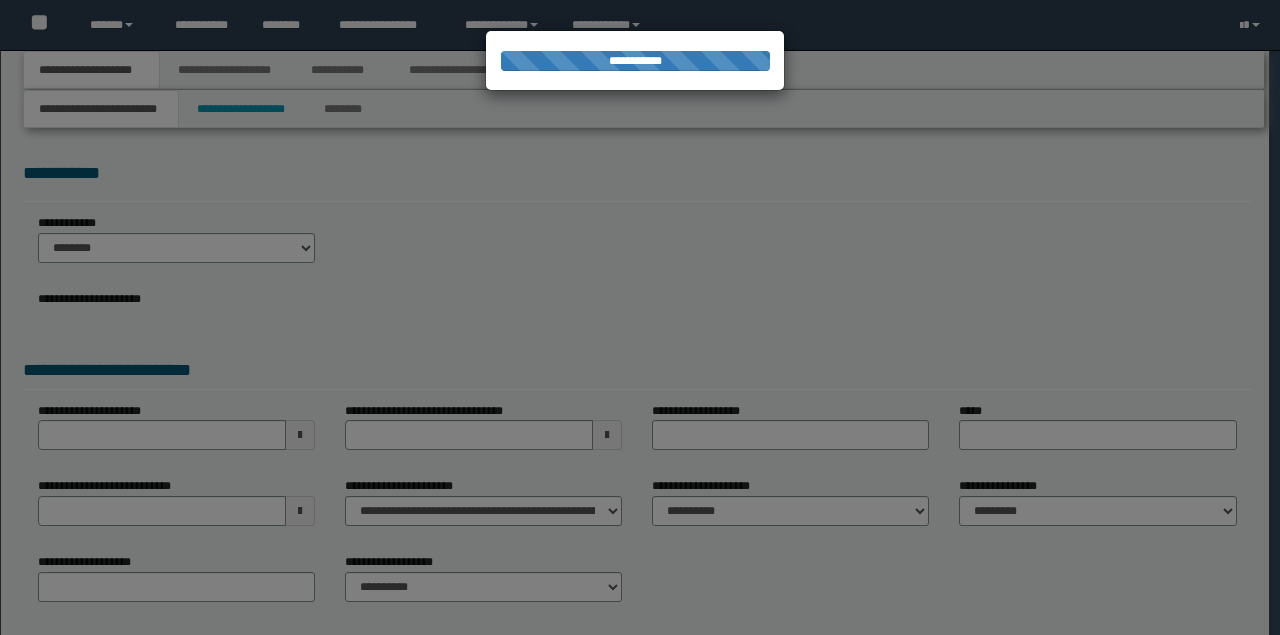 scroll, scrollTop: 0, scrollLeft: 0, axis: both 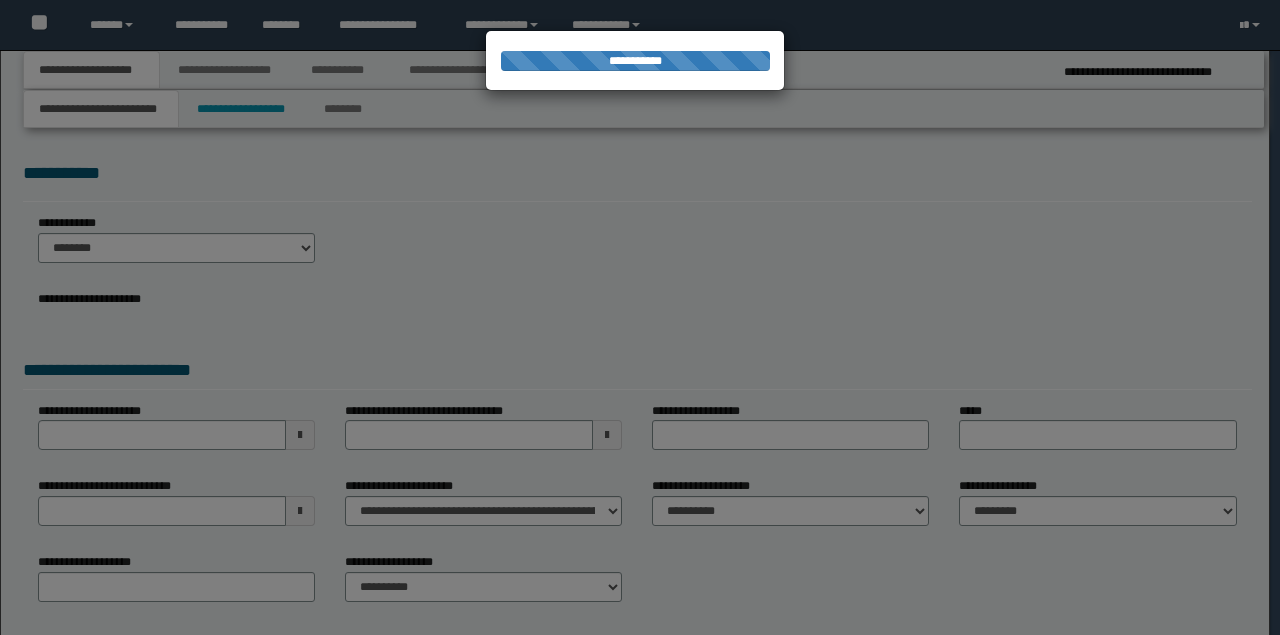 type on "**********" 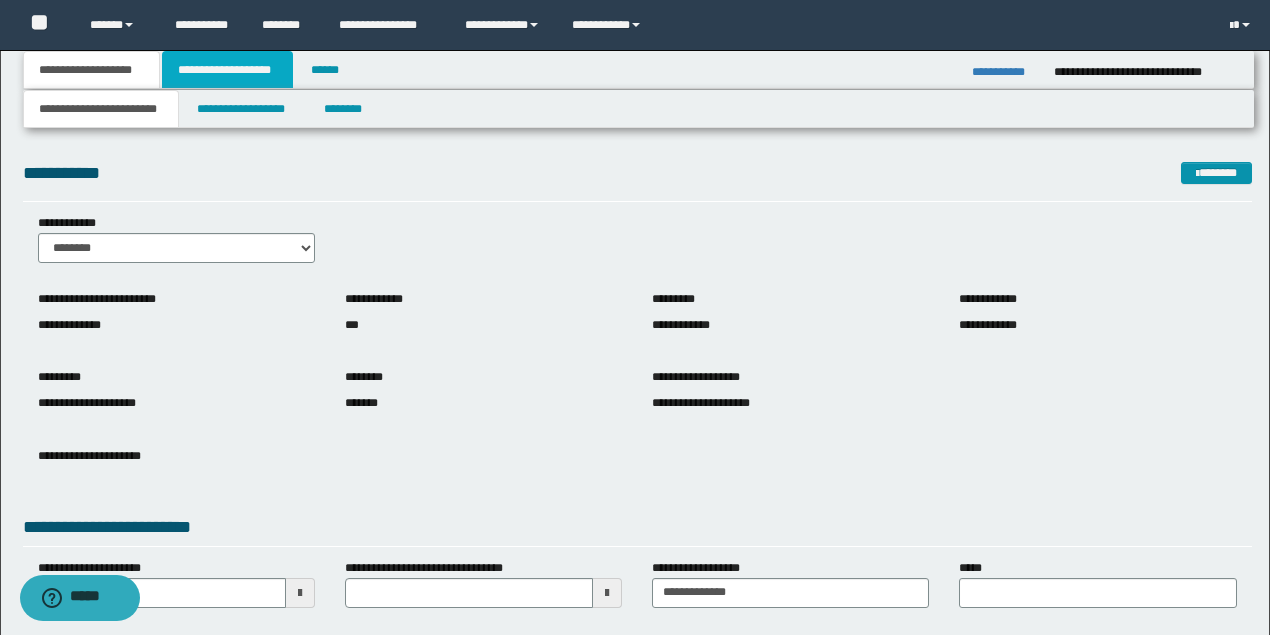 click on "**********" at bounding box center [227, 70] 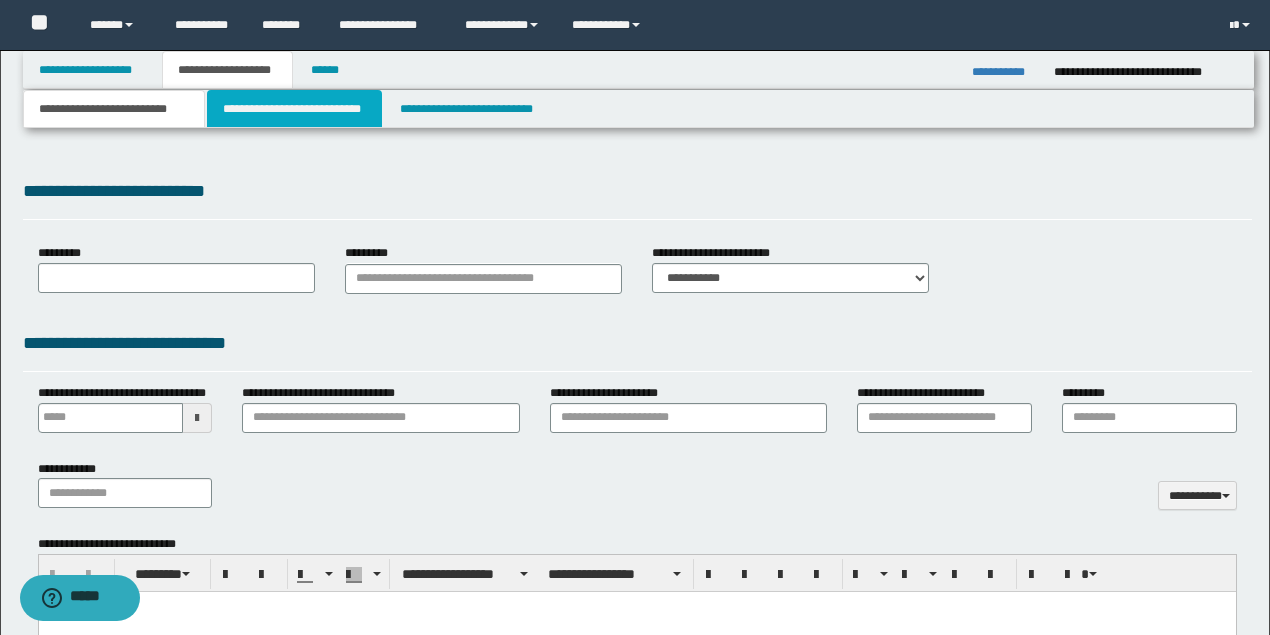 click on "**********" at bounding box center [294, 109] 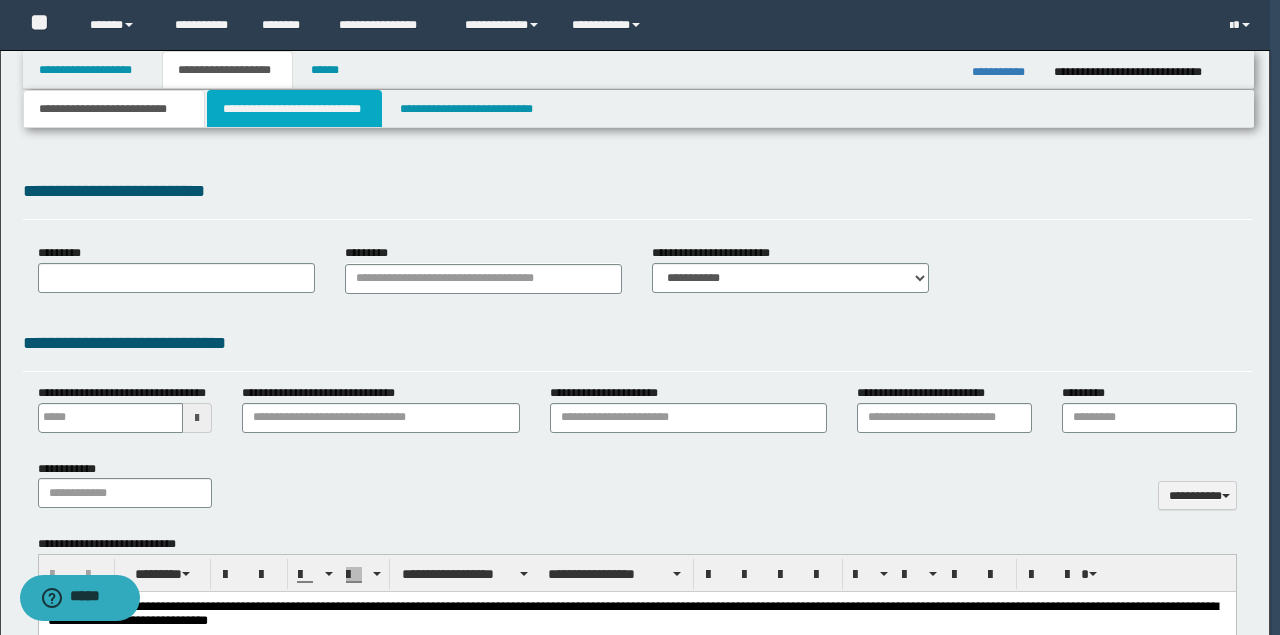 scroll, scrollTop: 0, scrollLeft: 0, axis: both 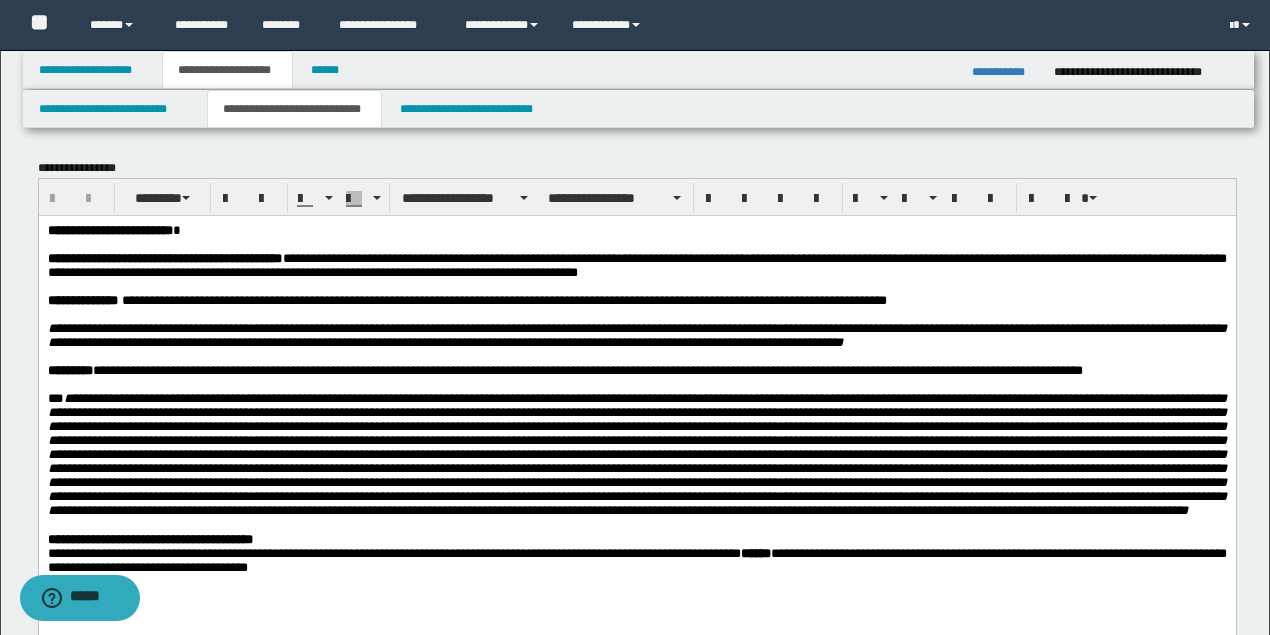 click on "**********" at bounding box center [636, 334] 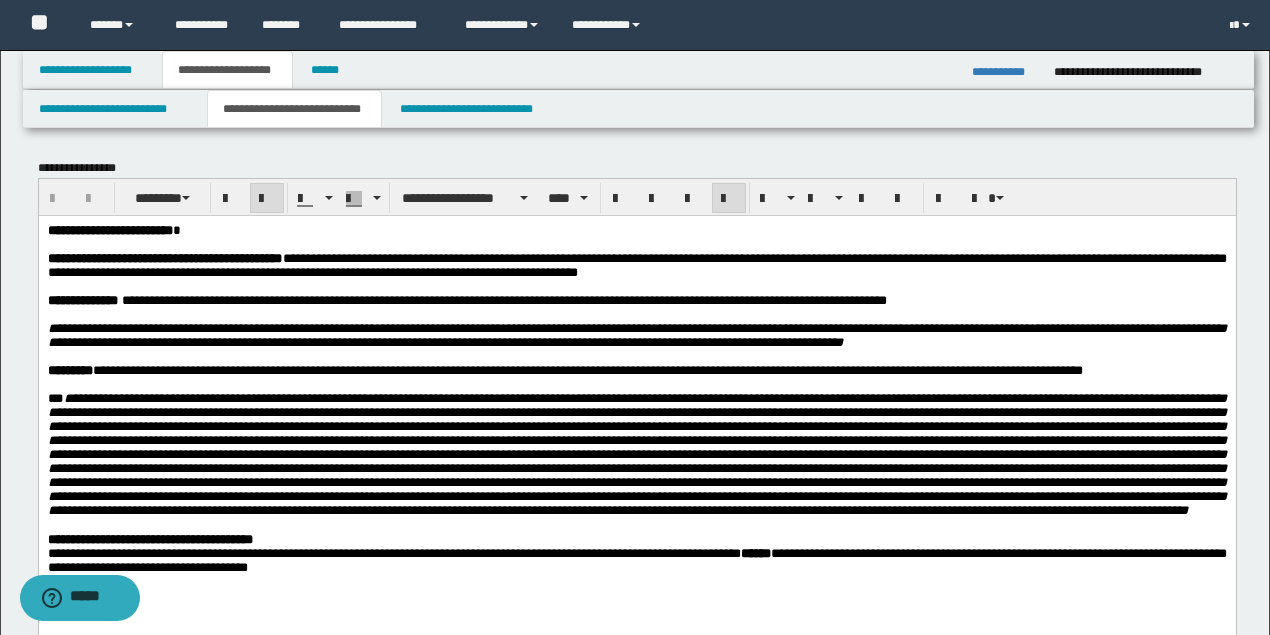 click at bounding box center [636, 244] 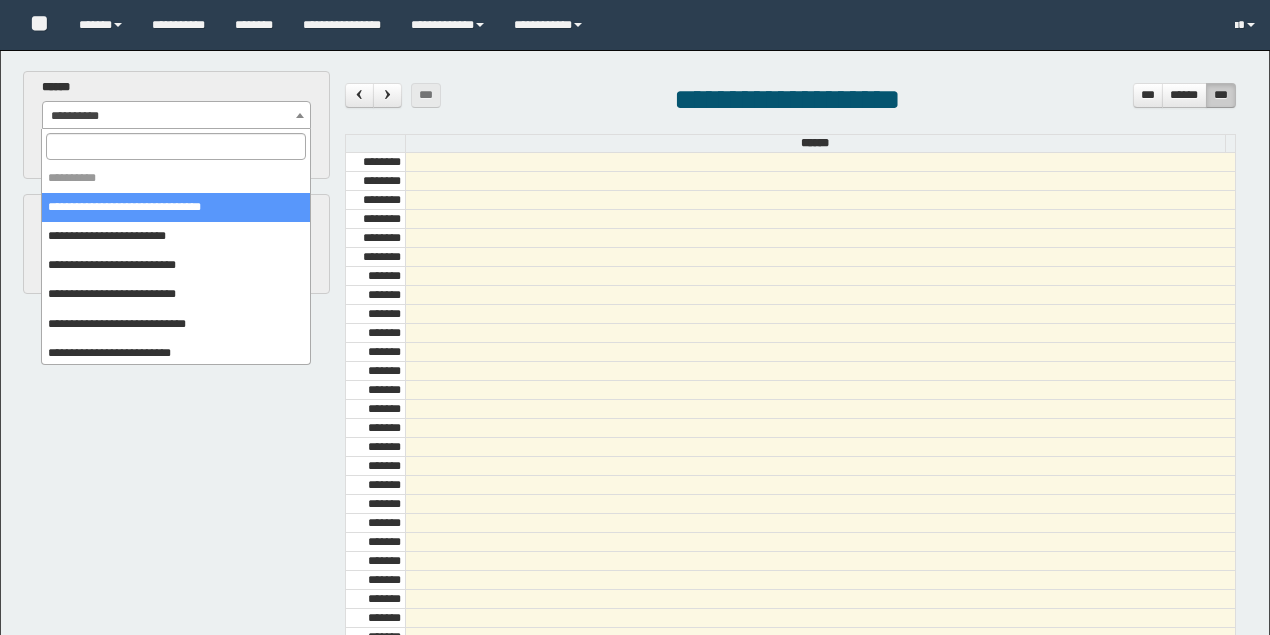click on "**********" at bounding box center (176, 116) 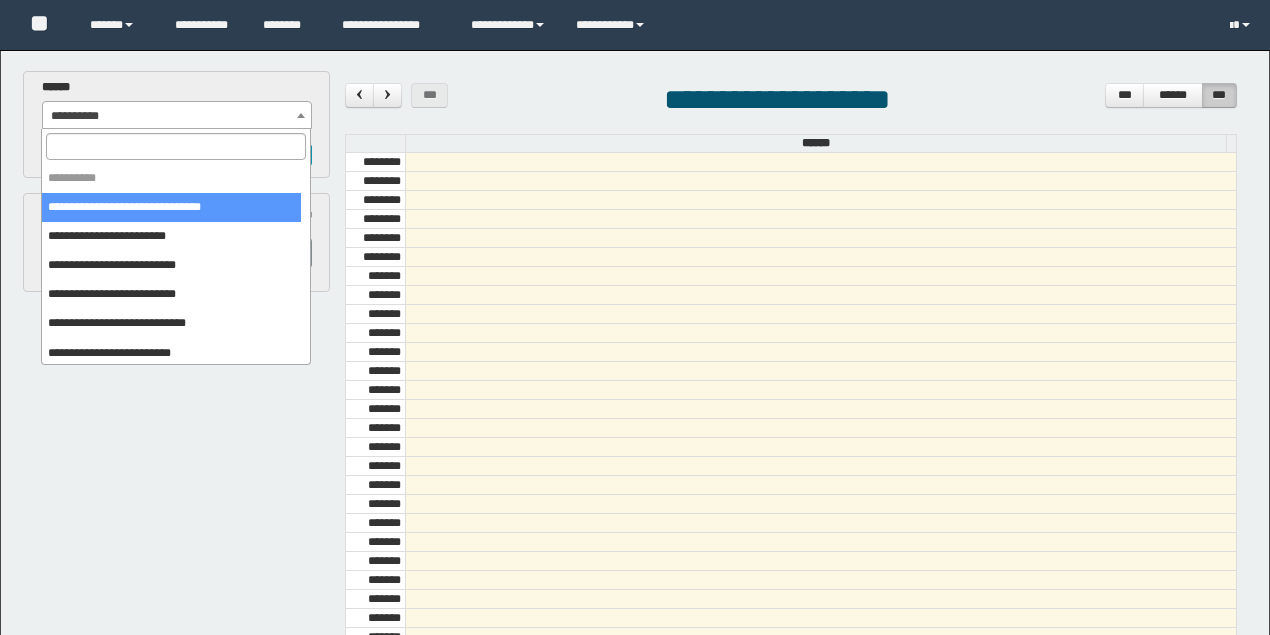 scroll, scrollTop: 0, scrollLeft: 0, axis: both 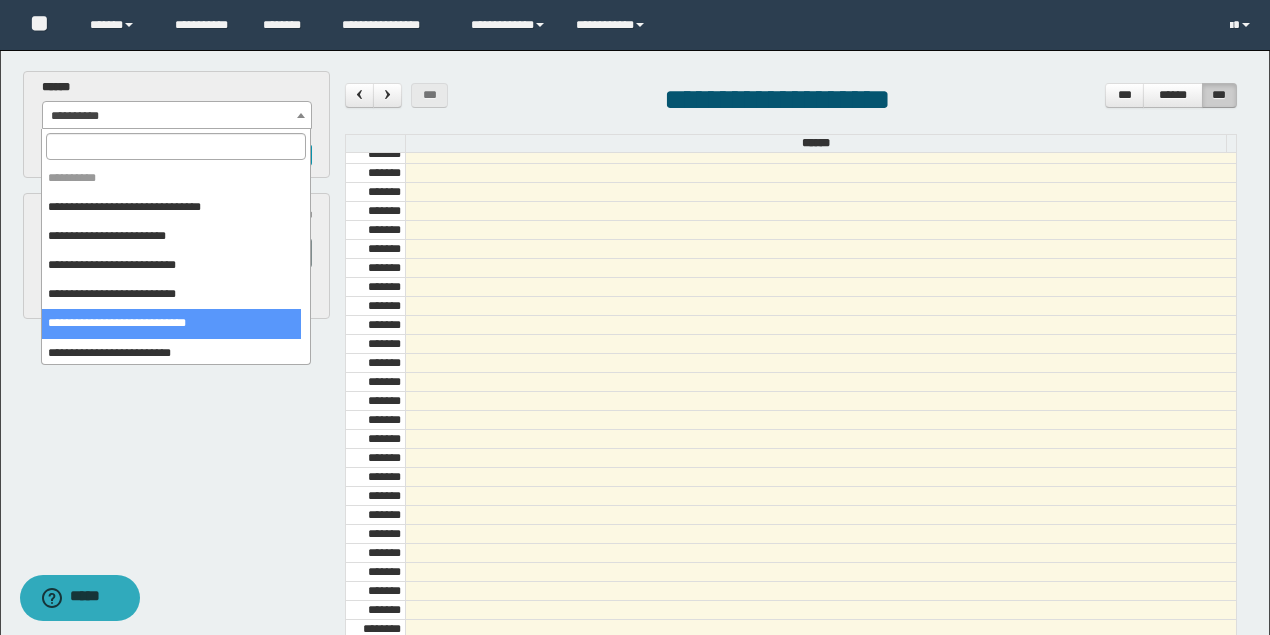 select on "*****" 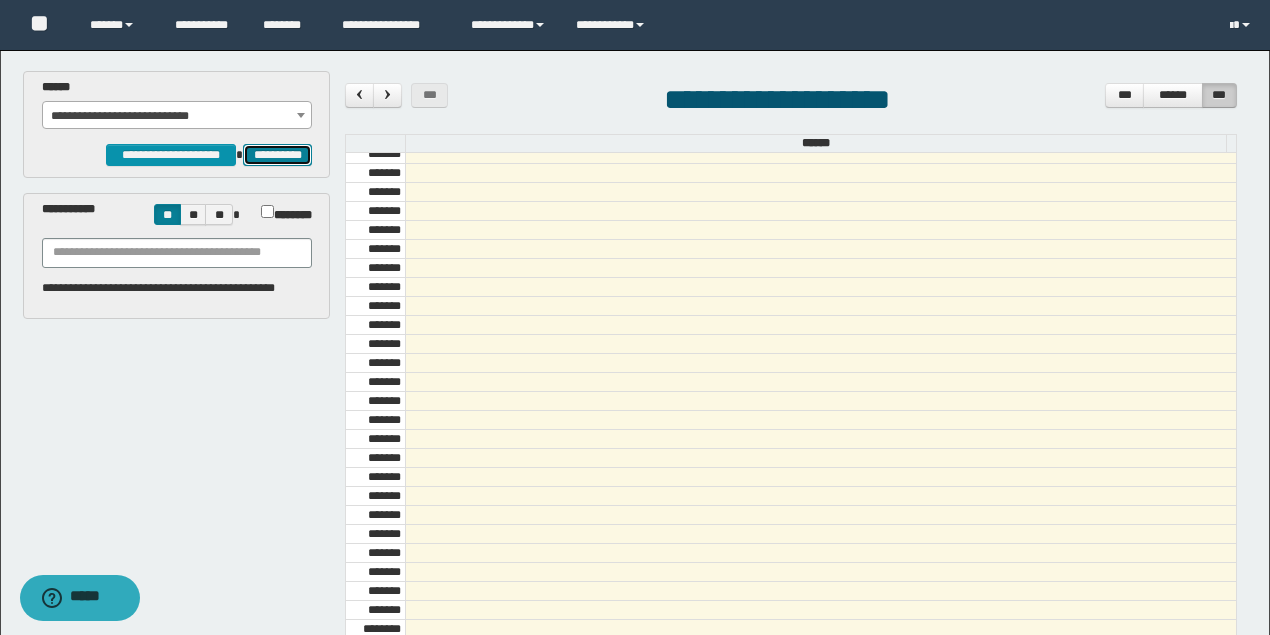 click on "**********" at bounding box center (277, 154) 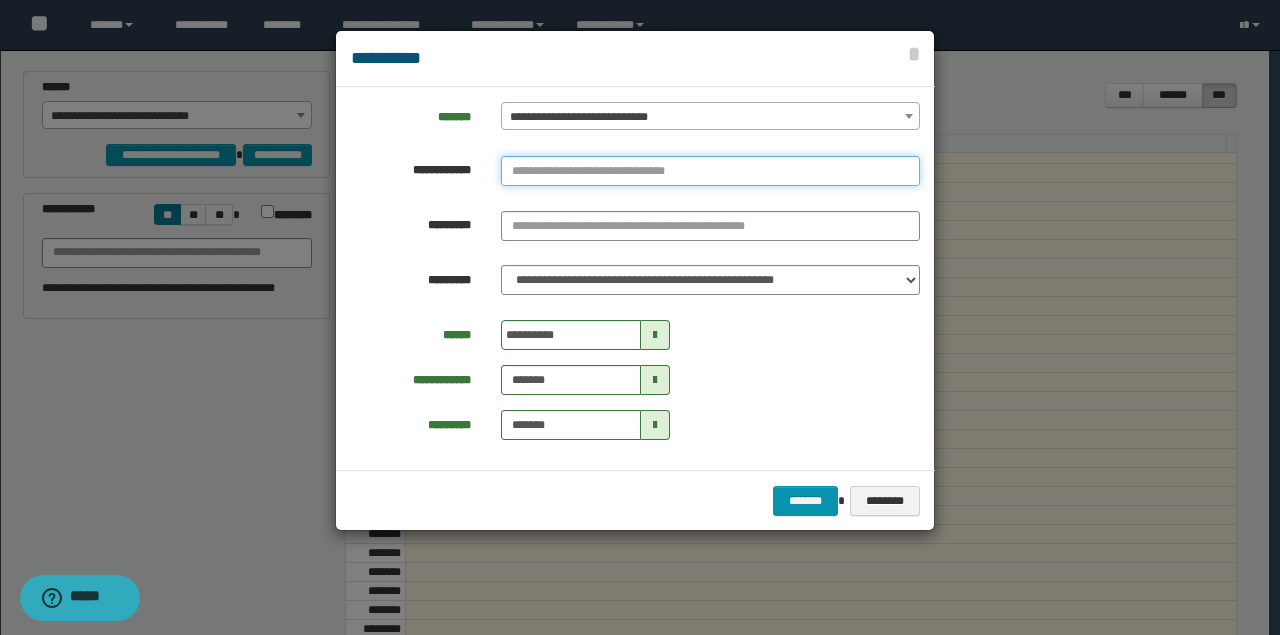 click at bounding box center [710, 171] 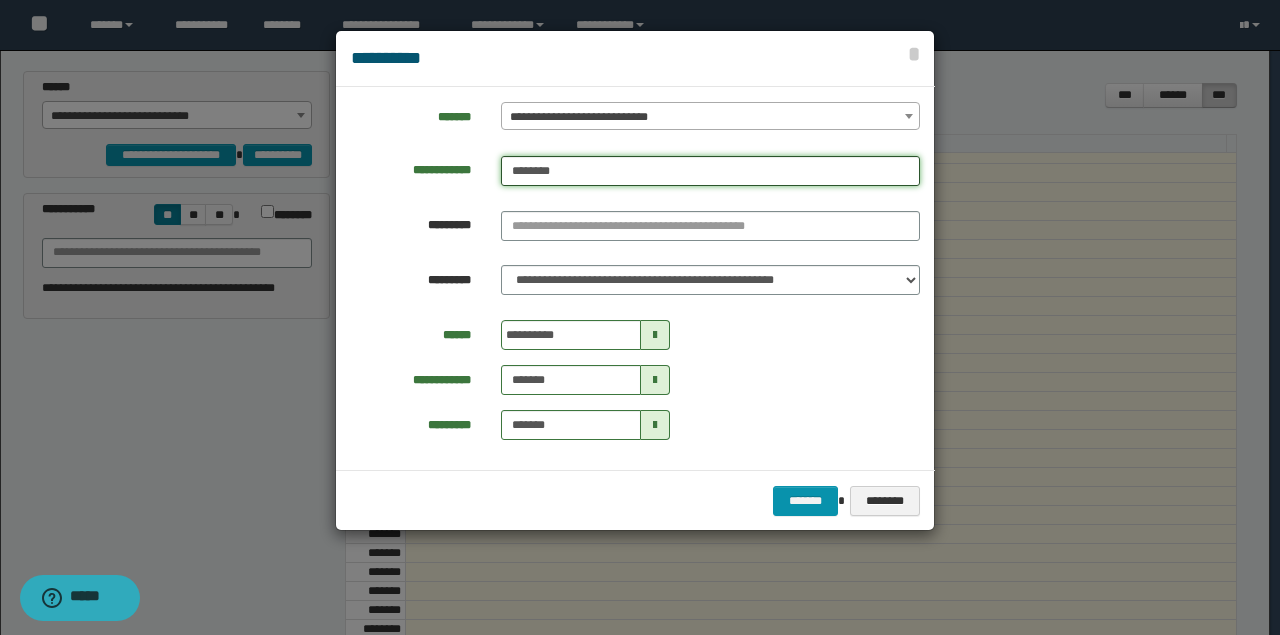 type on "********" 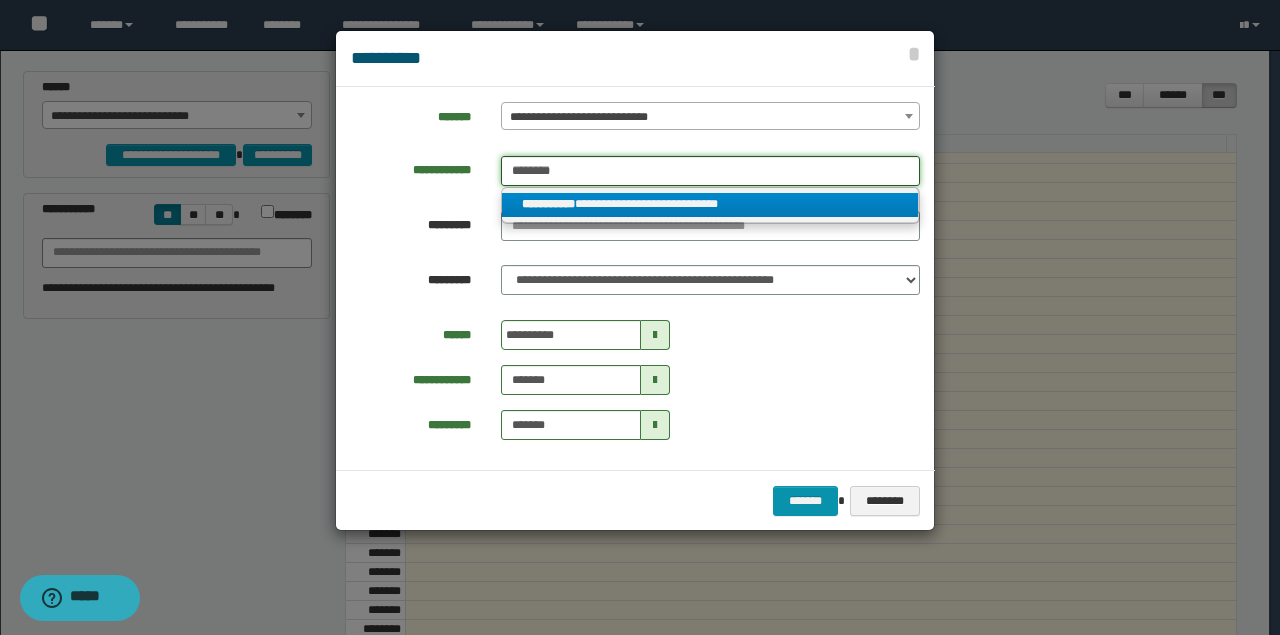 type on "********" 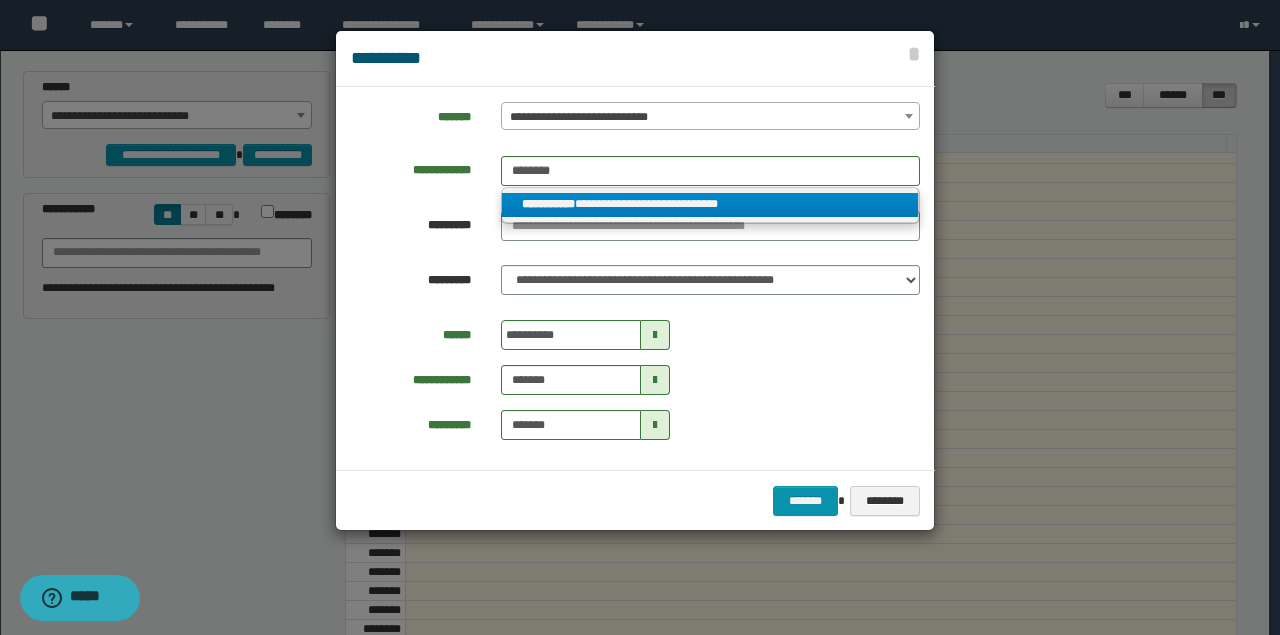 click on "**********" at bounding box center (710, 204) 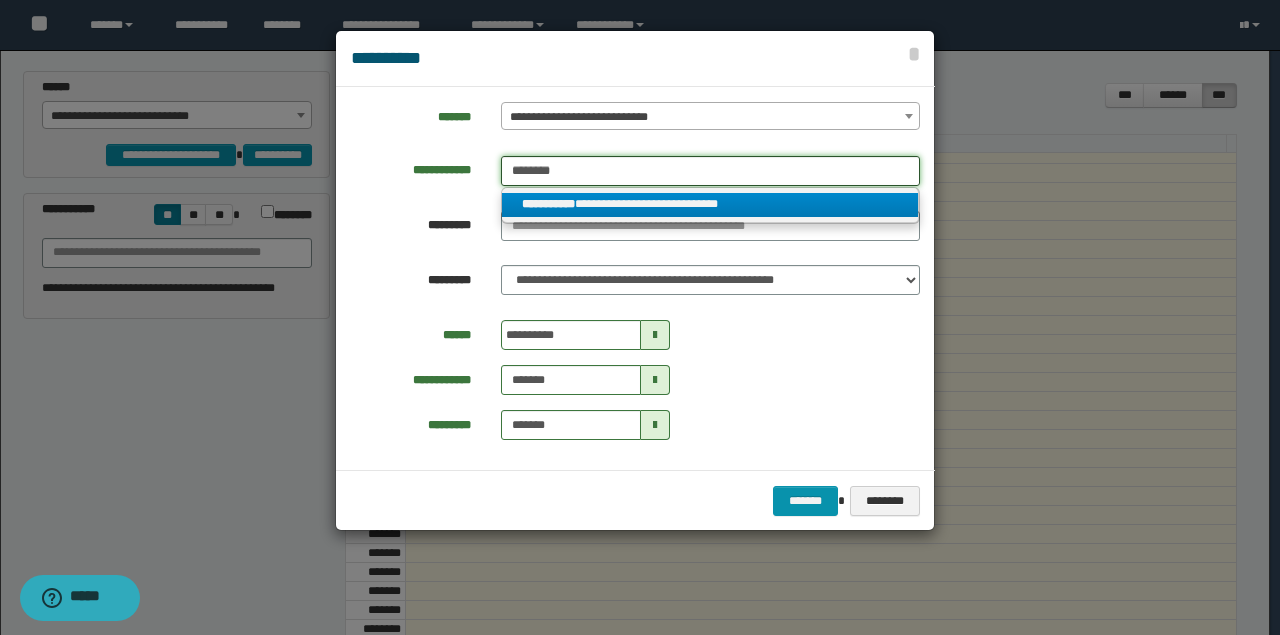 type 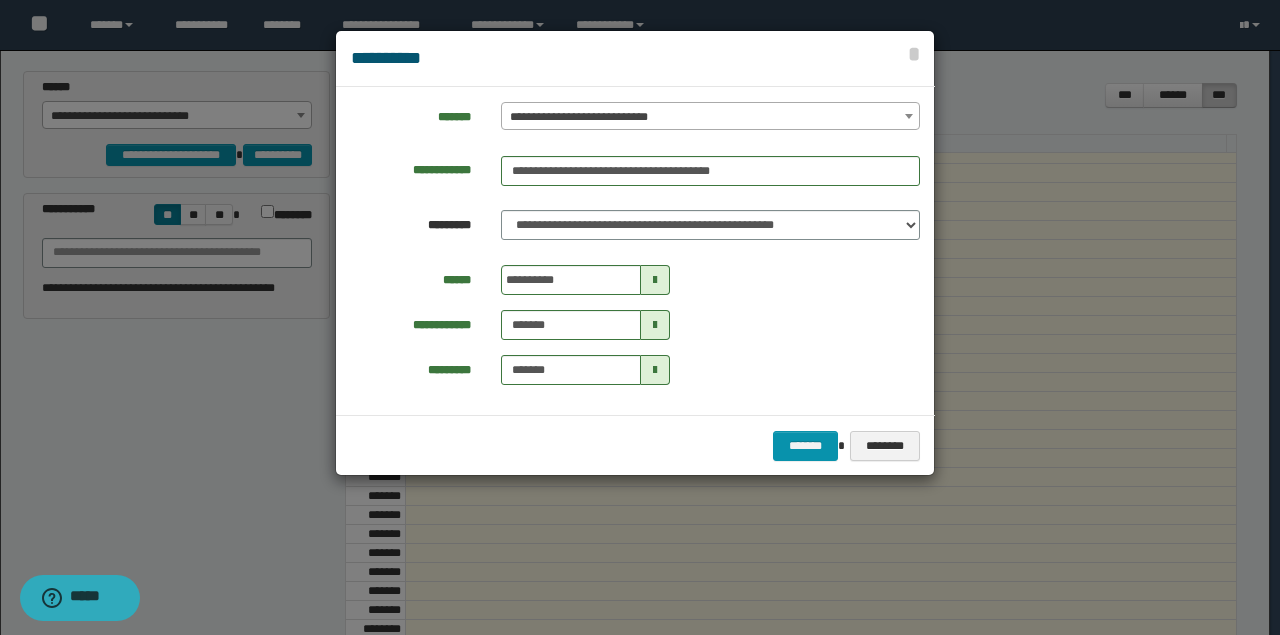 click at bounding box center (655, 280) 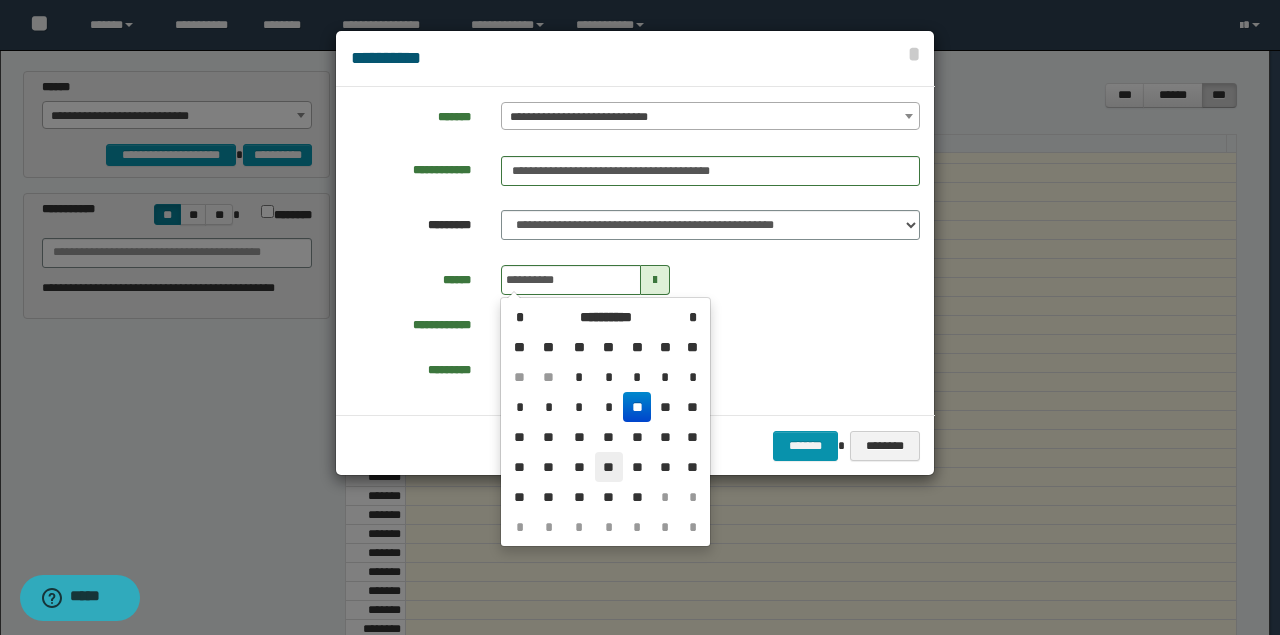 click on "**" at bounding box center (609, 467) 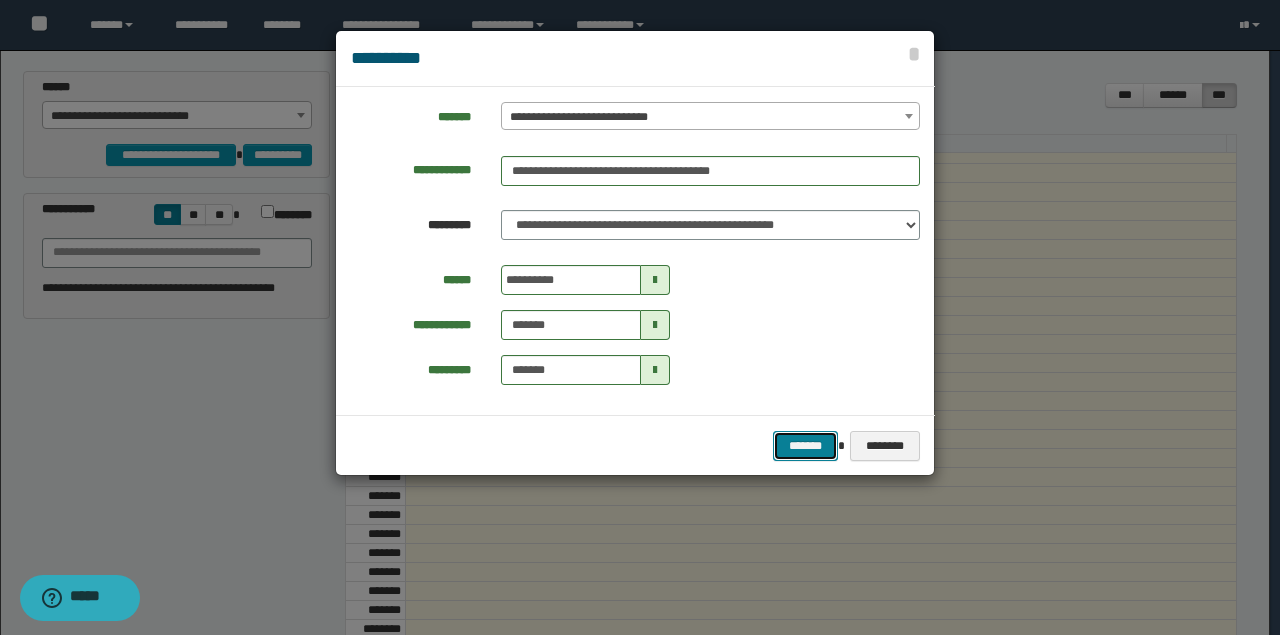 click on "*******" at bounding box center (805, 445) 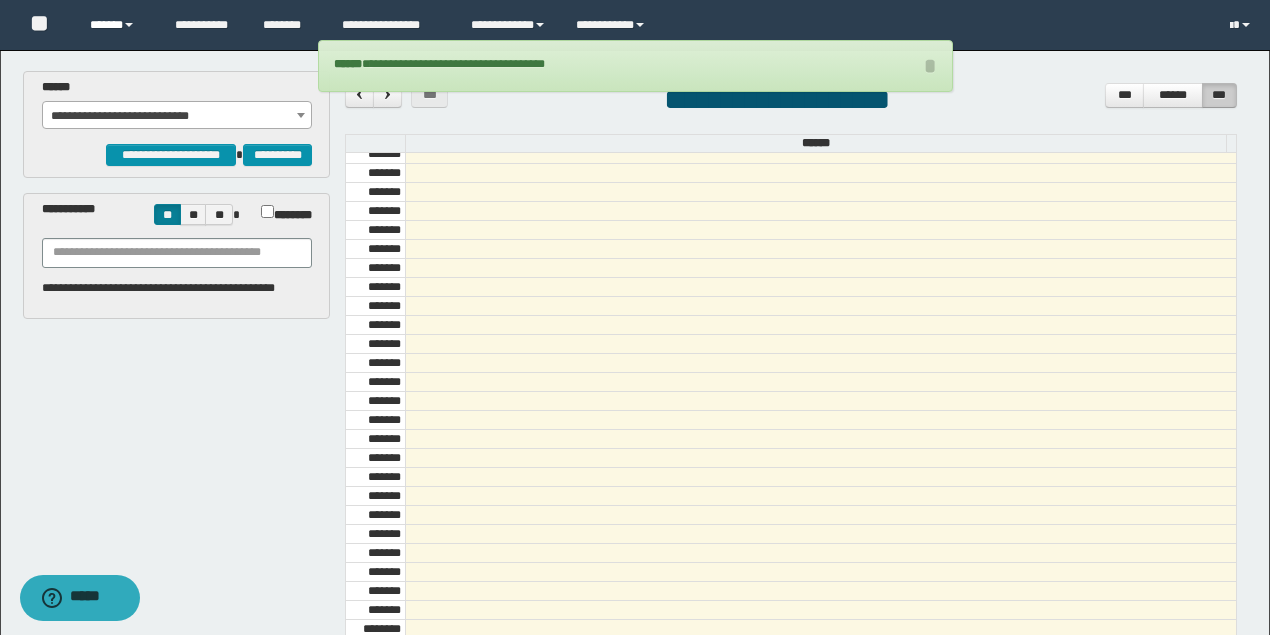 click on "******" at bounding box center (117, 25) 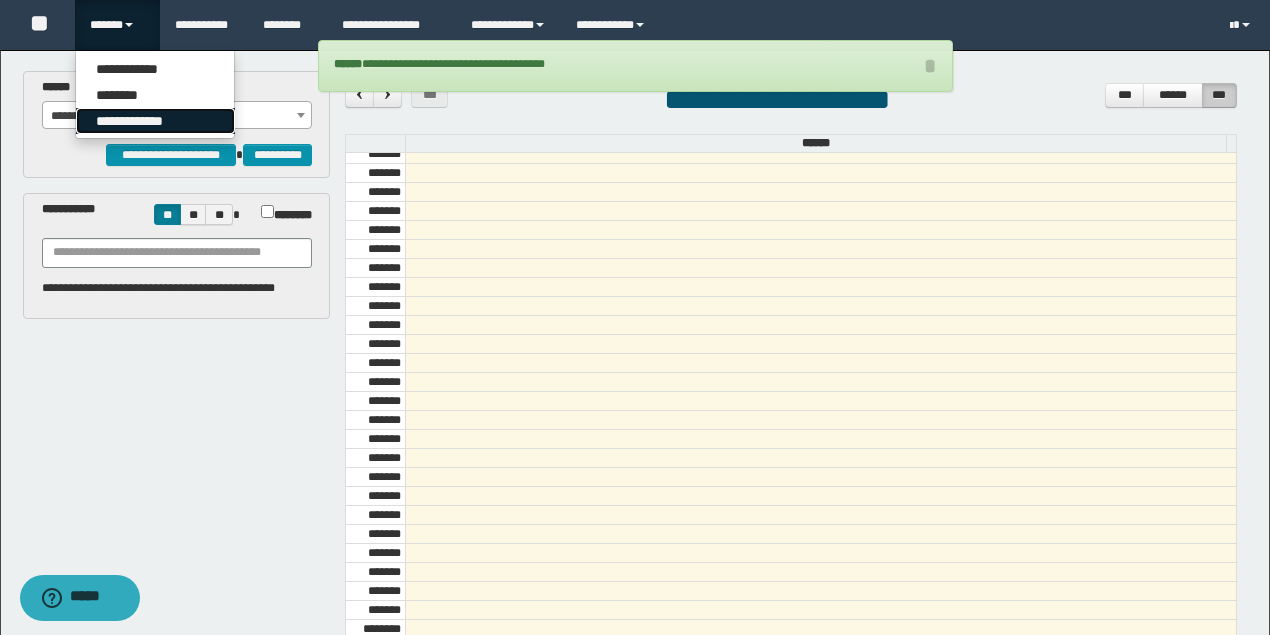 click on "**********" at bounding box center (155, 121) 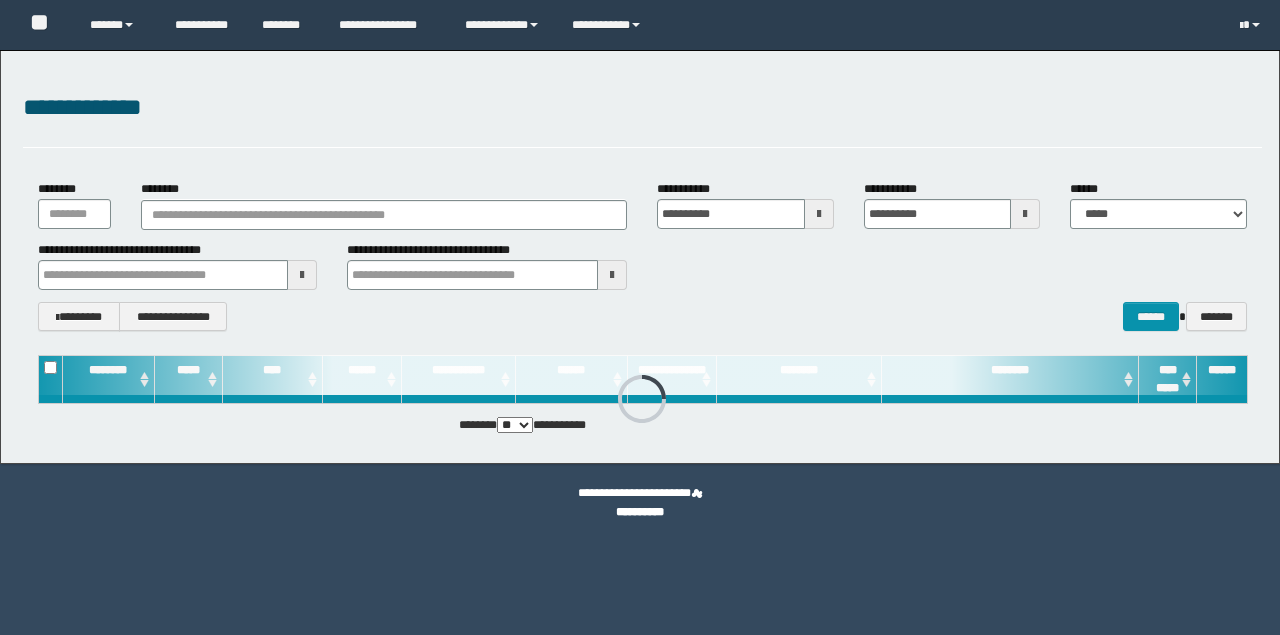 scroll, scrollTop: 0, scrollLeft: 0, axis: both 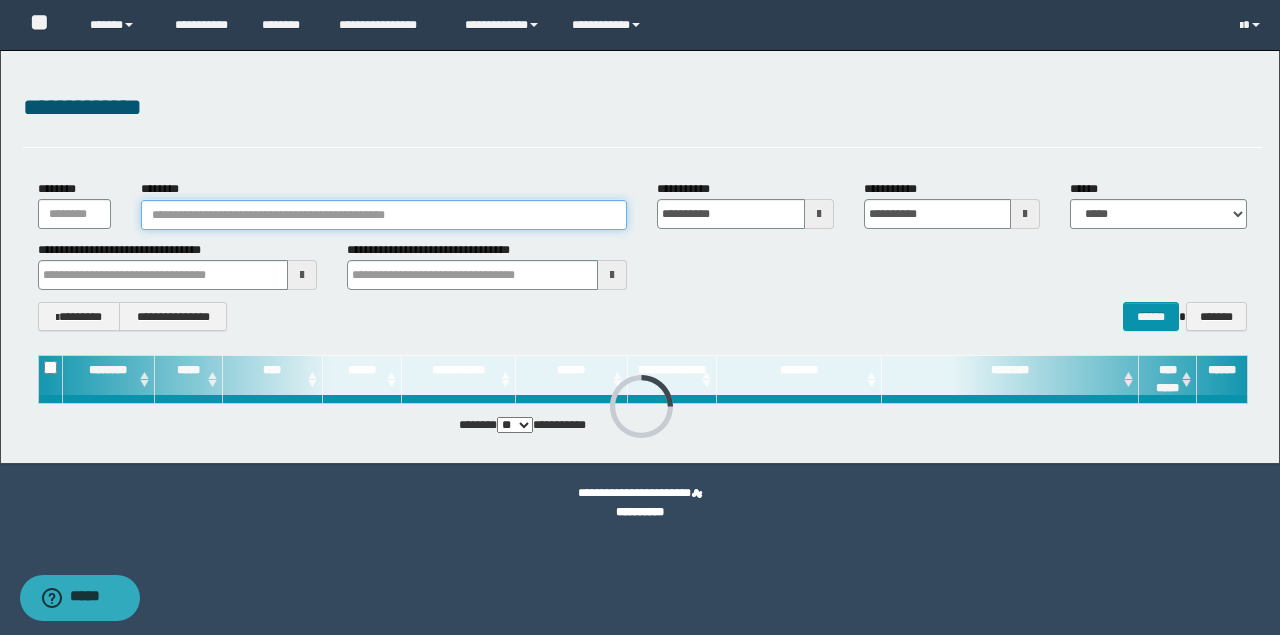 click on "********" at bounding box center [384, 215] 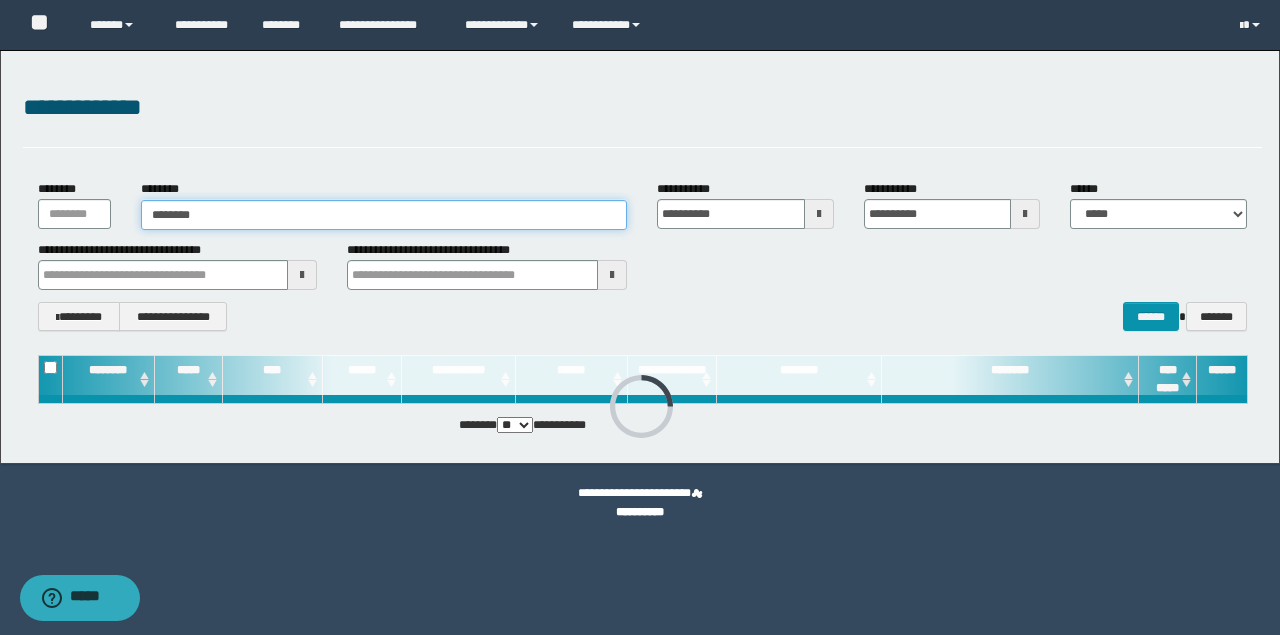 type on "********" 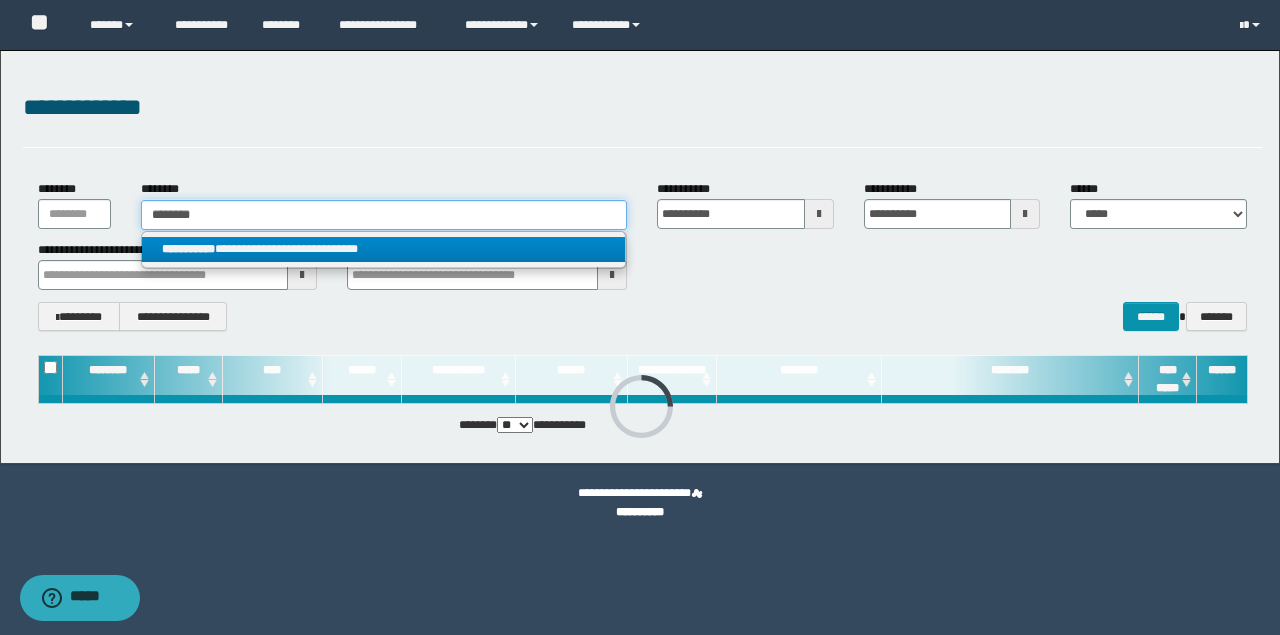 type on "********" 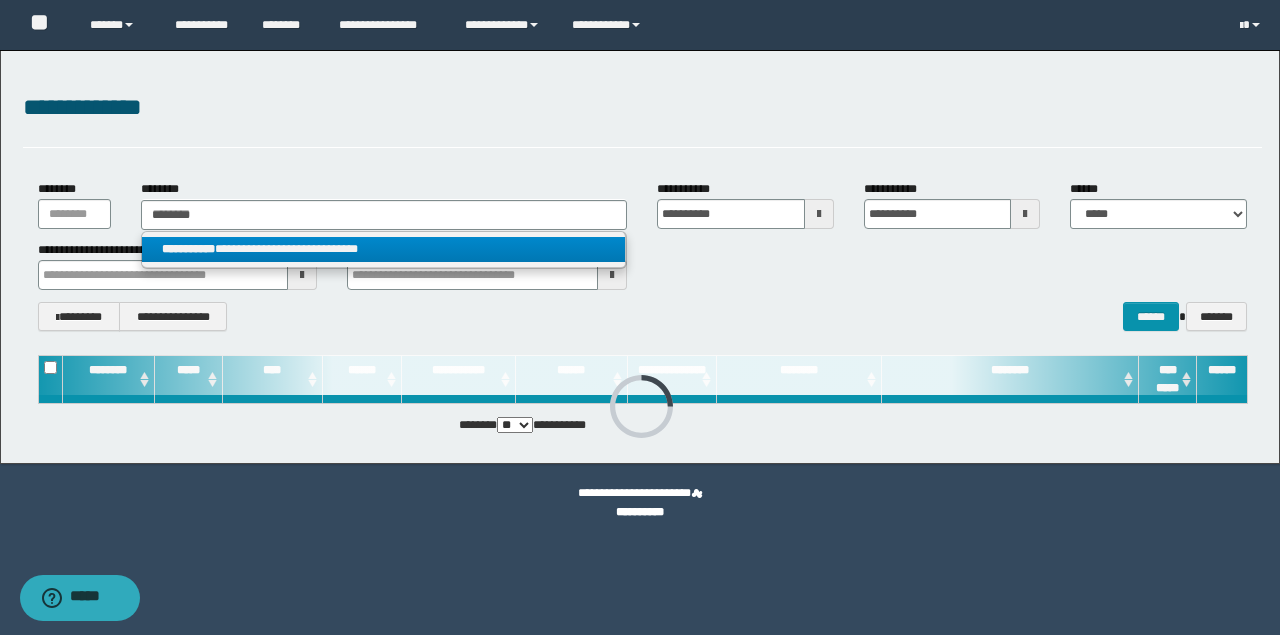 click on "**********" at bounding box center (384, 249) 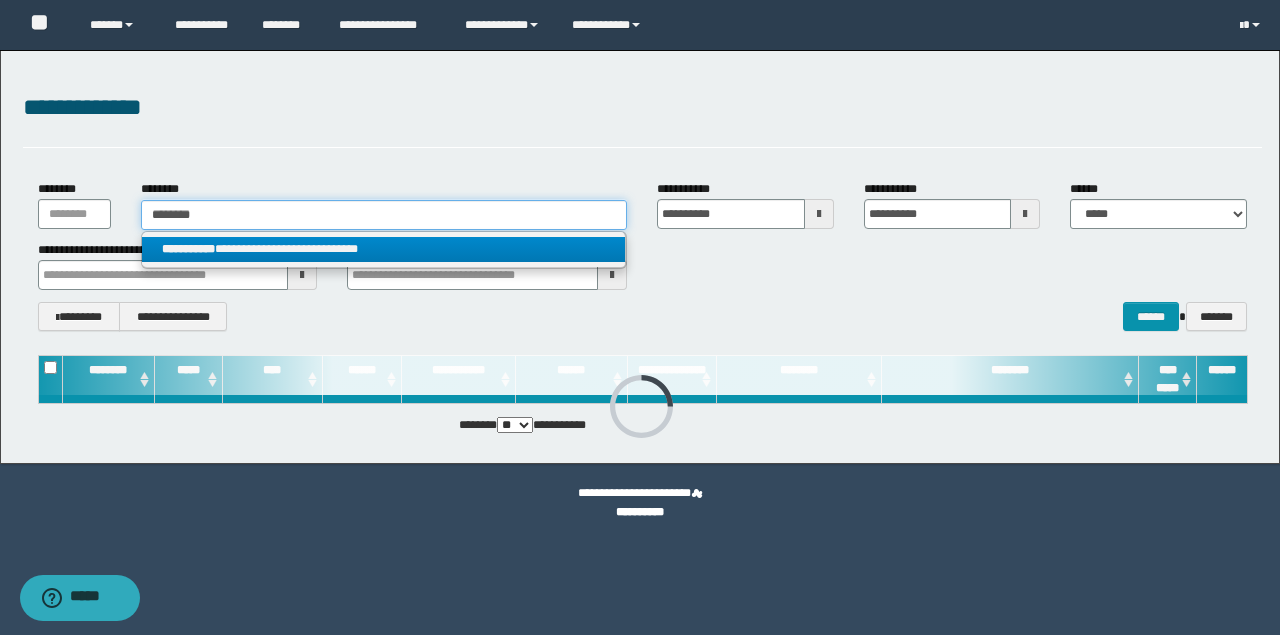 type 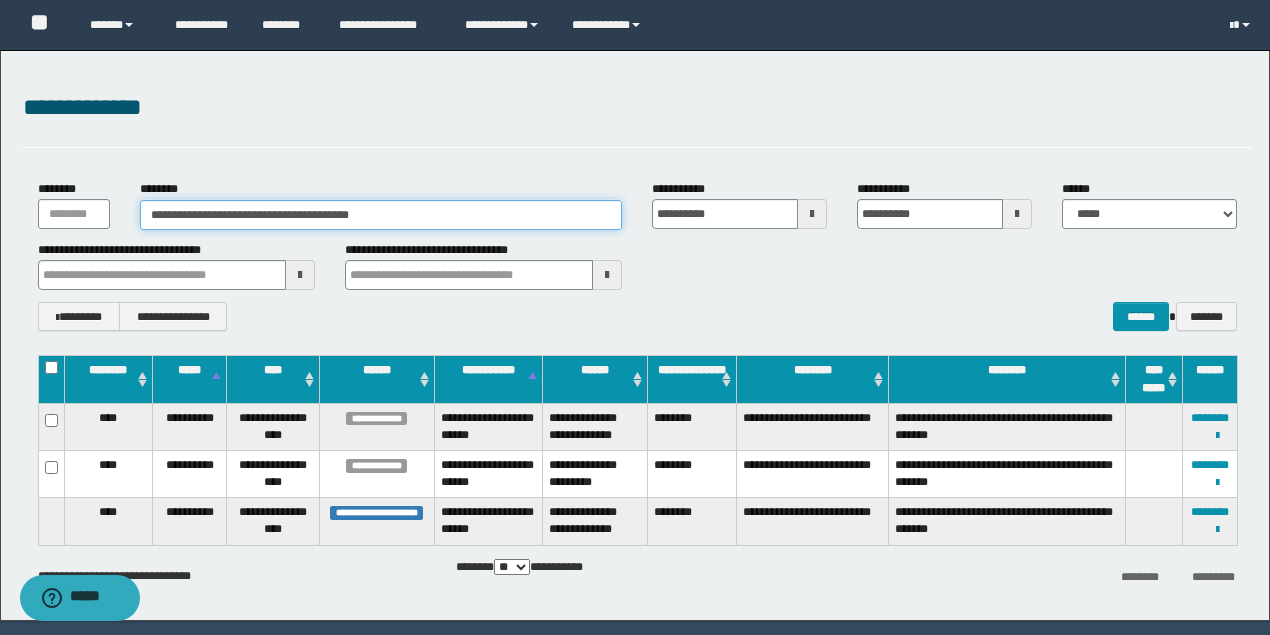 scroll, scrollTop: 64, scrollLeft: 0, axis: vertical 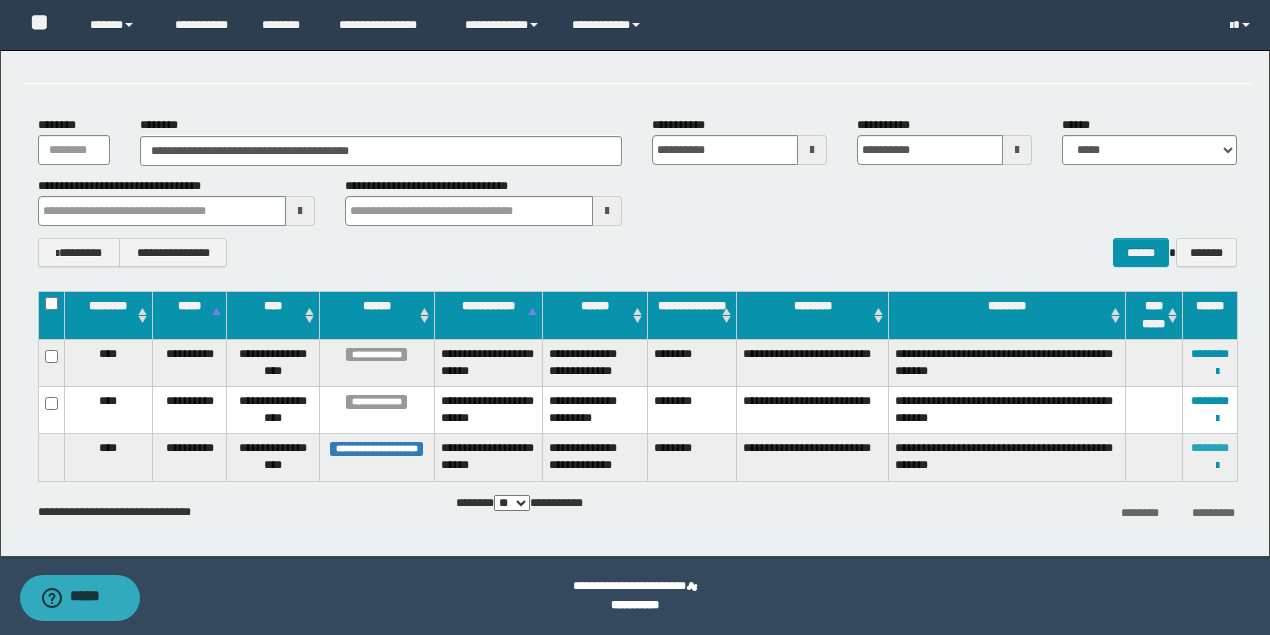 click on "********" at bounding box center [1210, 448] 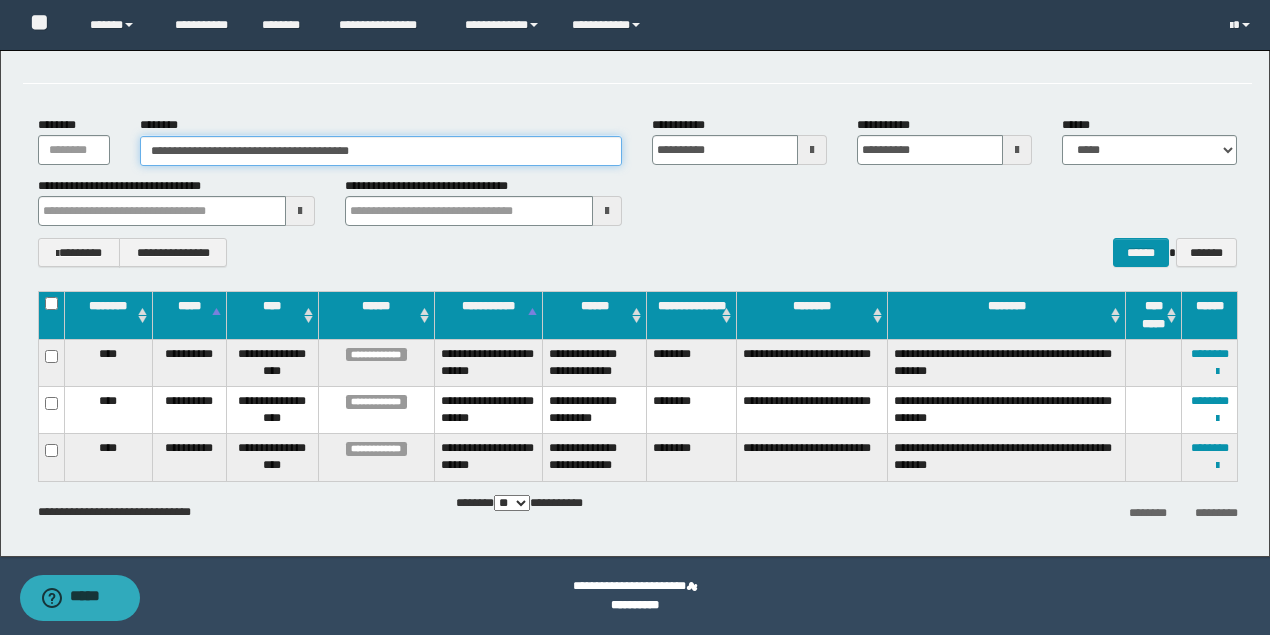 drag, startPoint x: 486, startPoint y: 142, endPoint x: 0, endPoint y: 164, distance: 486.49768 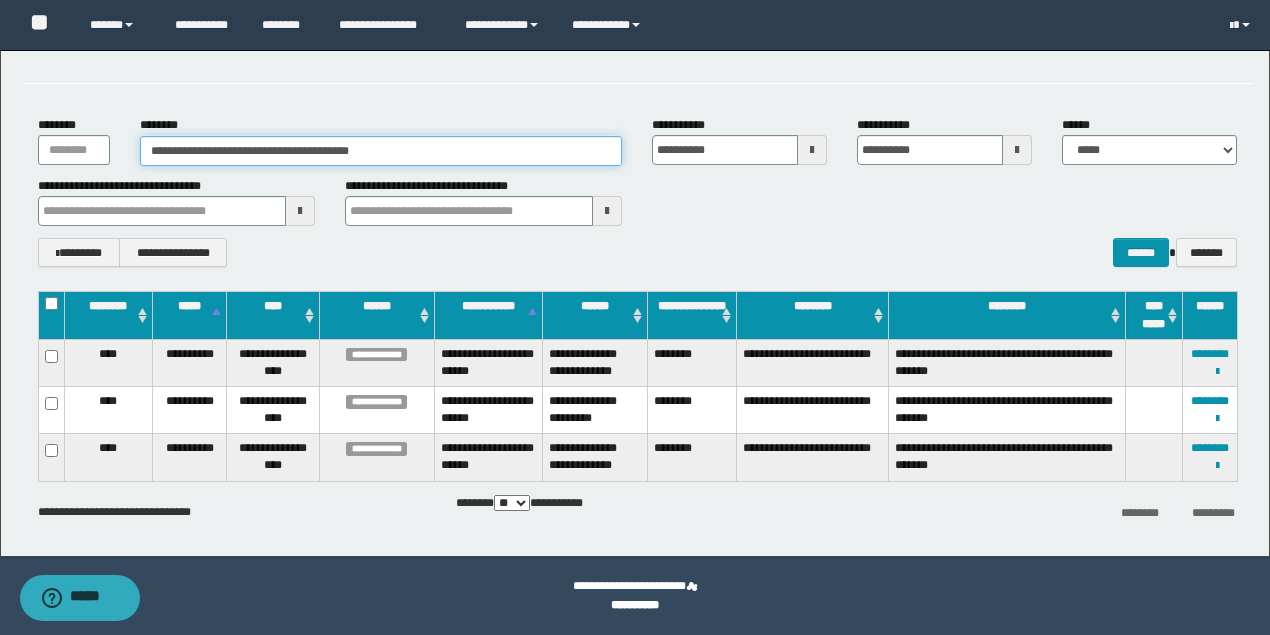 paste 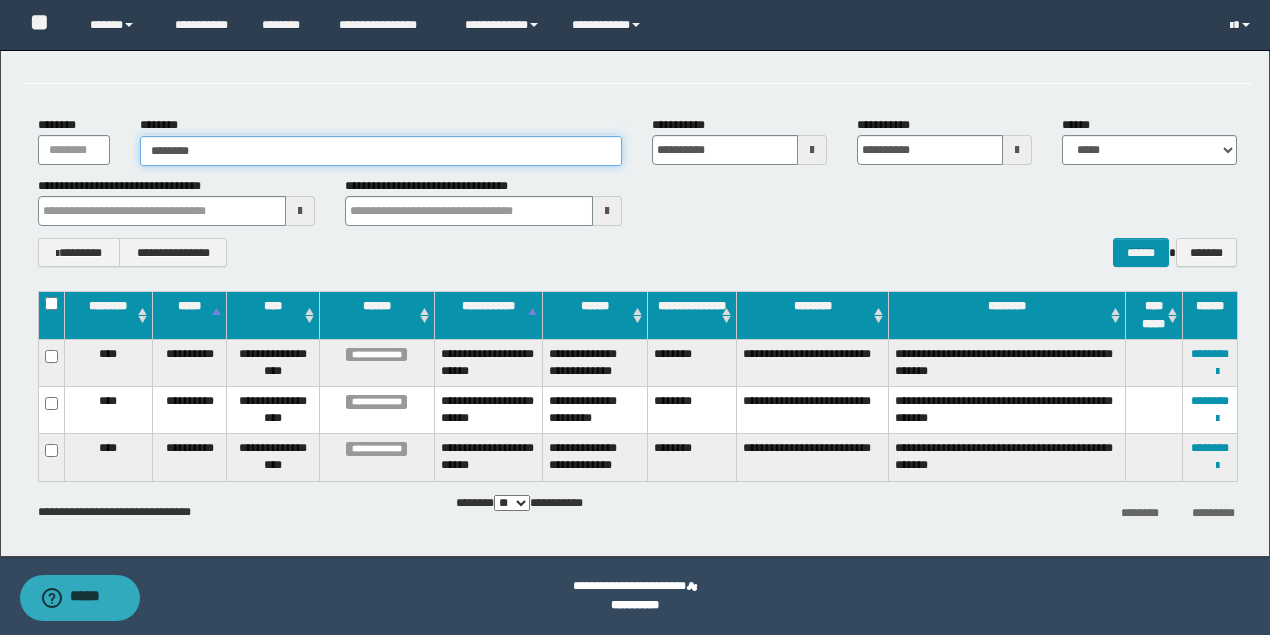type on "********" 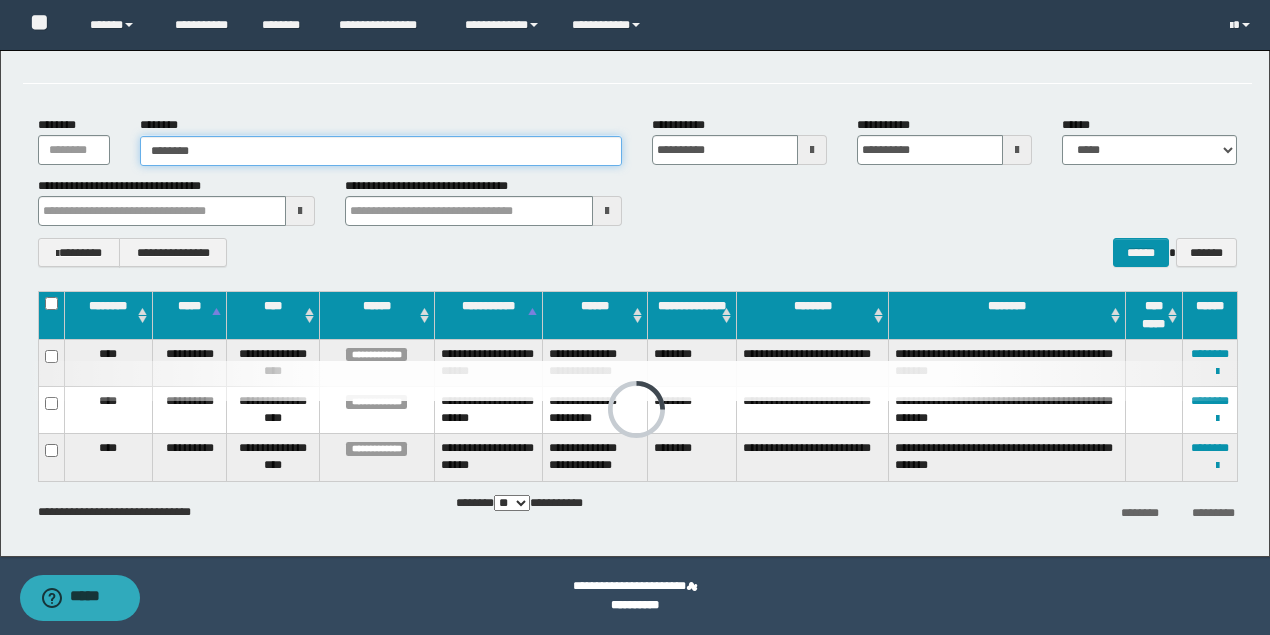 drag, startPoint x: 444, startPoint y: 144, endPoint x: 0, endPoint y: 174, distance: 445.01236 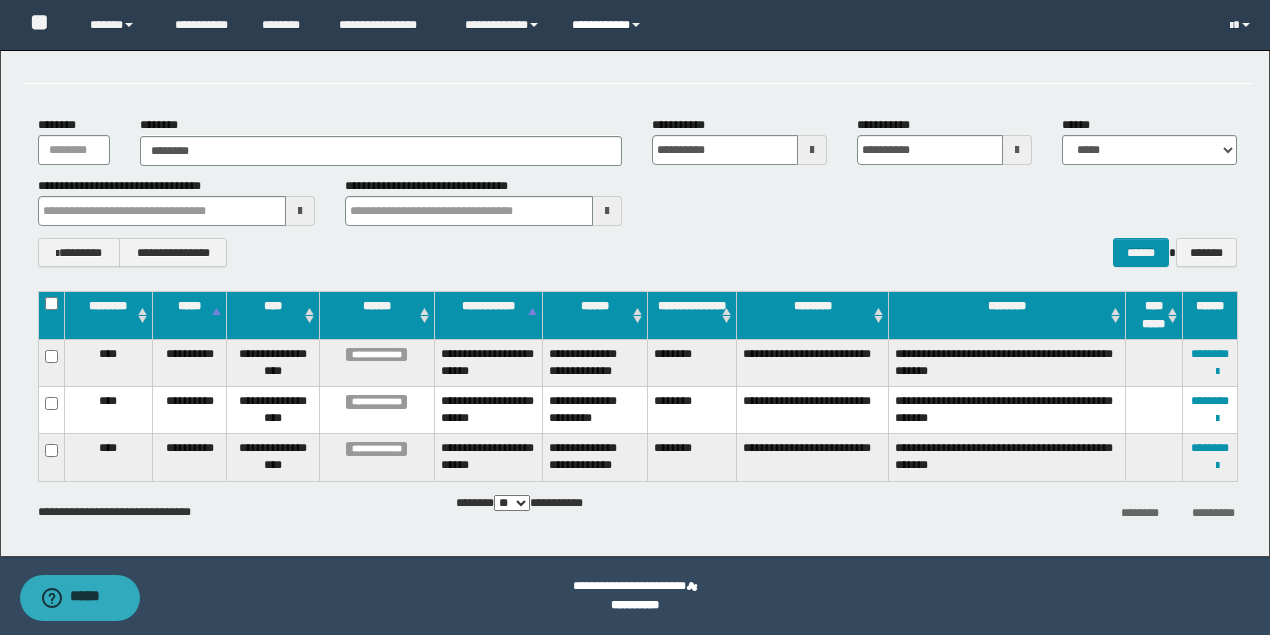 click on "**********" at bounding box center [609, 25] 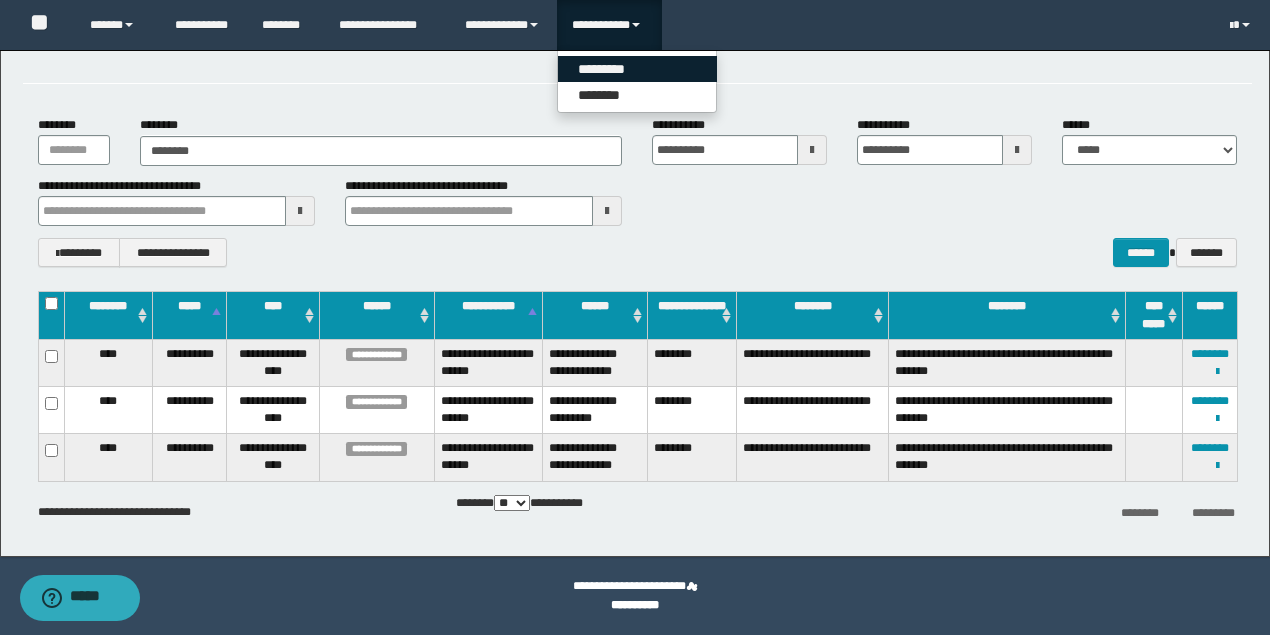 click on "*********" at bounding box center (637, 69) 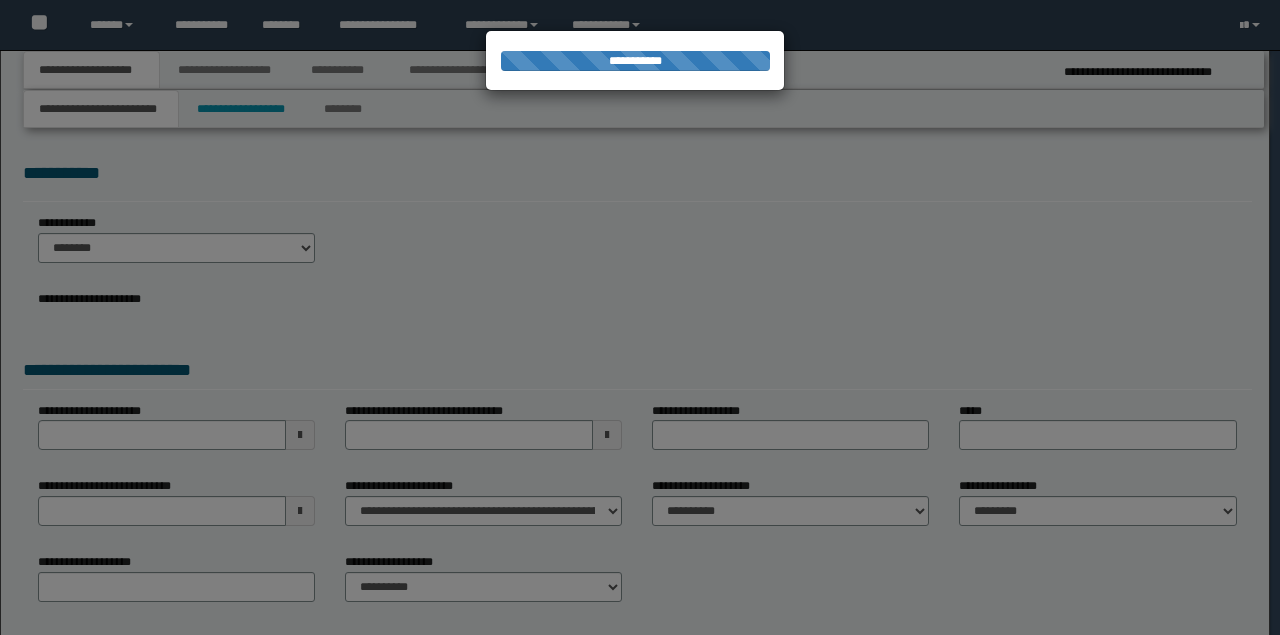 scroll, scrollTop: 0, scrollLeft: 0, axis: both 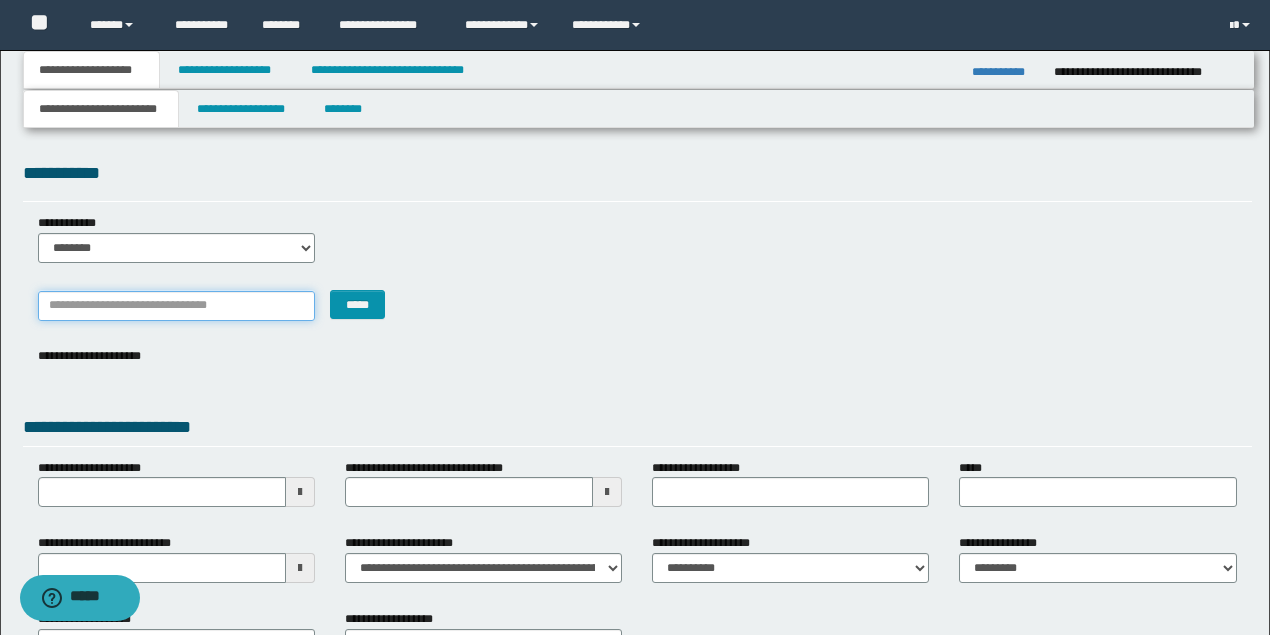 click on "*******" at bounding box center [176, 306] 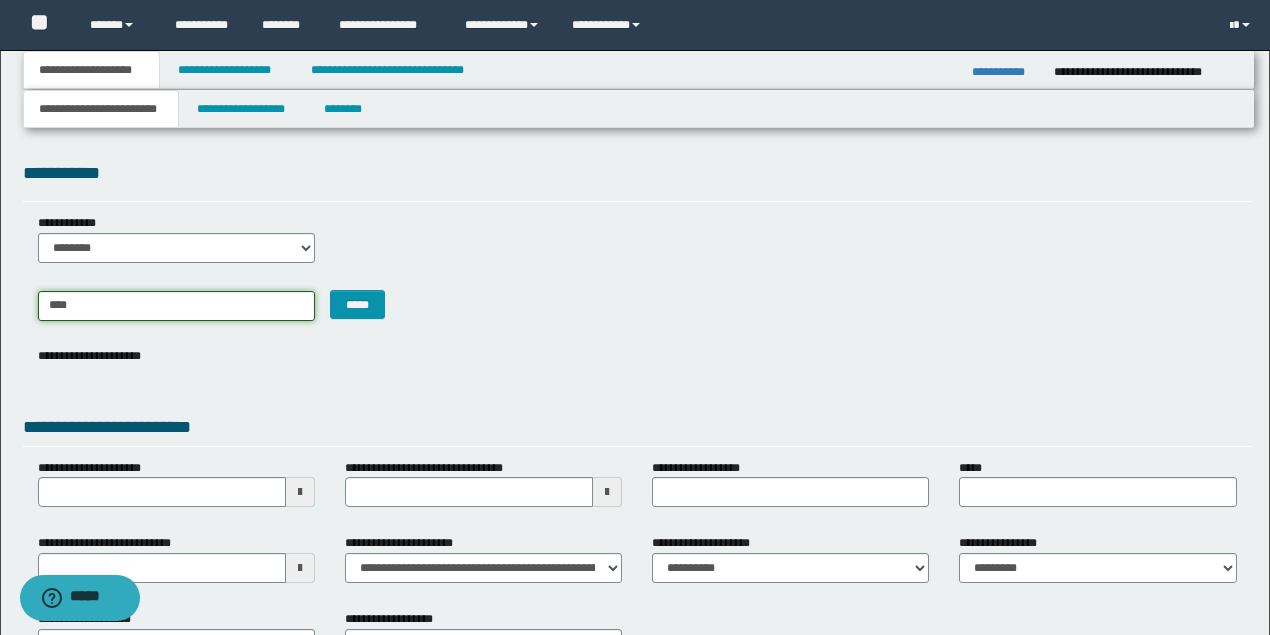 type on "*****" 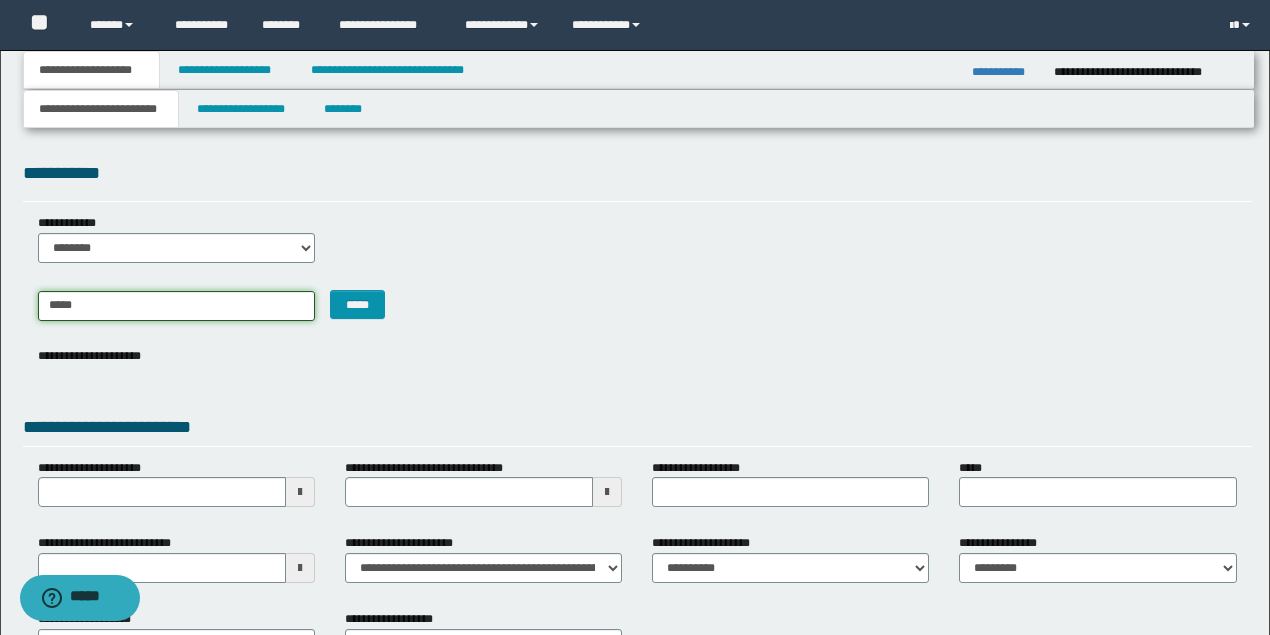 type on "*********" 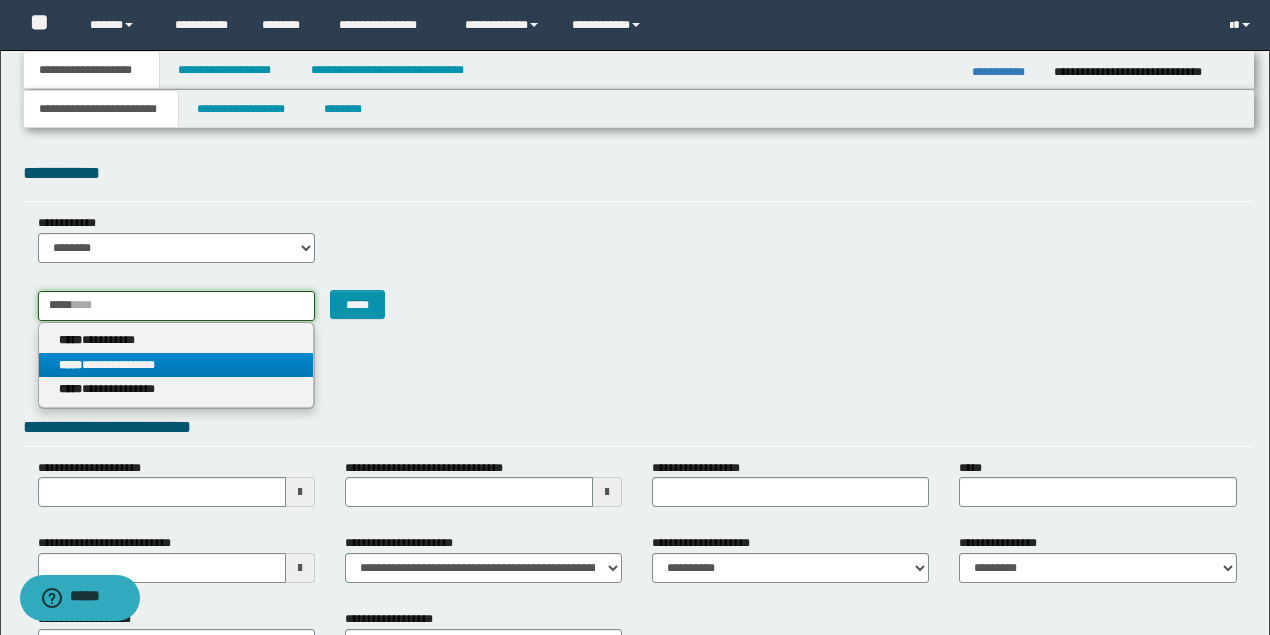 type on "*****" 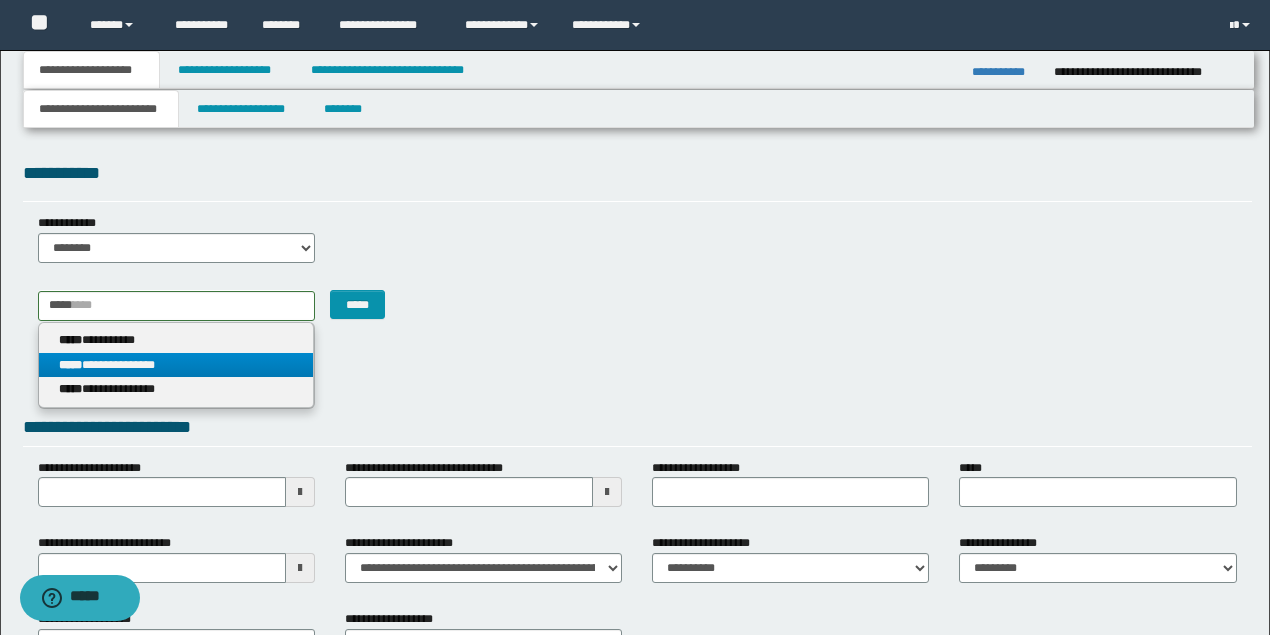 click on "**********" at bounding box center [176, 365] 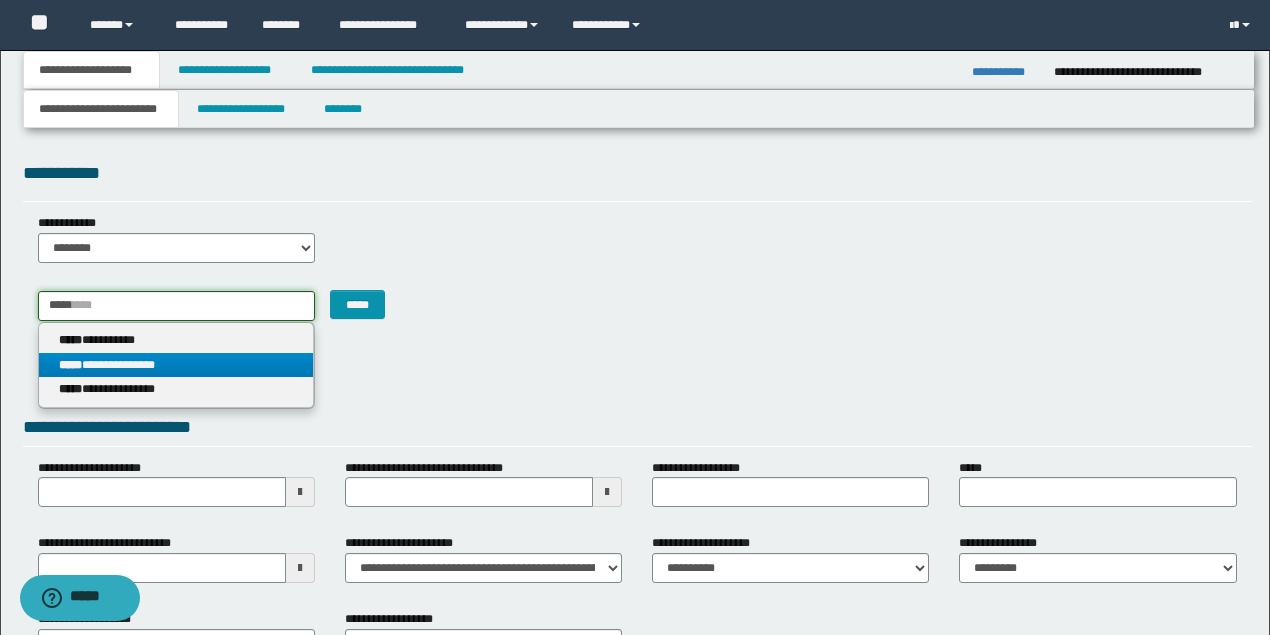 type 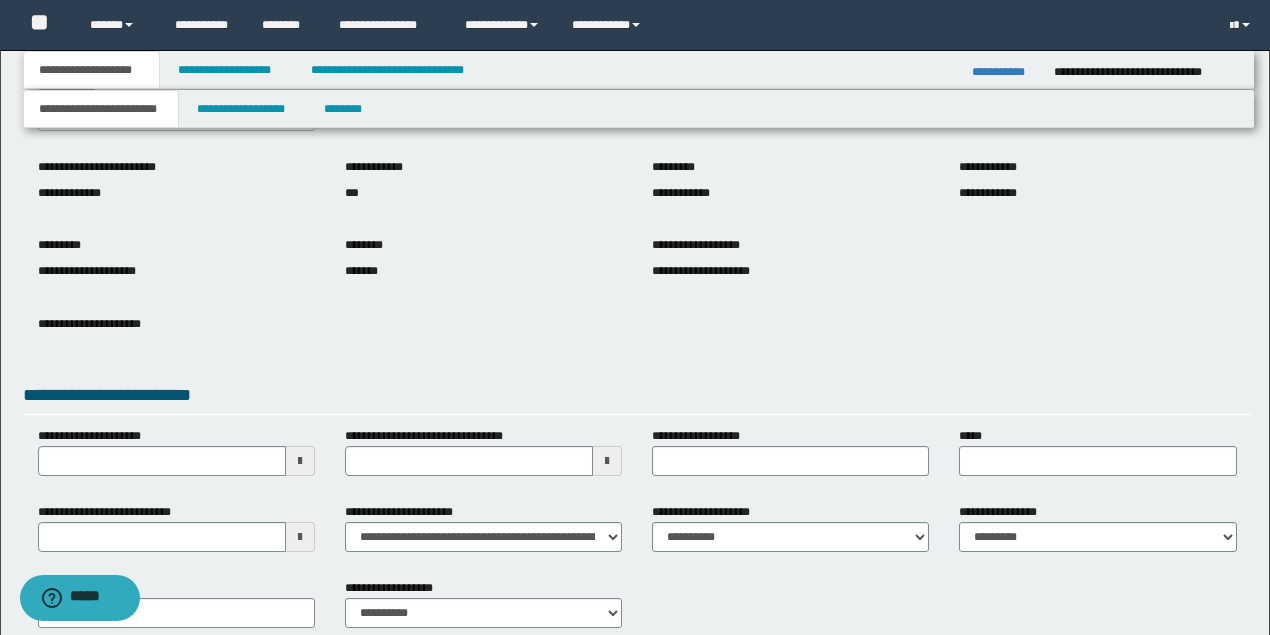 scroll, scrollTop: 133, scrollLeft: 0, axis: vertical 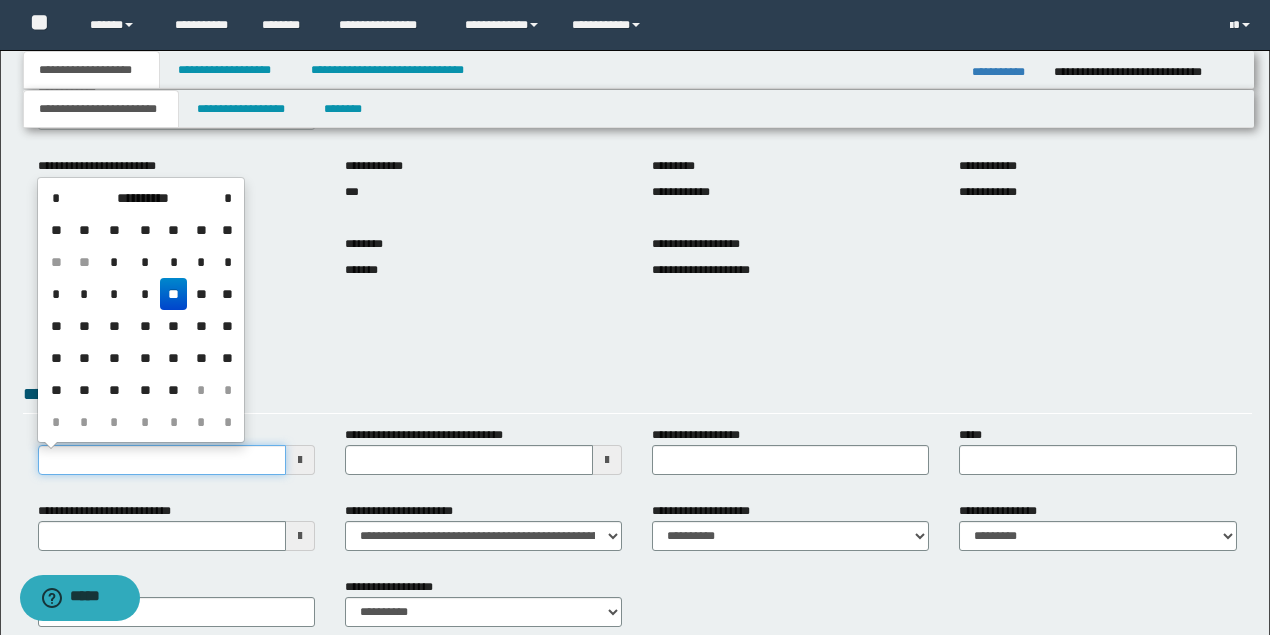 click on "**********" at bounding box center [162, 460] 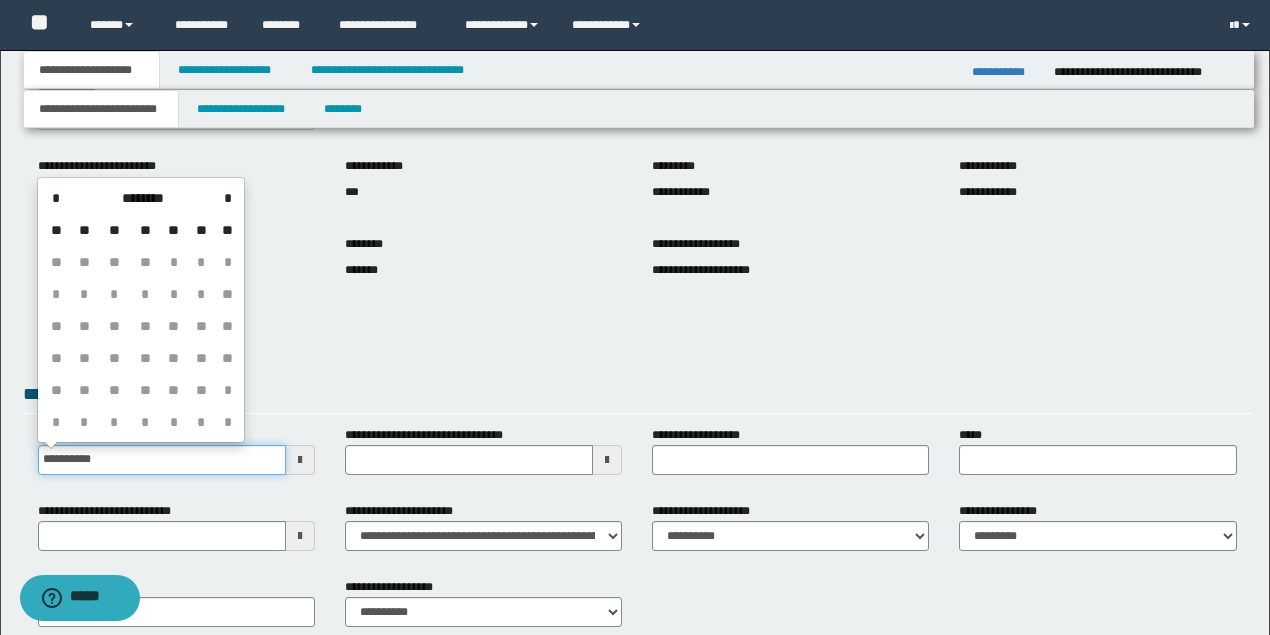 type on "**********" 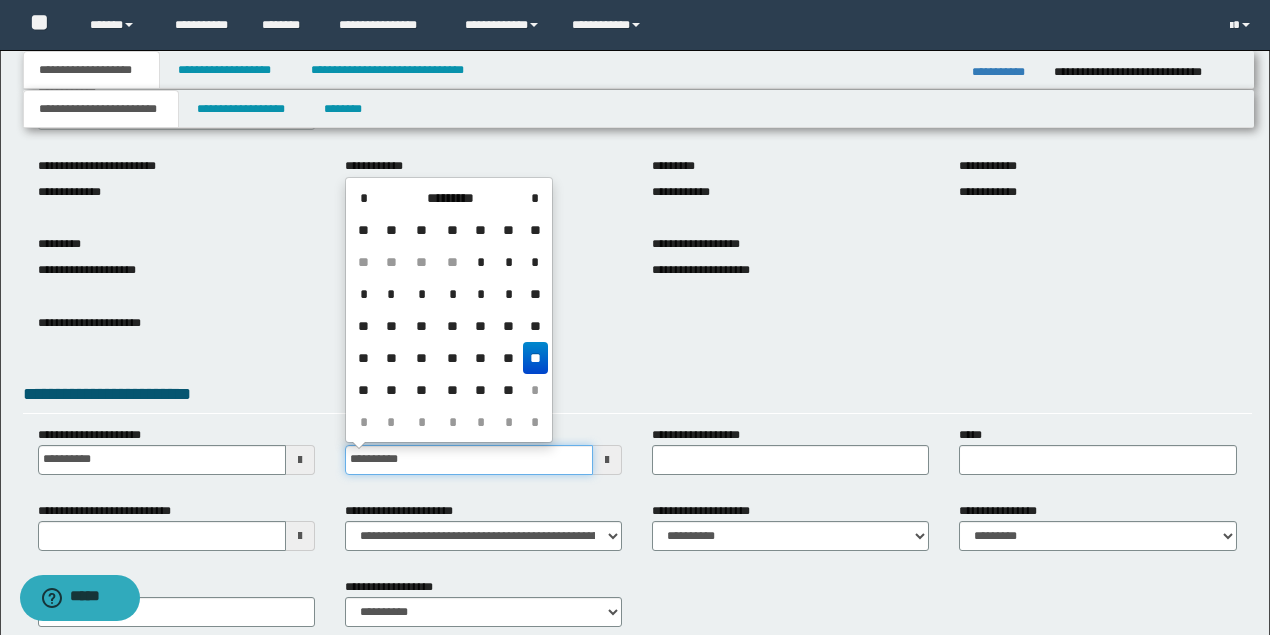 type on "**********" 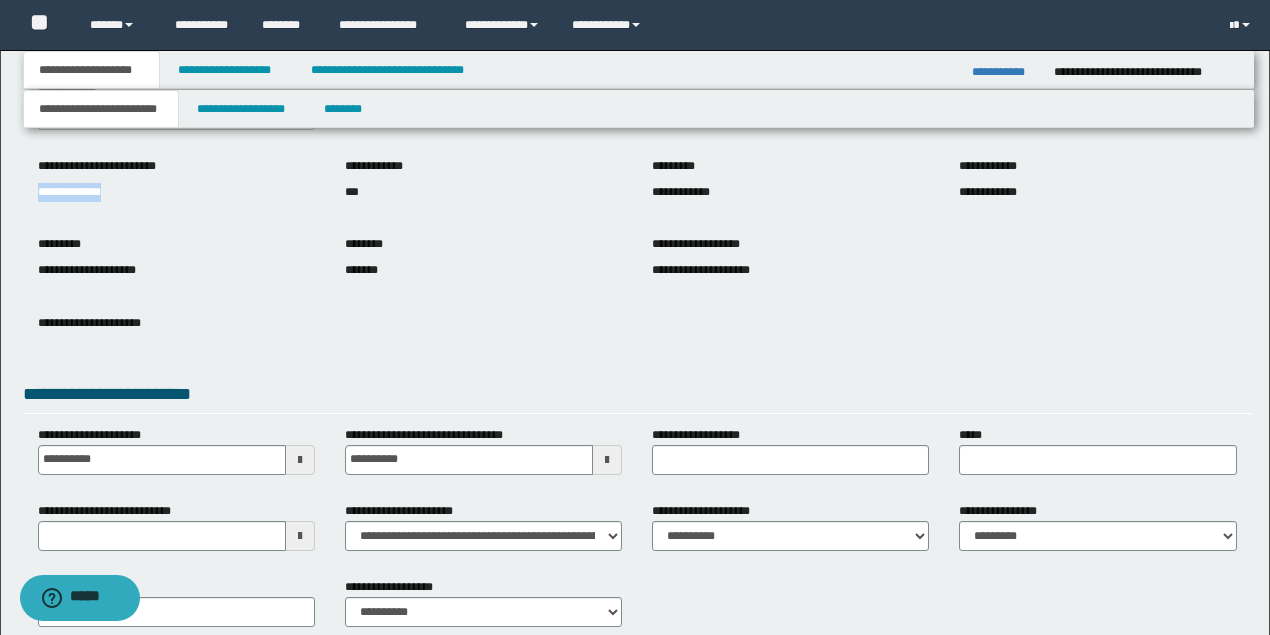 drag, startPoint x: 140, startPoint y: 188, endPoint x: 0, endPoint y: 214, distance: 142.39381 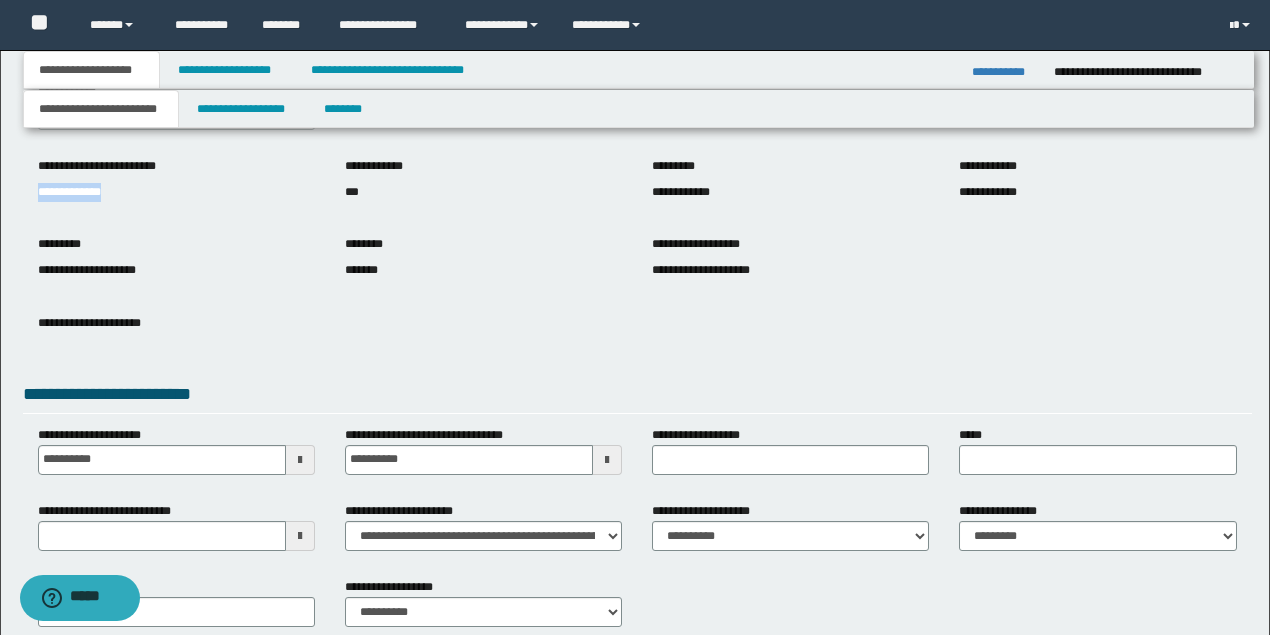 copy on "**********" 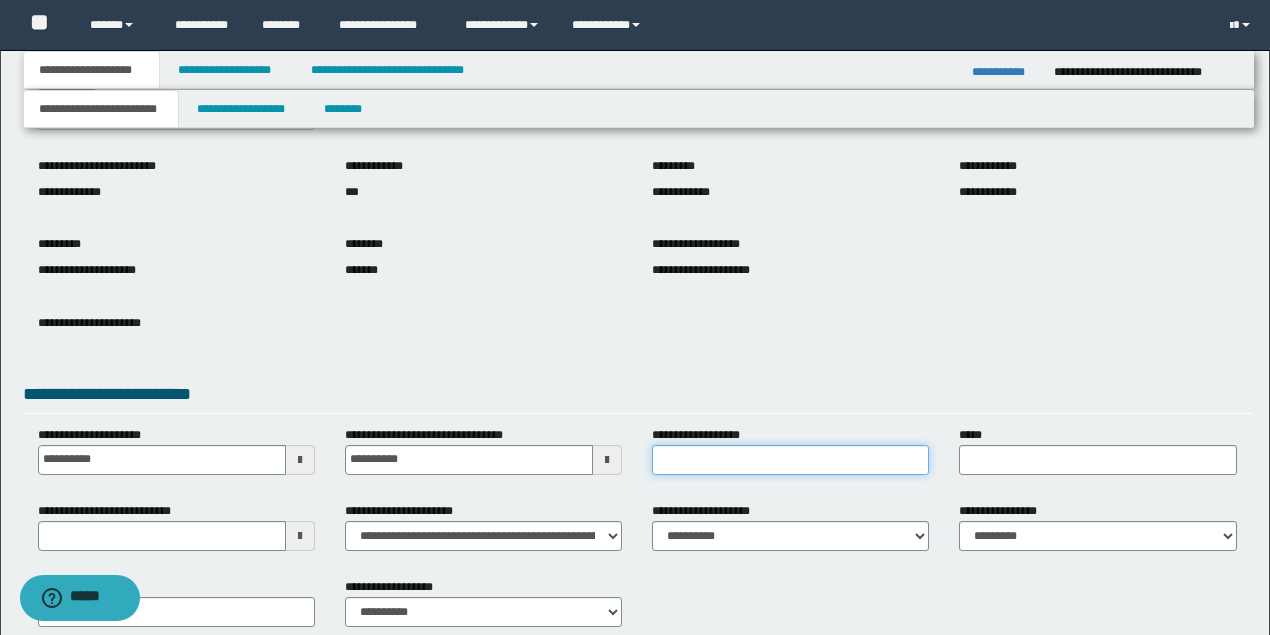 drag, startPoint x: 756, startPoint y: 461, endPoint x: 694, endPoint y: 475, distance: 63.560993 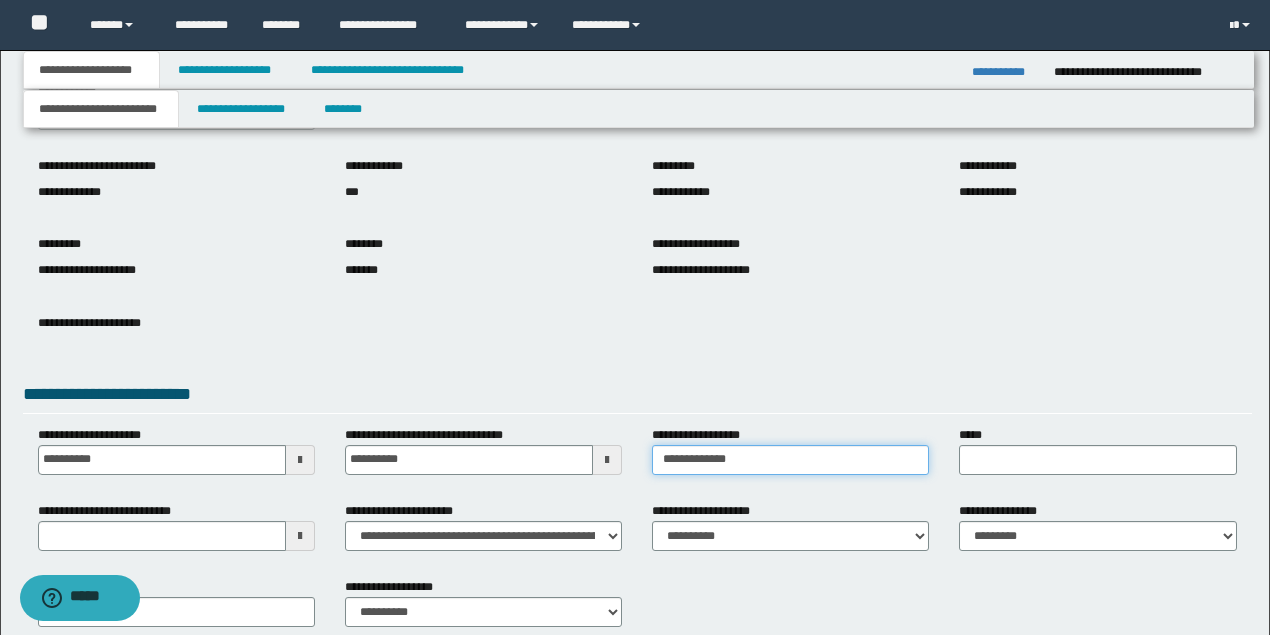 type on "**********" 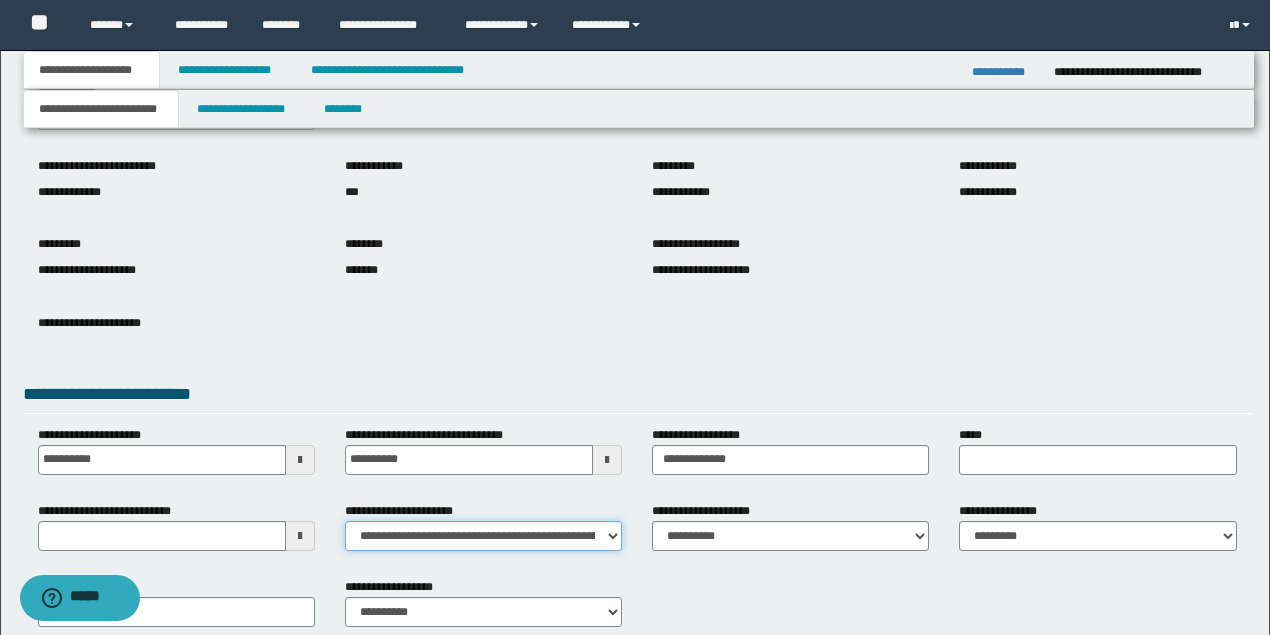 click on "**********" at bounding box center (483, 536) 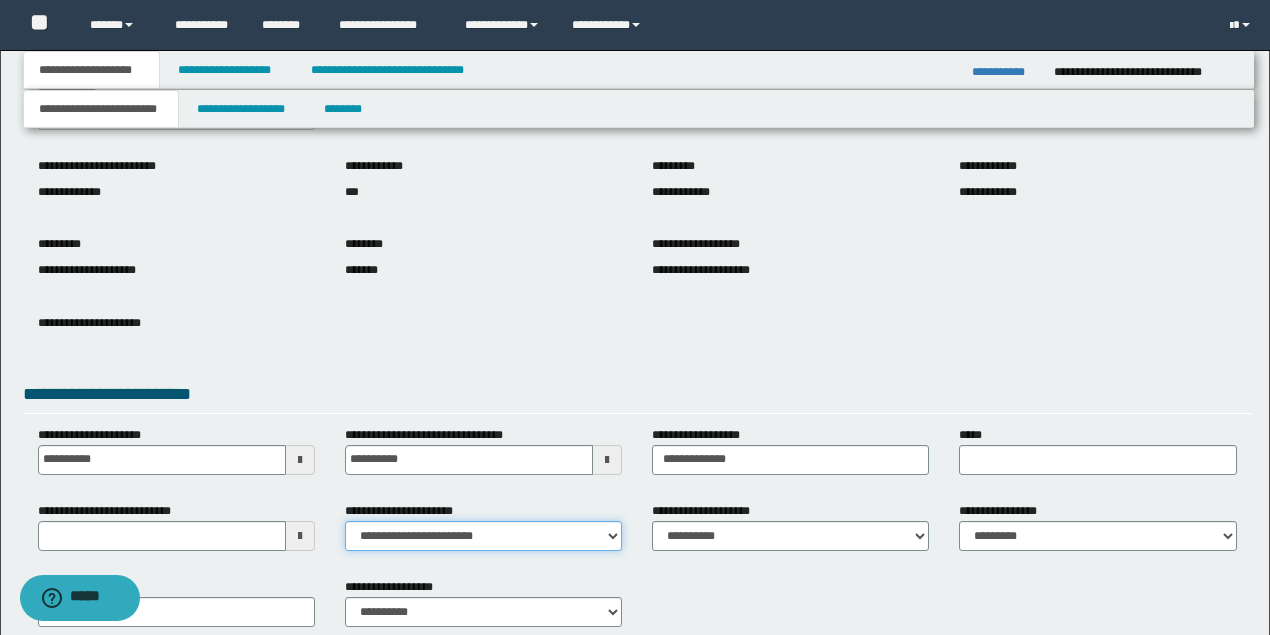 click on "**********" at bounding box center [483, 536] 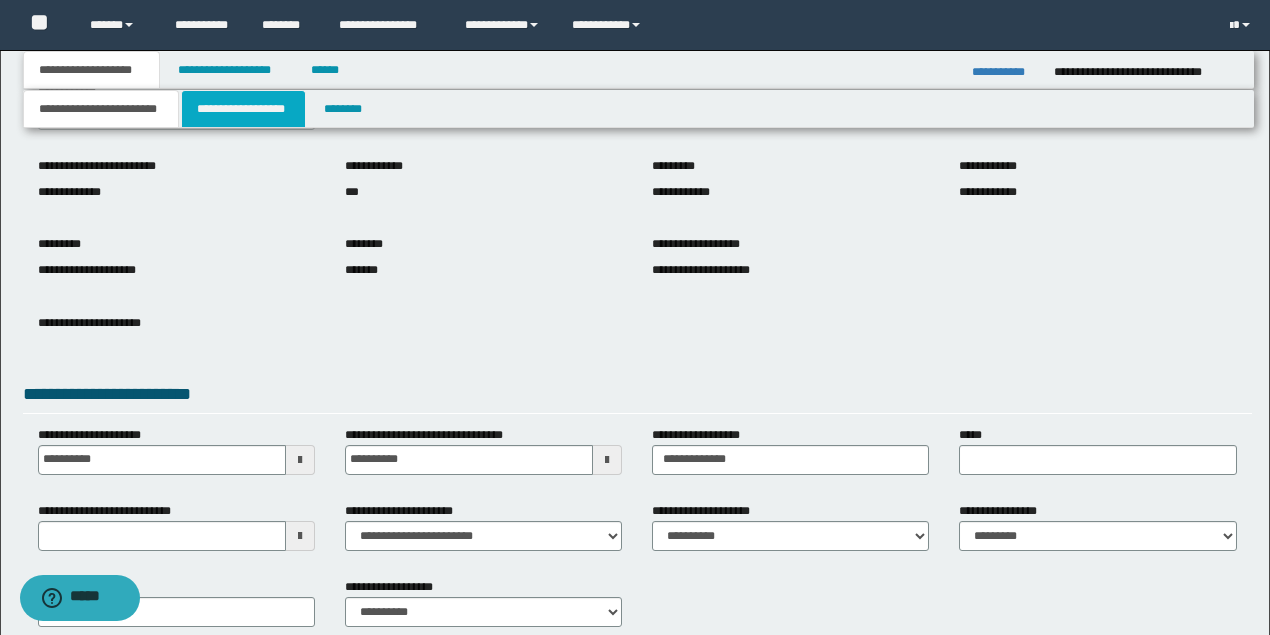 click on "**********" at bounding box center (243, 109) 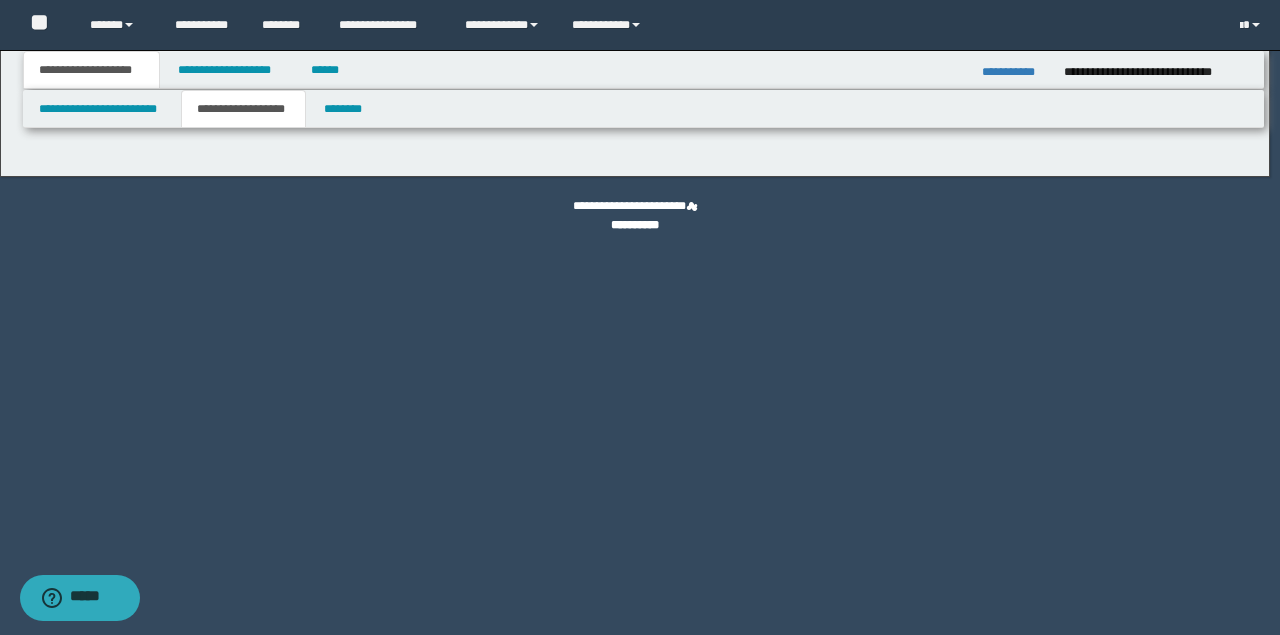 type on "********" 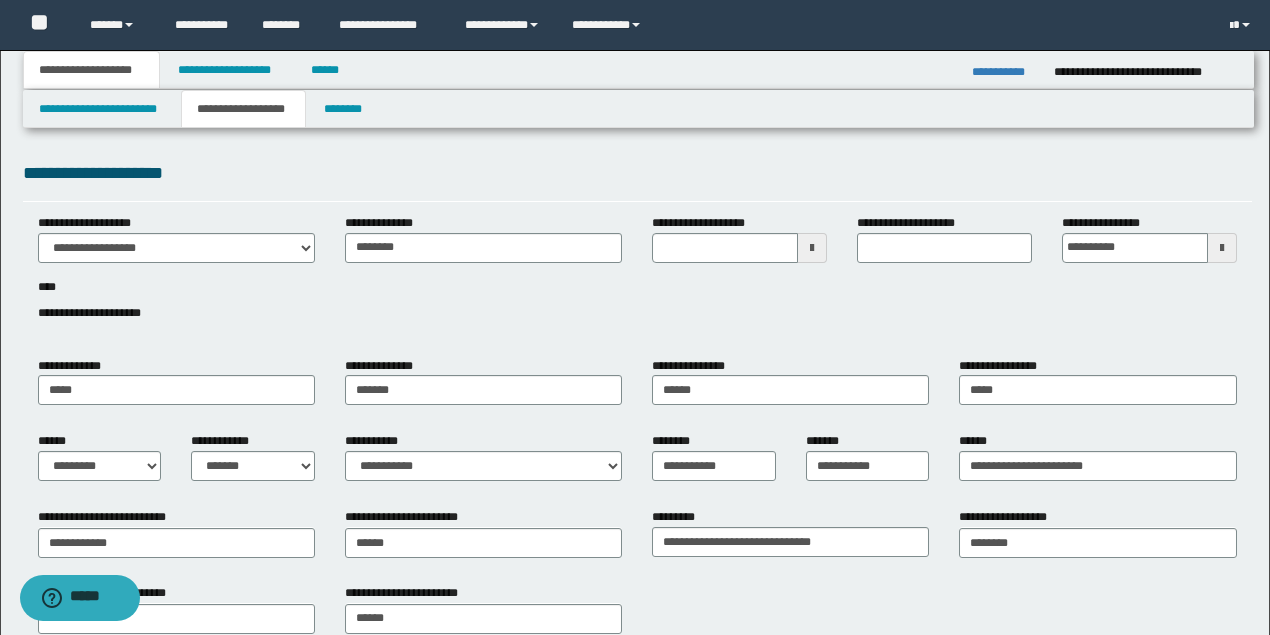 scroll, scrollTop: 333, scrollLeft: 0, axis: vertical 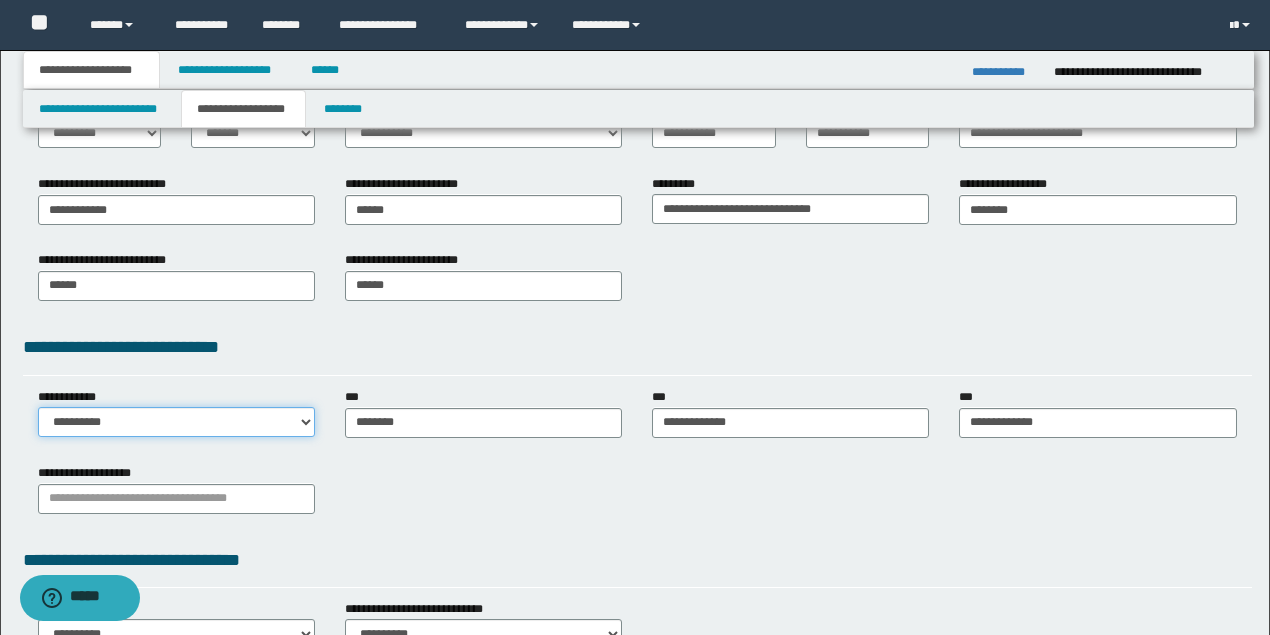 click on "**********" at bounding box center [176, 422] 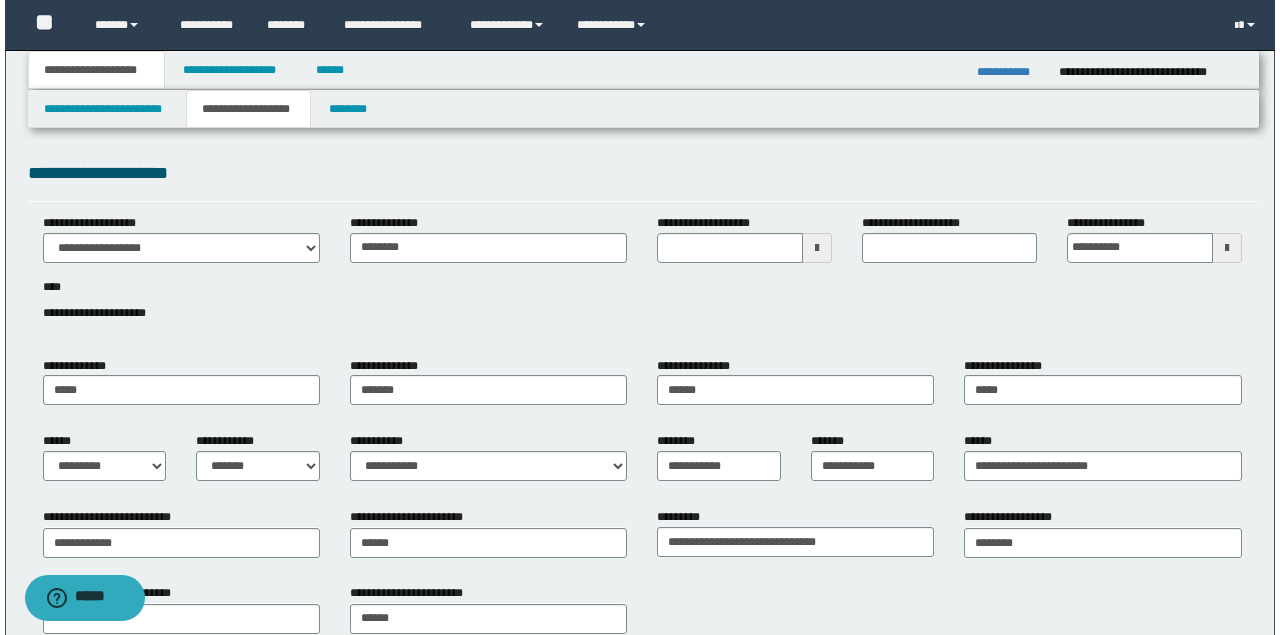 scroll, scrollTop: 0, scrollLeft: 0, axis: both 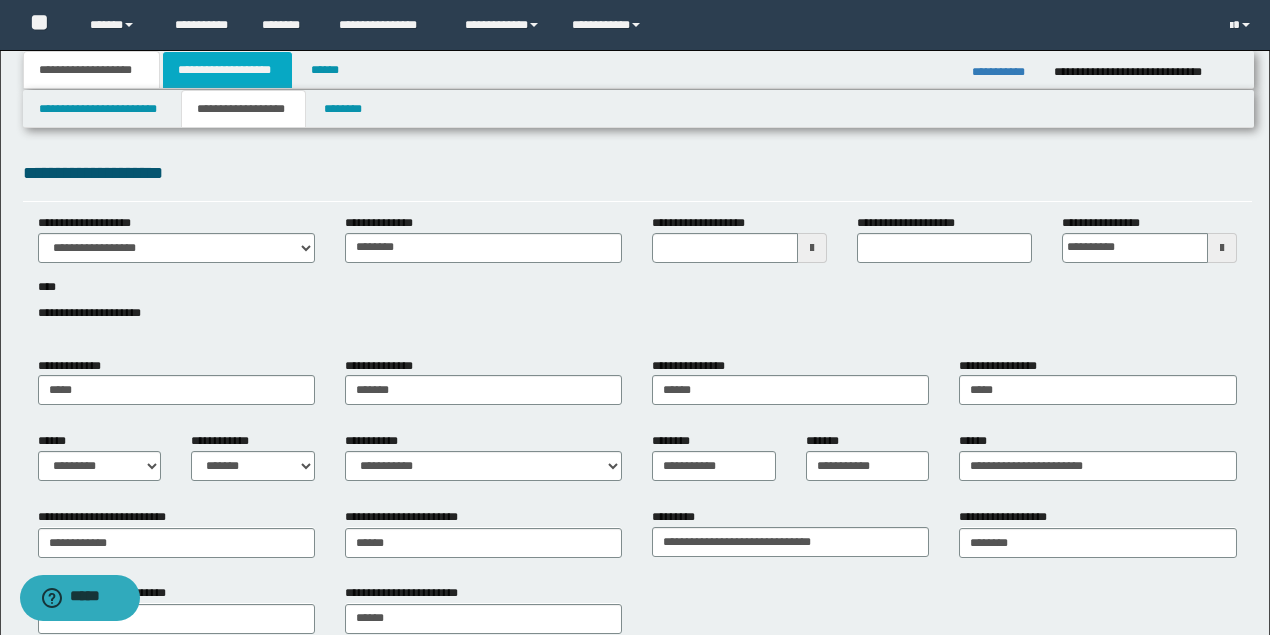 click on "**********" at bounding box center [227, 70] 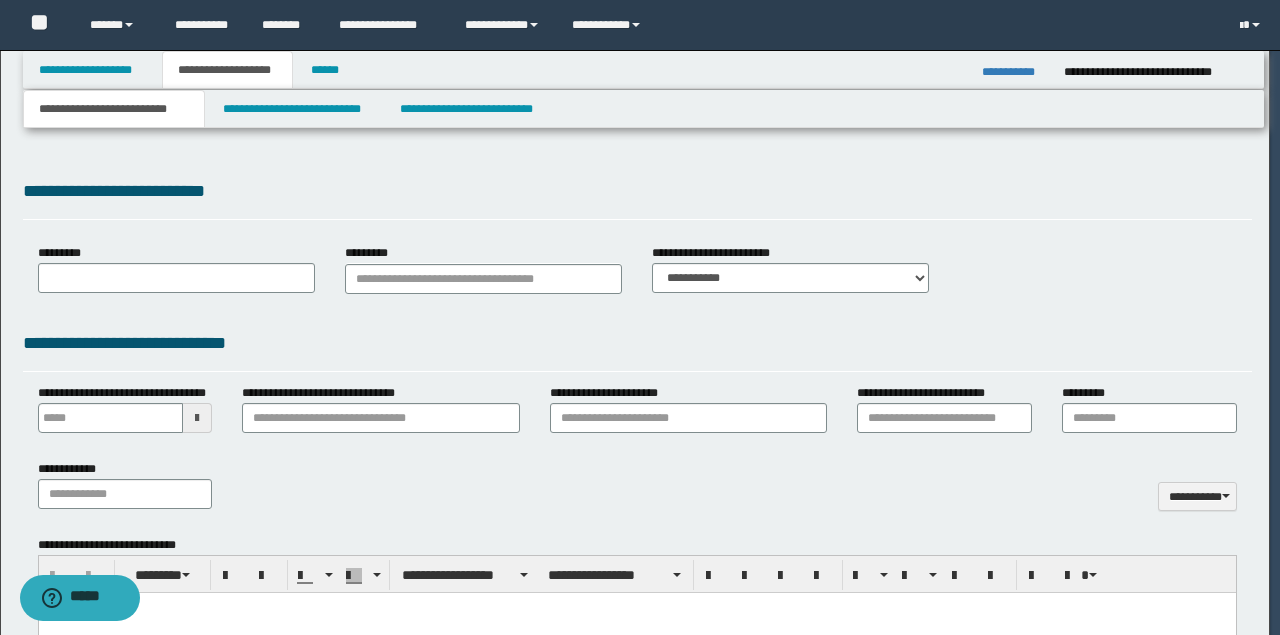 select on "*" 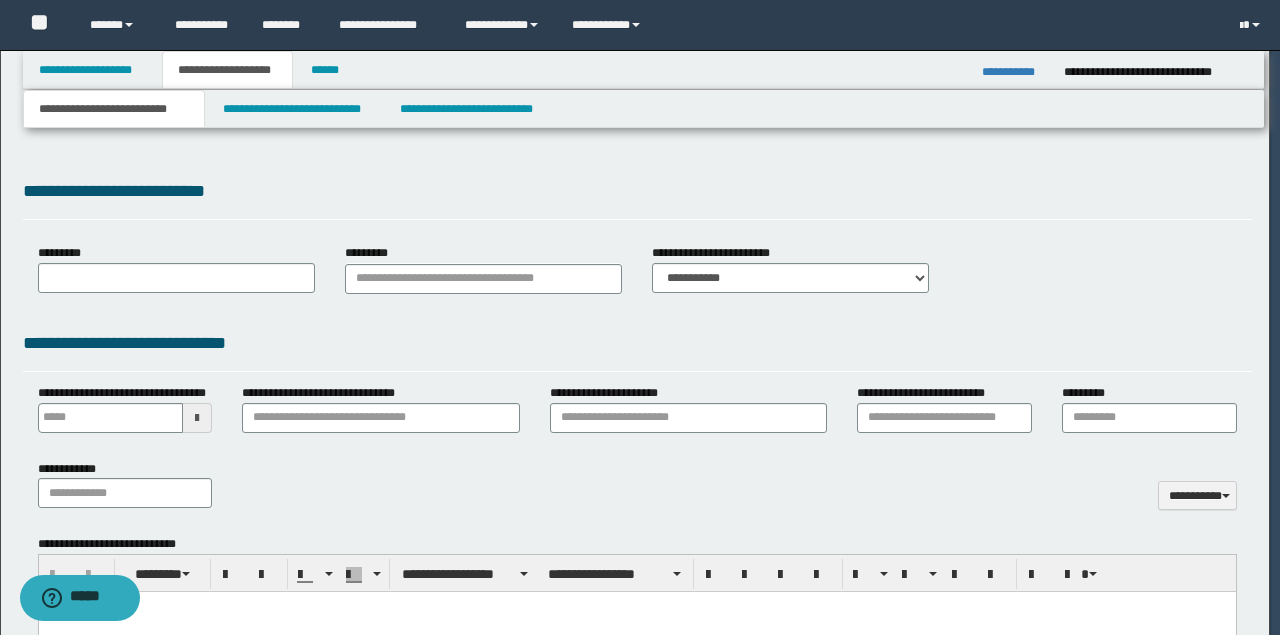type 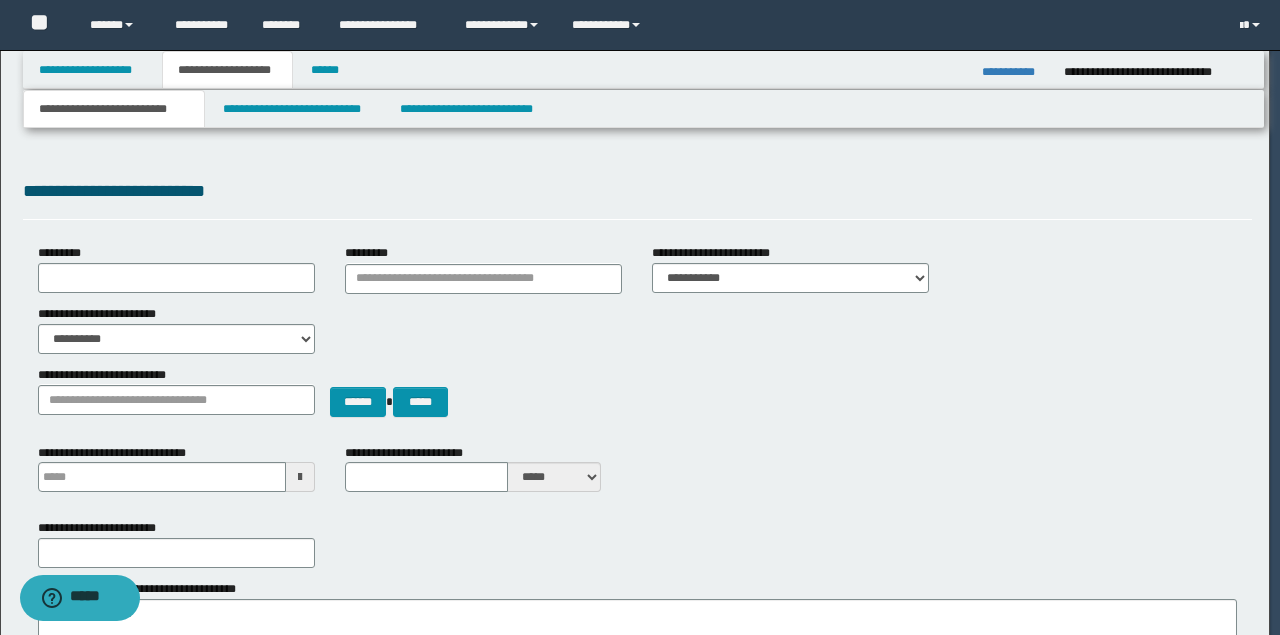 scroll, scrollTop: 0, scrollLeft: 0, axis: both 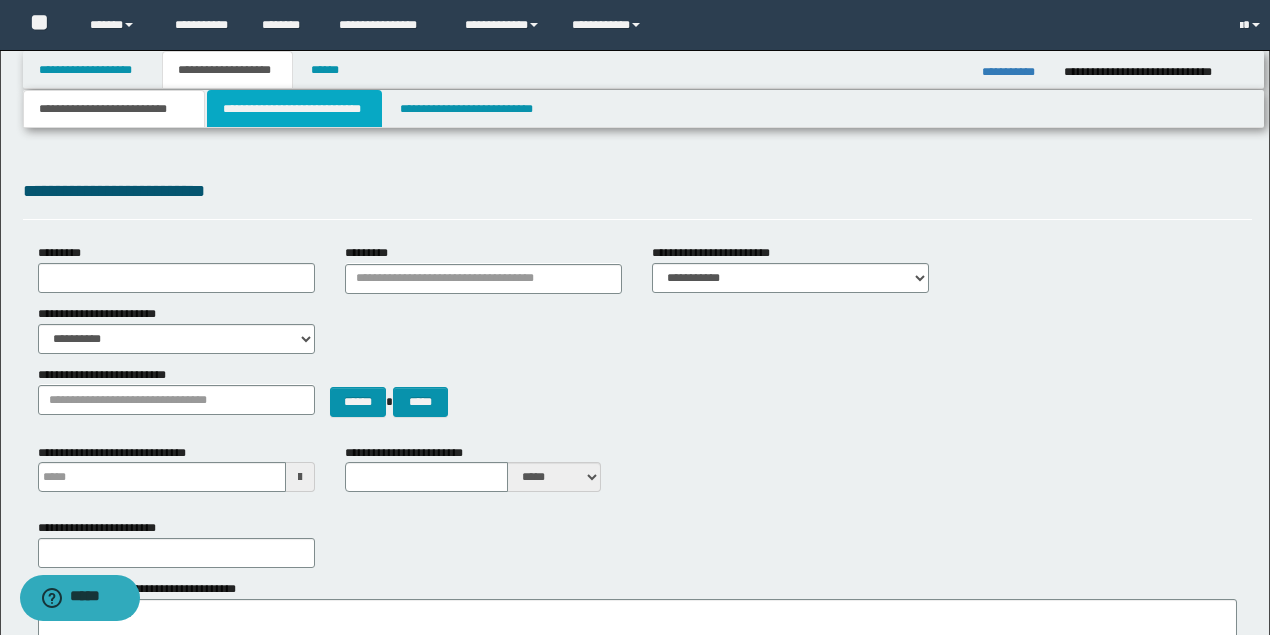 click on "**********" at bounding box center (294, 109) 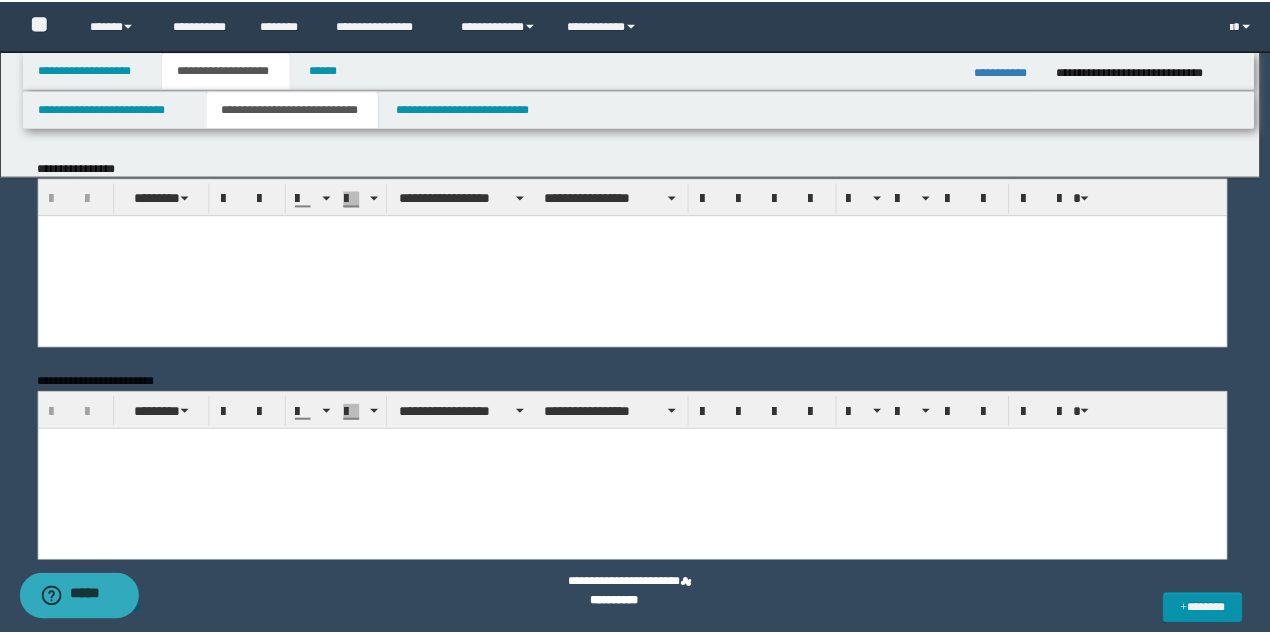 scroll, scrollTop: 0, scrollLeft: 0, axis: both 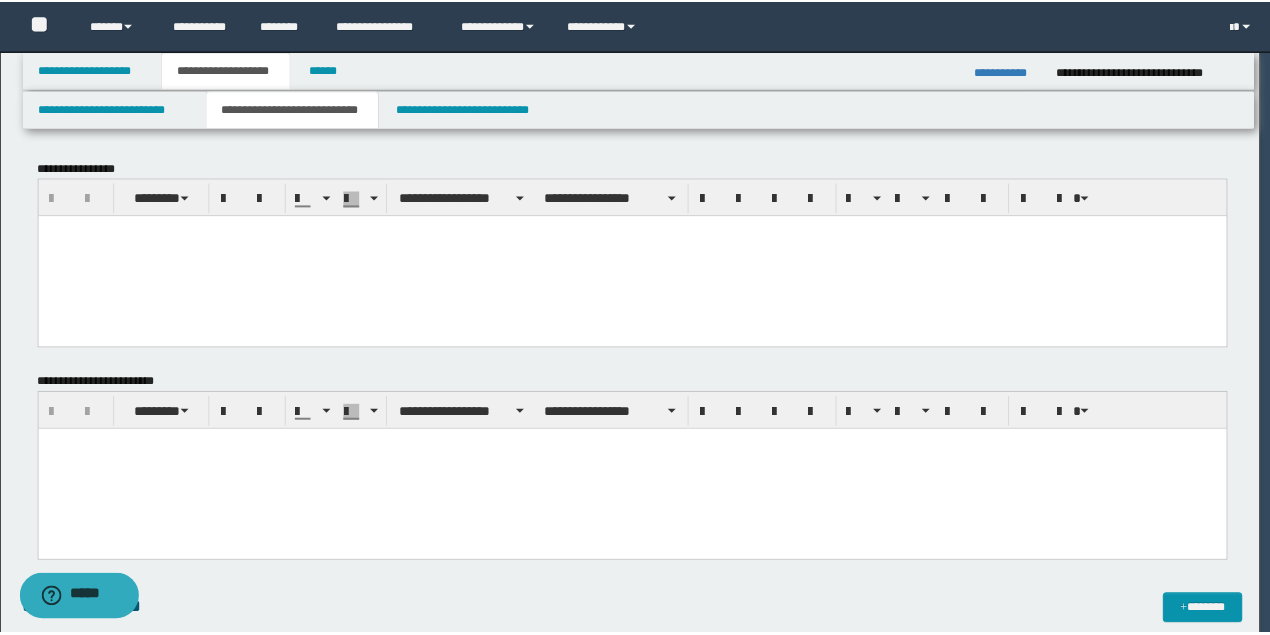 drag, startPoint x: 162, startPoint y: 299, endPoint x: 219, endPoint y: 618, distance: 324.05246 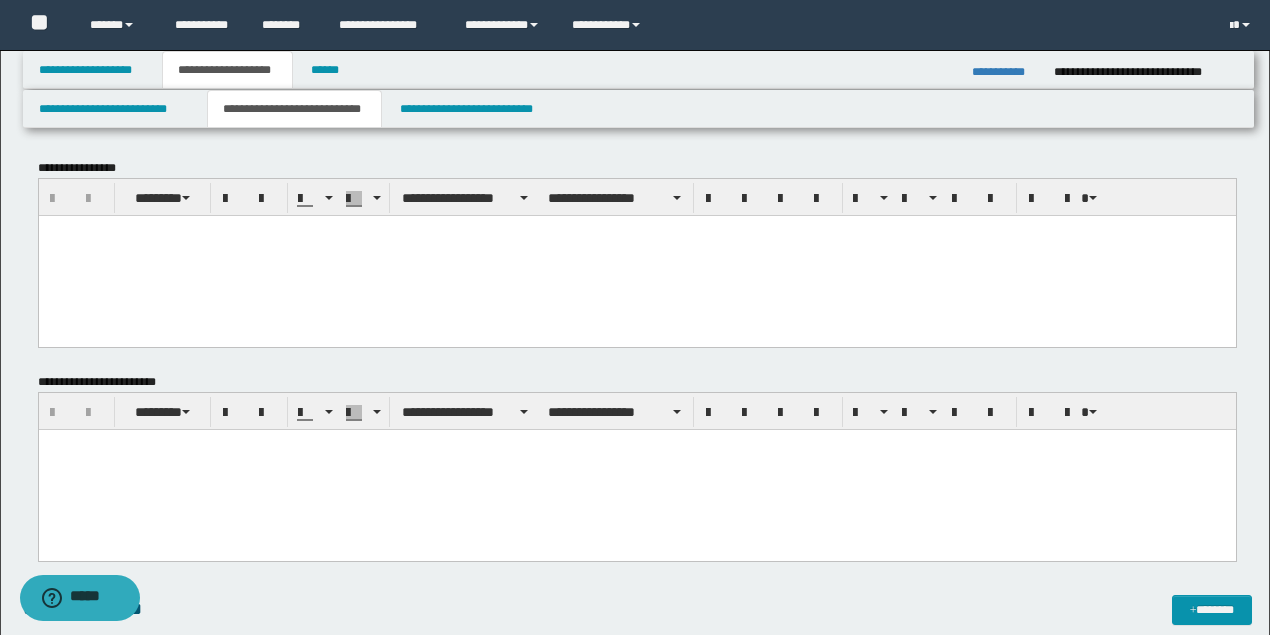 paste 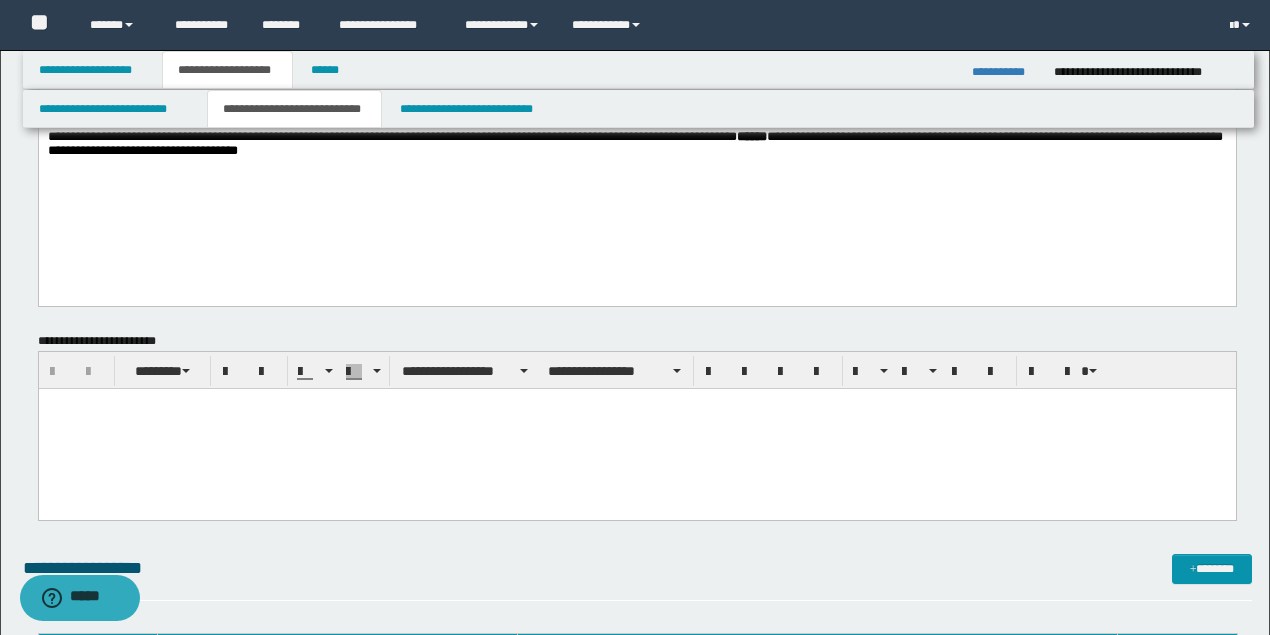 click at bounding box center [636, 429] 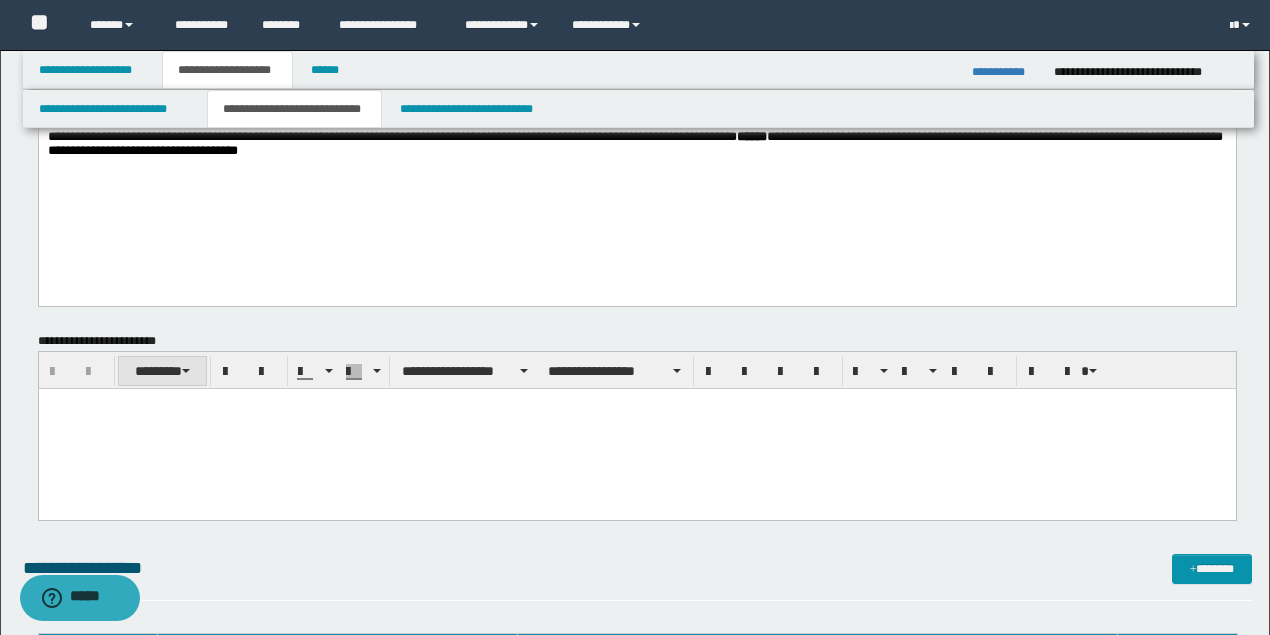 type 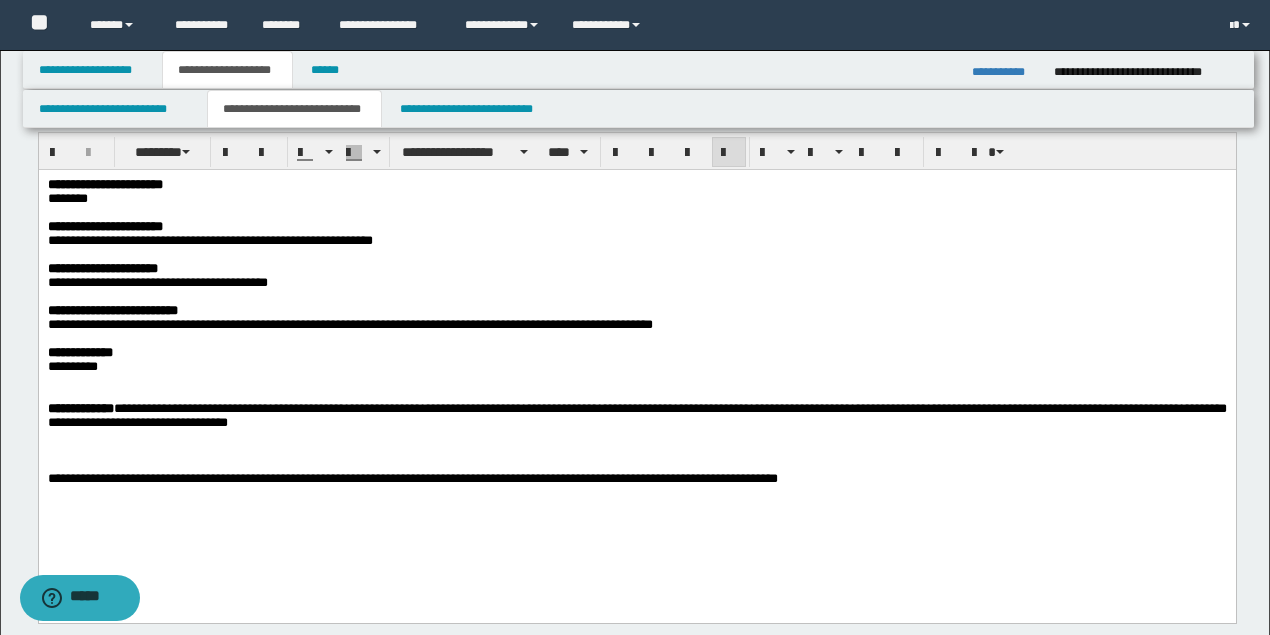 scroll, scrollTop: 600, scrollLeft: 0, axis: vertical 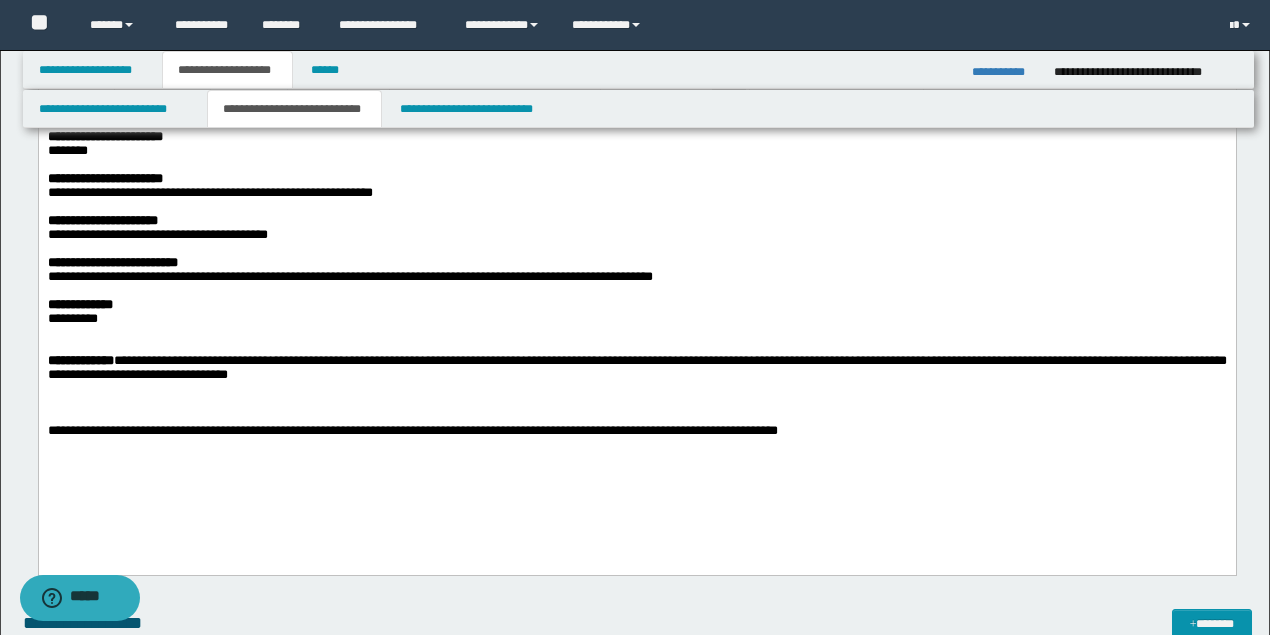 click at bounding box center (636, 333) 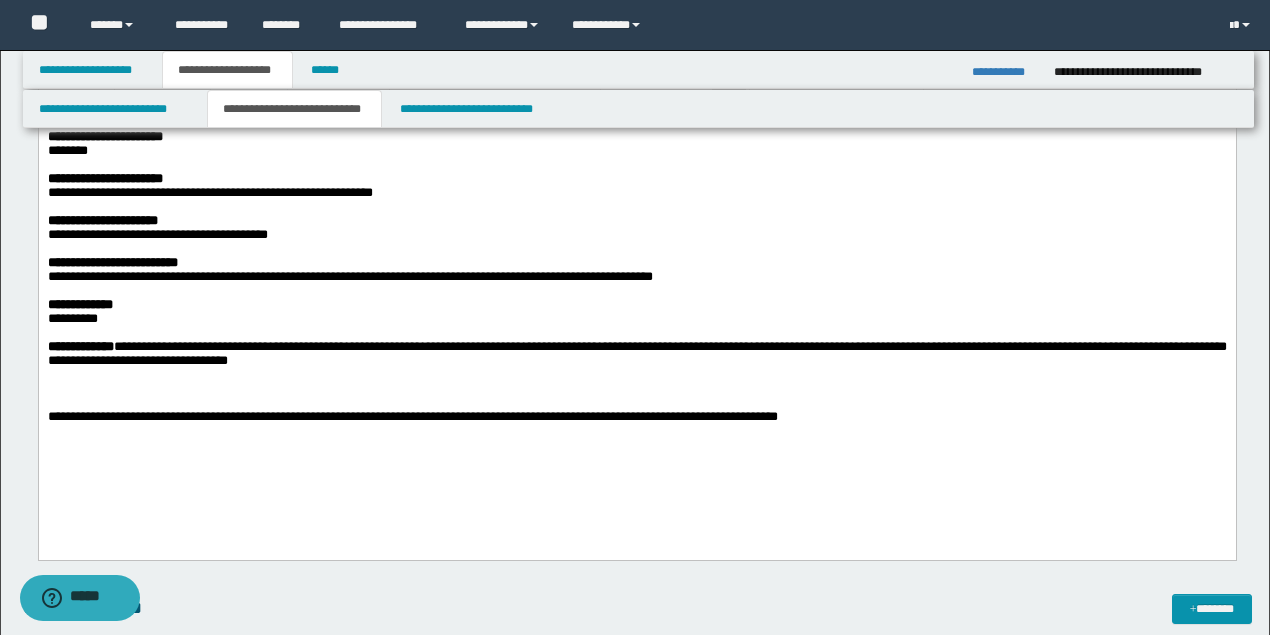 click at bounding box center [636, 389] 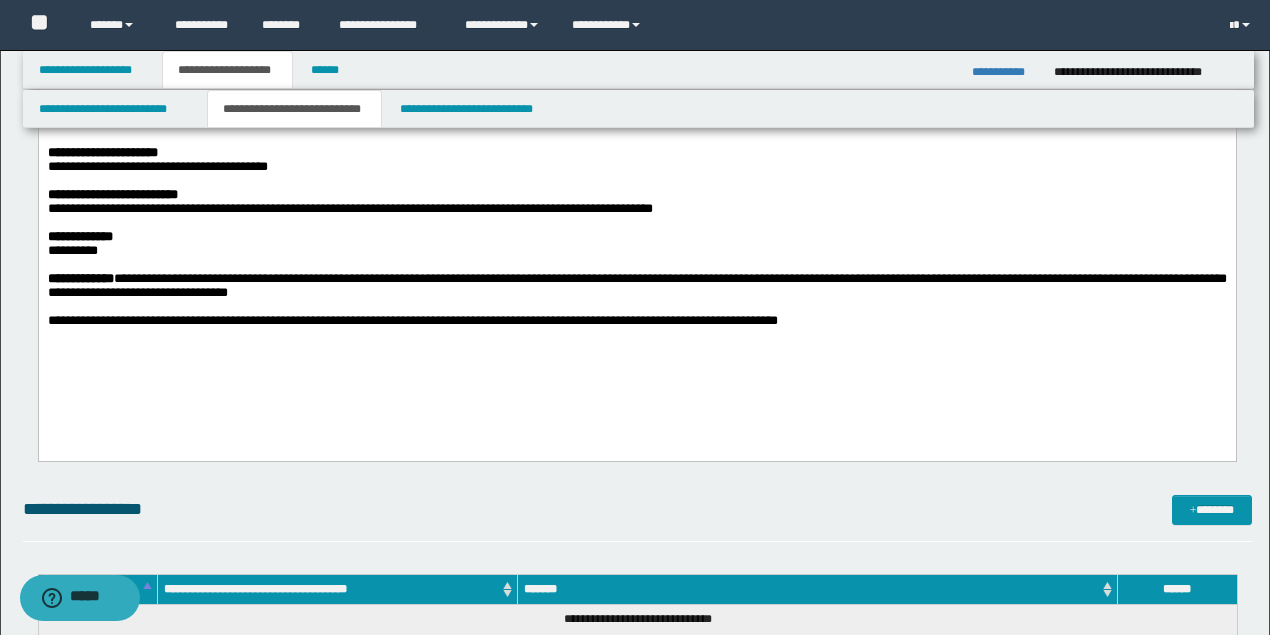 scroll, scrollTop: 666, scrollLeft: 0, axis: vertical 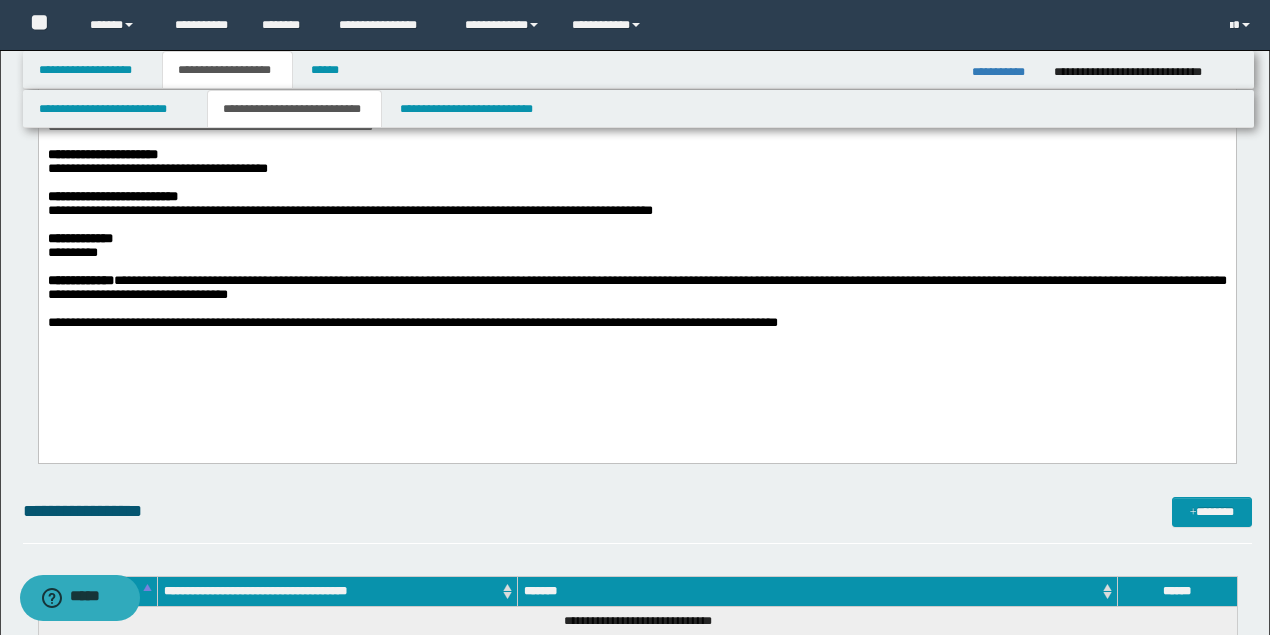 click on "**********" at bounding box center [635, 323] 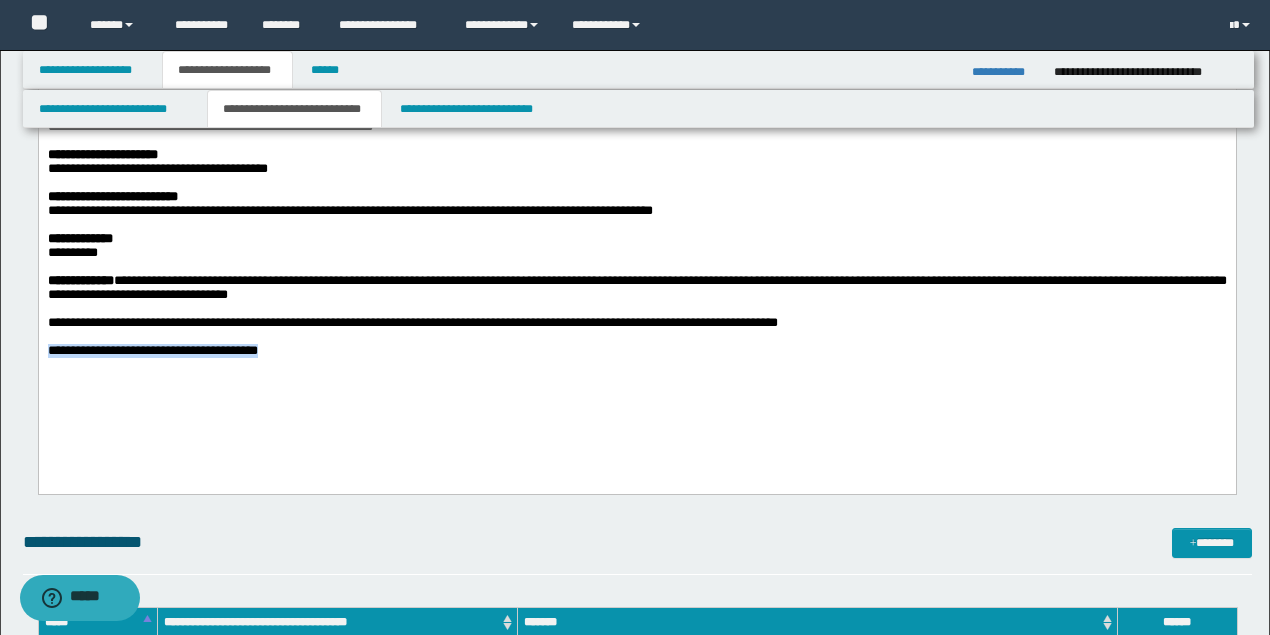 drag, startPoint x: 298, startPoint y: 377, endPoint x: 16, endPoint y: 377, distance: 282 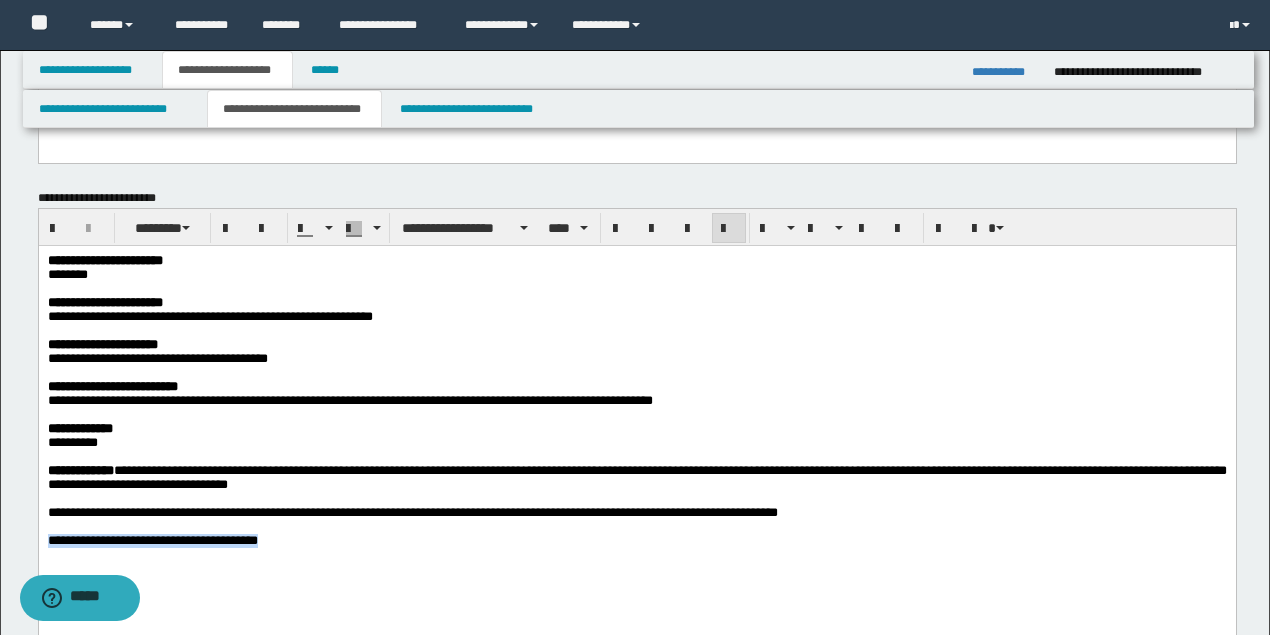 scroll, scrollTop: 466, scrollLeft: 0, axis: vertical 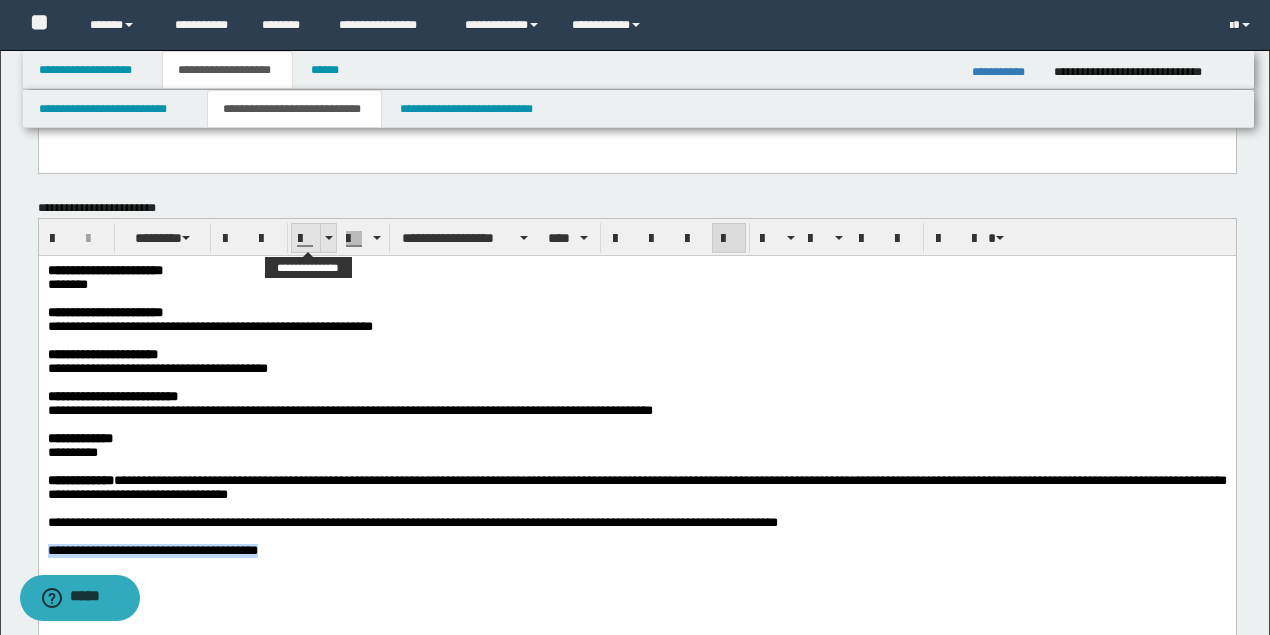 click at bounding box center (329, 238) 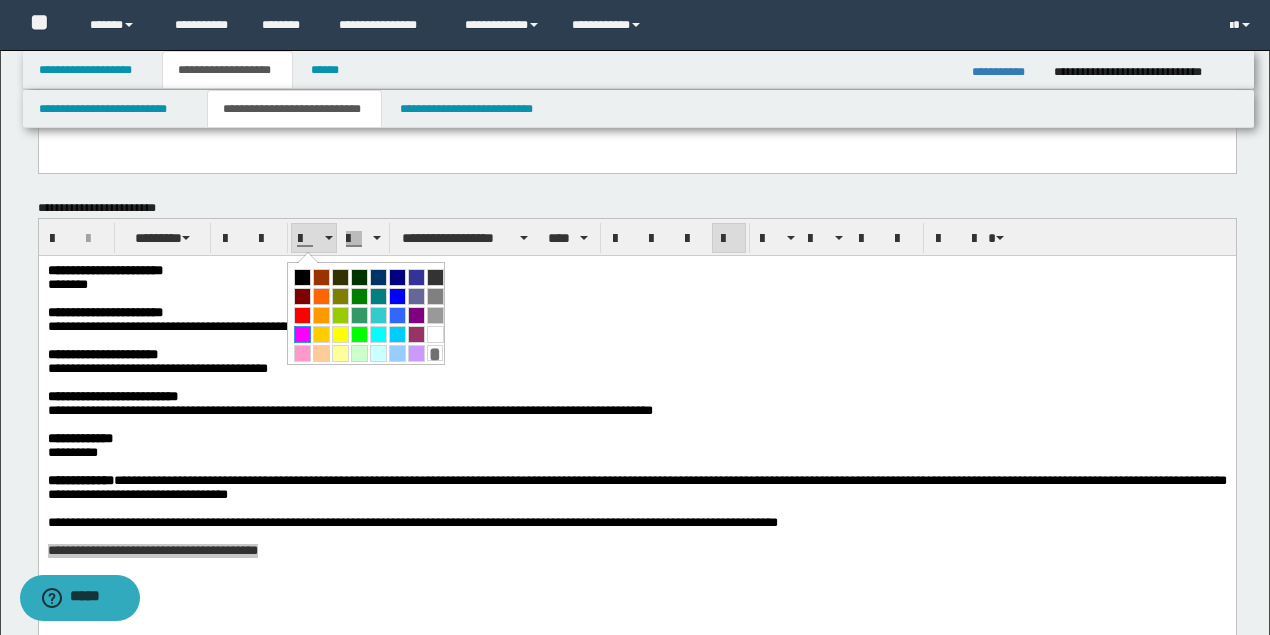 click at bounding box center (302, 334) 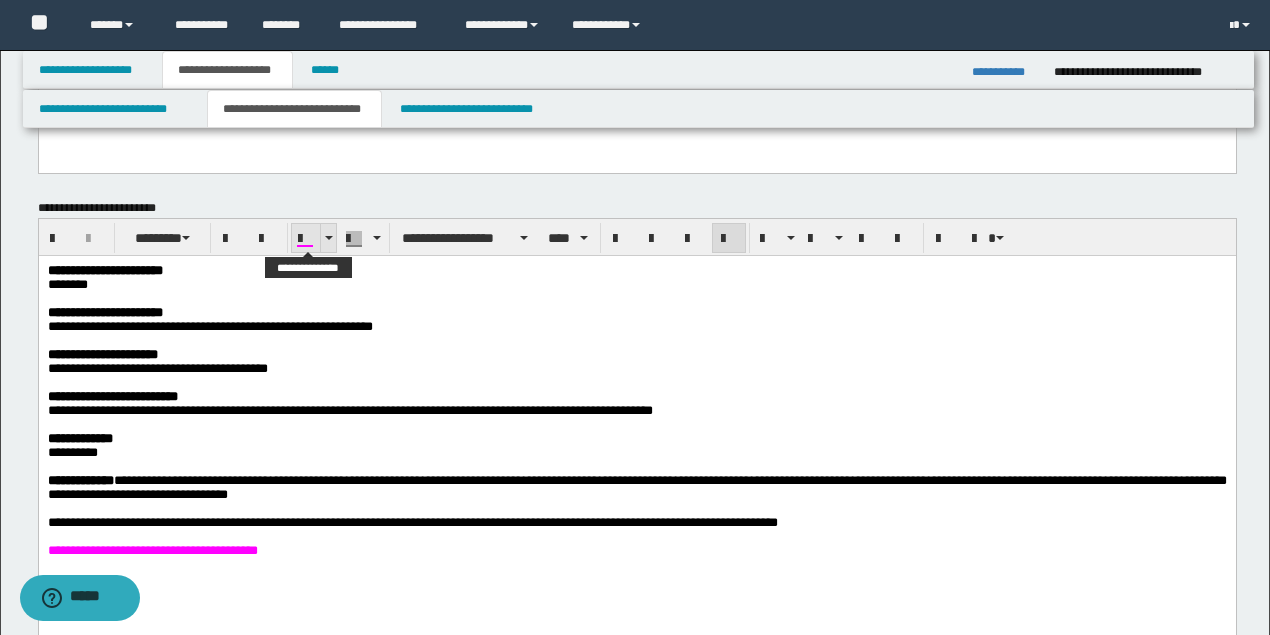 click at bounding box center (328, 238) 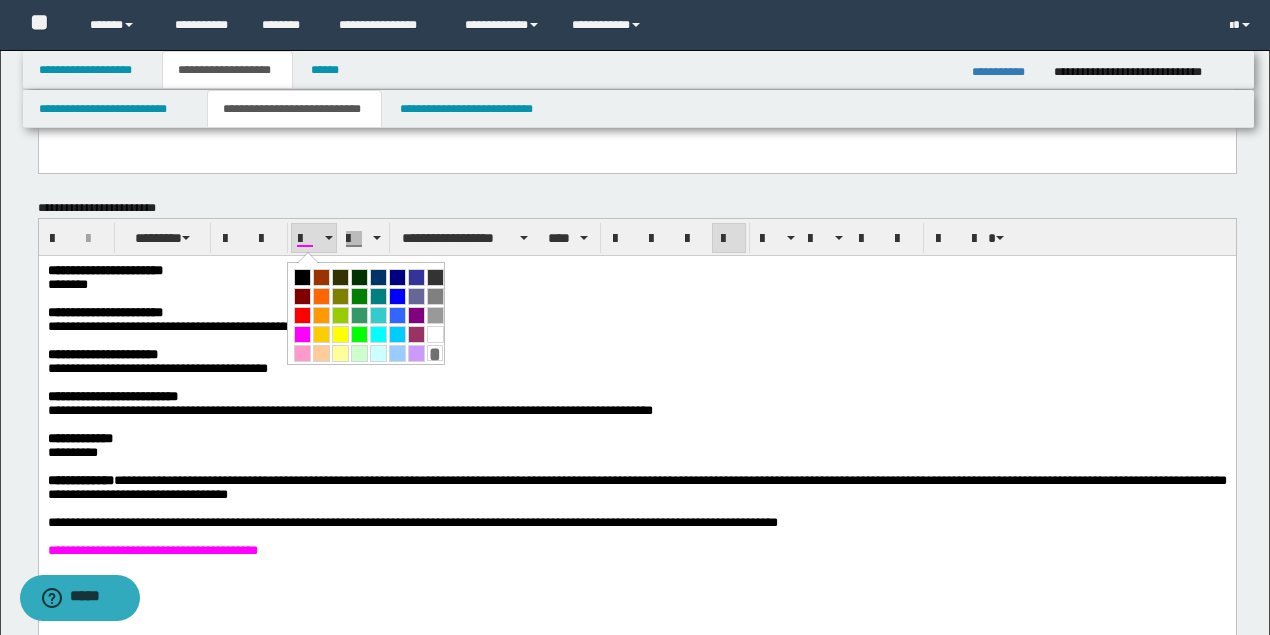 click at bounding box center [302, 315] 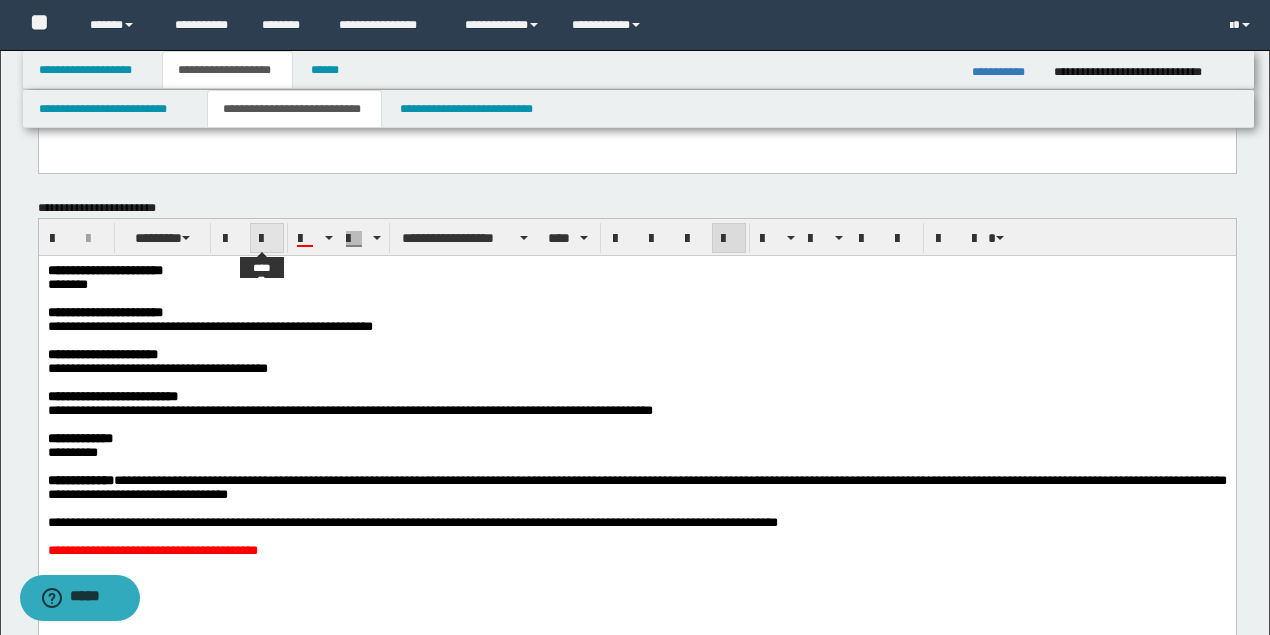 click at bounding box center (267, 239) 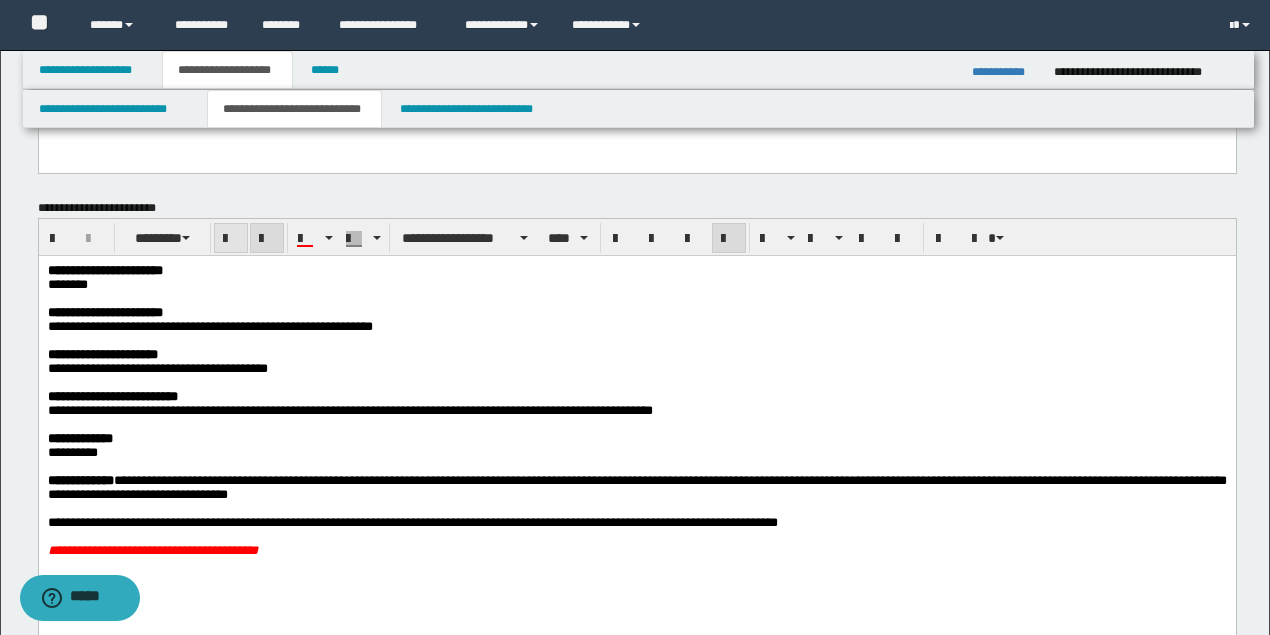 drag, startPoint x: 229, startPoint y: 244, endPoint x: 296, endPoint y: 135, distance: 127.9453 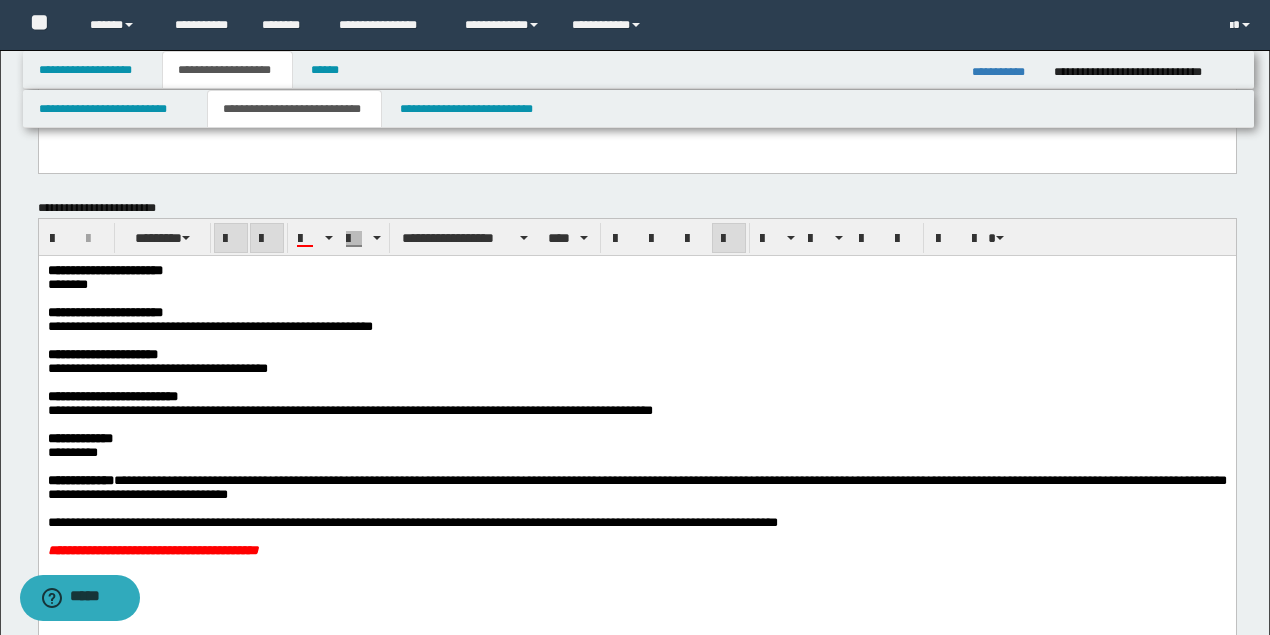 click on "**********" at bounding box center (635, 439) 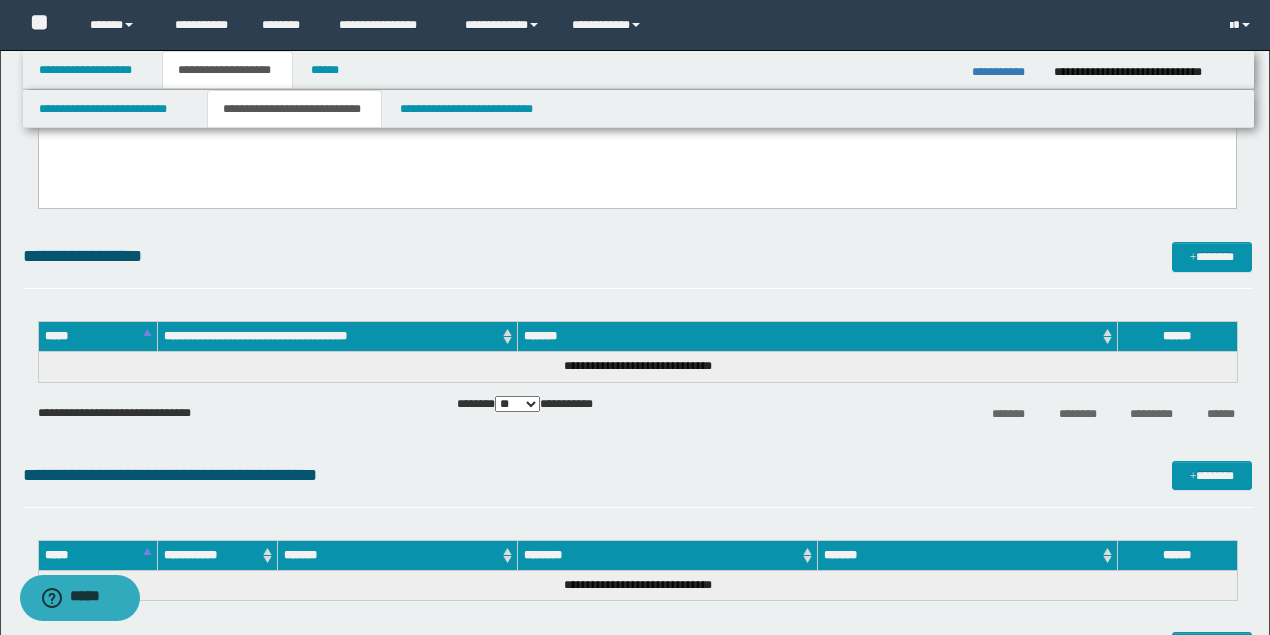 scroll, scrollTop: 1133, scrollLeft: 0, axis: vertical 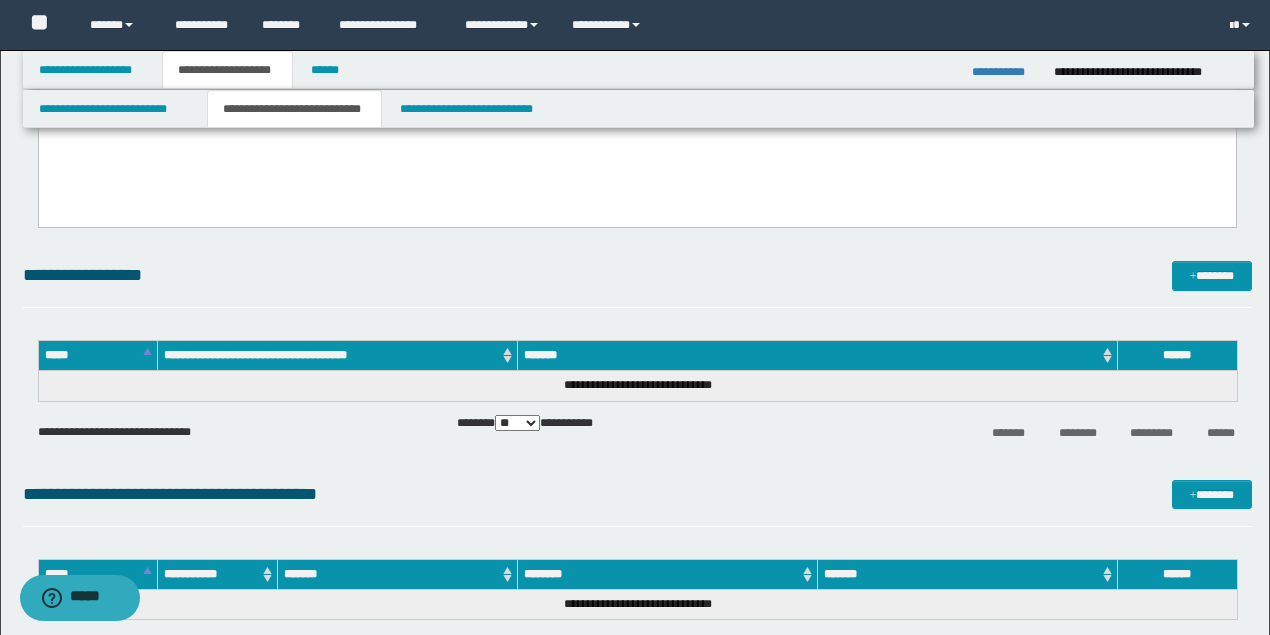 click on "**********" at bounding box center (637, 225) 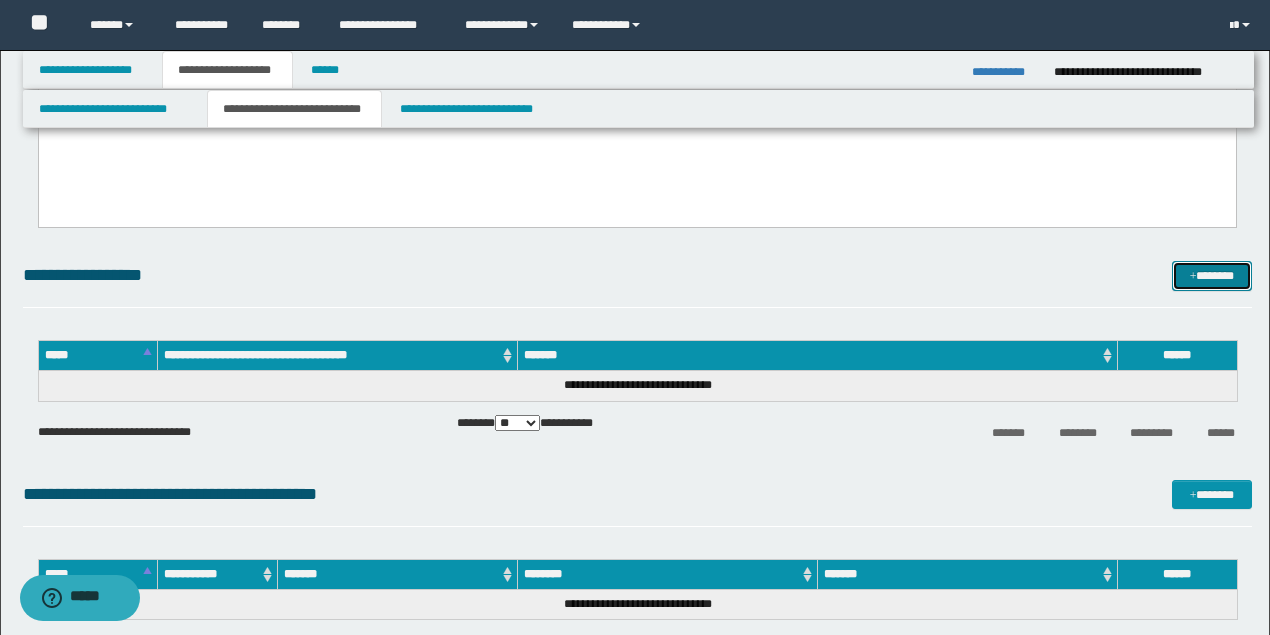 click on "*******" at bounding box center (1211, 275) 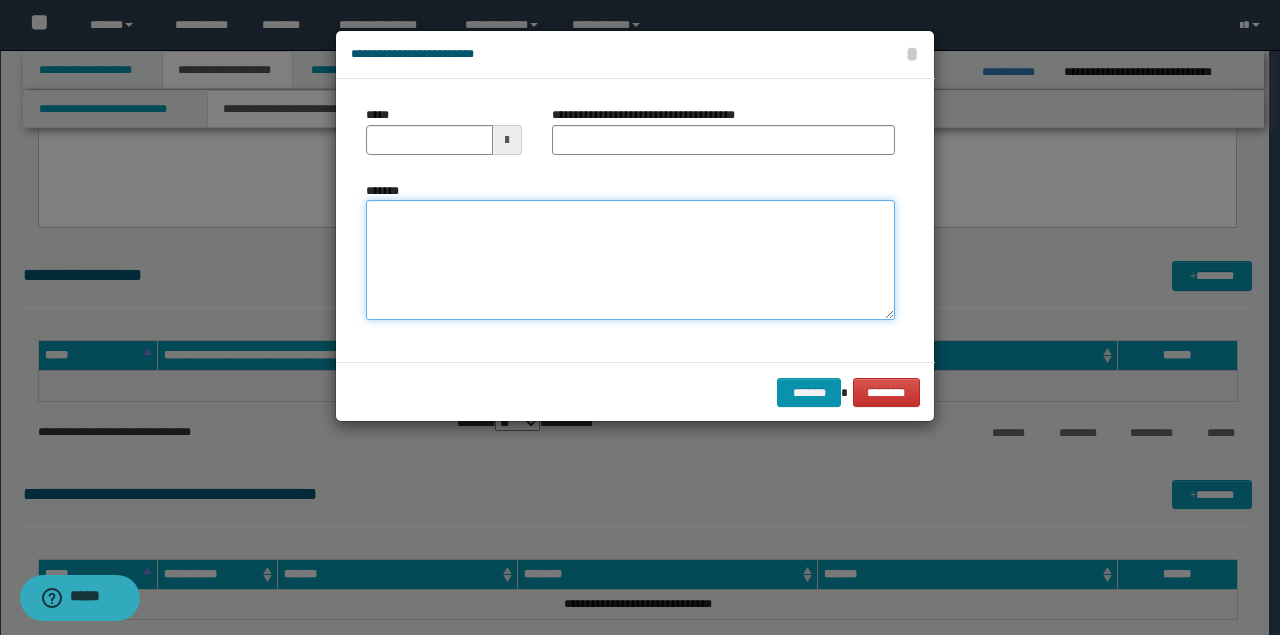 click on "*******" at bounding box center [630, 260] 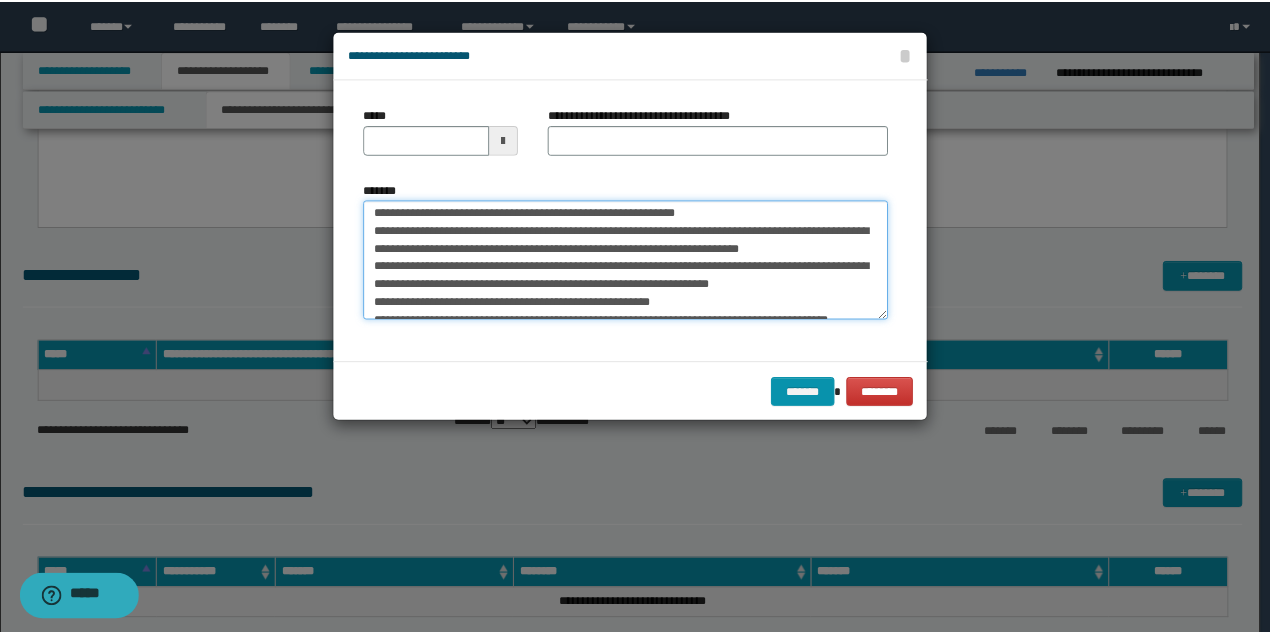 scroll, scrollTop: 0, scrollLeft: 0, axis: both 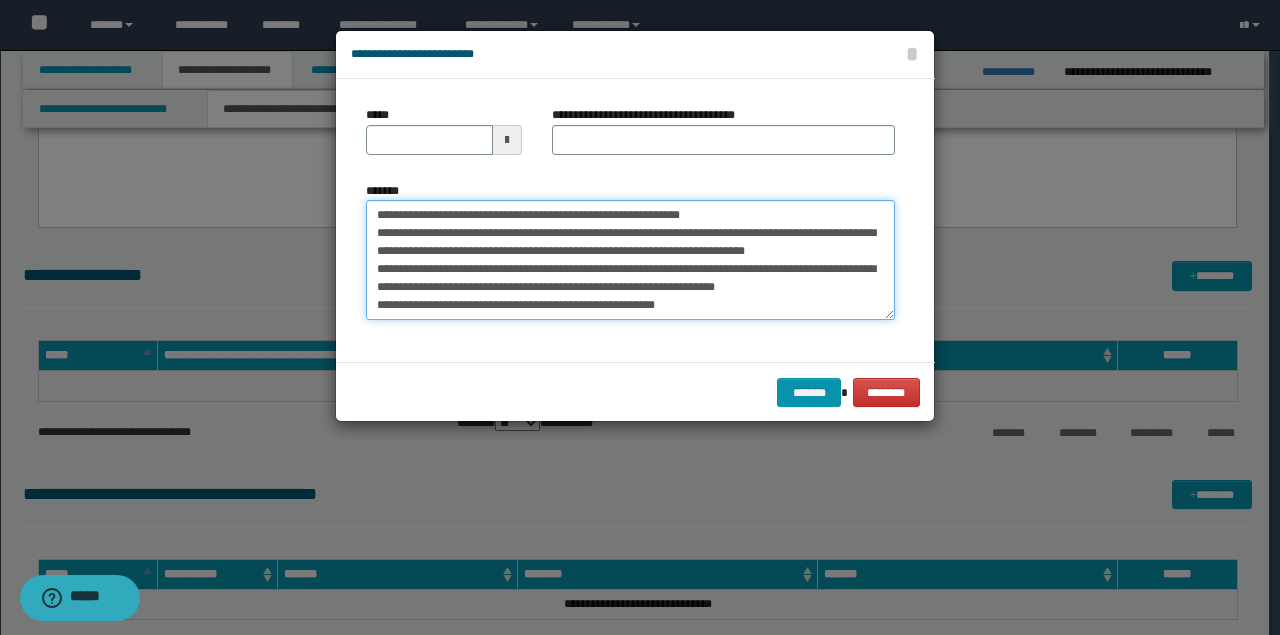 drag, startPoint x: 634, startPoint y: 209, endPoint x: 178, endPoint y: 172, distance: 457.49863 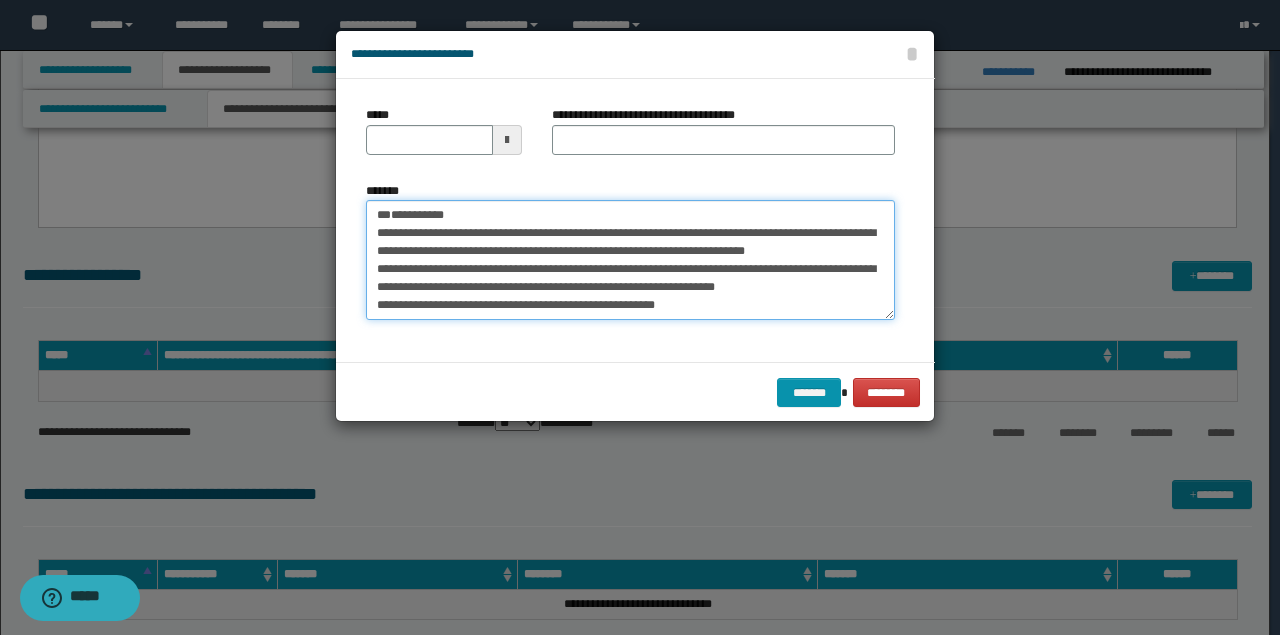 type on "**********" 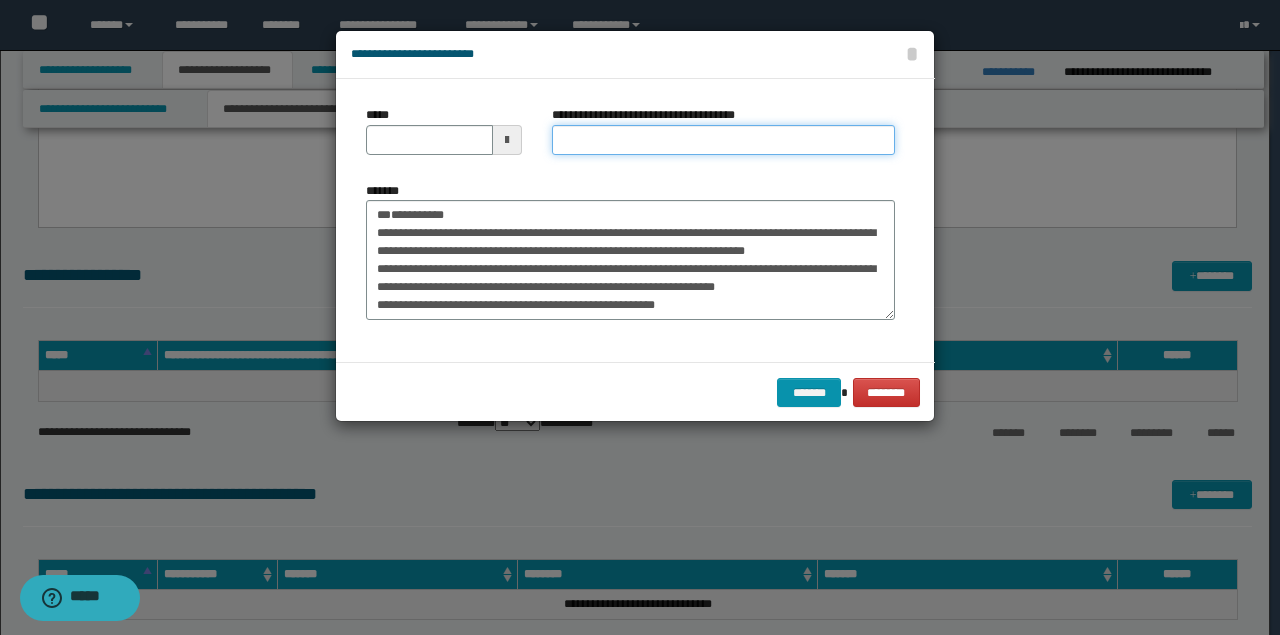 click on "**********" at bounding box center (723, 140) 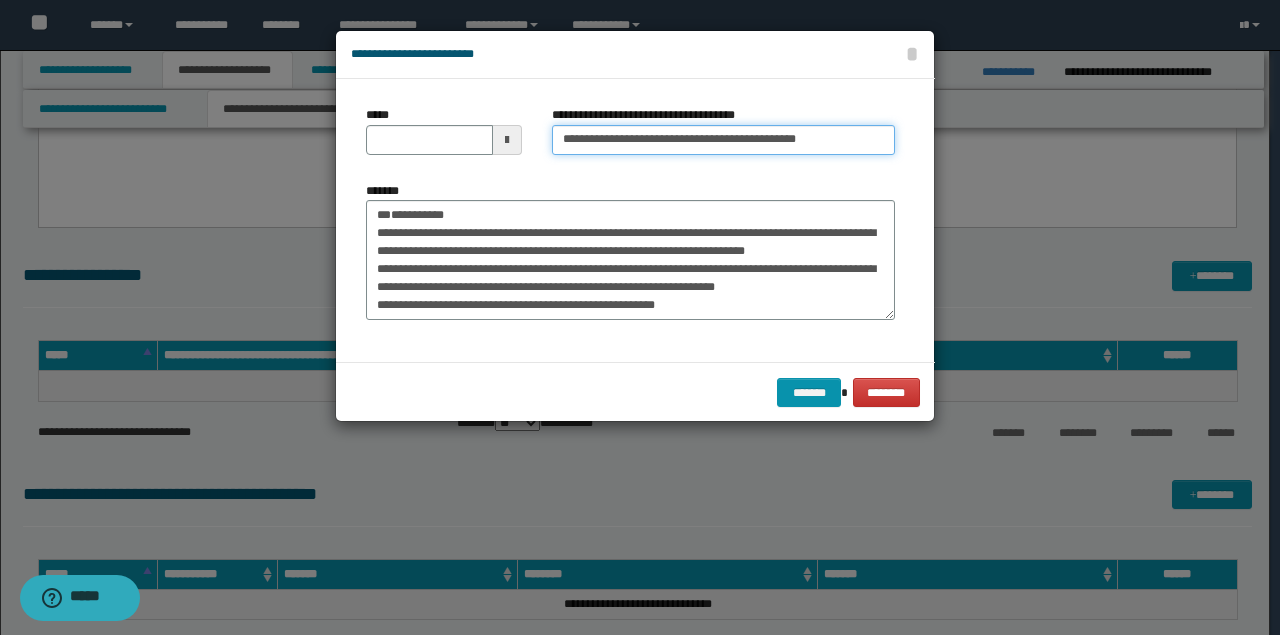 type on "**********" 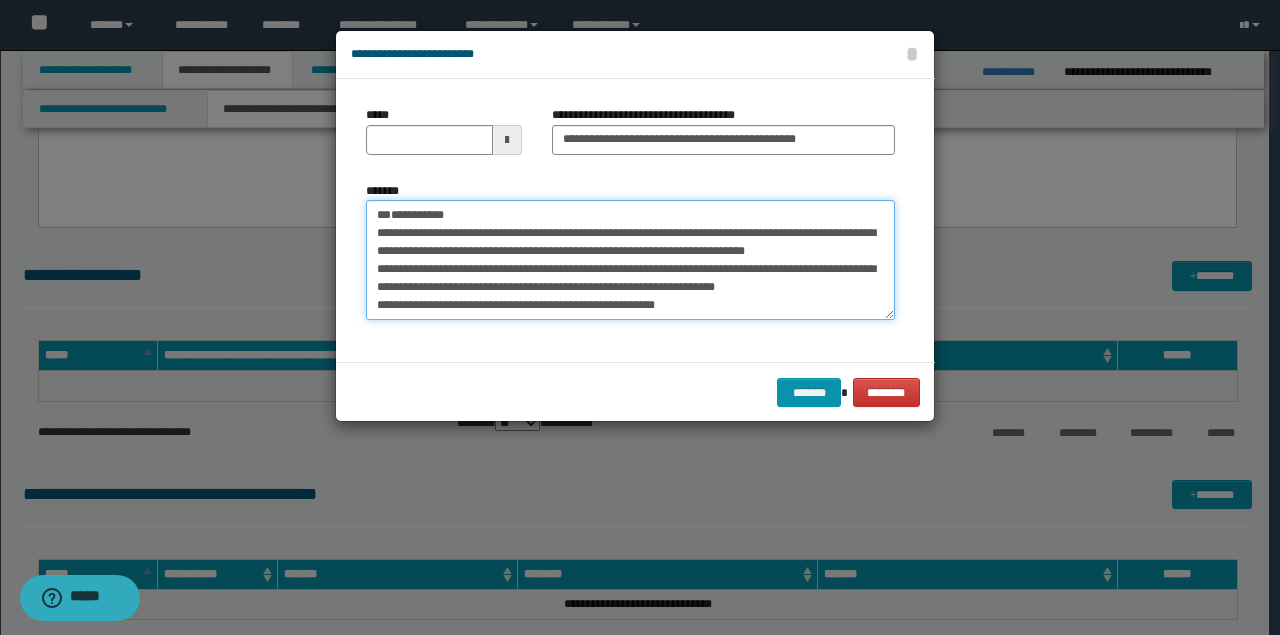 click on "**********" at bounding box center (640, 317) 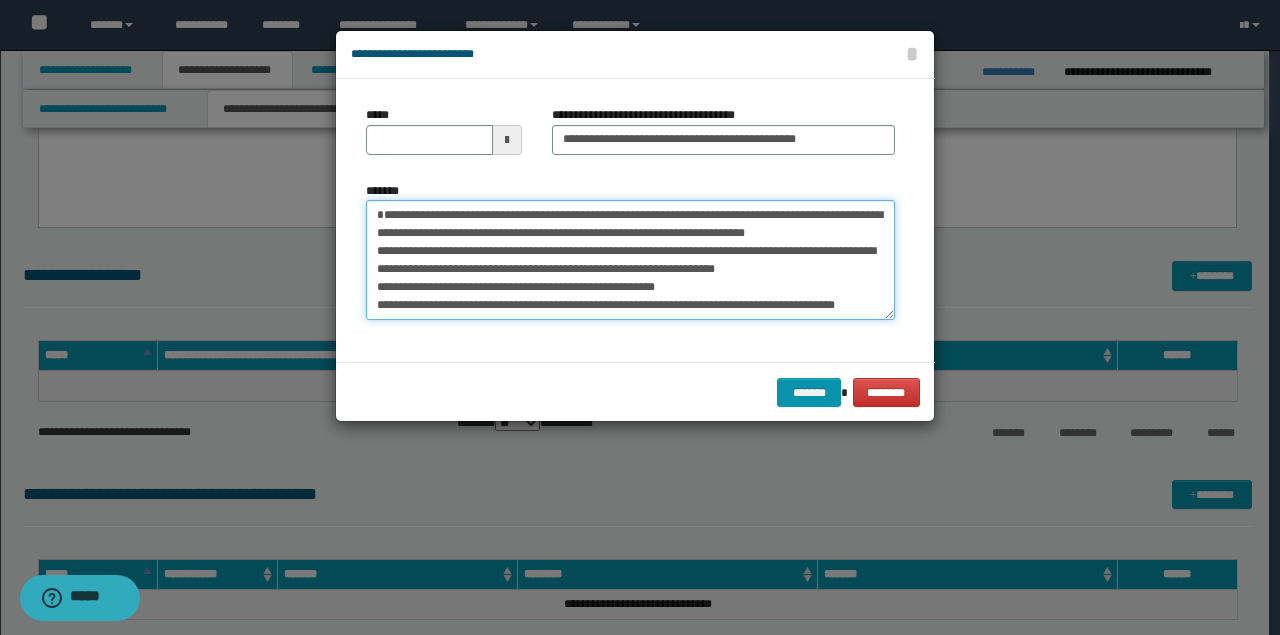 type on "**********" 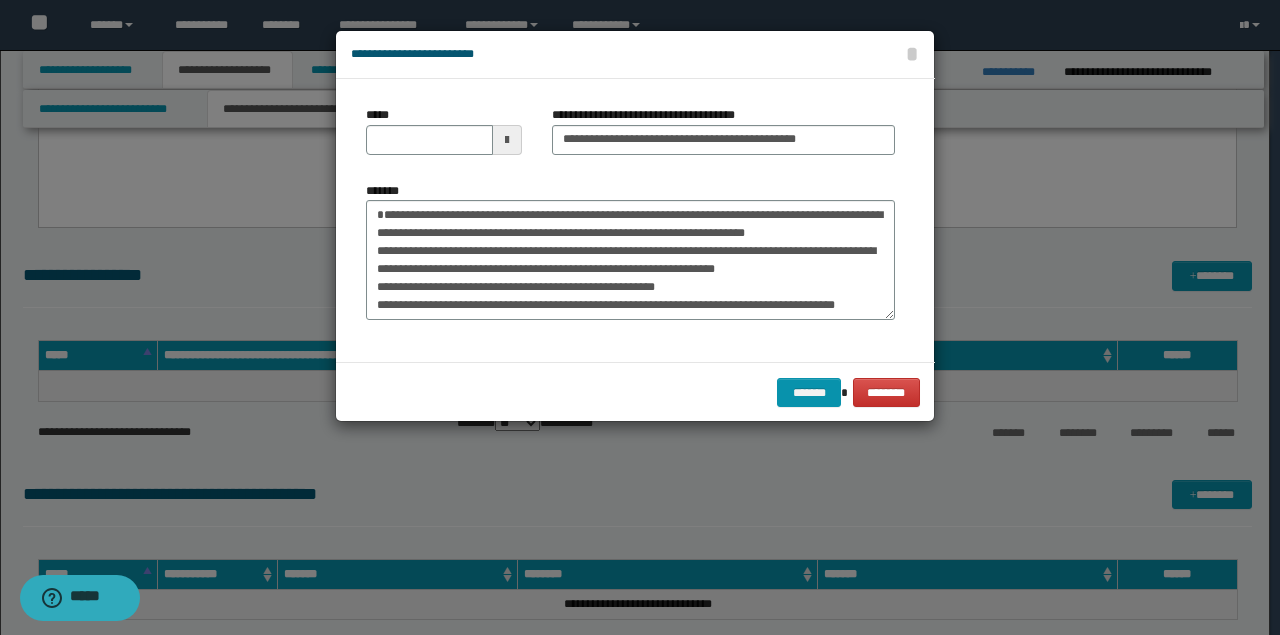 click on "*****" at bounding box center [444, 138] 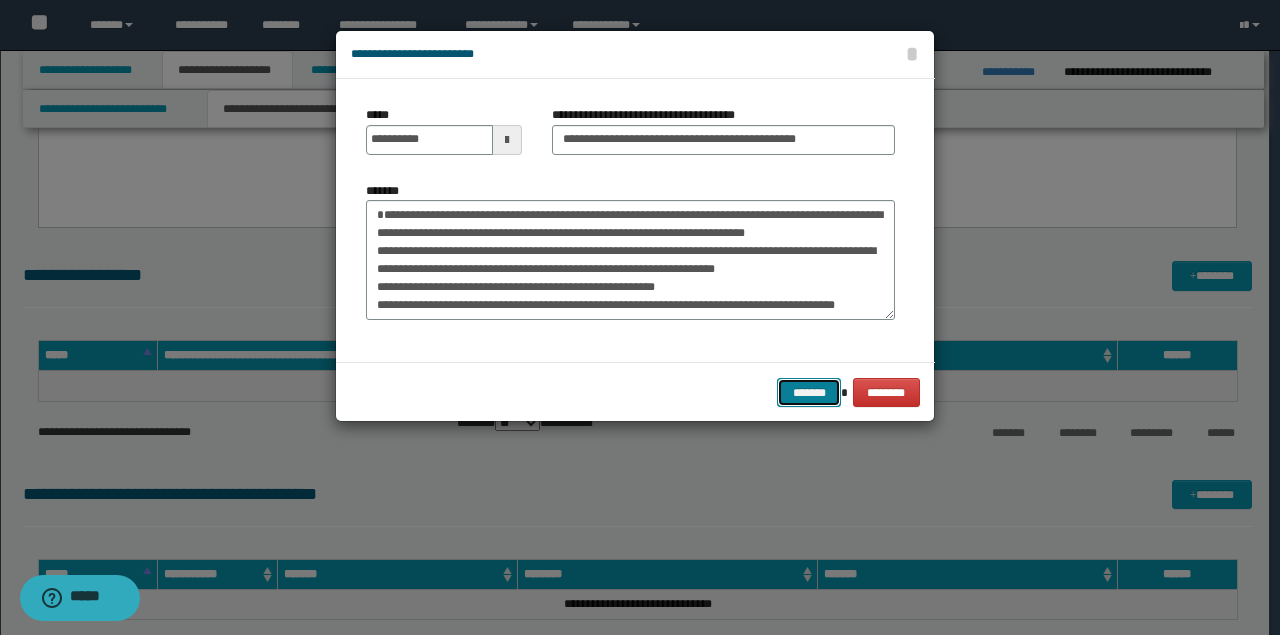 click on "*******" at bounding box center (809, 392) 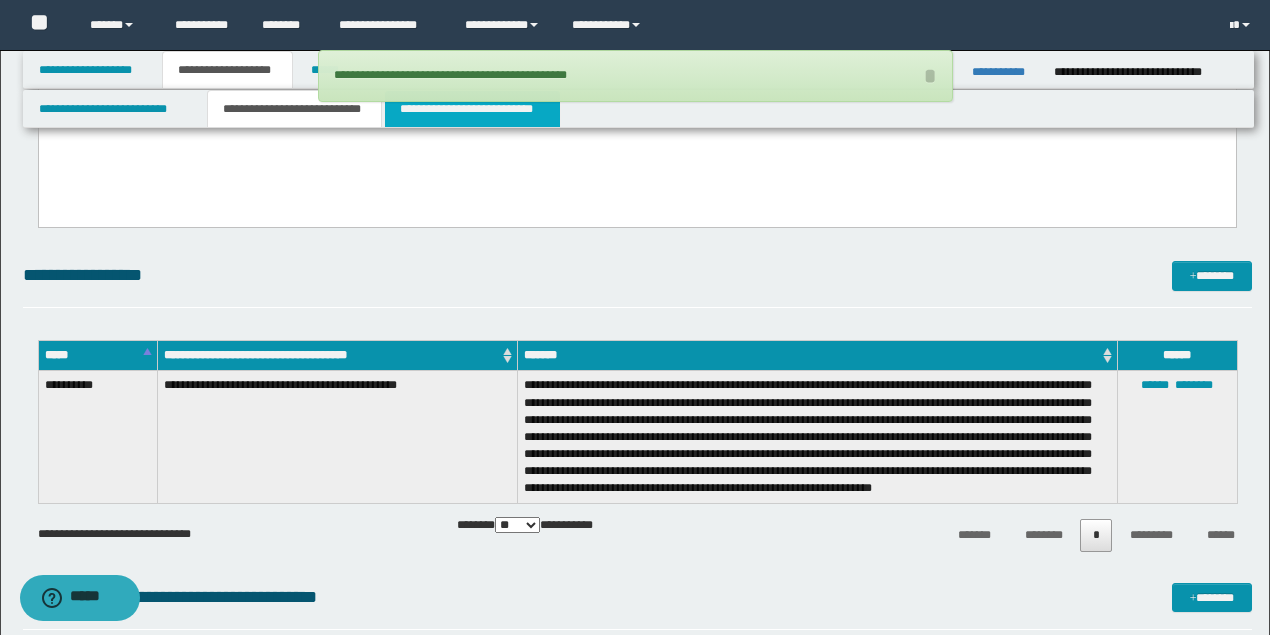 click on "**********" at bounding box center [472, 109] 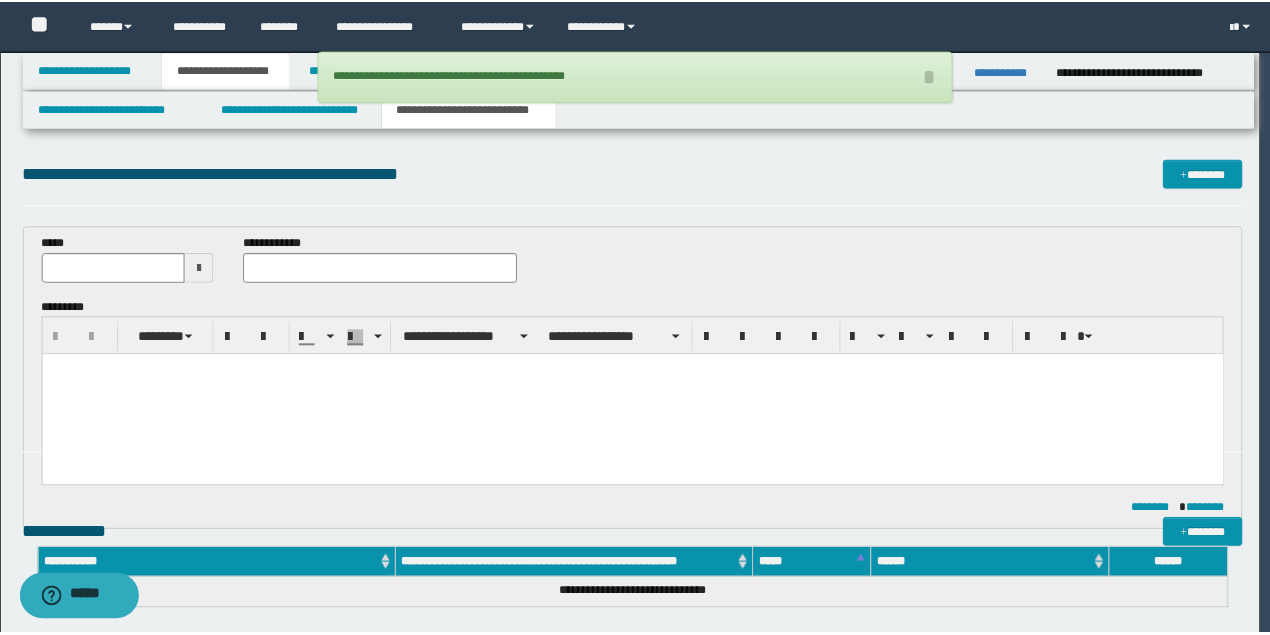 scroll, scrollTop: 0, scrollLeft: 0, axis: both 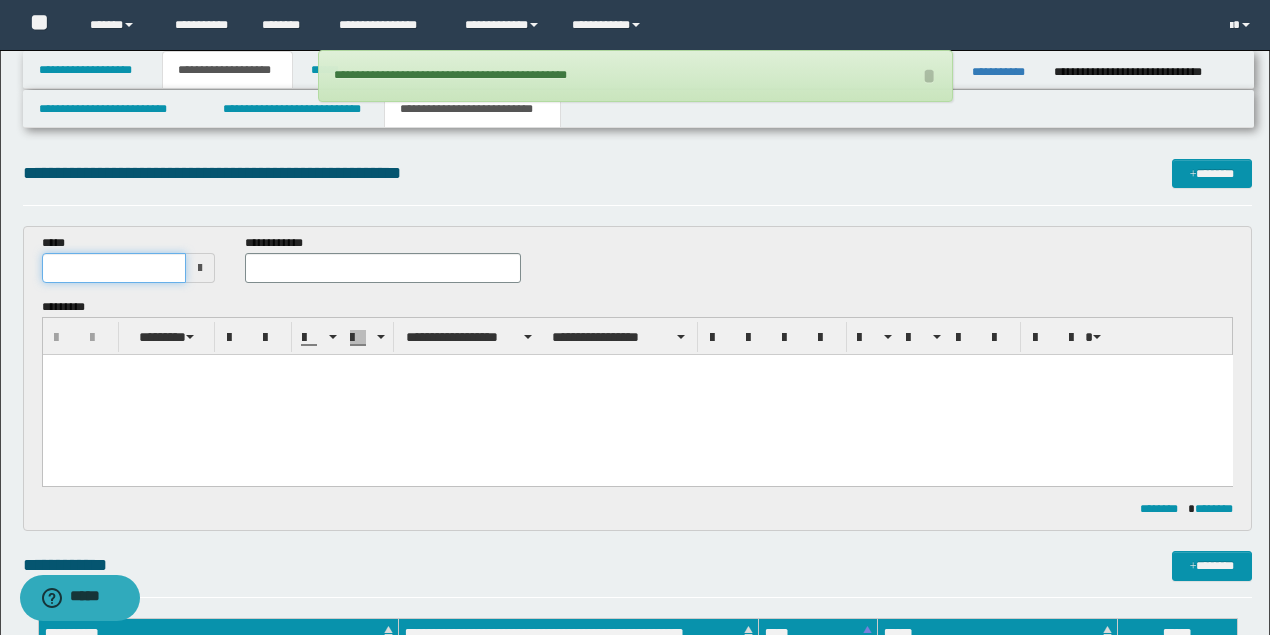 click at bounding box center (114, 268) 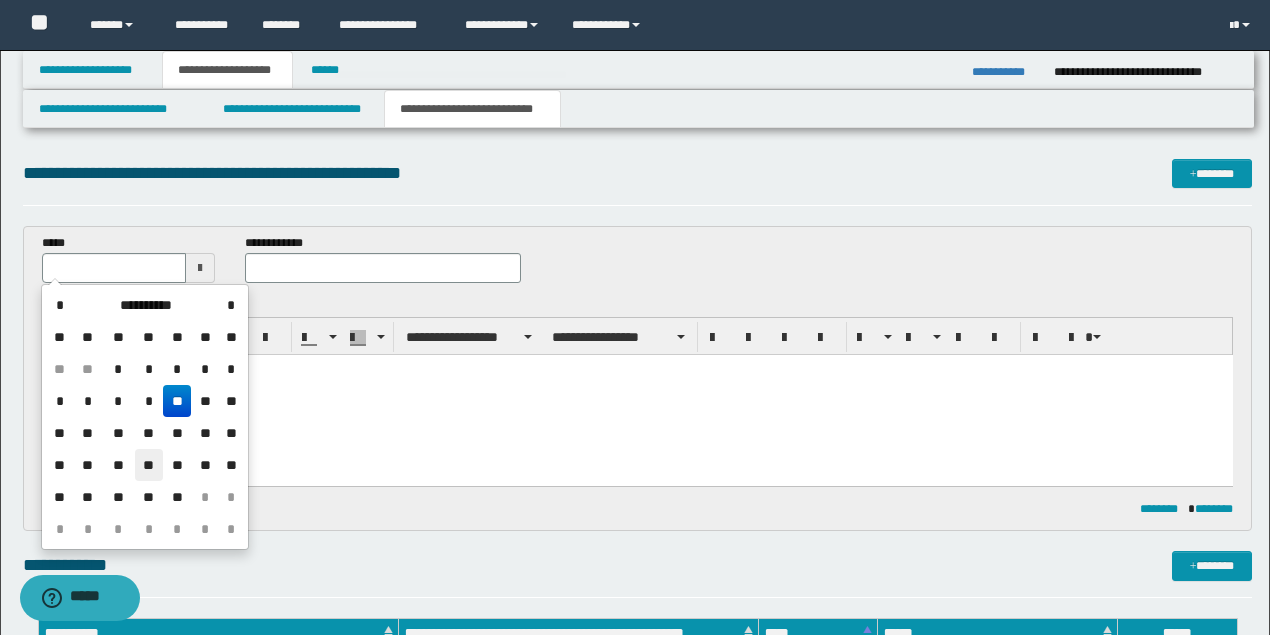 drag, startPoint x: 146, startPoint y: 466, endPoint x: 254, endPoint y: 276, distance: 218.54976 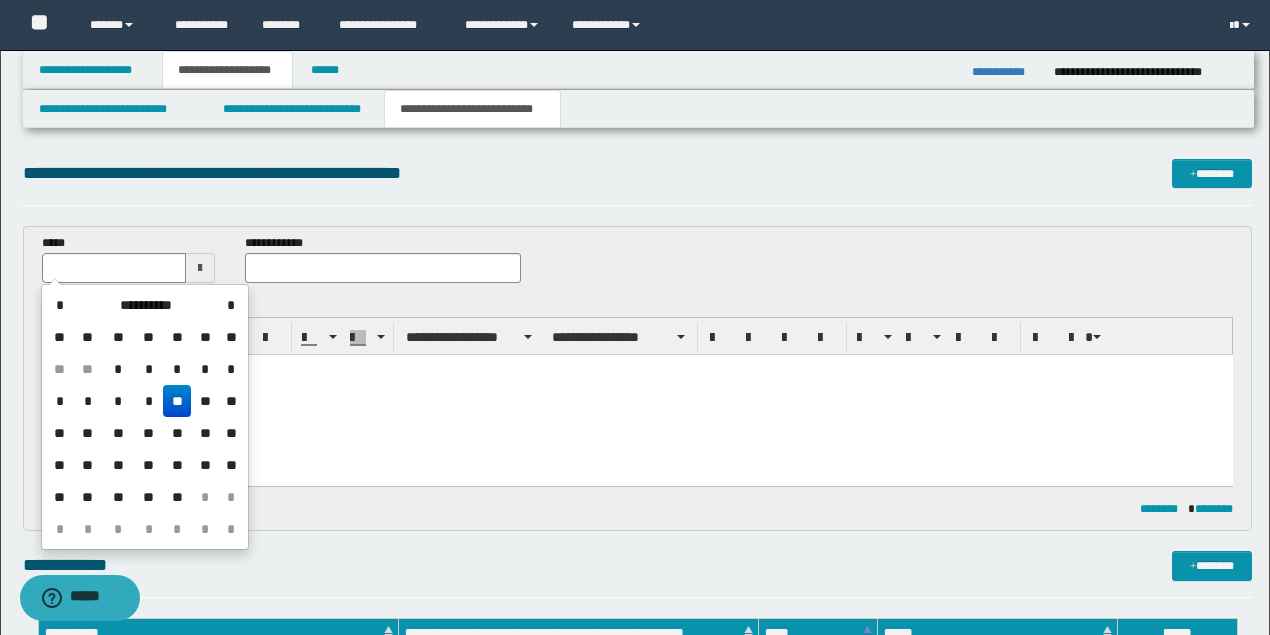 type on "**********" 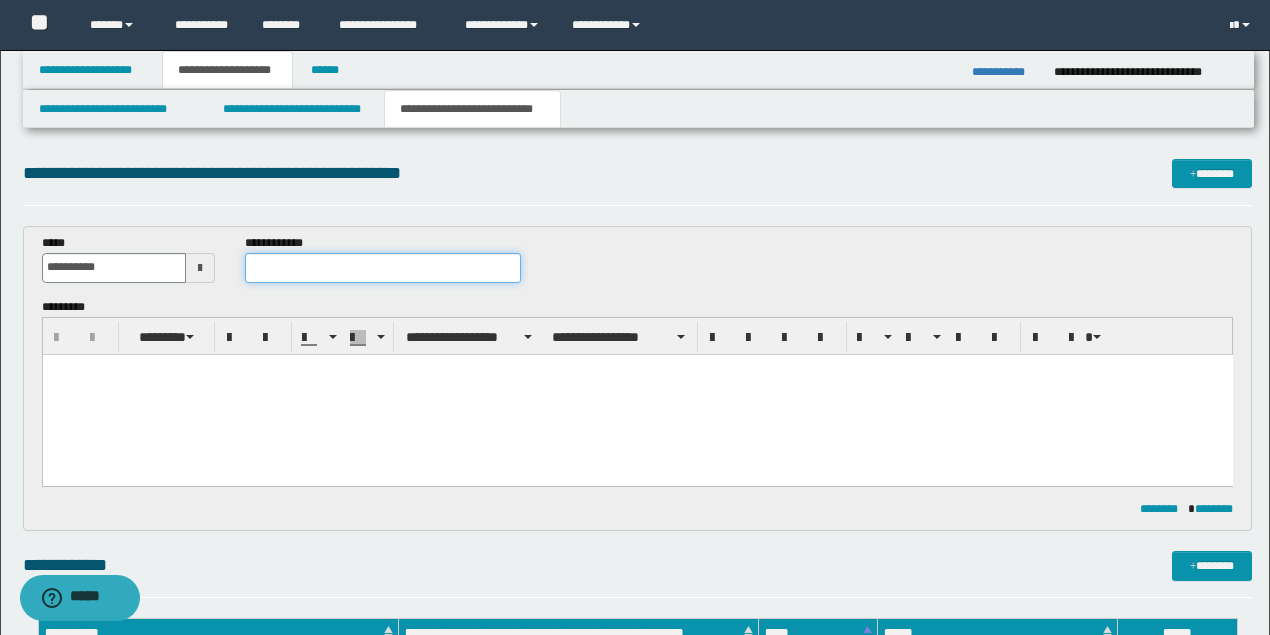 click at bounding box center (382, 268) 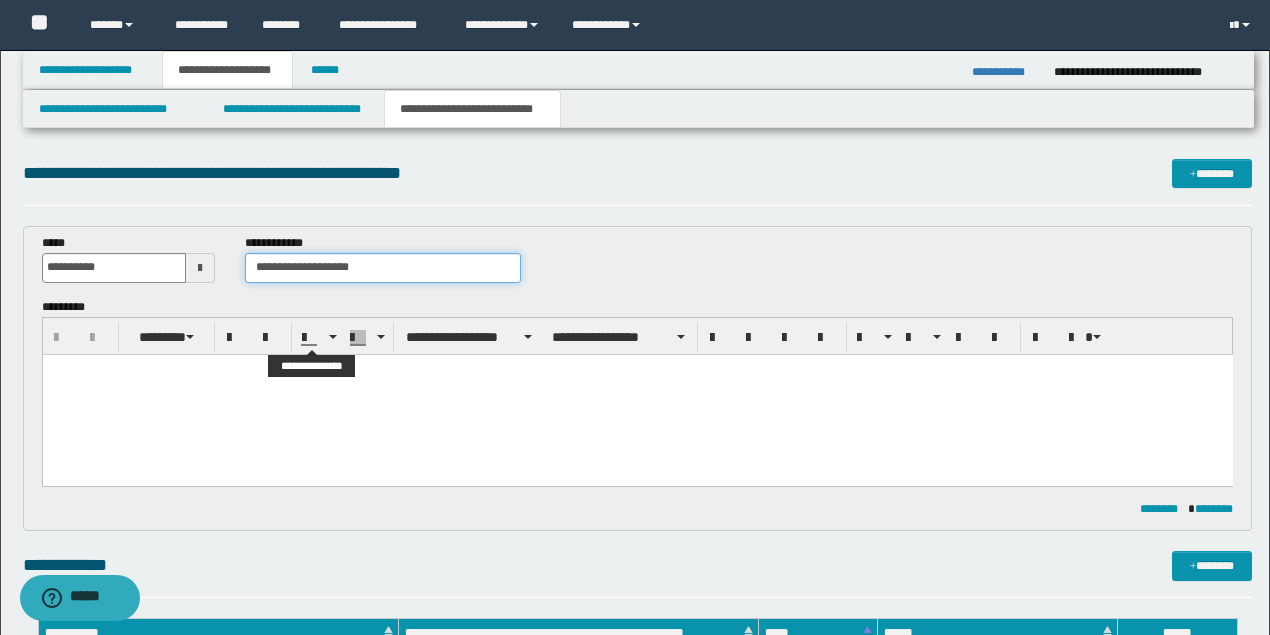 type on "**********" 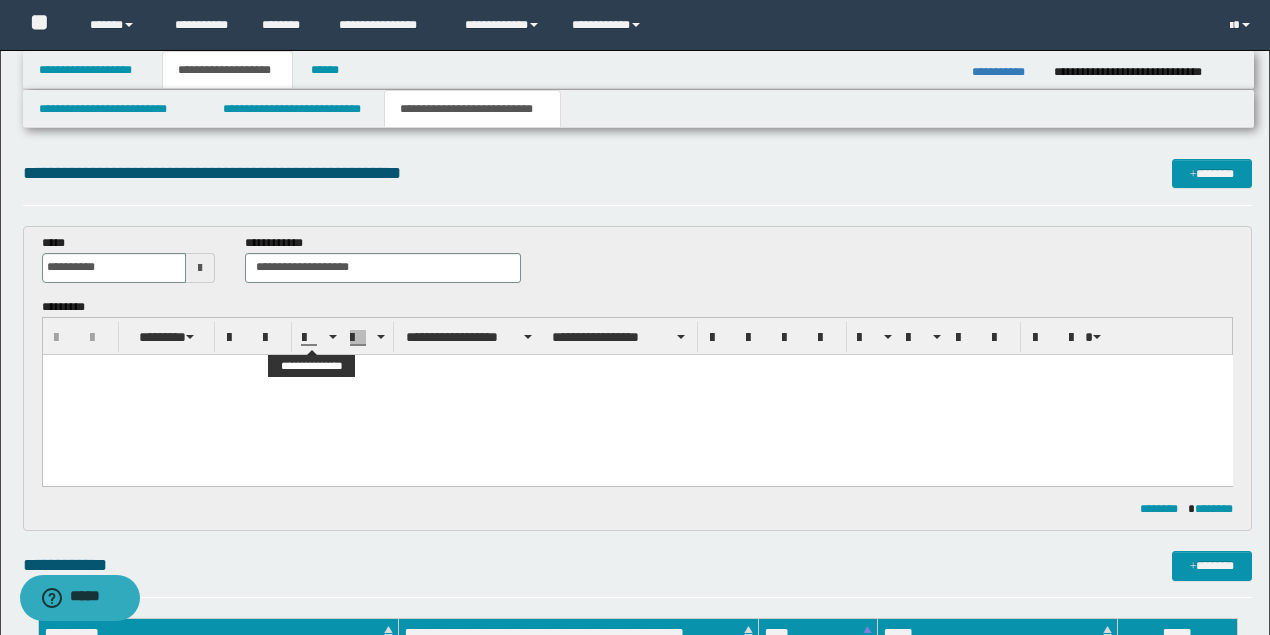 click at bounding box center (637, 394) 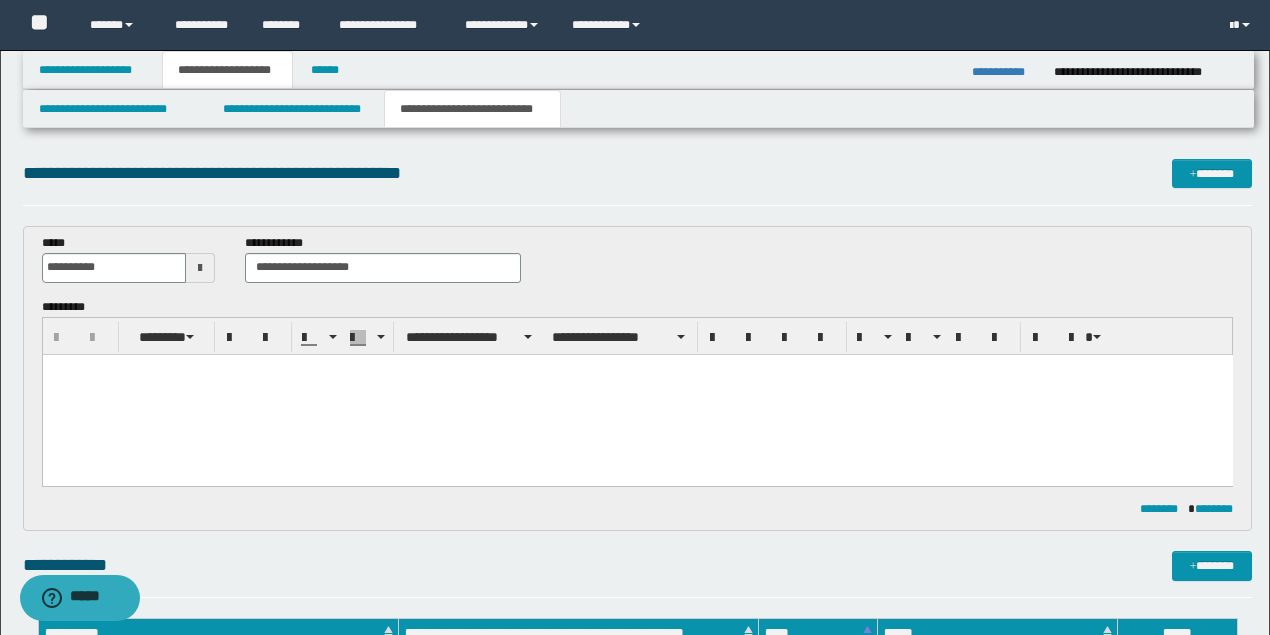 paste 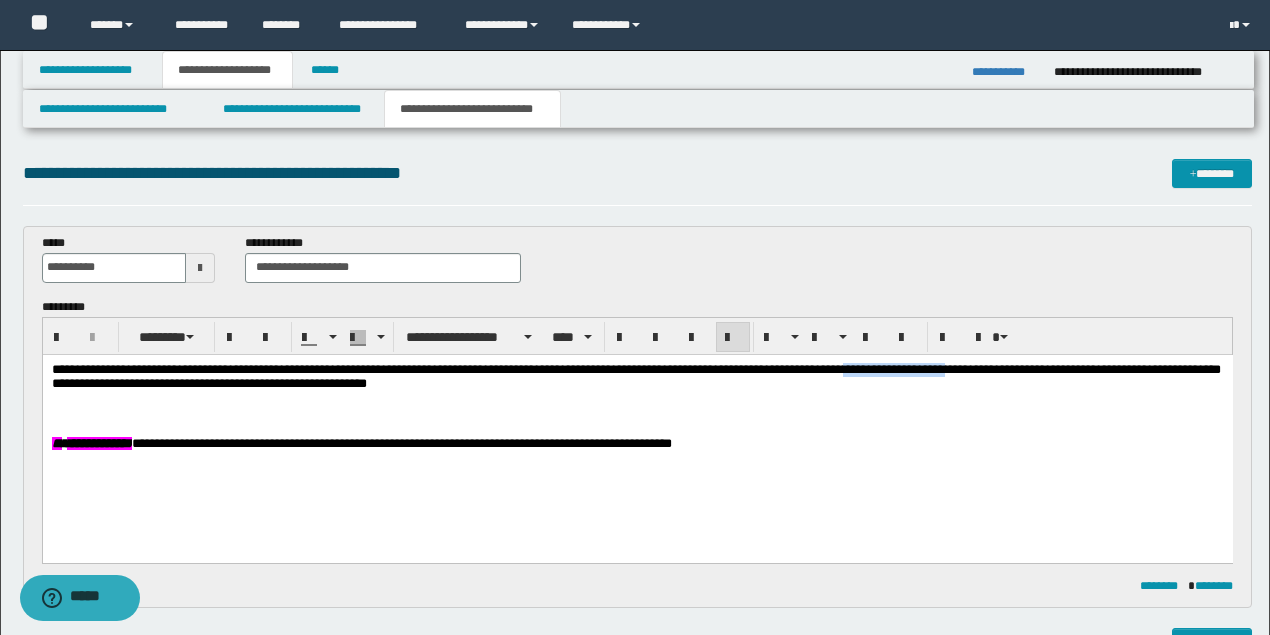 drag, startPoint x: 1025, startPoint y: 366, endPoint x: 914, endPoint y: 372, distance: 111.16204 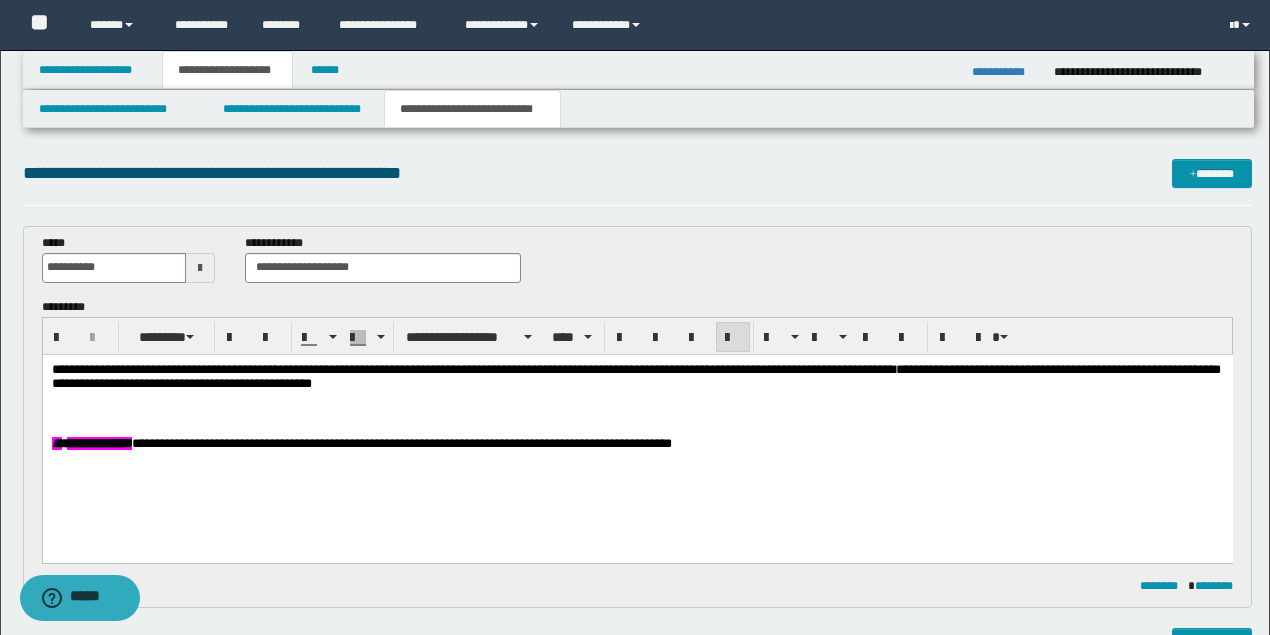 click at bounding box center (637, 426) 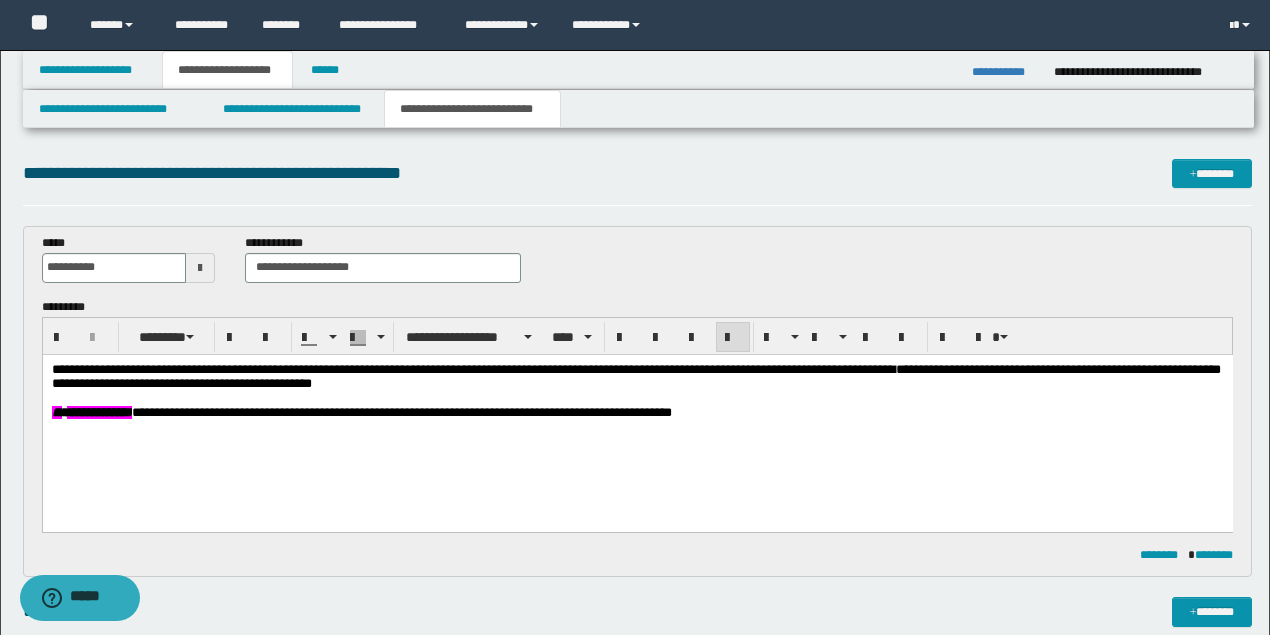 click on "**********" at bounding box center [635, 375] 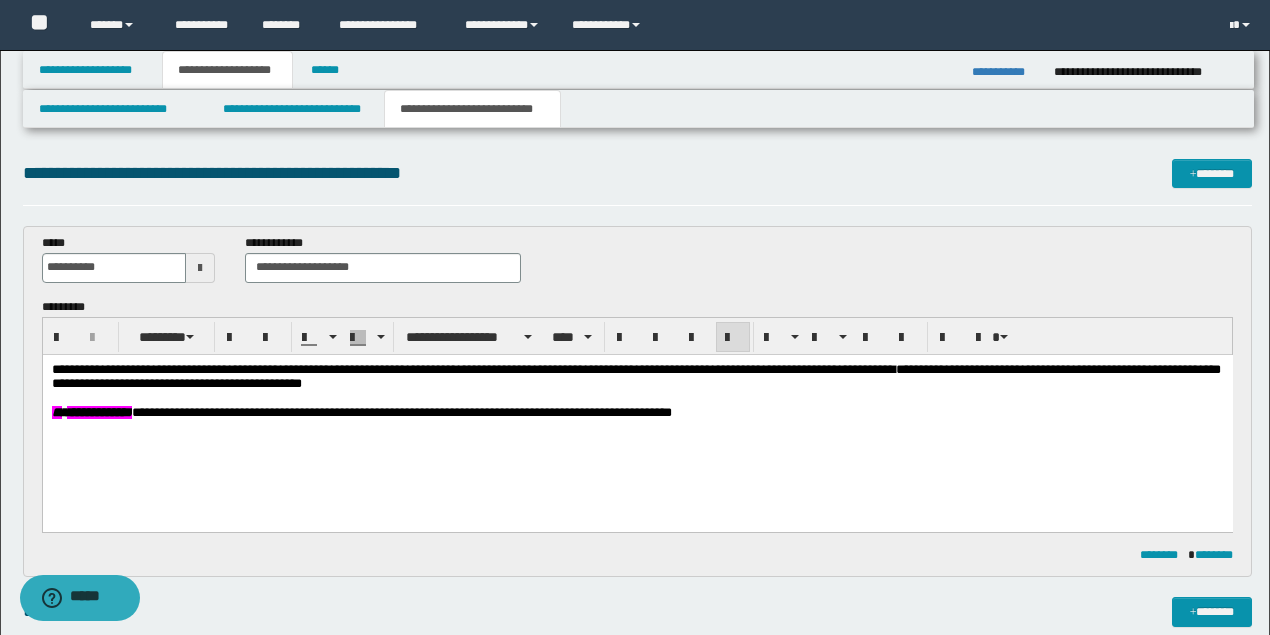 click on "**********" at bounding box center [635, 375] 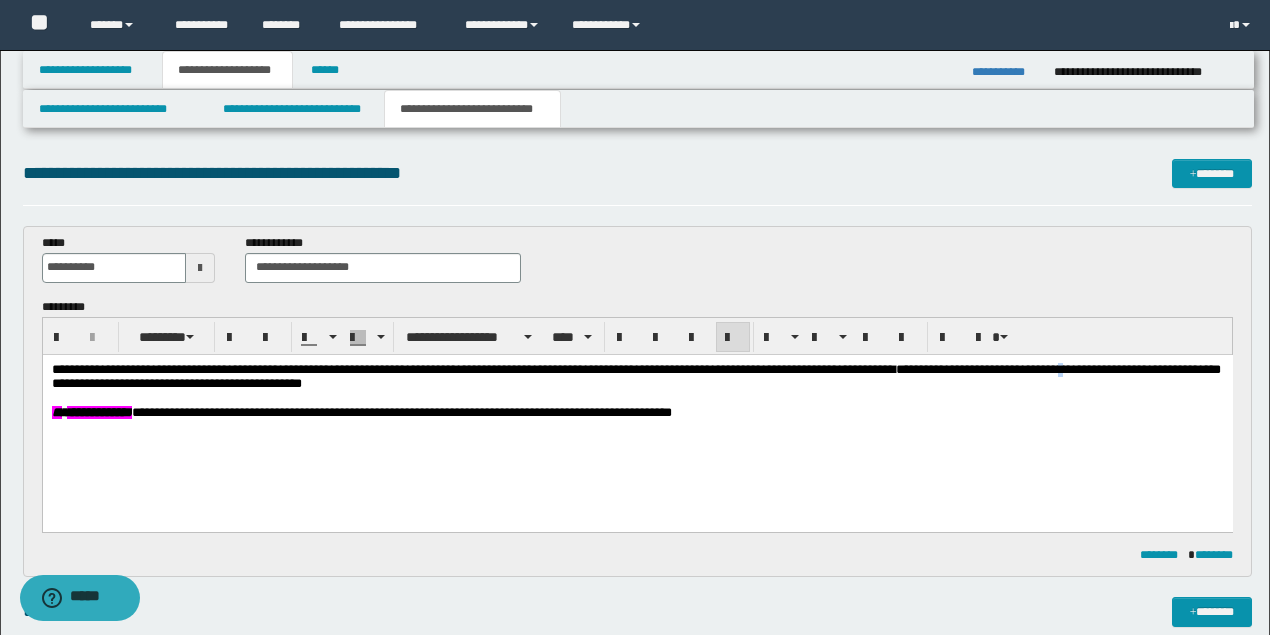 click on "**********" at bounding box center [635, 375] 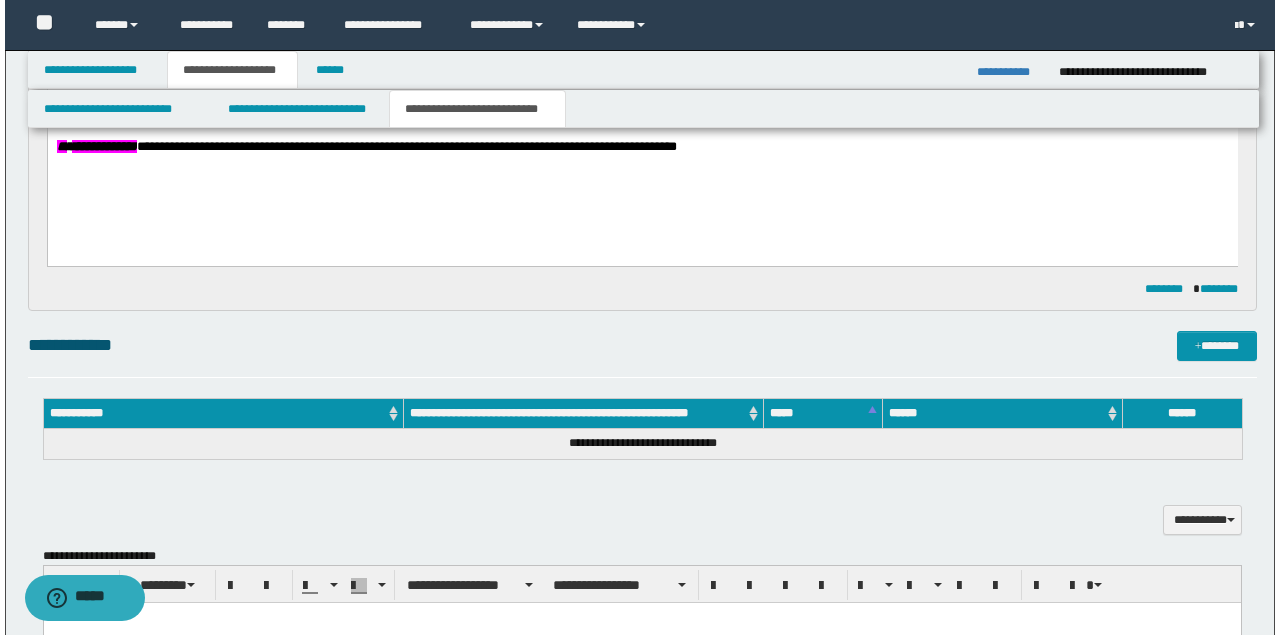 scroll, scrollTop: 266, scrollLeft: 0, axis: vertical 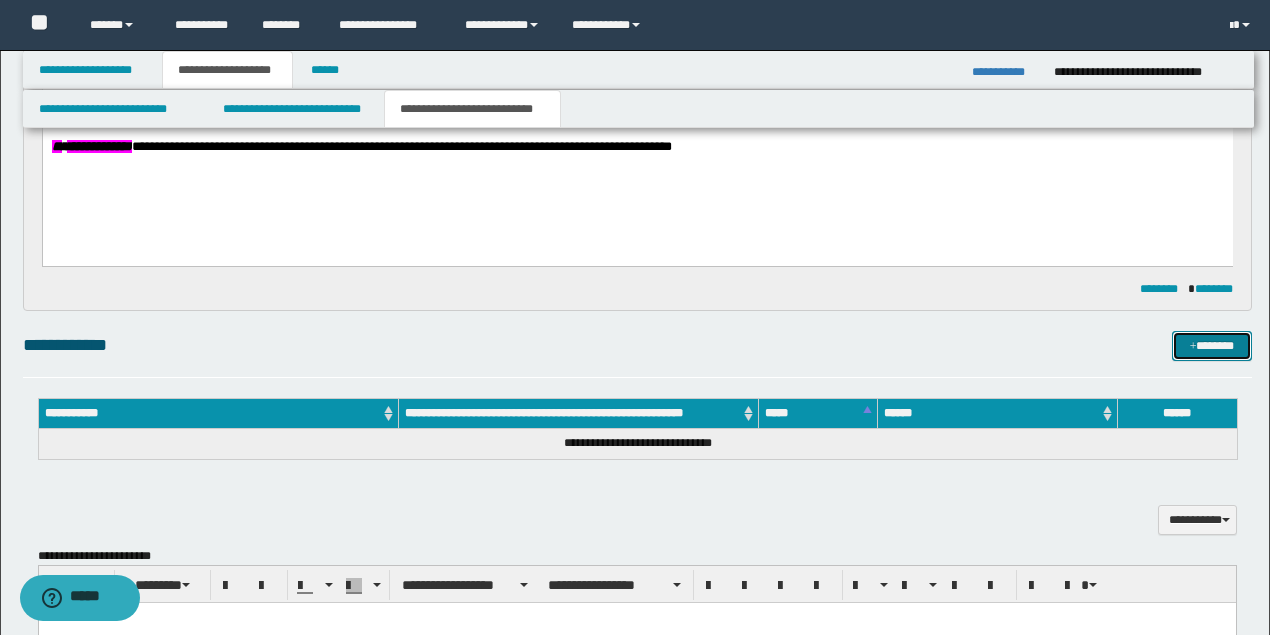 click on "*******" at bounding box center [1211, 345] 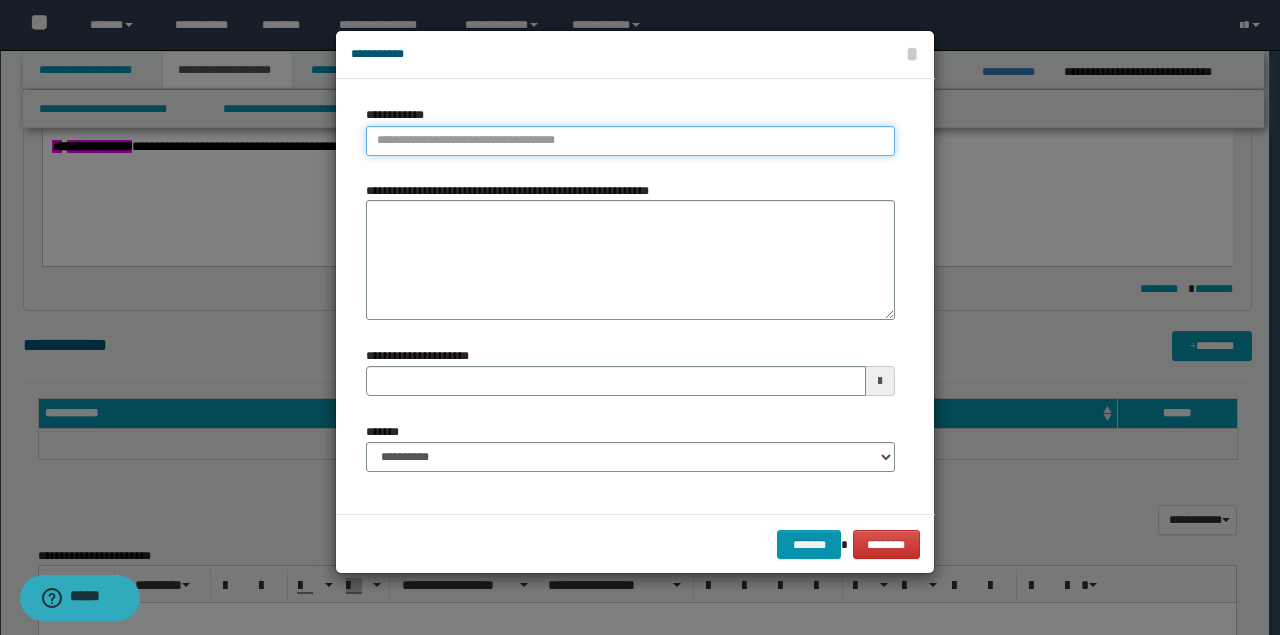 click on "**********" at bounding box center [630, 141] 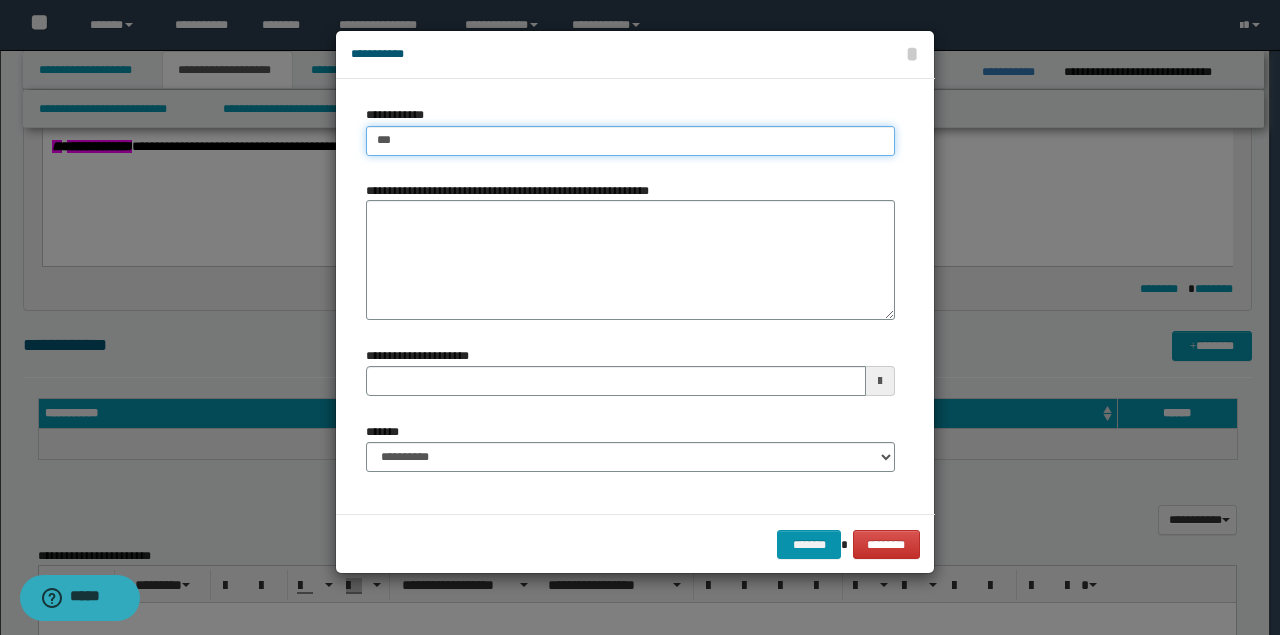 type on "****" 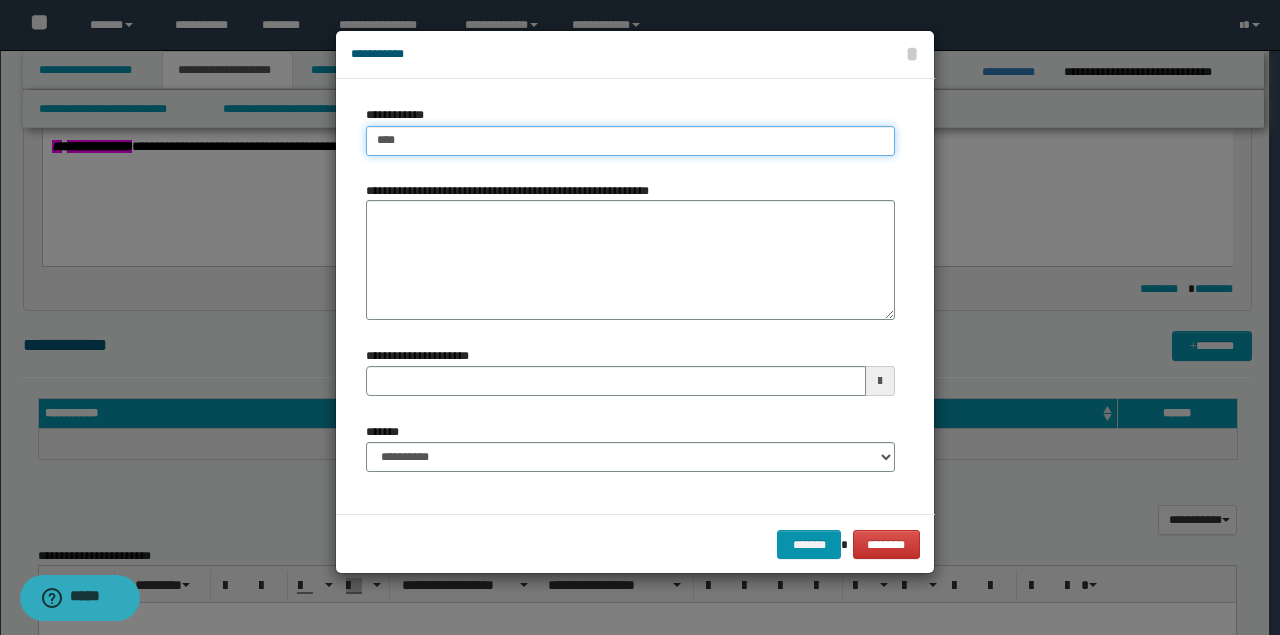 type on "****" 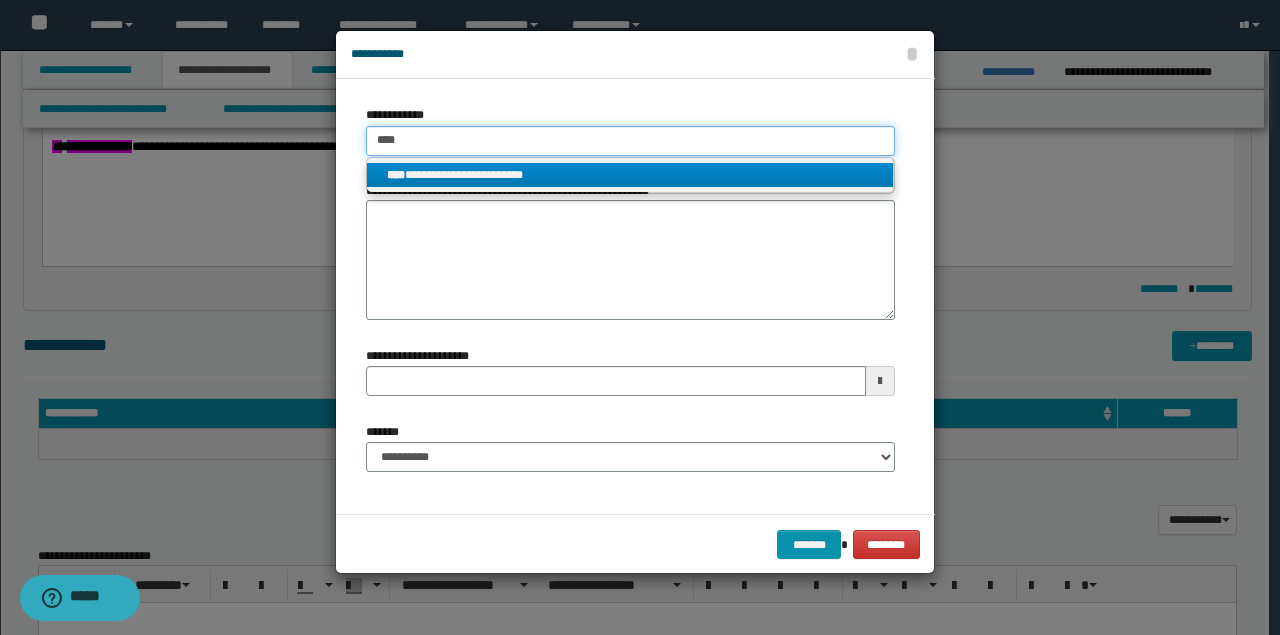 type on "****" 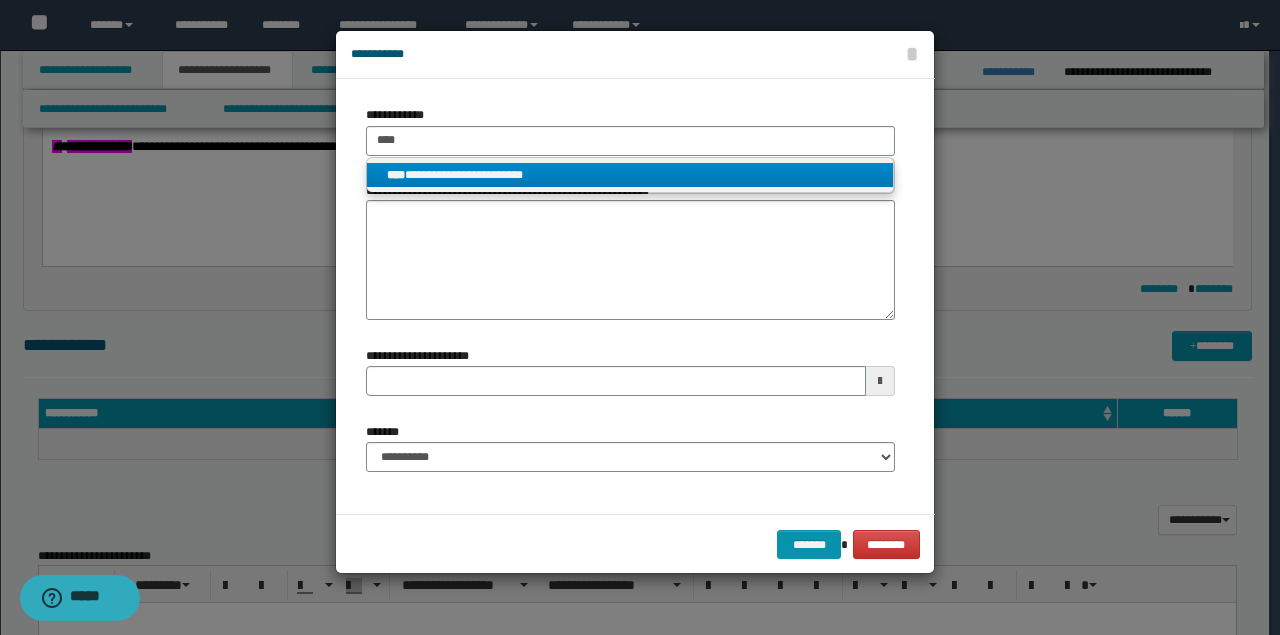 click on "**********" at bounding box center (630, 175) 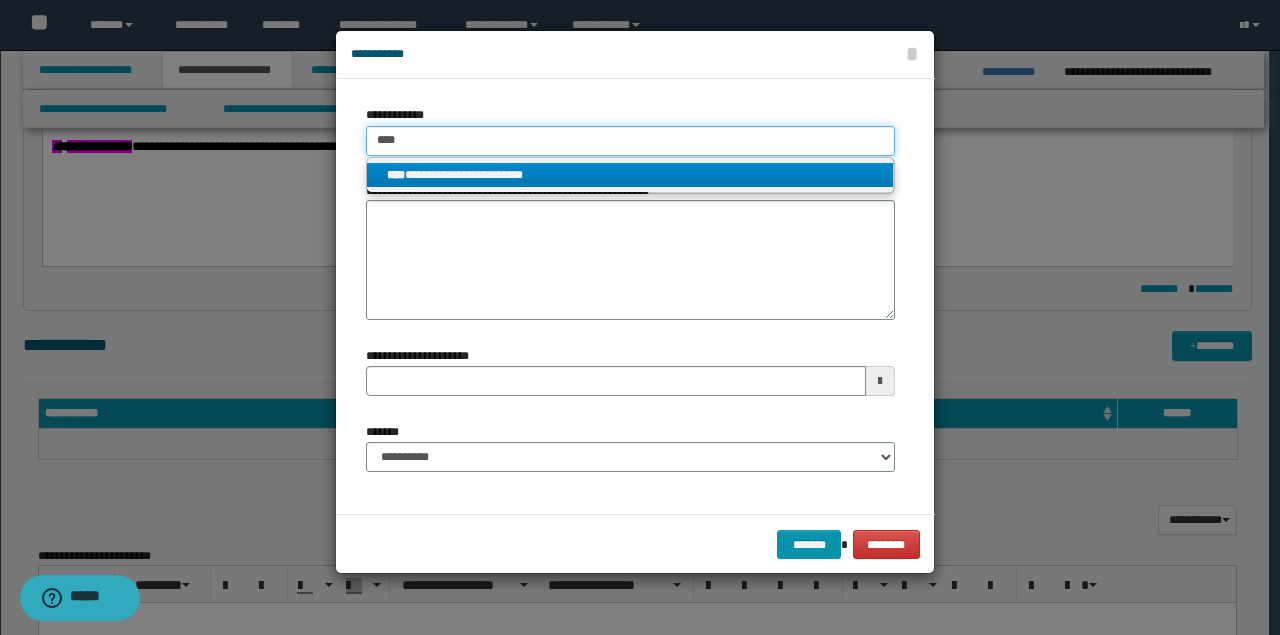 type 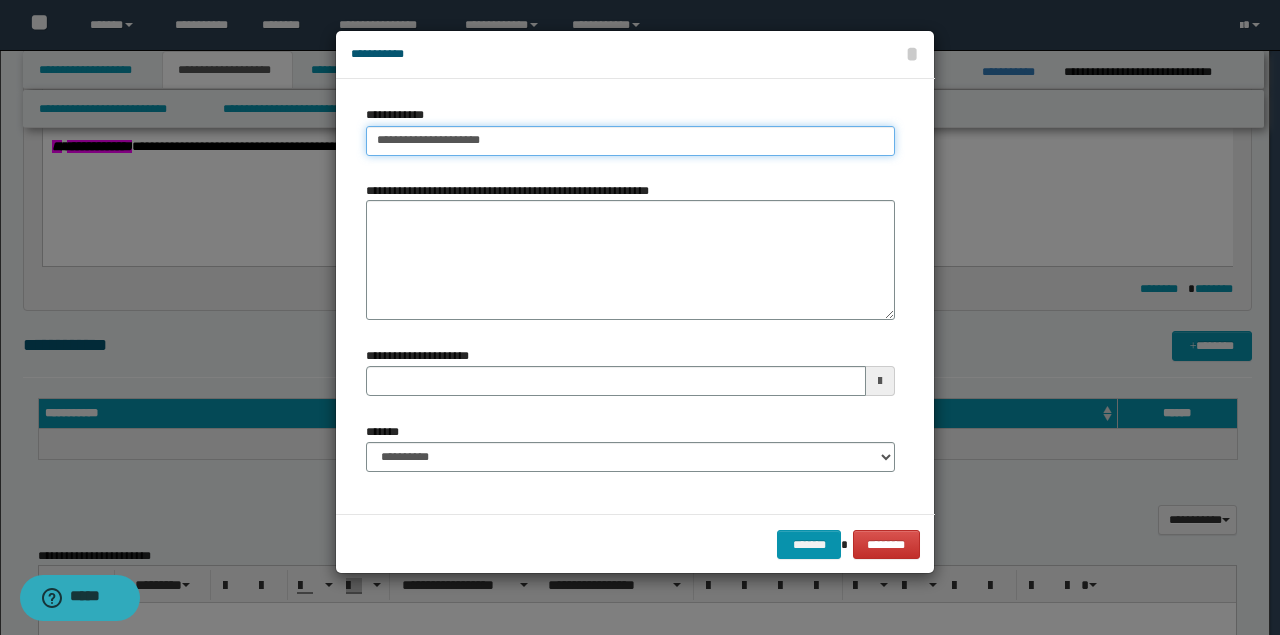 type on "**********" 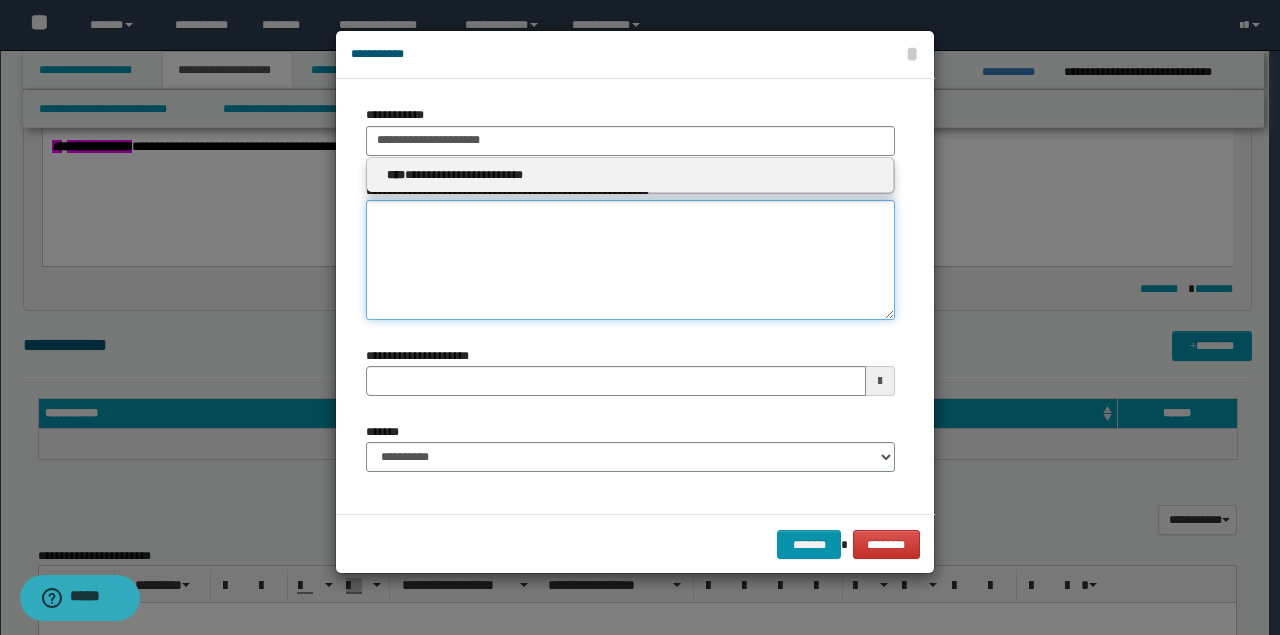 type 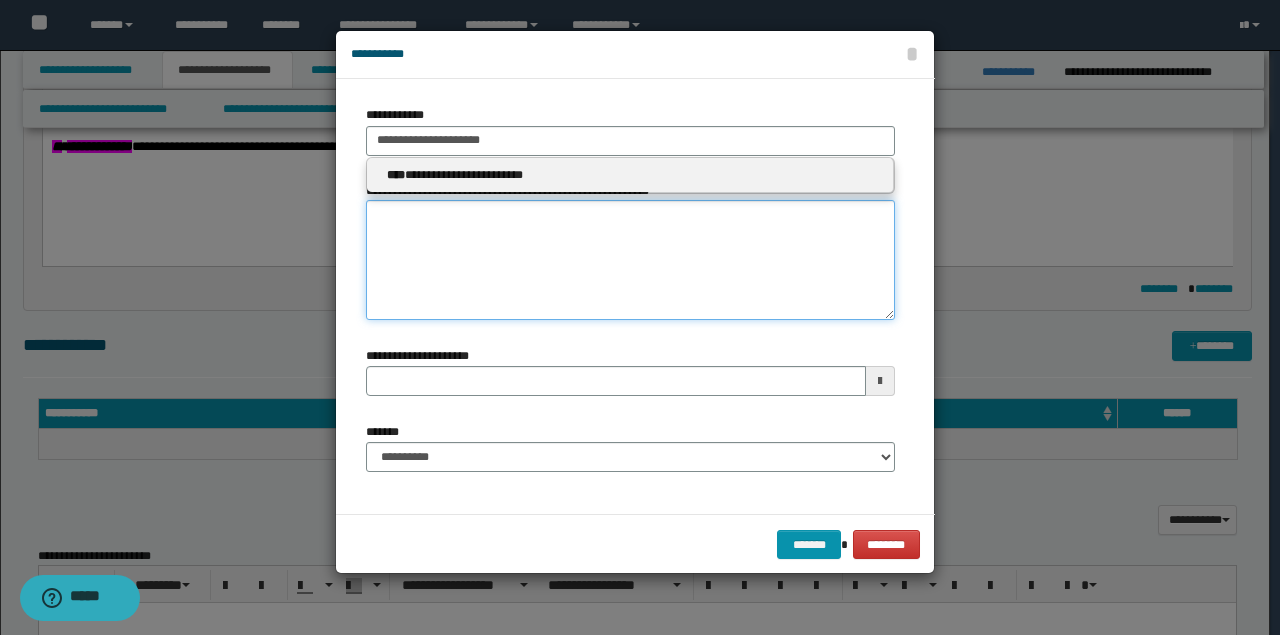 click on "**********" at bounding box center (630, 260) 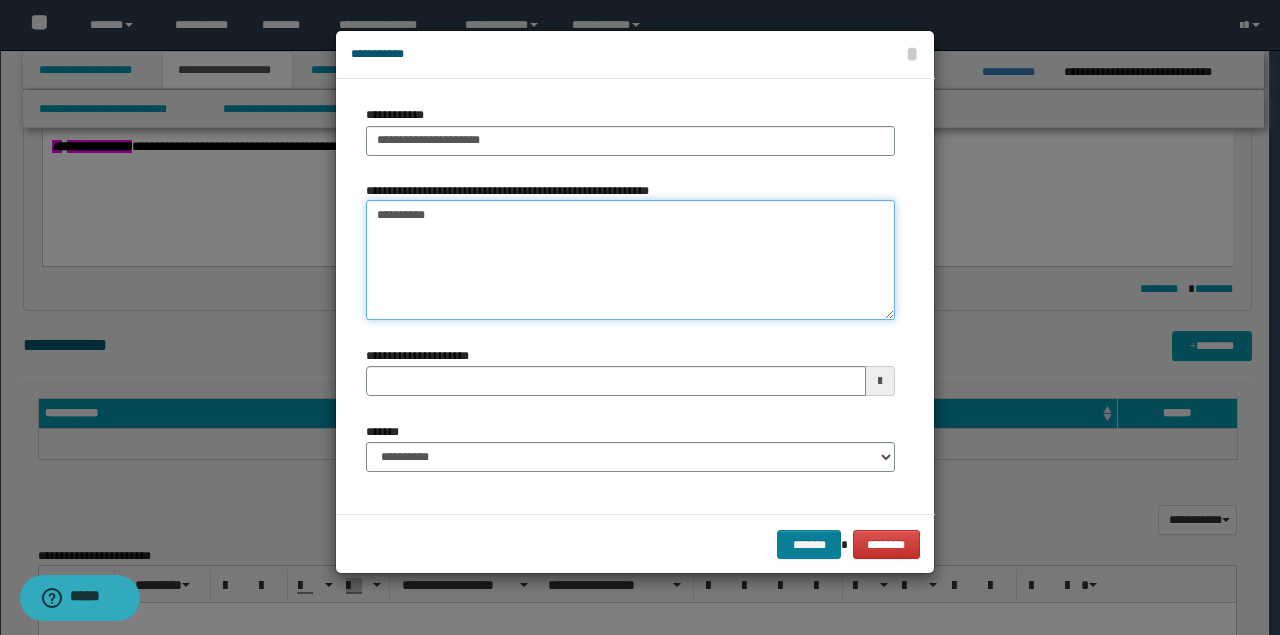 type on "*********" 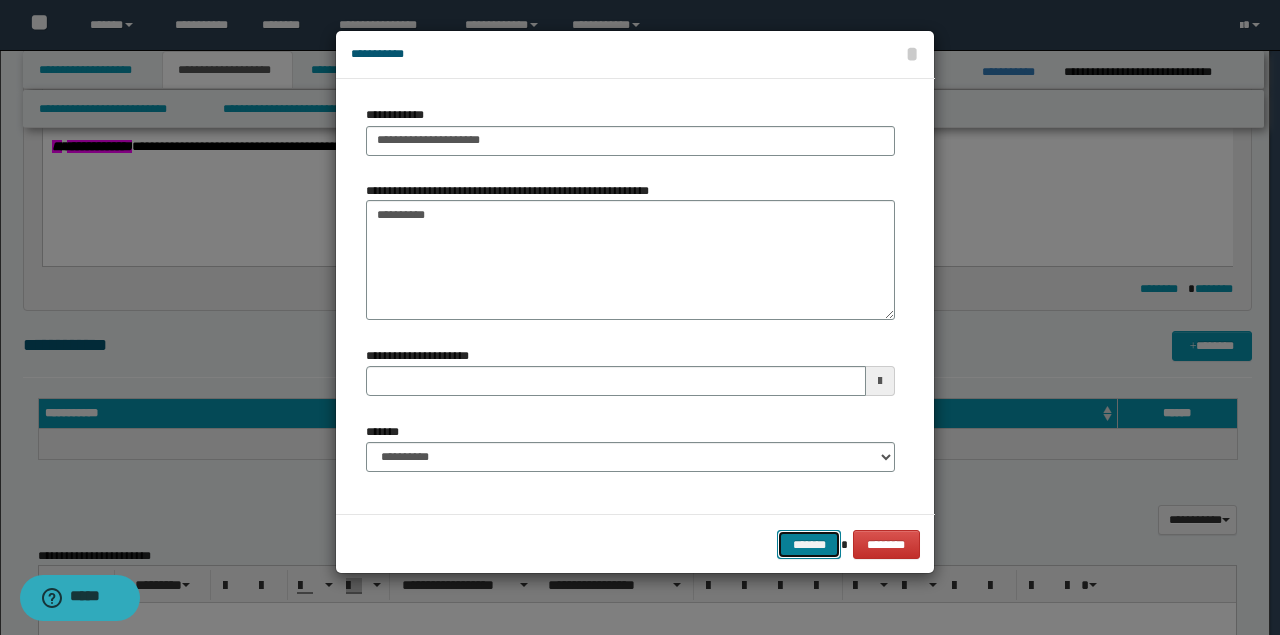 click on "*******" at bounding box center [809, 544] 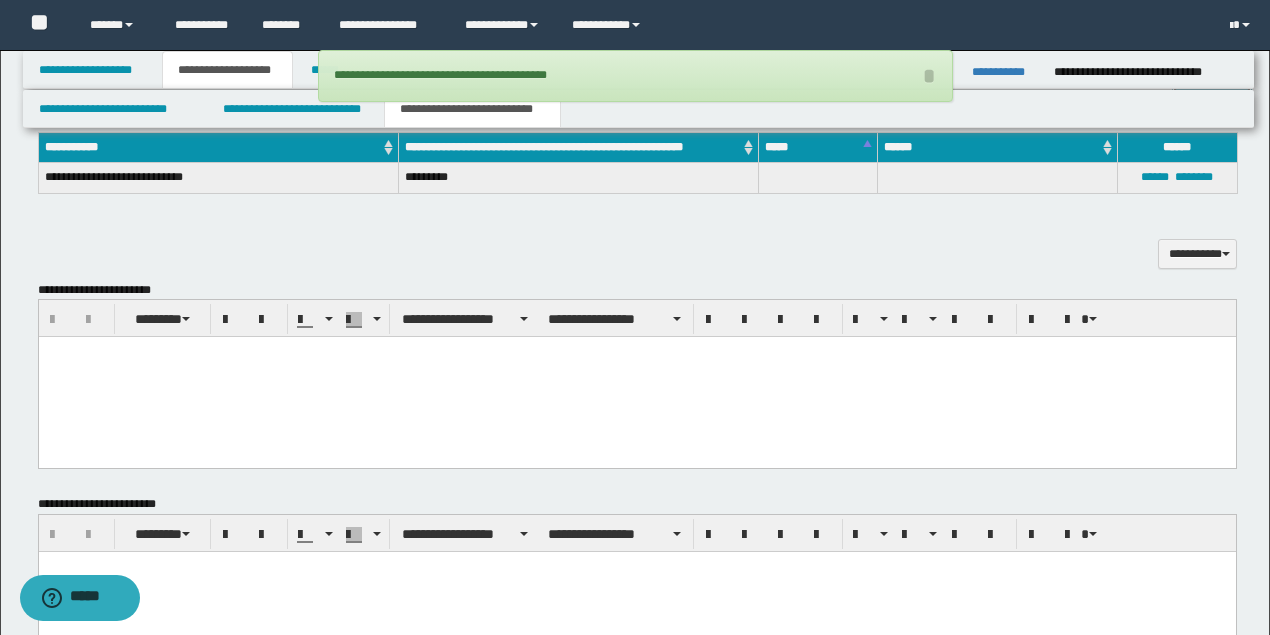 scroll, scrollTop: 533, scrollLeft: 0, axis: vertical 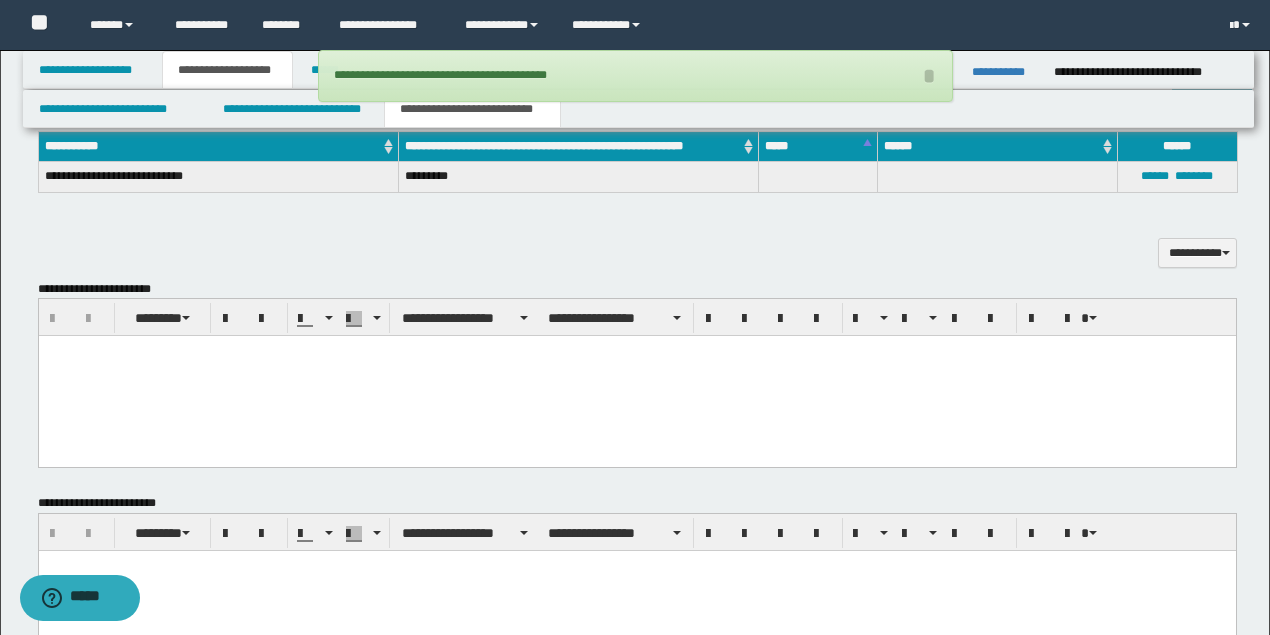 drag, startPoint x: 290, startPoint y: 390, endPoint x: 260, endPoint y: 442, distance: 60.033325 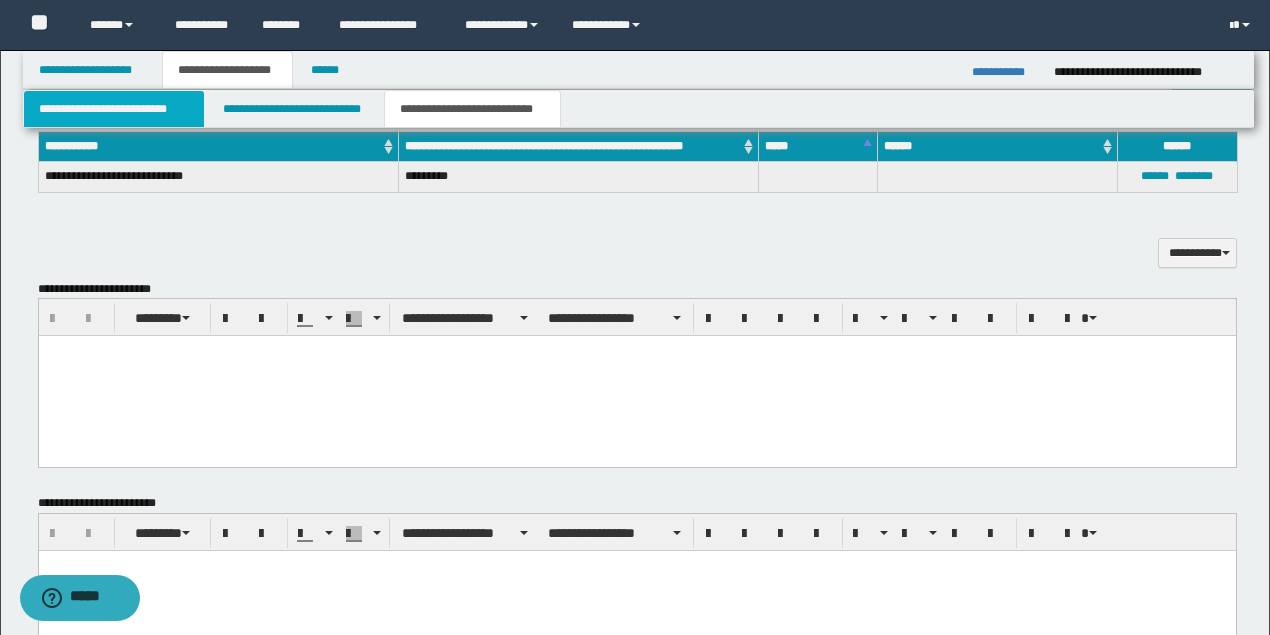 click on "**********" at bounding box center [114, 109] 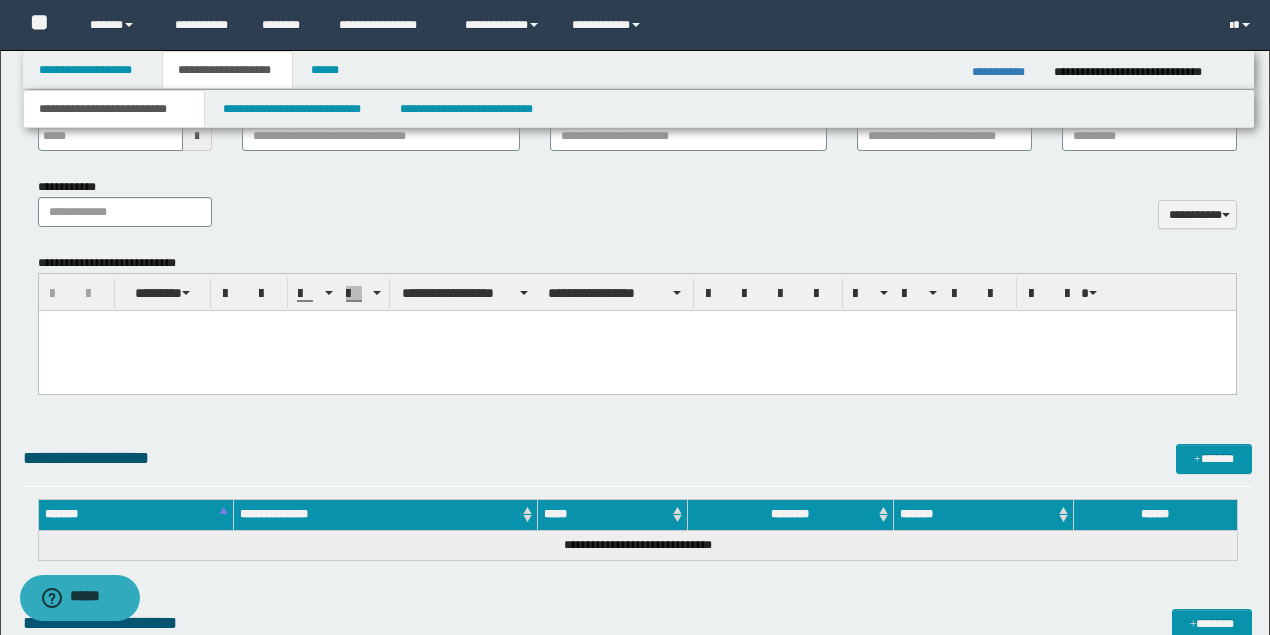 scroll, scrollTop: 866, scrollLeft: 0, axis: vertical 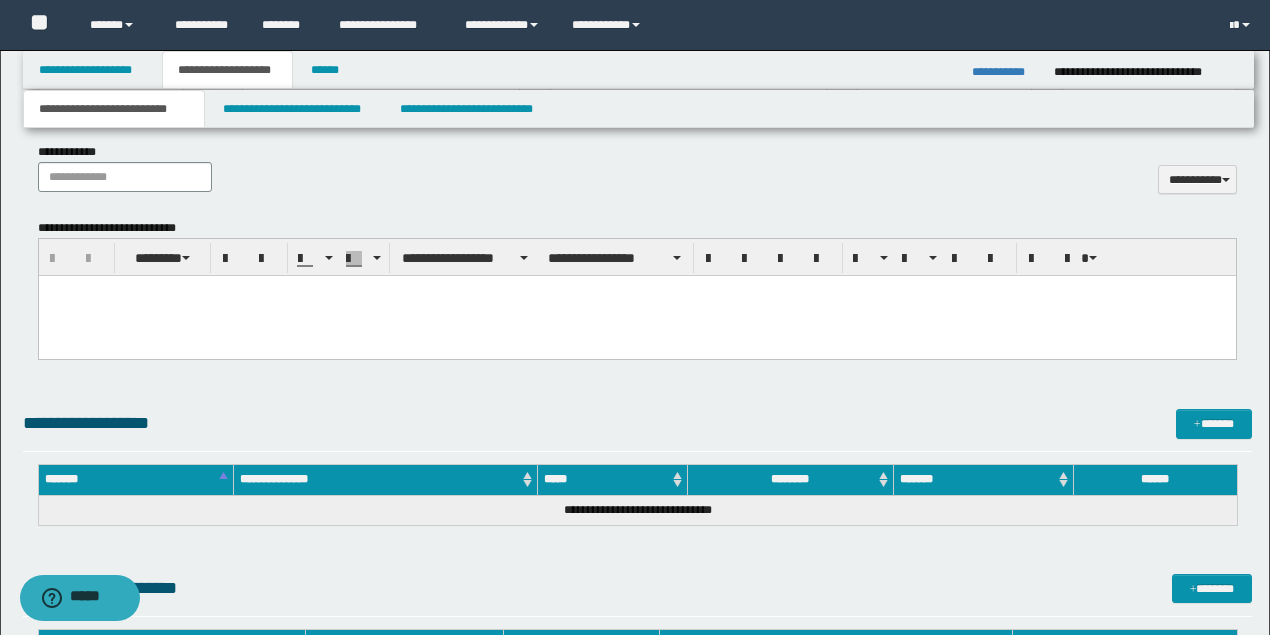 click at bounding box center (636, 316) 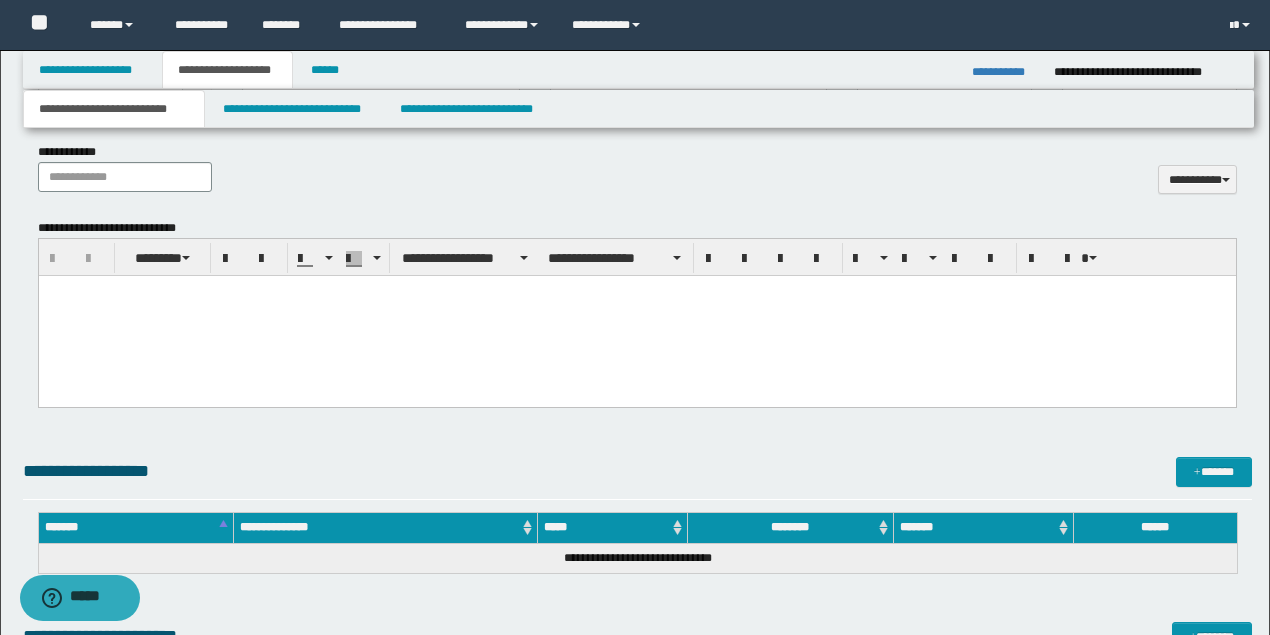 type 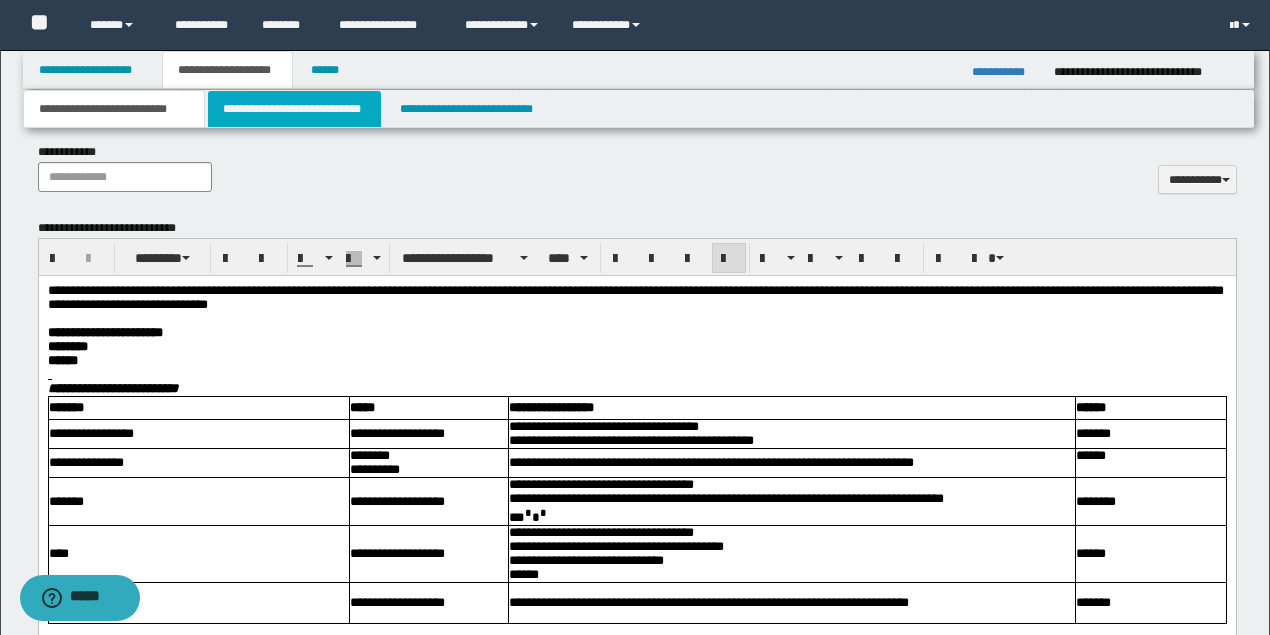 drag, startPoint x: 281, startPoint y: 94, endPoint x: 239, endPoint y: 294, distance: 204.36243 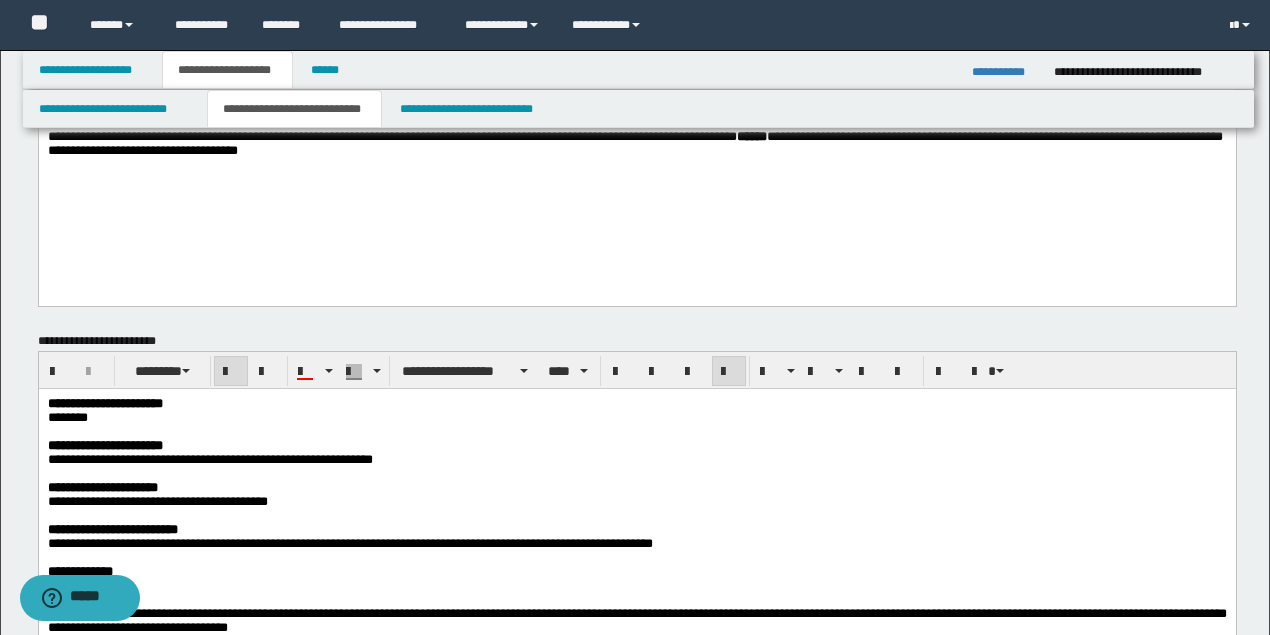 scroll, scrollTop: 0, scrollLeft: 0, axis: both 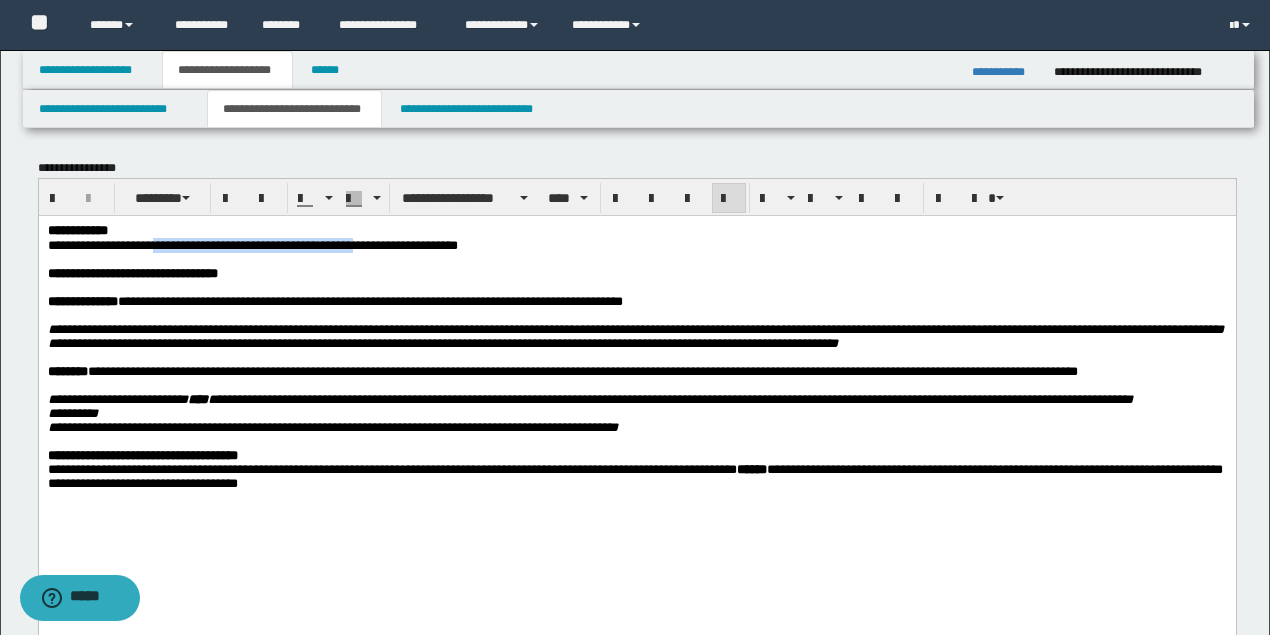 drag, startPoint x: 382, startPoint y: 246, endPoint x: 162, endPoint y: 238, distance: 220.1454 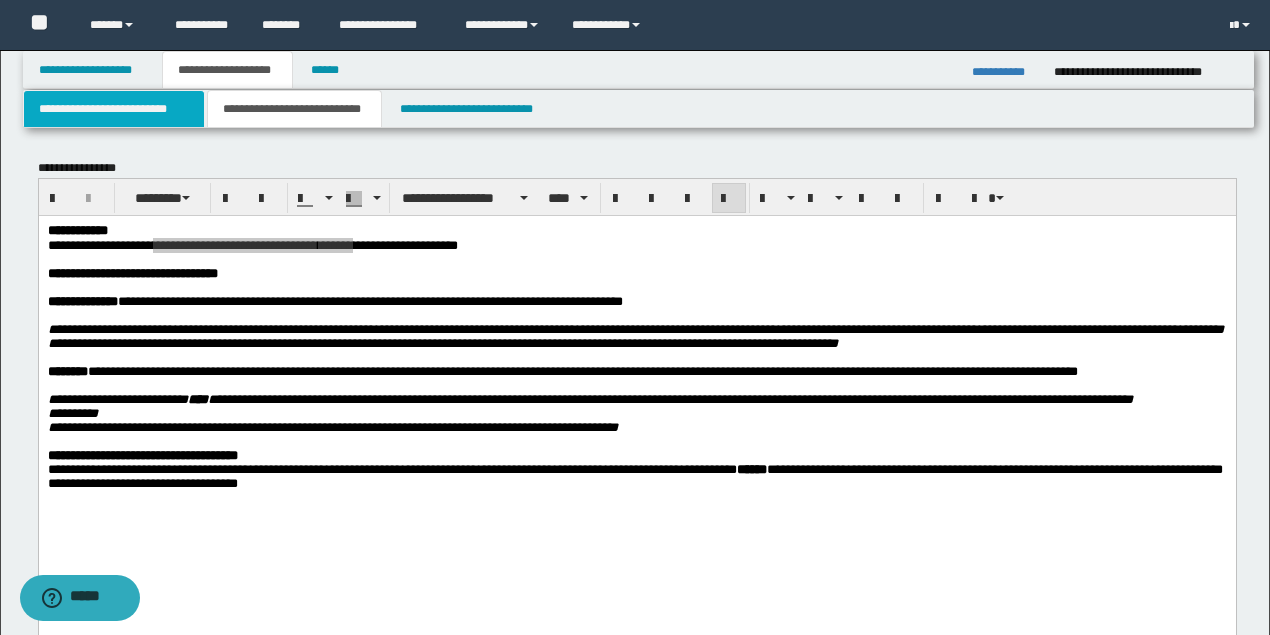 click on "**********" at bounding box center (114, 109) 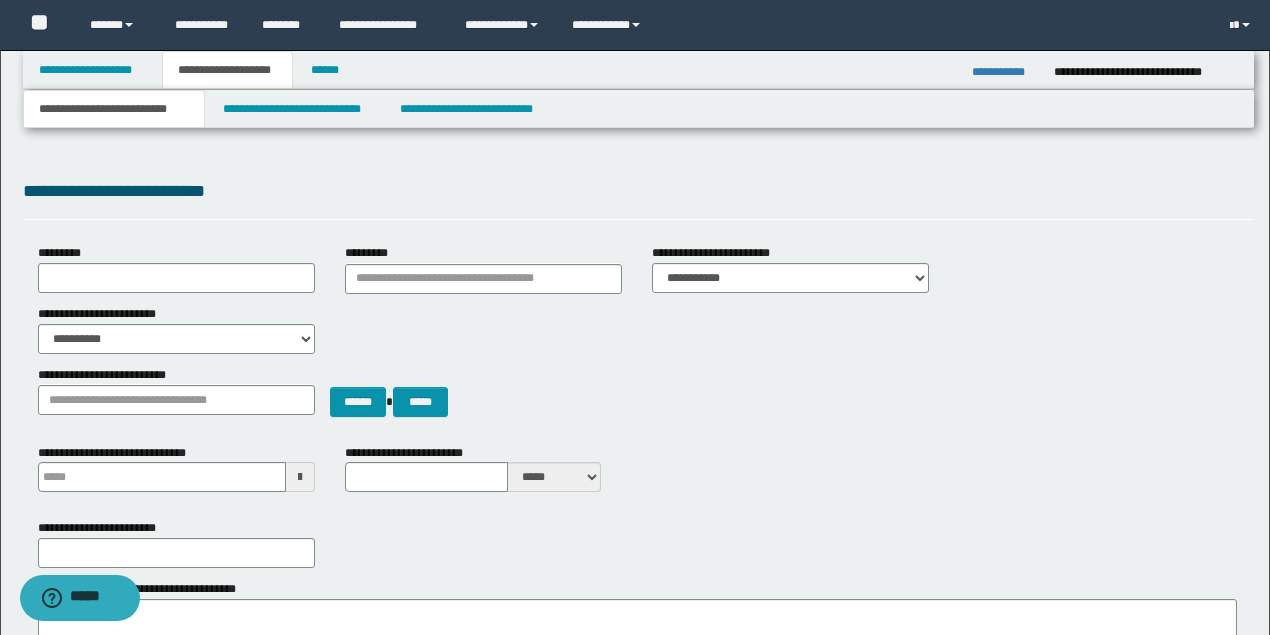 type 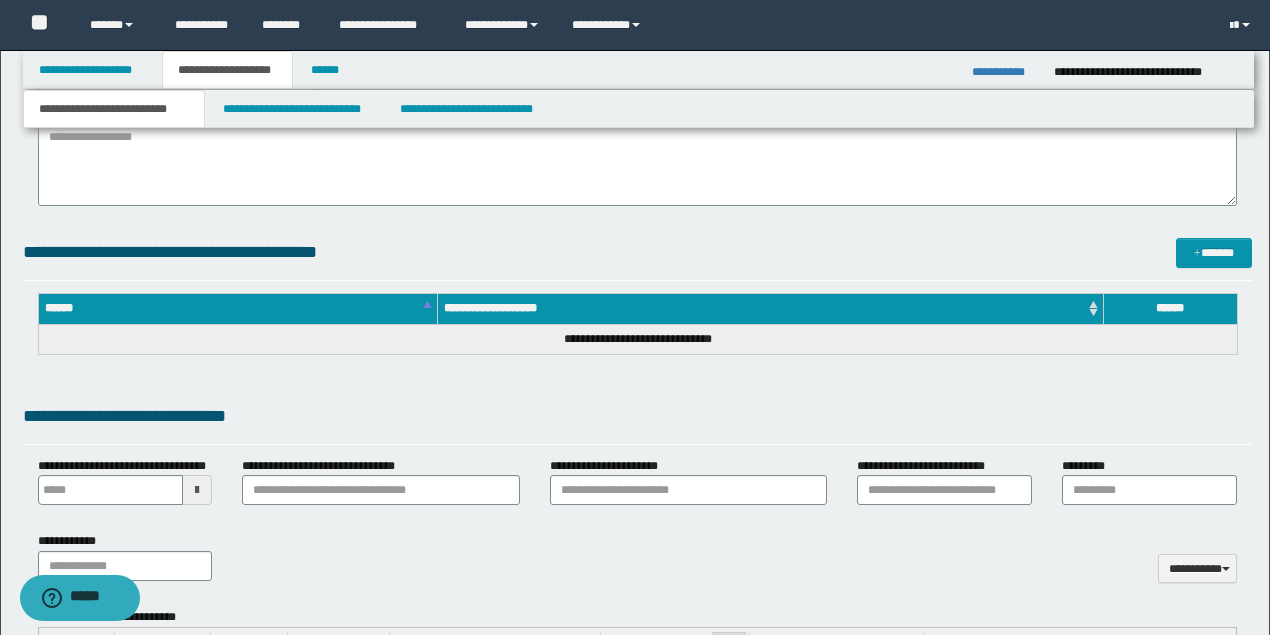 type 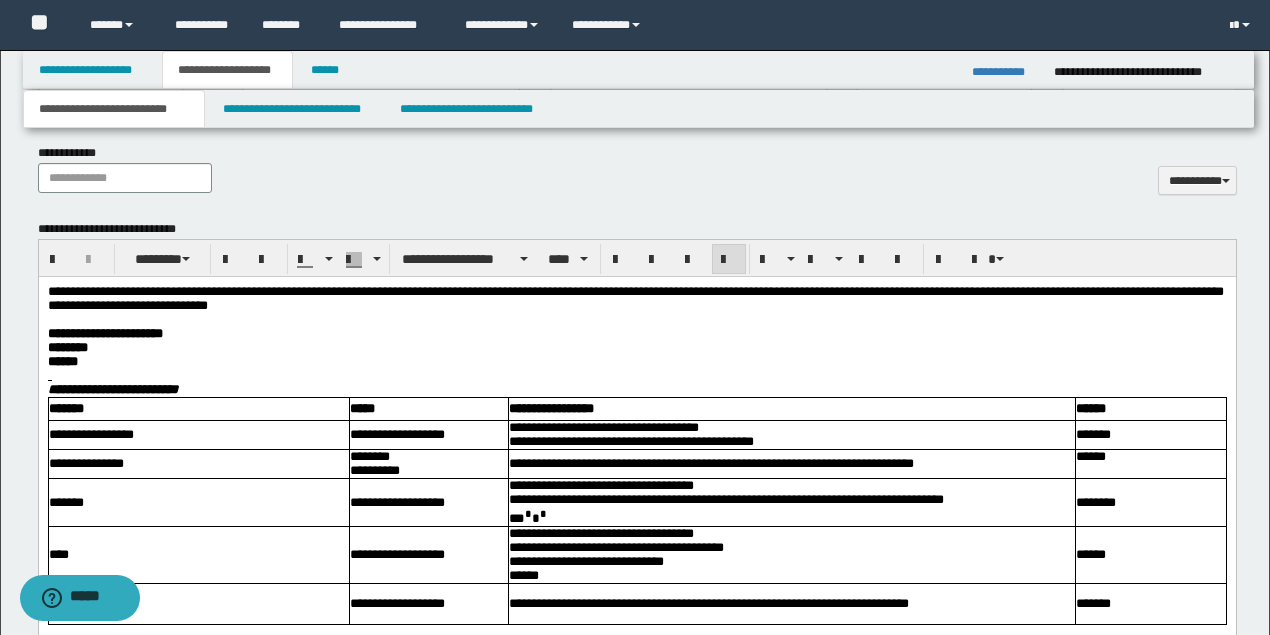 scroll, scrollTop: 866, scrollLeft: 0, axis: vertical 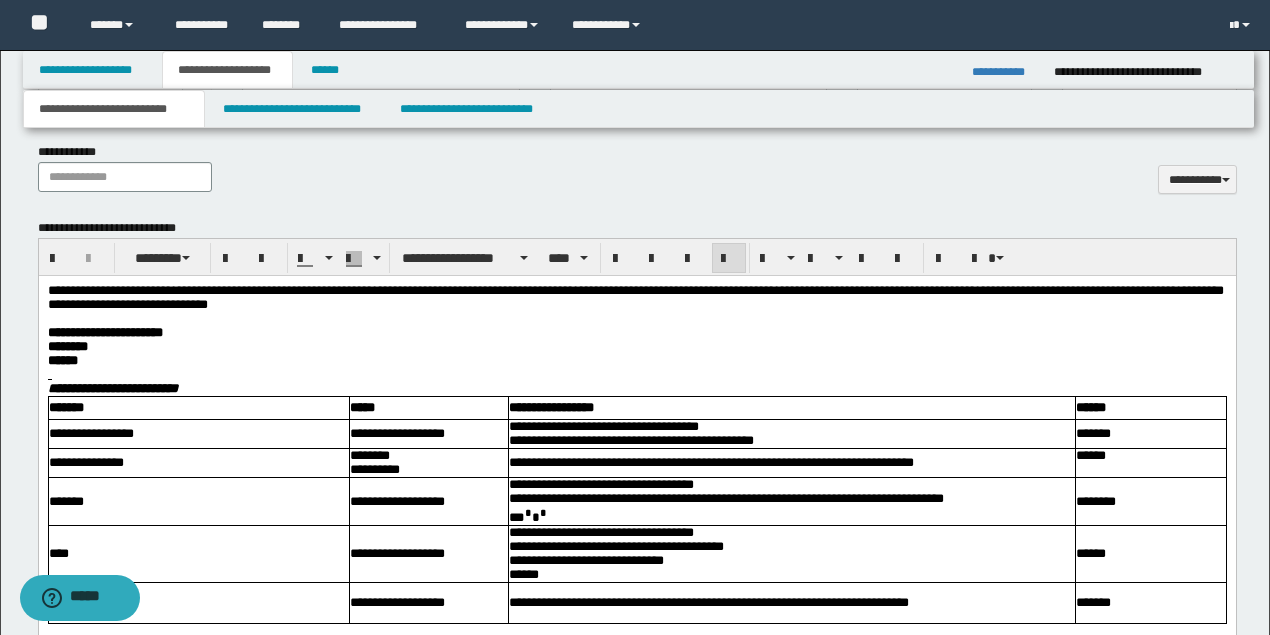 click on "********" at bounding box center (635, 347) 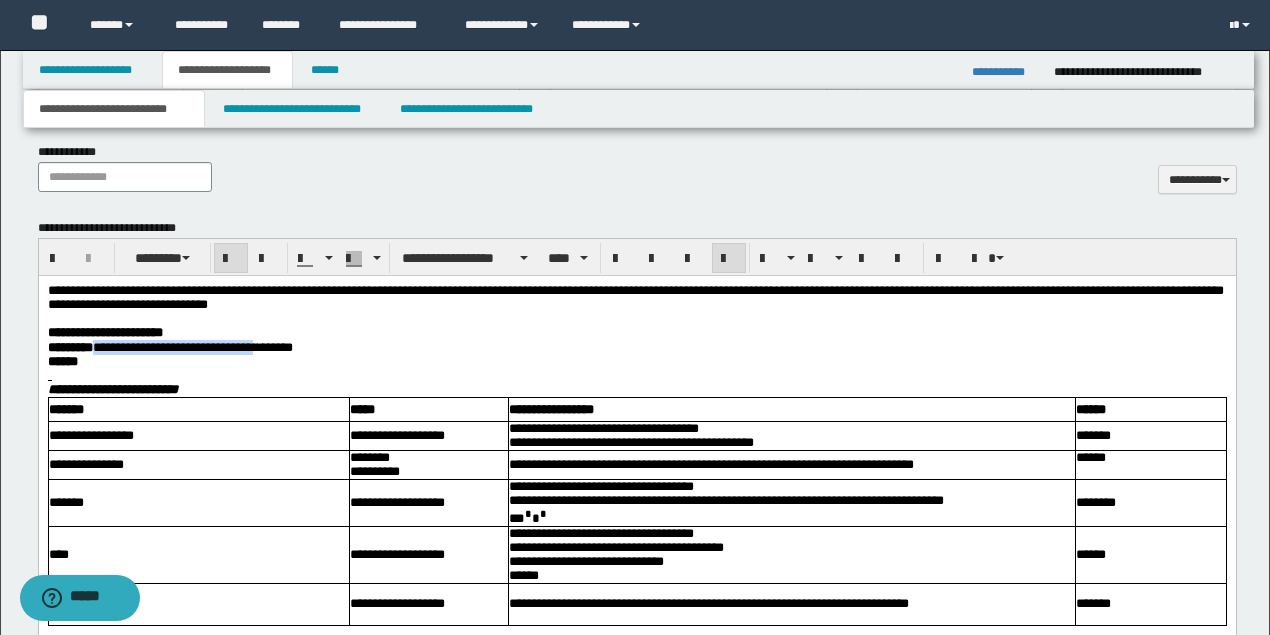 drag, startPoint x: 286, startPoint y: 355, endPoint x: 124, endPoint y: 353, distance: 162.01234 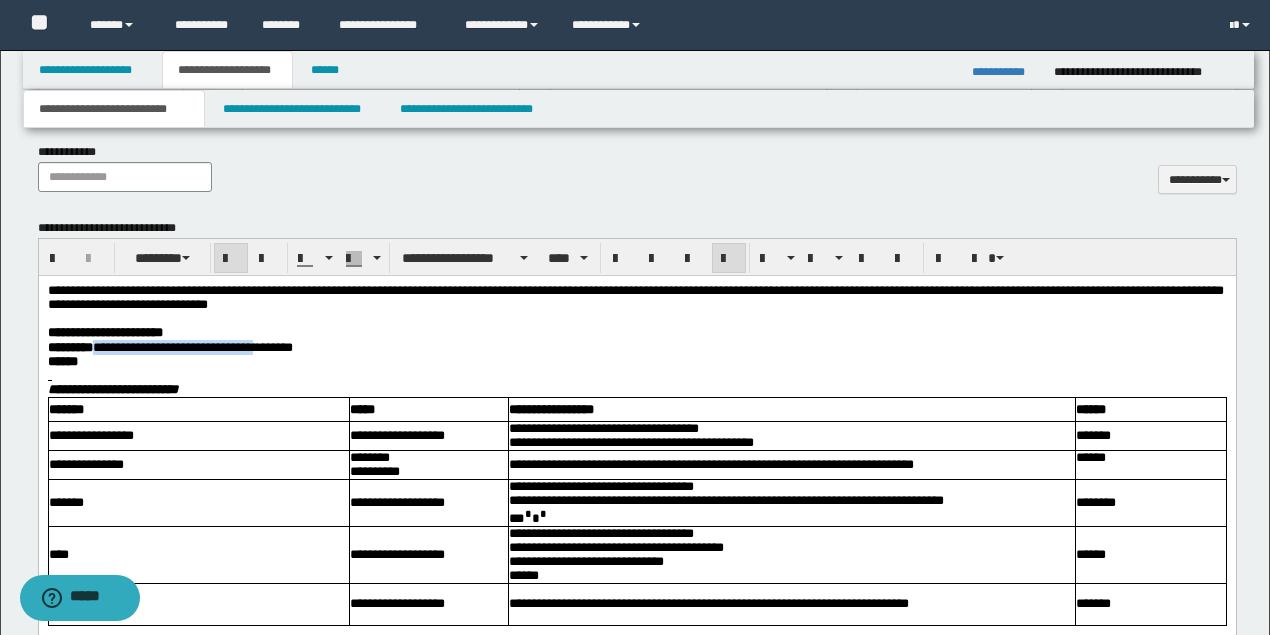 click on "**********" at bounding box center [174, 347] 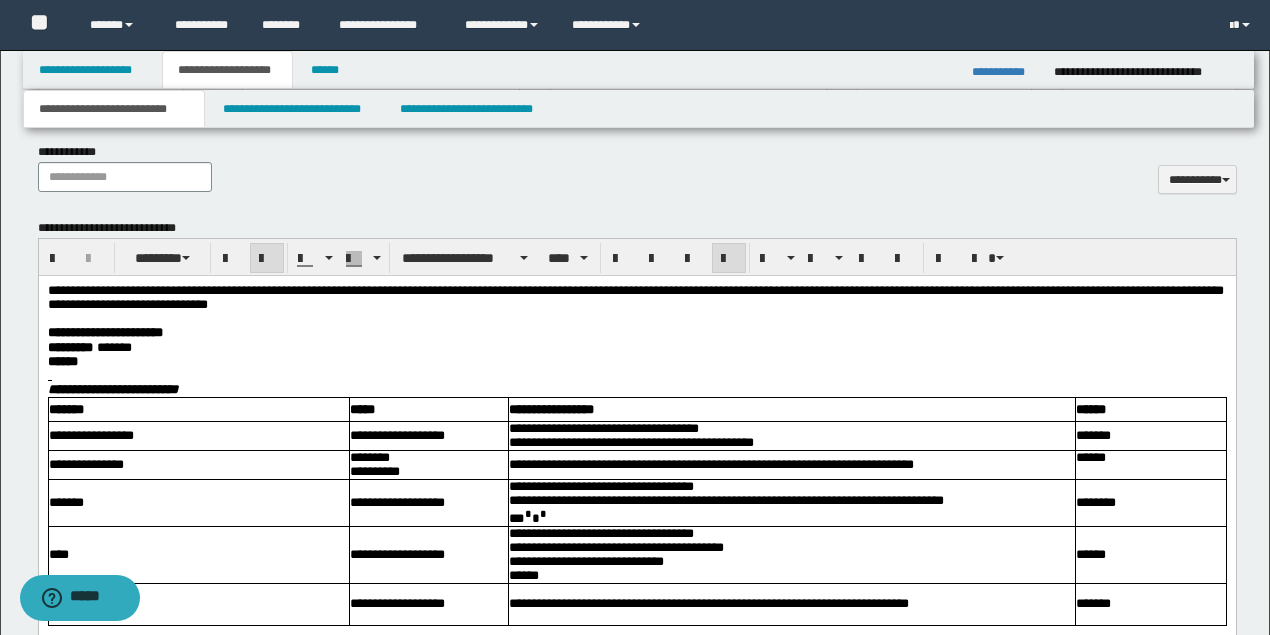 click at bounding box center [635, 376] 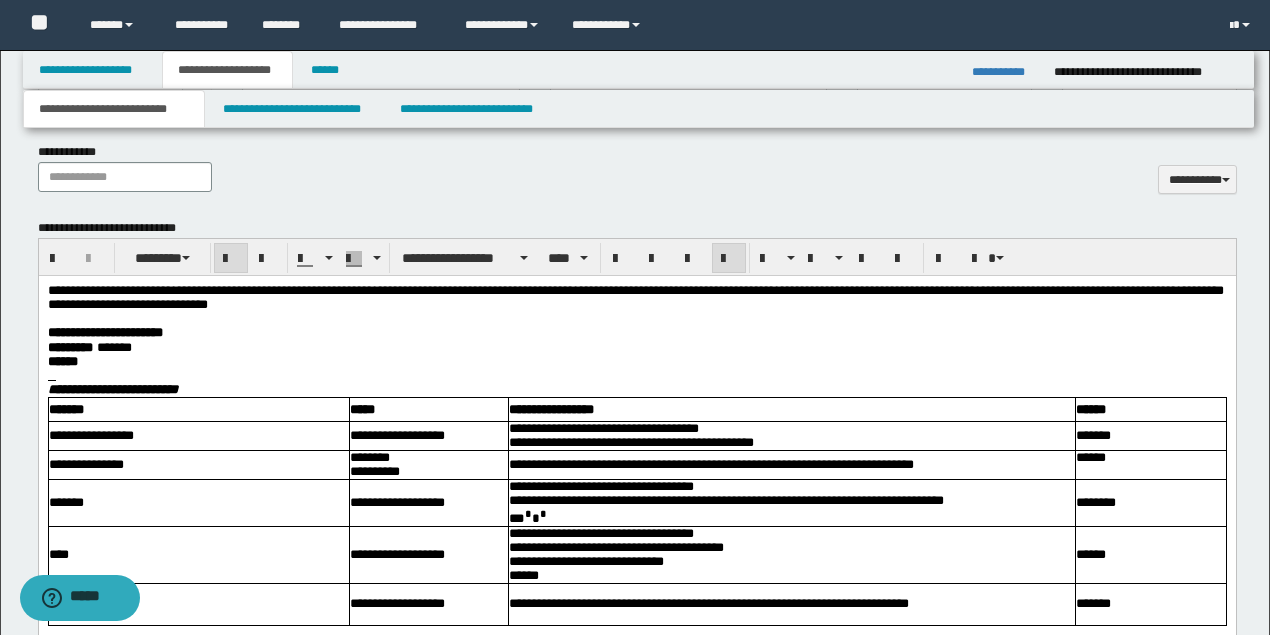 click on "******" at bounding box center (635, 362) 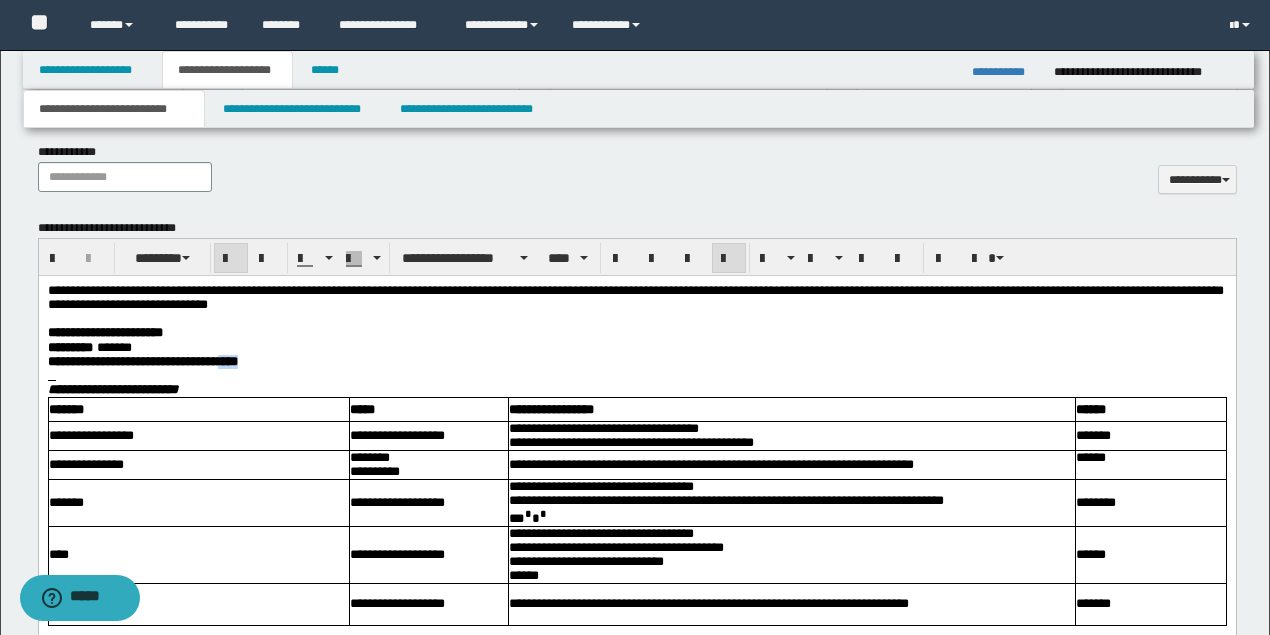 drag, startPoint x: 298, startPoint y: 371, endPoint x: 262, endPoint y: 369, distance: 36.05551 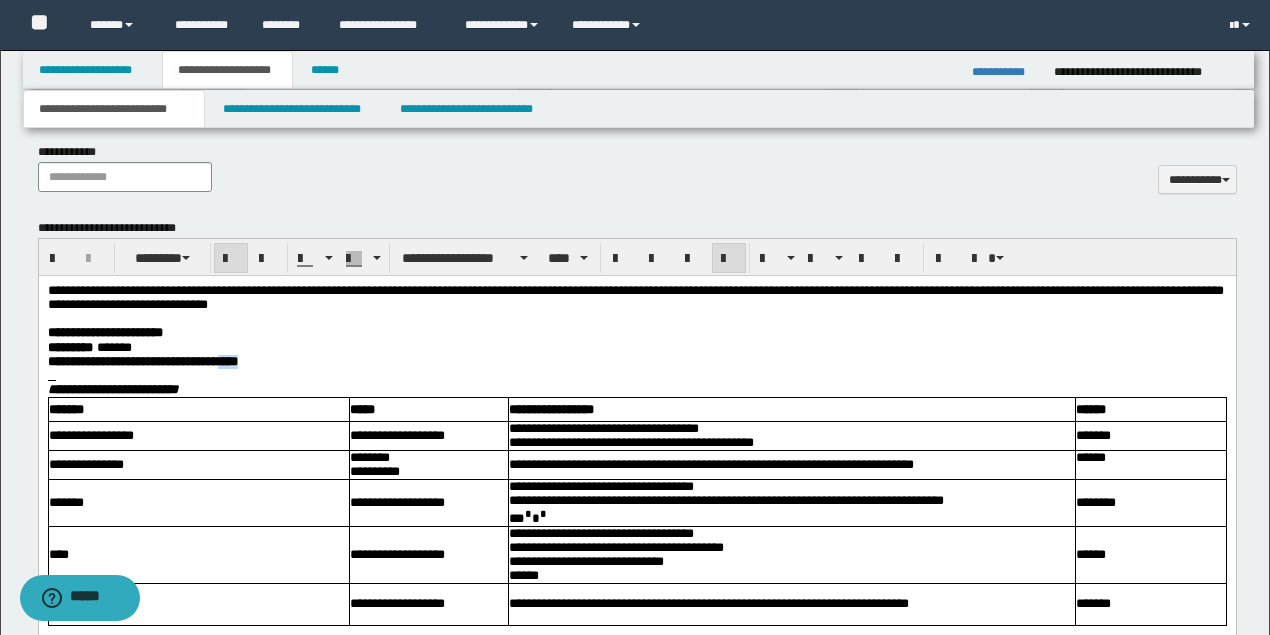 click on "**********" at bounding box center [635, 362] 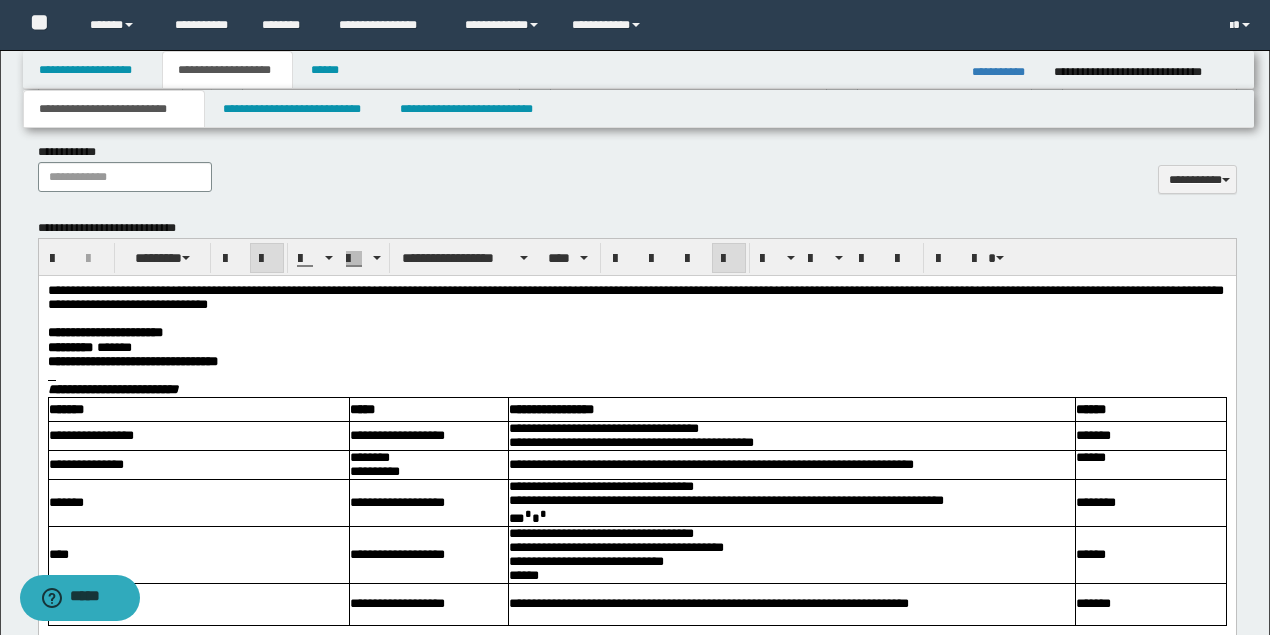 click at bounding box center (635, 376) 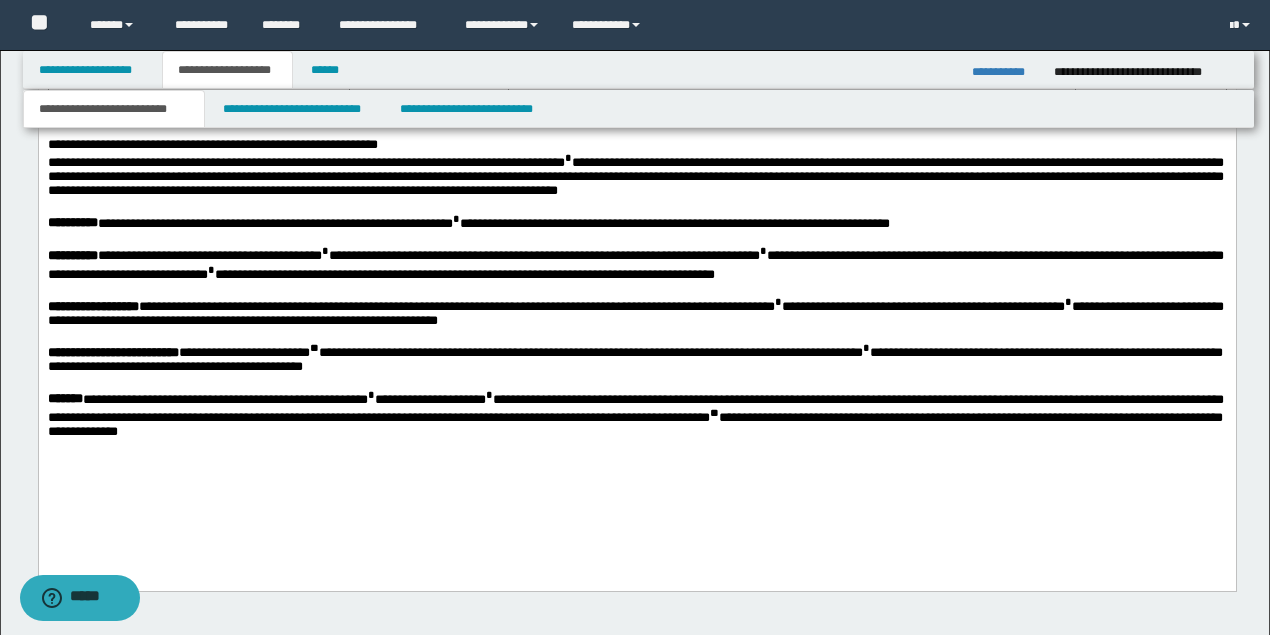 scroll, scrollTop: 1400, scrollLeft: 0, axis: vertical 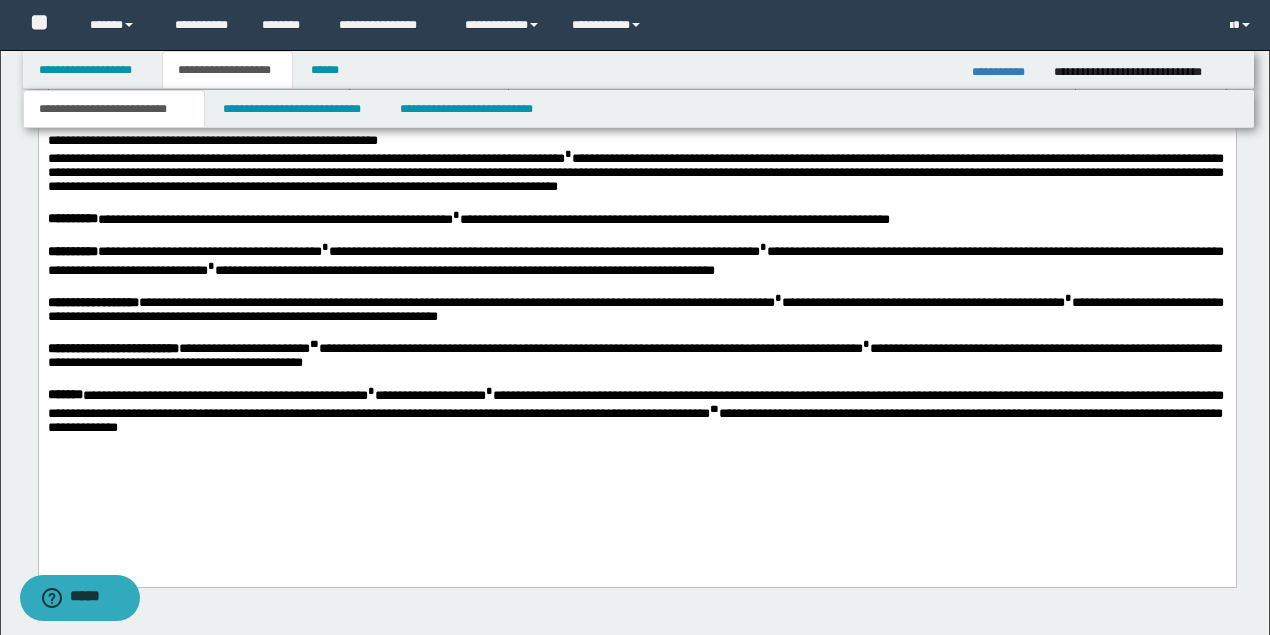 click on "**********" at bounding box center (112, 349) 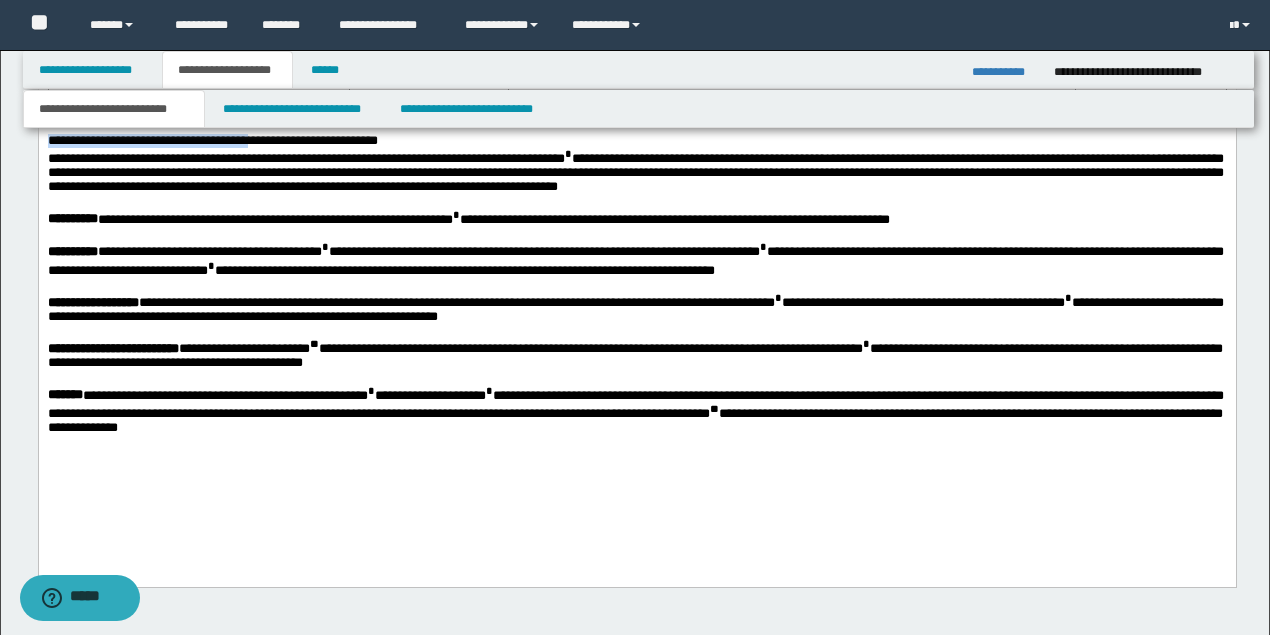 drag, startPoint x: 252, startPoint y: 169, endPoint x: 43, endPoint y: 170, distance: 209.0024 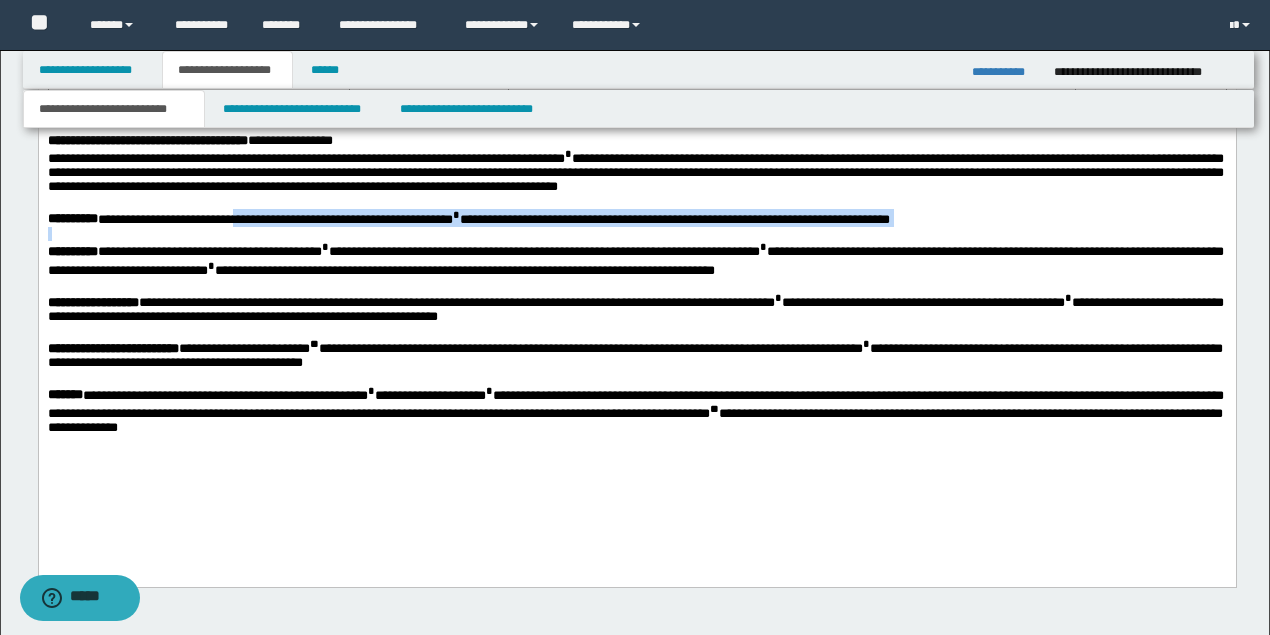 drag, startPoint x: 268, startPoint y: 261, endPoint x: 196, endPoint y: 239, distance: 75.28612 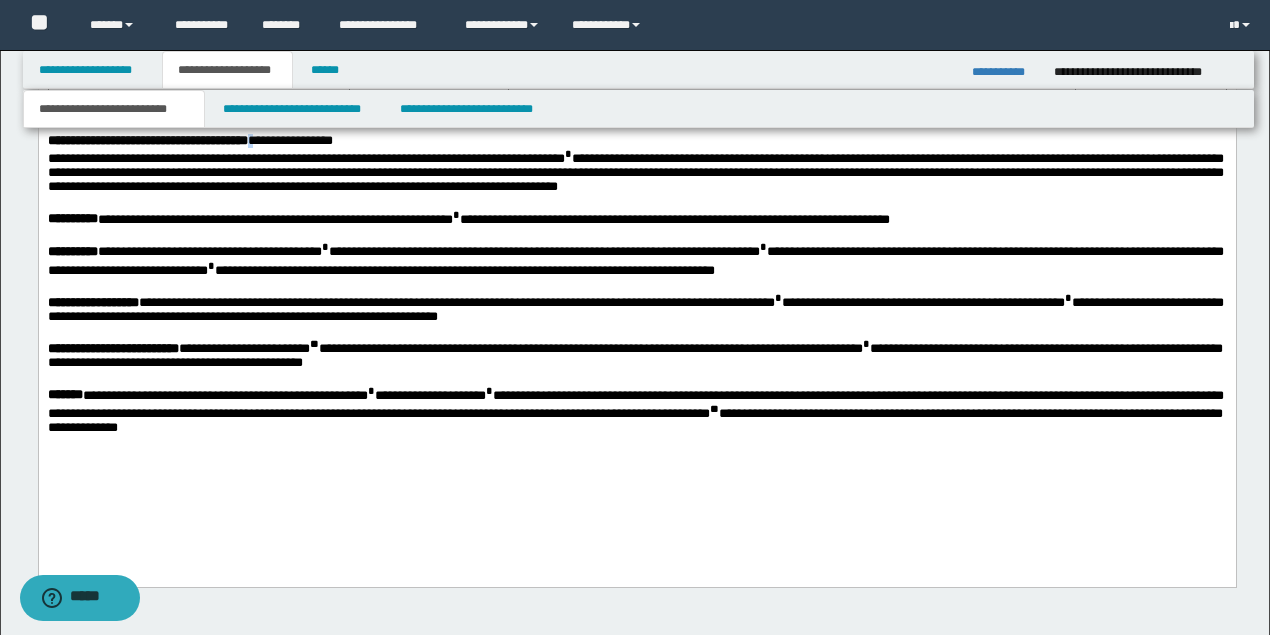 drag, startPoint x: 298, startPoint y: 167, endPoint x: 266, endPoint y: 169, distance: 32.06244 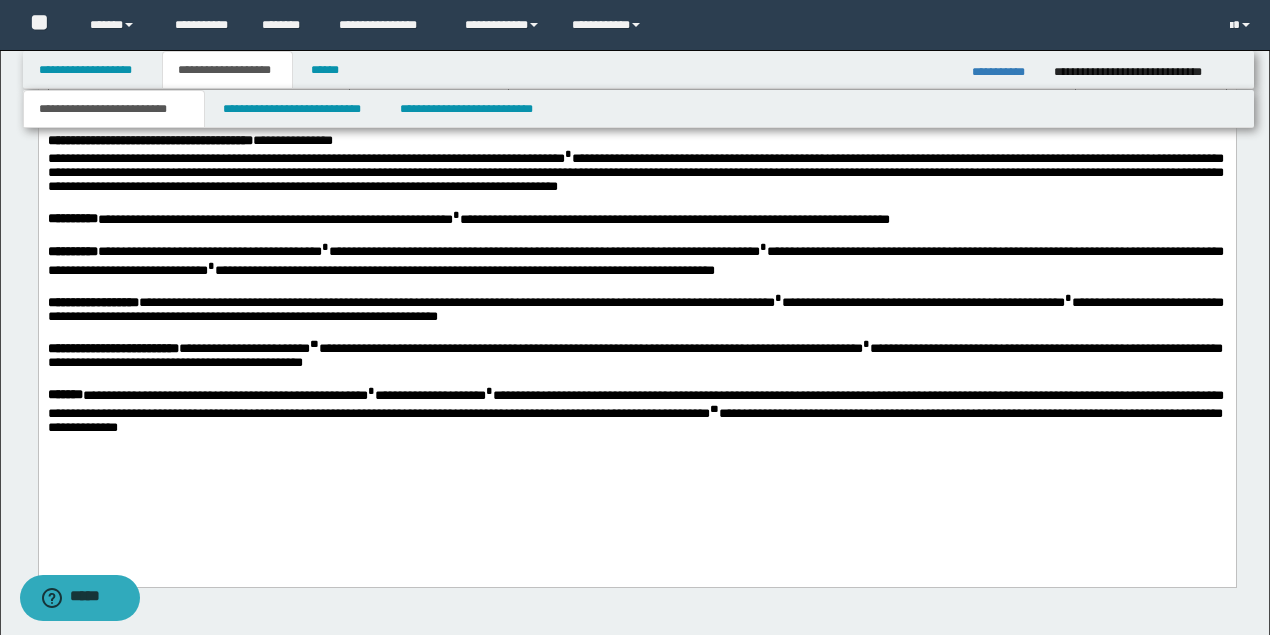 click on "**********" at bounding box center (636, 118) 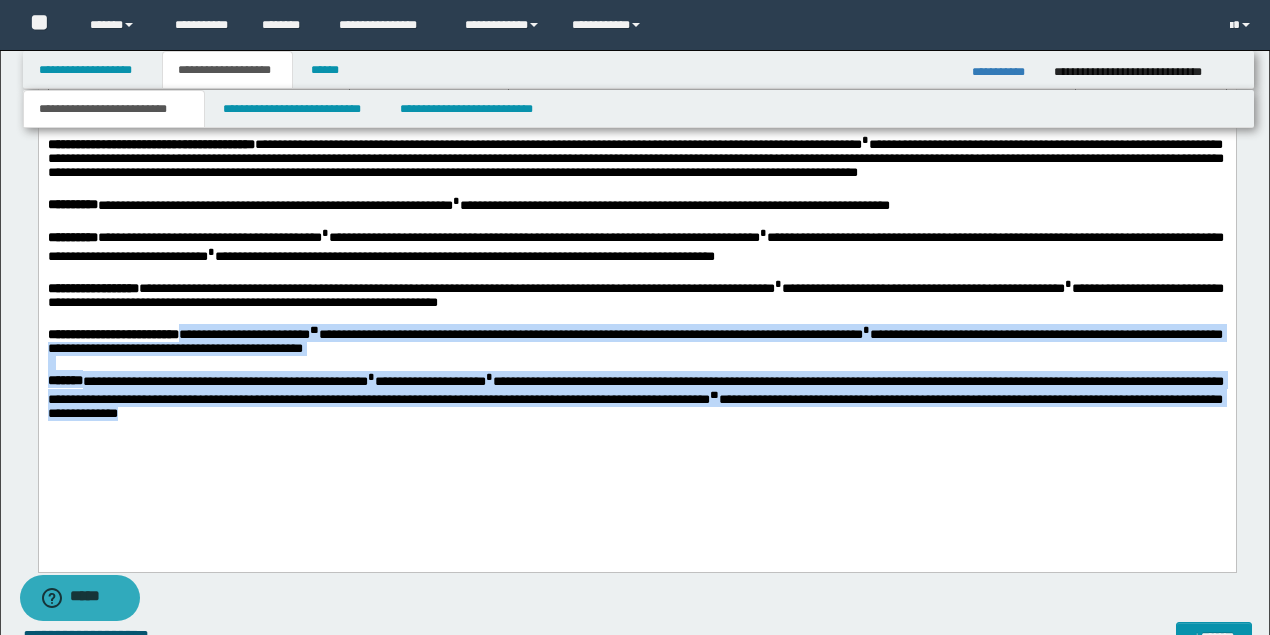 drag, startPoint x: 385, startPoint y: 466, endPoint x: 204, endPoint y: 367, distance: 206.3056 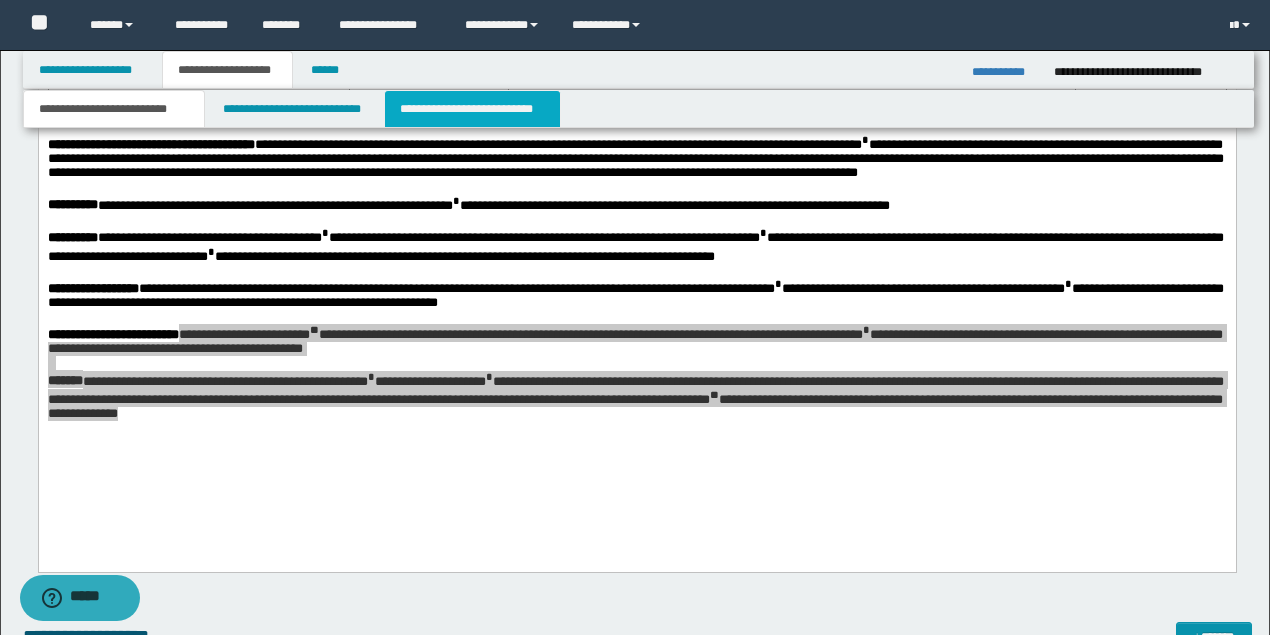 click on "**********" at bounding box center (472, 109) 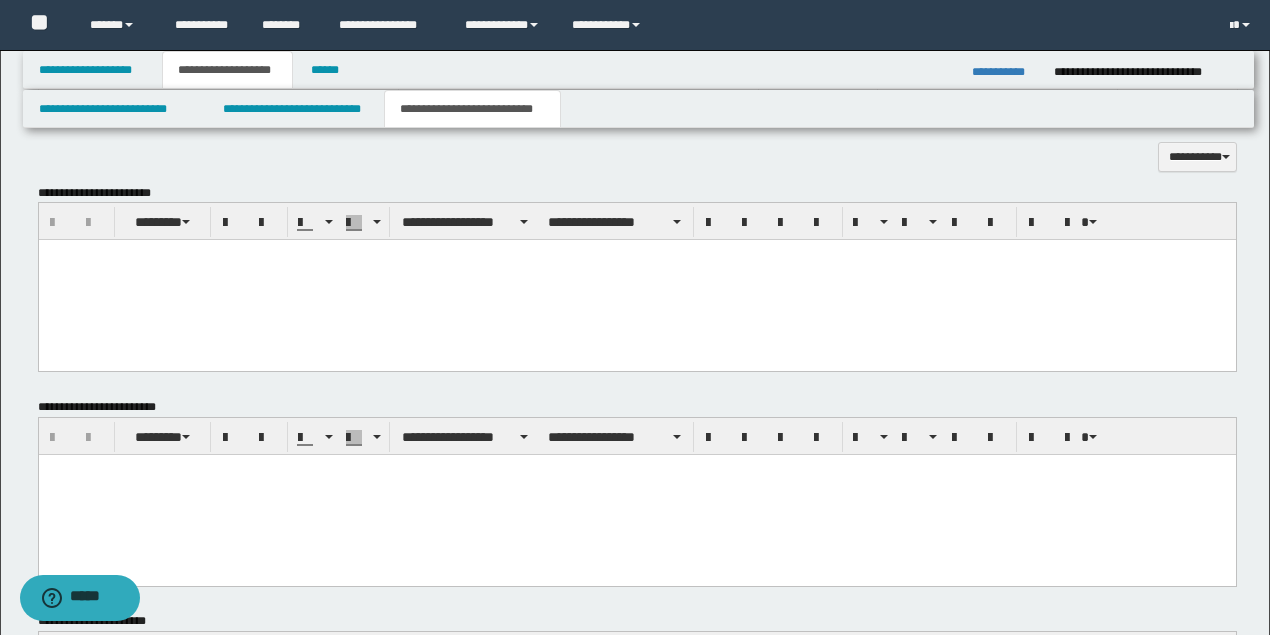scroll, scrollTop: 600, scrollLeft: 0, axis: vertical 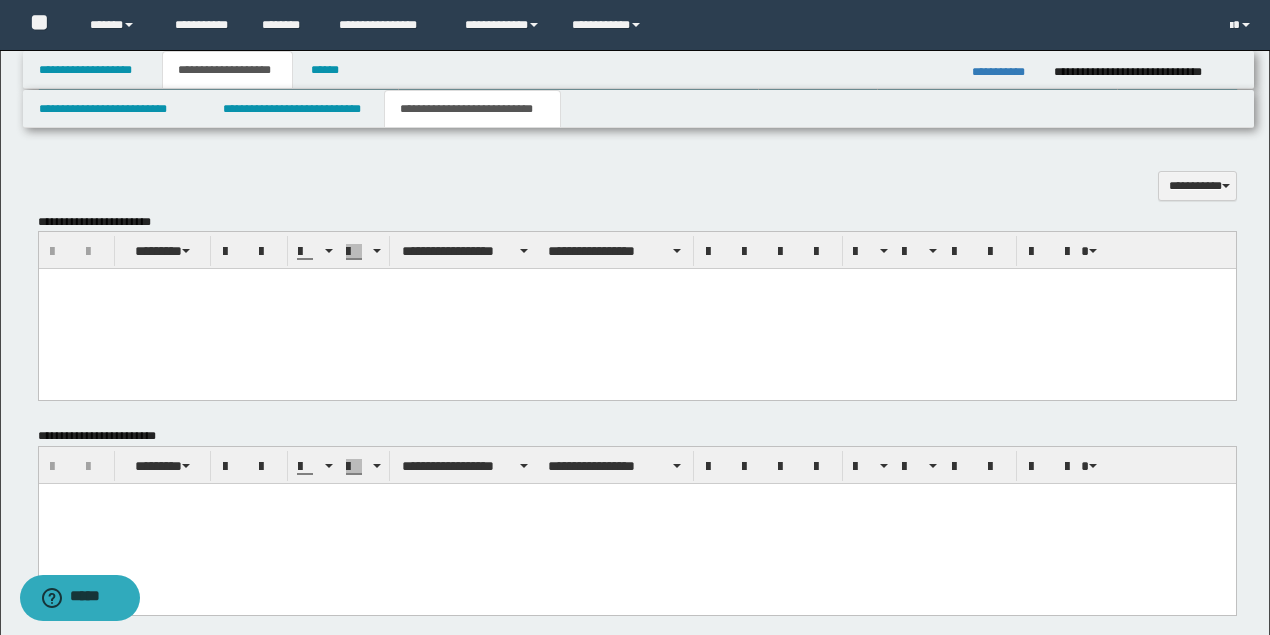 click at bounding box center [636, 309] 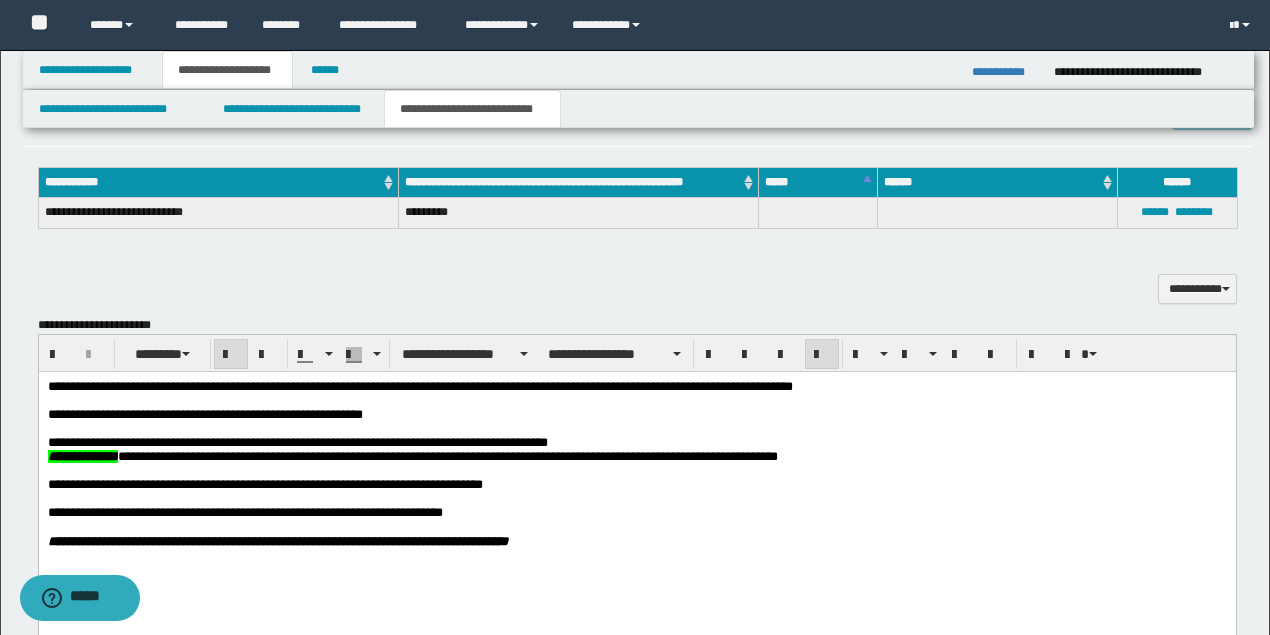 scroll, scrollTop: 266, scrollLeft: 0, axis: vertical 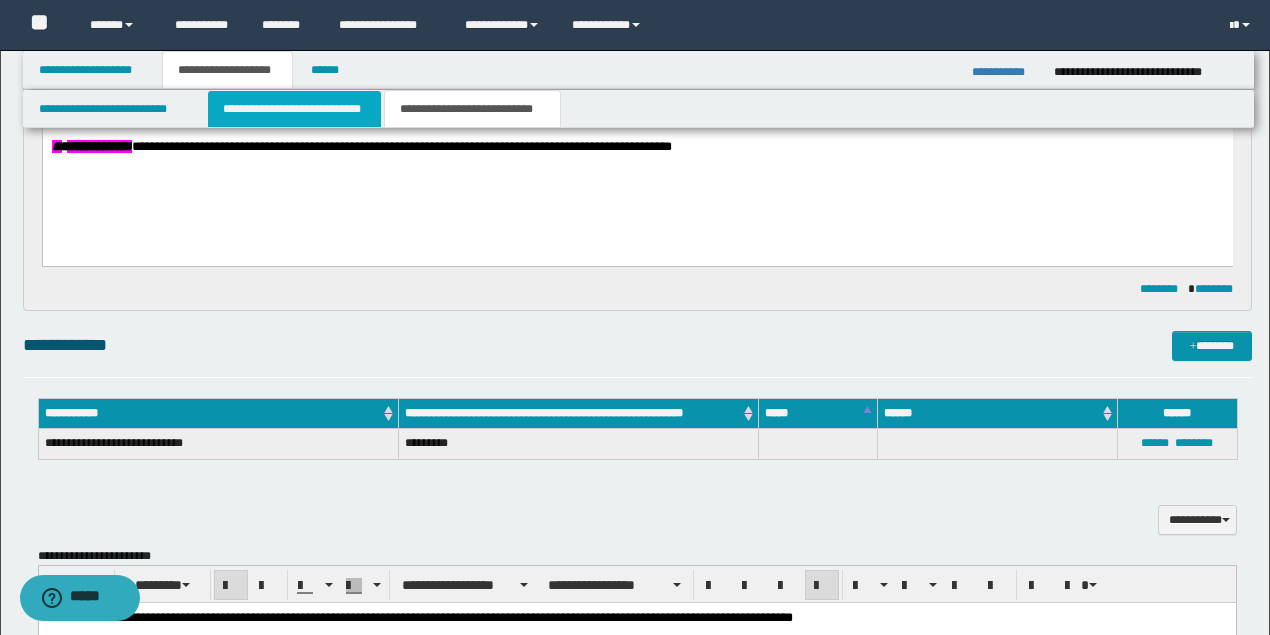 click on "**********" at bounding box center [294, 109] 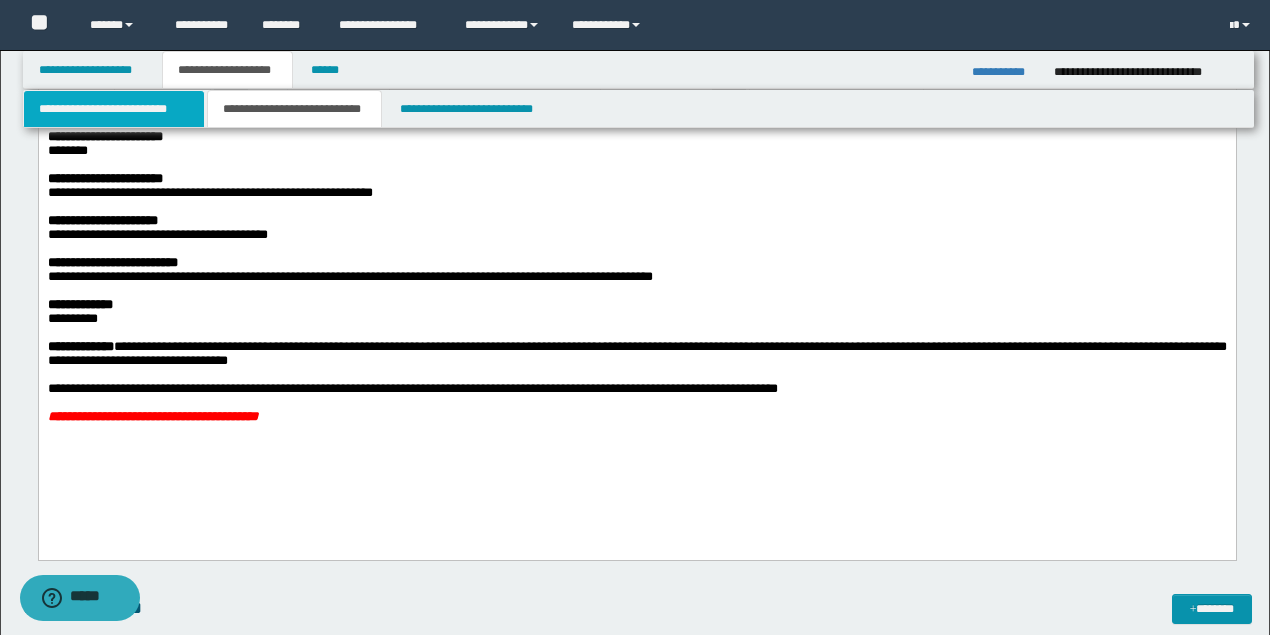click on "**********" at bounding box center (114, 109) 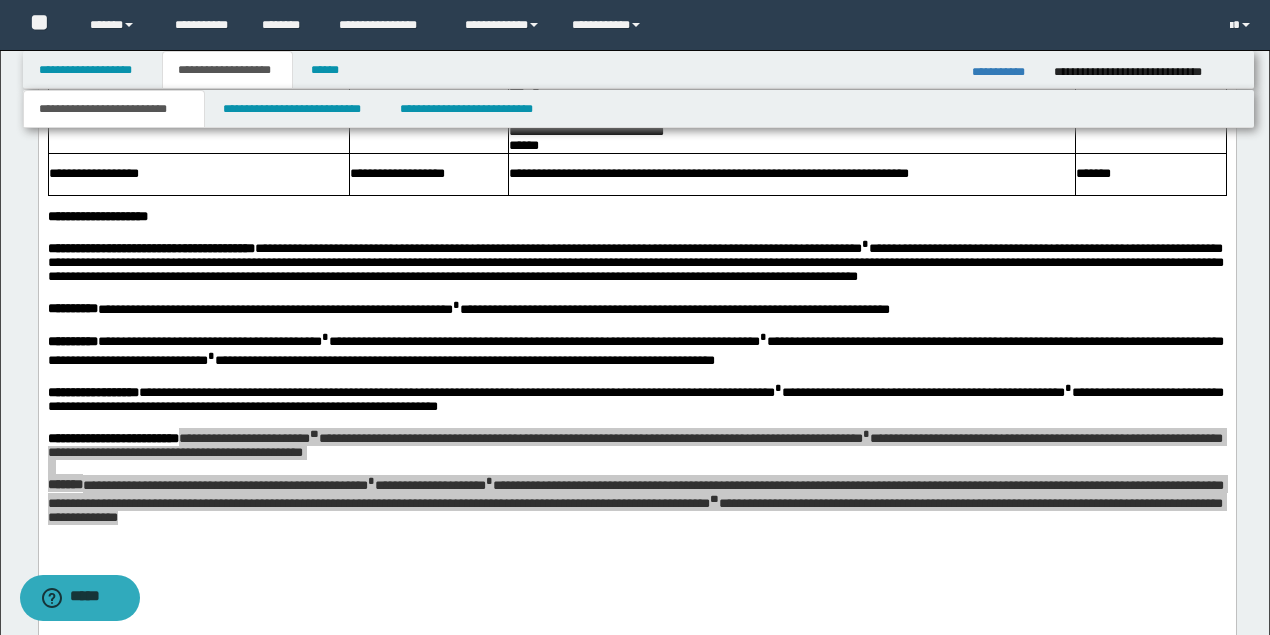 scroll, scrollTop: 1333, scrollLeft: 0, axis: vertical 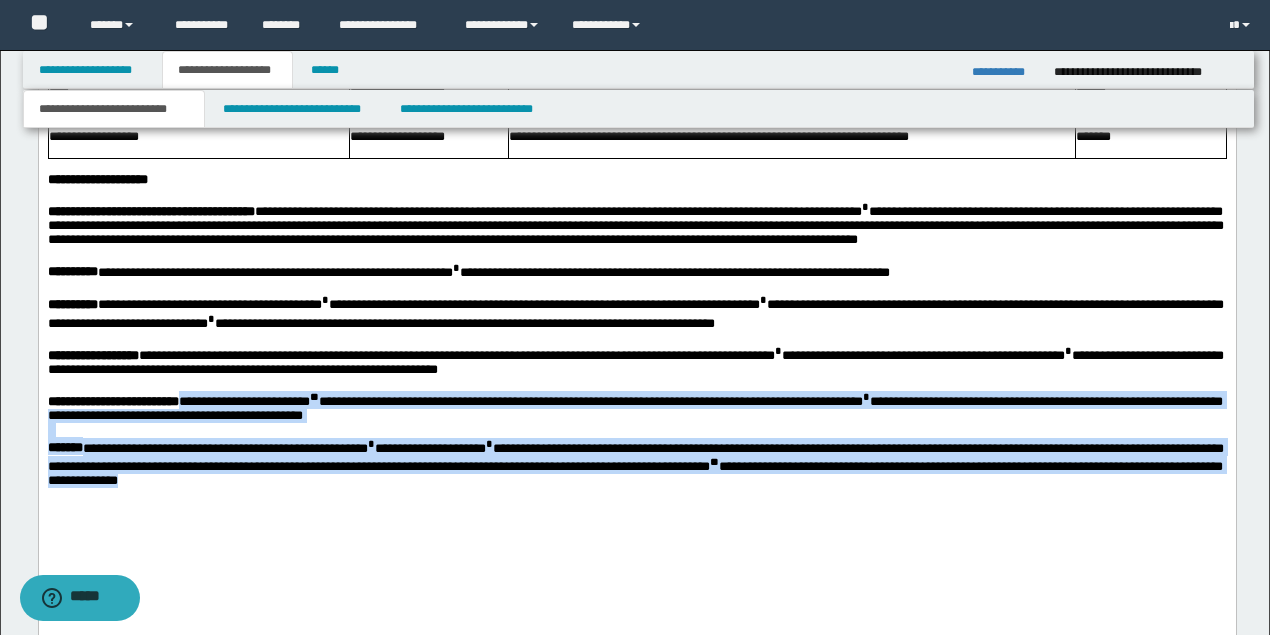 drag, startPoint x: 48, startPoint y: 239, endPoint x: 380, endPoint y: 526, distance: 438.8542 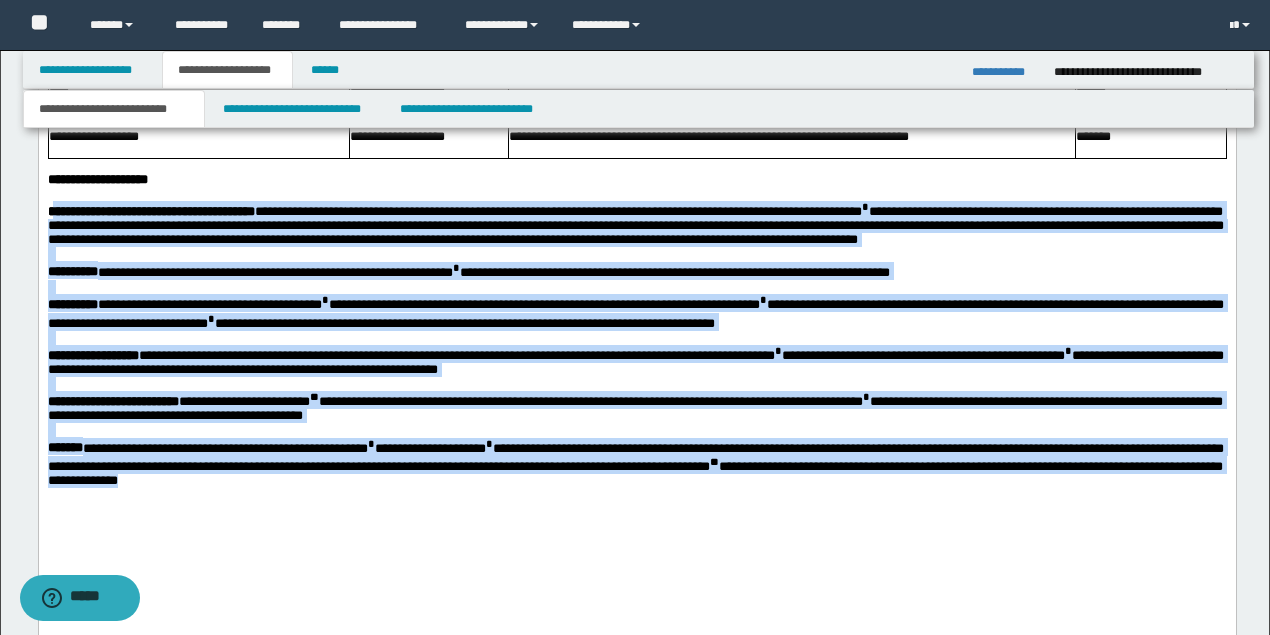 drag, startPoint x: 334, startPoint y: 512, endPoint x: 52, endPoint y: 239, distance: 392.49585 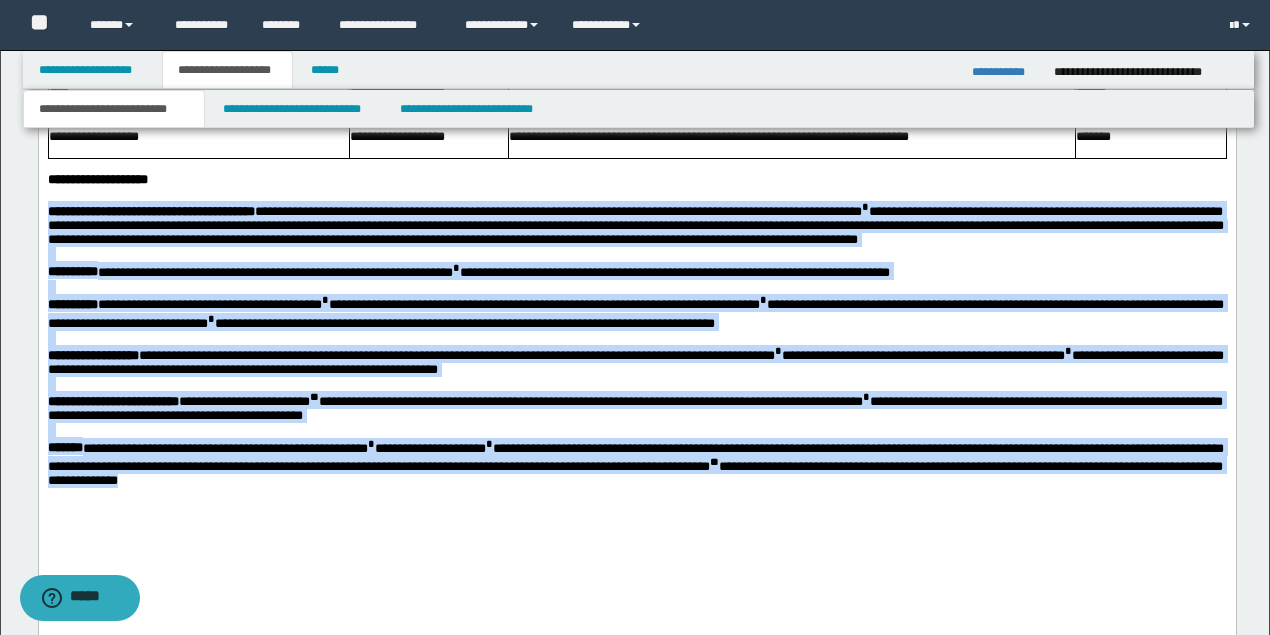 drag, startPoint x: 45, startPoint y: 238, endPoint x: 386, endPoint y: 540, distance: 455.50522 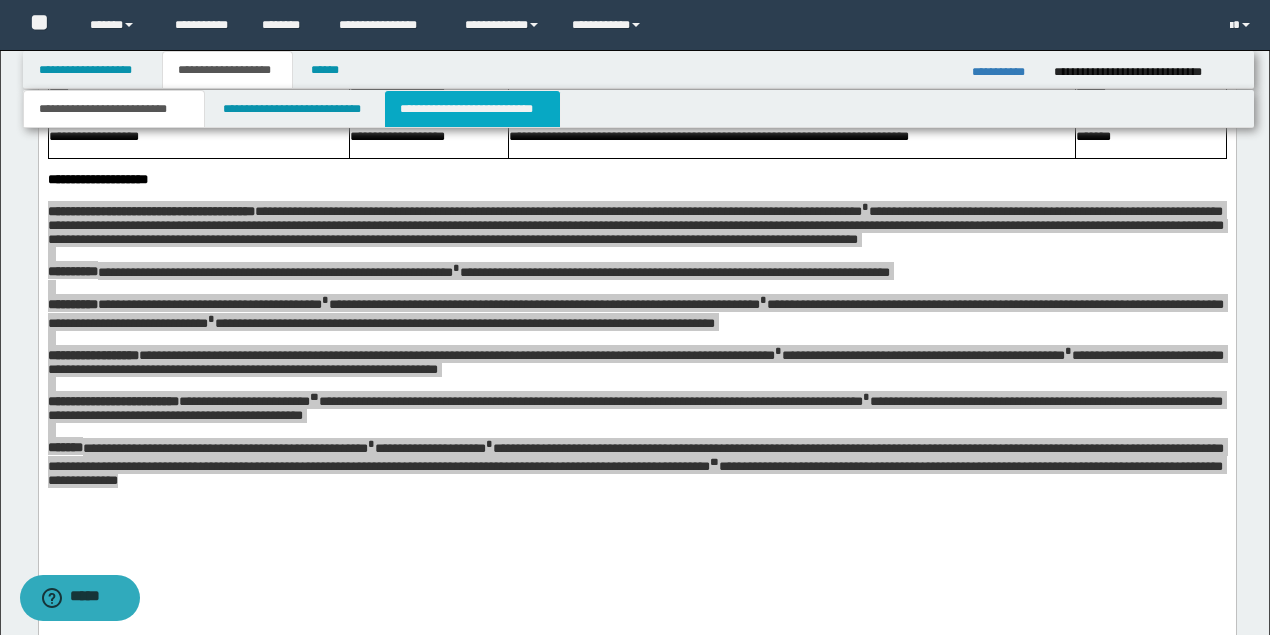 click on "**********" at bounding box center [472, 109] 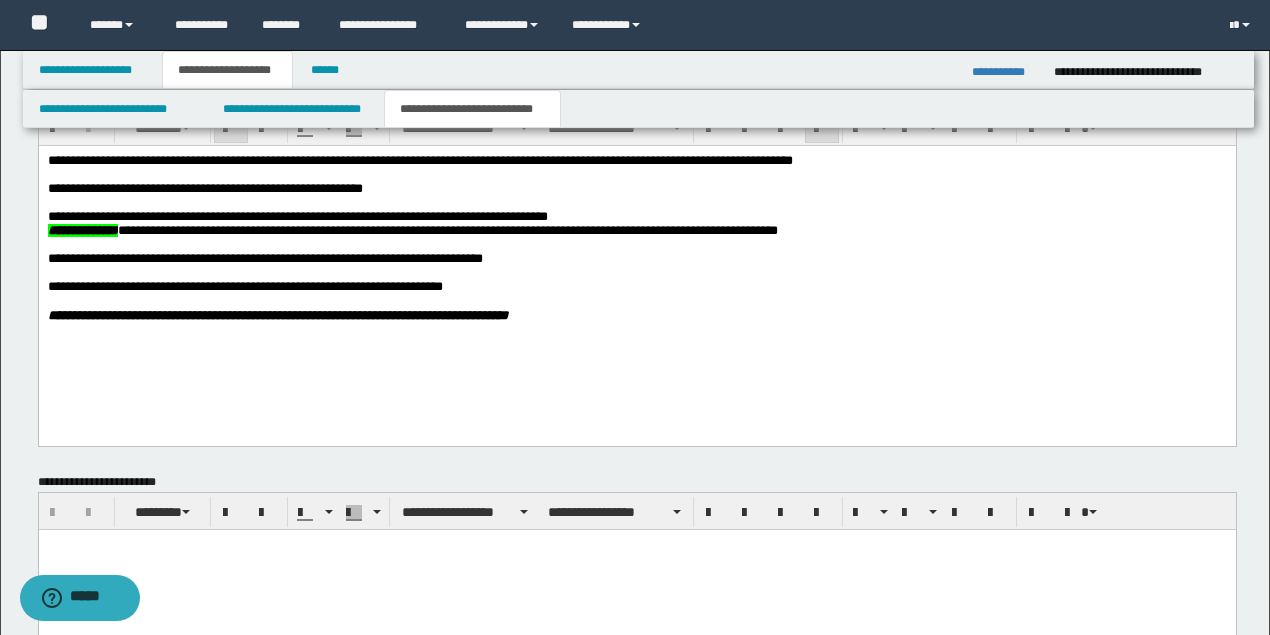 scroll, scrollTop: 636, scrollLeft: 0, axis: vertical 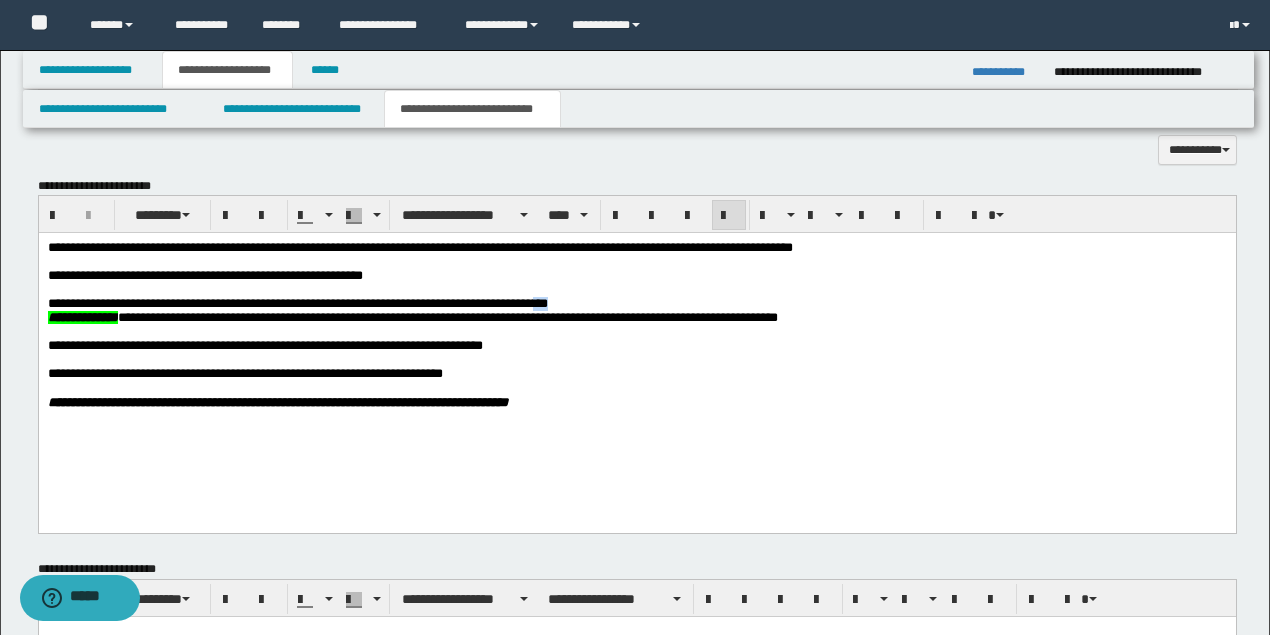 drag, startPoint x: 620, startPoint y: 314, endPoint x: 572, endPoint y: 312, distance: 48.04165 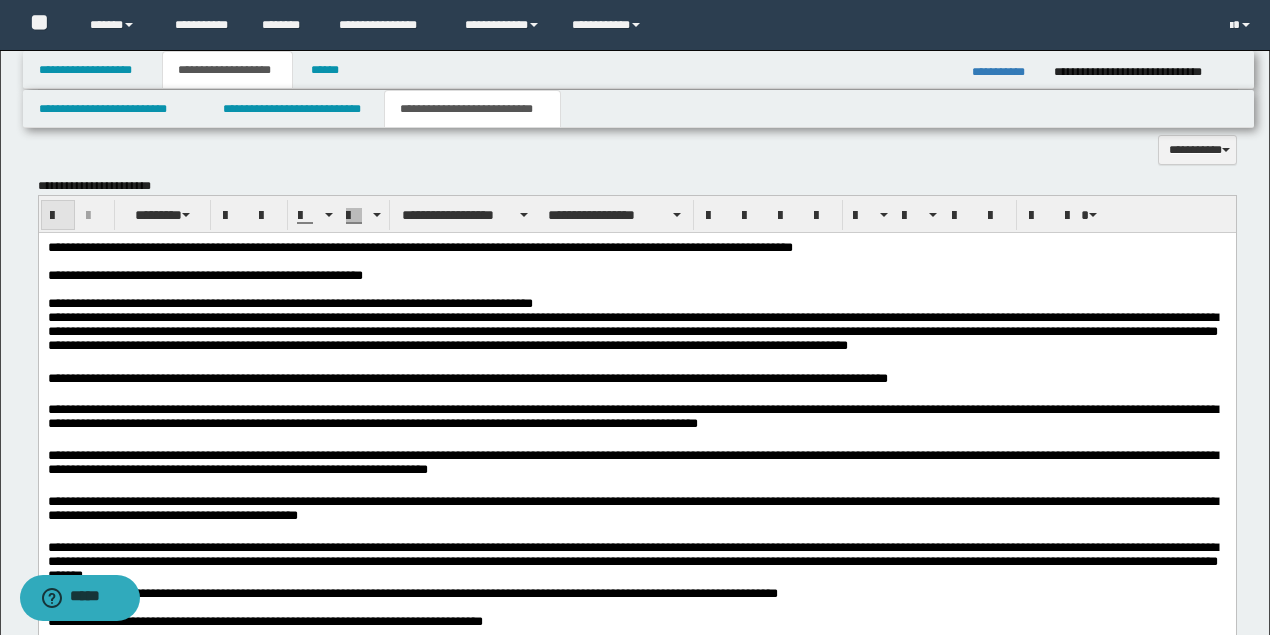 click at bounding box center [58, 215] 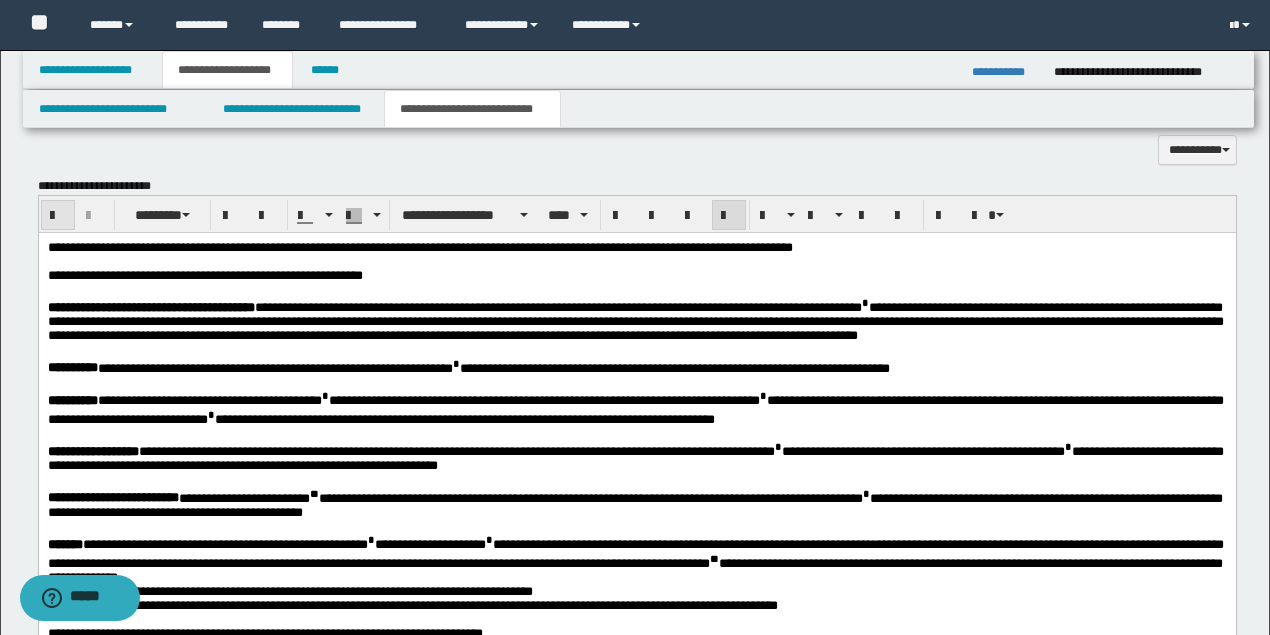 drag, startPoint x: 56, startPoint y: 202, endPoint x: 198, endPoint y: 6, distance: 242.03305 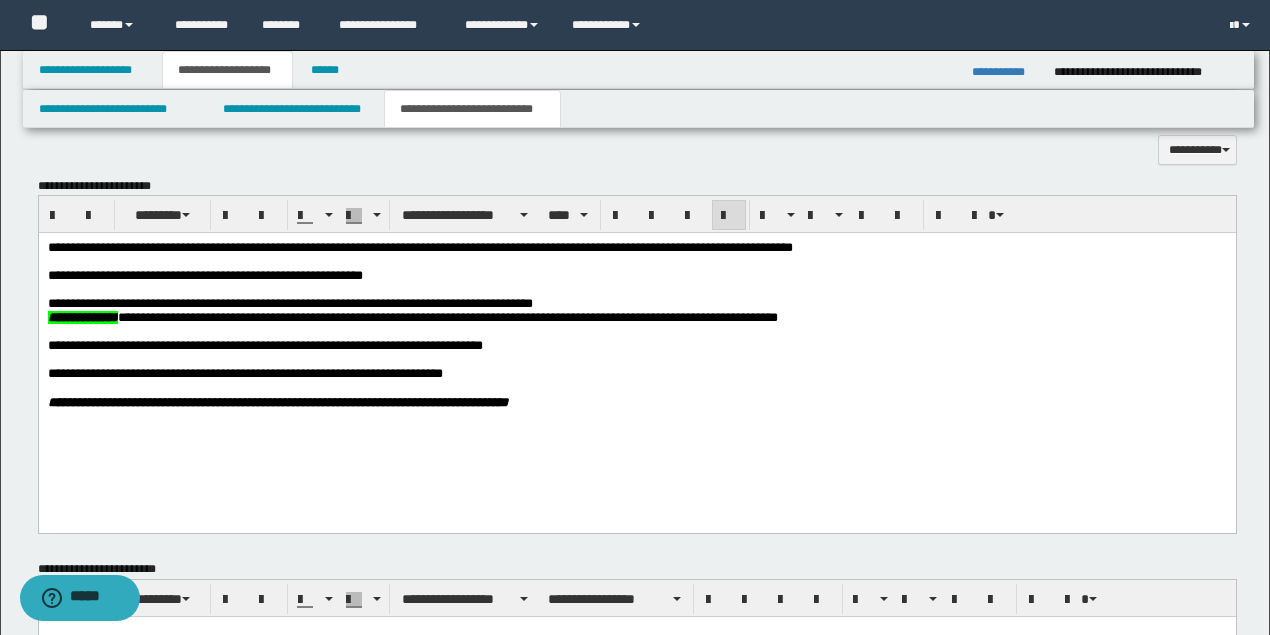 click on "**********" at bounding box center (635, 304) 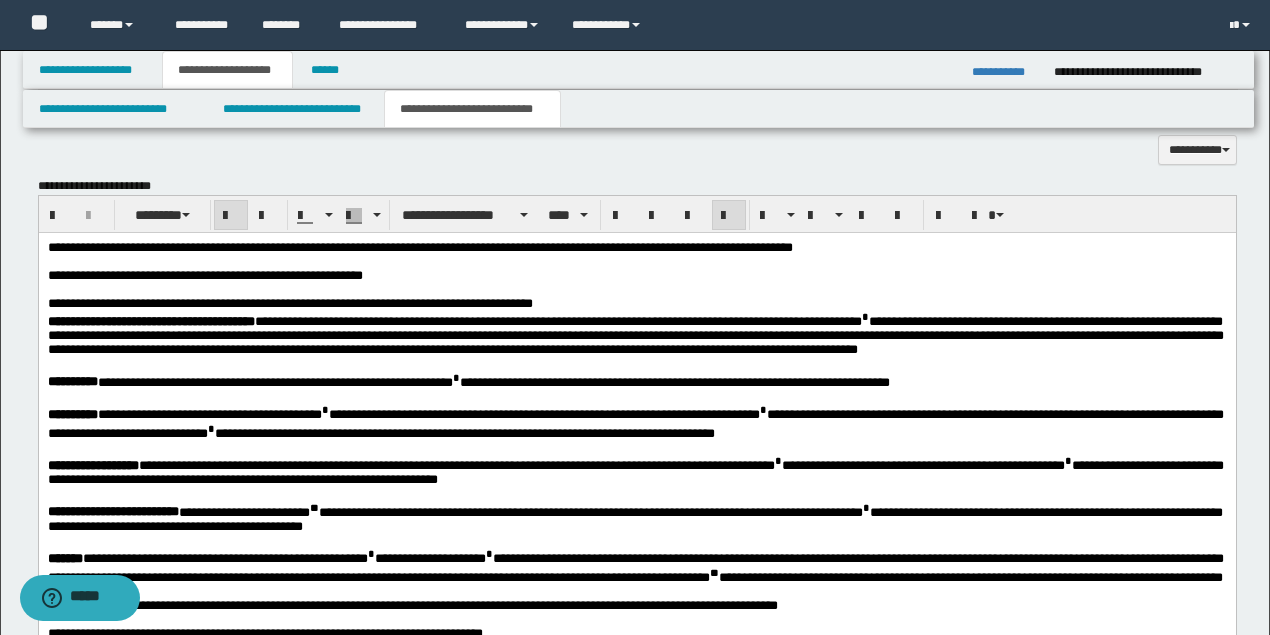 click on "**********" at bounding box center (636, 494) 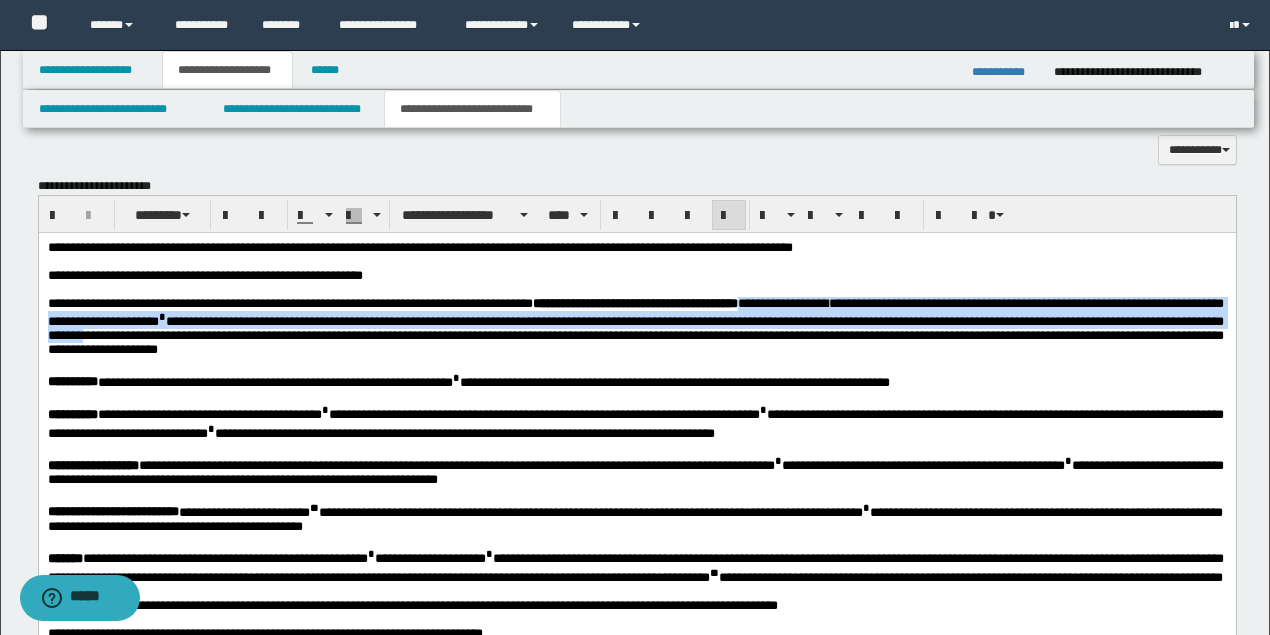 drag, startPoint x: 807, startPoint y: 303, endPoint x: 292, endPoint y: 338, distance: 516.1879 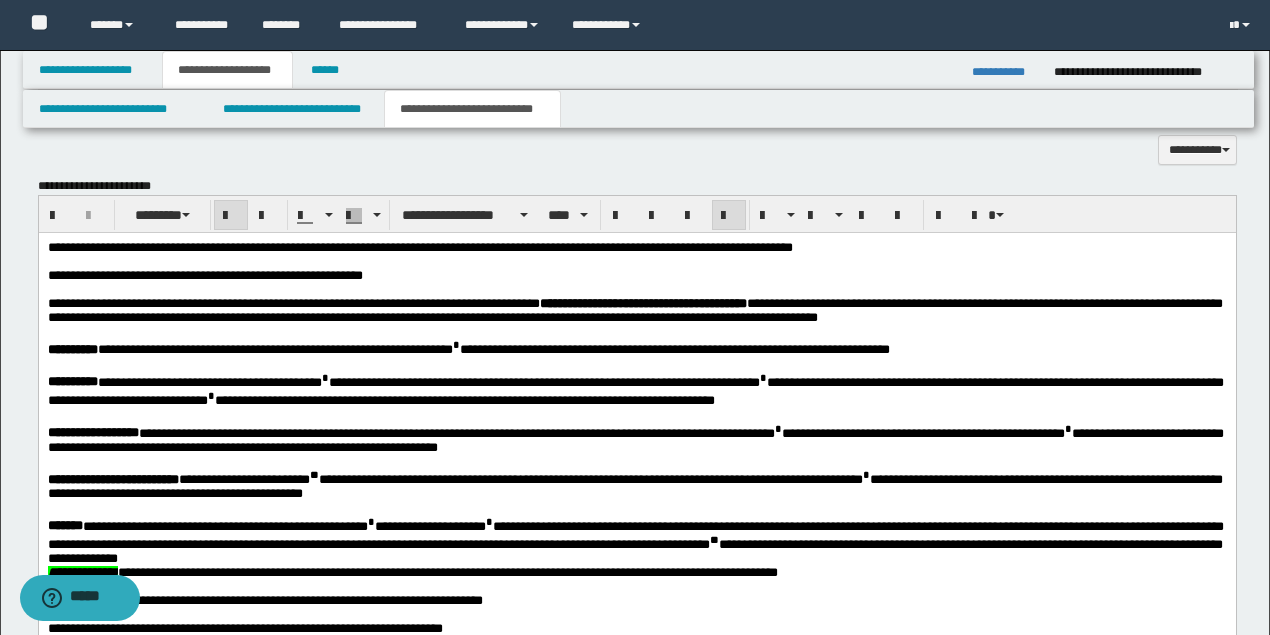 click on "**********" at bounding box center [72, 349] 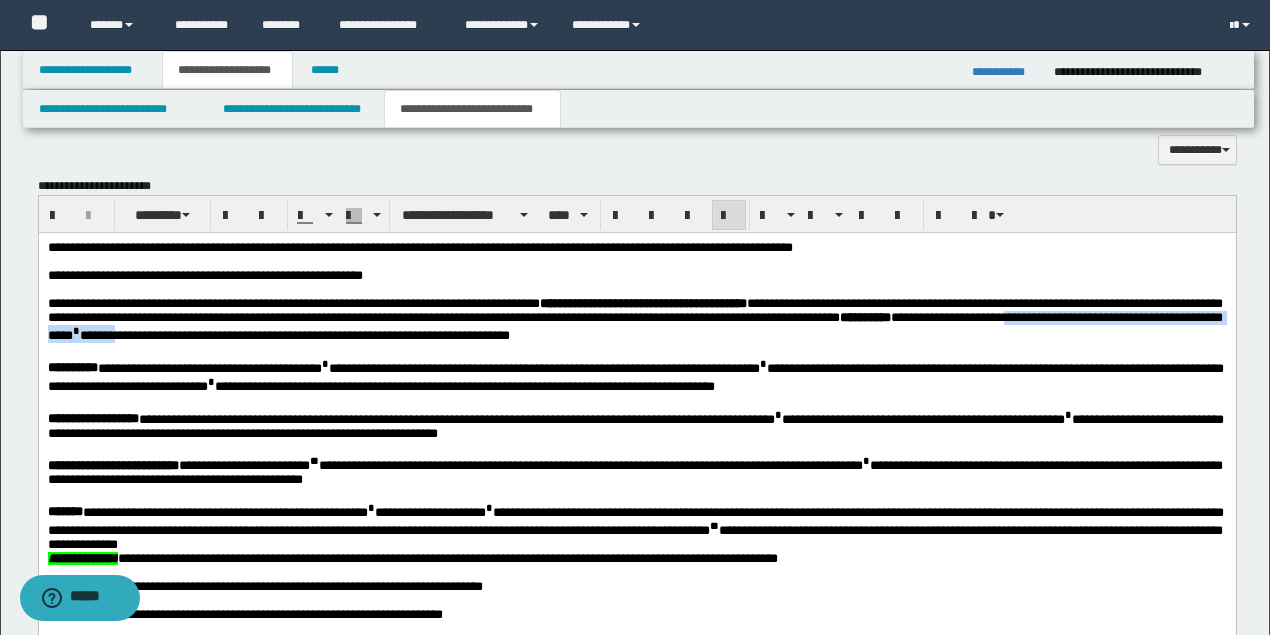 drag, startPoint x: 1162, startPoint y: 325, endPoint x: 292, endPoint y: 343, distance: 870.18616 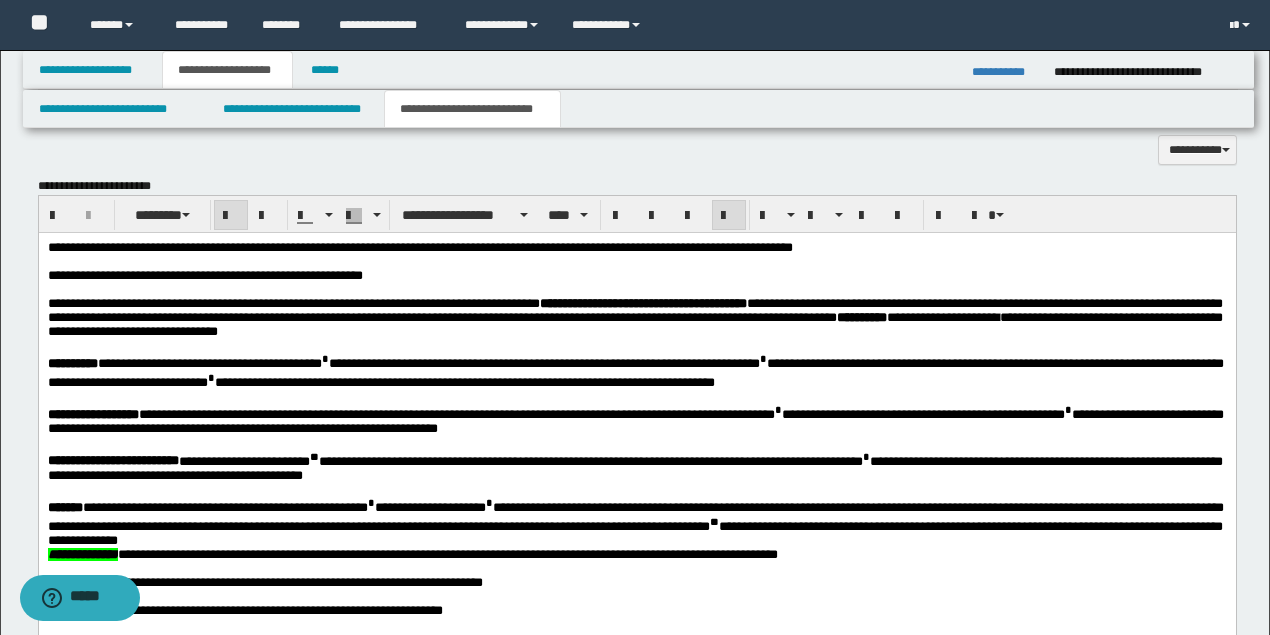 click on "**********" at bounding box center [636, 469] 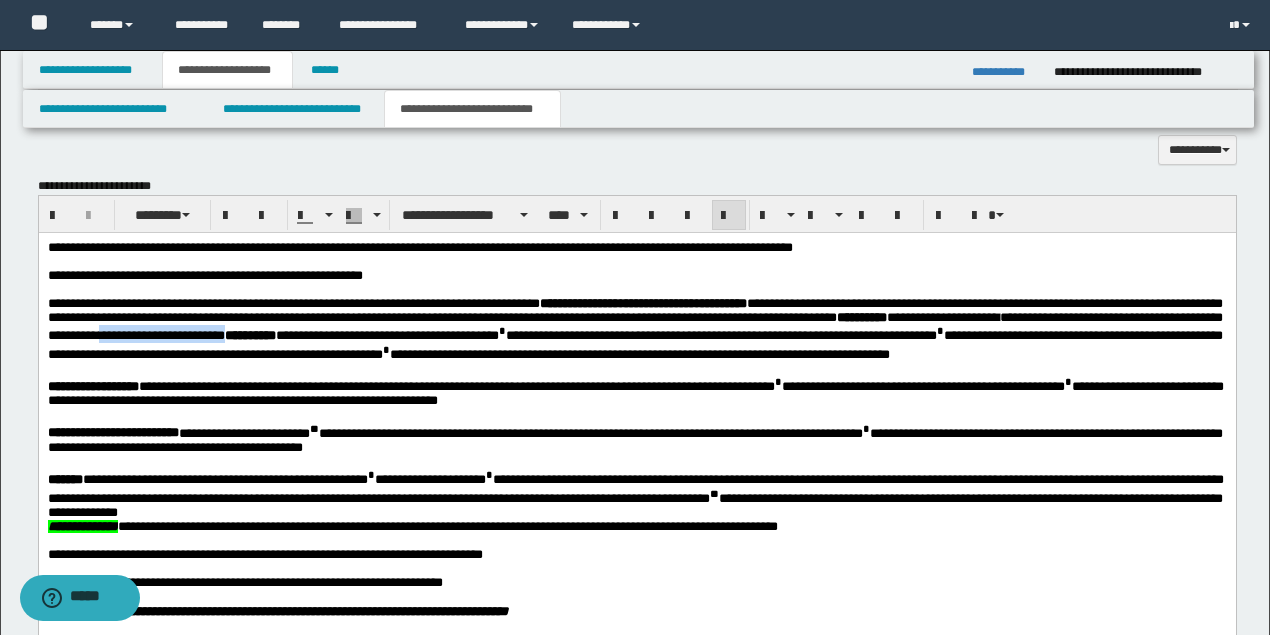 drag, startPoint x: 427, startPoint y: 341, endPoint x: 291, endPoint y: 341, distance: 136 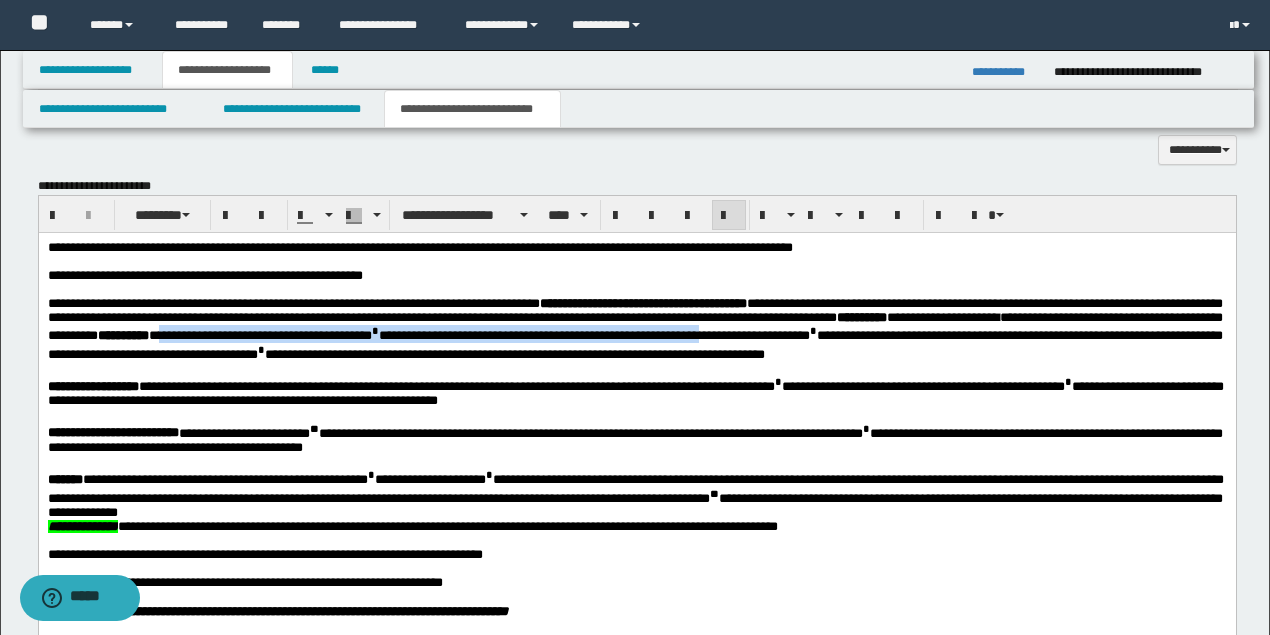 drag, startPoint x: 360, startPoint y: 344, endPoint x: 930, endPoint y: 348, distance: 570.01404 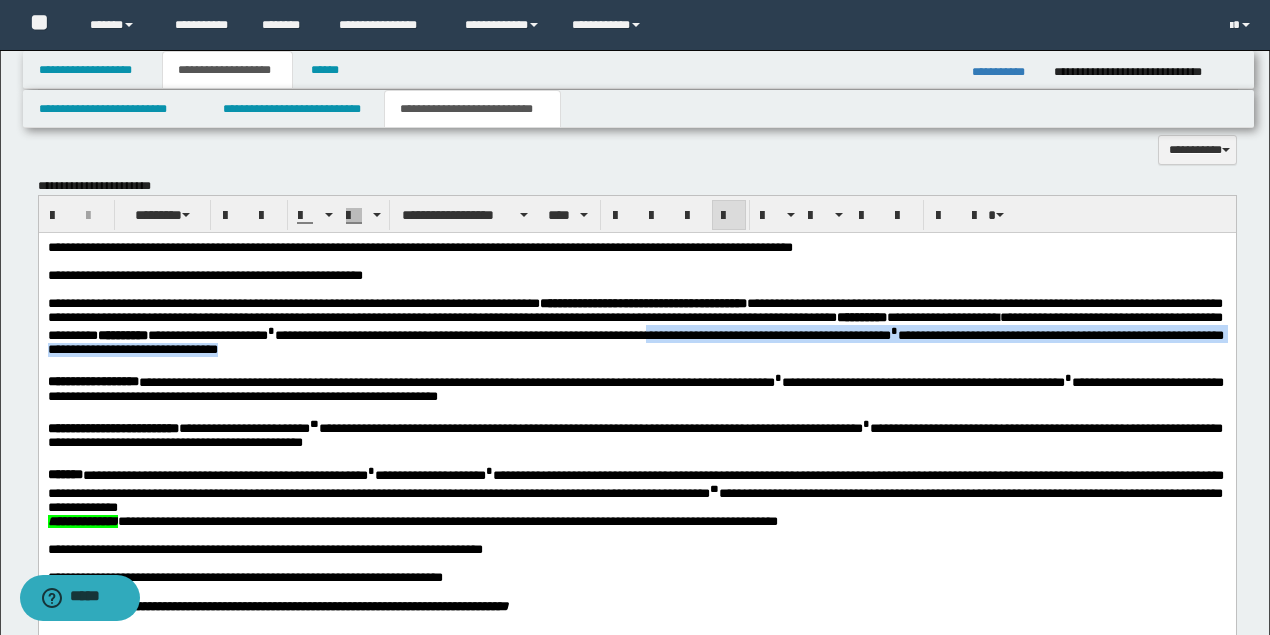 drag, startPoint x: 900, startPoint y: 344, endPoint x: 906, endPoint y: 354, distance: 11.661903 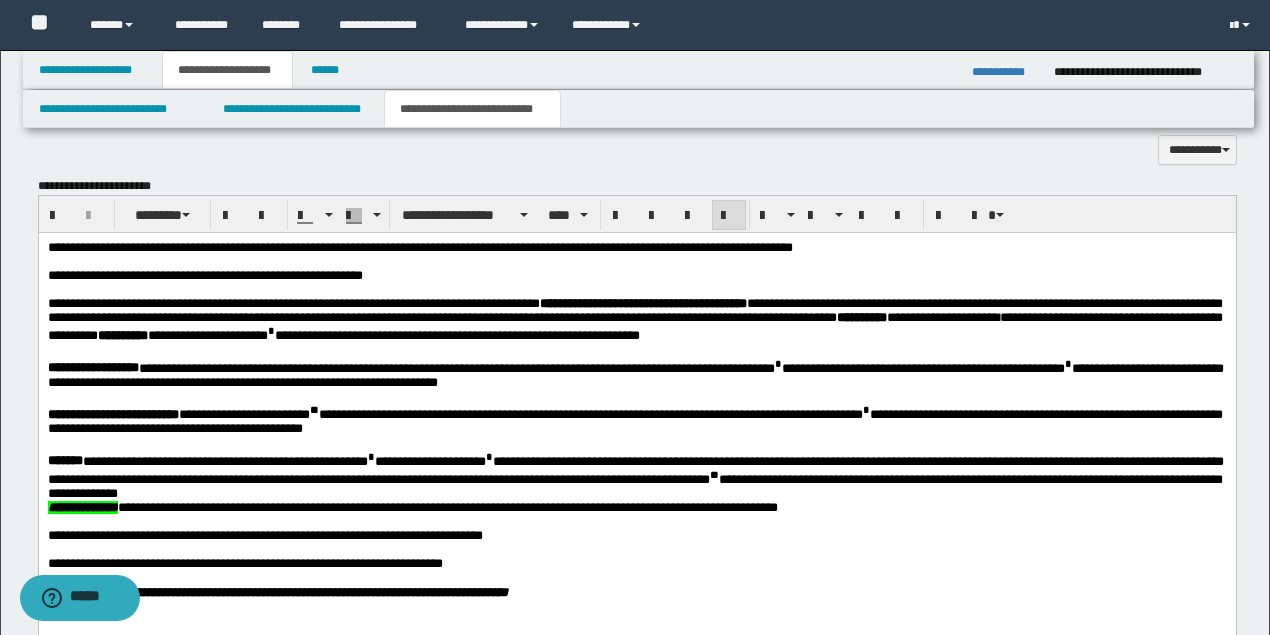 click on "**********" at bounding box center (92, 368) 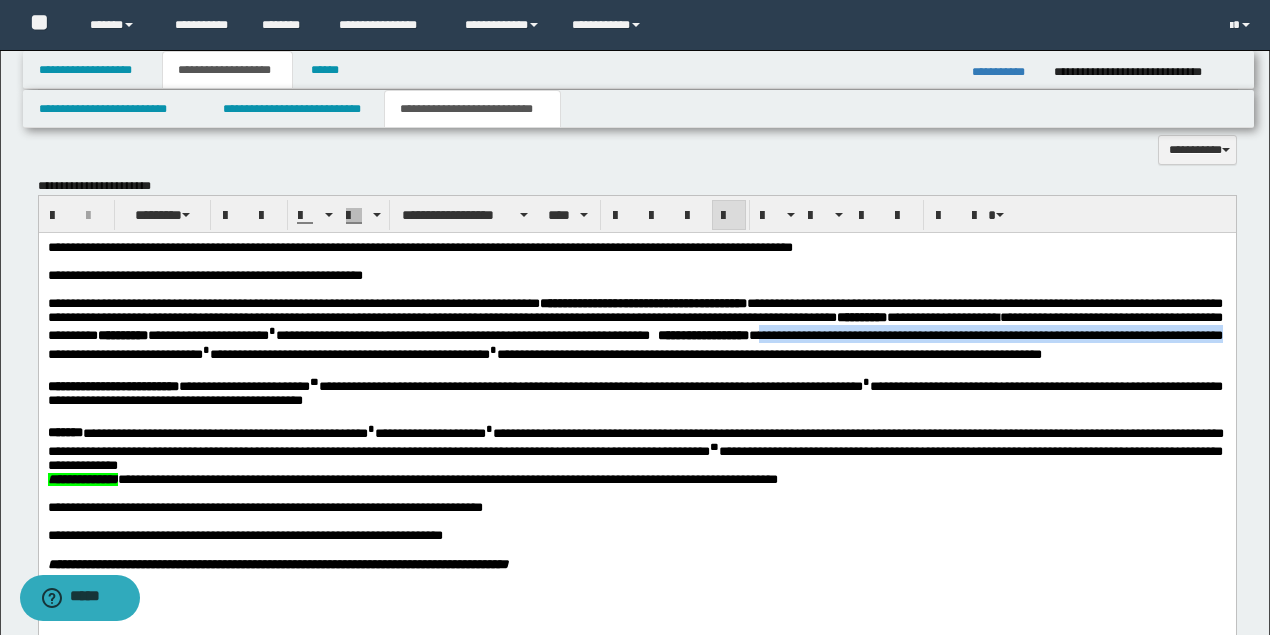 drag, startPoint x: 1008, startPoint y: 342, endPoint x: 346, endPoint y: 364, distance: 662.3655 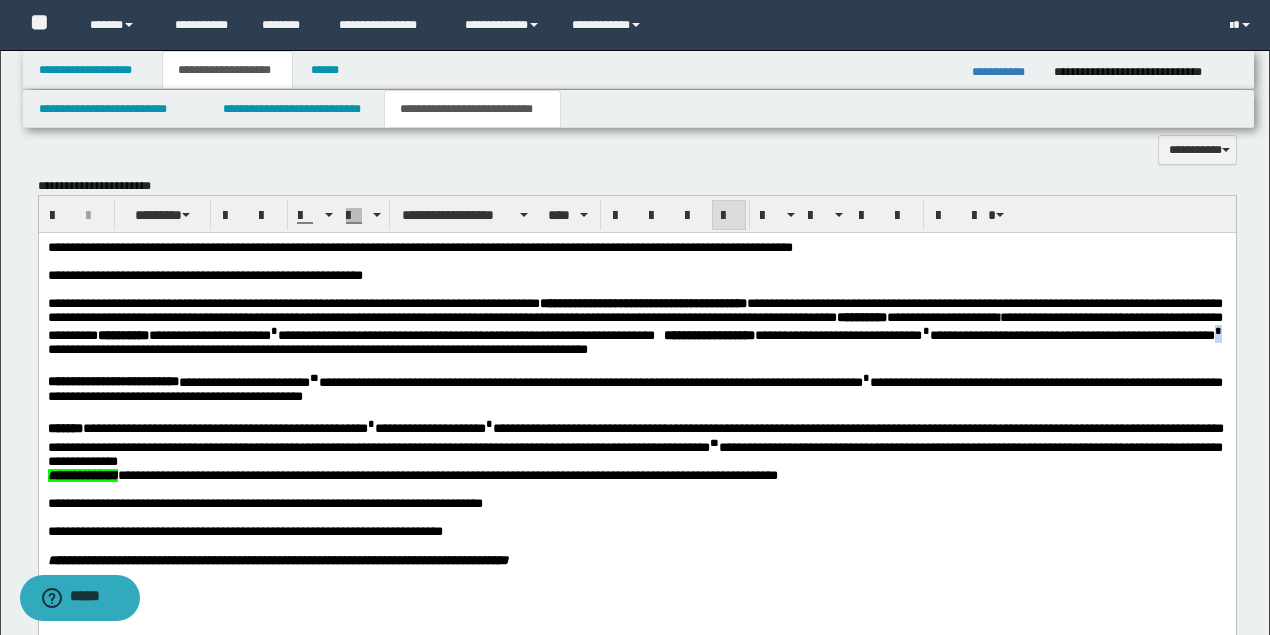 click on "**********" at bounding box center (634, 342) 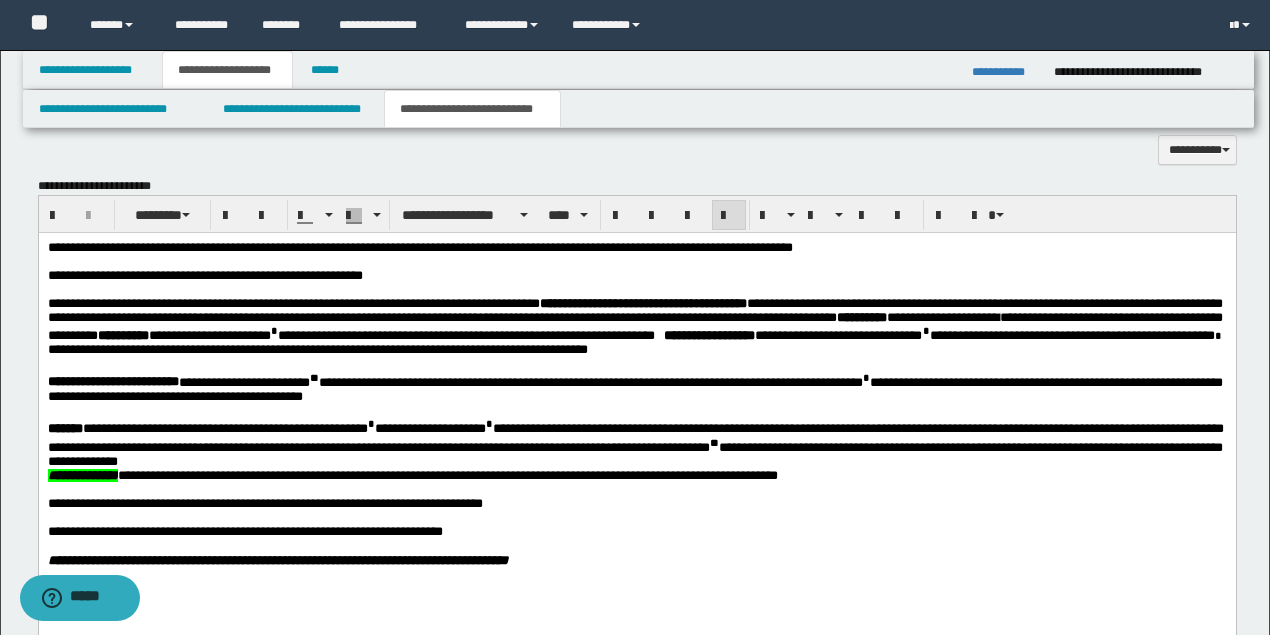 click on "**********" at bounding box center (112, 382) 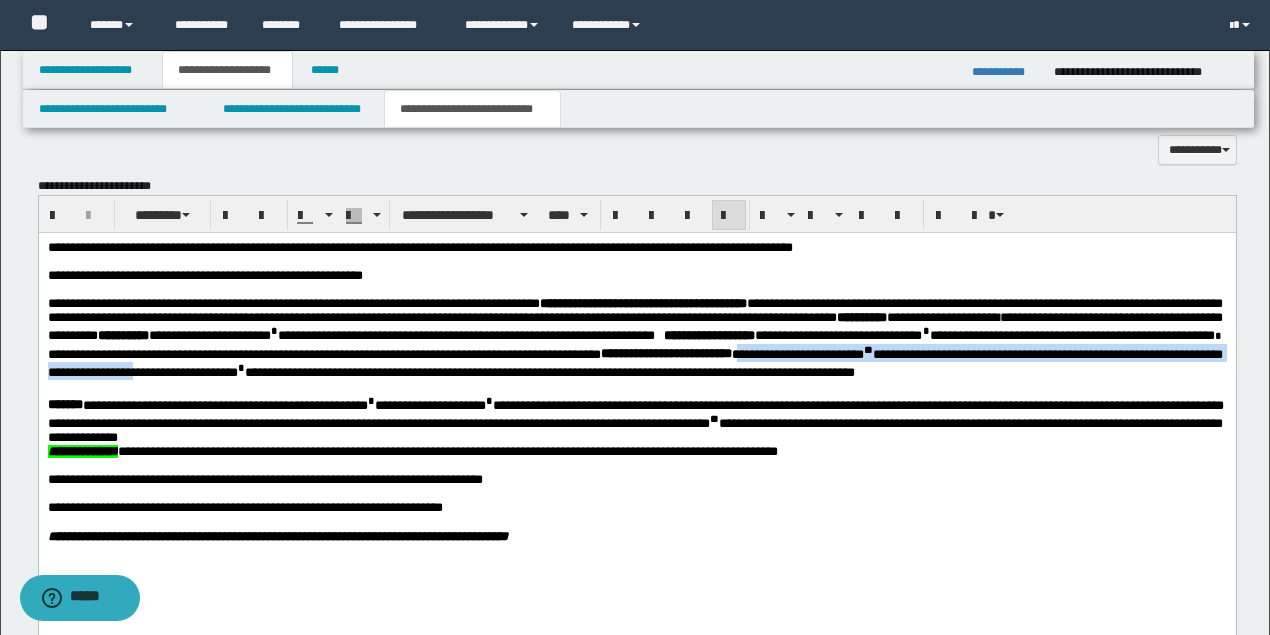 drag, startPoint x: 1043, startPoint y: 358, endPoint x: 500, endPoint y: 386, distance: 543.72144 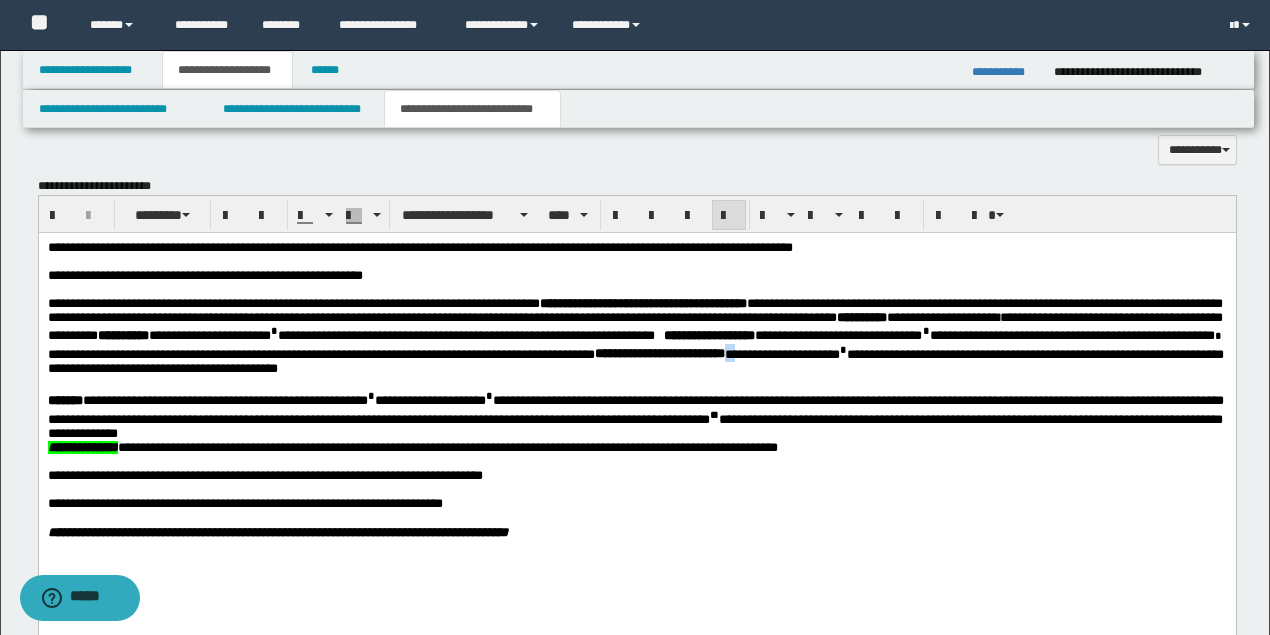 click on "**********" at bounding box center [635, 361] 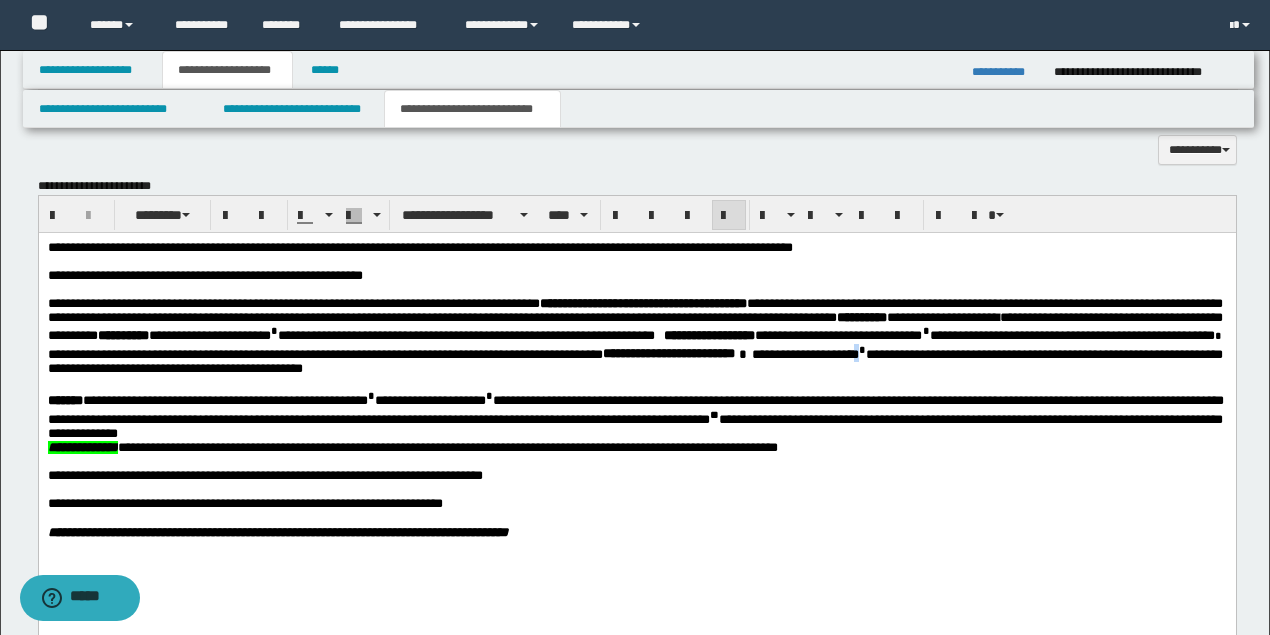 click on "**********" at bounding box center [634, 361] 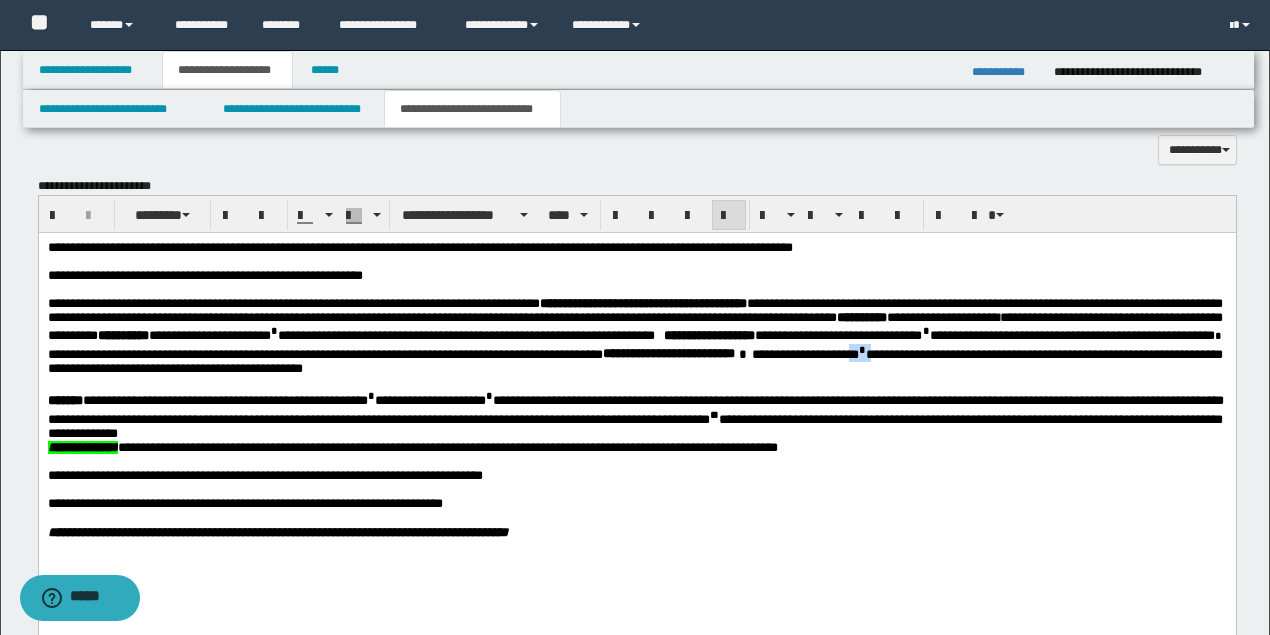 drag, startPoint x: 1155, startPoint y: 355, endPoint x: 1142, endPoint y: 359, distance: 13.601471 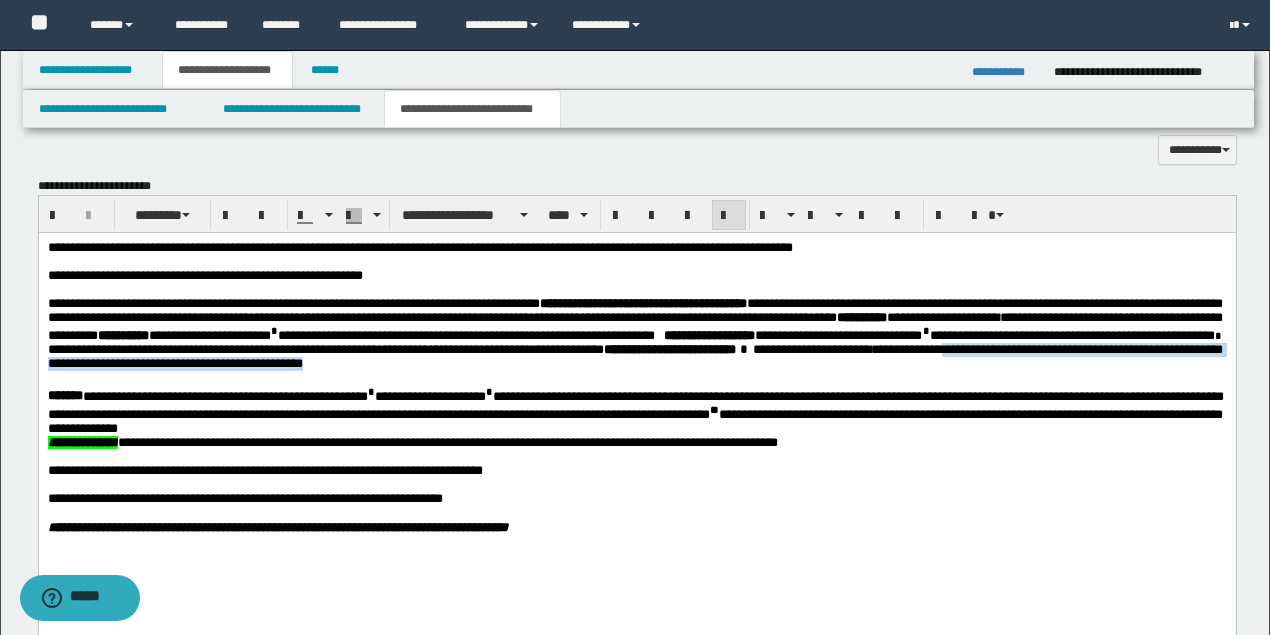 drag, startPoint x: 108, startPoint y: 372, endPoint x: 833, endPoint y: 378, distance: 725.02484 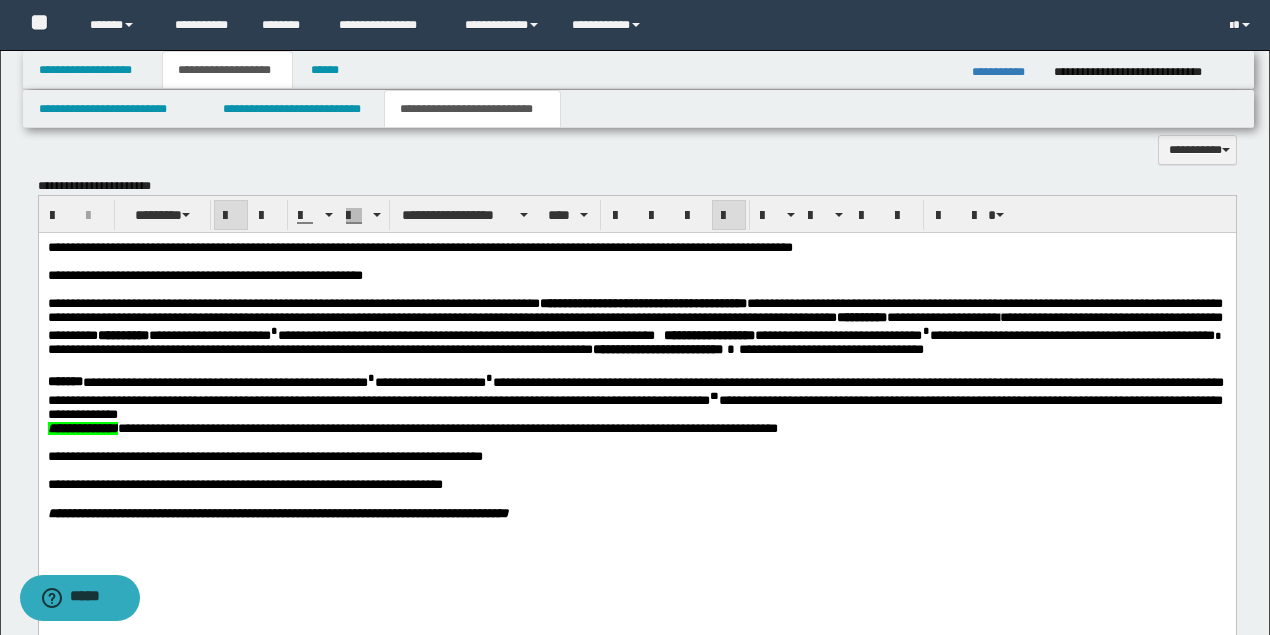 click on "*******" at bounding box center [64, 382] 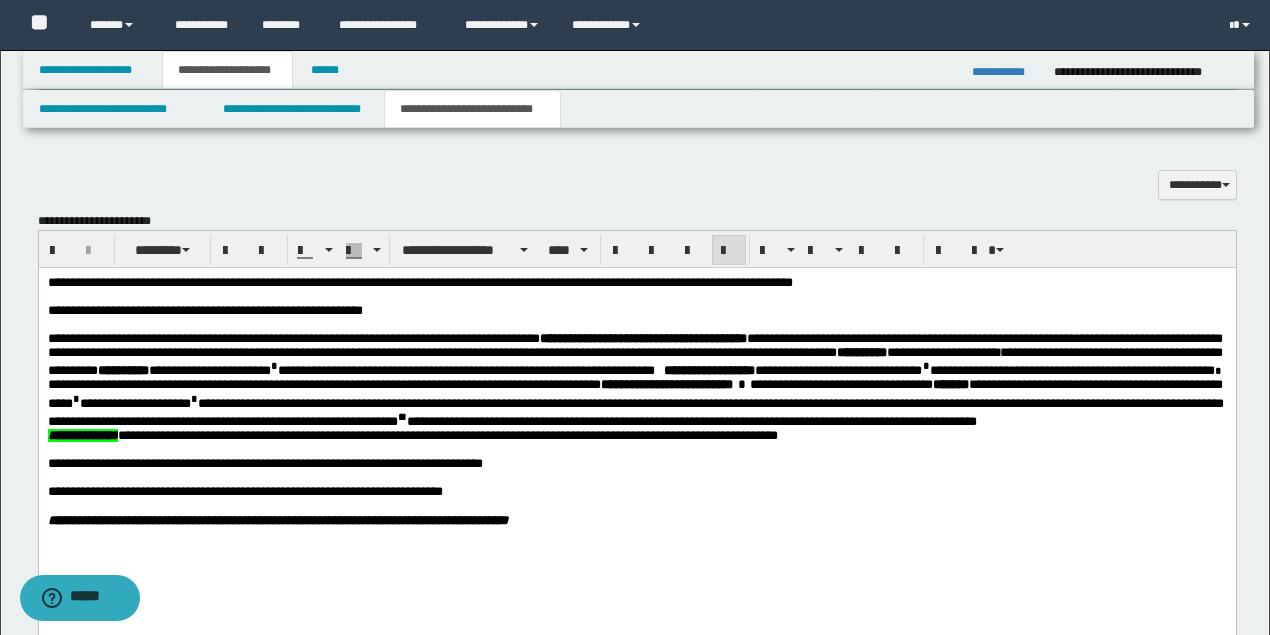 scroll, scrollTop: 569, scrollLeft: 0, axis: vertical 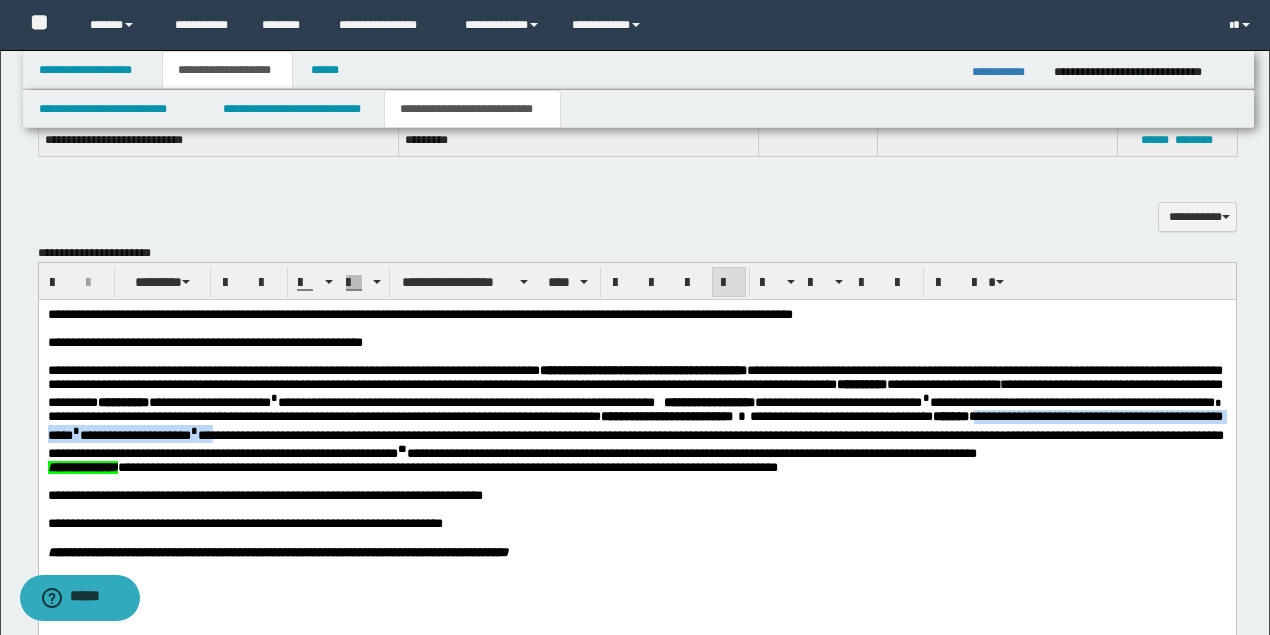 drag, startPoint x: 154, startPoint y: 442, endPoint x: 600, endPoint y: 447, distance: 446.028 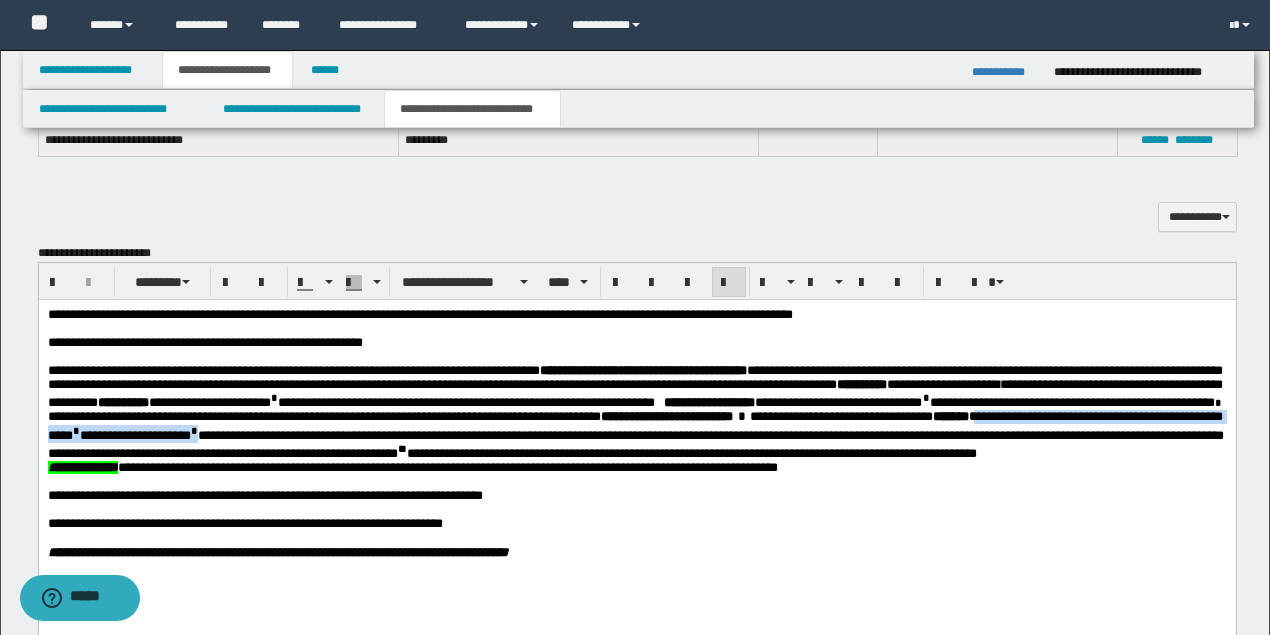 drag, startPoint x: 590, startPoint y: 445, endPoint x: 152, endPoint y: 444, distance: 438.00113 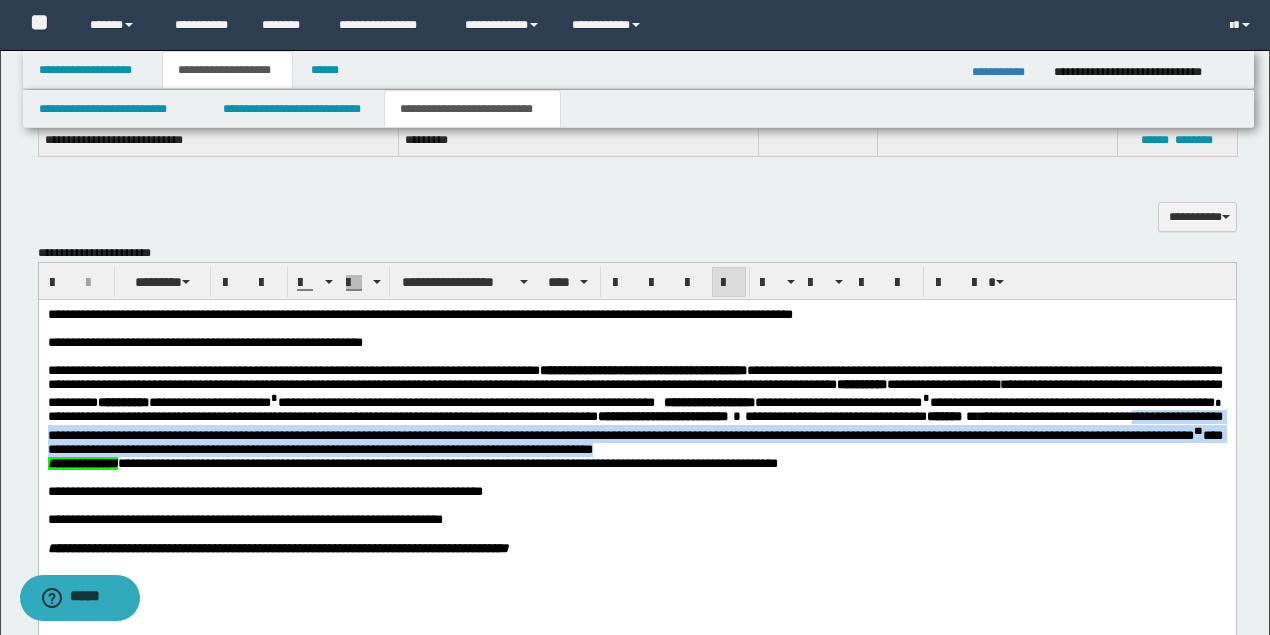drag, startPoint x: 318, startPoint y: 438, endPoint x: 1126, endPoint y: 453, distance: 808.1392 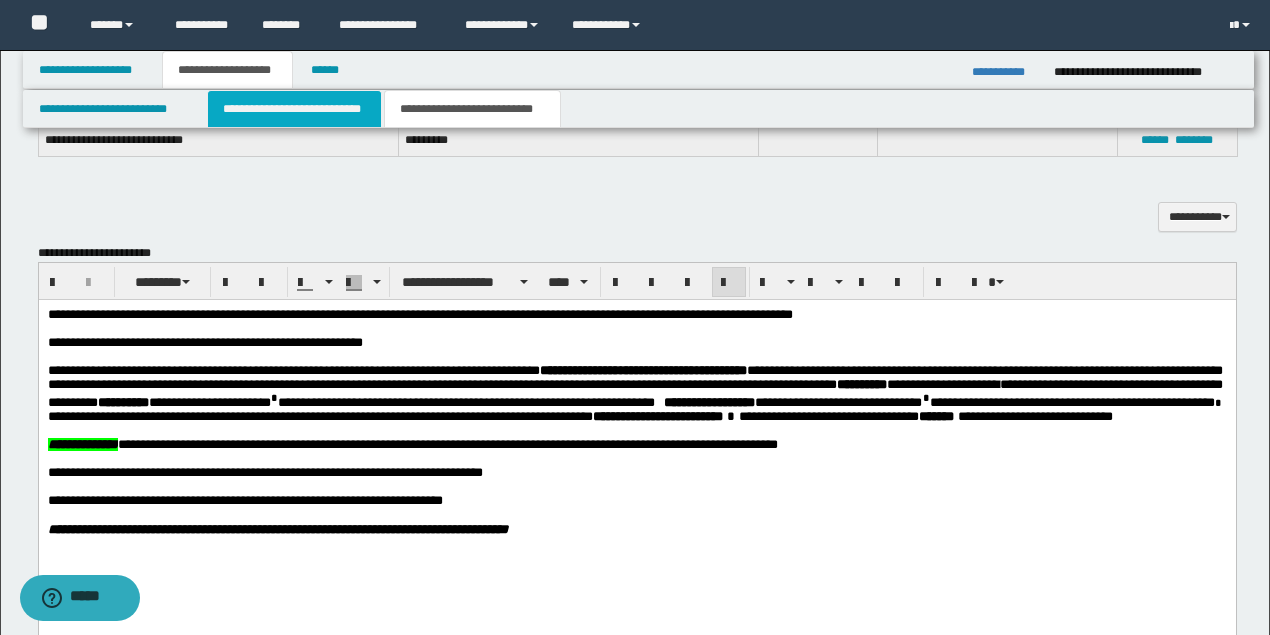 click on "**********" at bounding box center (294, 109) 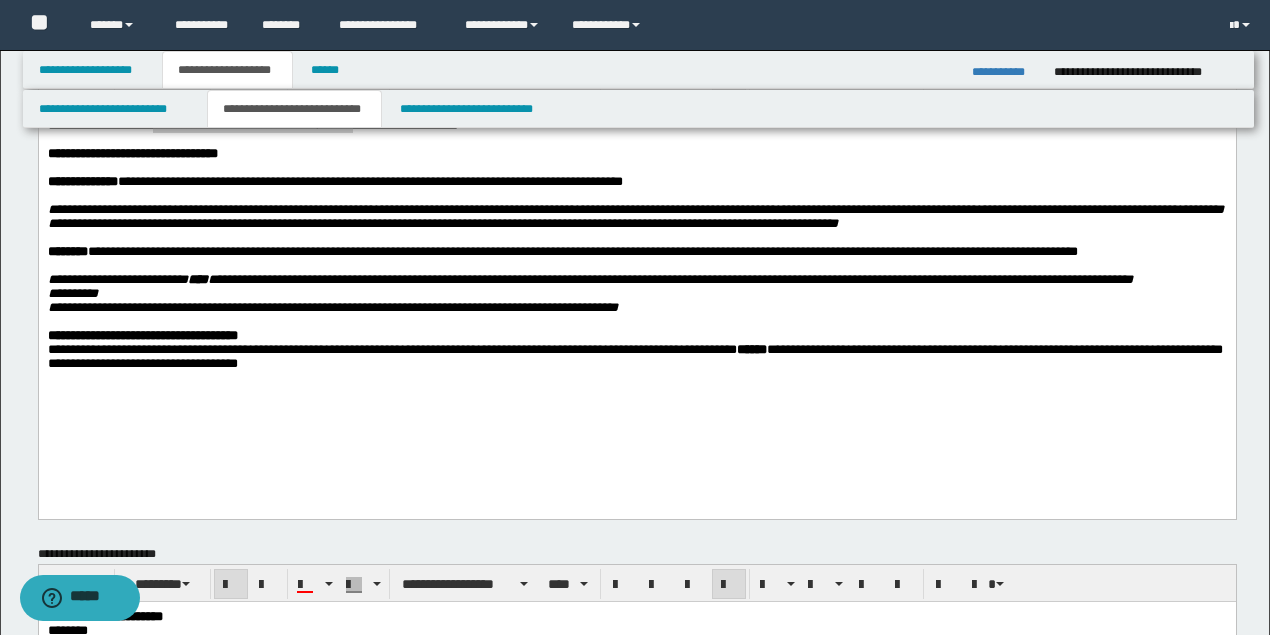 scroll, scrollTop: 0, scrollLeft: 0, axis: both 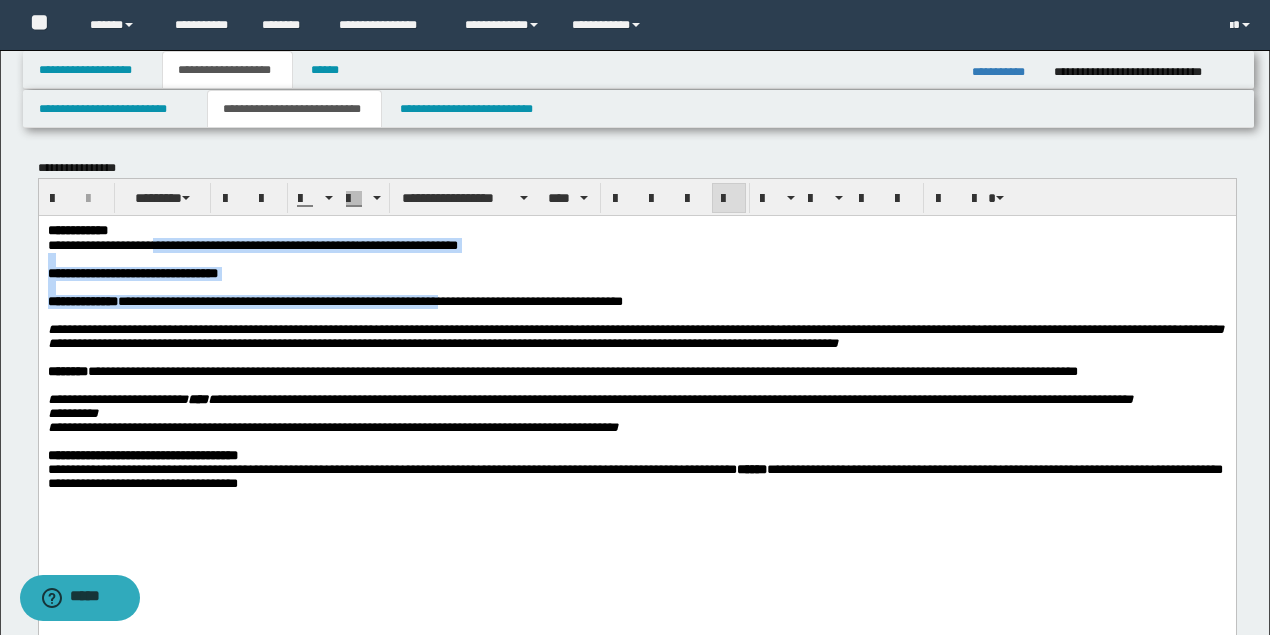 drag, startPoint x: 318, startPoint y: 306, endPoint x: 472, endPoint y: 306, distance: 154 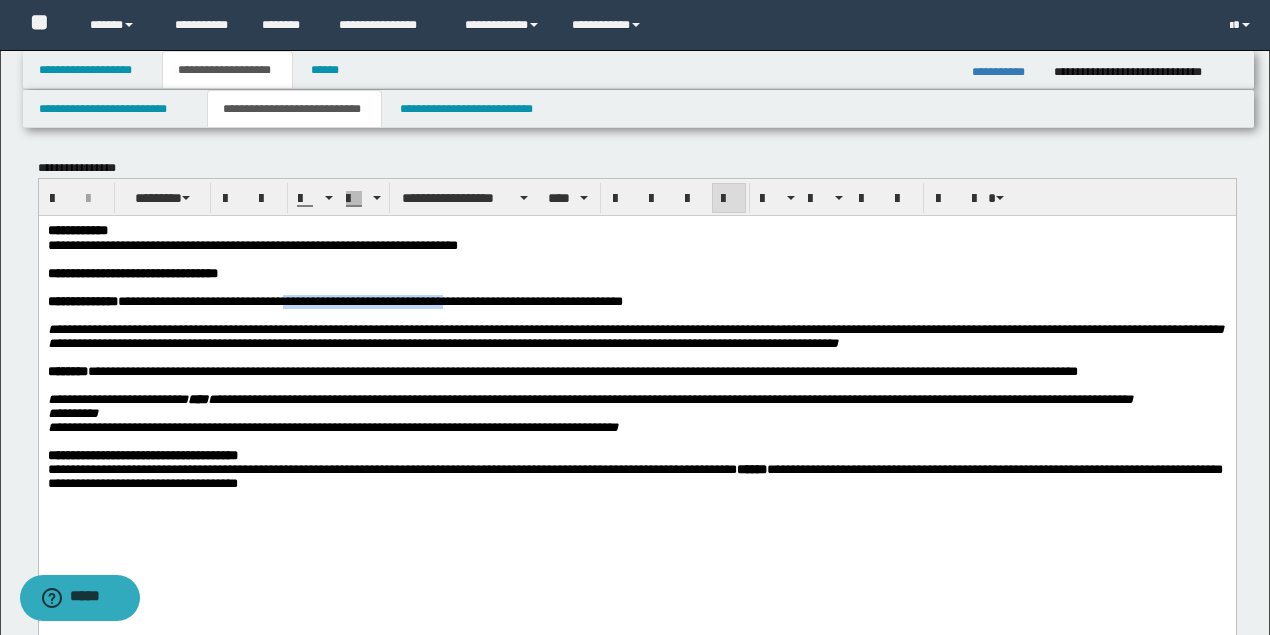 drag, startPoint x: 474, startPoint y: 306, endPoint x: 342, endPoint y: 308, distance: 132.01515 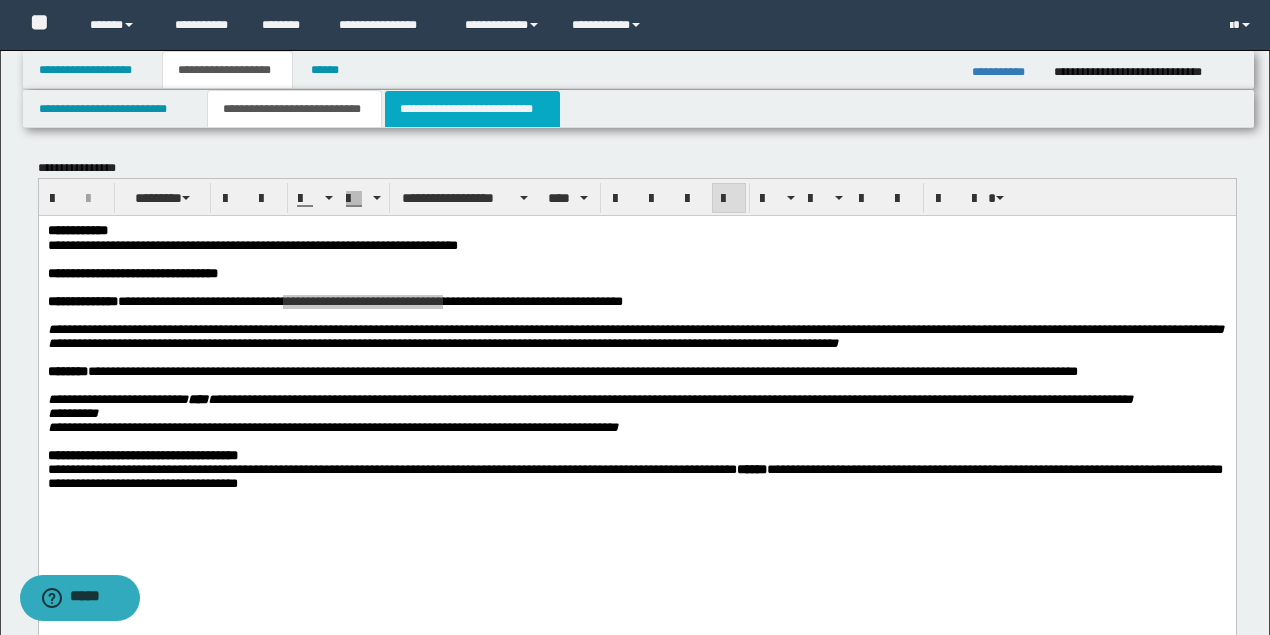 click on "**********" at bounding box center [472, 109] 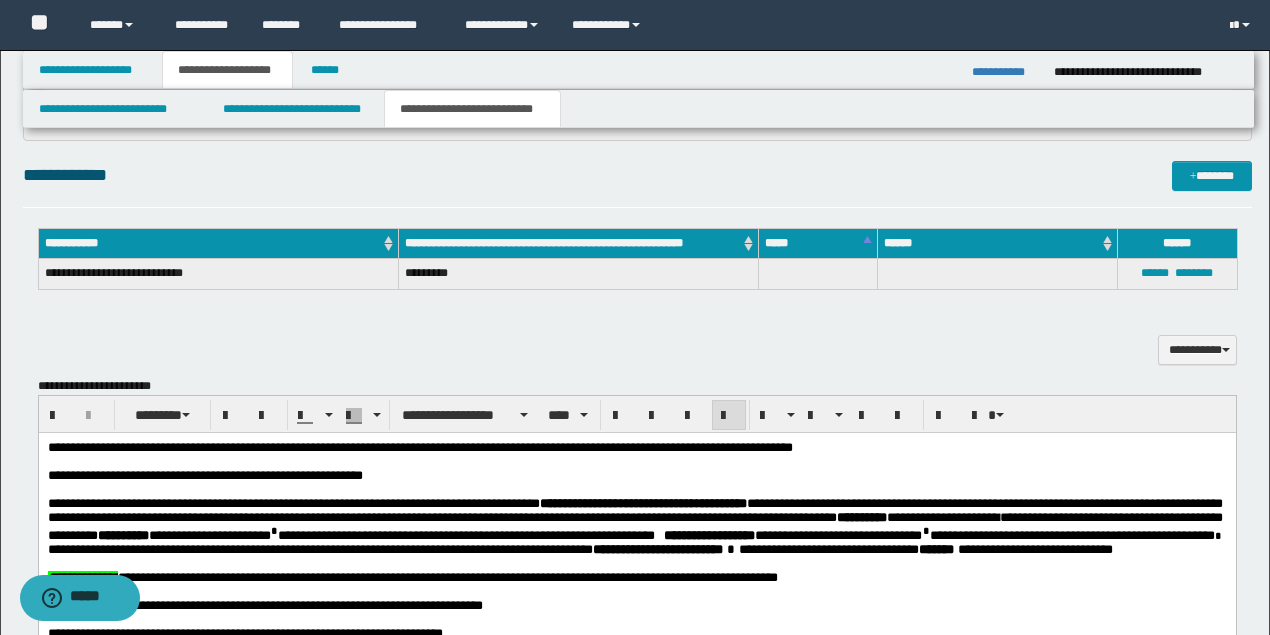 scroll, scrollTop: 466, scrollLeft: 0, axis: vertical 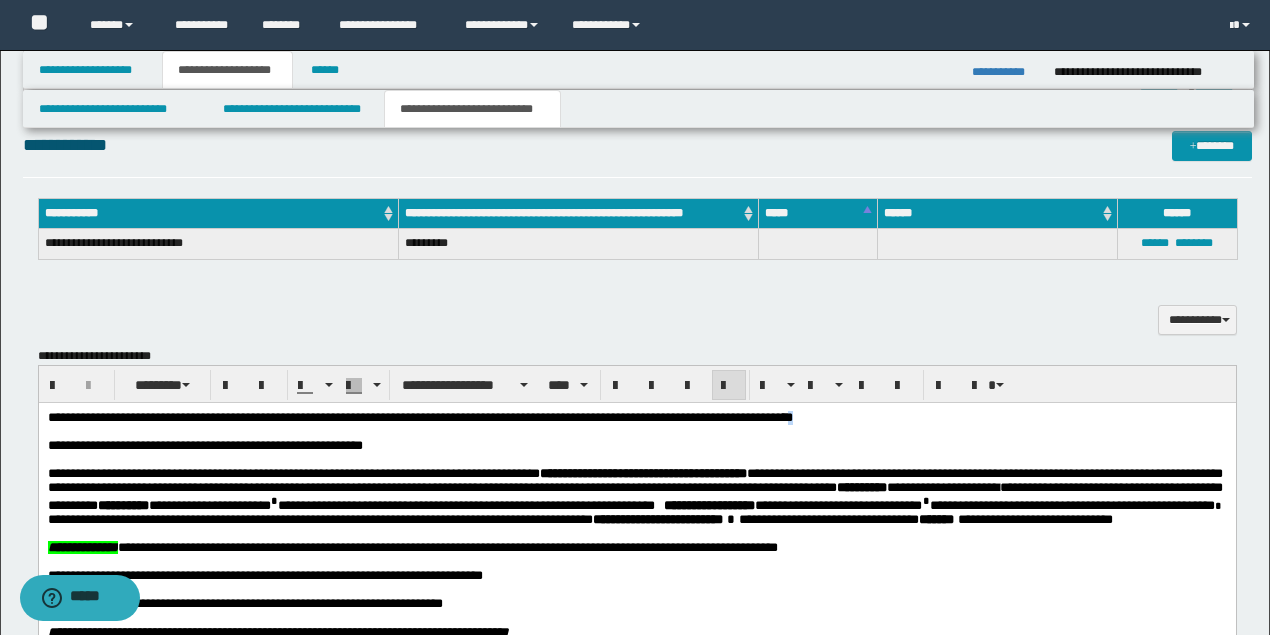 drag, startPoint x: 903, startPoint y: 422, endPoint x: 850, endPoint y: 415, distance: 53.460266 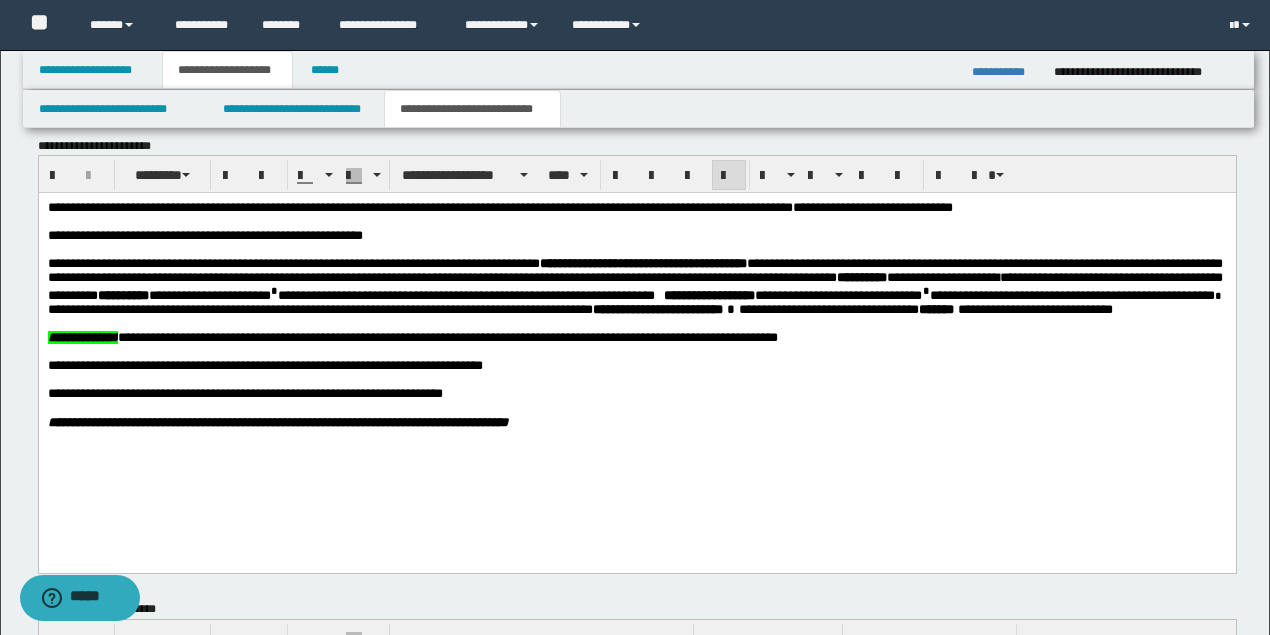 scroll, scrollTop: 733, scrollLeft: 0, axis: vertical 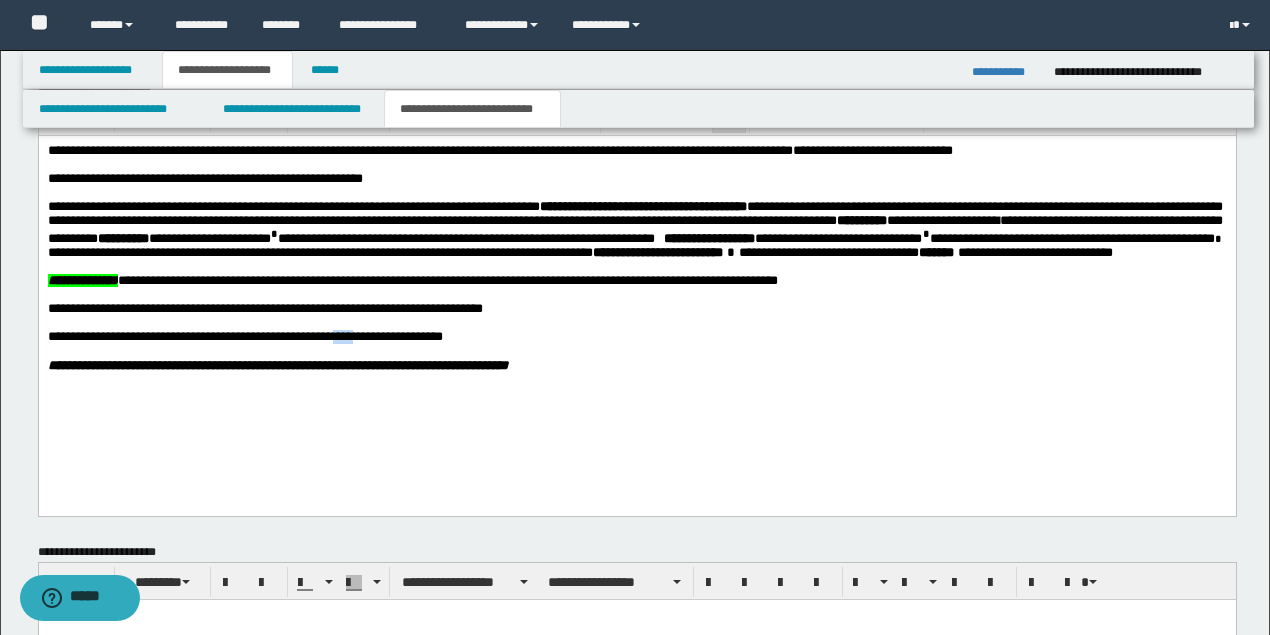 drag, startPoint x: 373, startPoint y: 373, endPoint x: 348, endPoint y: 373, distance: 25 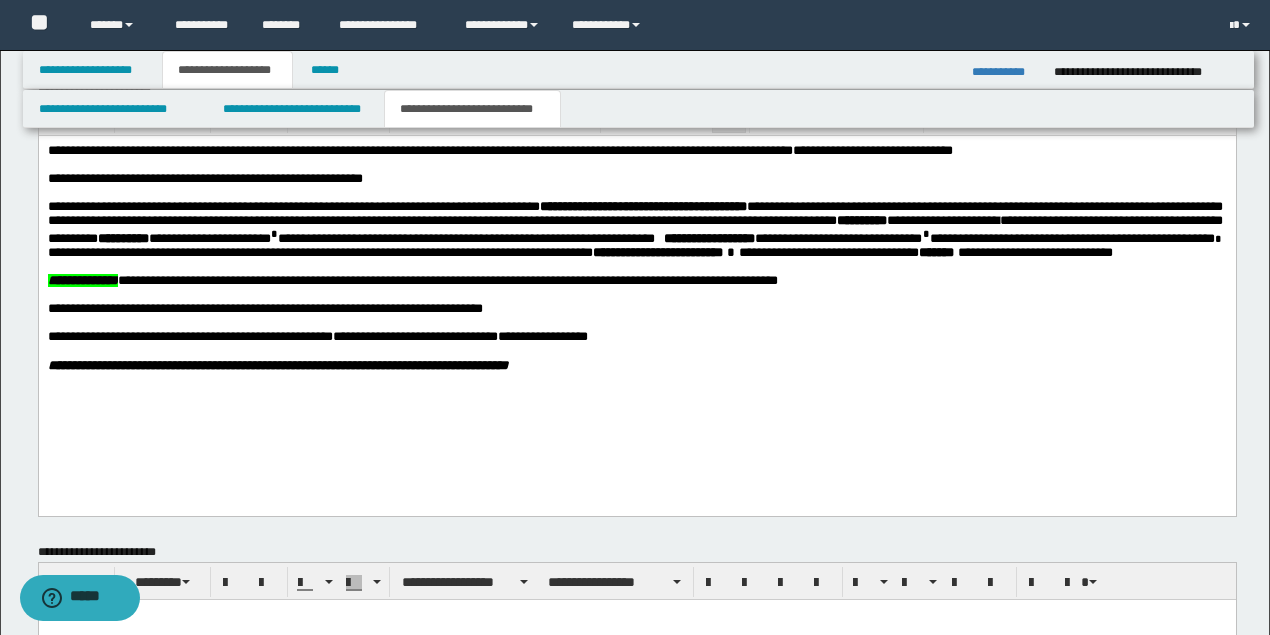 click on "**********" at bounding box center [414, 336] 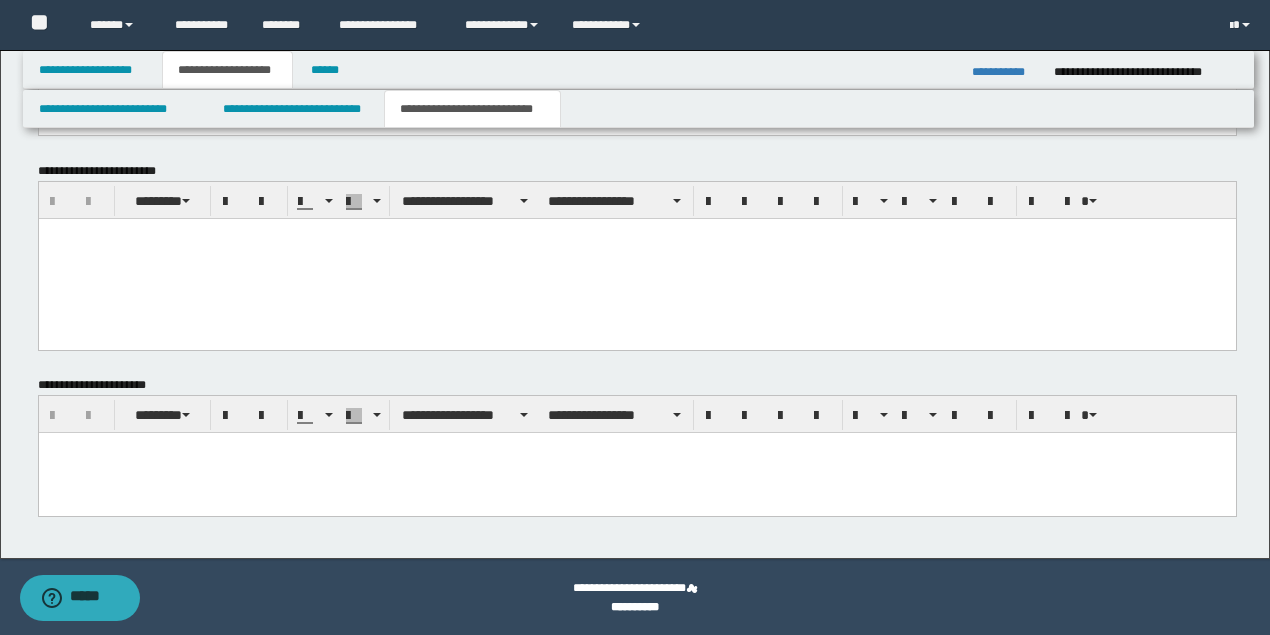 scroll, scrollTop: 1116, scrollLeft: 0, axis: vertical 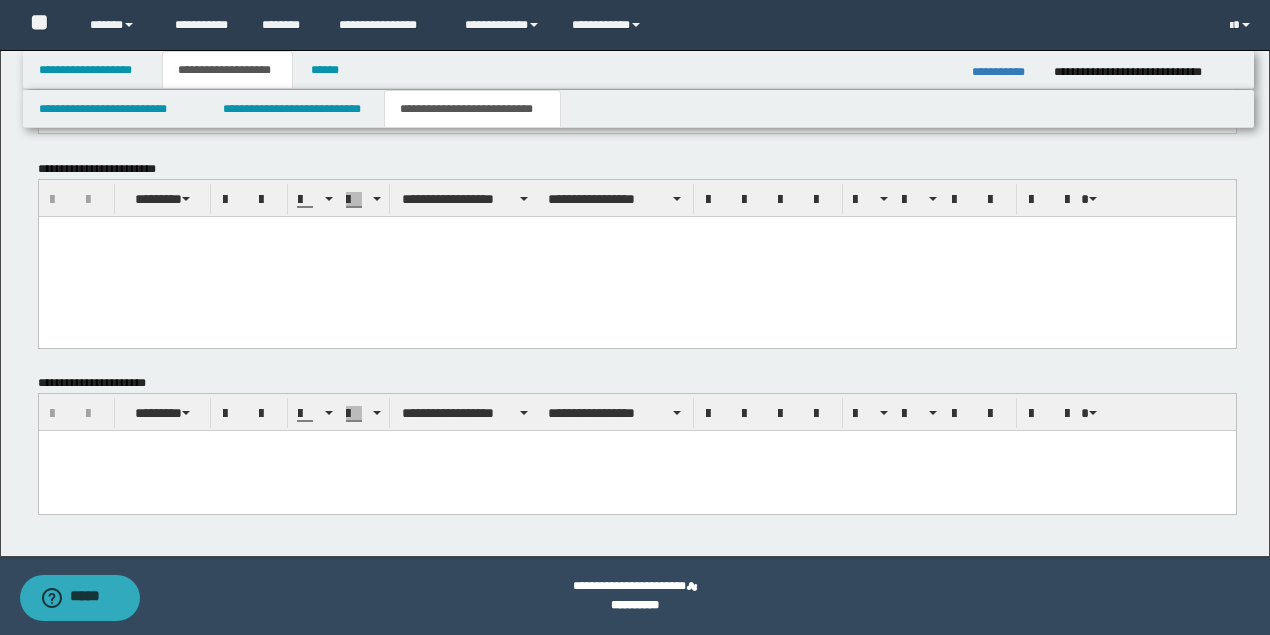 click at bounding box center [636, 445] 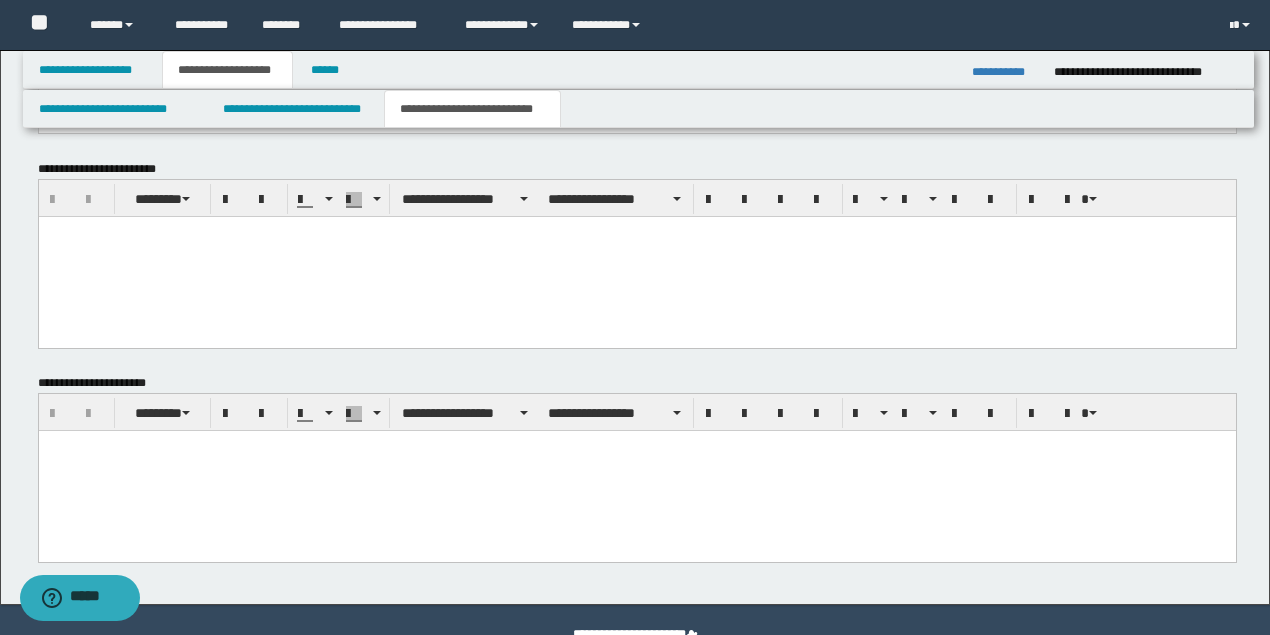 paste 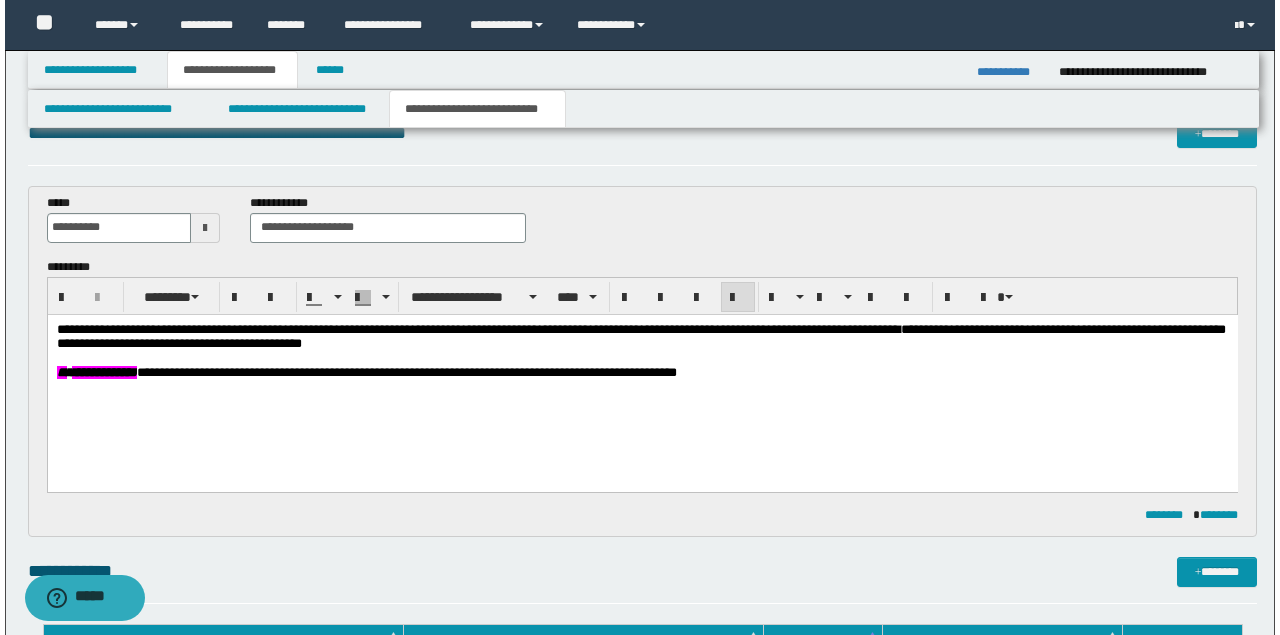 scroll, scrollTop: 0, scrollLeft: 0, axis: both 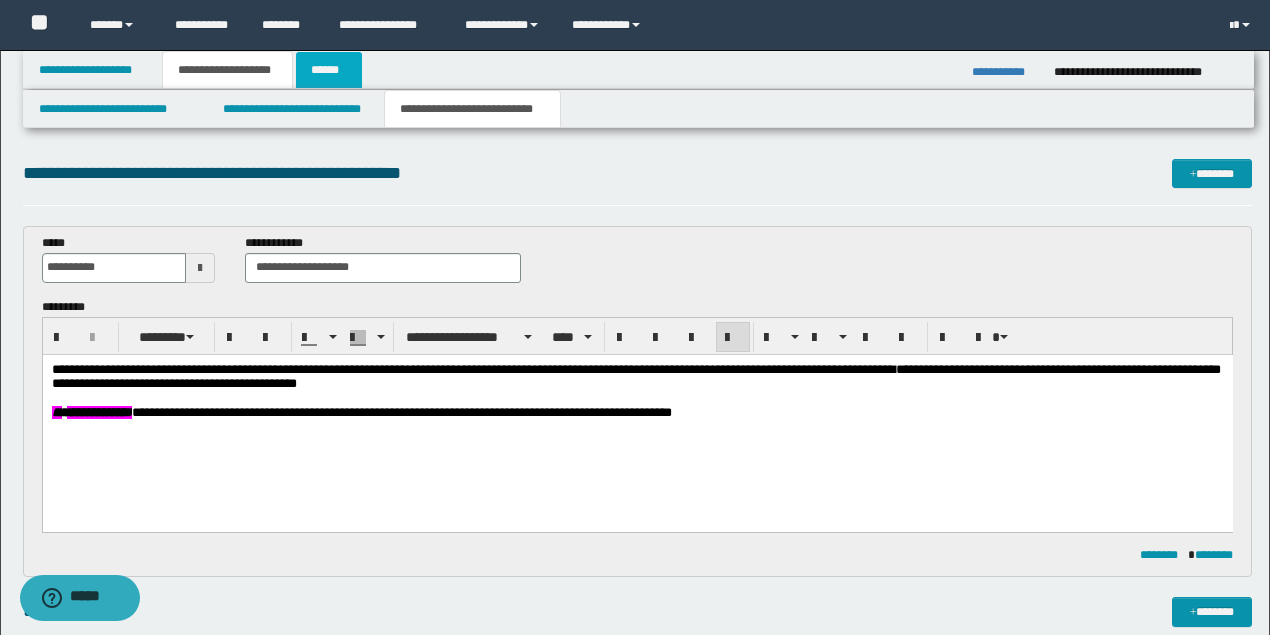 click on "******" at bounding box center [329, 70] 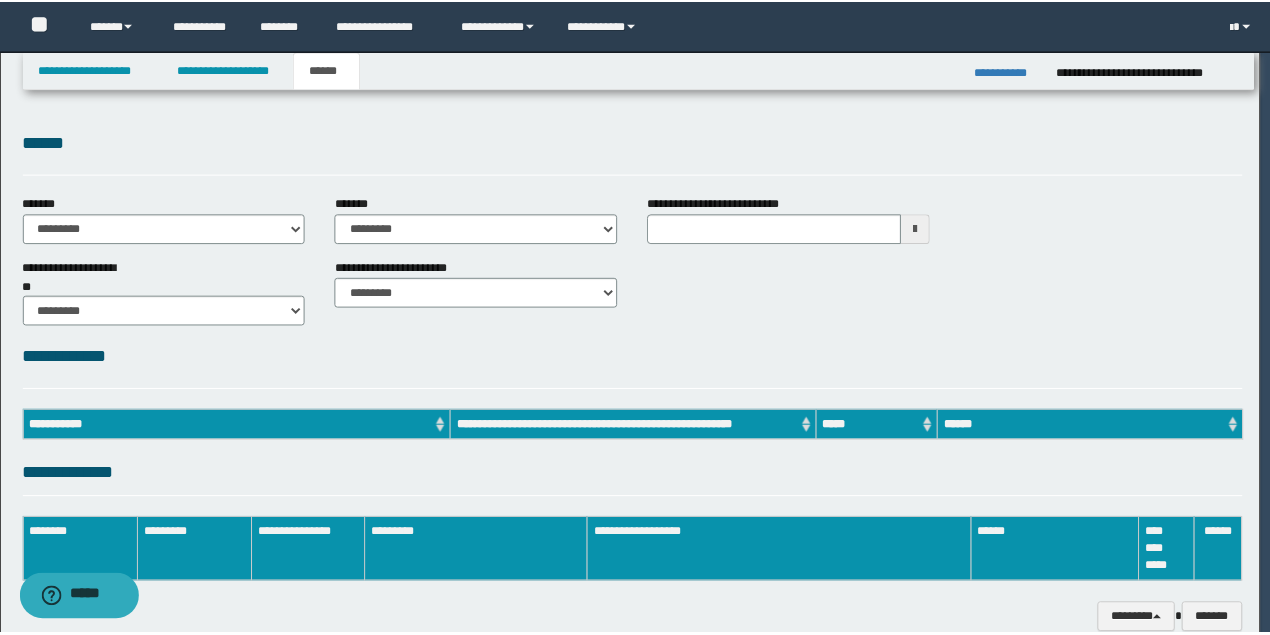 scroll, scrollTop: 0, scrollLeft: 0, axis: both 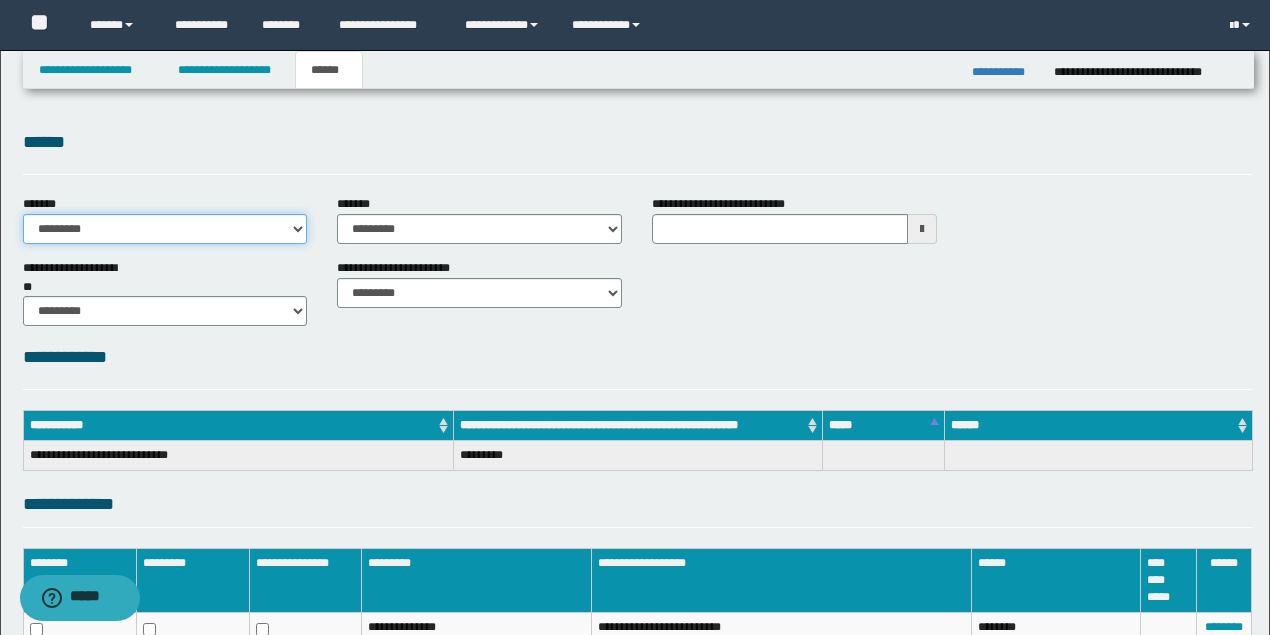 click on "**********" at bounding box center (165, 229) 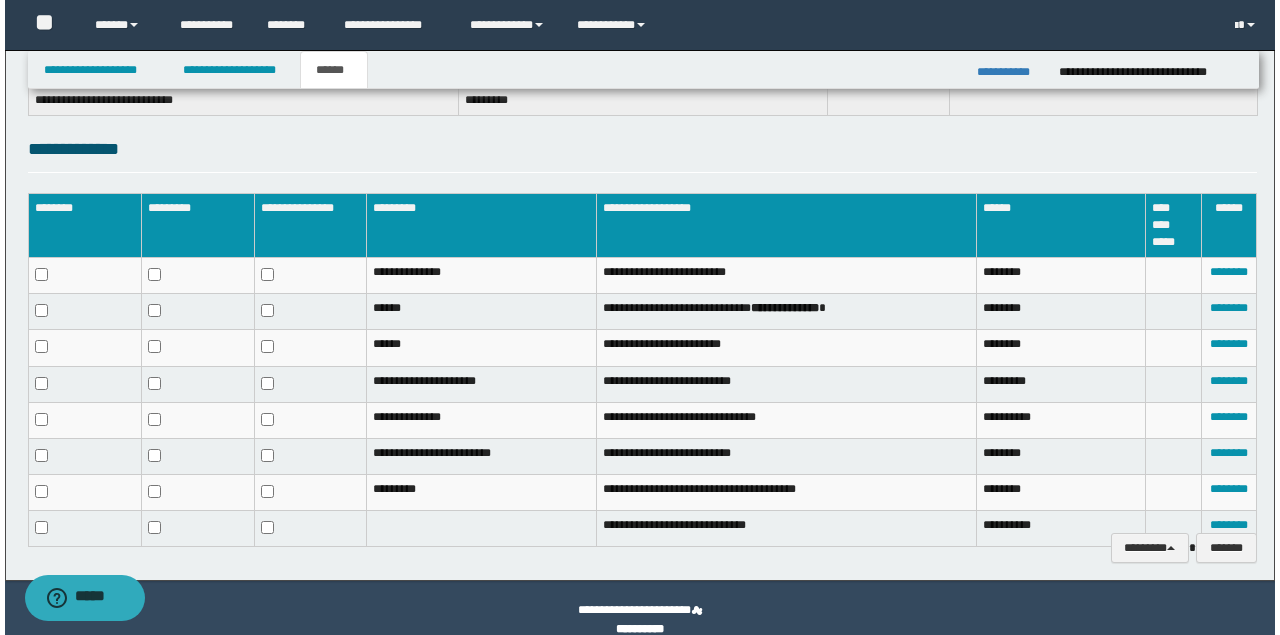 scroll, scrollTop: 378, scrollLeft: 0, axis: vertical 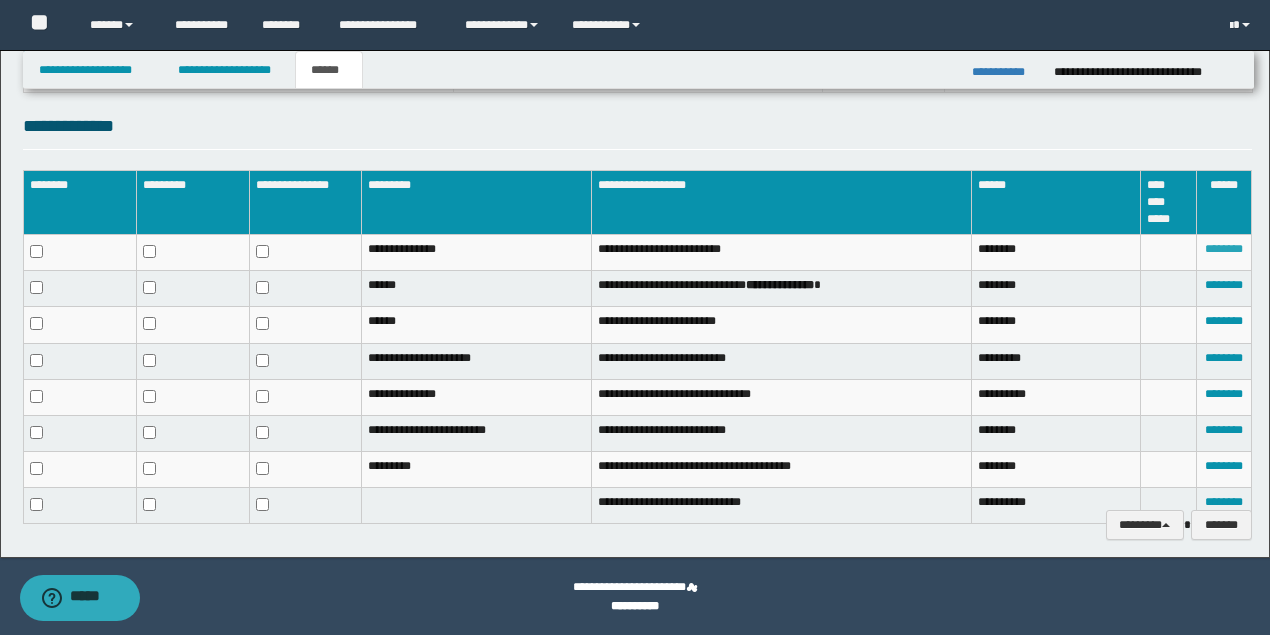 click on "********" at bounding box center [1224, 249] 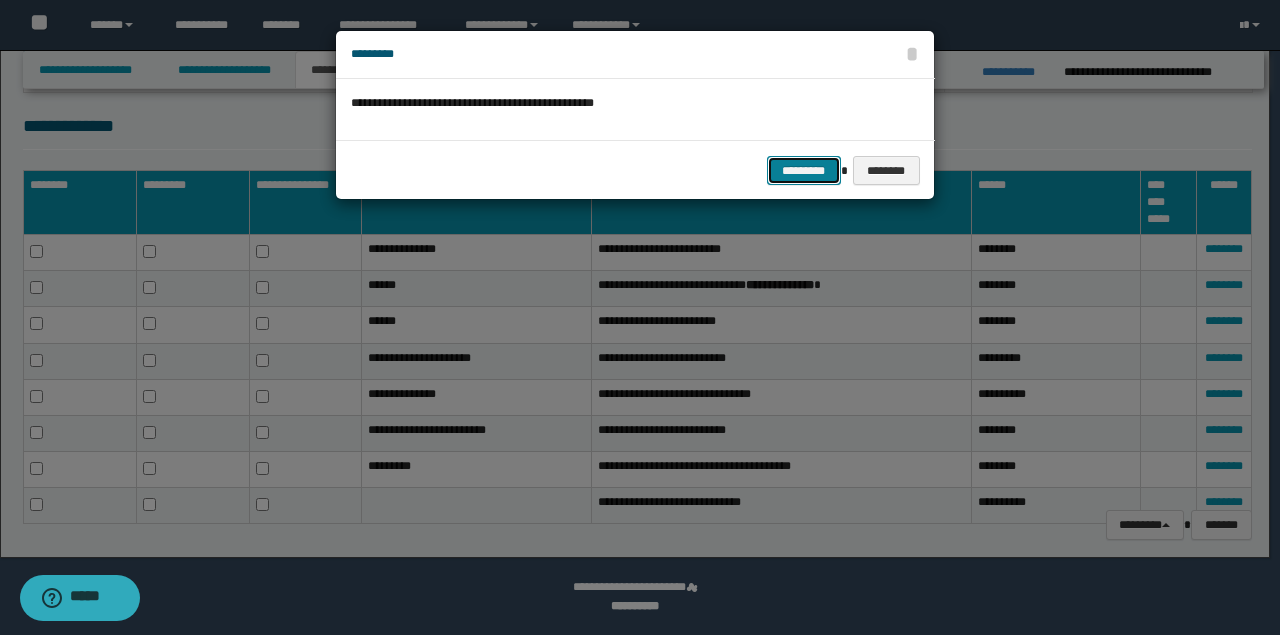click on "*********" at bounding box center (804, 170) 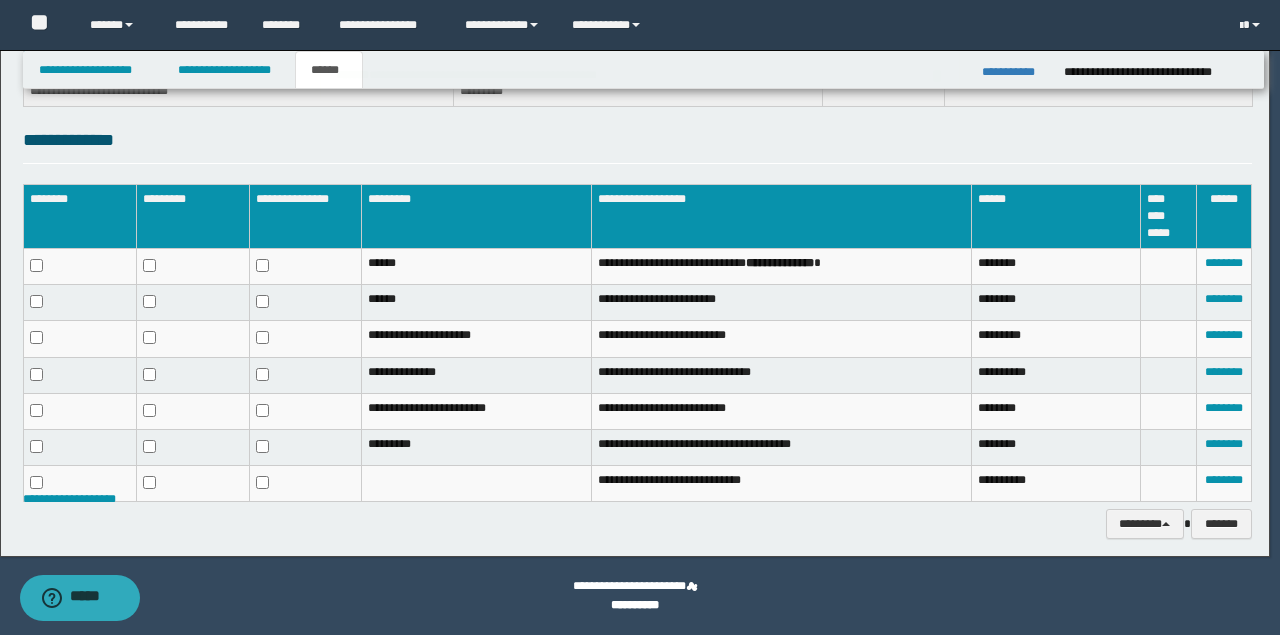 scroll, scrollTop: 363, scrollLeft: 0, axis: vertical 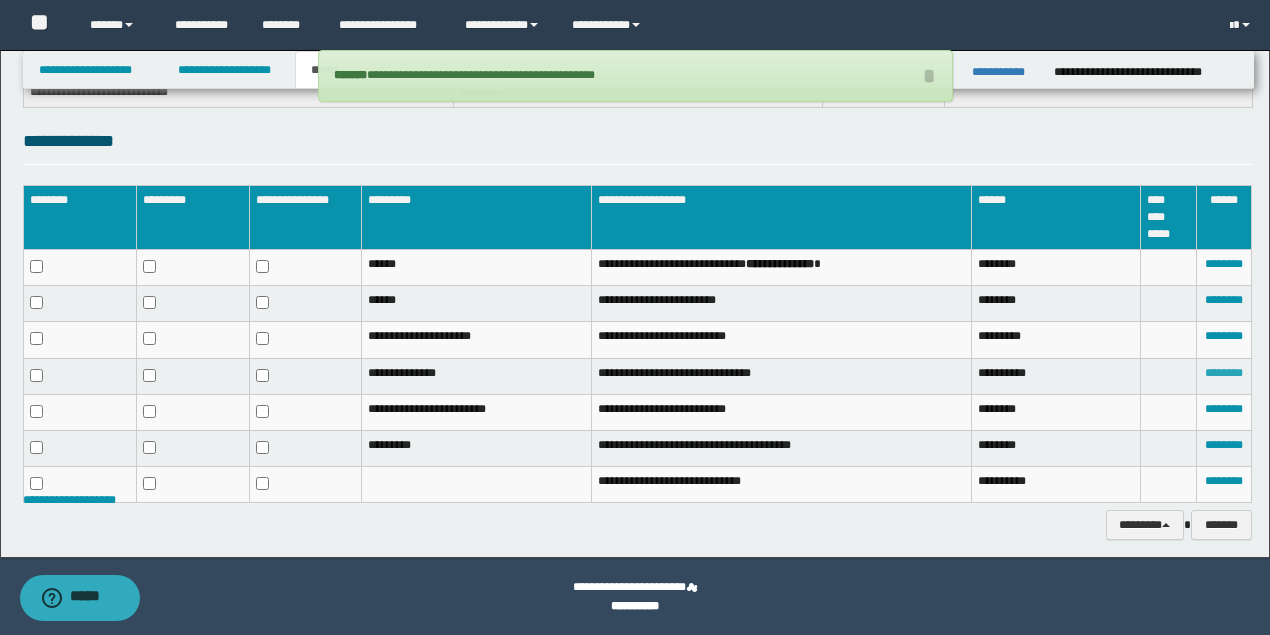 click on "********" at bounding box center (1224, 373) 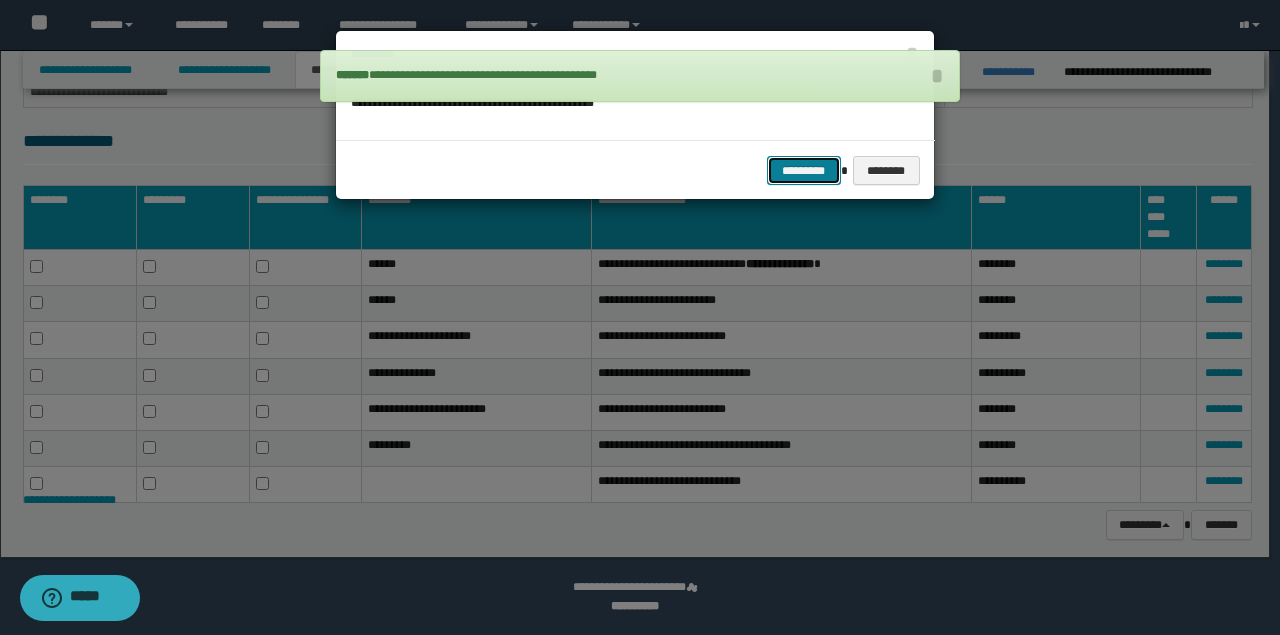 click on "*********" at bounding box center [804, 170] 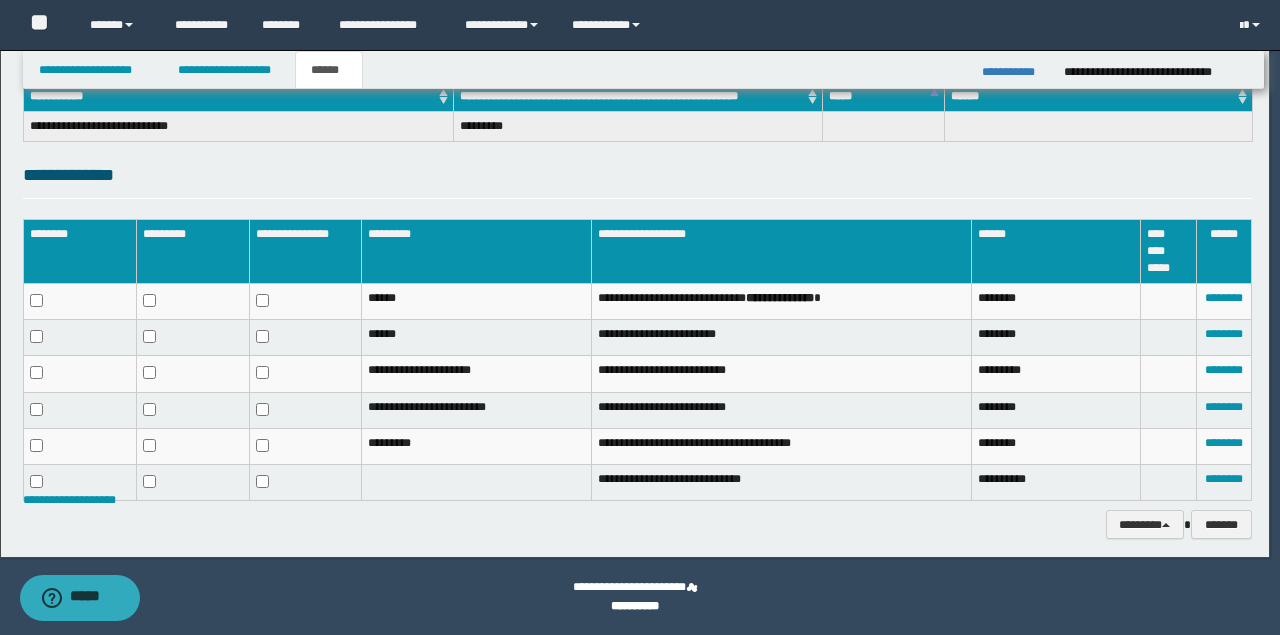 scroll, scrollTop: 329, scrollLeft: 0, axis: vertical 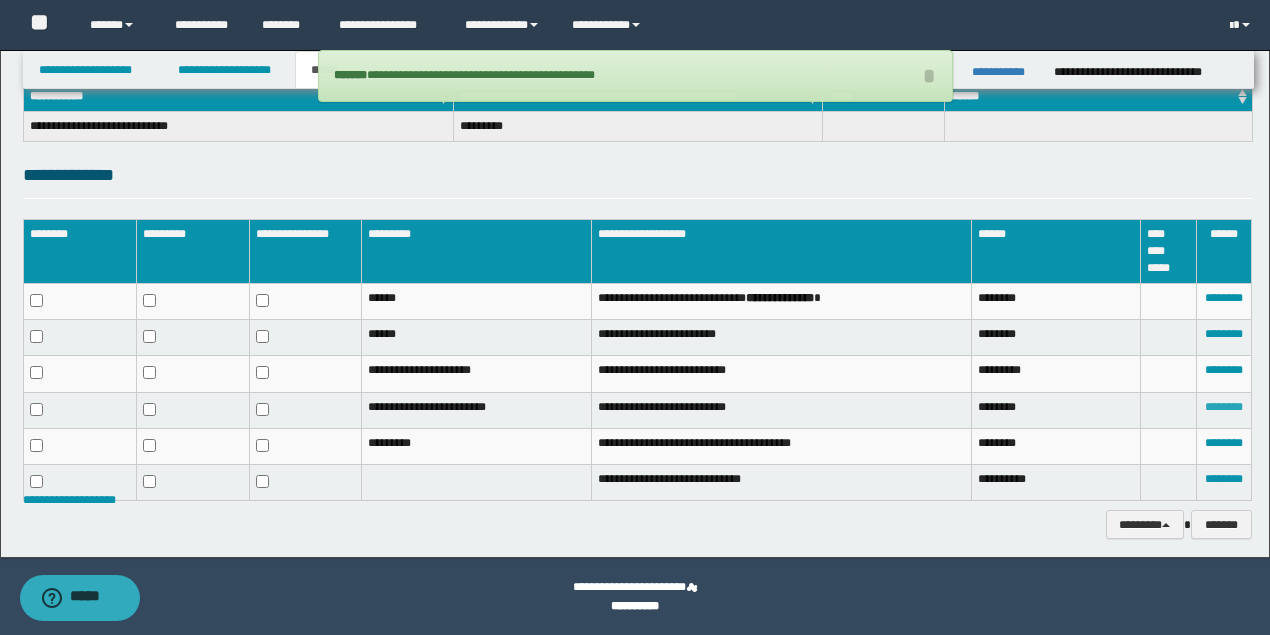 click on "********" at bounding box center [1224, 407] 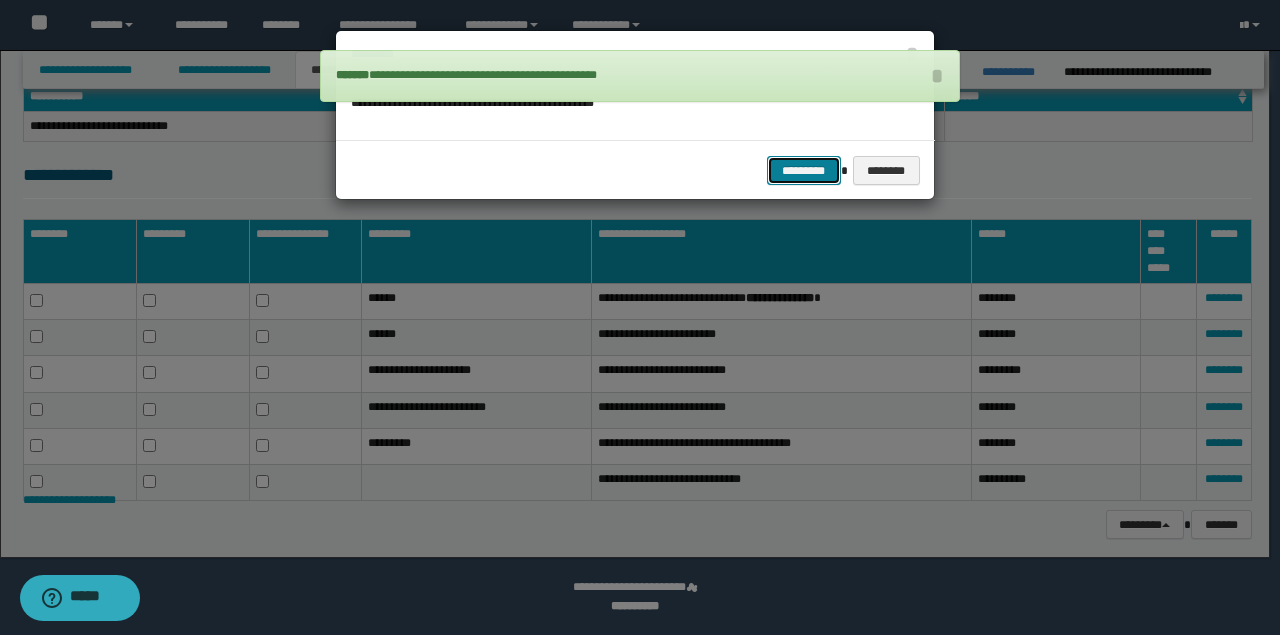 click on "*********" at bounding box center [804, 170] 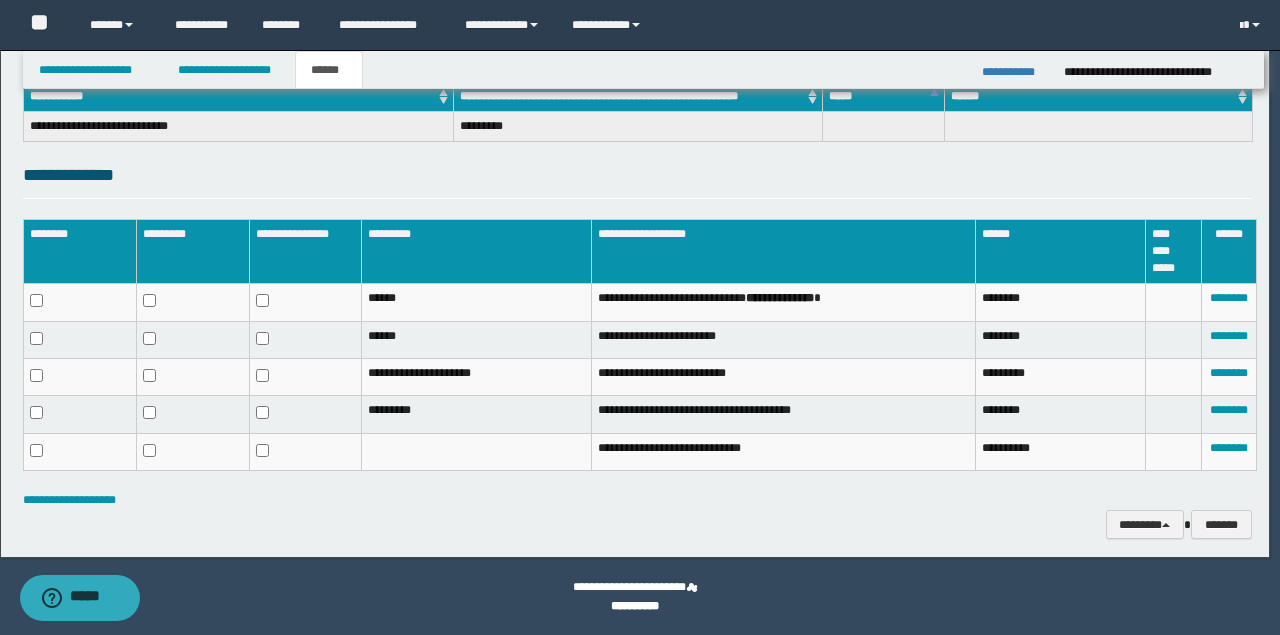 scroll, scrollTop: 295, scrollLeft: 0, axis: vertical 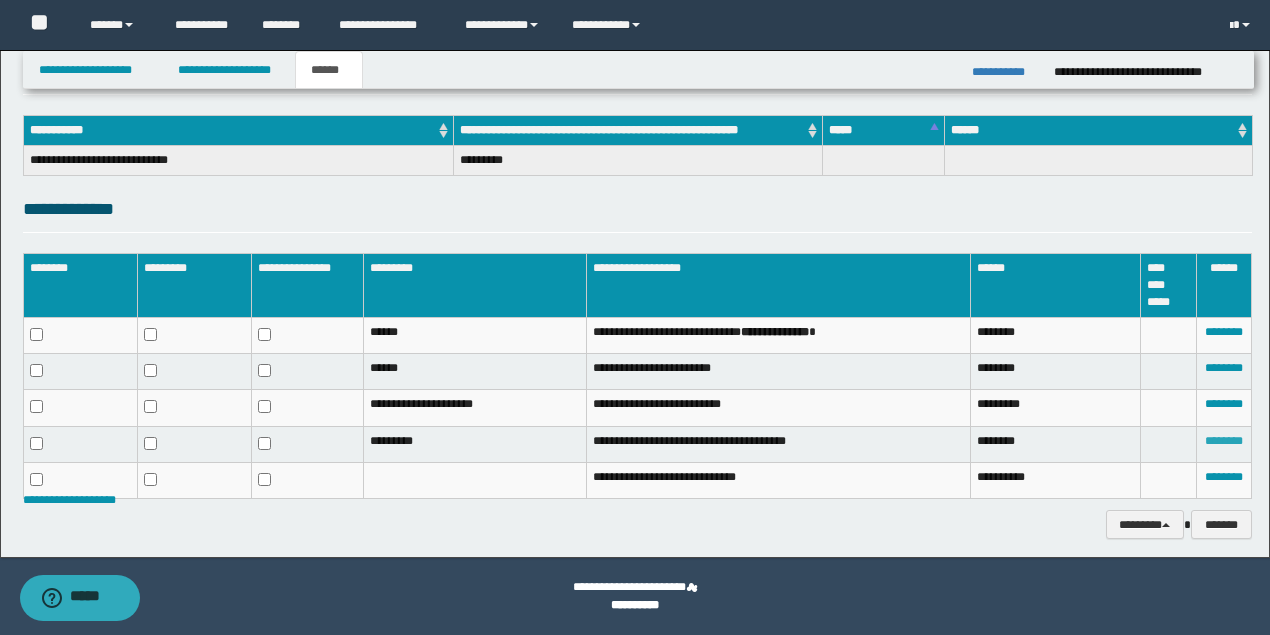 click on "********" at bounding box center [1224, 441] 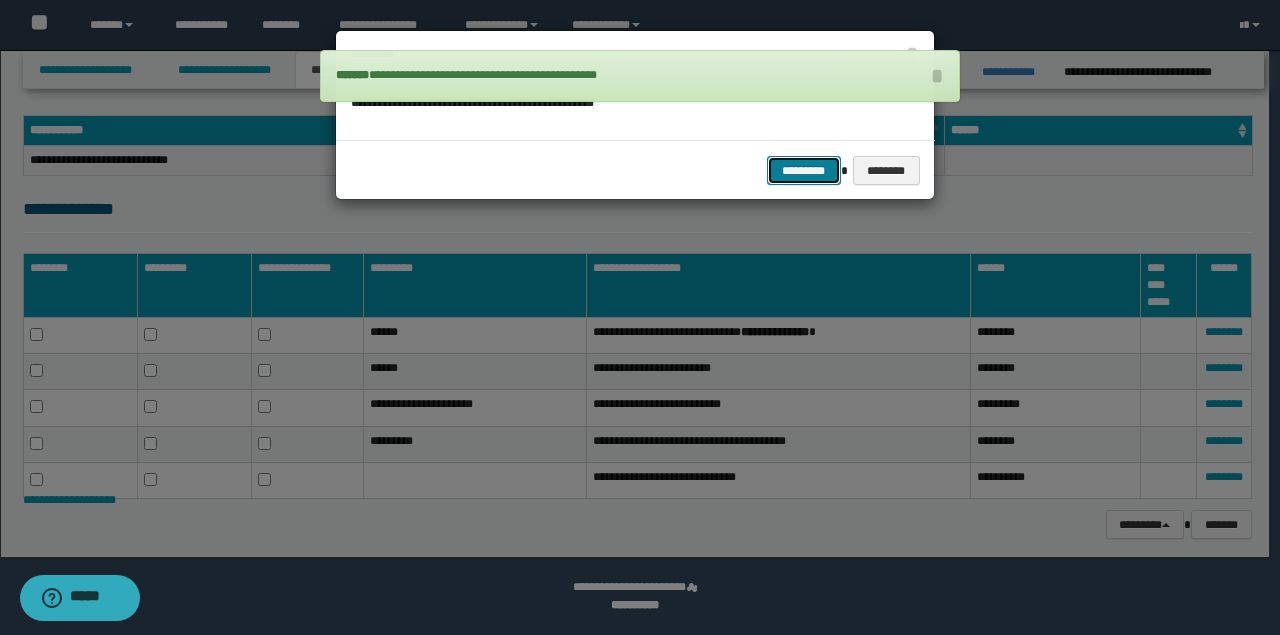 click on "*********" at bounding box center (804, 170) 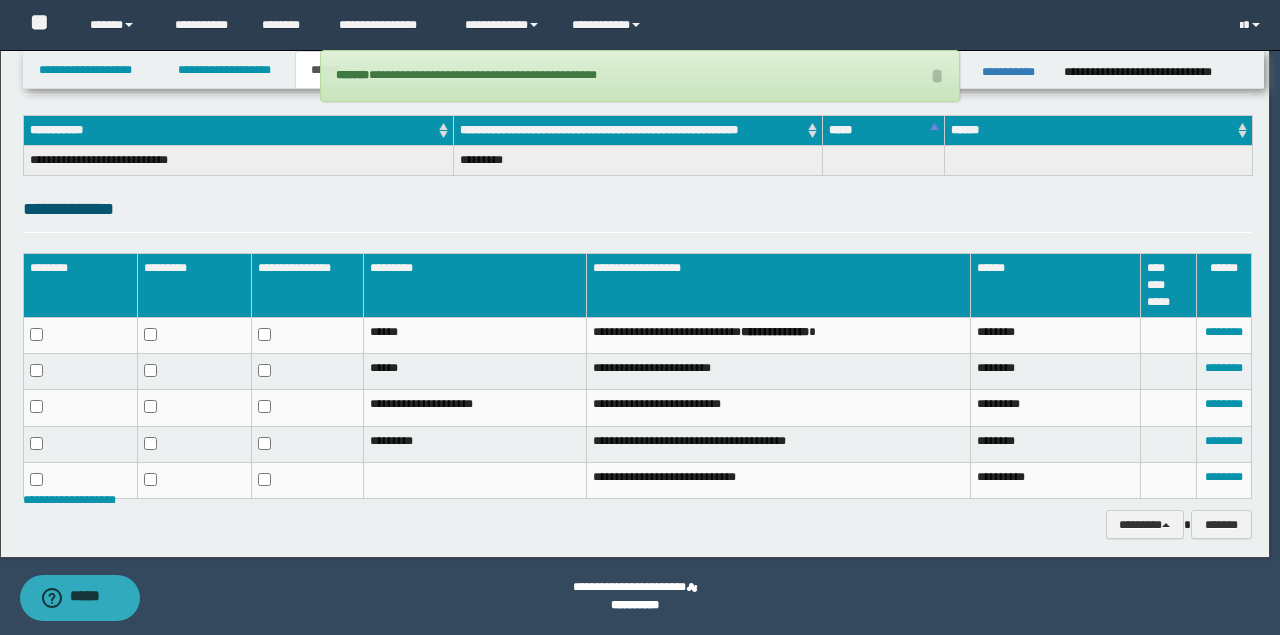 scroll, scrollTop: 260, scrollLeft: 0, axis: vertical 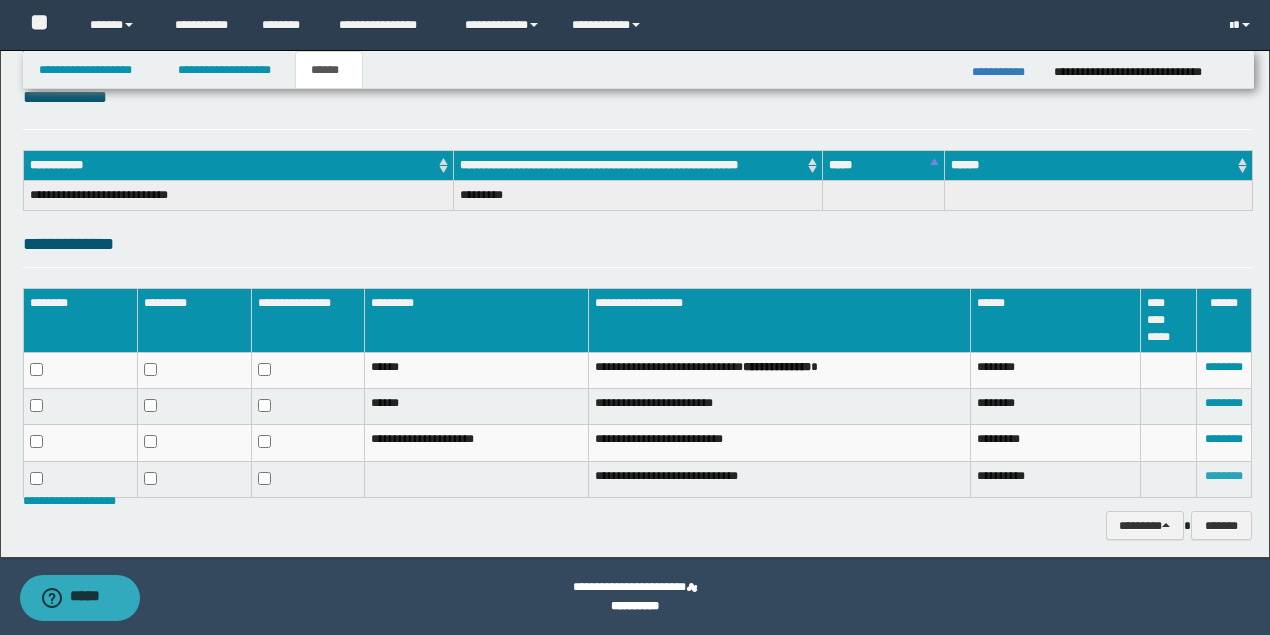 click on "********" at bounding box center (1224, 476) 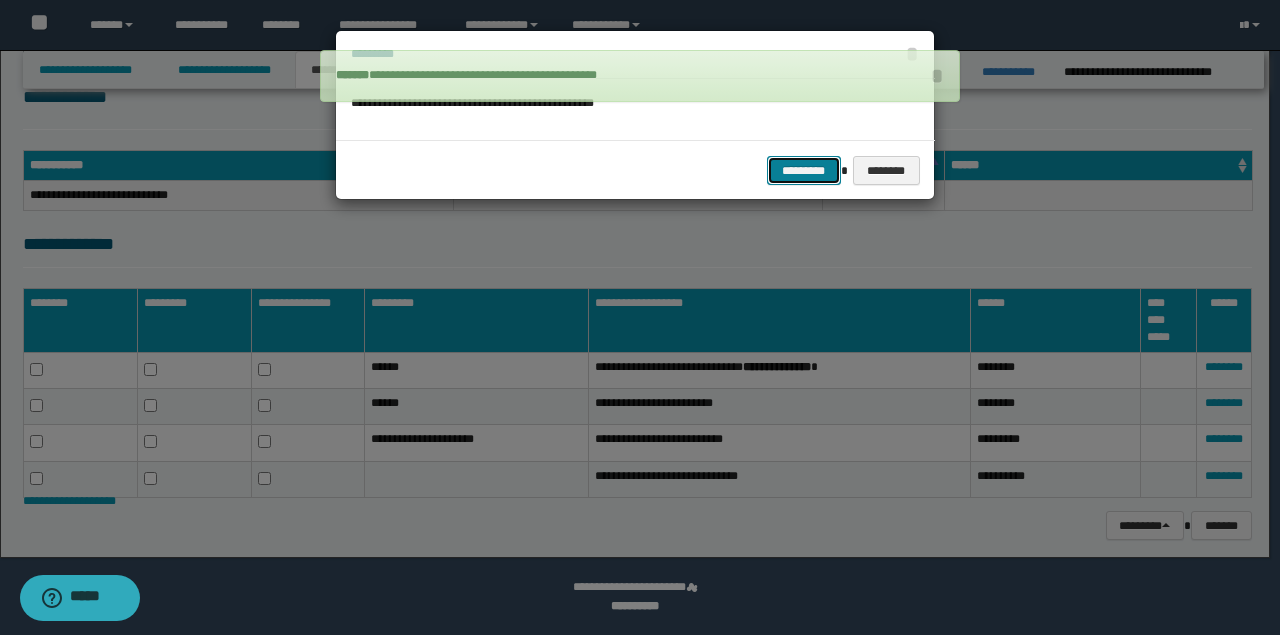 click on "*********" at bounding box center (804, 170) 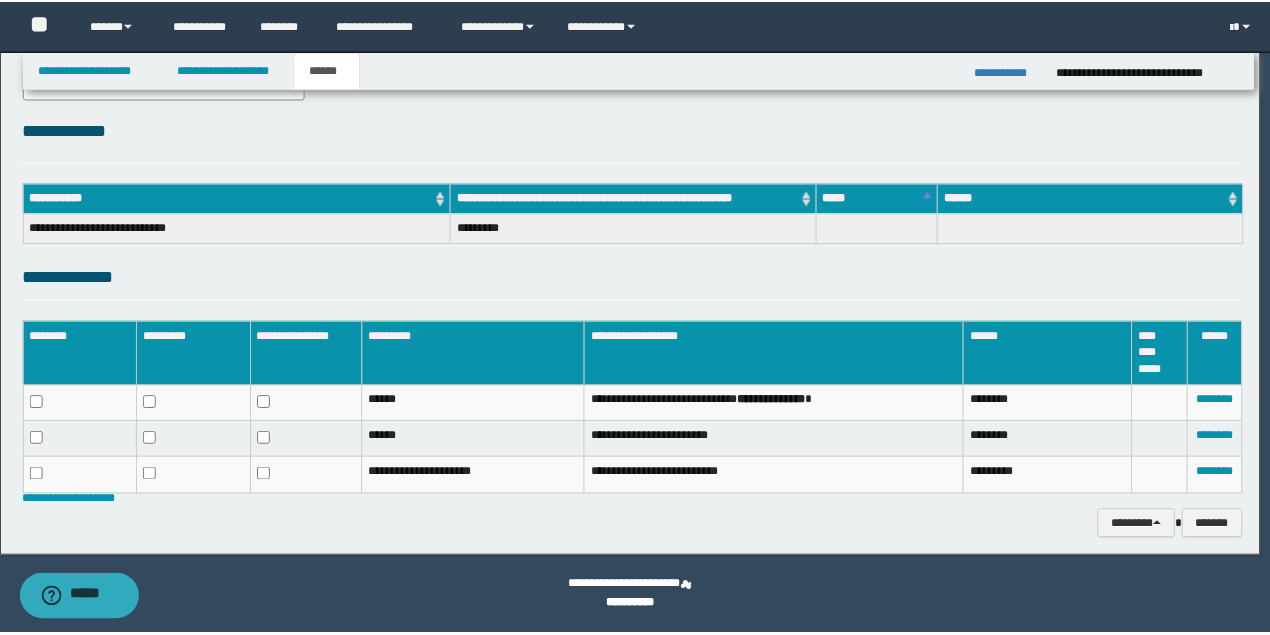 scroll, scrollTop: 226, scrollLeft: 0, axis: vertical 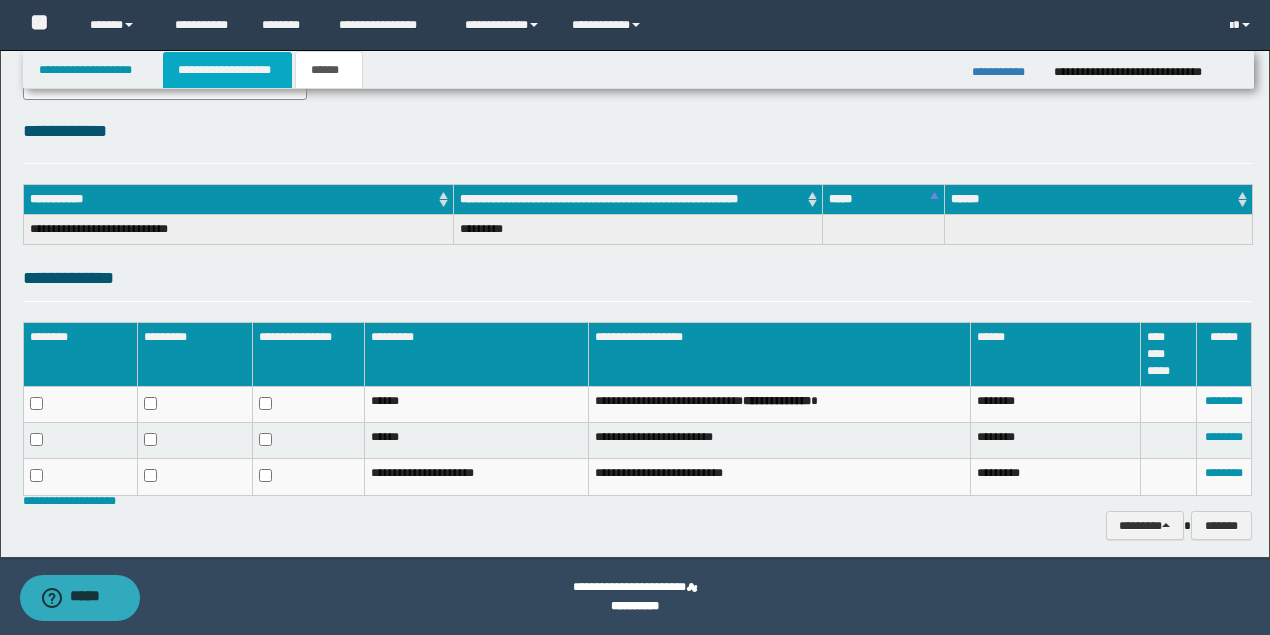 click on "**********" at bounding box center (227, 70) 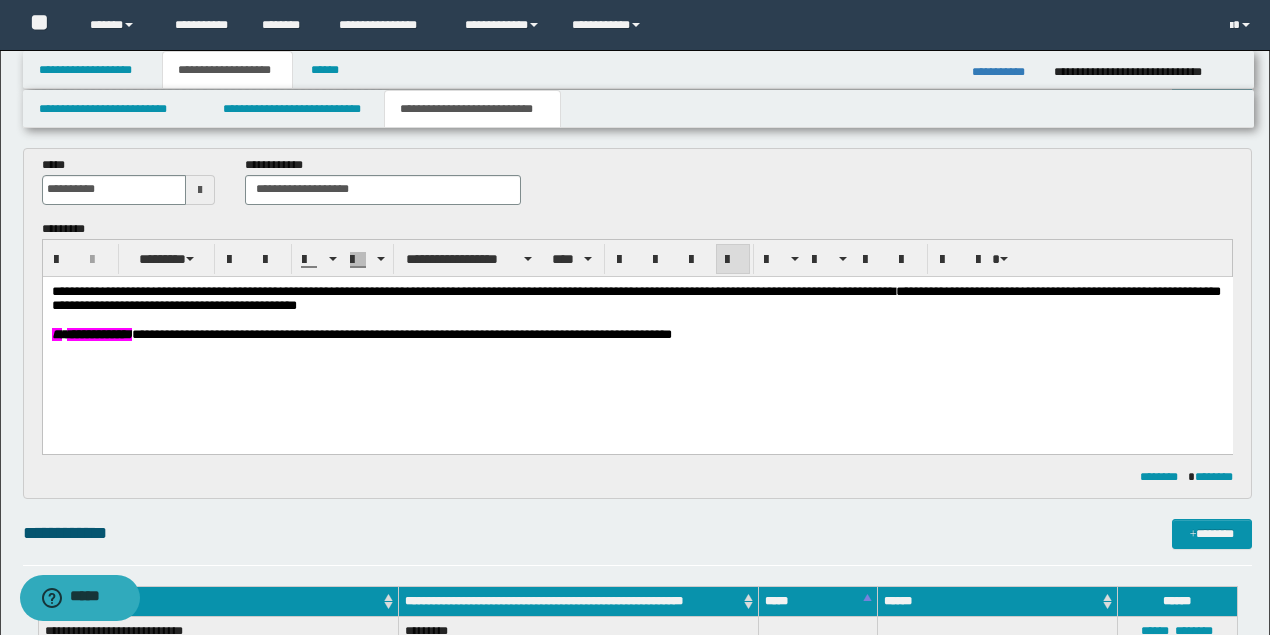 scroll, scrollTop: 72, scrollLeft: 0, axis: vertical 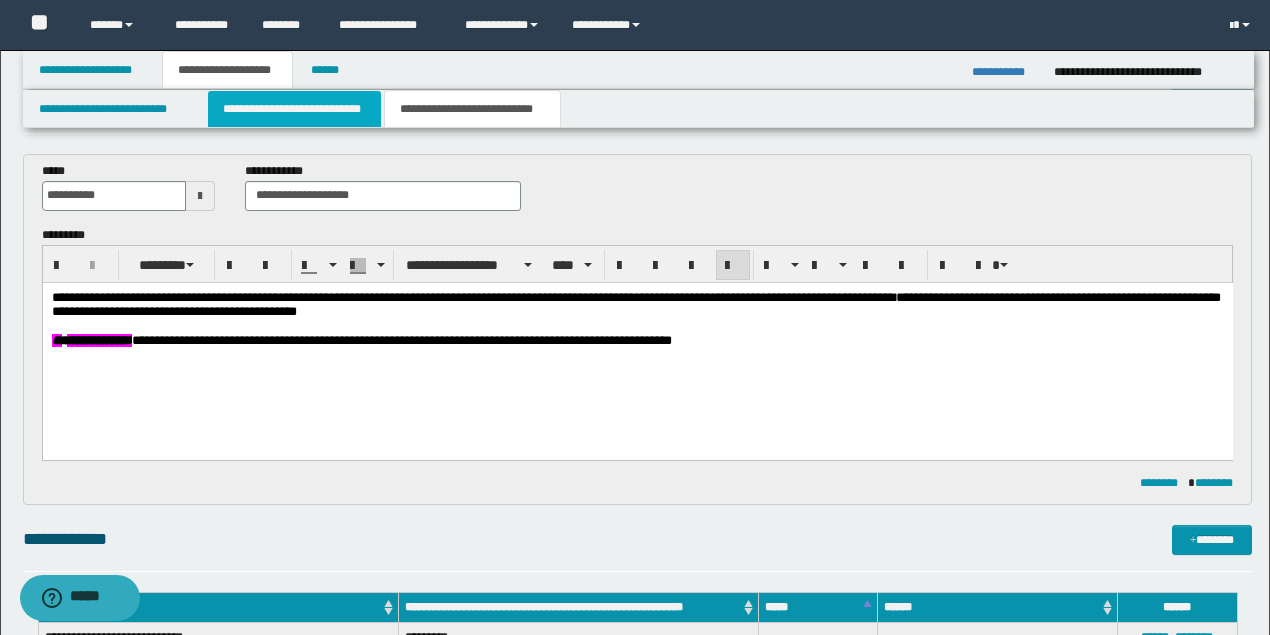 click on "**********" at bounding box center (294, 109) 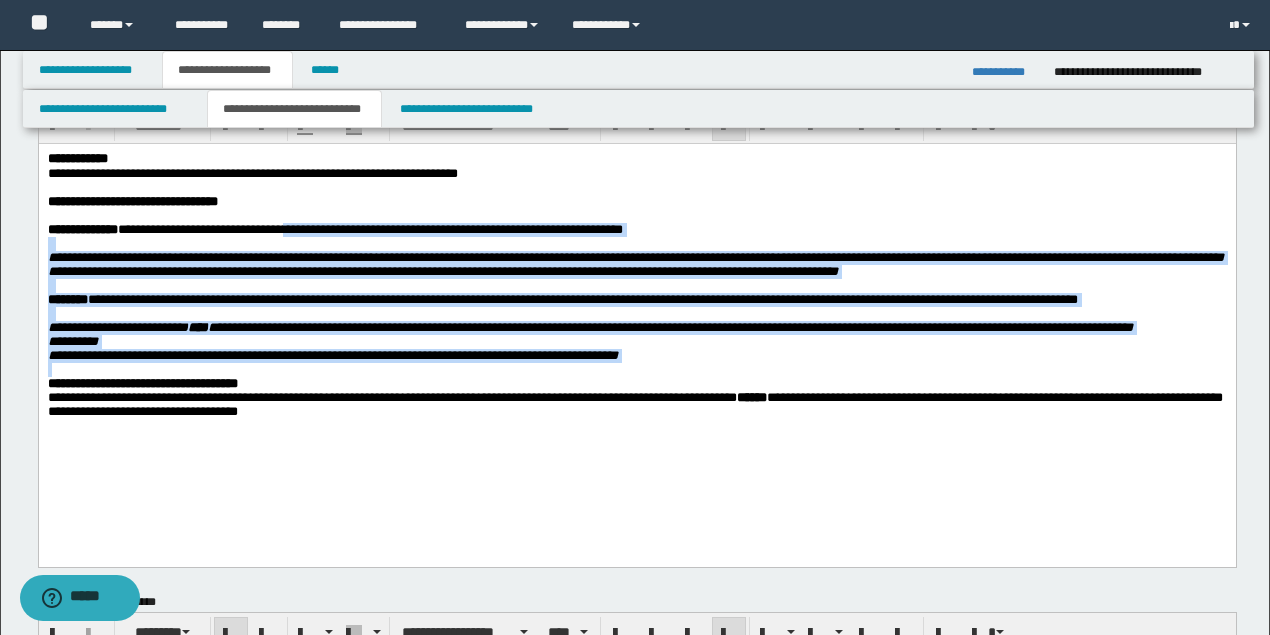 click at bounding box center [635, 369] 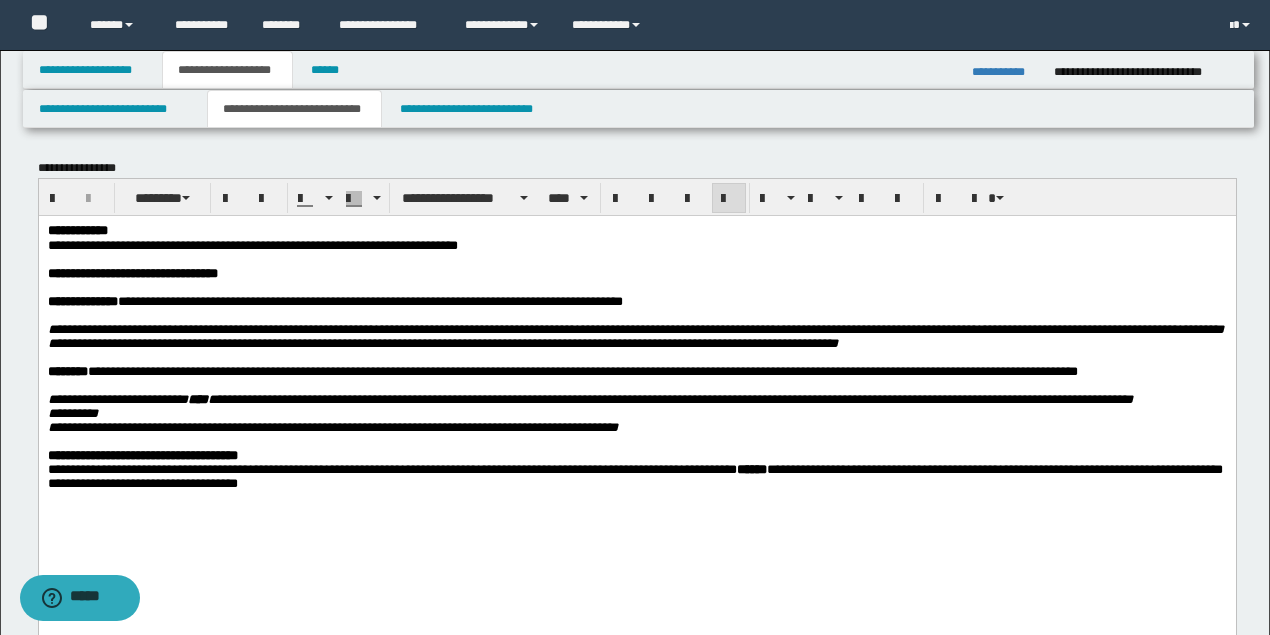 scroll, scrollTop: 0, scrollLeft: 0, axis: both 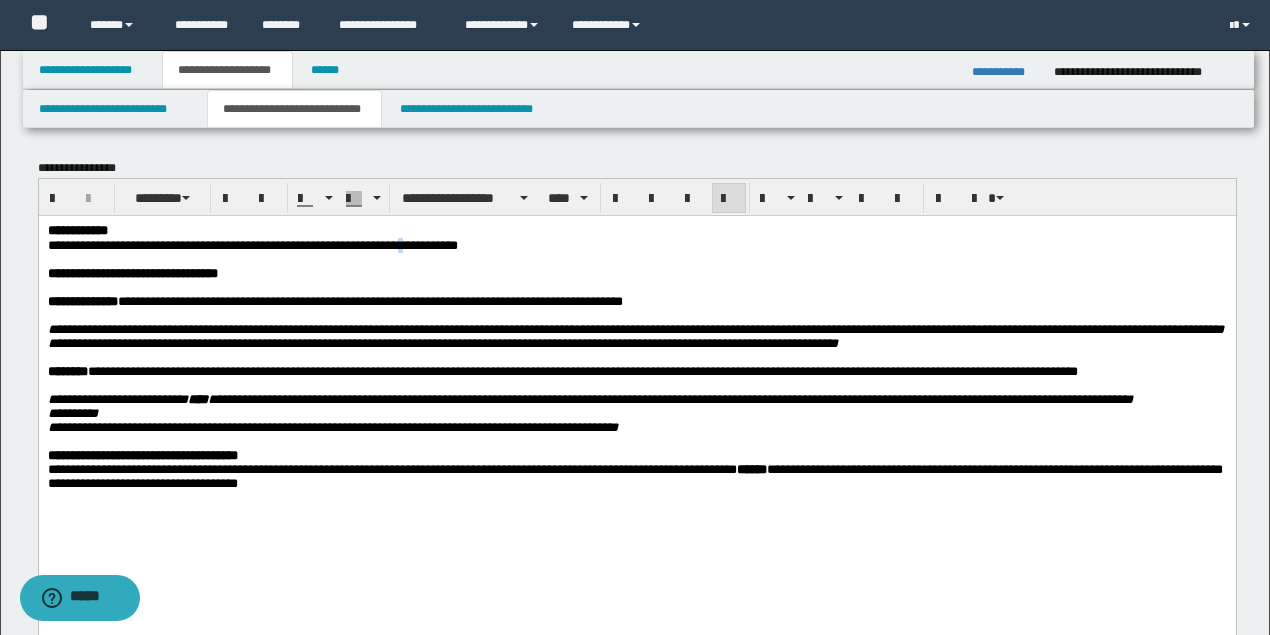click on "**********" at bounding box center [407, 244] 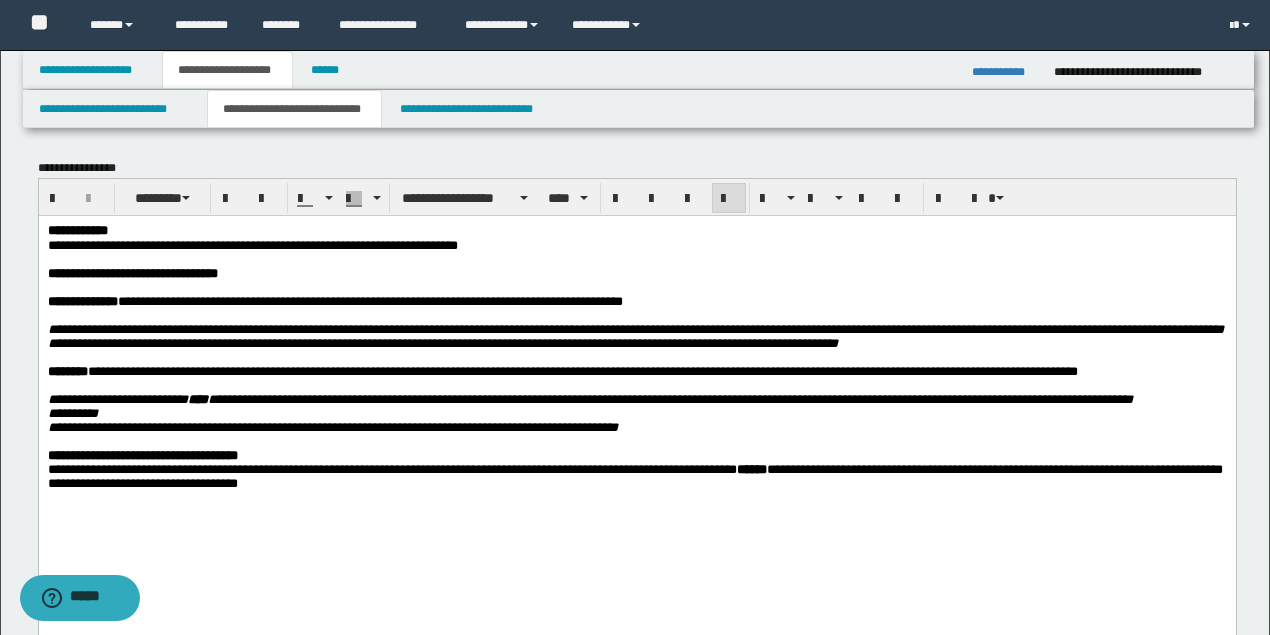 click on "**********" at bounding box center (635, 301) 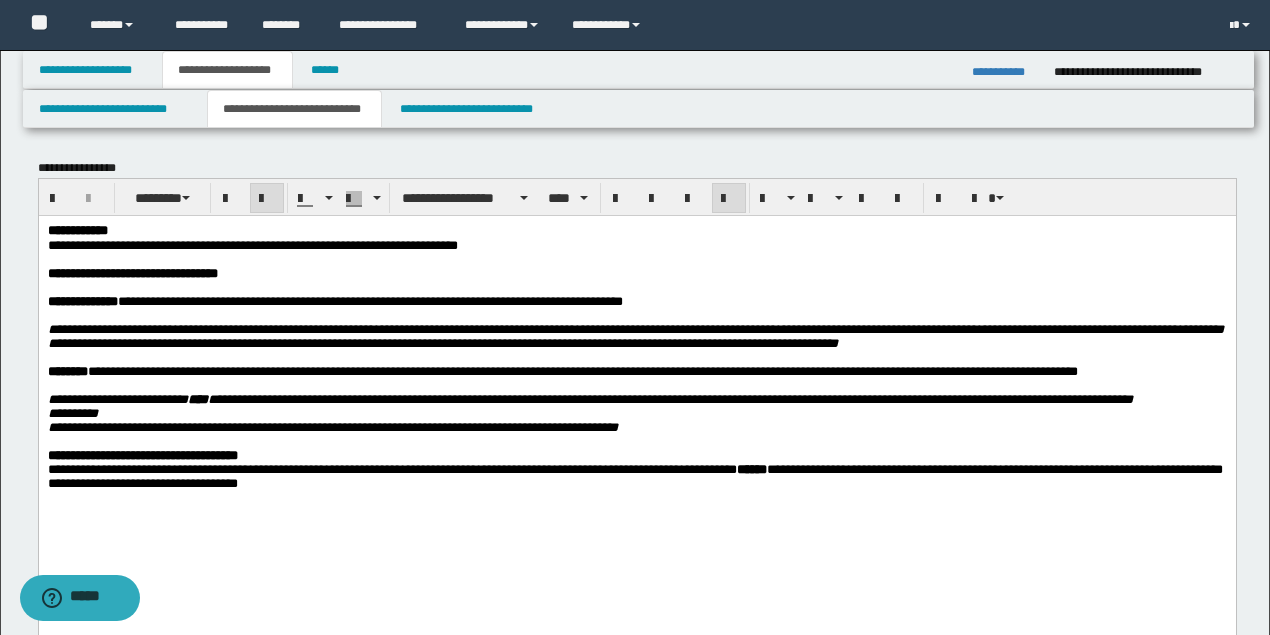 click on "**********" at bounding box center (589, 398) 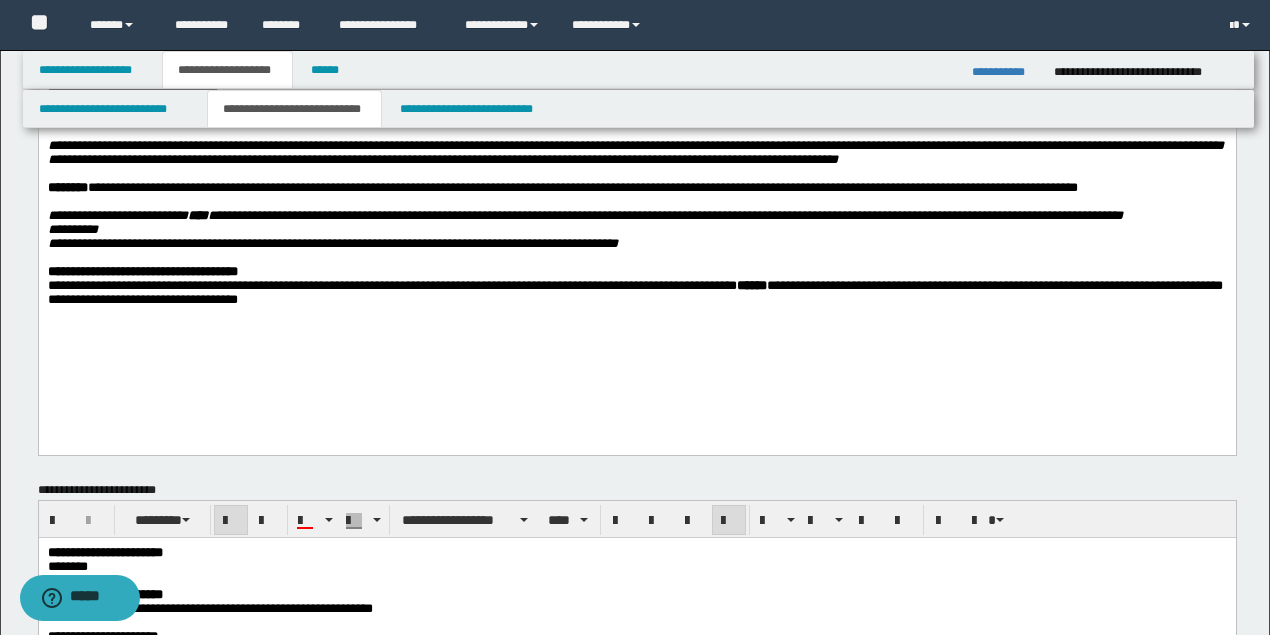 scroll, scrollTop: 200, scrollLeft: 0, axis: vertical 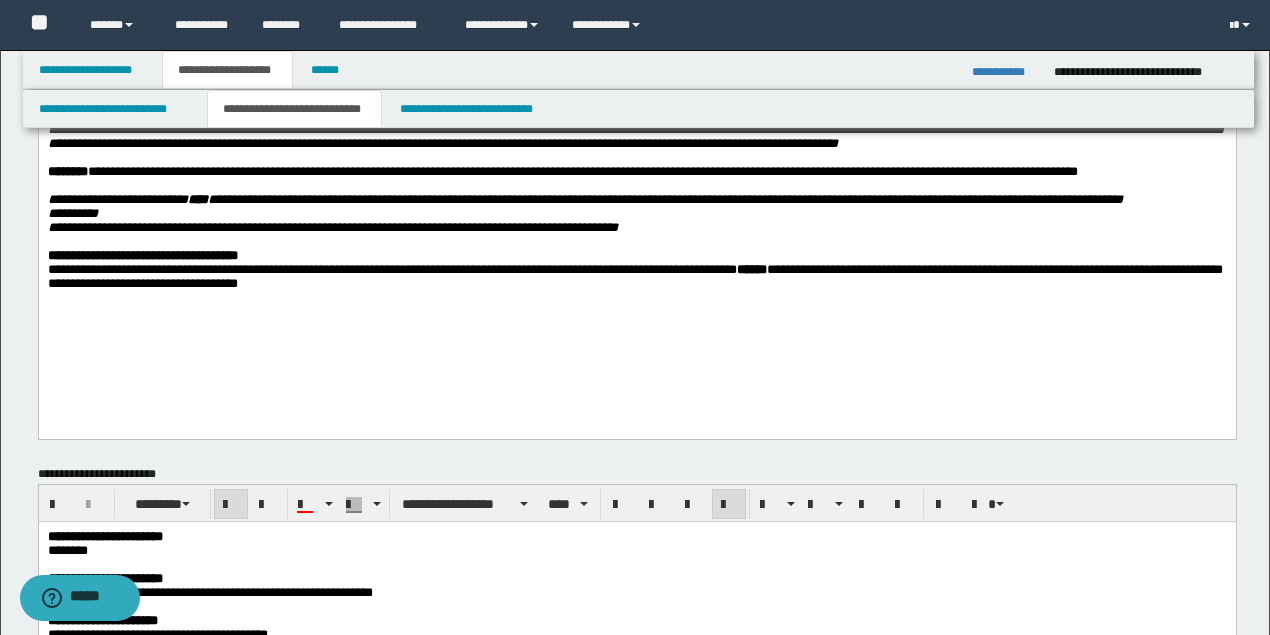 click on "**********" at bounding box center (635, 199) 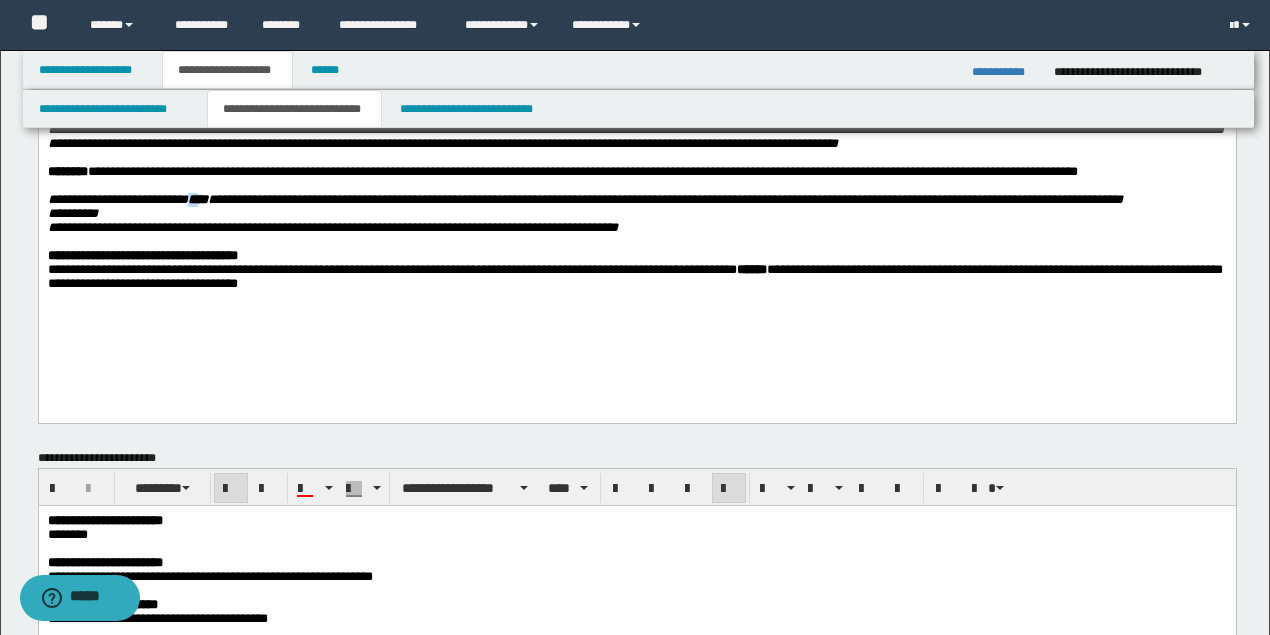 drag, startPoint x: 222, startPoint y: 214, endPoint x: 210, endPoint y: 212, distance: 12.165525 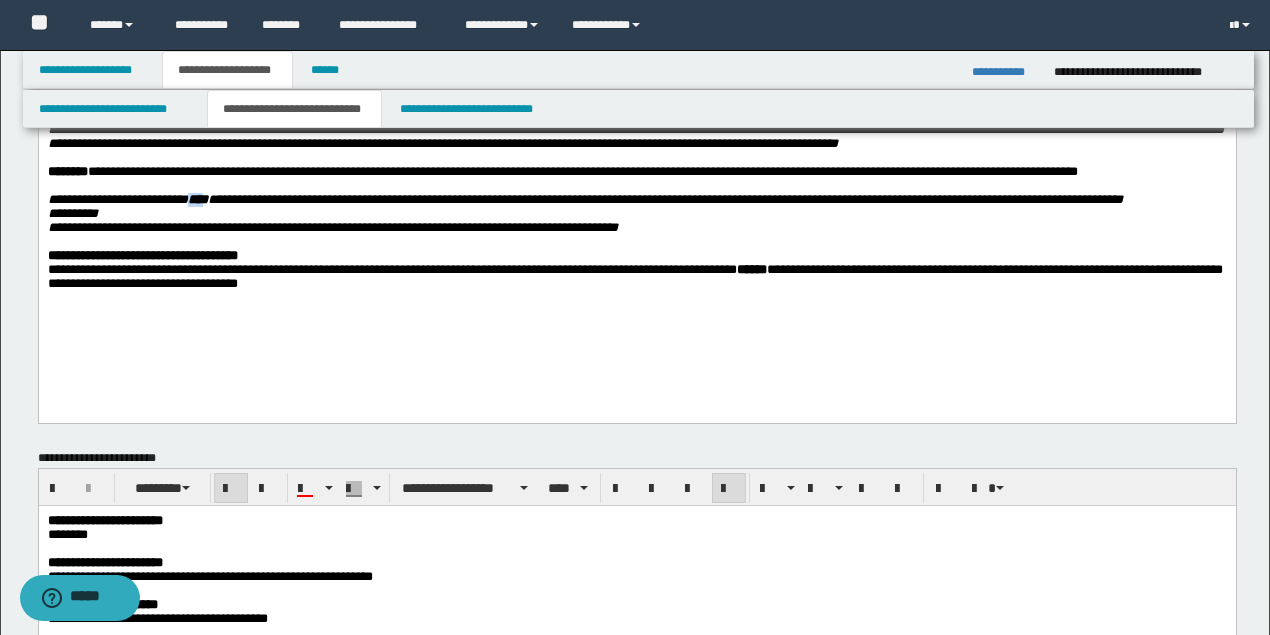 drag, startPoint x: 225, startPoint y: 214, endPoint x: 208, endPoint y: 212, distance: 17.117243 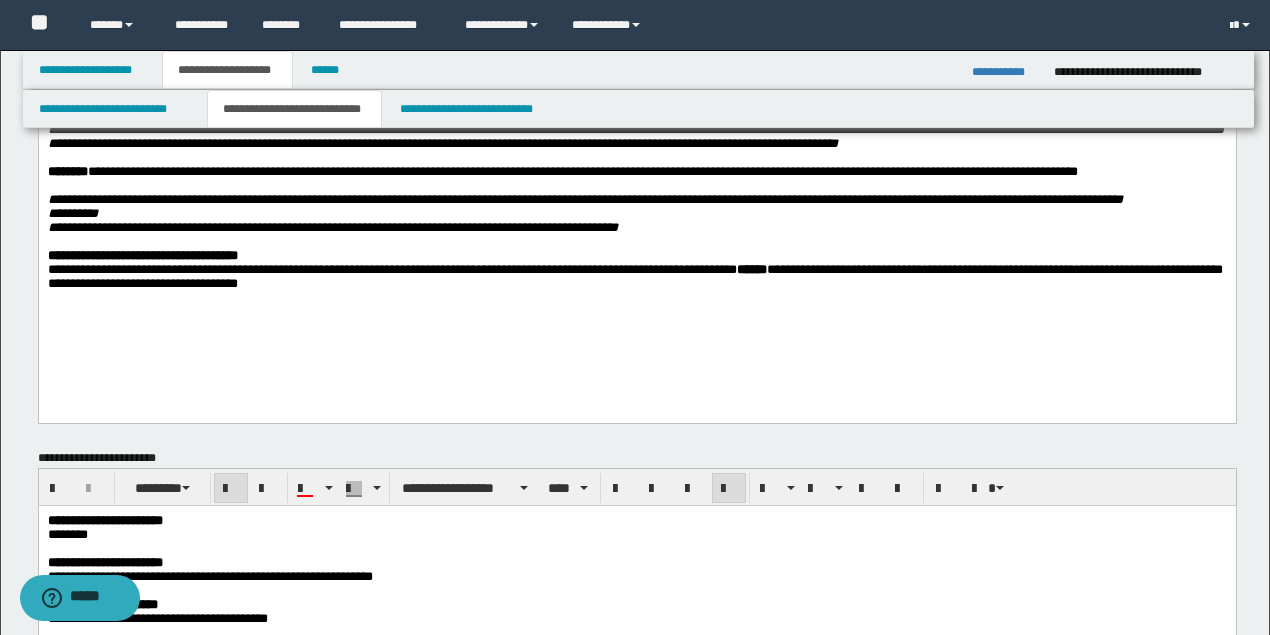 click on "**********" at bounding box center (635, 255) 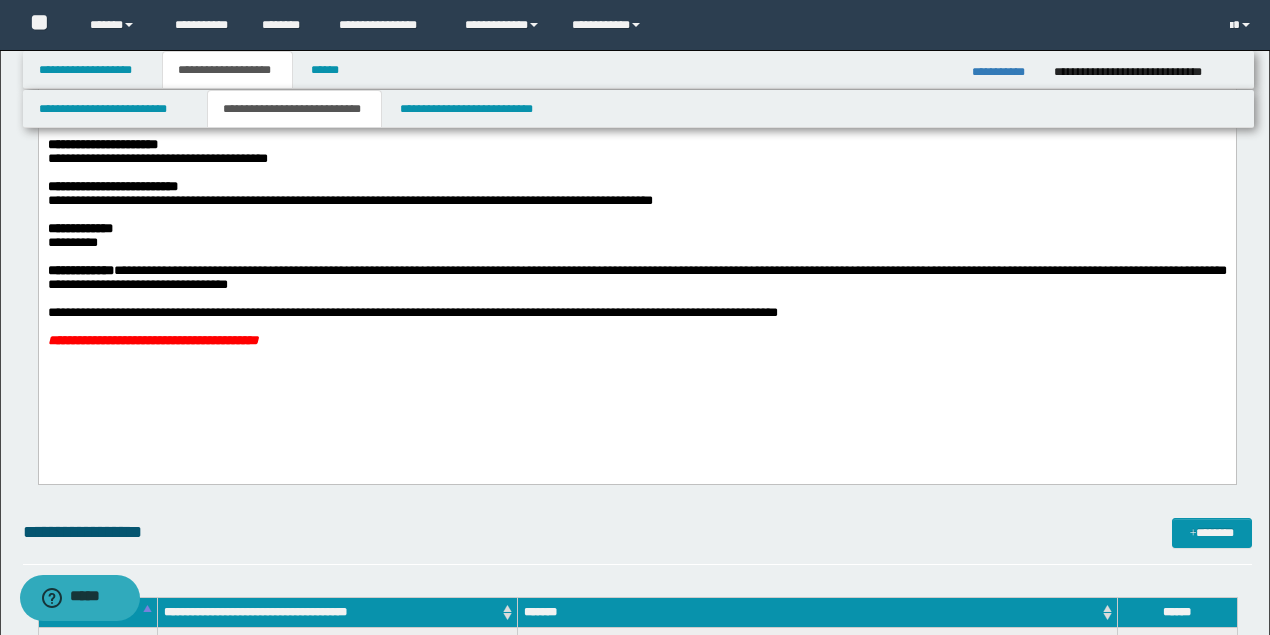 scroll, scrollTop: 666, scrollLeft: 0, axis: vertical 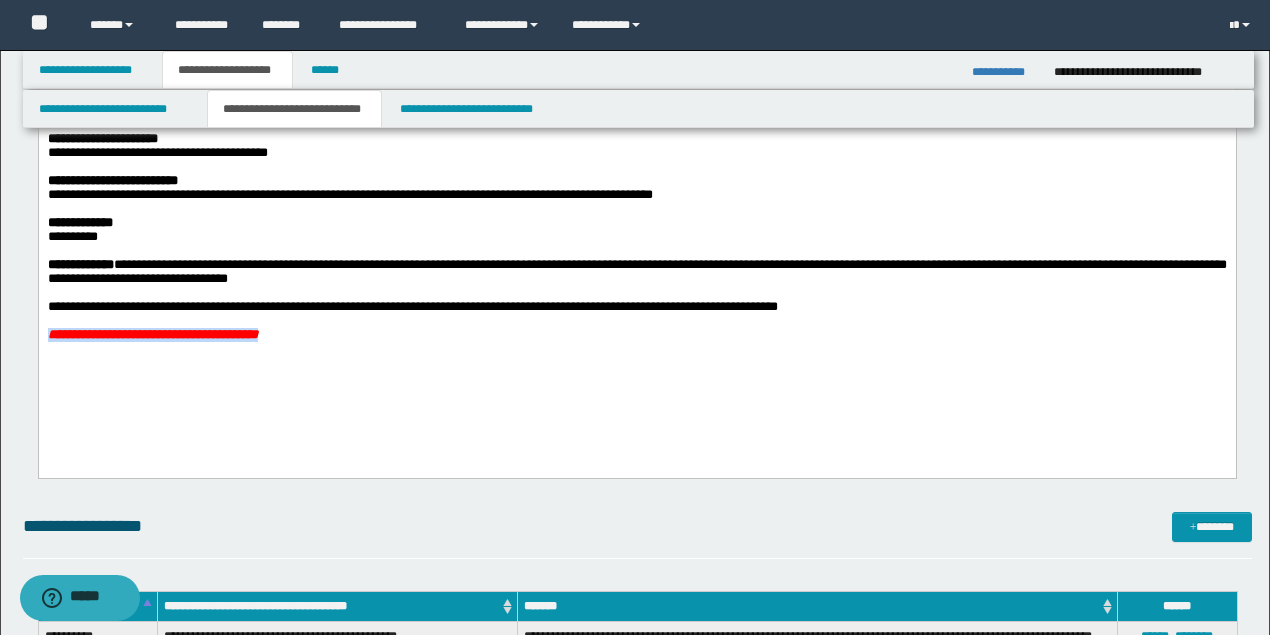 drag, startPoint x: 94, startPoint y: 362, endPoint x: 0, endPoint y: 362, distance: 94 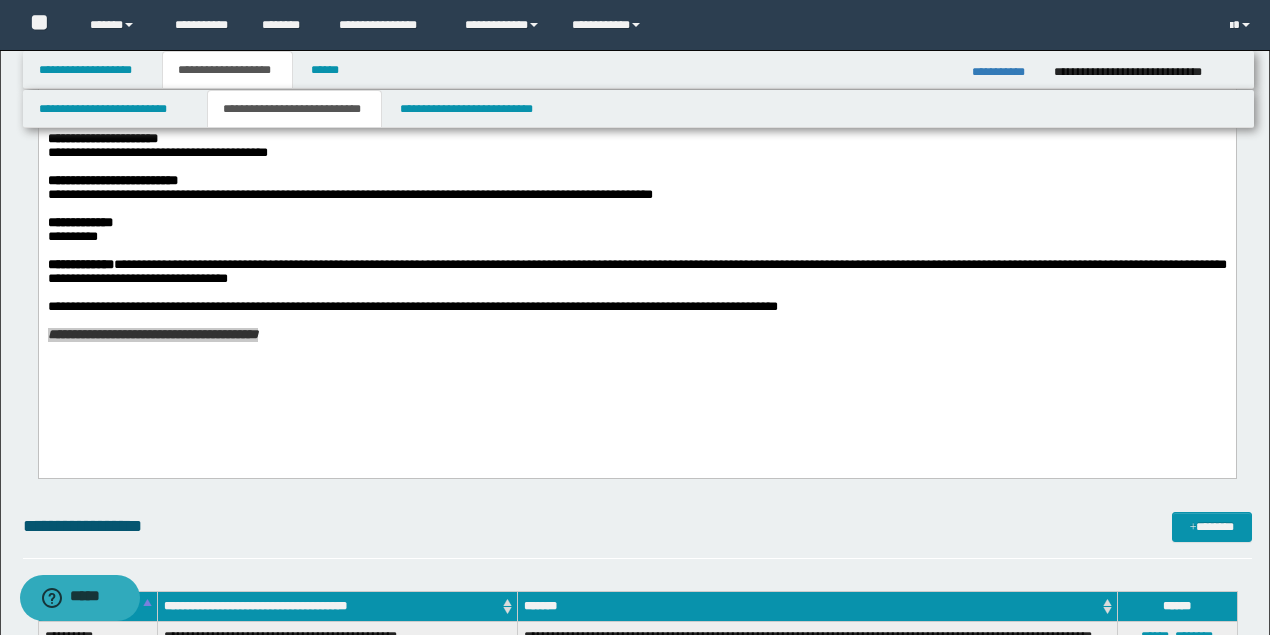 click on "**********" at bounding box center [1005, 72] 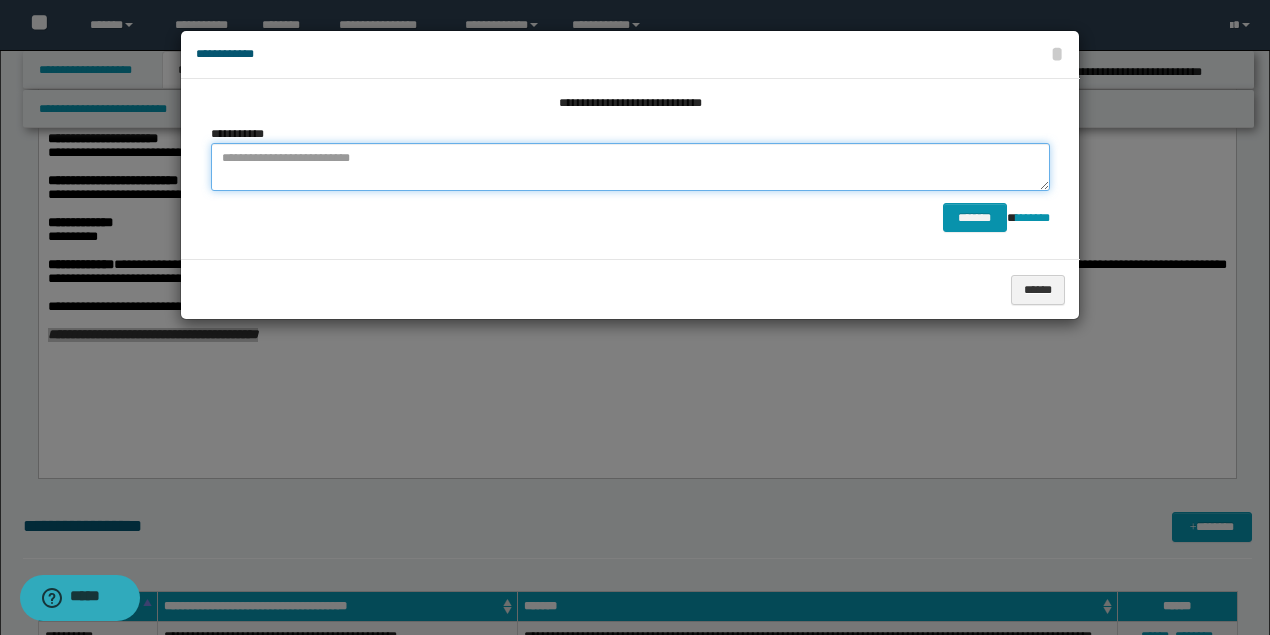 click at bounding box center (630, 167) 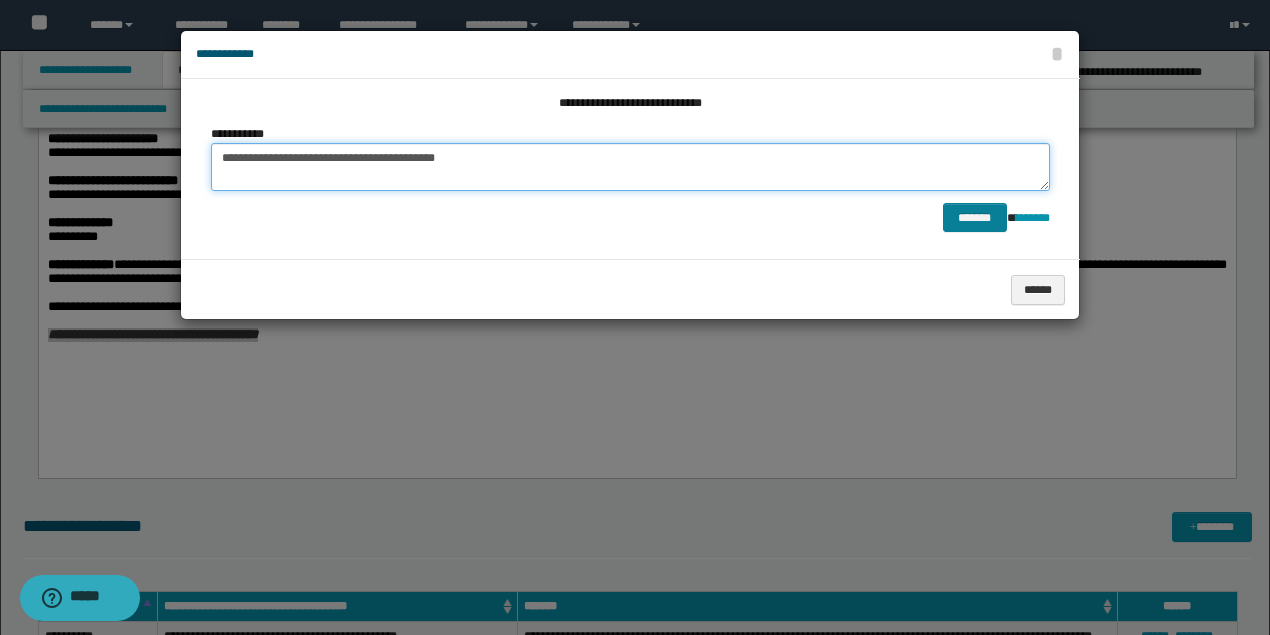 type on "**********" 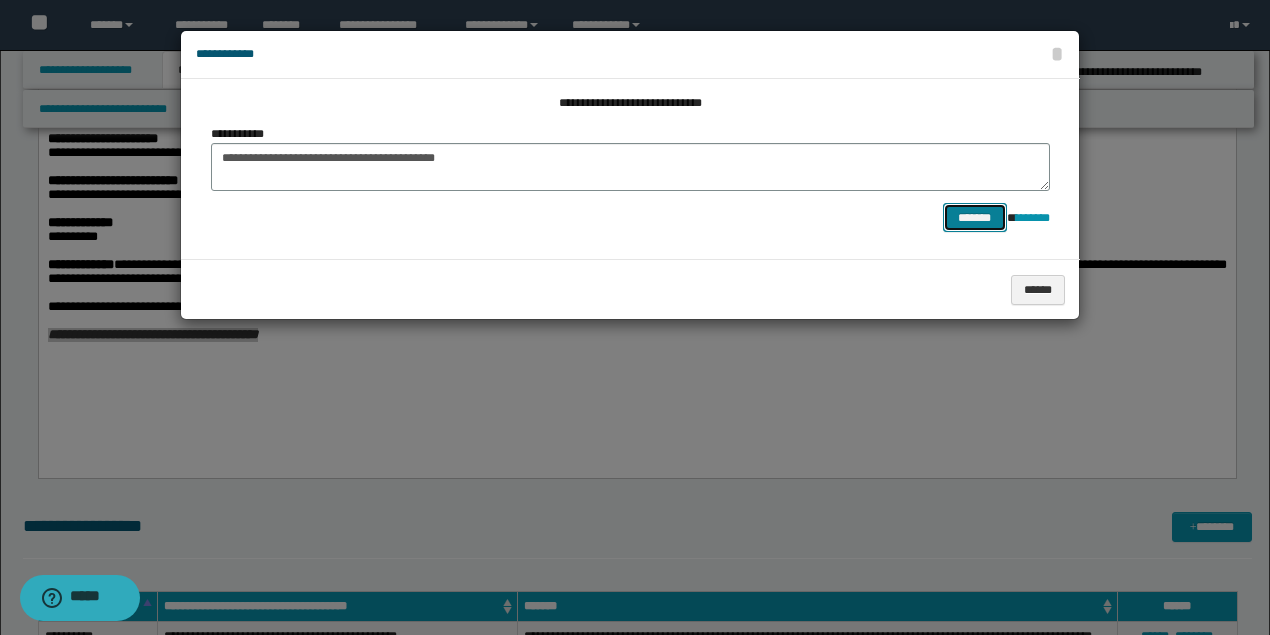 click on "*******" at bounding box center (975, 217) 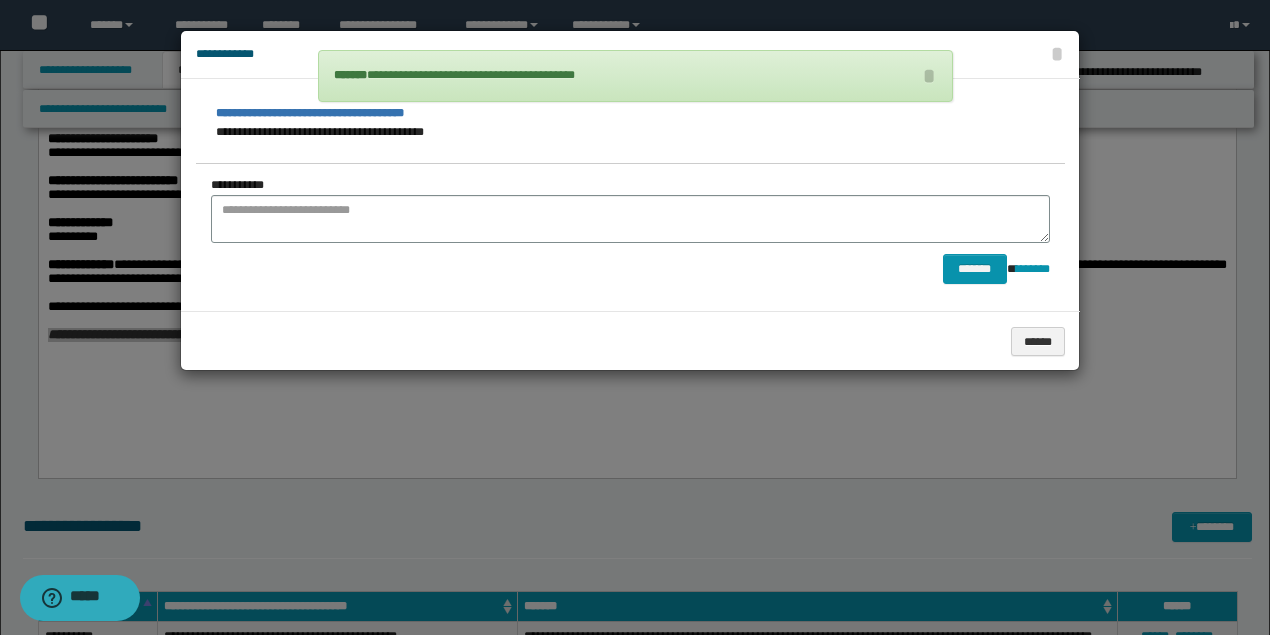 click at bounding box center [635, 317] 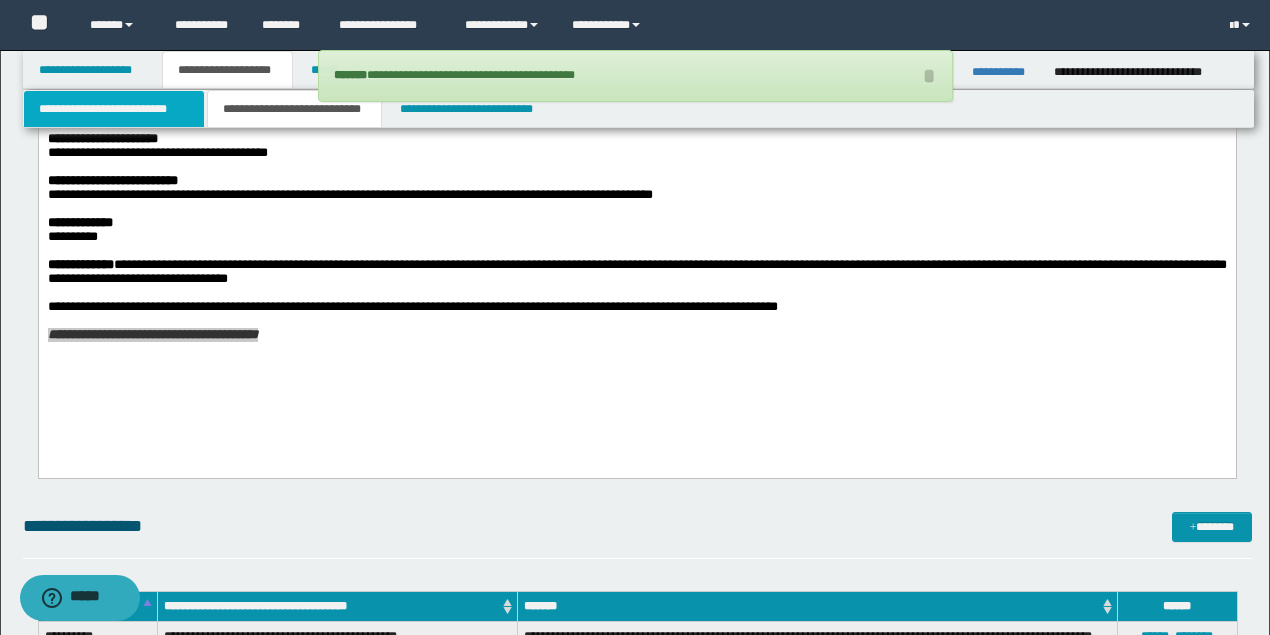 click on "**********" at bounding box center [114, 109] 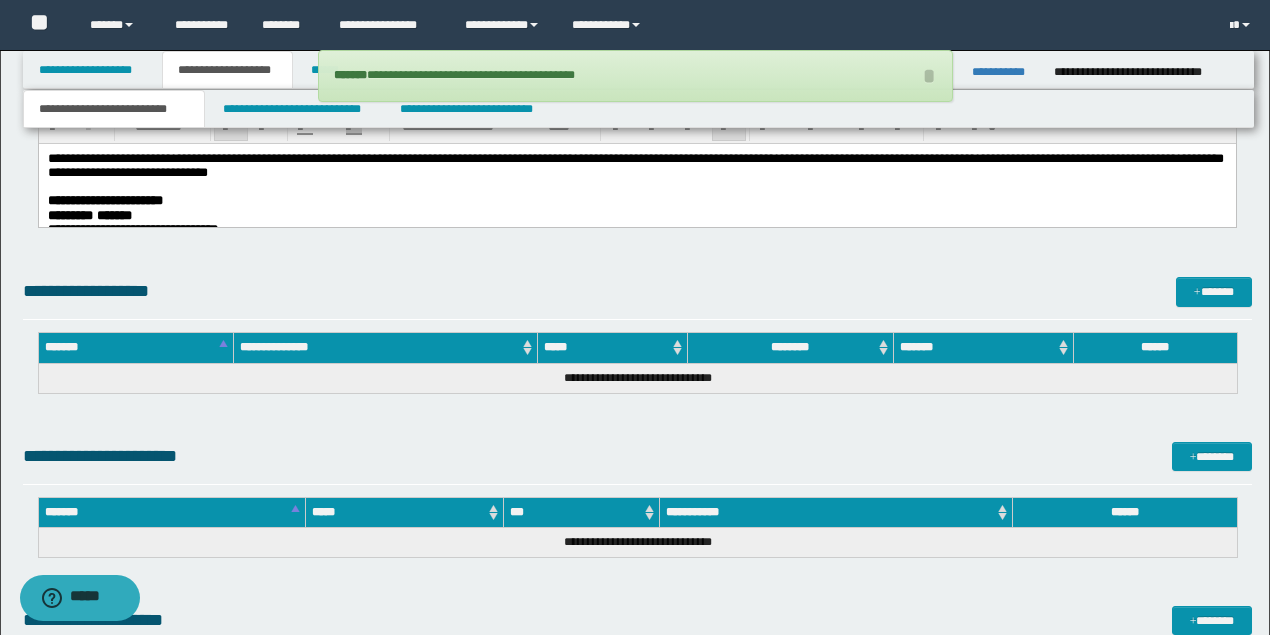 scroll, scrollTop: 1000, scrollLeft: 0, axis: vertical 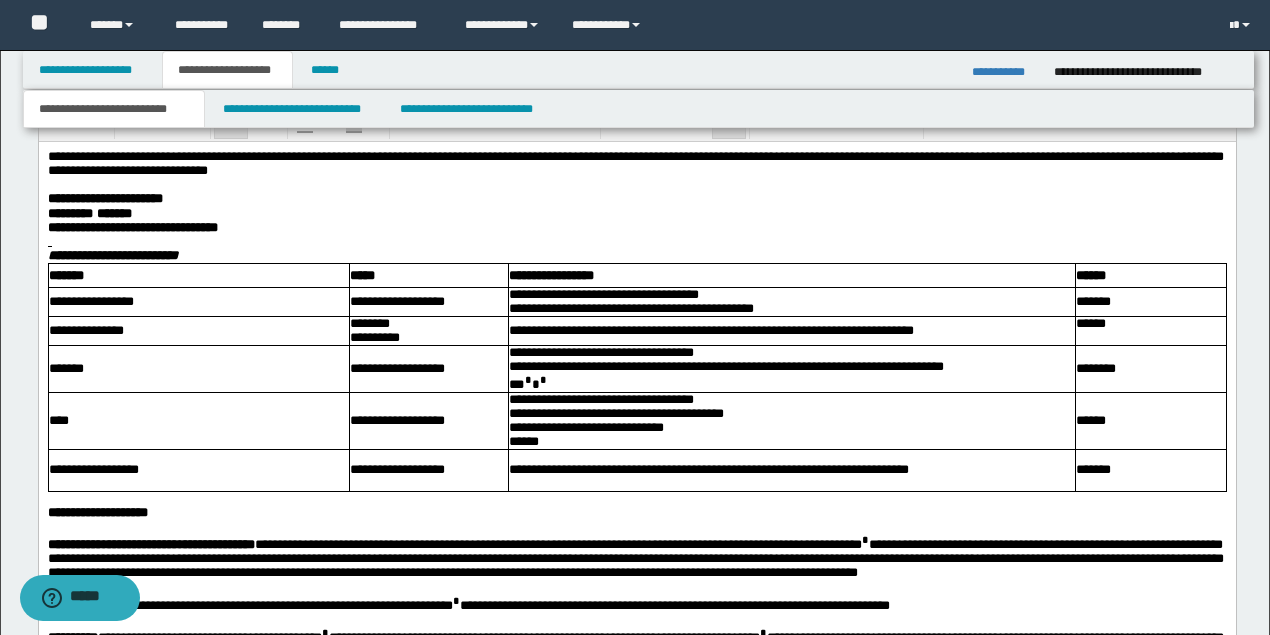 click on "********   *******" at bounding box center [635, 213] 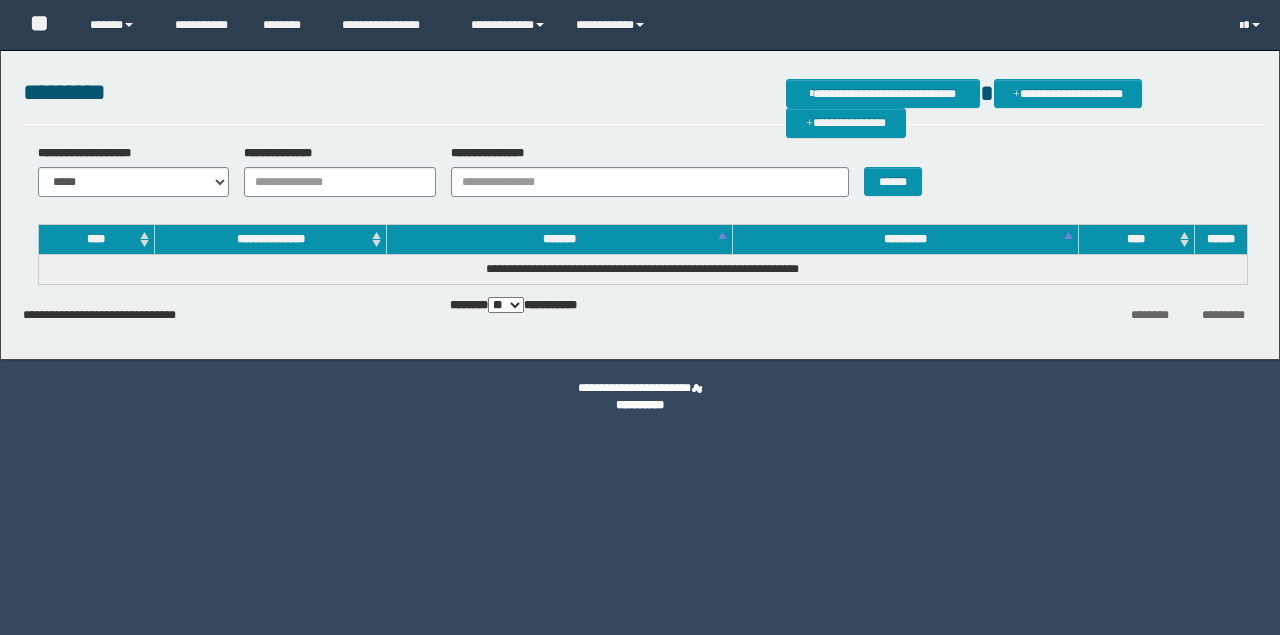 scroll, scrollTop: 0, scrollLeft: 0, axis: both 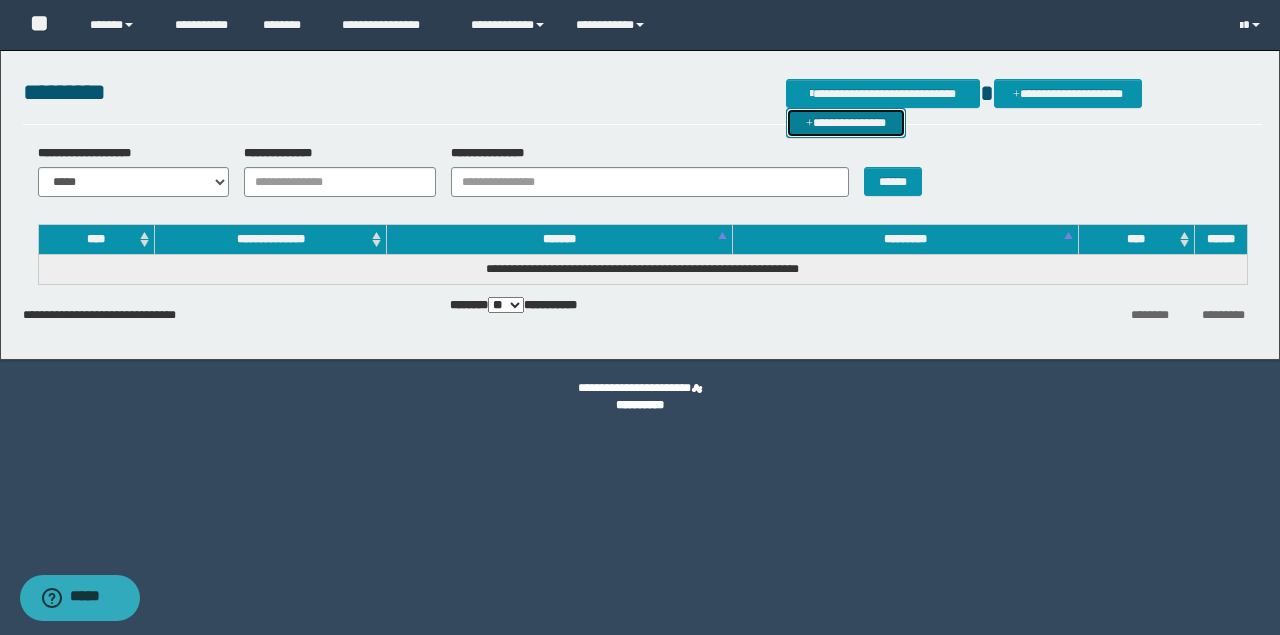 click on "**********" at bounding box center [846, 122] 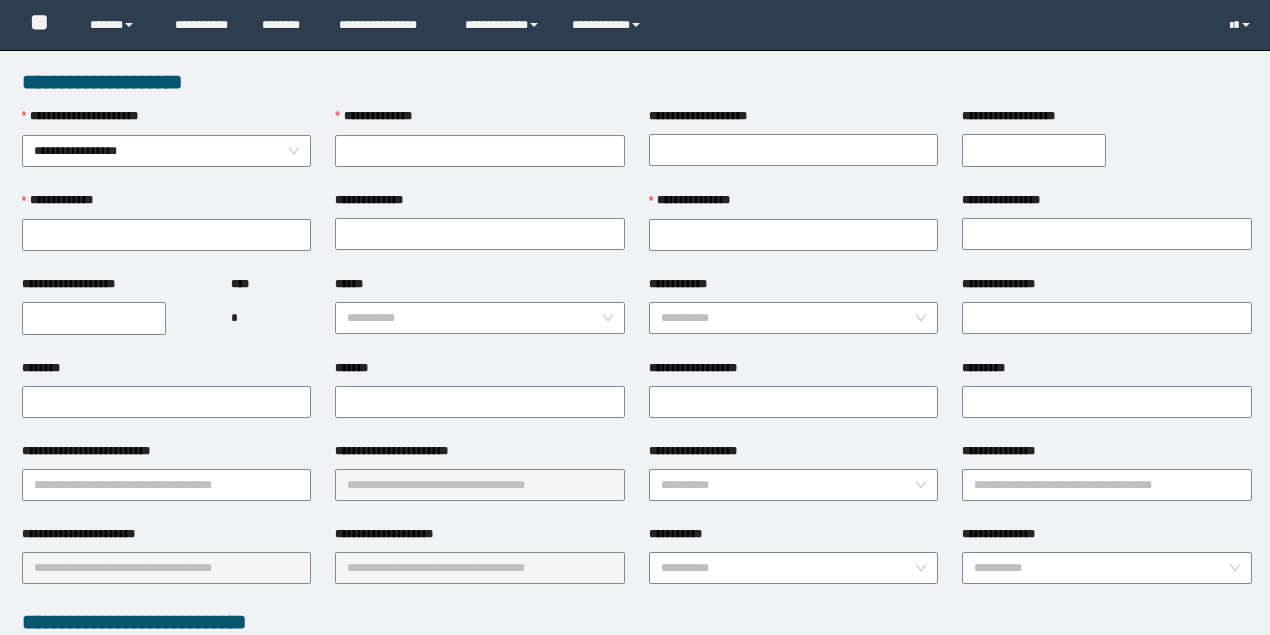 scroll, scrollTop: 0, scrollLeft: 0, axis: both 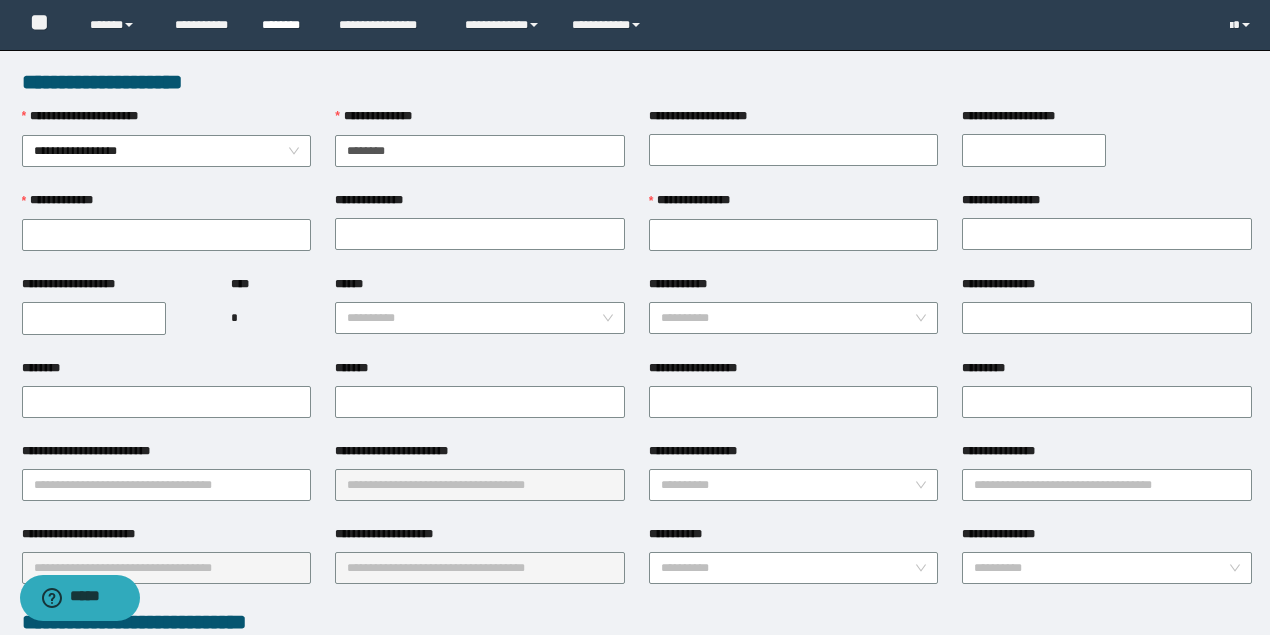 type on "********" 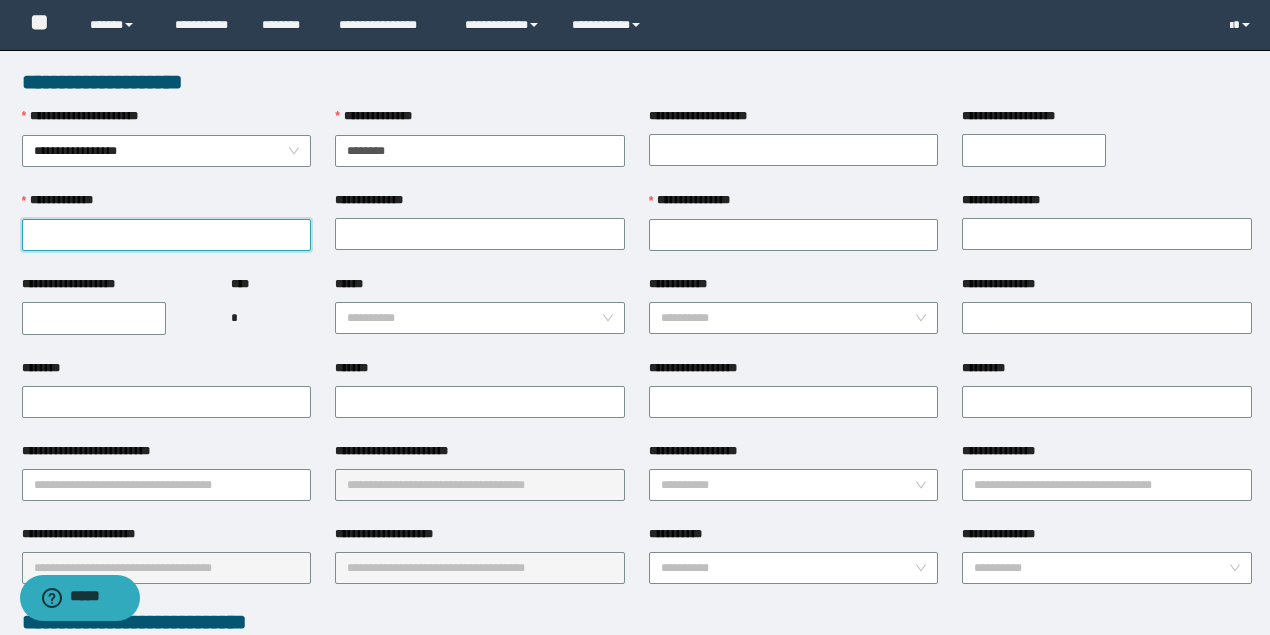 click on "**********" at bounding box center (167, 235) 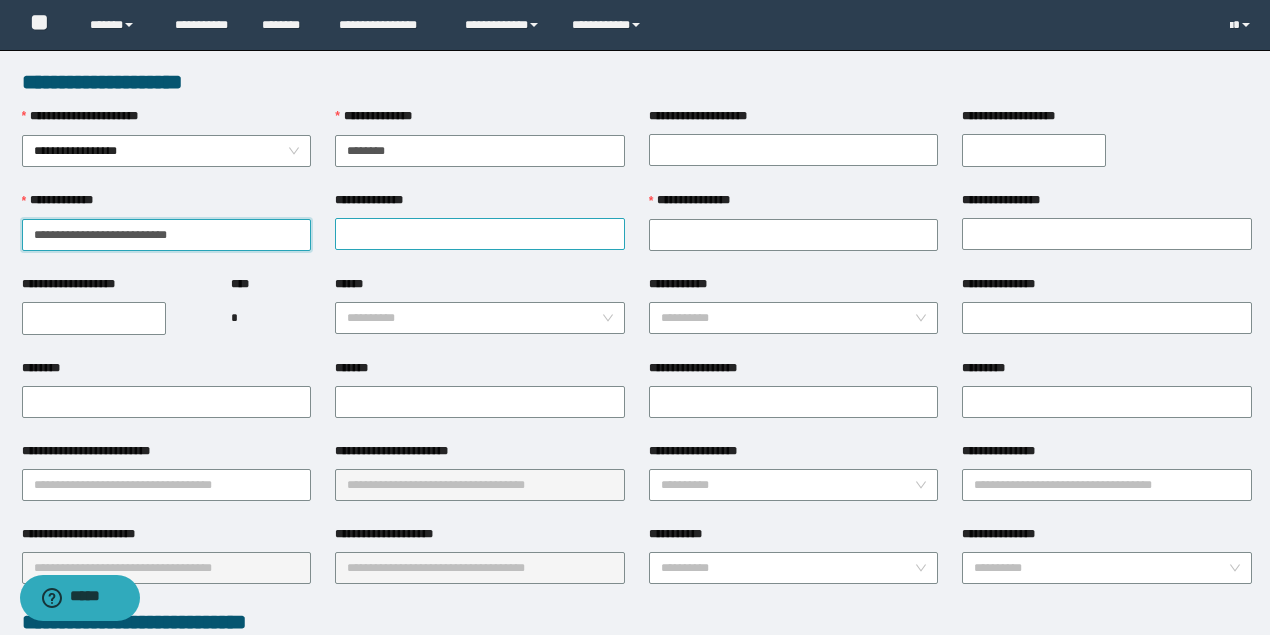 drag, startPoint x: 51, startPoint y: 233, endPoint x: 396, endPoint y: 232, distance: 345.00143 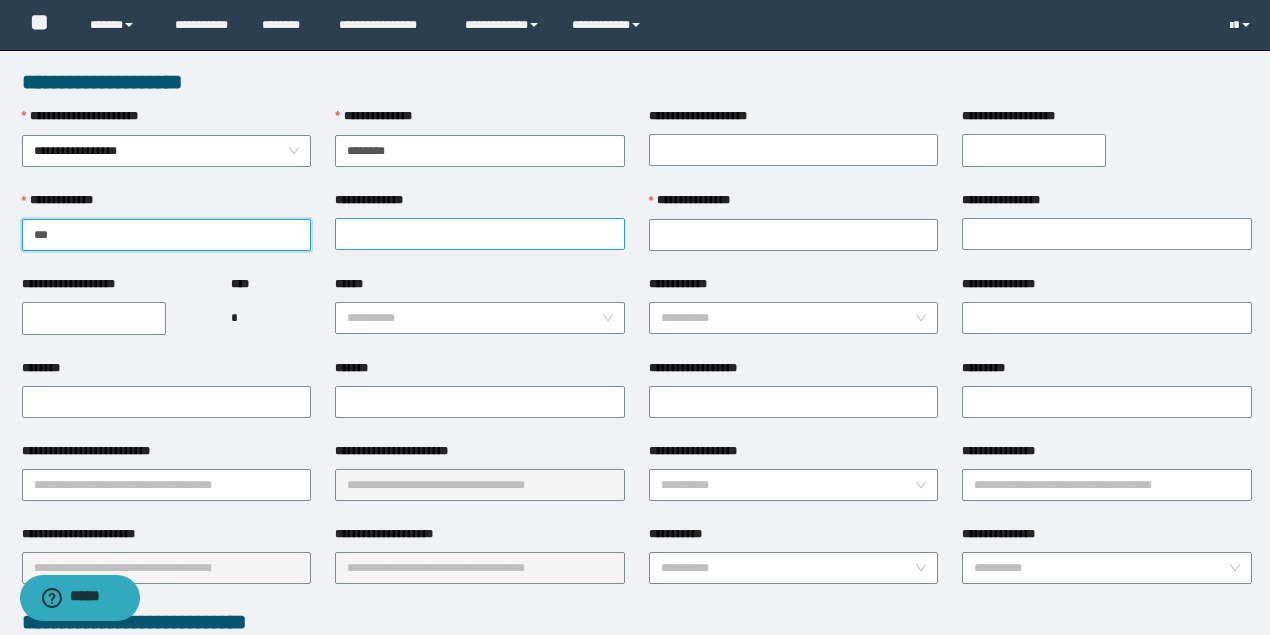 type on "***" 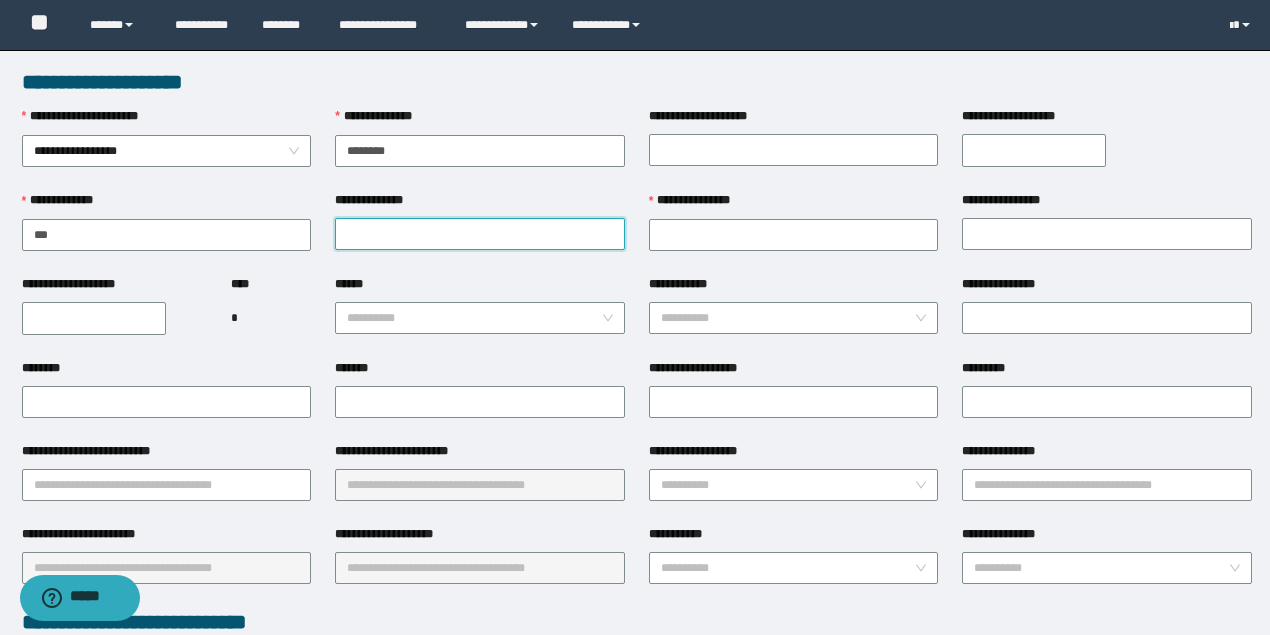 click on "**********" at bounding box center (480, 234) 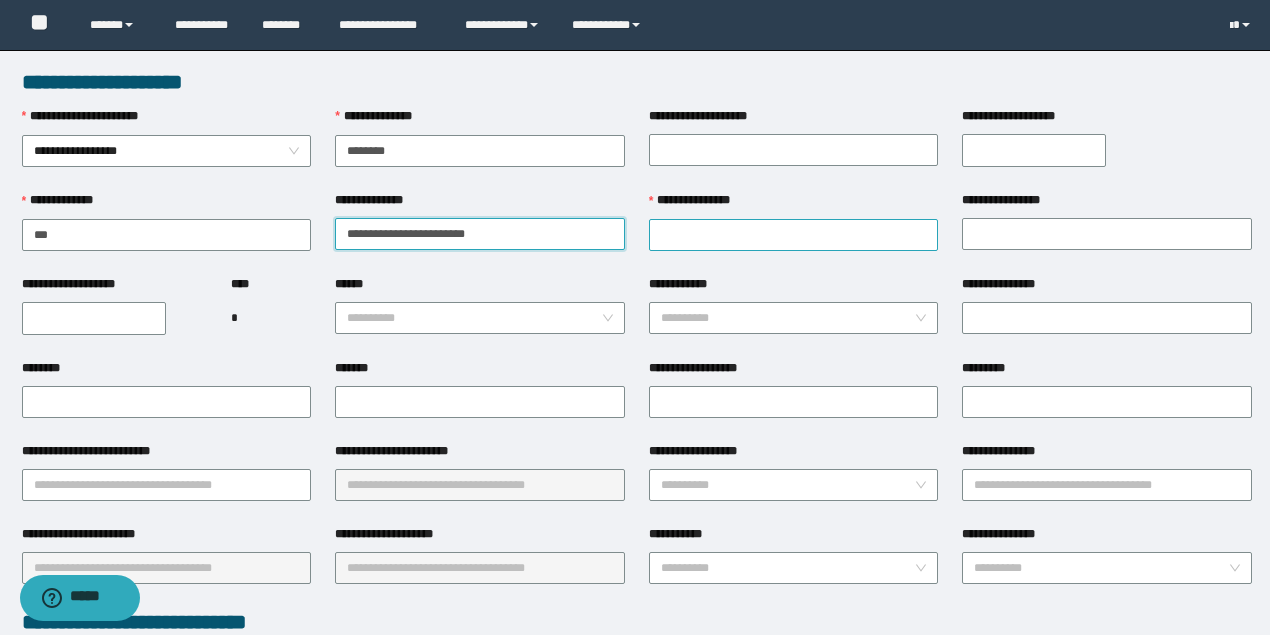 drag, startPoint x: 391, startPoint y: 236, endPoint x: 772, endPoint y: 249, distance: 381.2217 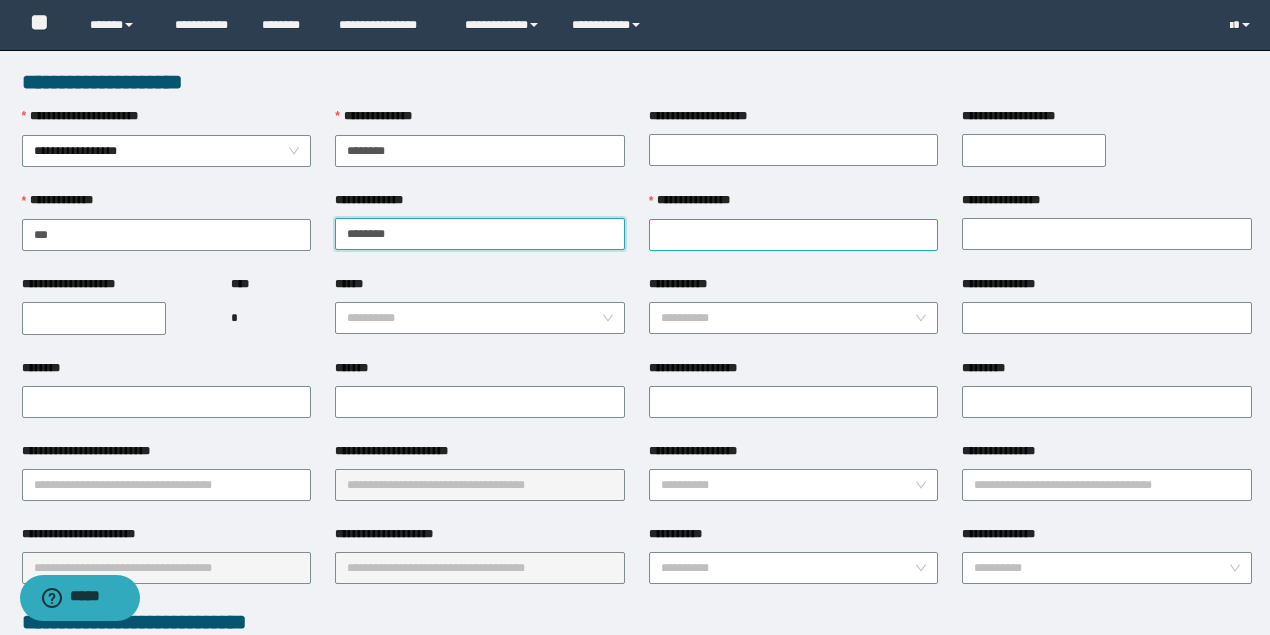 type on "******" 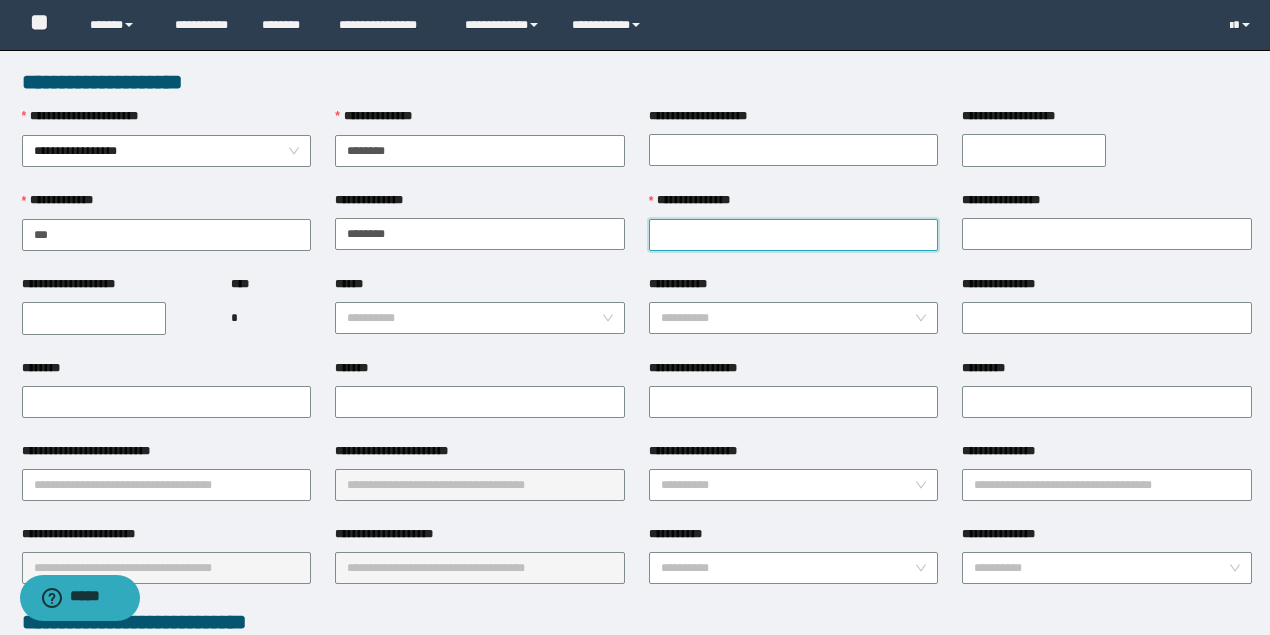 click on "**********" at bounding box center (794, 235) 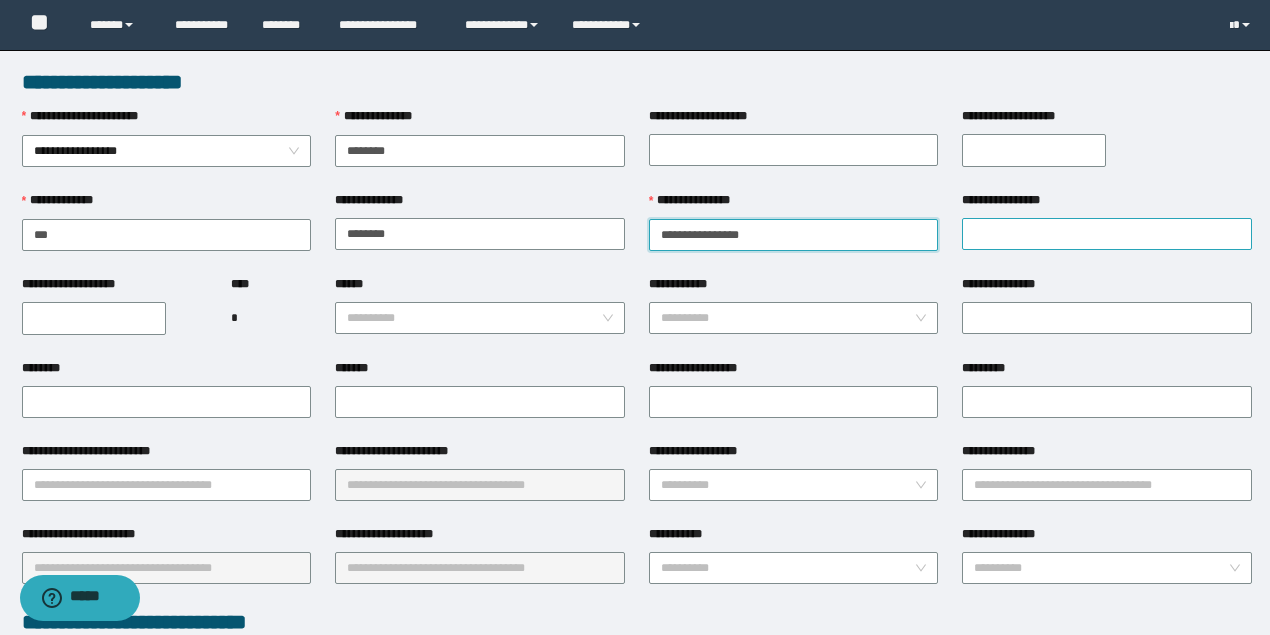 drag, startPoint x: 706, startPoint y: 234, endPoint x: 1002, endPoint y: 239, distance: 296.04224 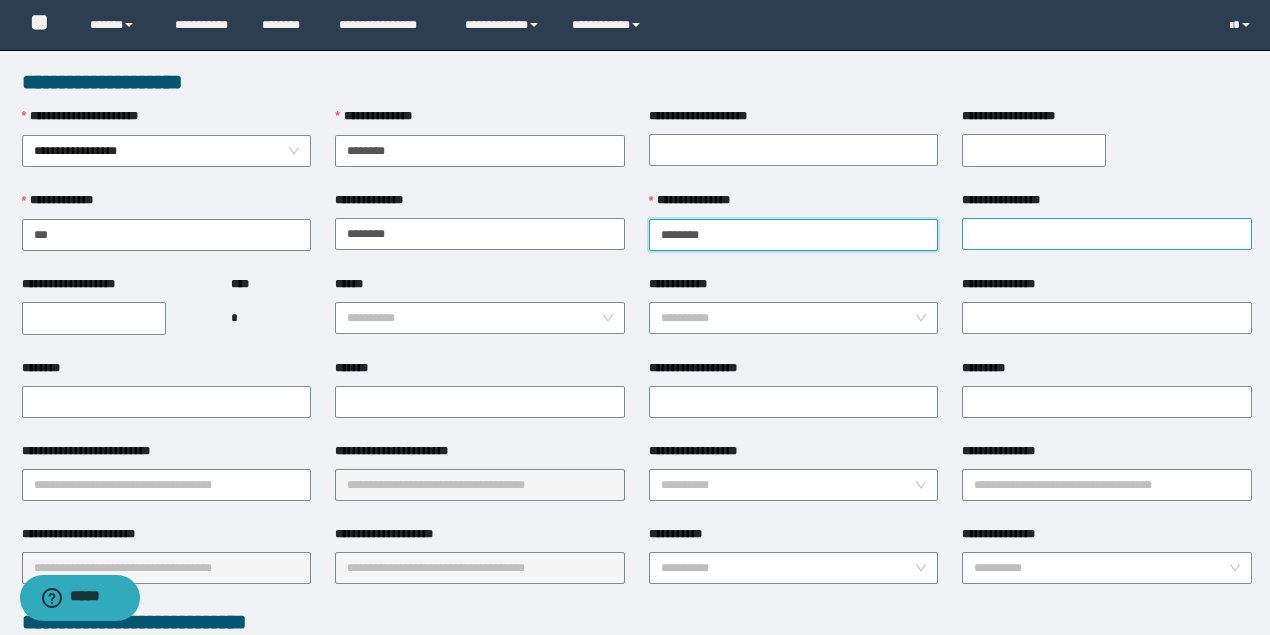 type on "********" 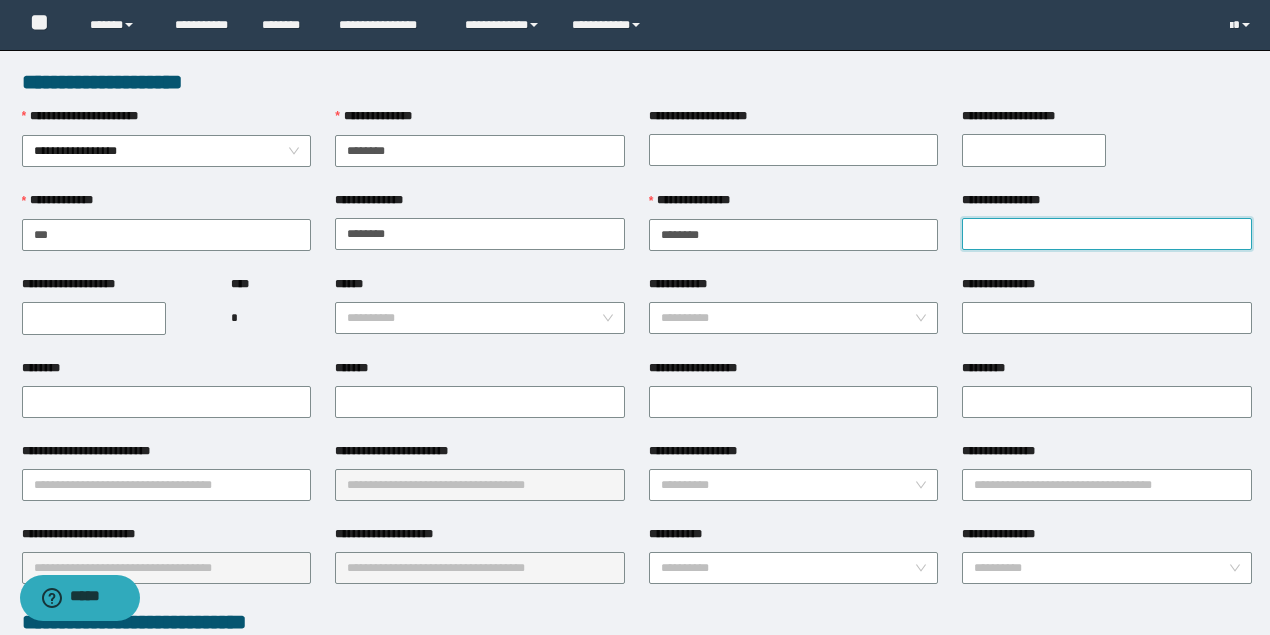 click on "**********" at bounding box center [1107, 234] 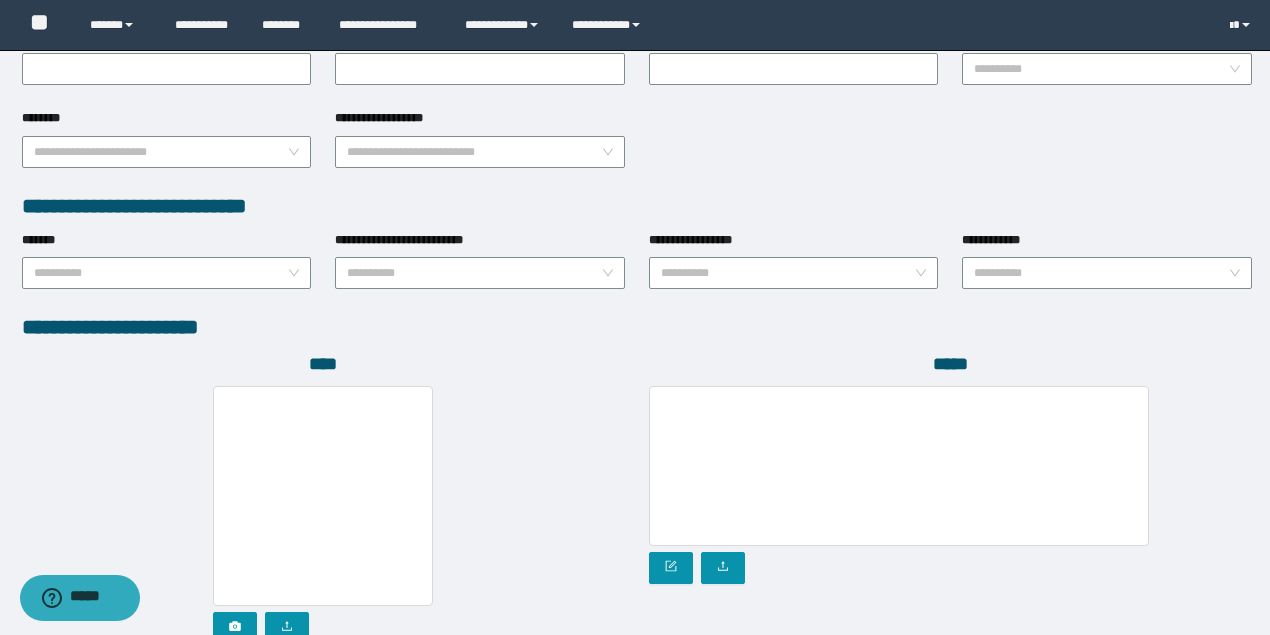 scroll, scrollTop: 1066, scrollLeft: 0, axis: vertical 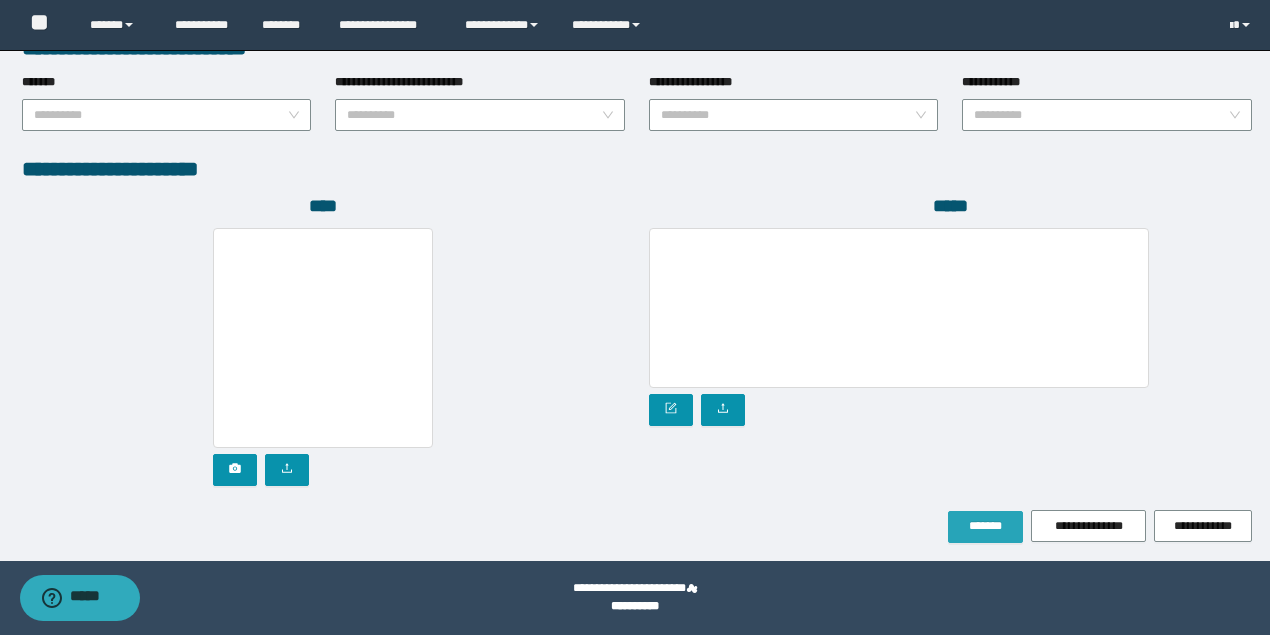 type on "******" 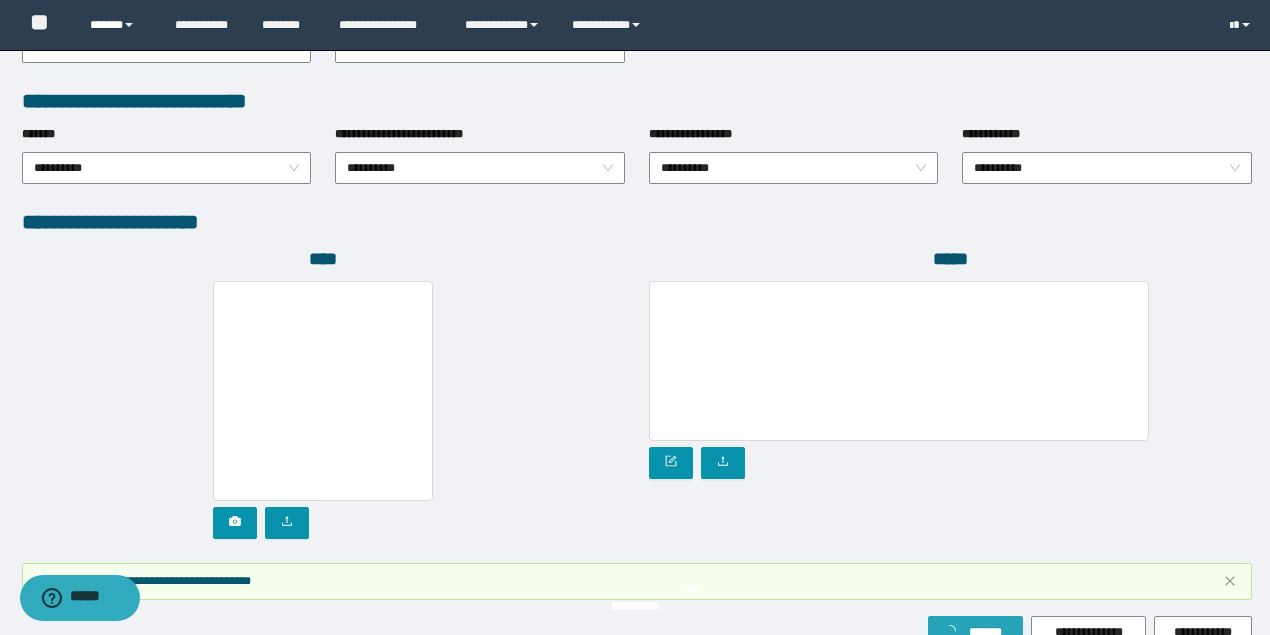 scroll, scrollTop: 1118, scrollLeft: 0, axis: vertical 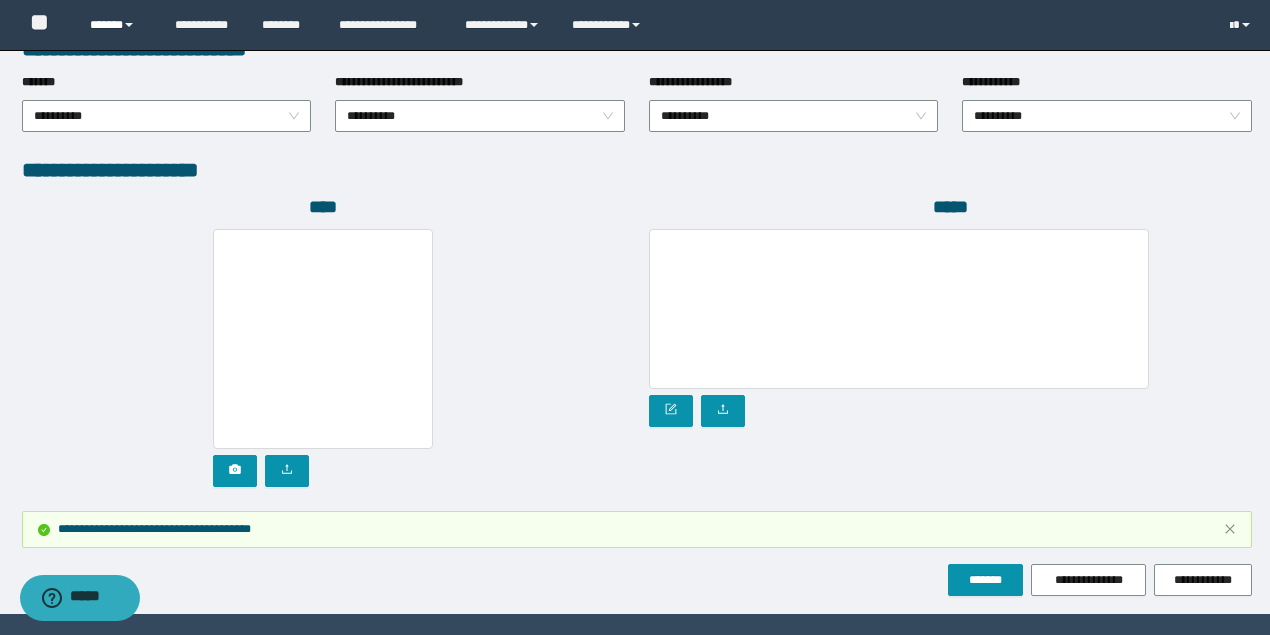 click on "******" at bounding box center (117, 25) 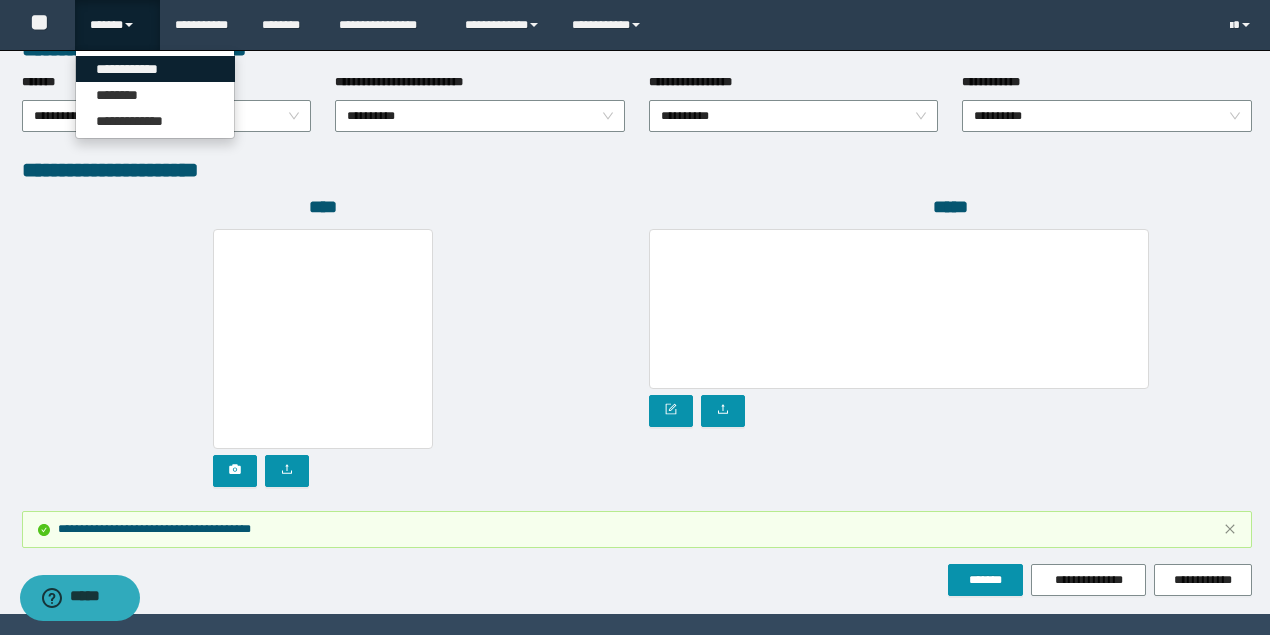 click on "**********" at bounding box center (155, 69) 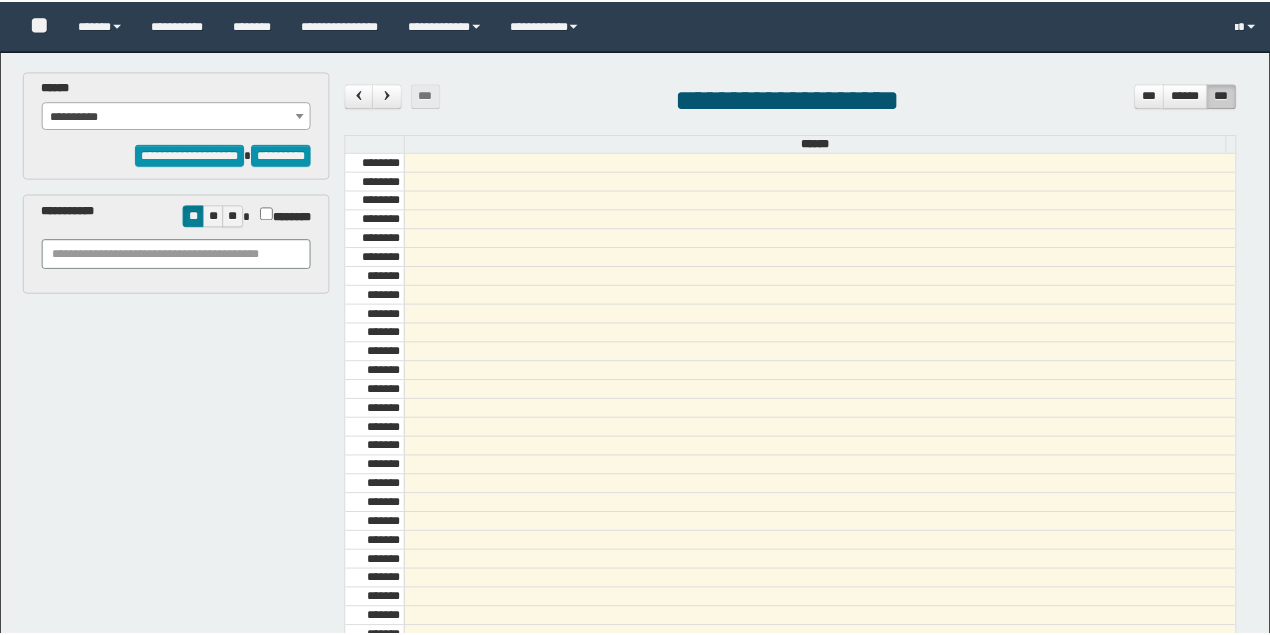 scroll, scrollTop: 0, scrollLeft: 0, axis: both 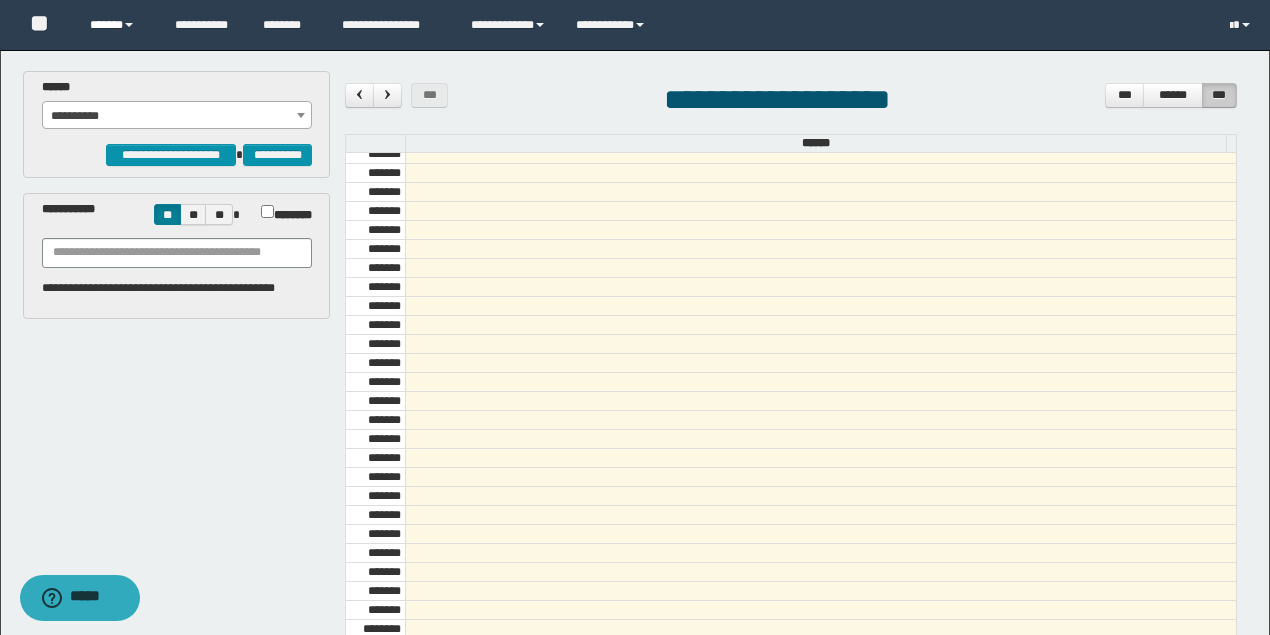 click on "******" at bounding box center [117, 25] 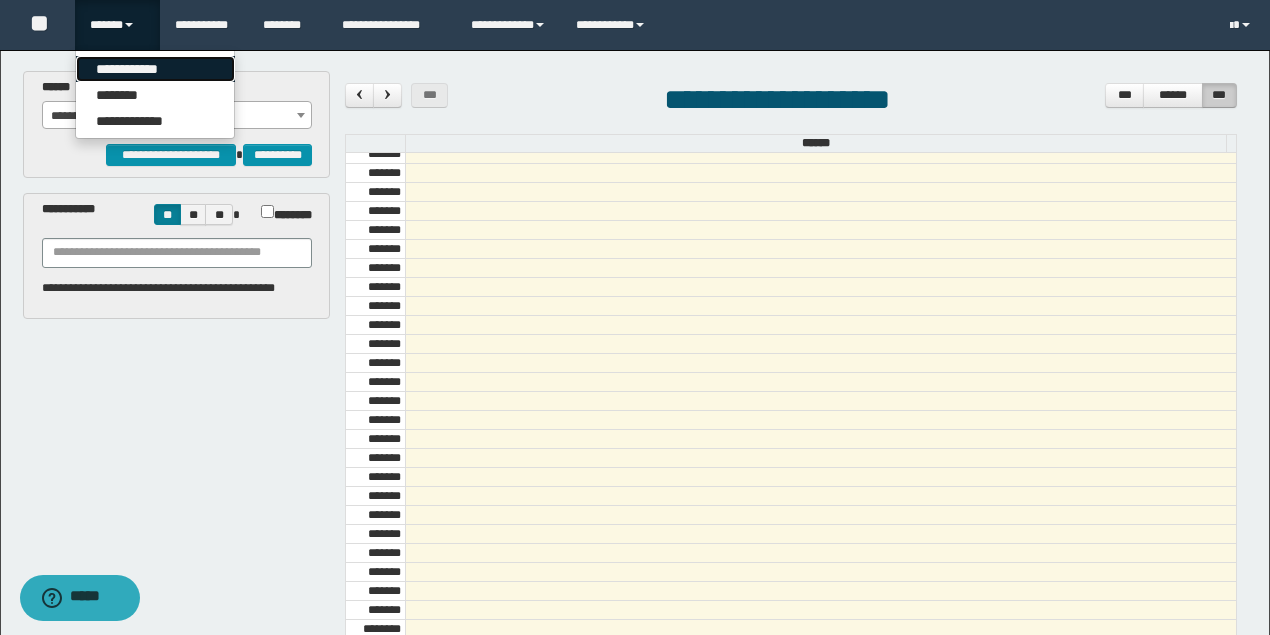 click on "**********" at bounding box center (155, 69) 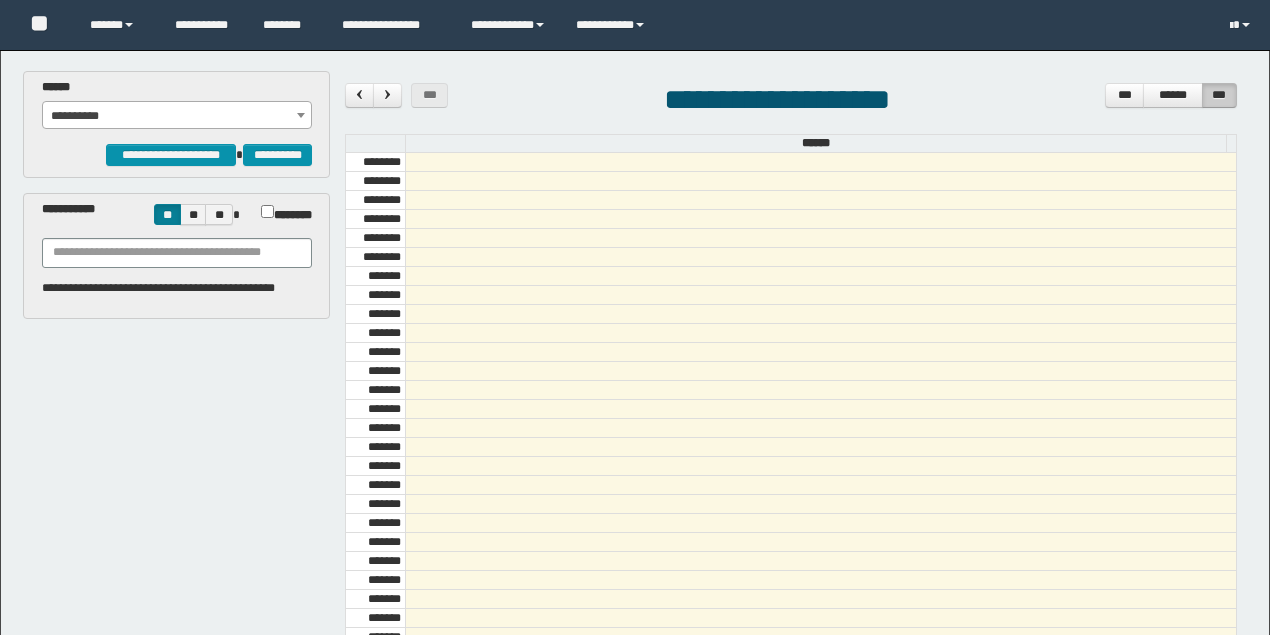 scroll, scrollTop: 0, scrollLeft: 0, axis: both 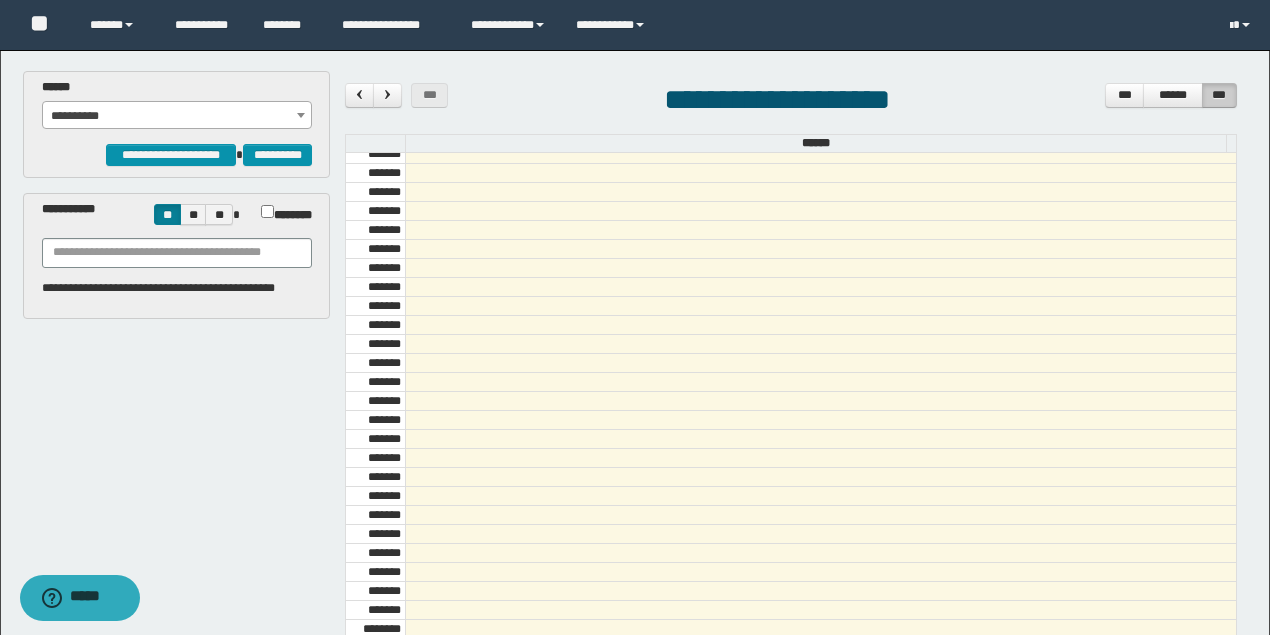 click on "**********" at bounding box center [177, 116] 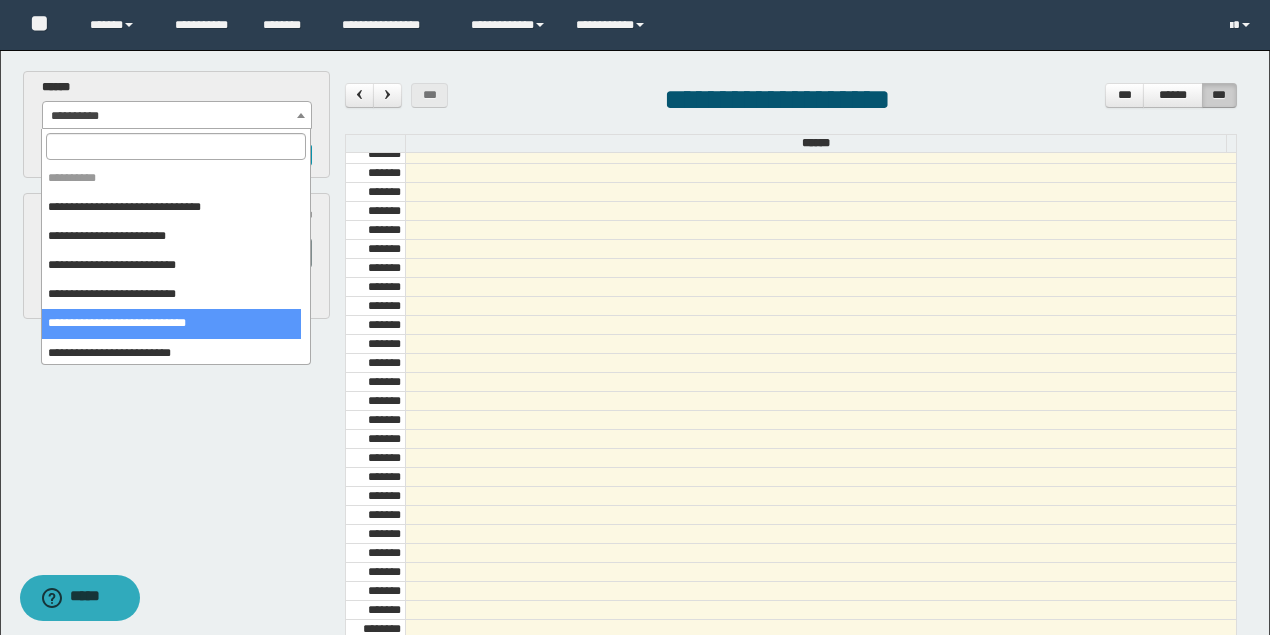 select on "*****" 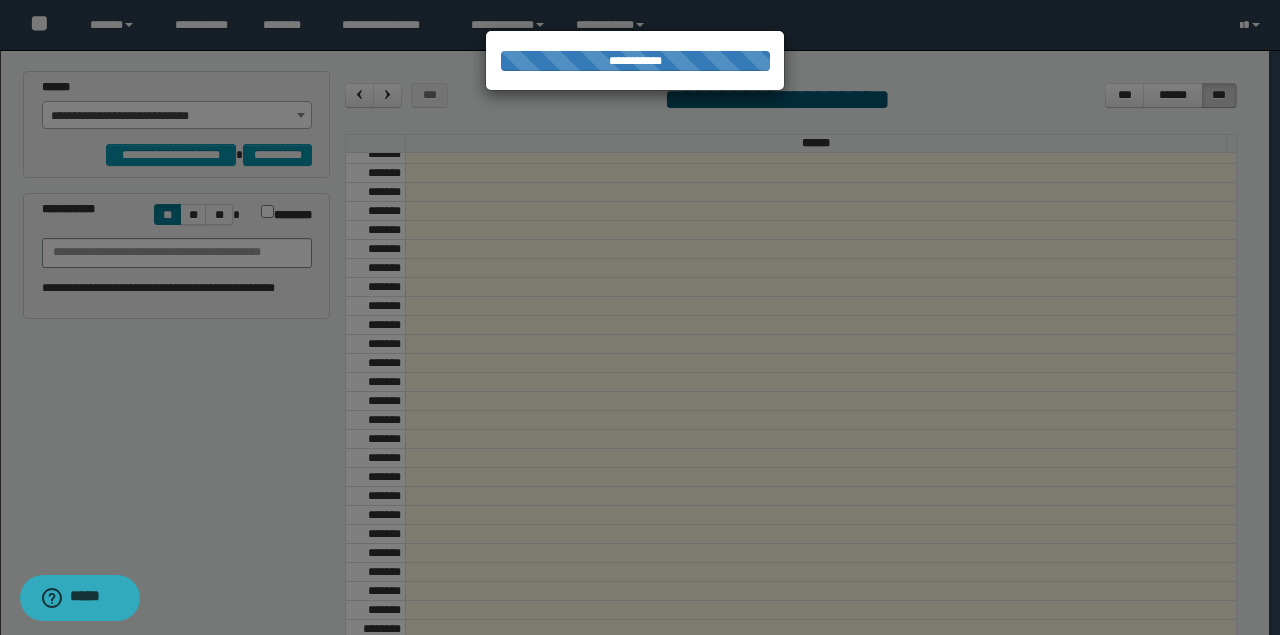 click on "**********" at bounding box center (635, 317) 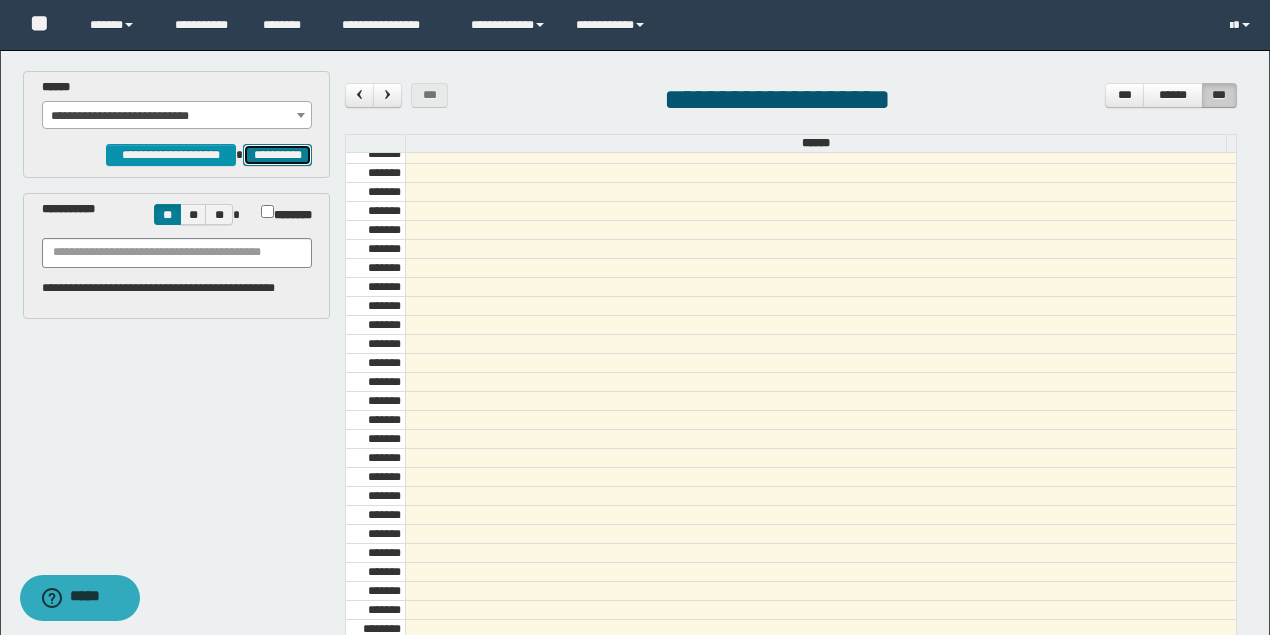 click on "**********" at bounding box center (277, 154) 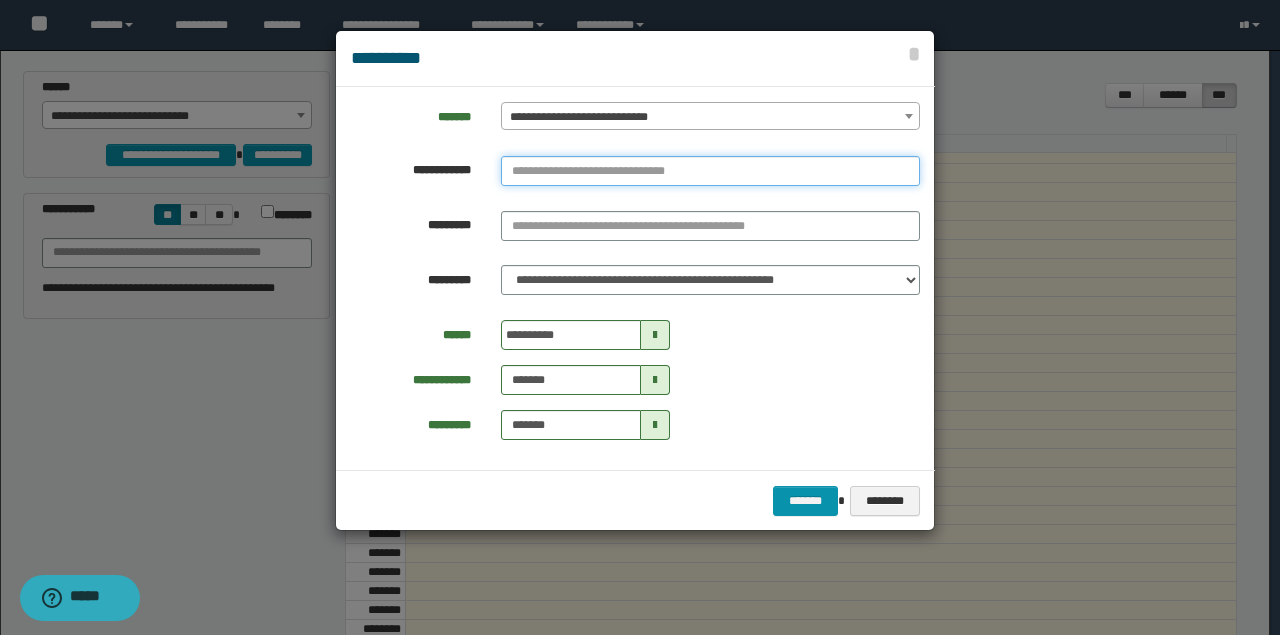 click at bounding box center [710, 171] 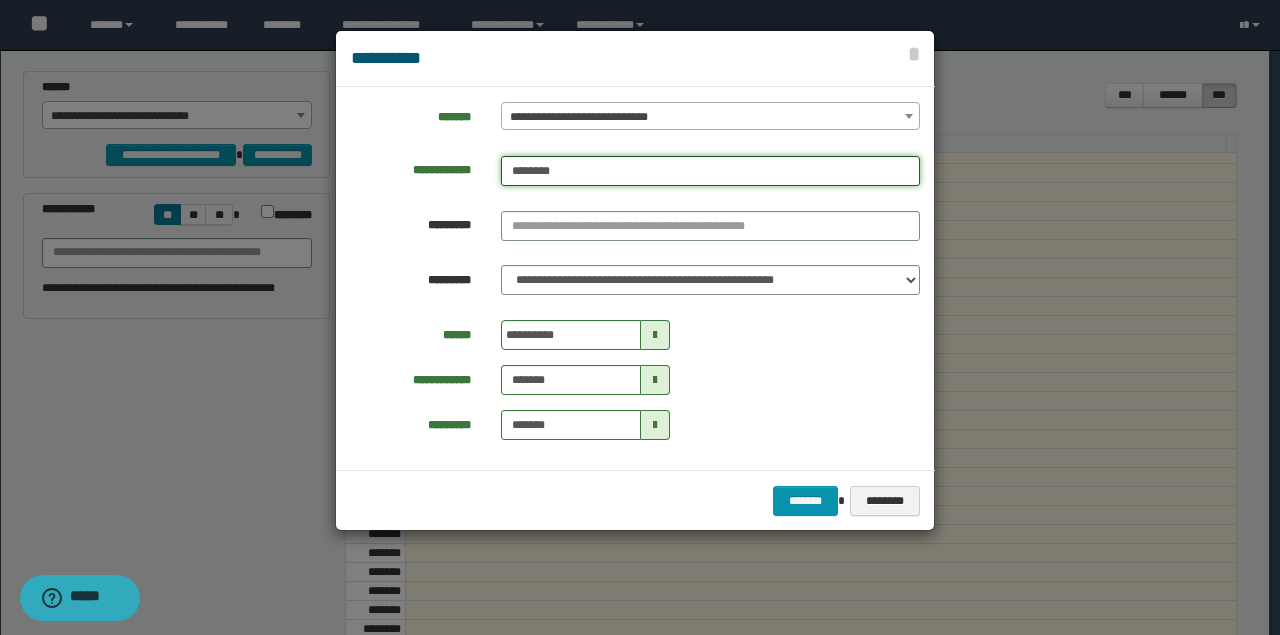 type on "********" 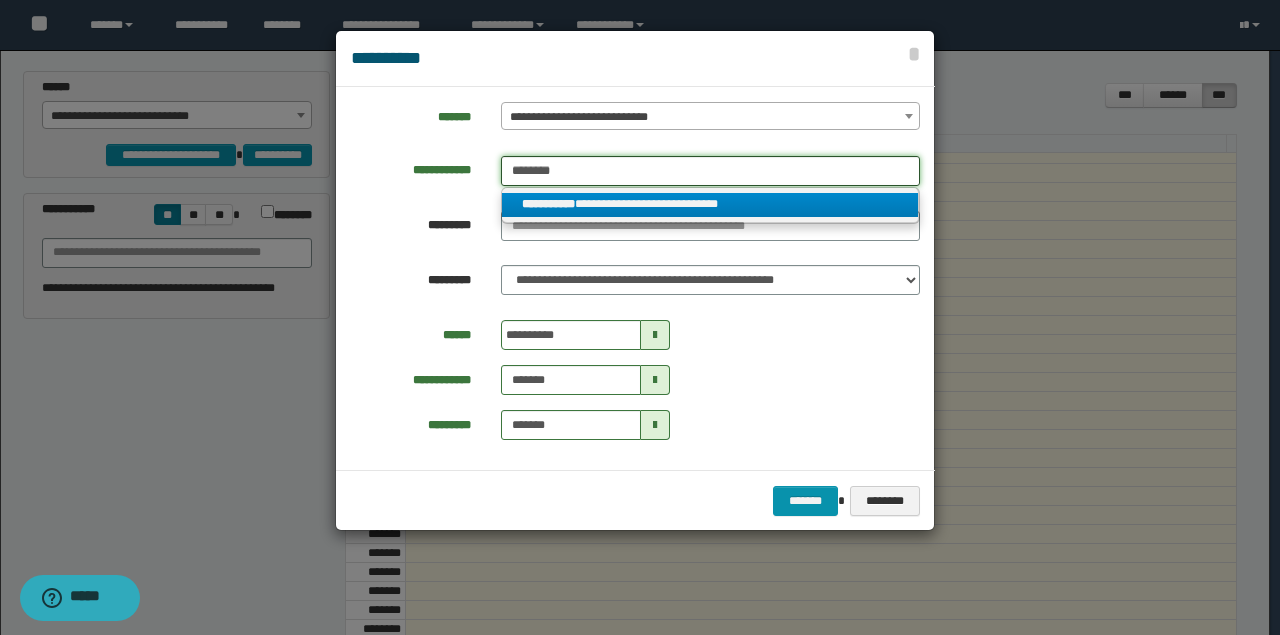 type on "********" 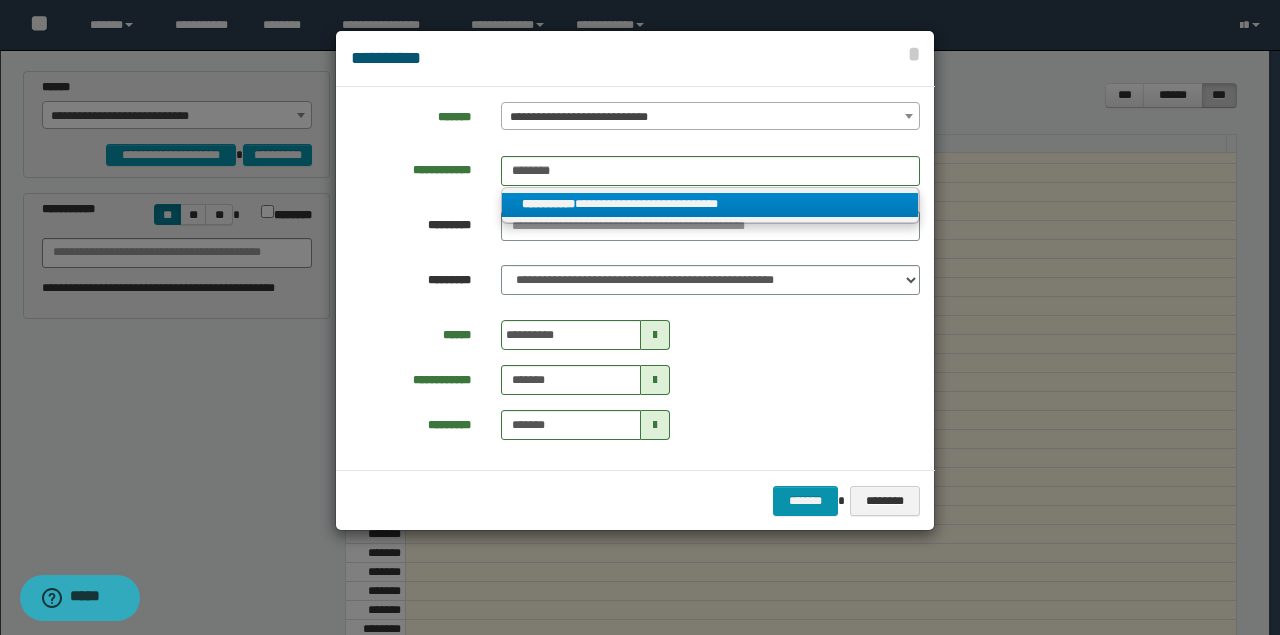 click on "**********" at bounding box center [710, 204] 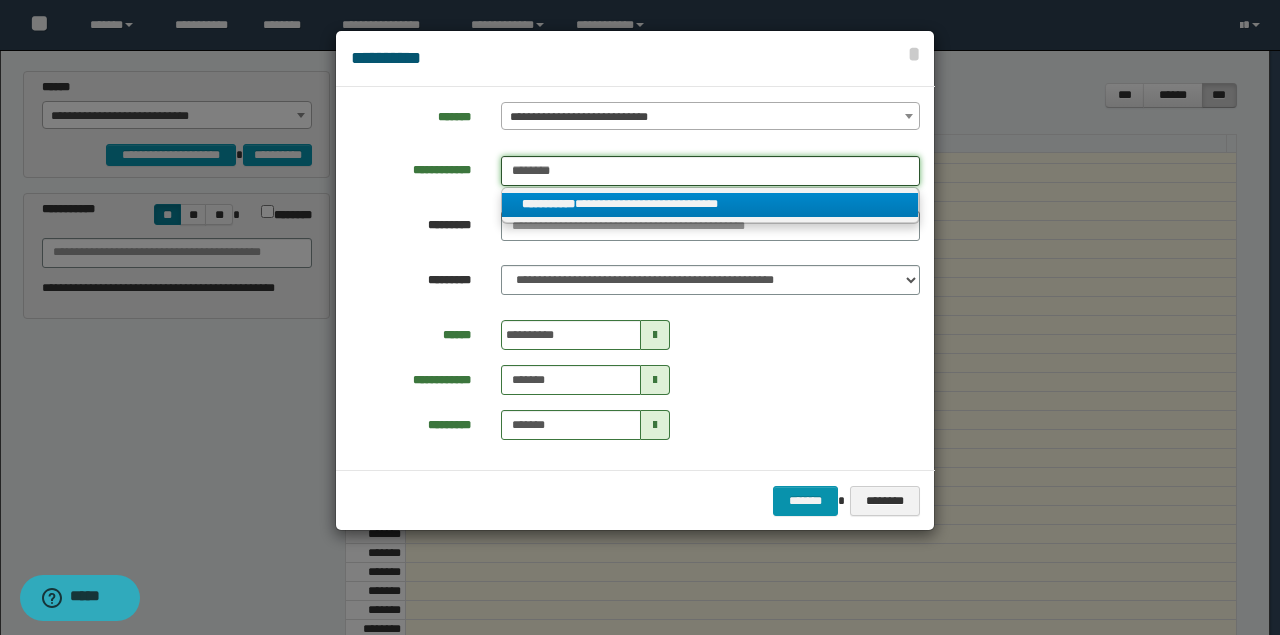 type 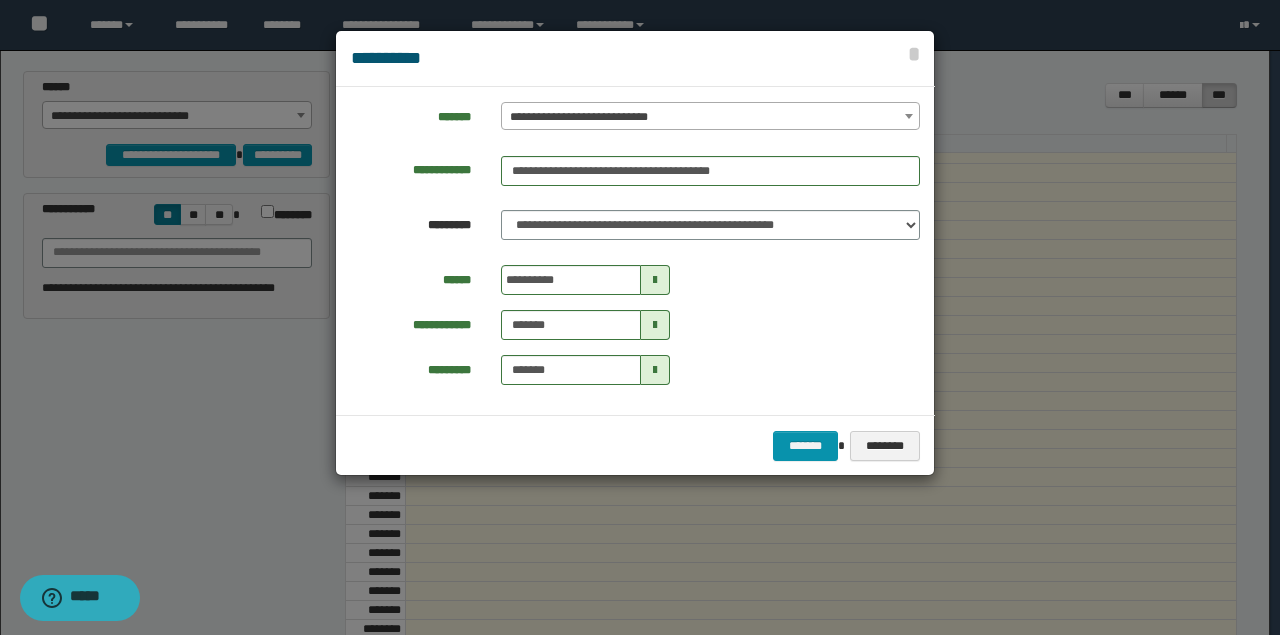 click at bounding box center [655, 280] 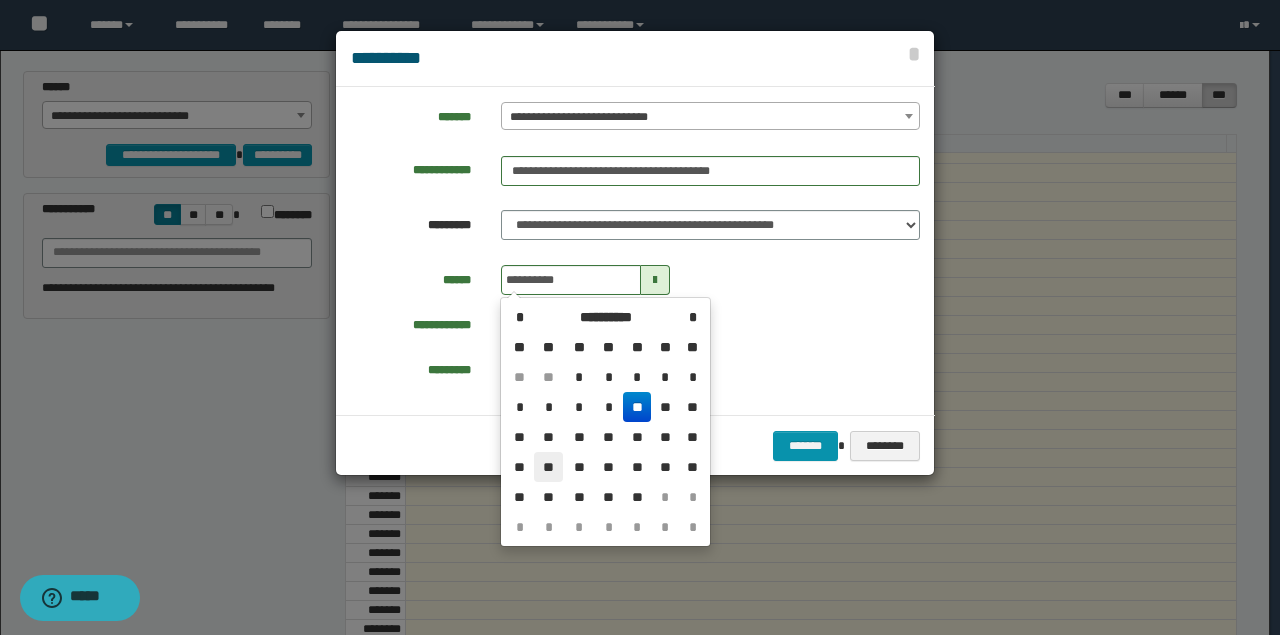 click on "**" at bounding box center [548, 467] 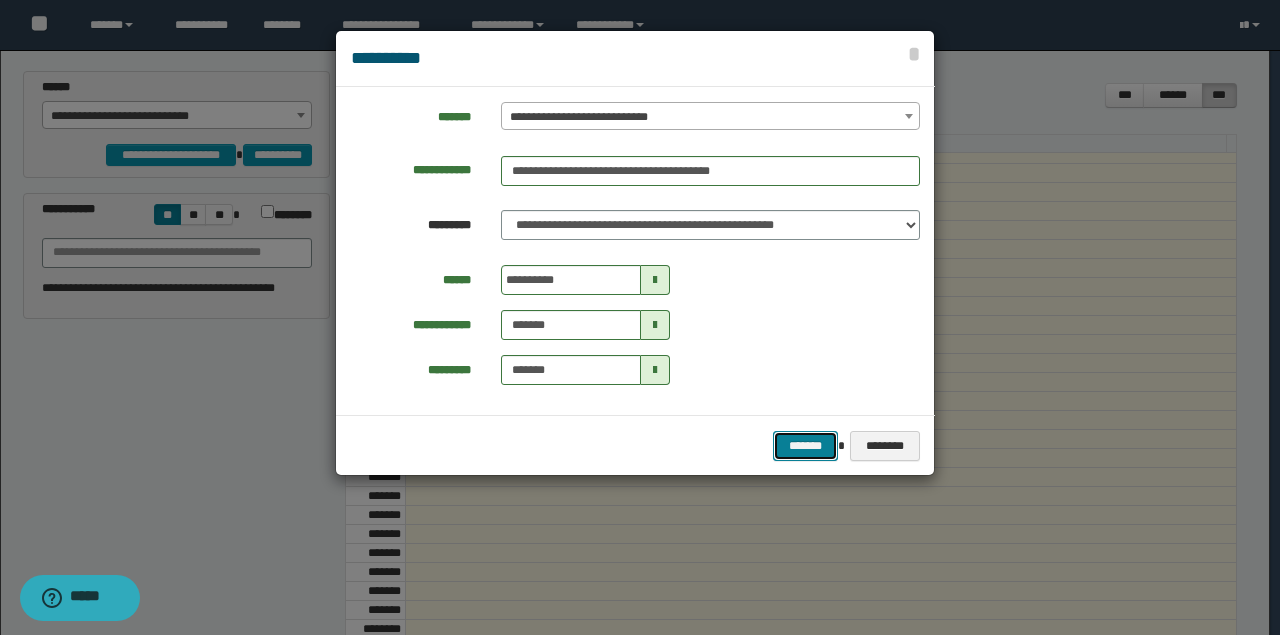 click on "*******" at bounding box center [805, 445] 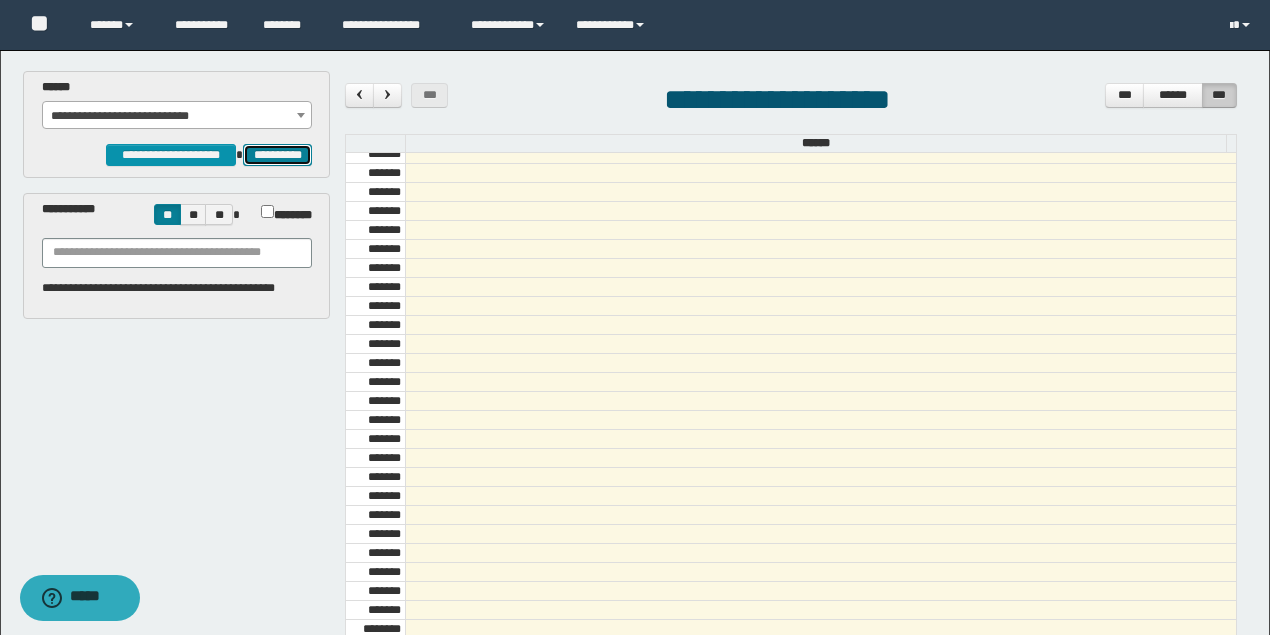click on "**********" at bounding box center [277, 154] 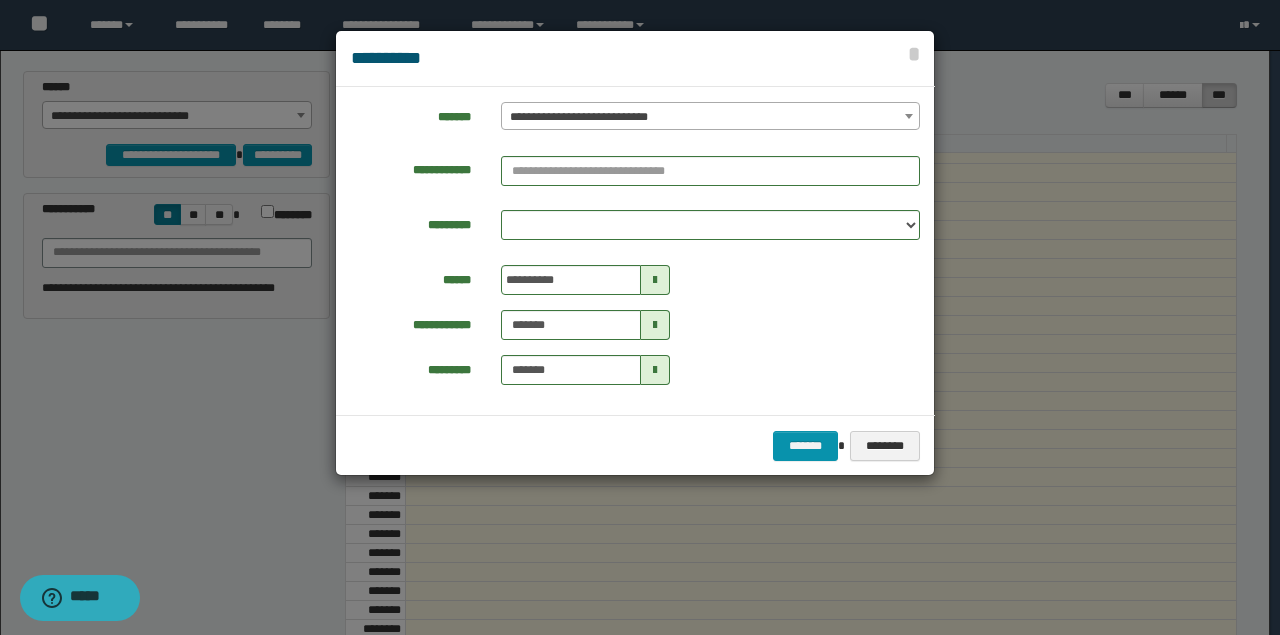 click on "**********" at bounding box center (635, 251) 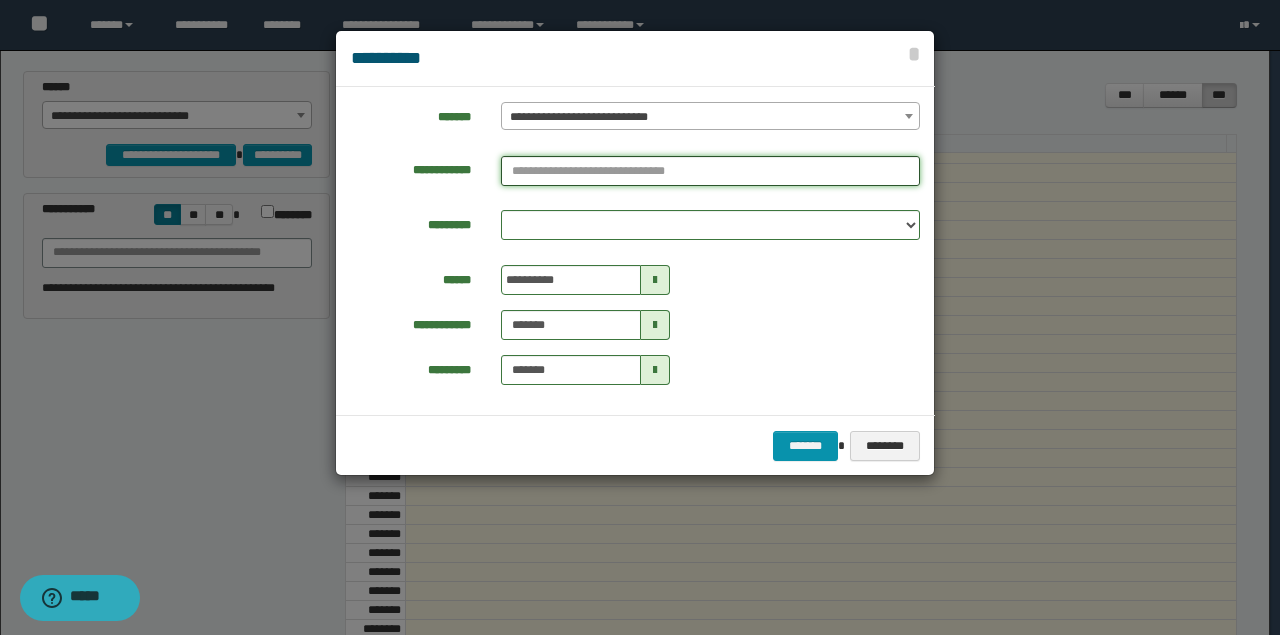 click at bounding box center [710, 171] 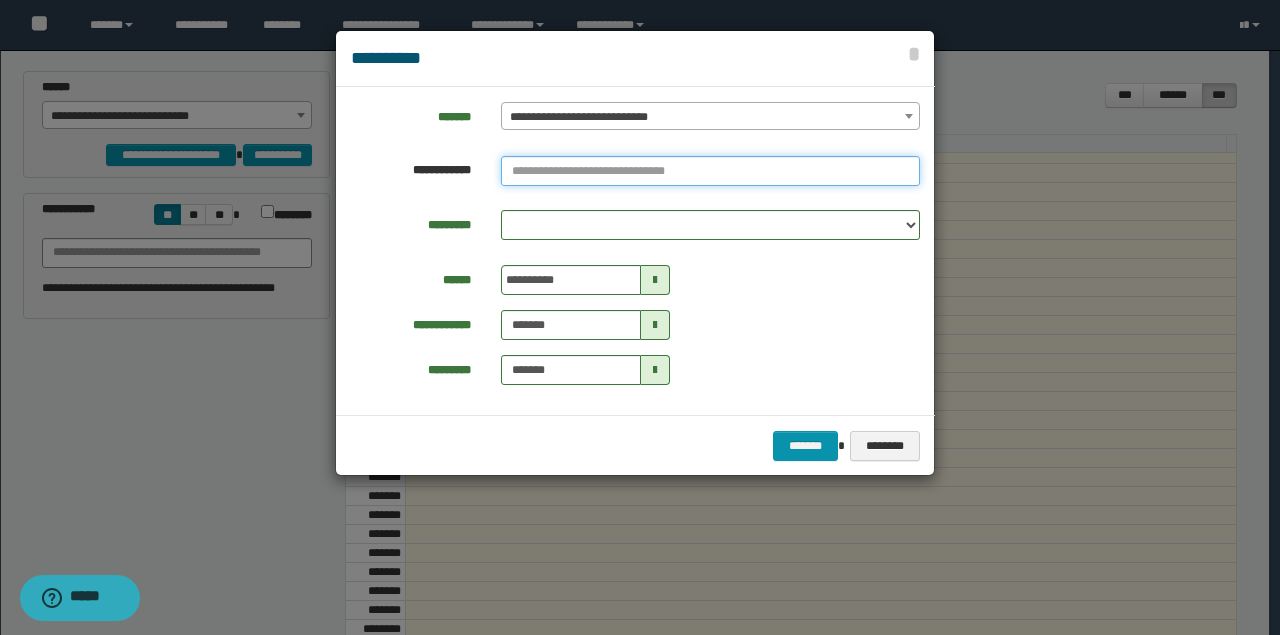 paste on "*" 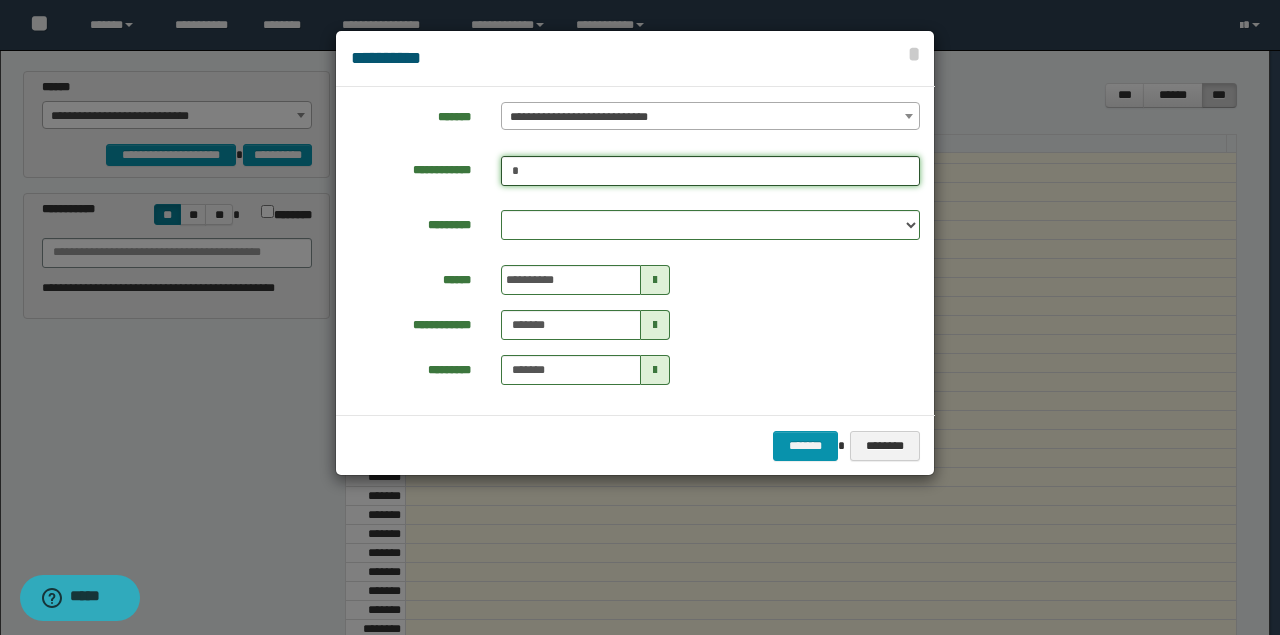 drag, startPoint x: 564, startPoint y: 170, endPoint x: 312, endPoint y: 137, distance: 254.15154 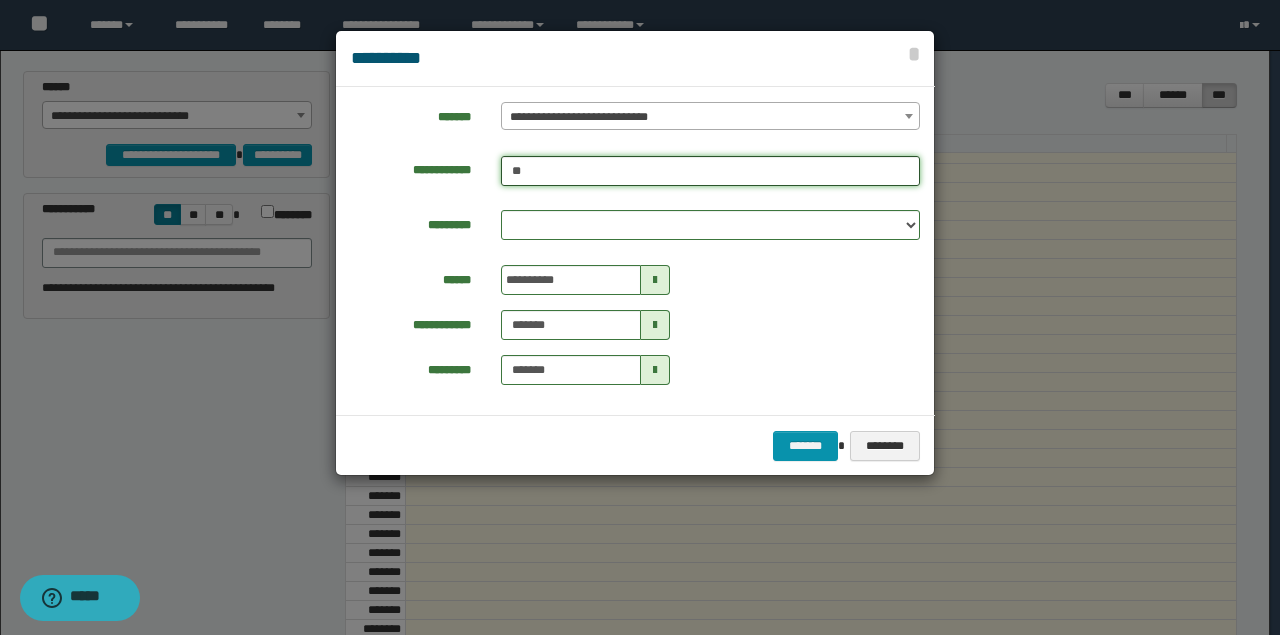 drag, startPoint x: 554, startPoint y: 165, endPoint x: 308, endPoint y: 165, distance: 246 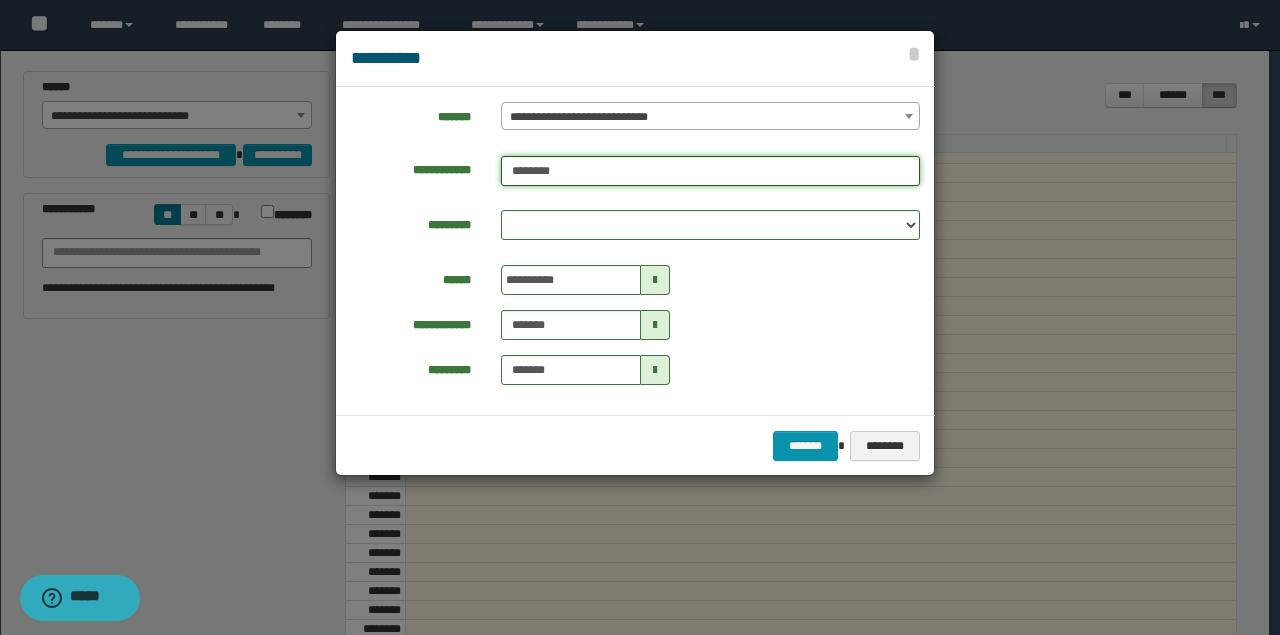 type on "********" 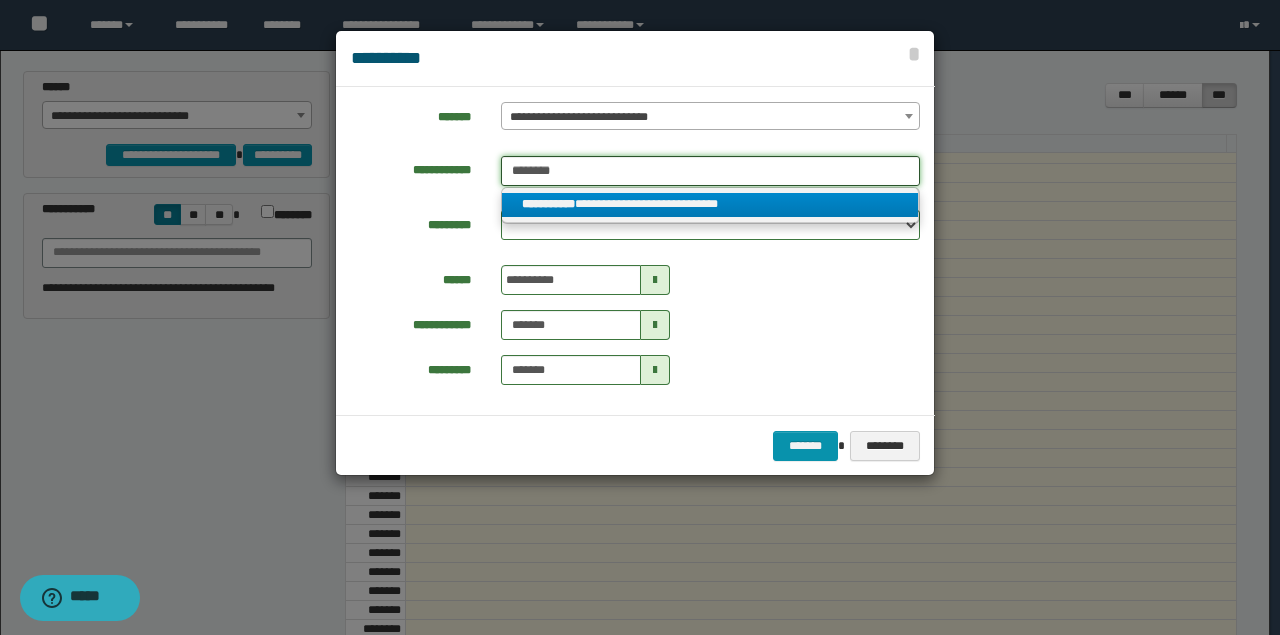 type on "********" 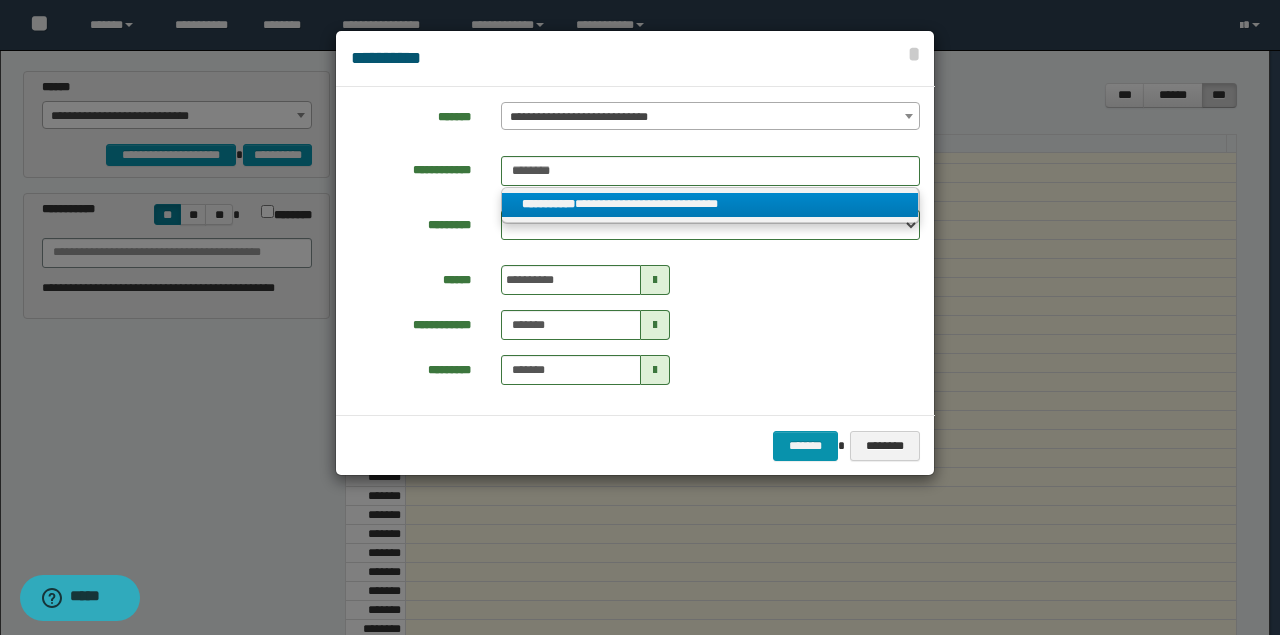 click on "**********" at bounding box center (710, 204) 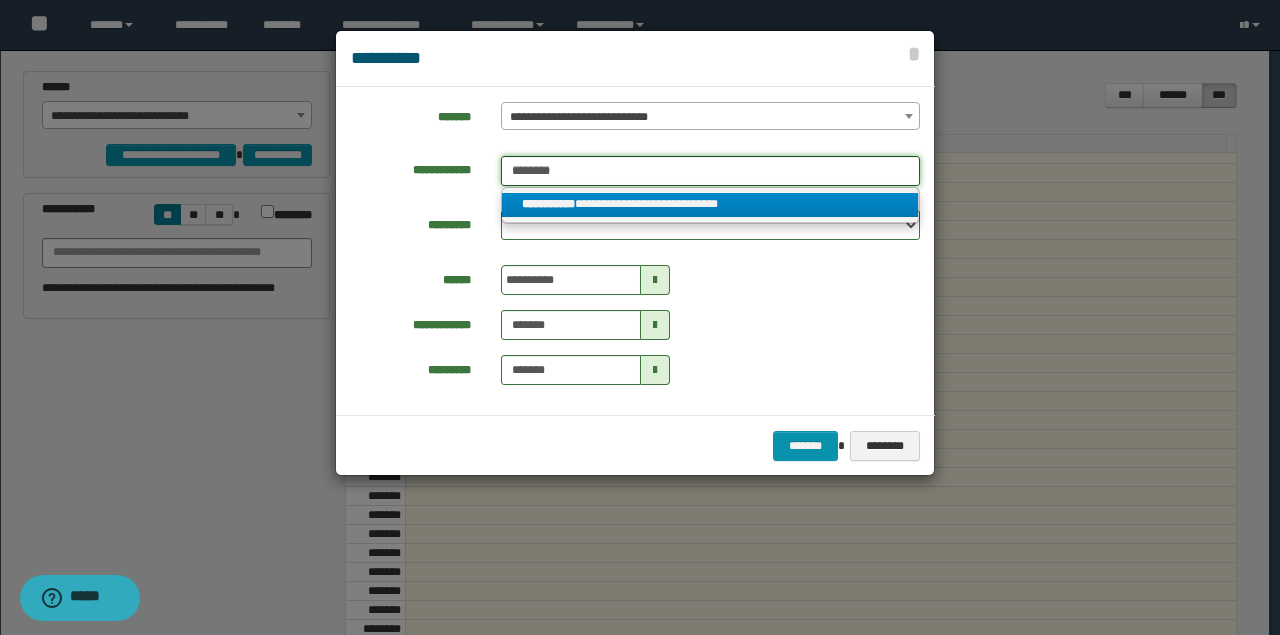 type 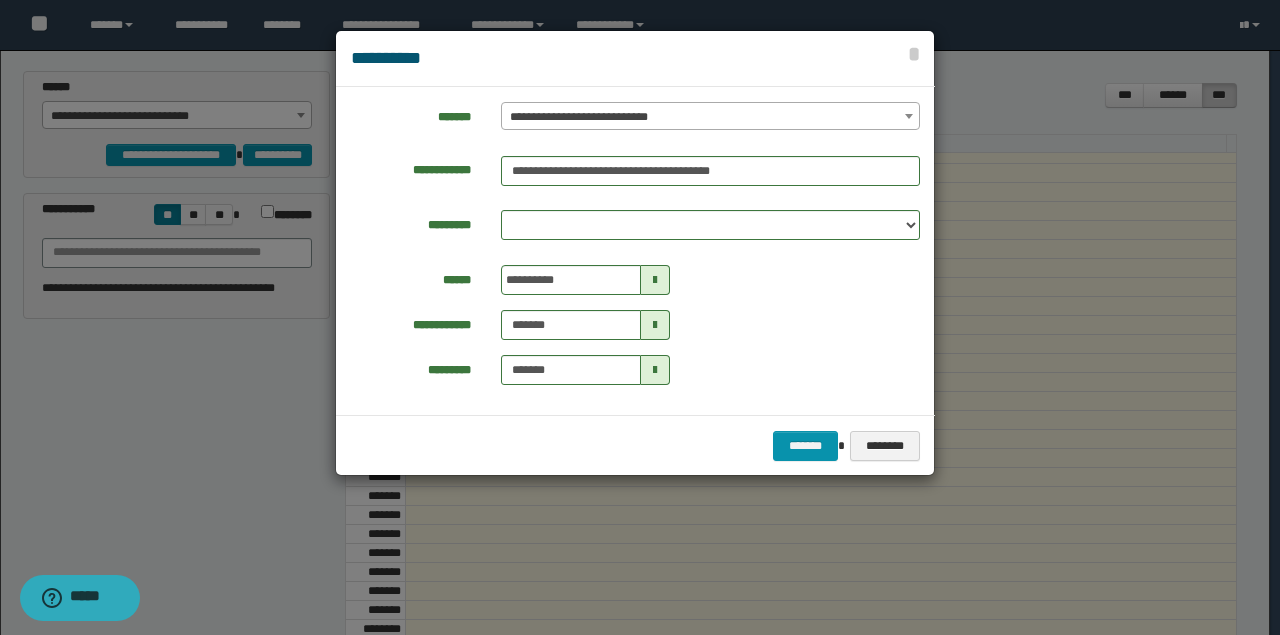 click at bounding box center [655, 280] 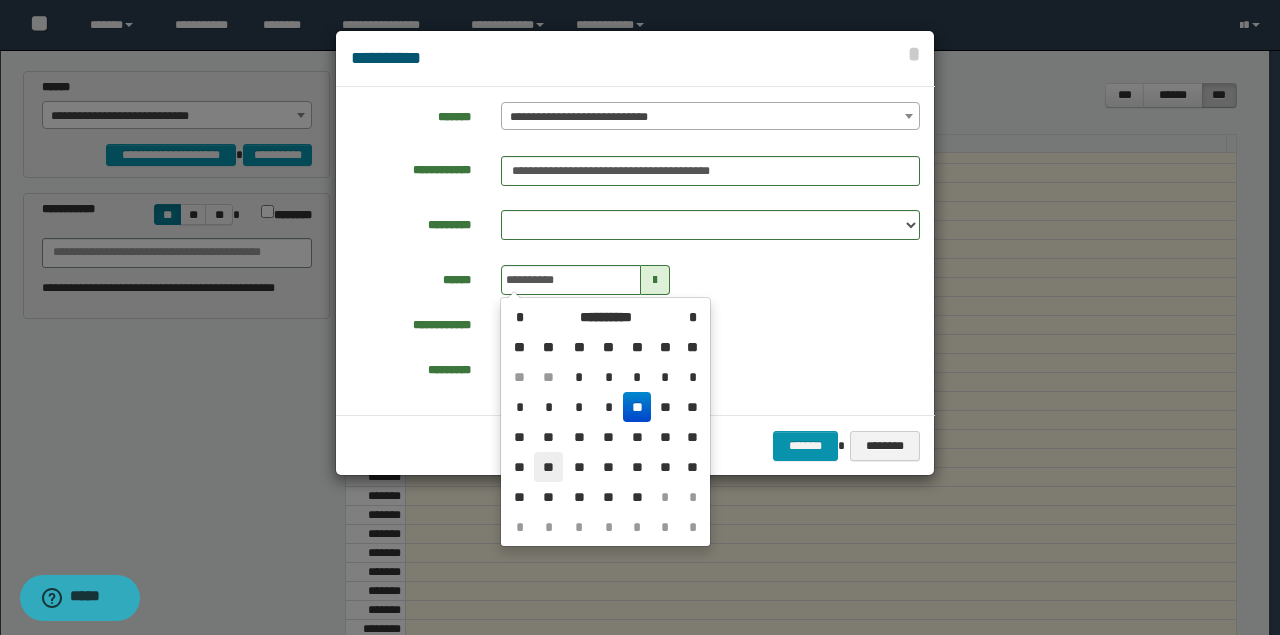 click on "**" at bounding box center [548, 467] 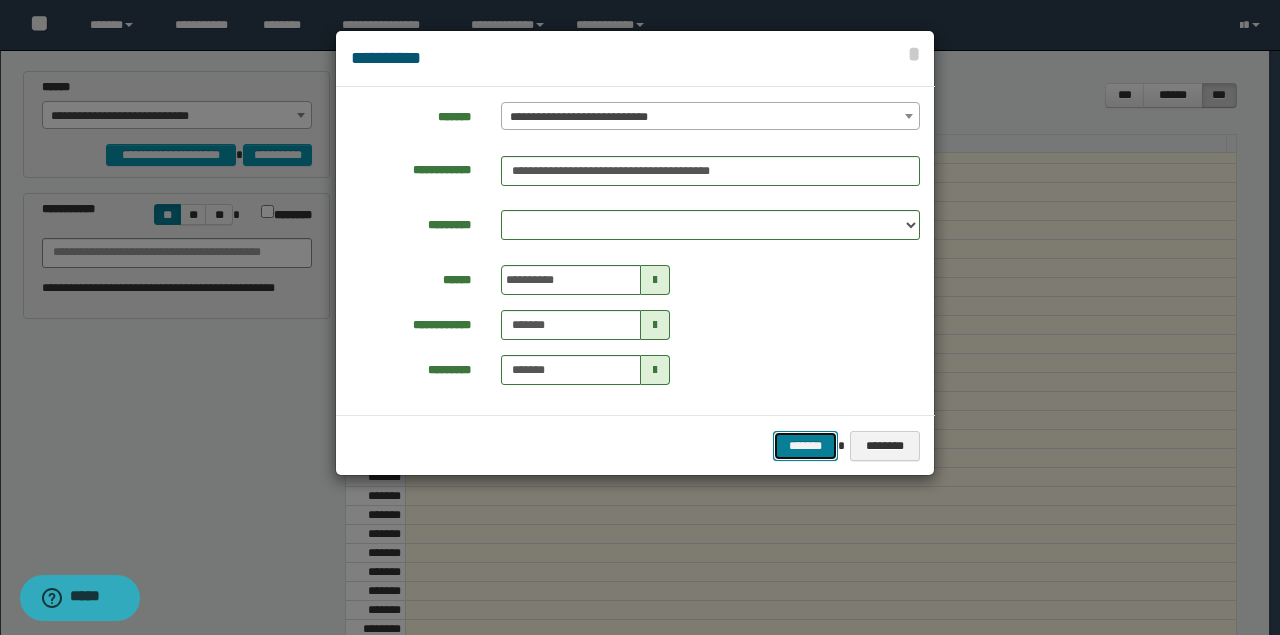 click on "*******" at bounding box center (805, 445) 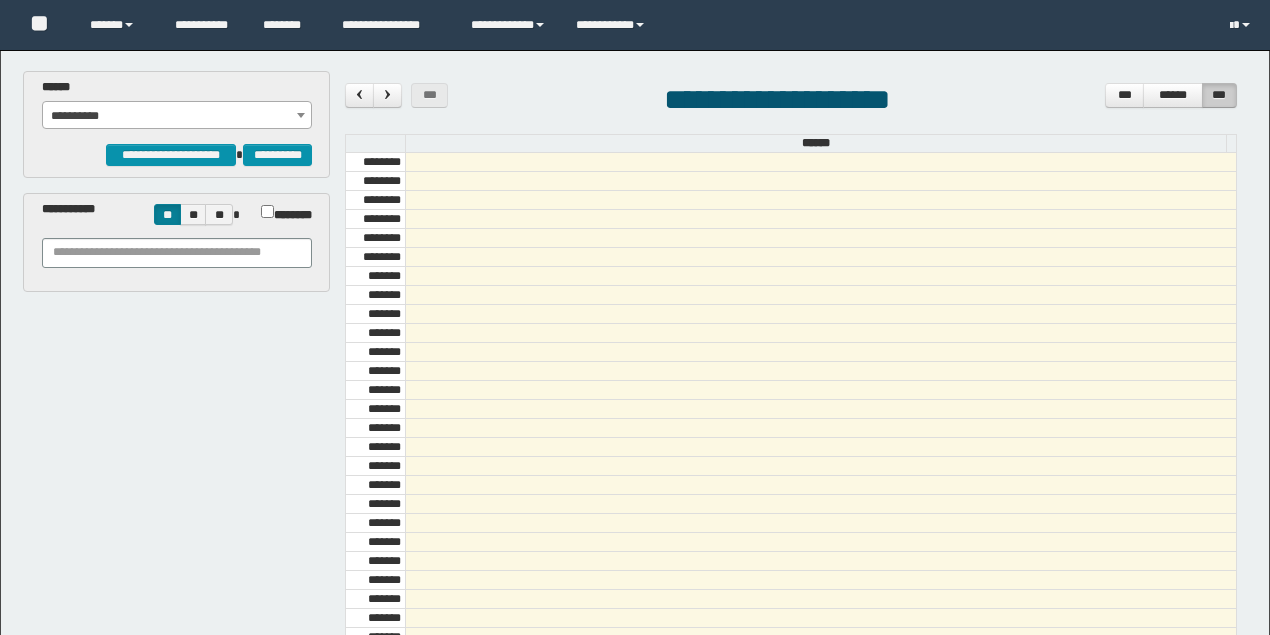 scroll, scrollTop: 0, scrollLeft: 0, axis: both 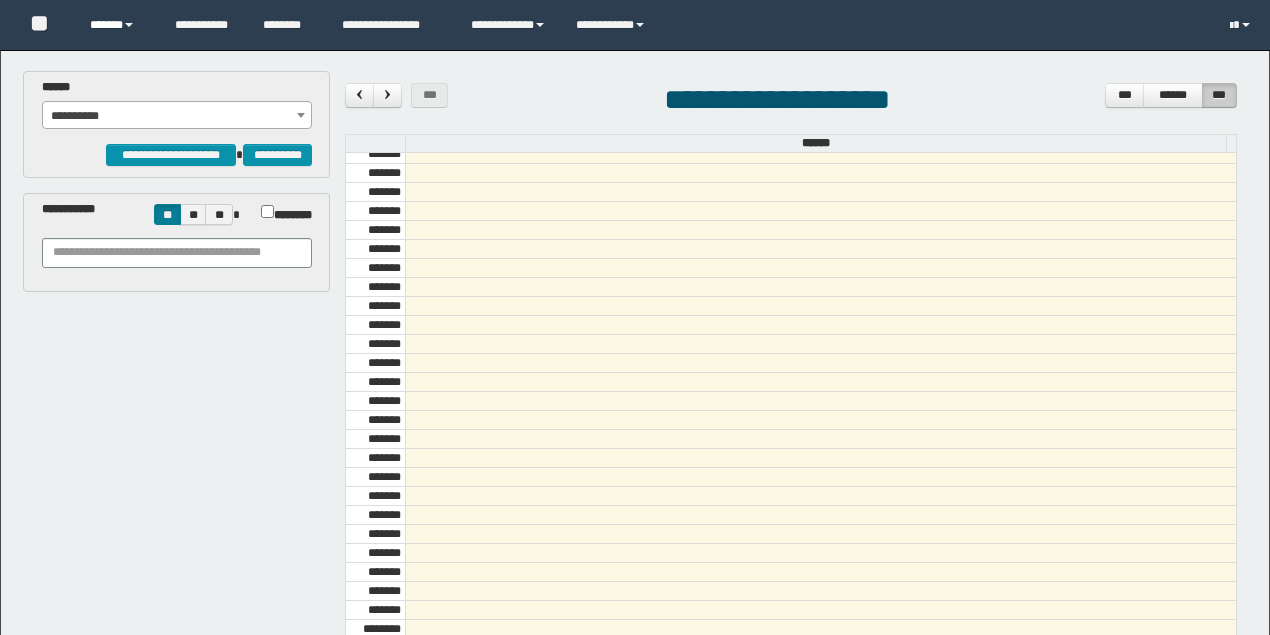 click on "******" at bounding box center [117, 25] 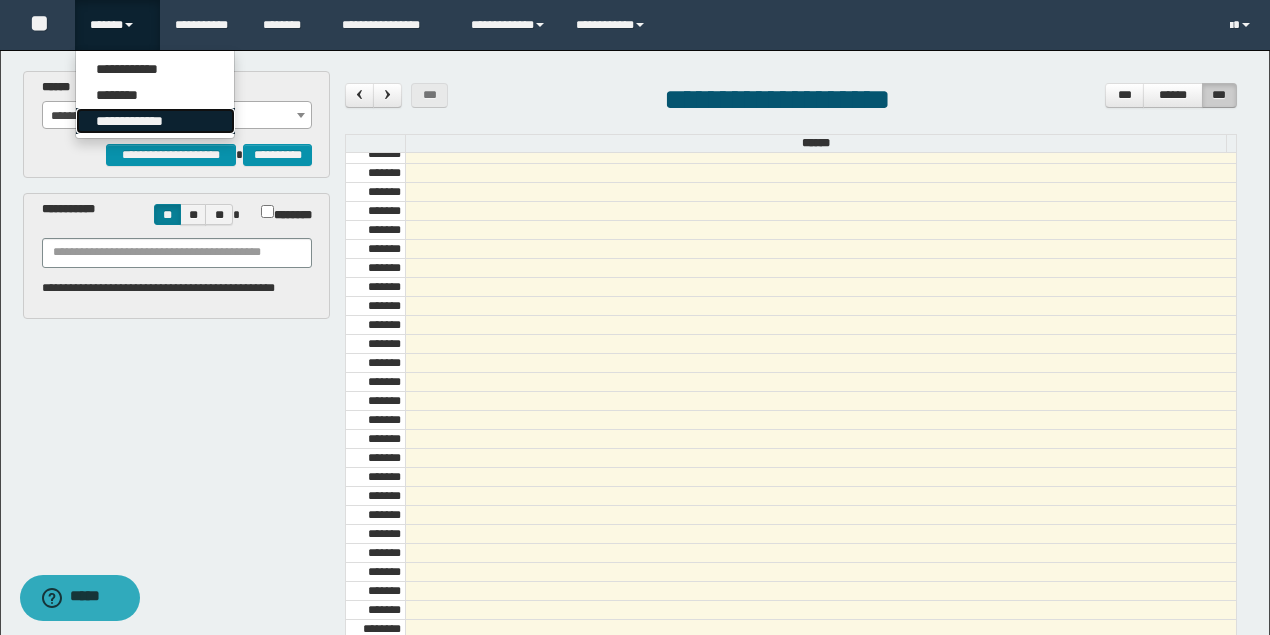 click on "**********" at bounding box center [155, 121] 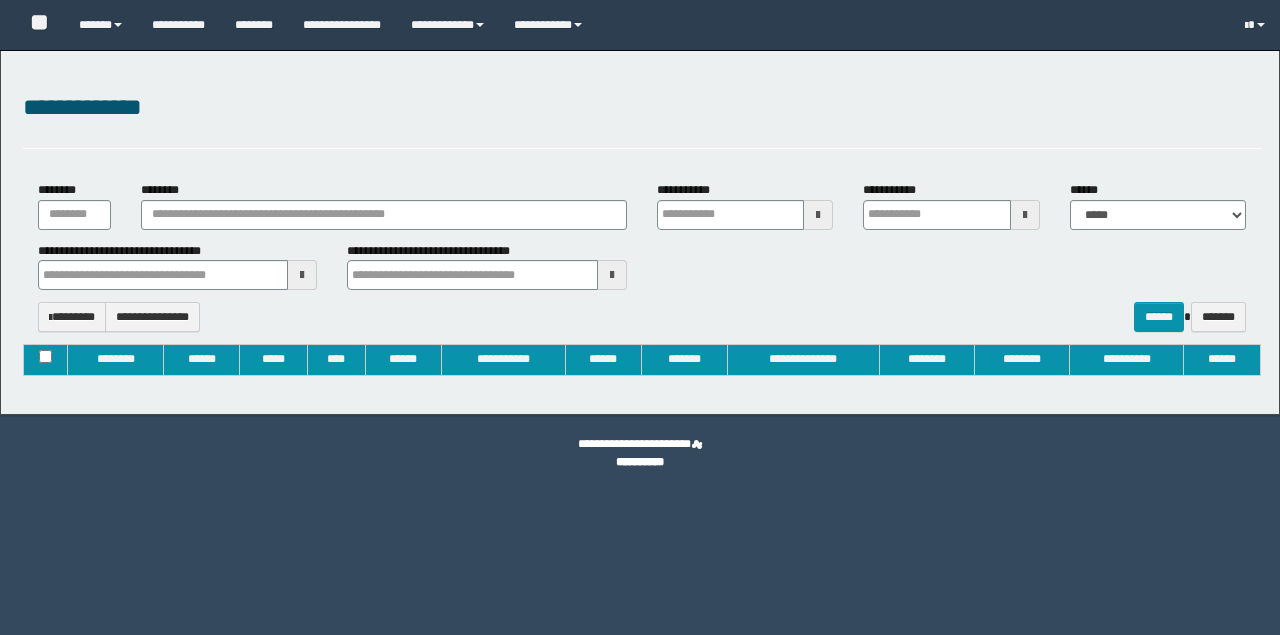 type on "**********" 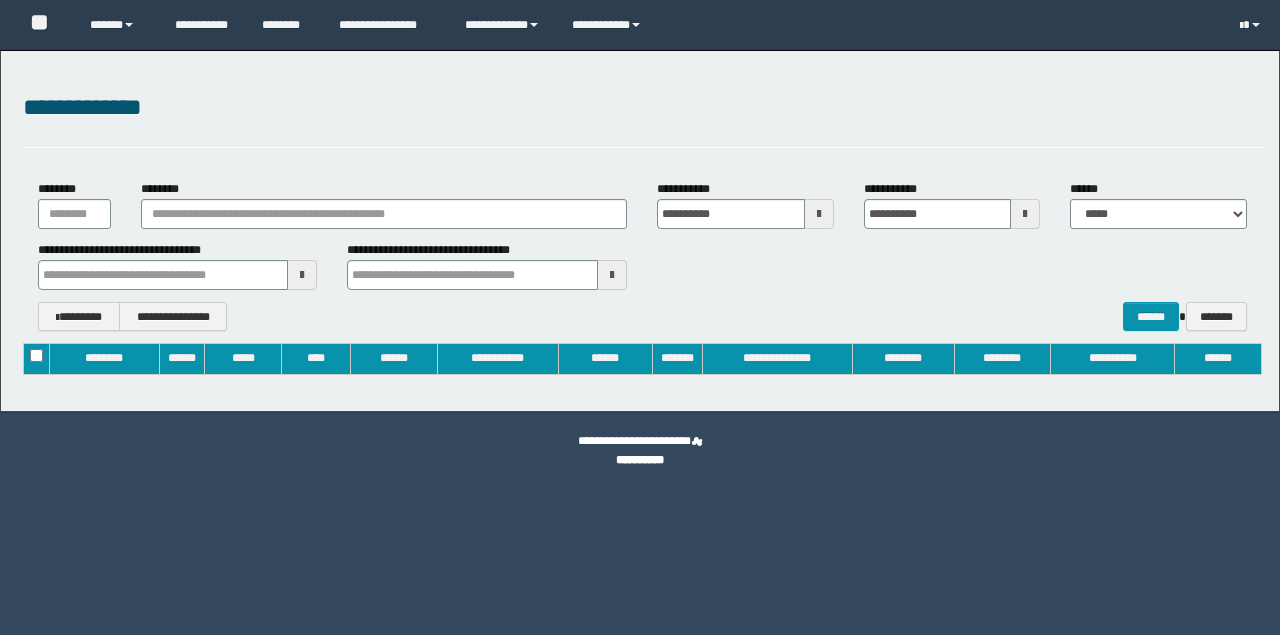 scroll, scrollTop: 0, scrollLeft: 0, axis: both 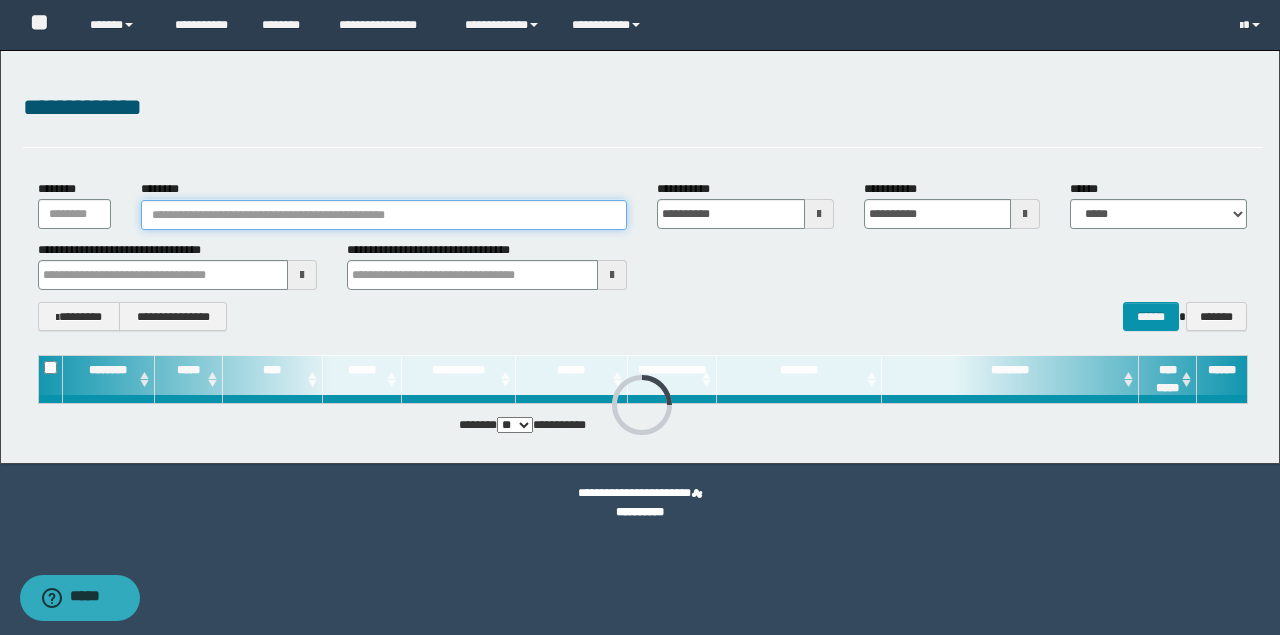 click on "********" at bounding box center [384, 215] 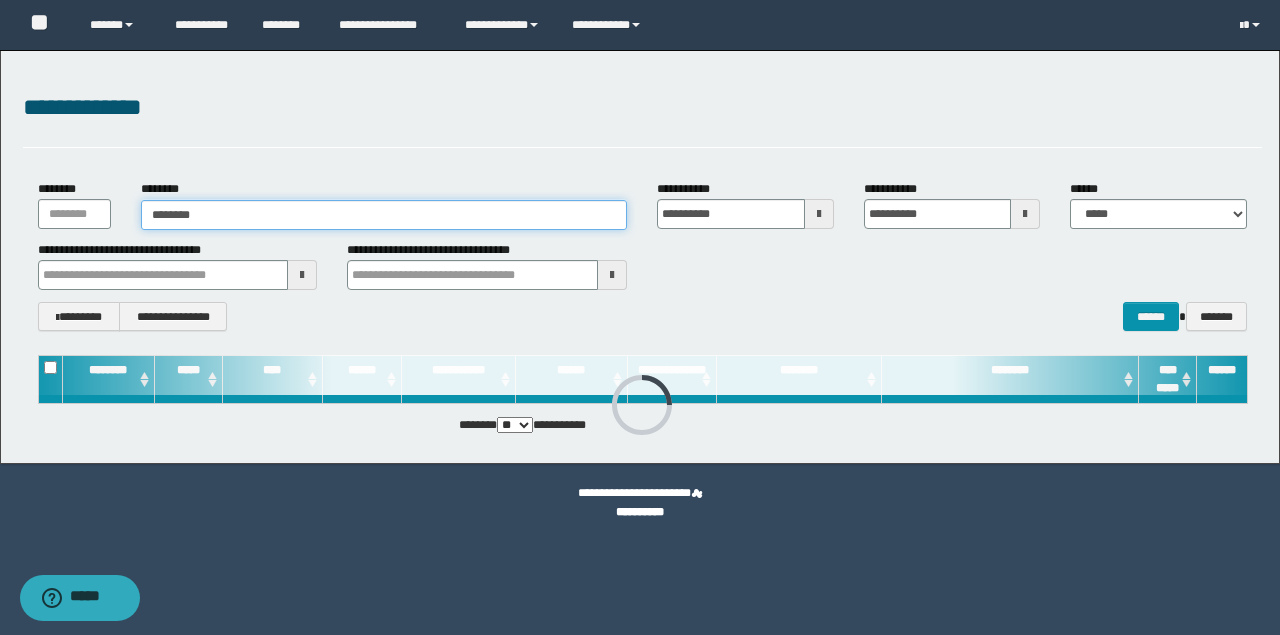 type on "********" 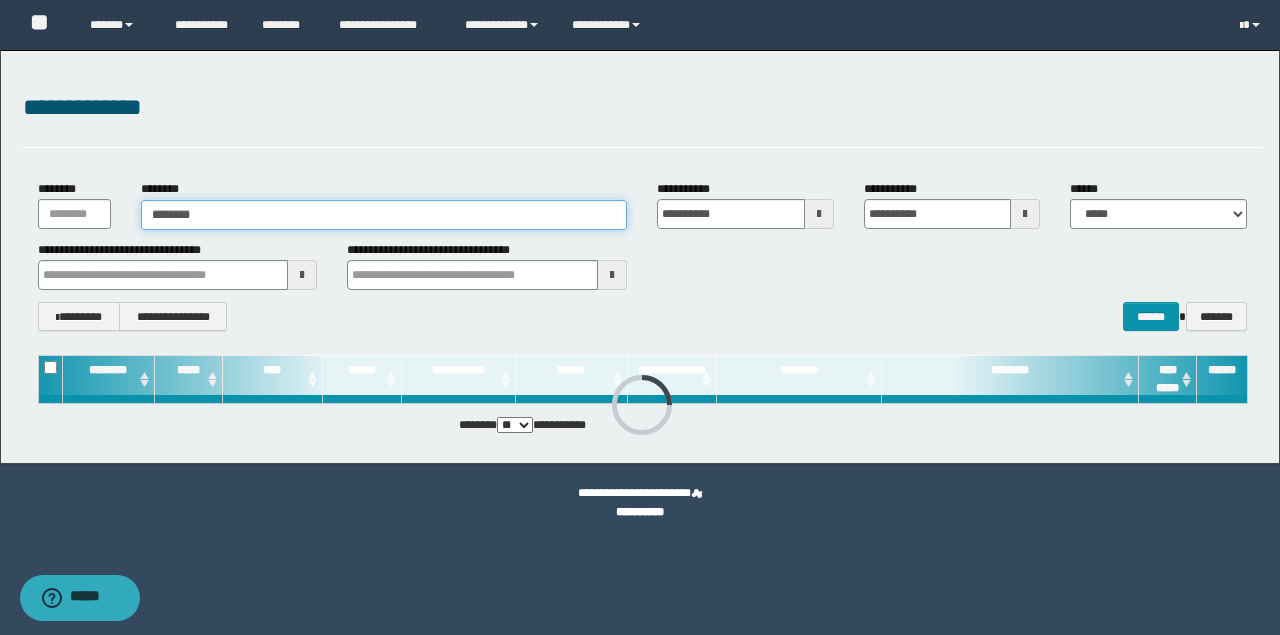 type on "********" 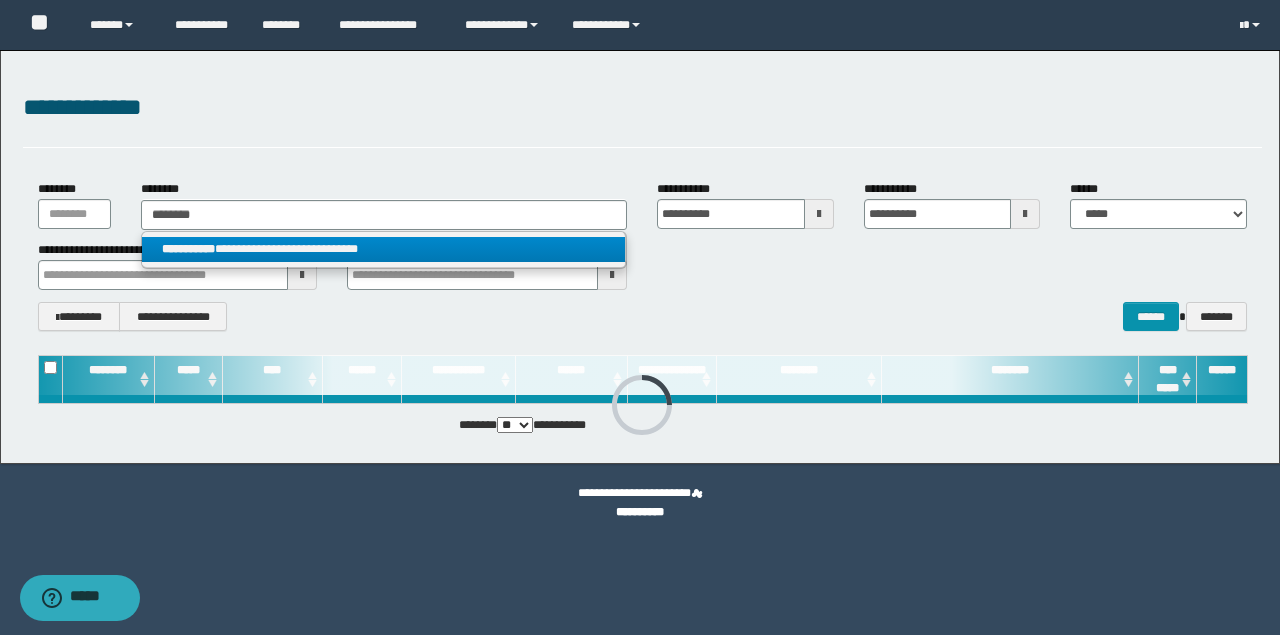 click on "**********" at bounding box center (384, 249) 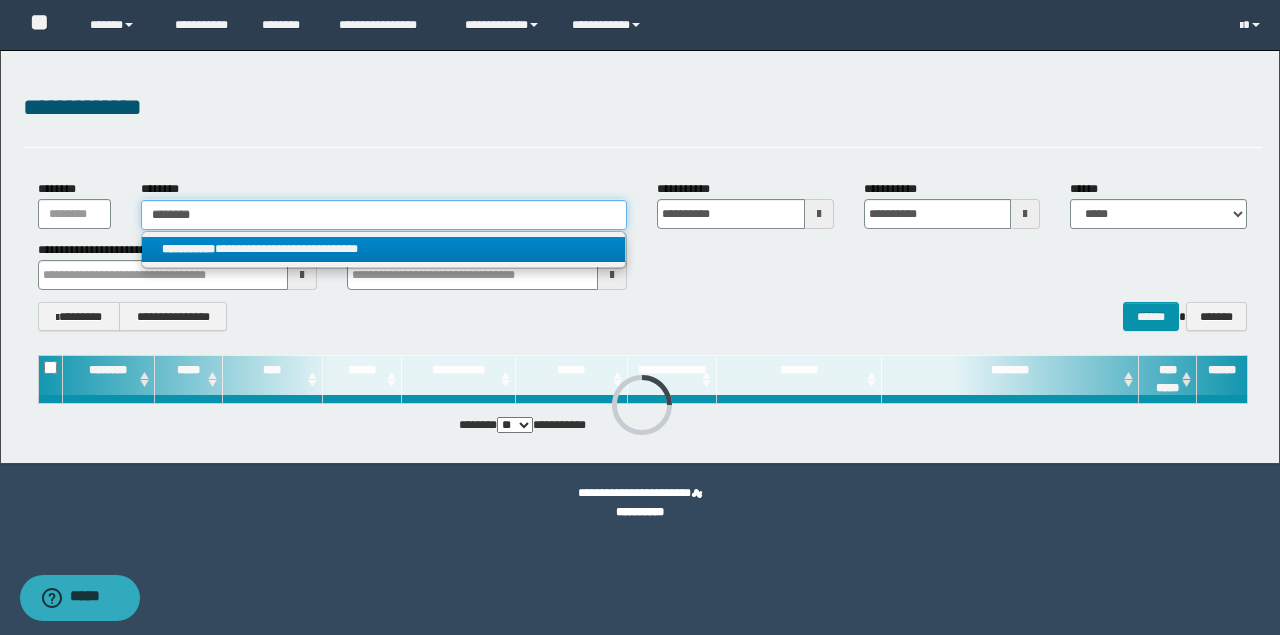 type 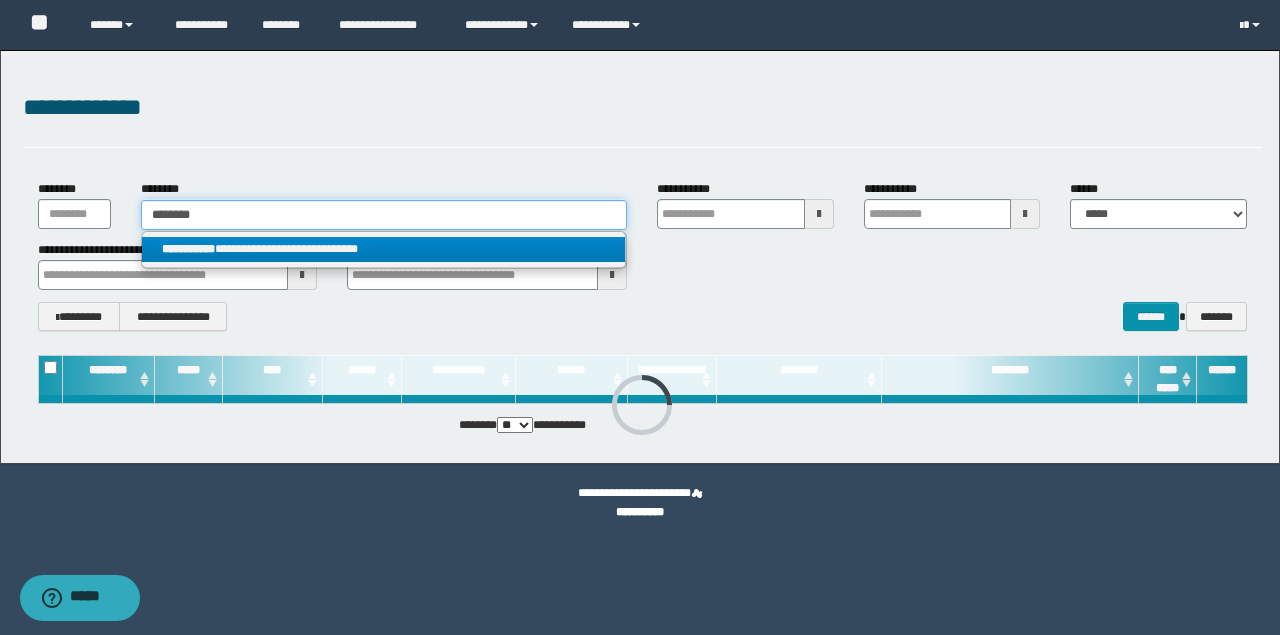 type 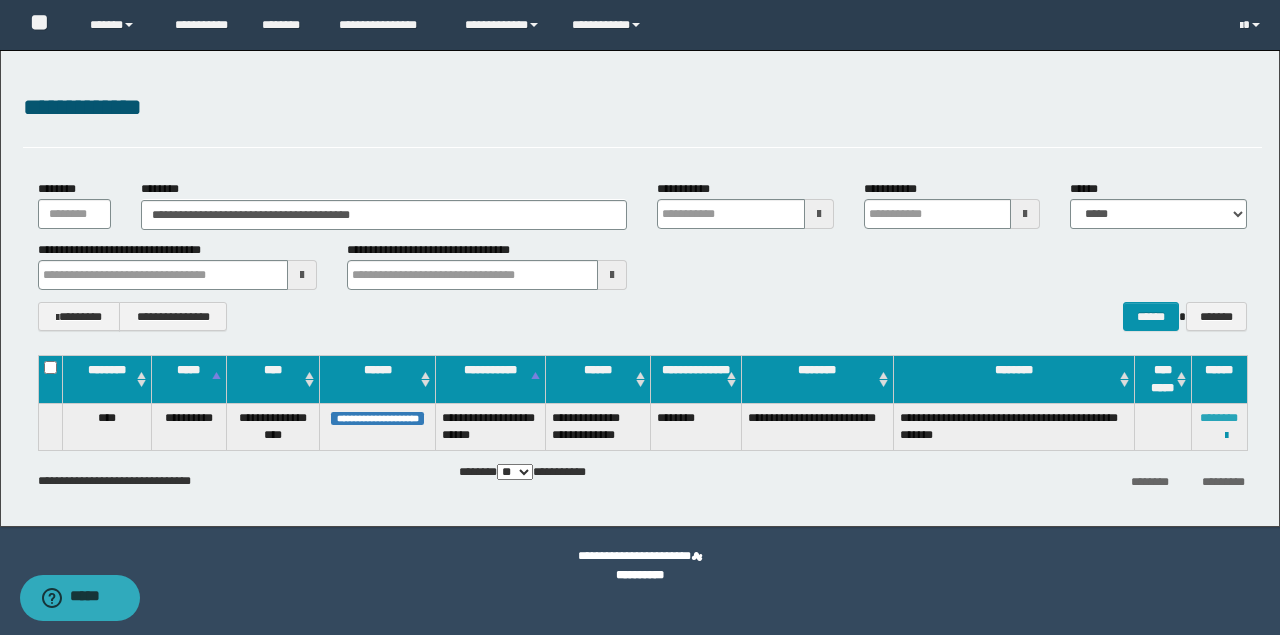 click on "********" at bounding box center (1219, 418) 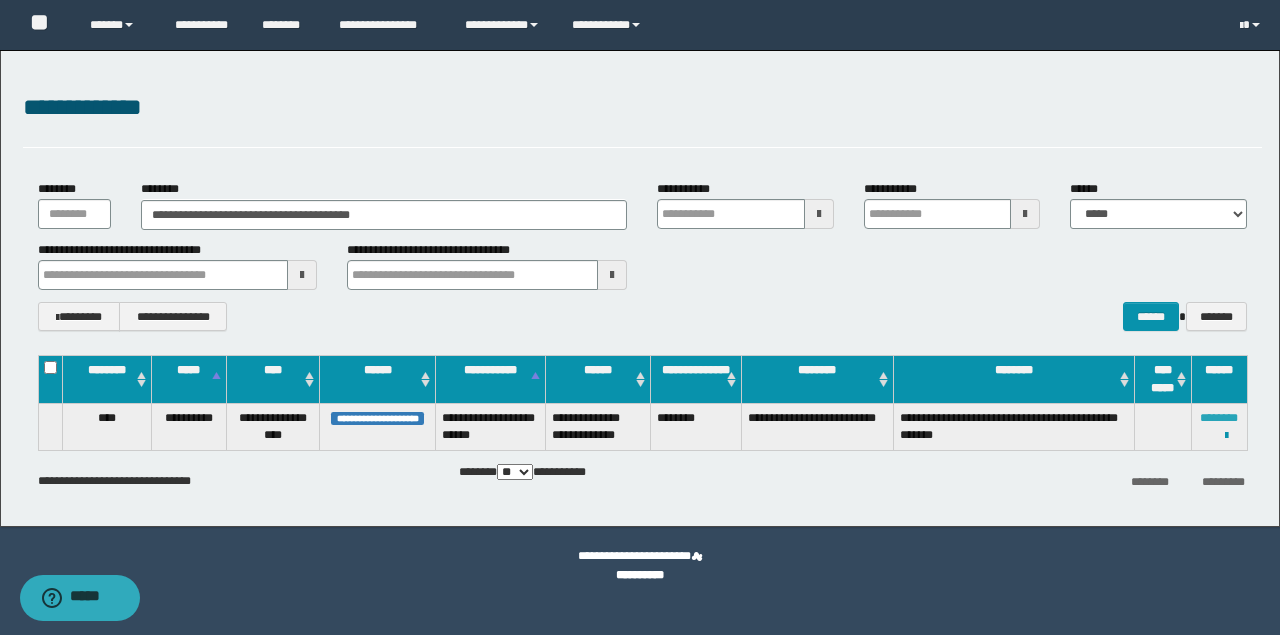type 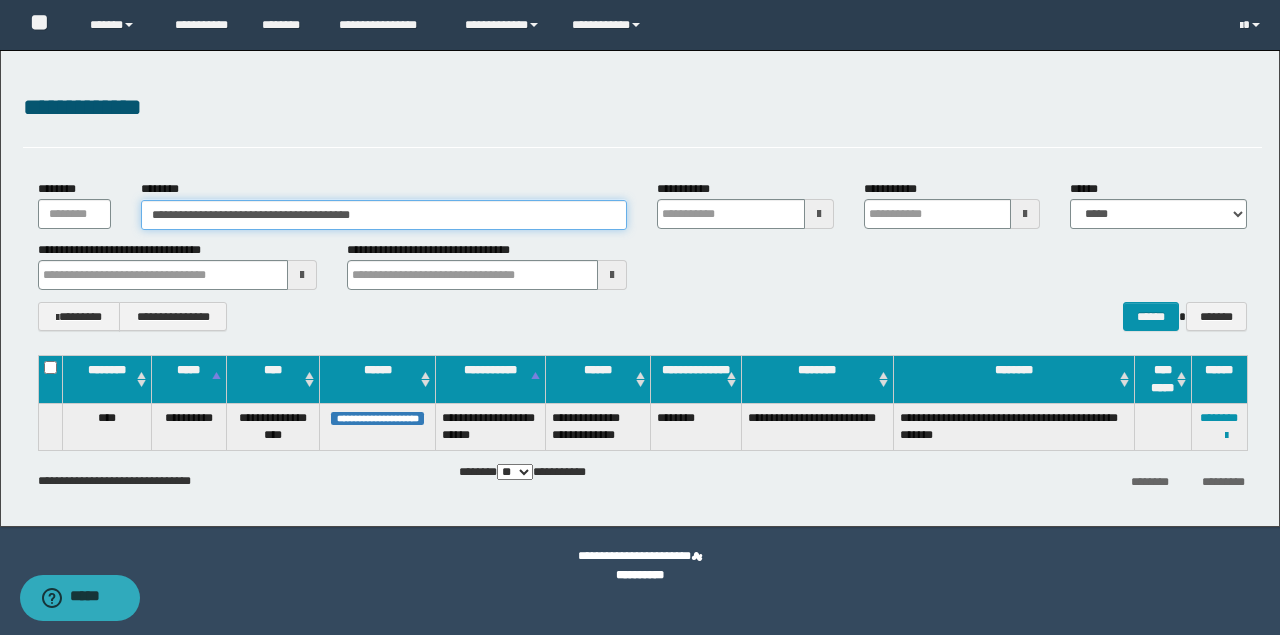drag, startPoint x: 395, startPoint y: 214, endPoint x: 240, endPoint y: 215, distance: 155.00322 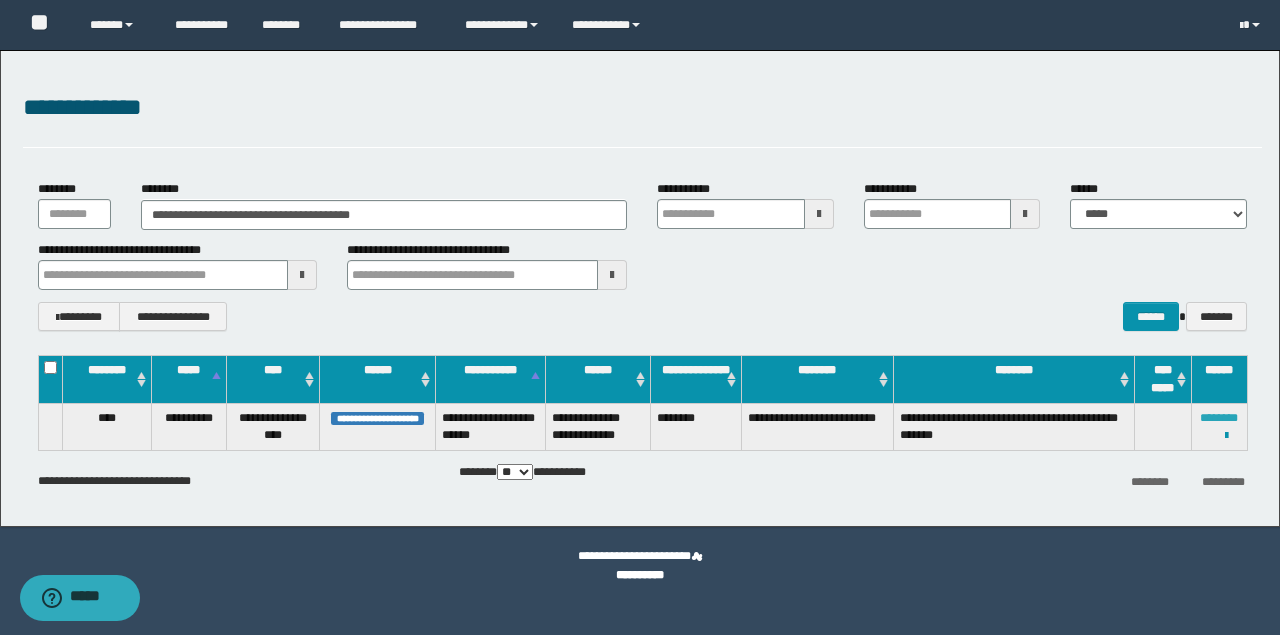 click on "********" at bounding box center [1219, 418] 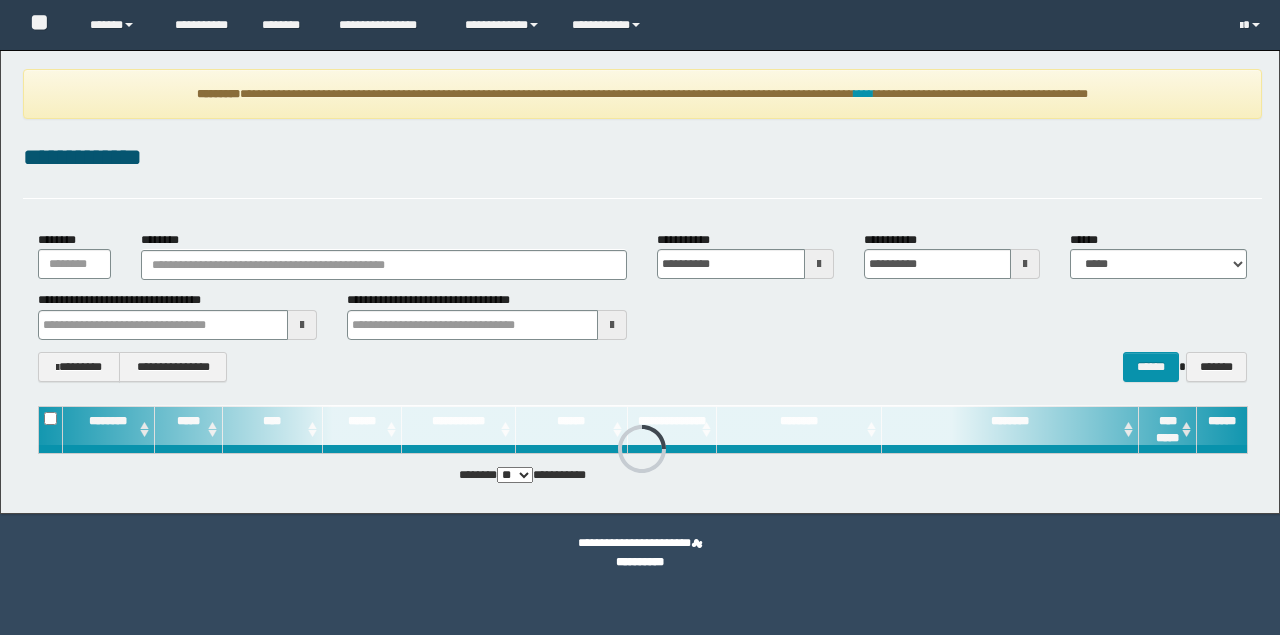 scroll, scrollTop: 0, scrollLeft: 0, axis: both 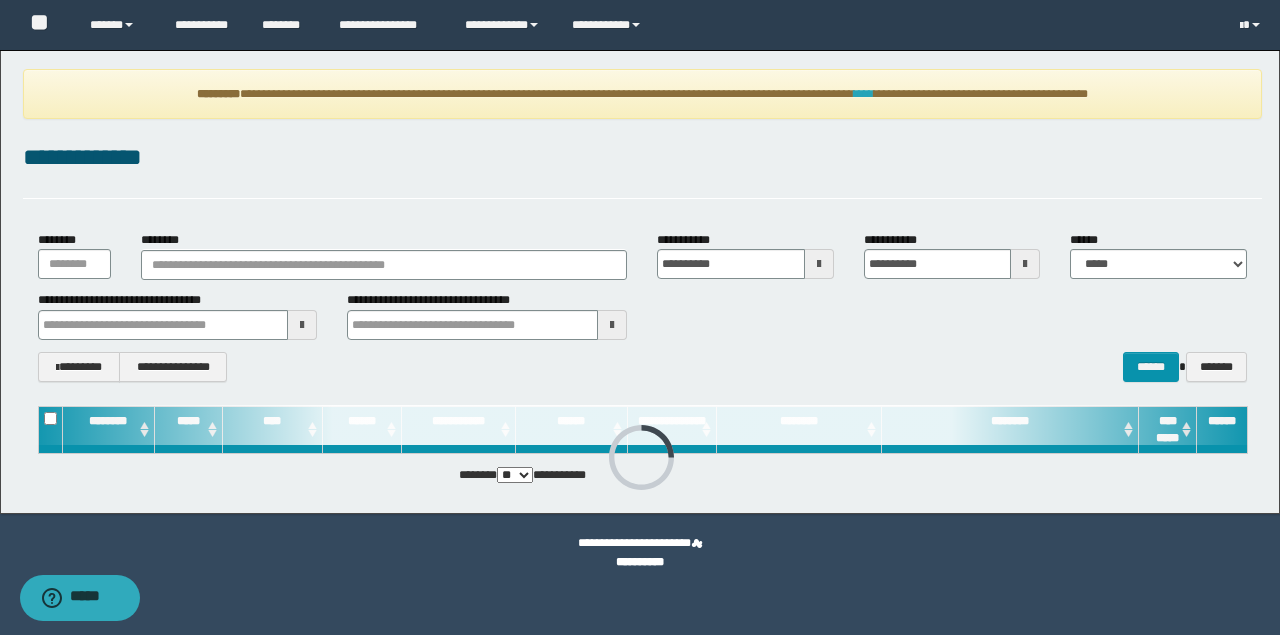 click on "****" at bounding box center (864, 94) 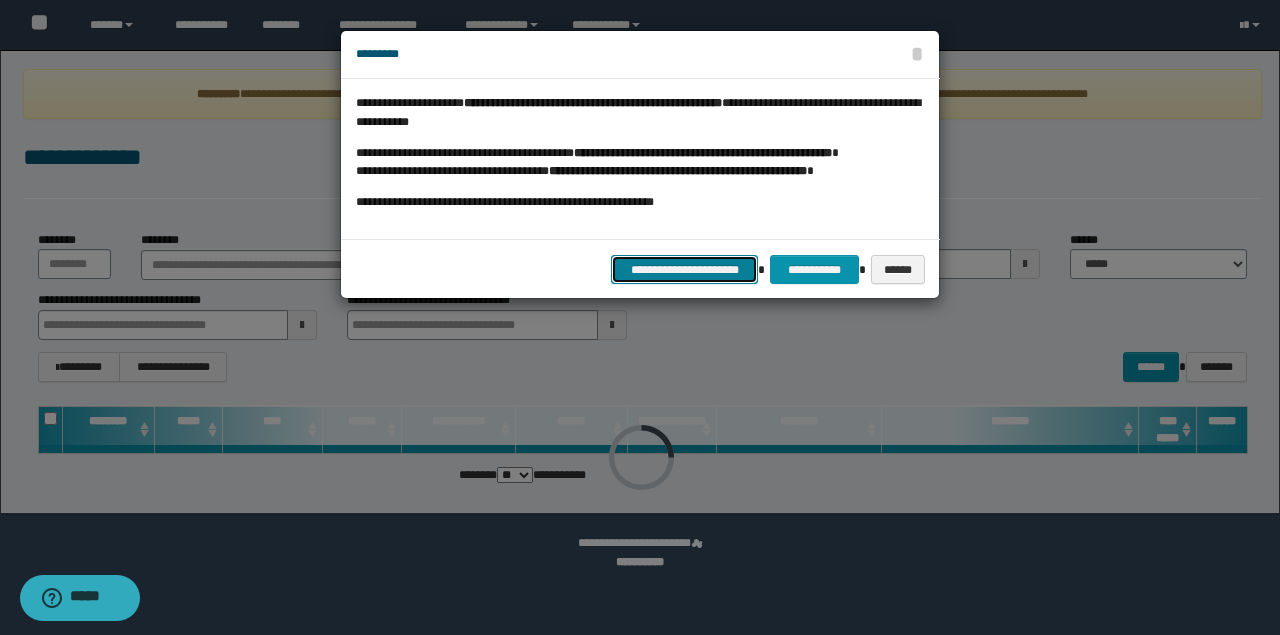 click on "**********" at bounding box center [685, 269] 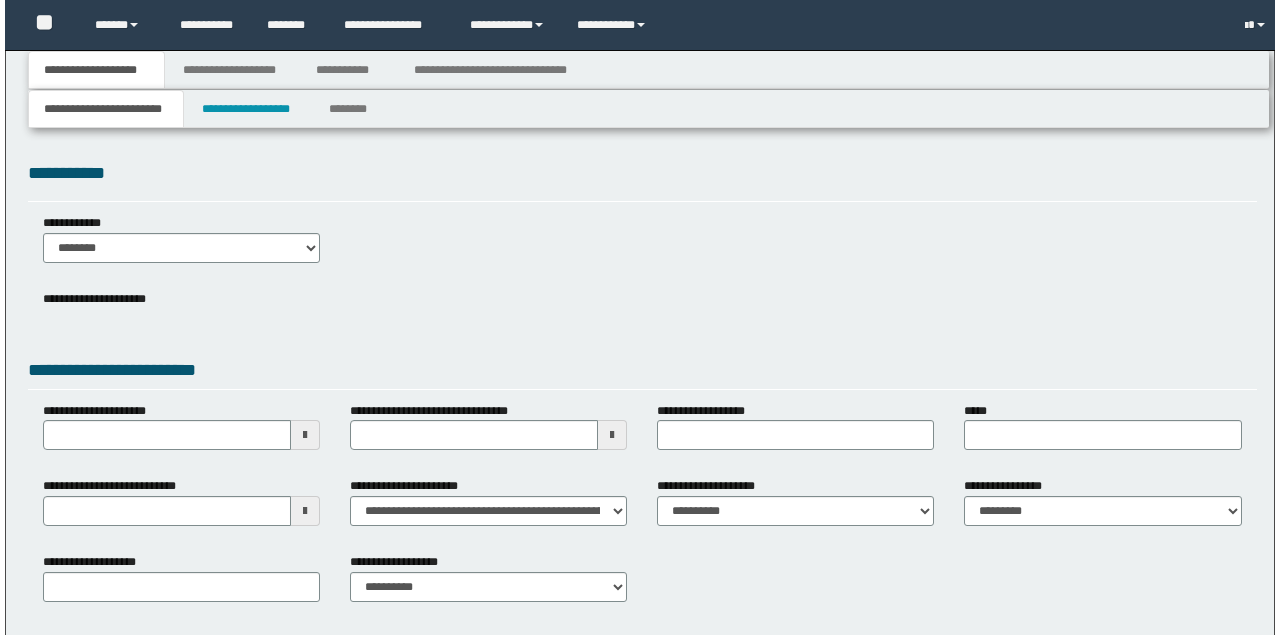 scroll, scrollTop: 0, scrollLeft: 0, axis: both 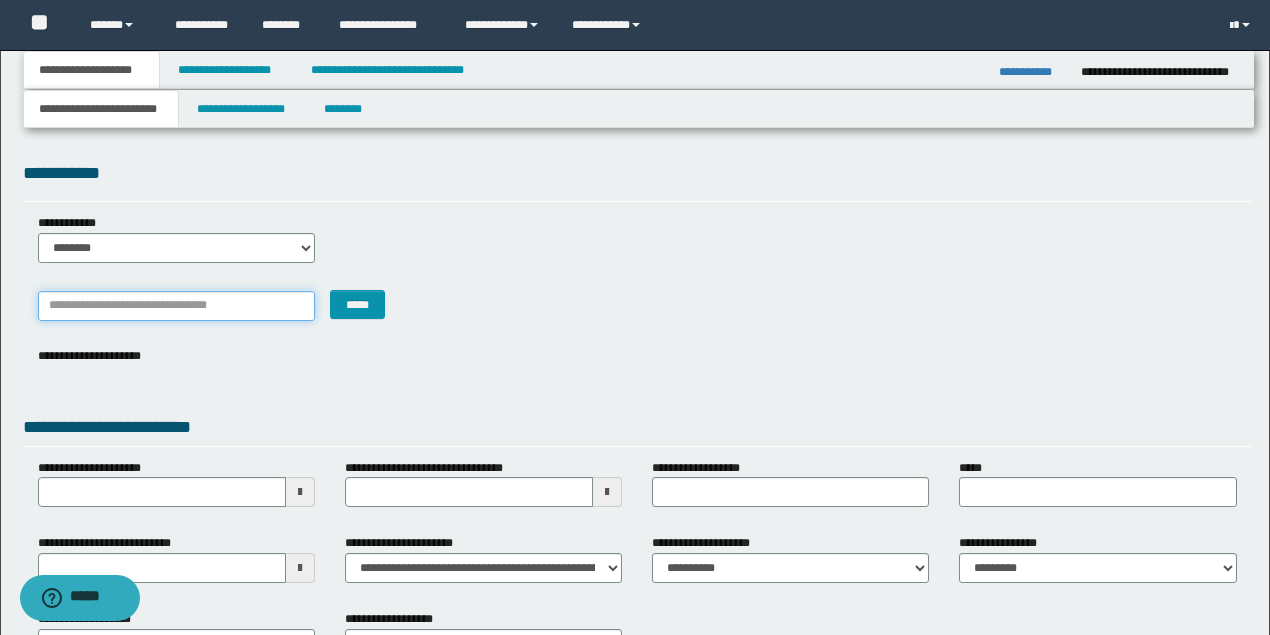 click on "*******" at bounding box center (176, 306) 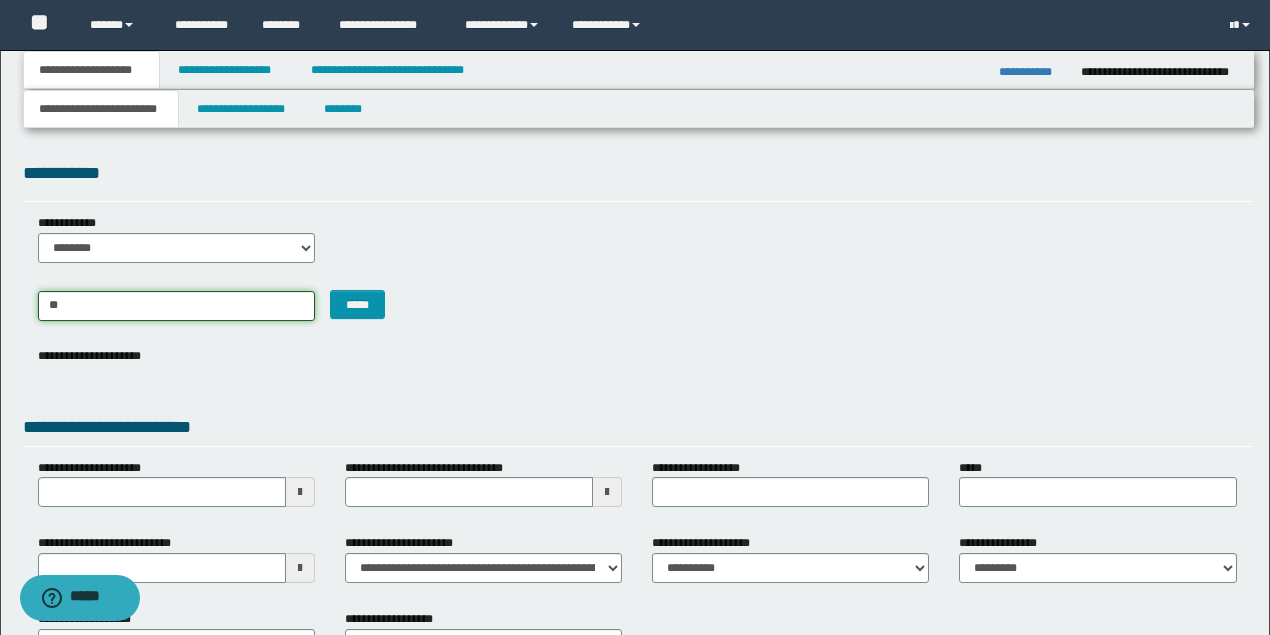type on "*" 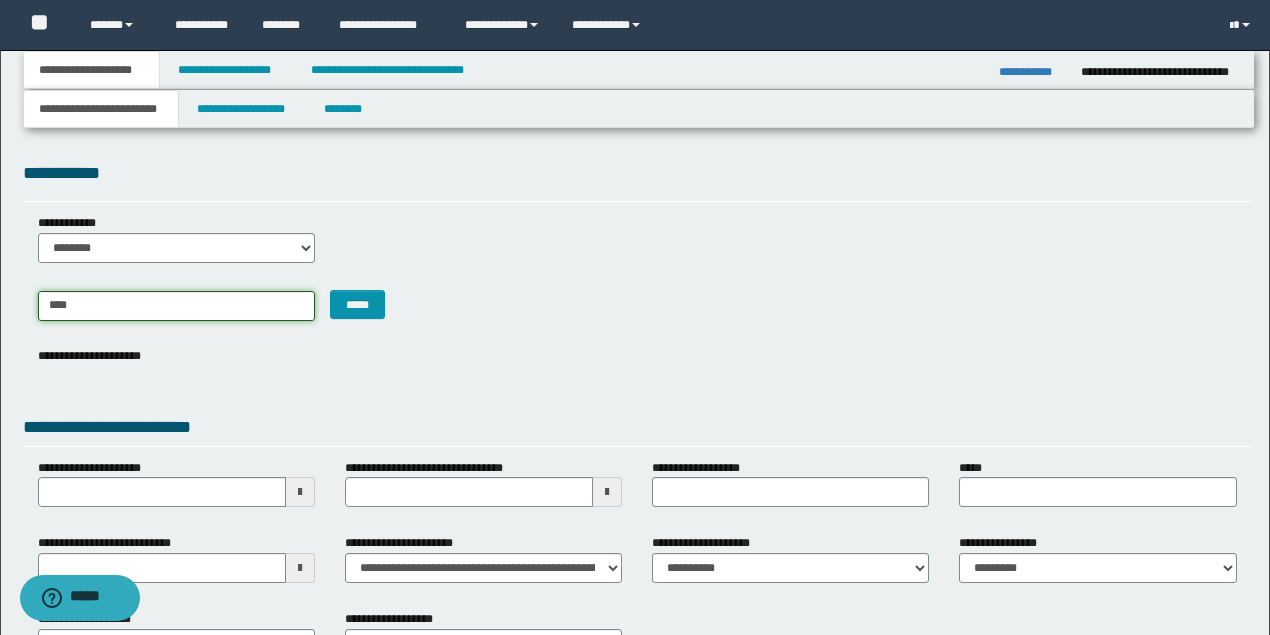 type on "*****" 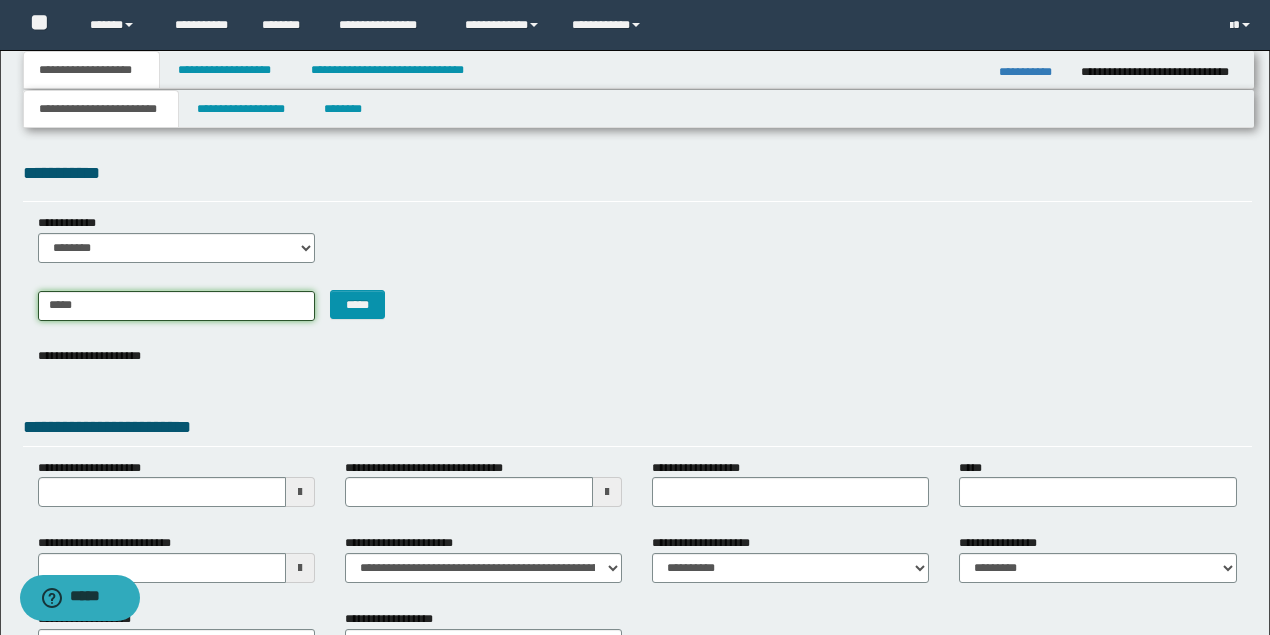 type on "**********" 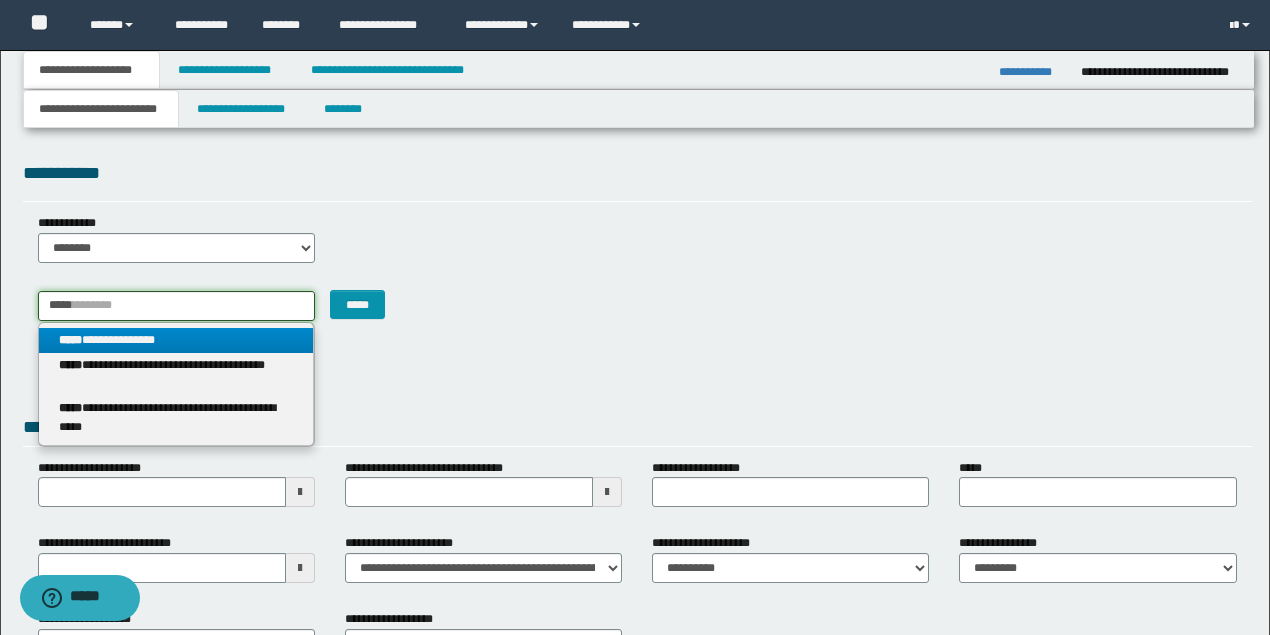 type on "*****" 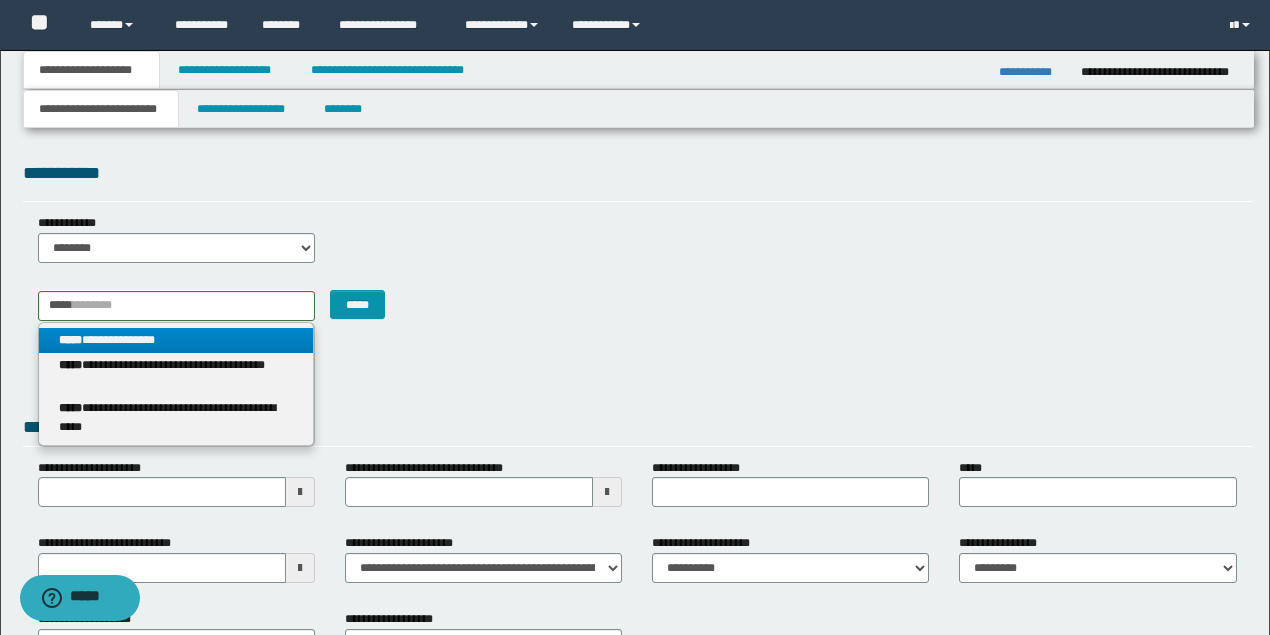 click on "**********" at bounding box center [176, 340] 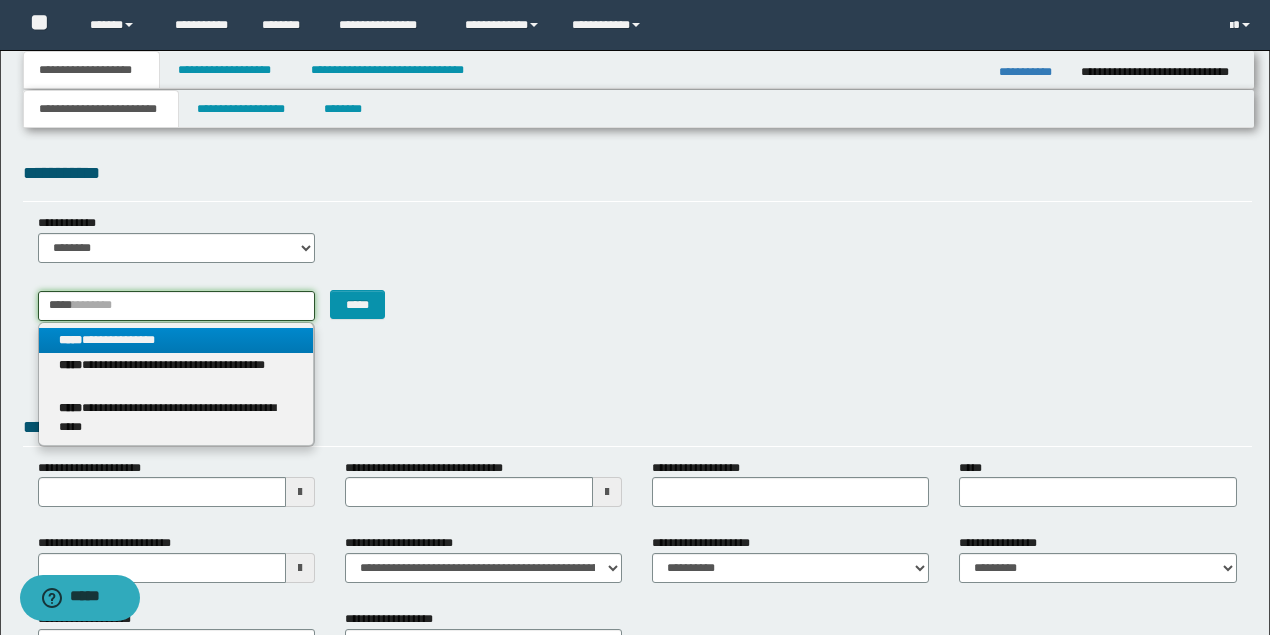 type 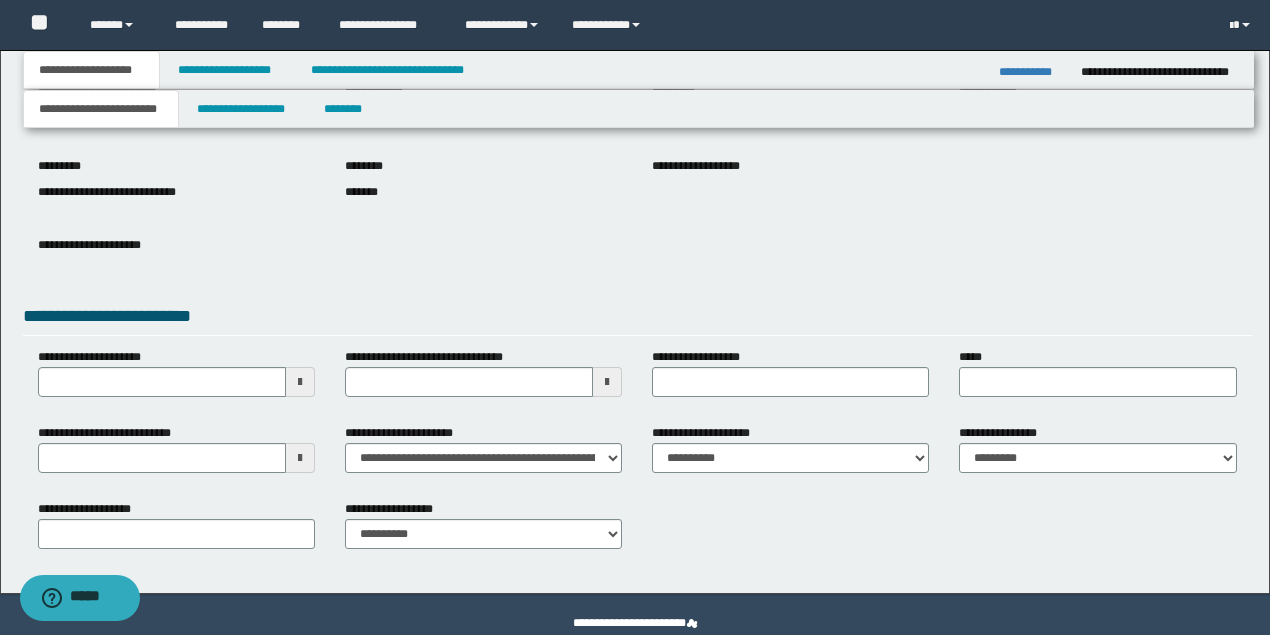 scroll, scrollTop: 247, scrollLeft: 0, axis: vertical 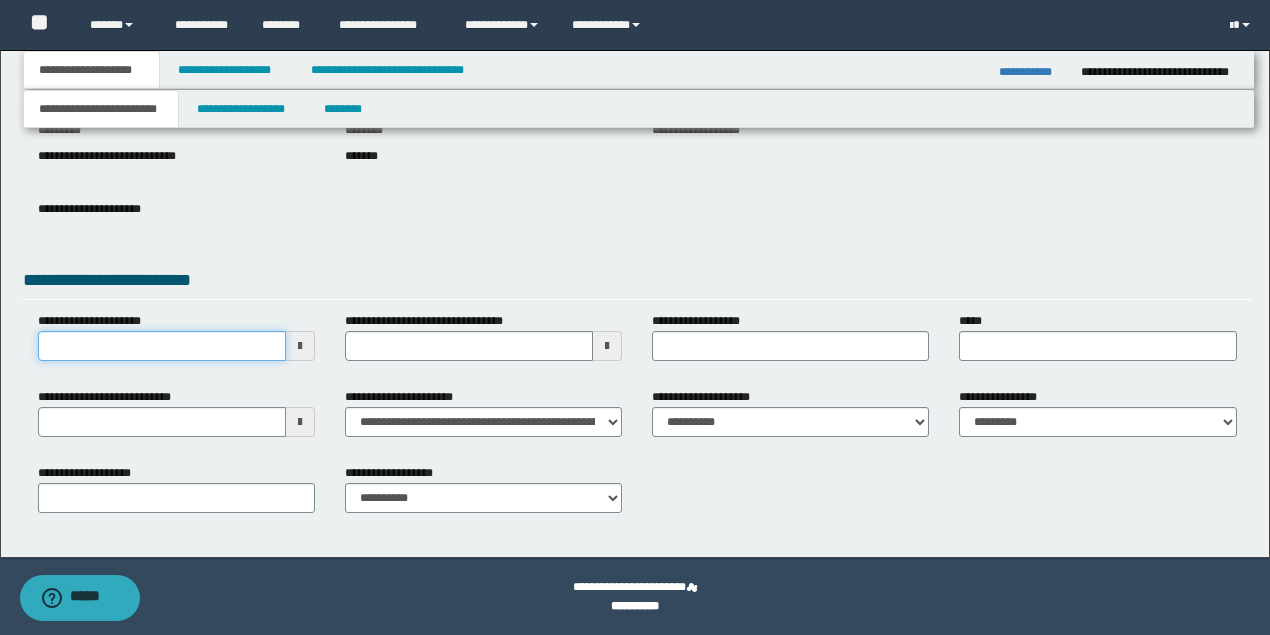 click on "**********" at bounding box center [162, 346] 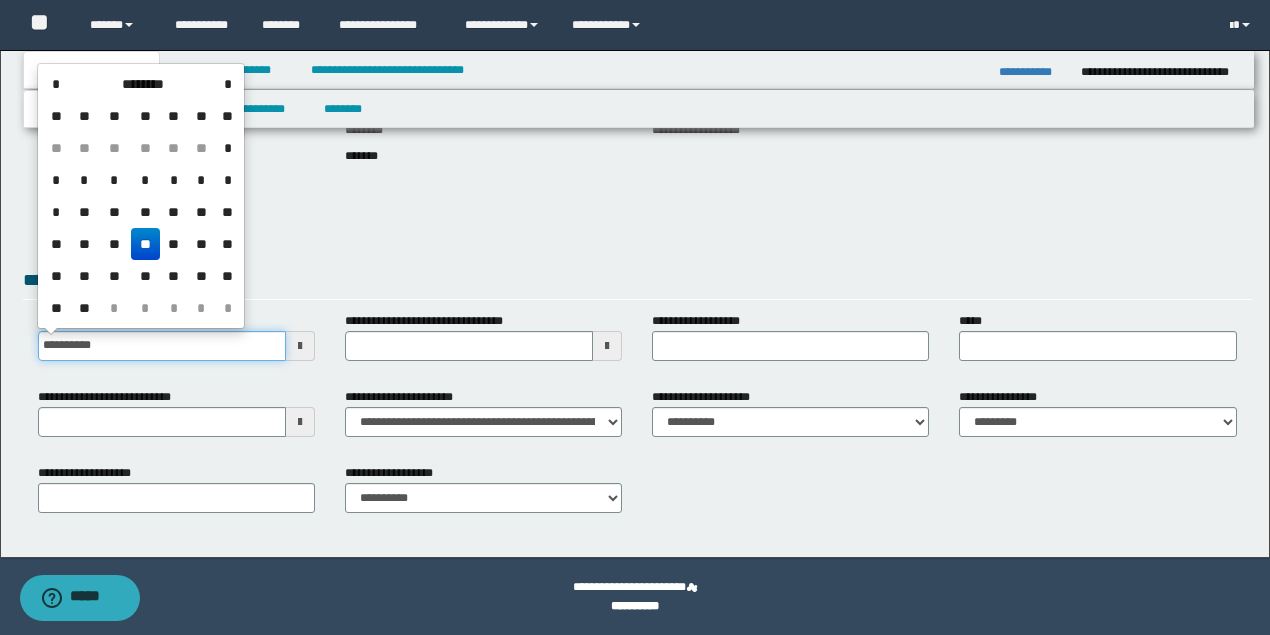 type on "**********" 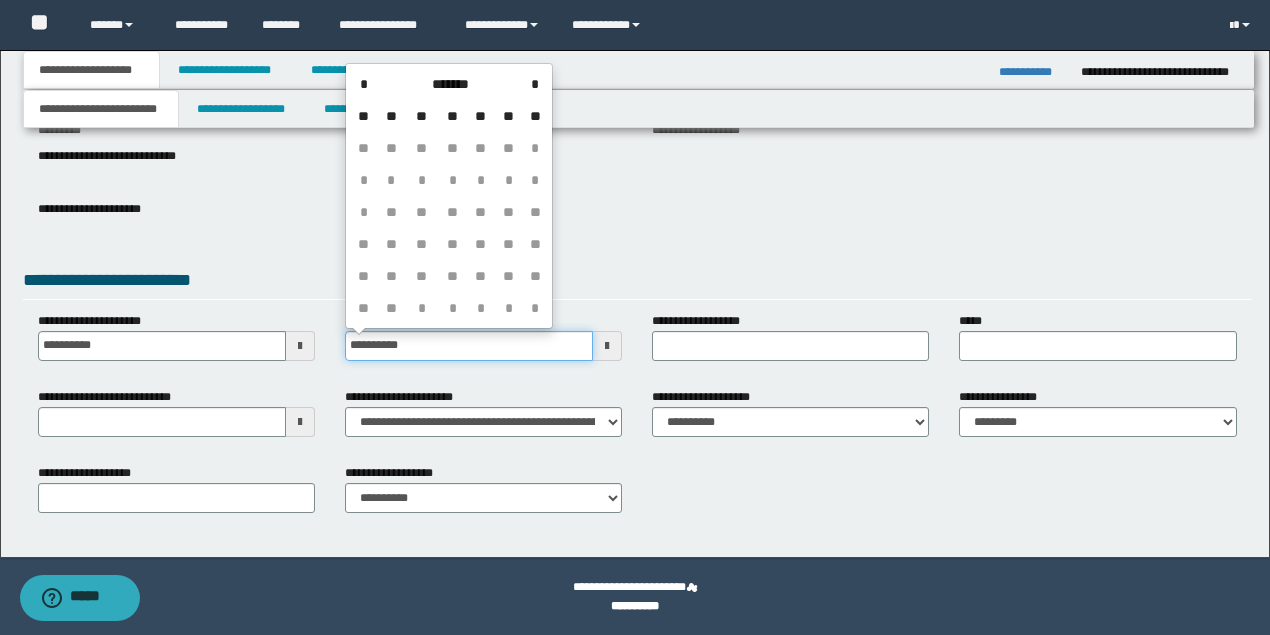 type on "**********" 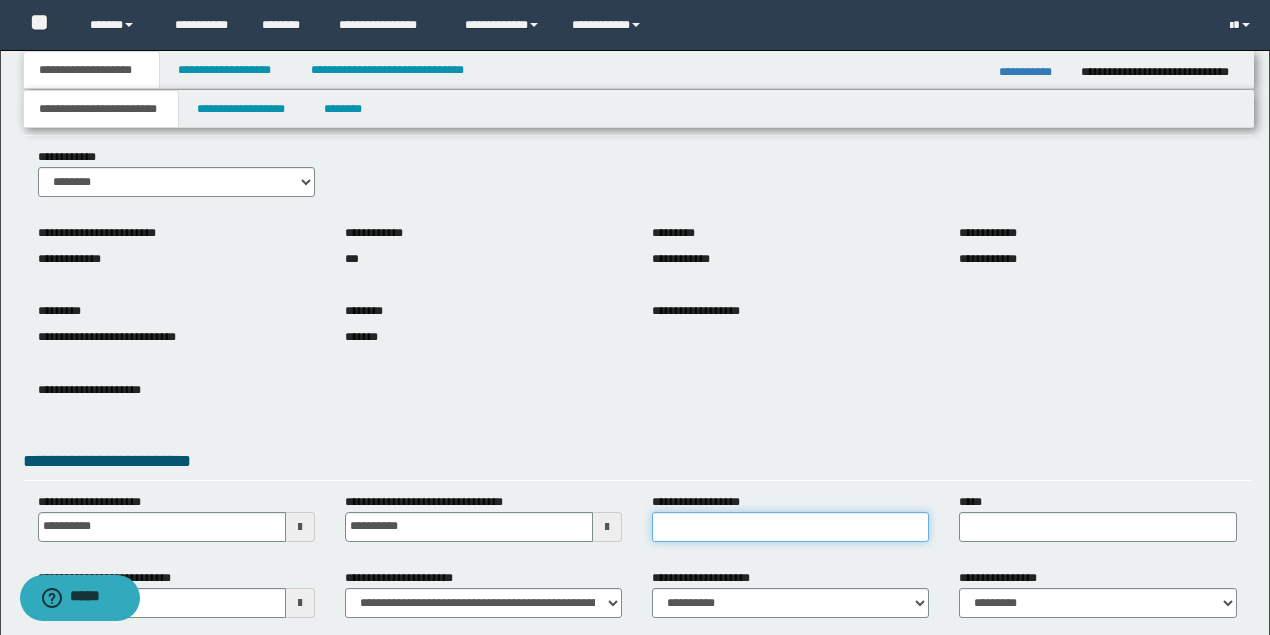 scroll, scrollTop: 47, scrollLeft: 0, axis: vertical 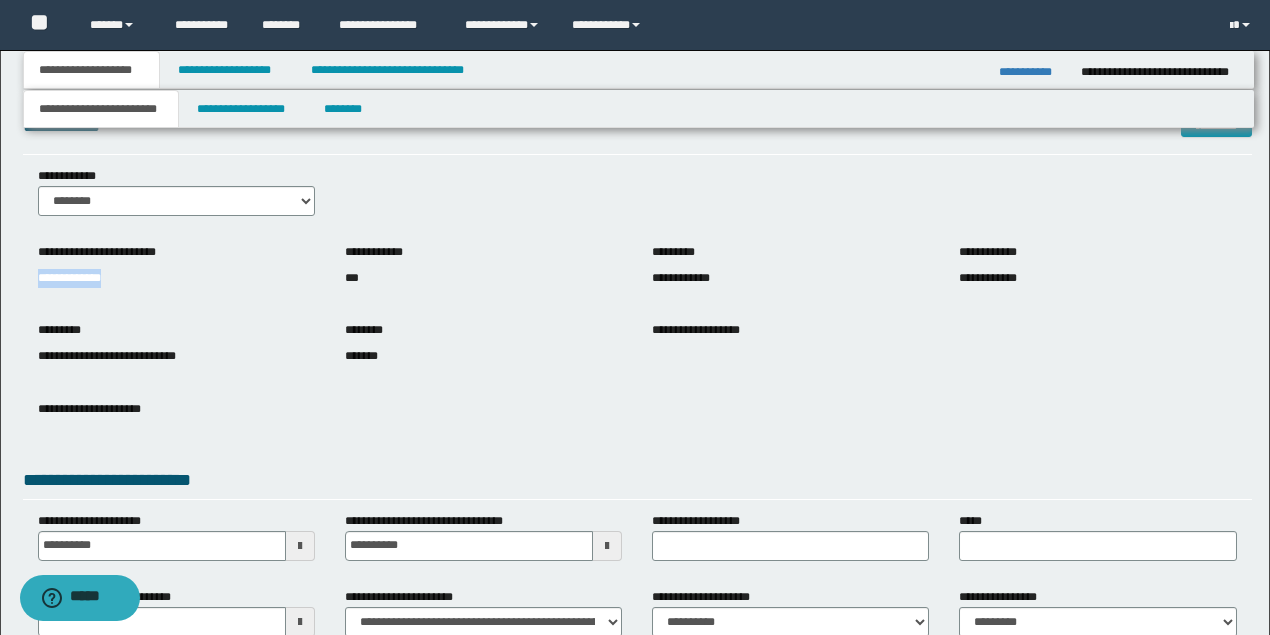 drag, startPoint x: 114, startPoint y: 275, endPoint x: 0, endPoint y: 276, distance: 114.00439 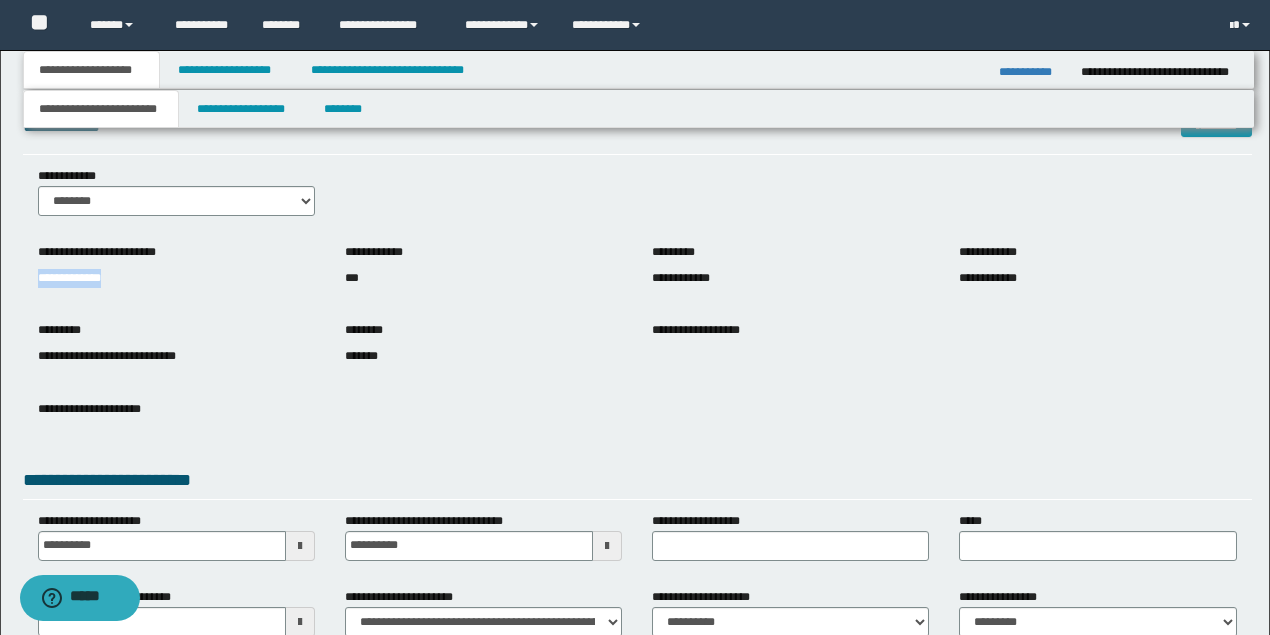 copy on "**********" 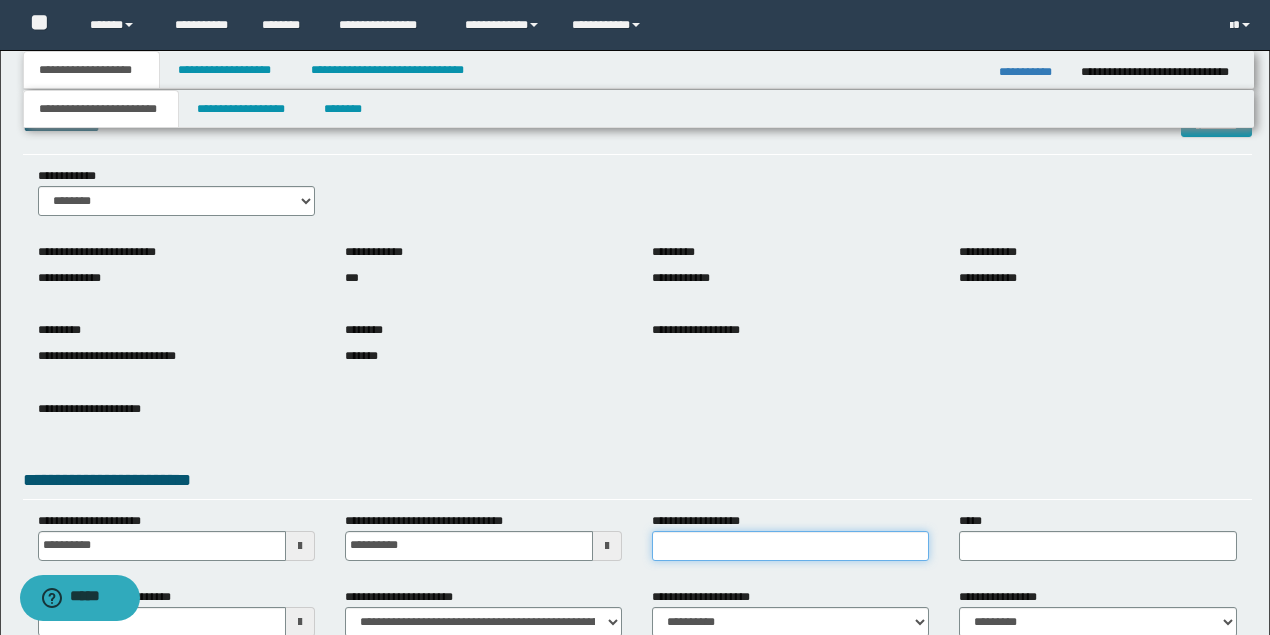 drag, startPoint x: 707, startPoint y: 552, endPoint x: 696, endPoint y: 552, distance: 11 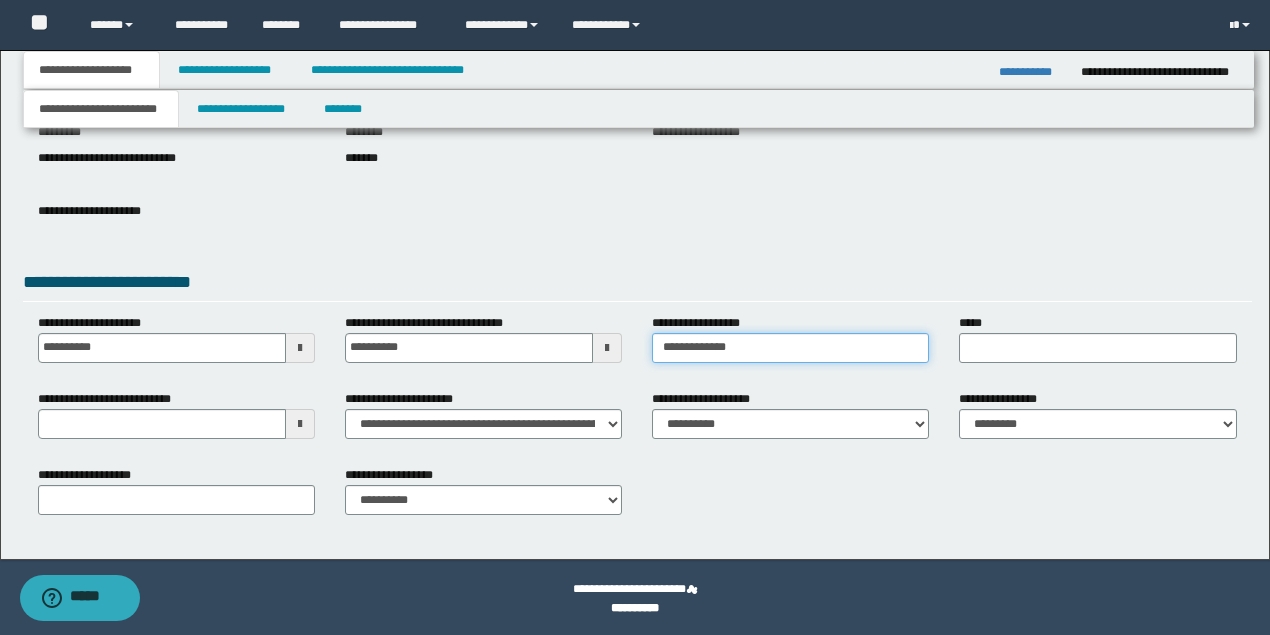 scroll, scrollTop: 247, scrollLeft: 0, axis: vertical 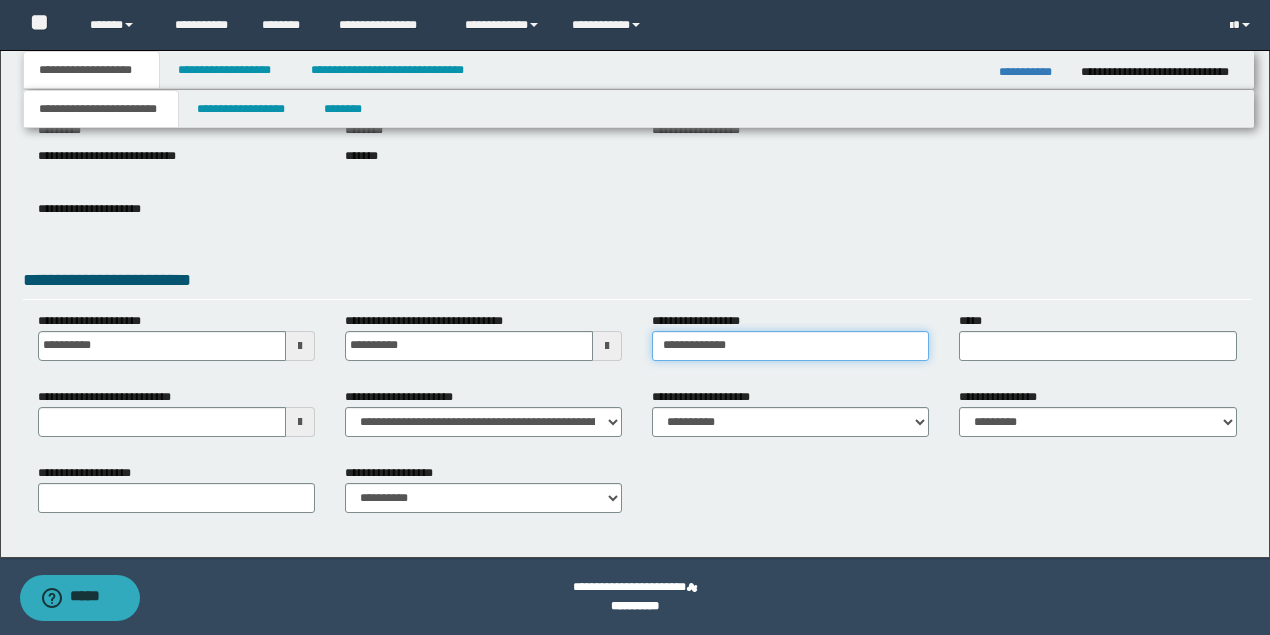 type on "**********" 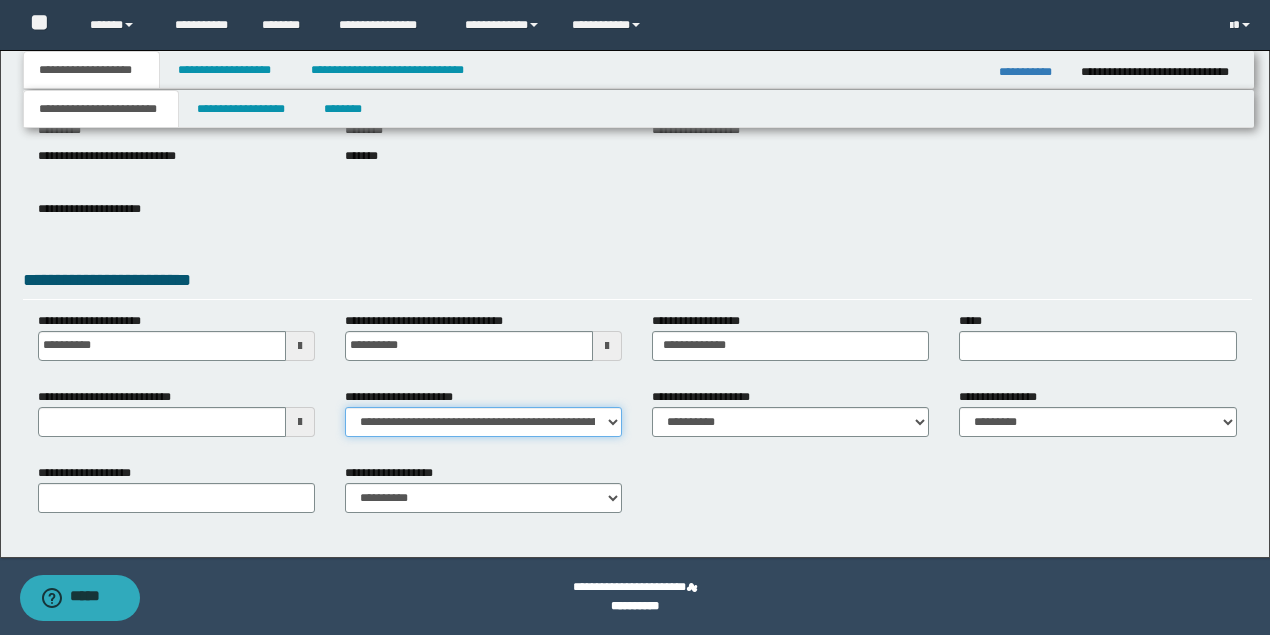 click on "**********" at bounding box center (483, 422) 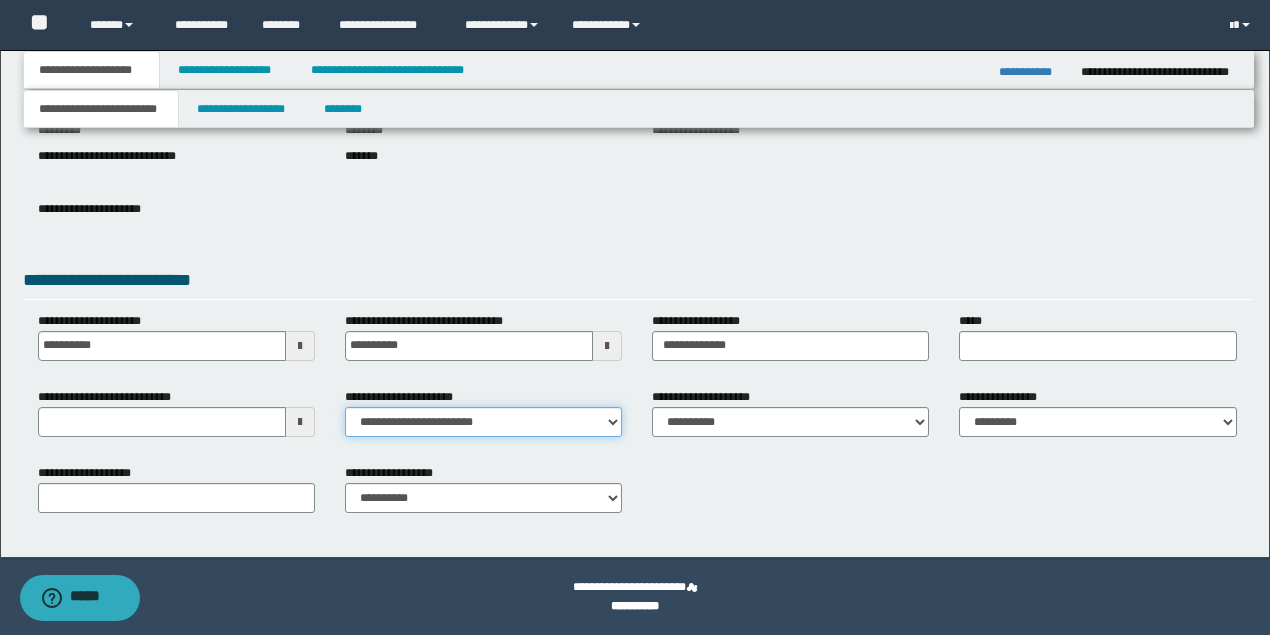 click on "**********" at bounding box center [483, 422] 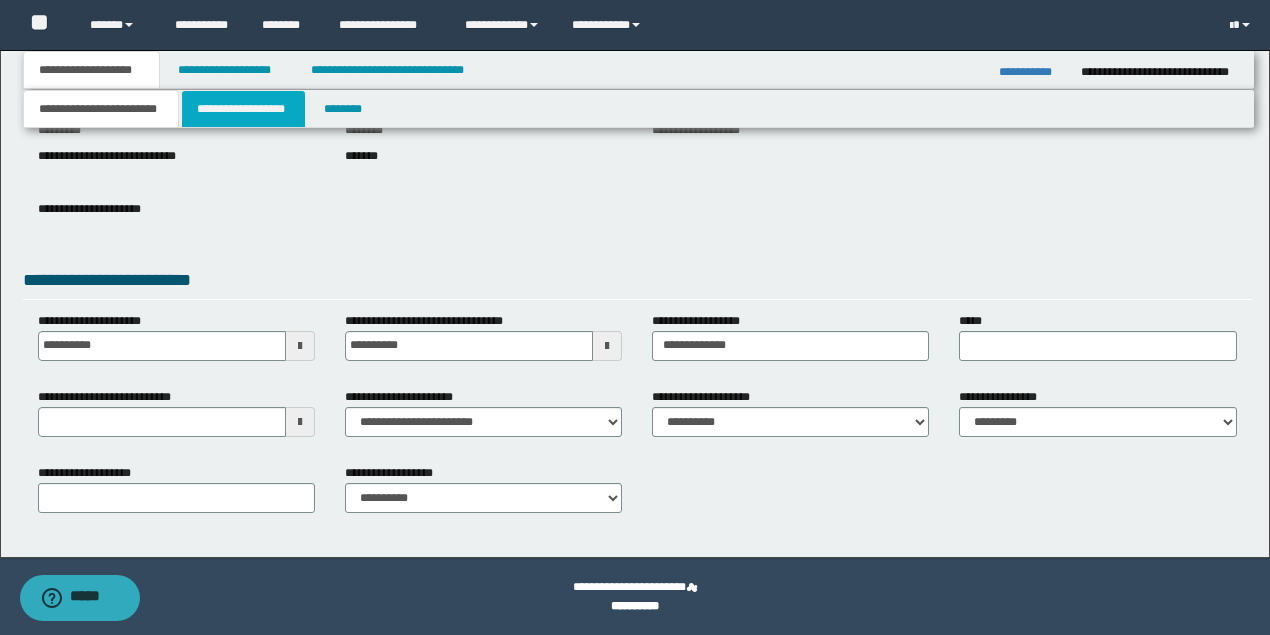 click on "**********" at bounding box center [243, 109] 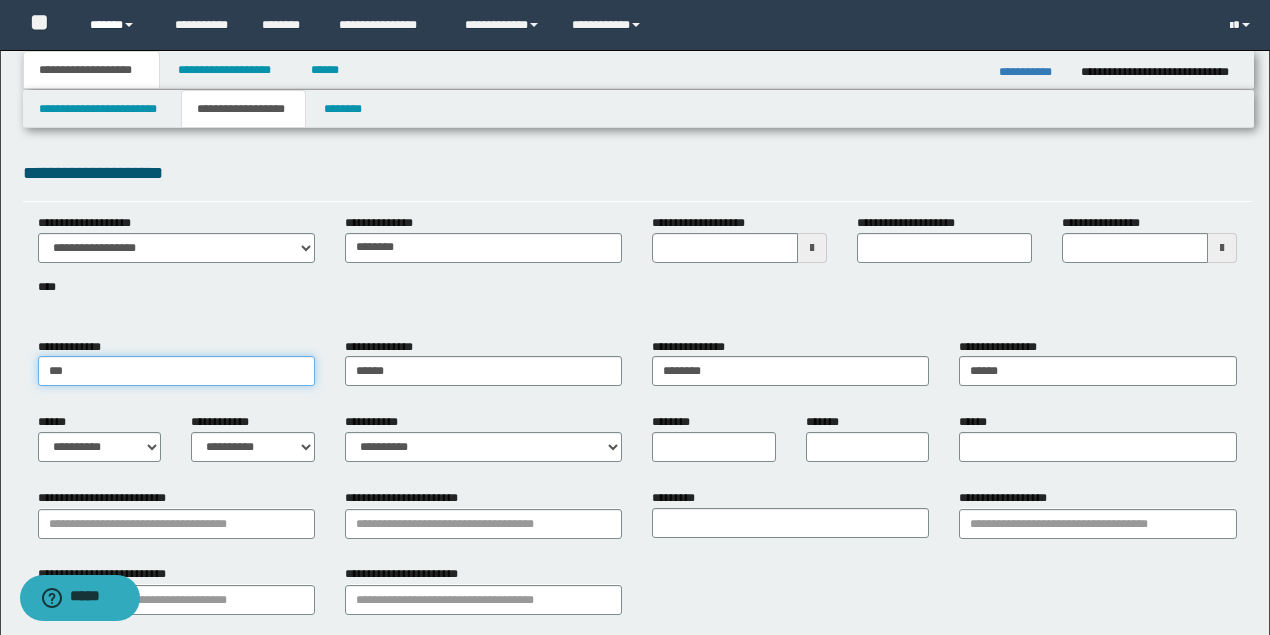 drag, startPoint x: 128, startPoint y: 364, endPoint x: 107, endPoint y: 13, distance: 351.62766 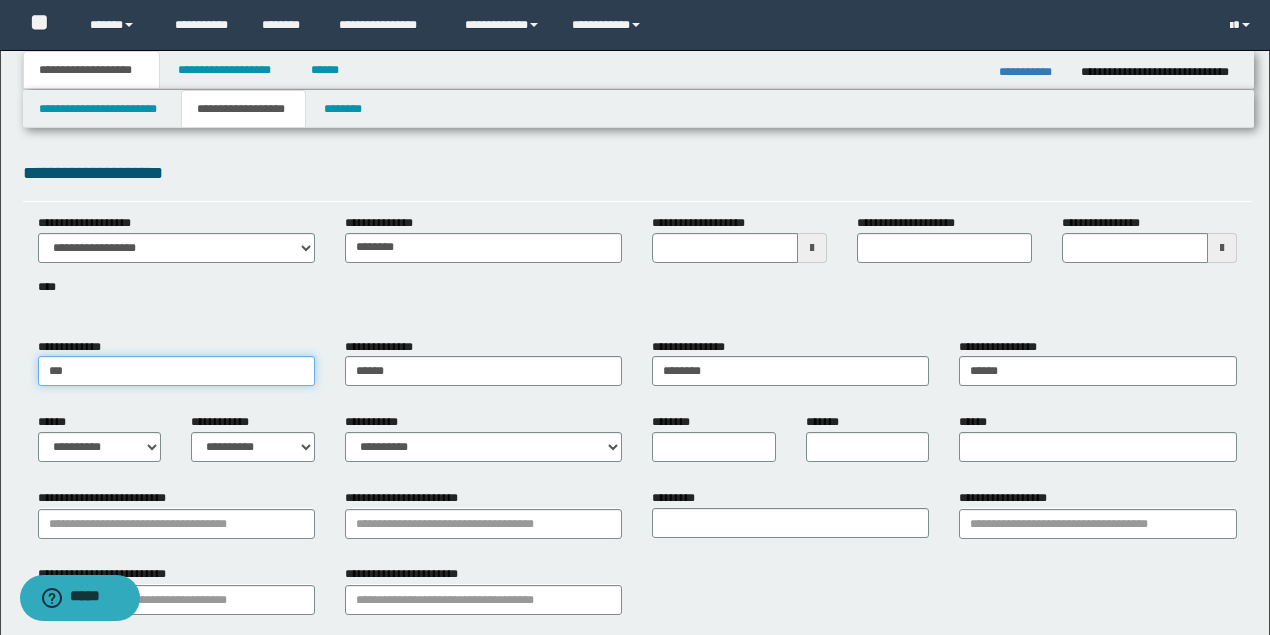 drag, startPoint x: 109, startPoint y: 369, endPoint x: 0, endPoint y: 369, distance: 109 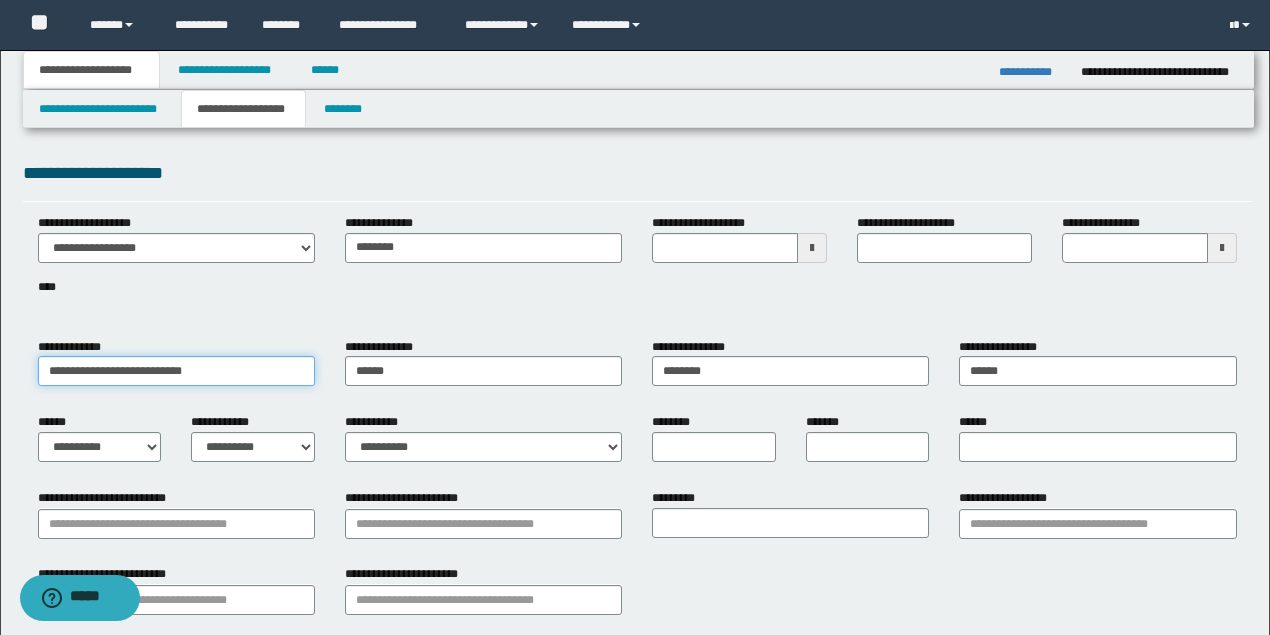 drag, startPoint x: 72, startPoint y: 366, endPoint x: 491, endPoint y: 369, distance: 419.01074 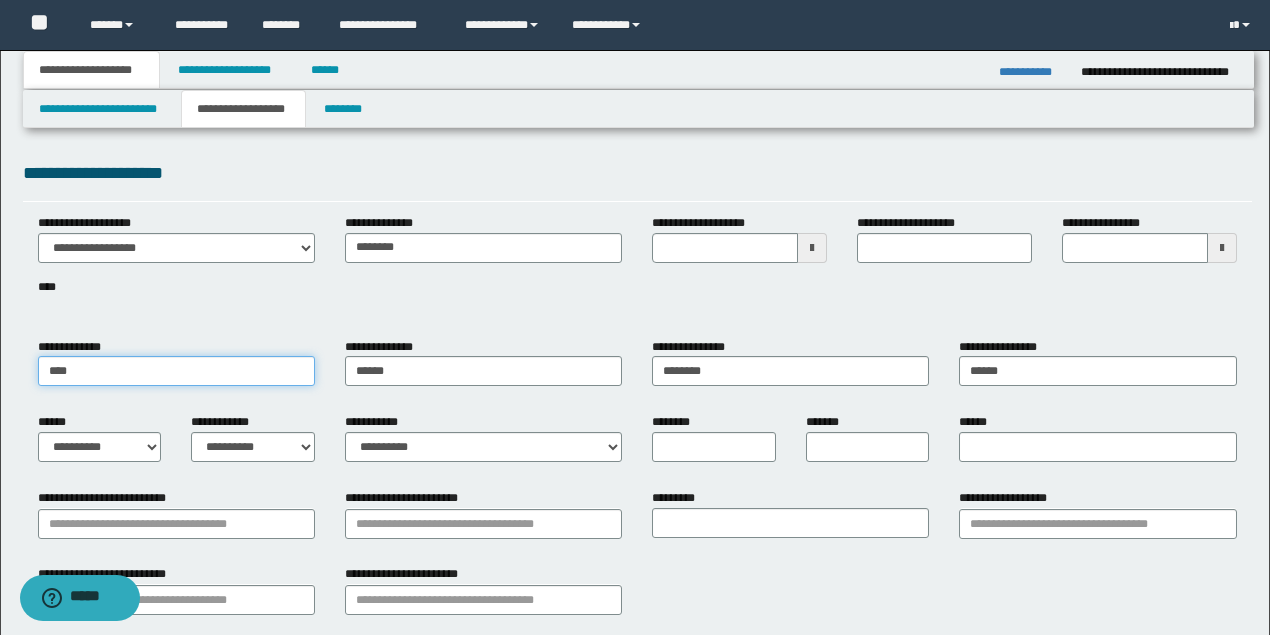 type on "***" 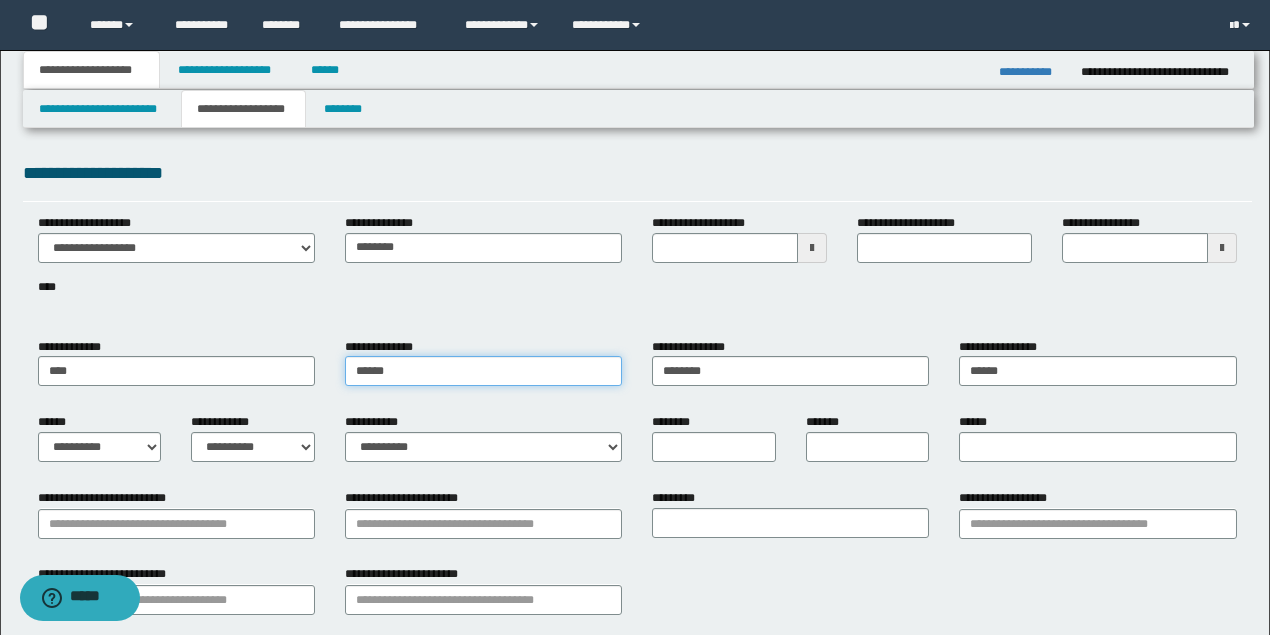 click on "**********" at bounding box center [637, 370] 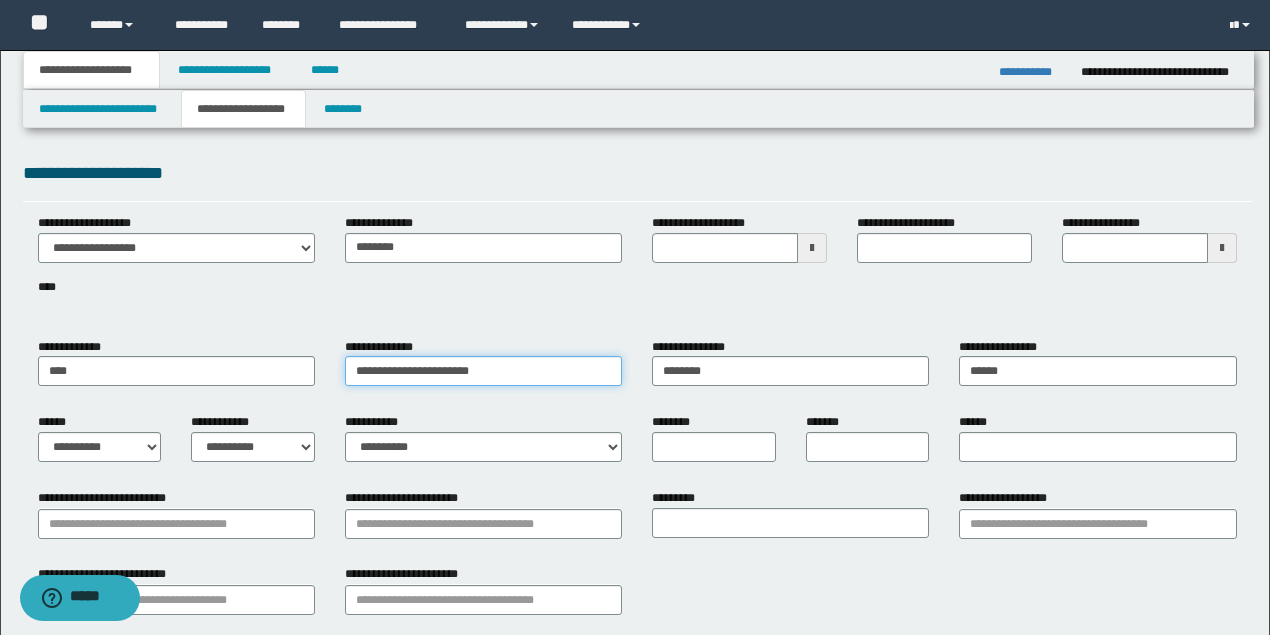 drag, startPoint x: 406, startPoint y: 371, endPoint x: 745, endPoint y: 372, distance: 339.00146 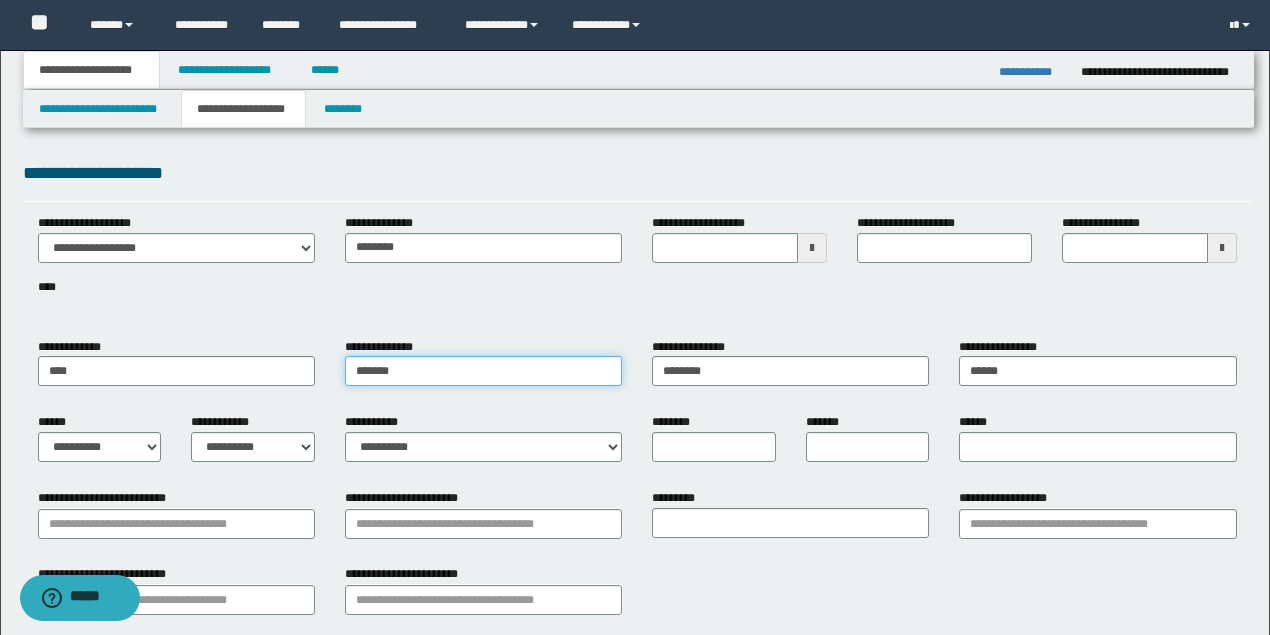type on "******" 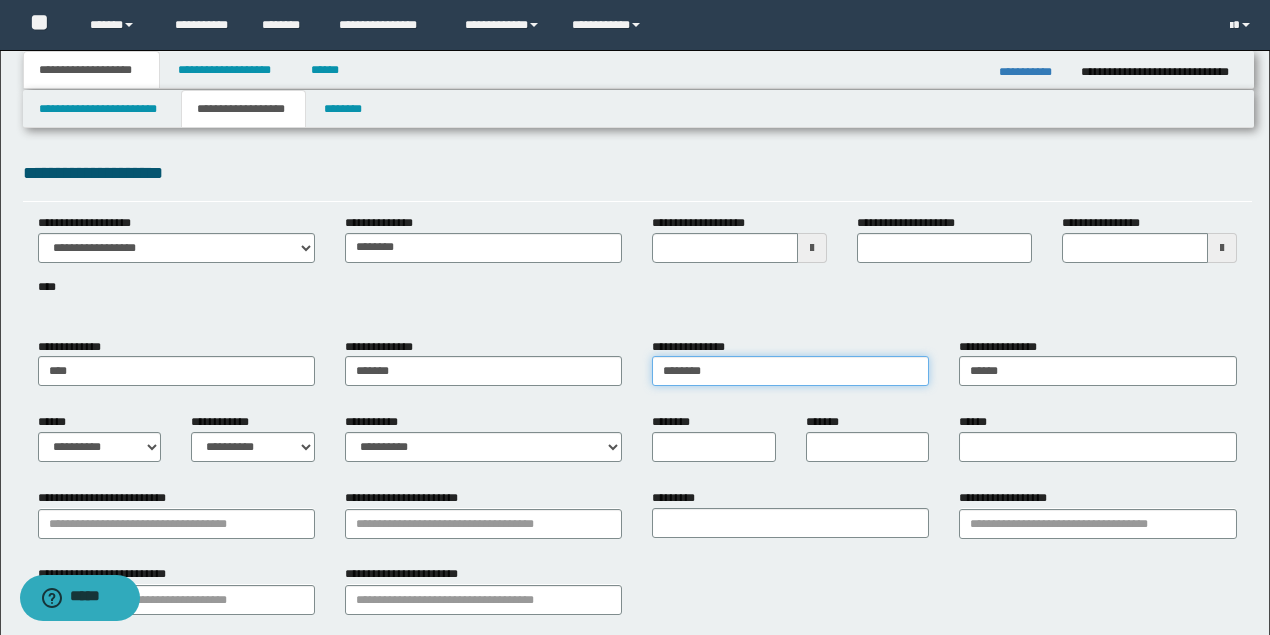 drag, startPoint x: 745, startPoint y: 372, endPoint x: 490, endPoint y: 371, distance: 255.00197 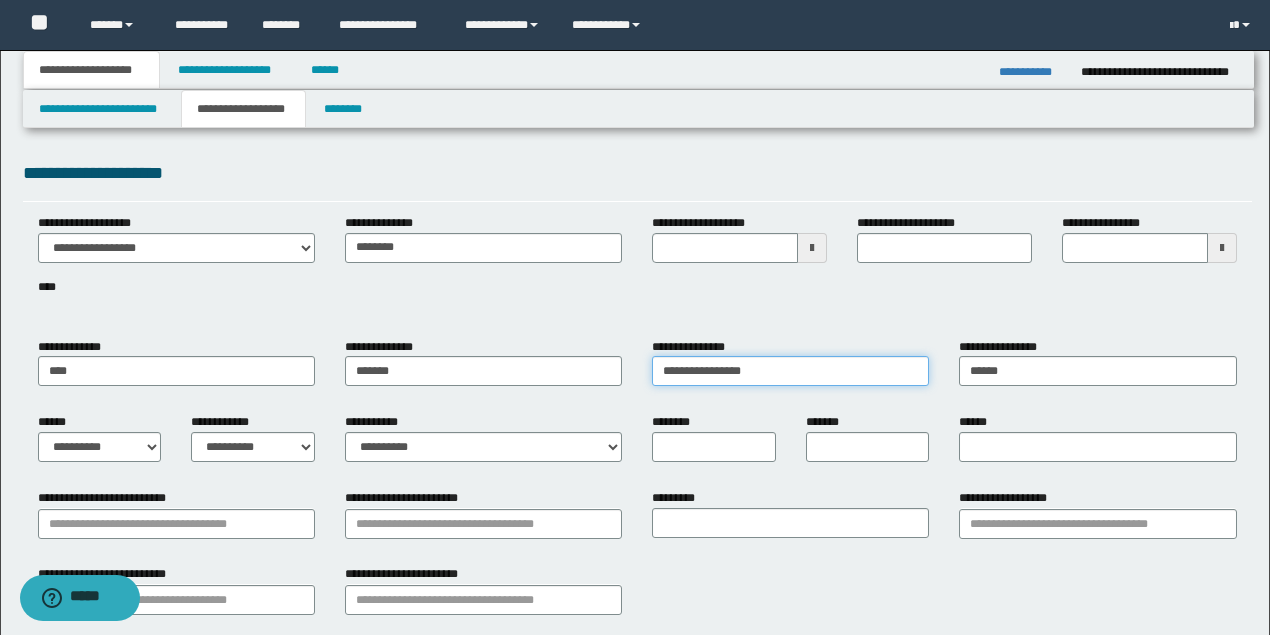 drag, startPoint x: 771, startPoint y: 368, endPoint x: 724, endPoint y: 368, distance: 47 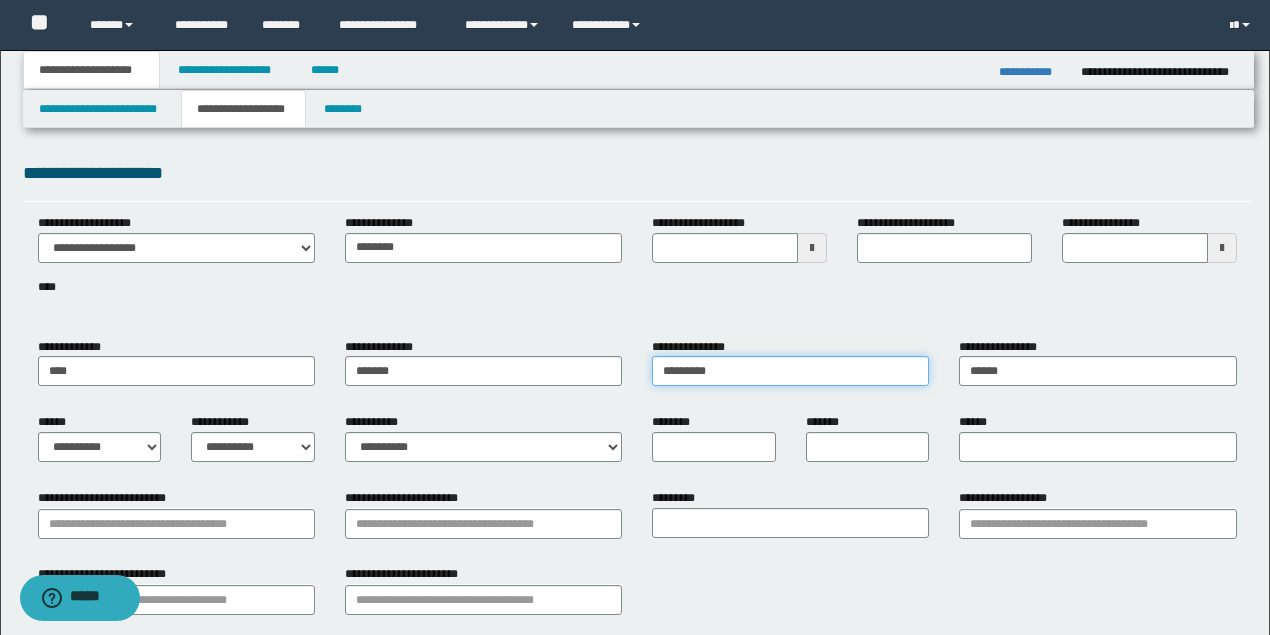 type on "********" 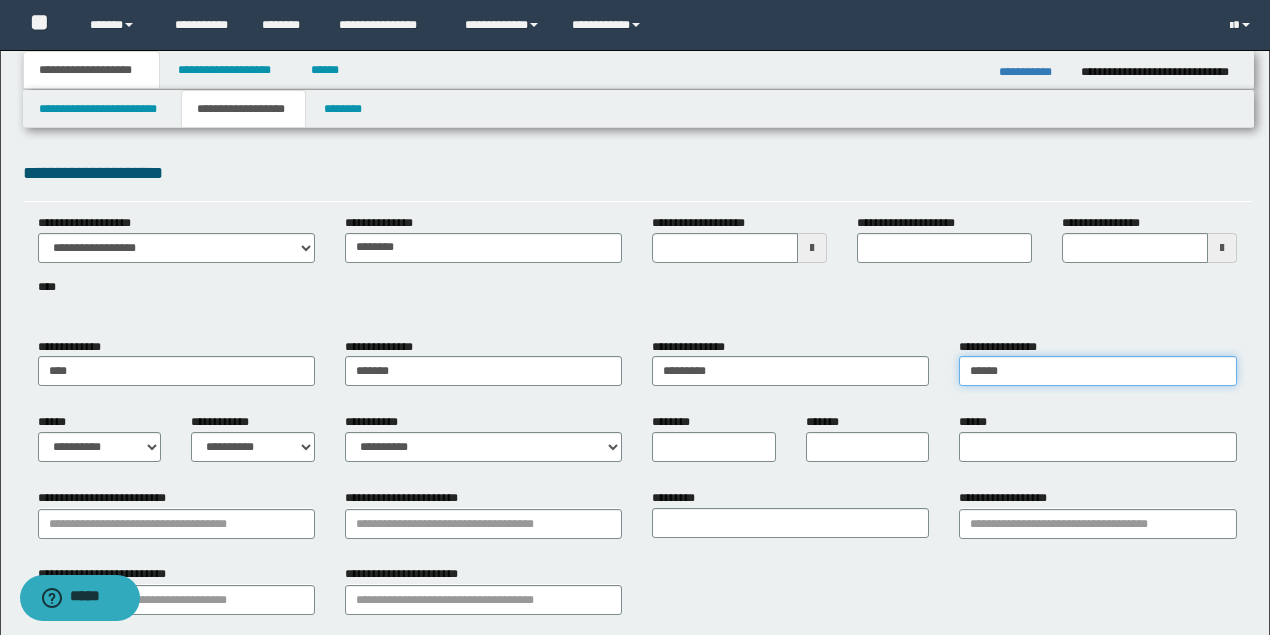 drag, startPoint x: 1094, startPoint y: 366, endPoint x: 822, endPoint y: 360, distance: 272.06616 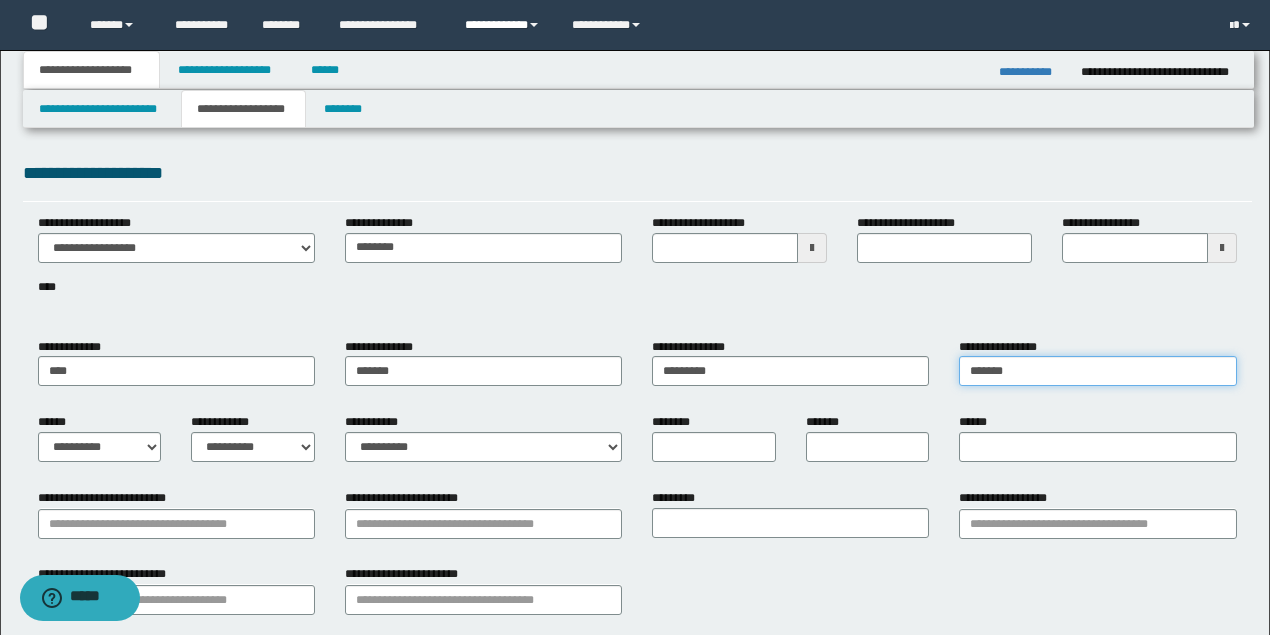 type on "******" 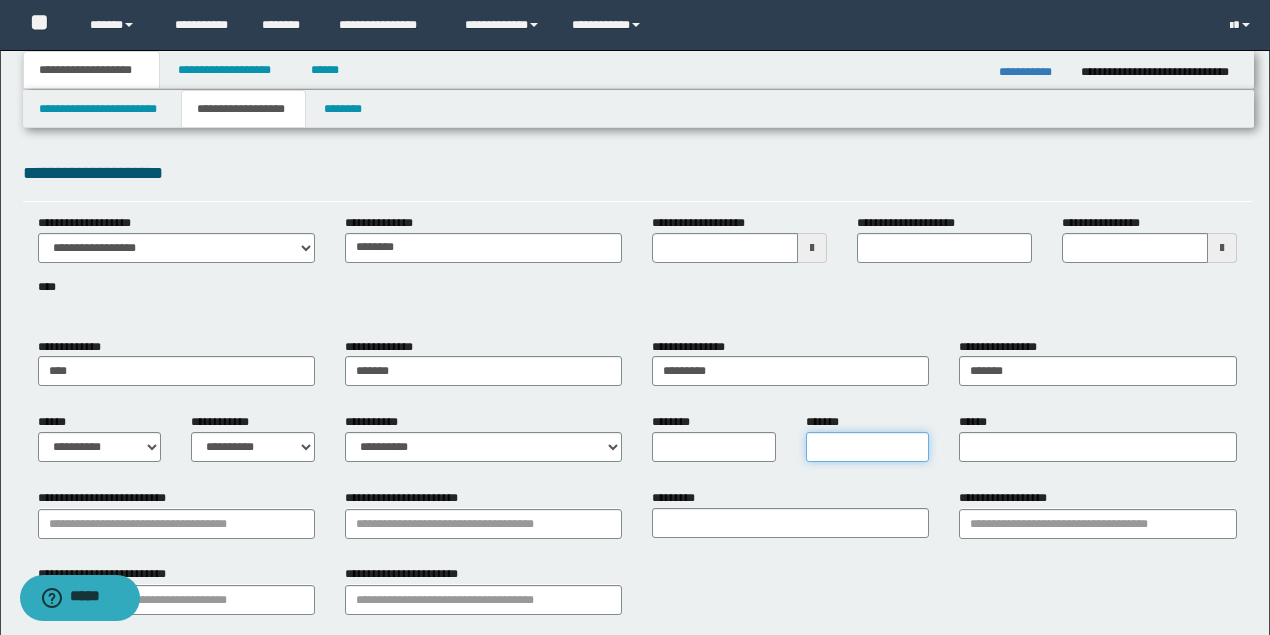 drag, startPoint x: 877, startPoint y: 434, endPoint x: 857, endPoint y: 421, distance: 23.853722 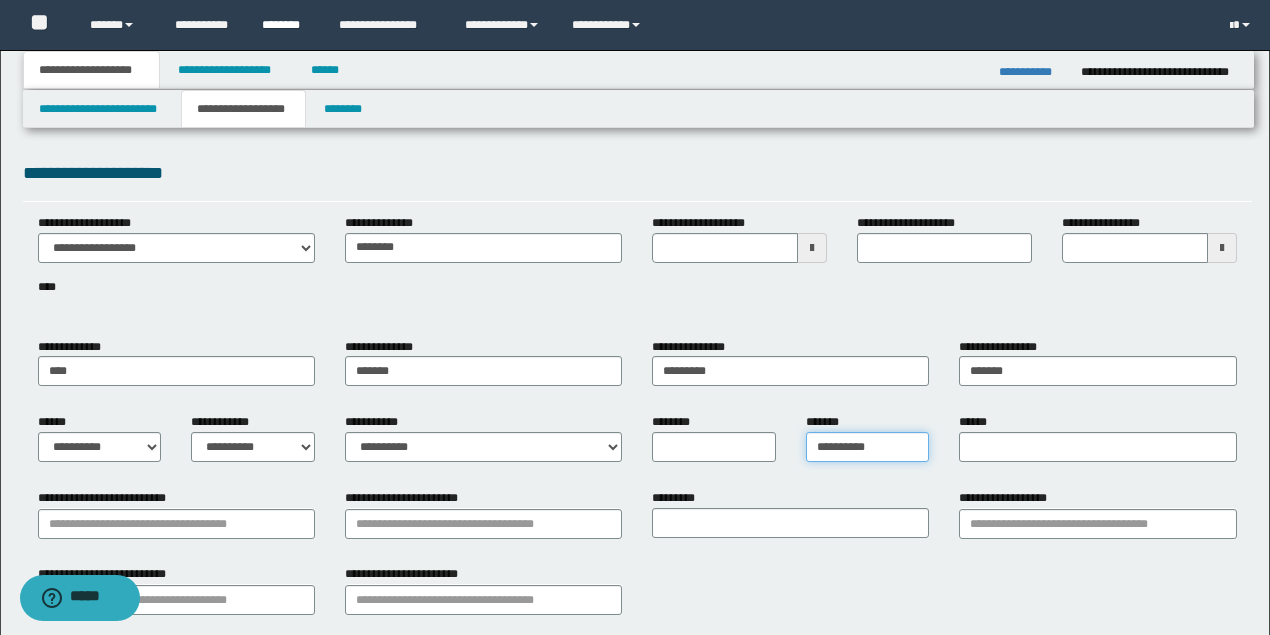 type on "**********" 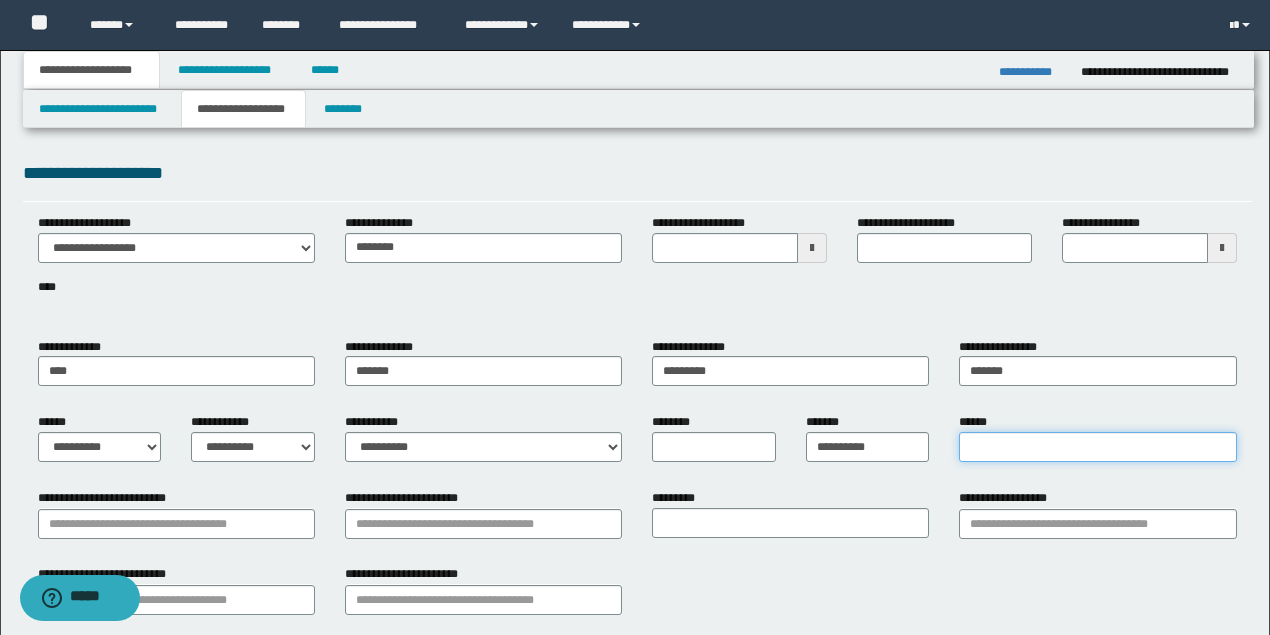 click on "******" at bounding box center (1097, 447) 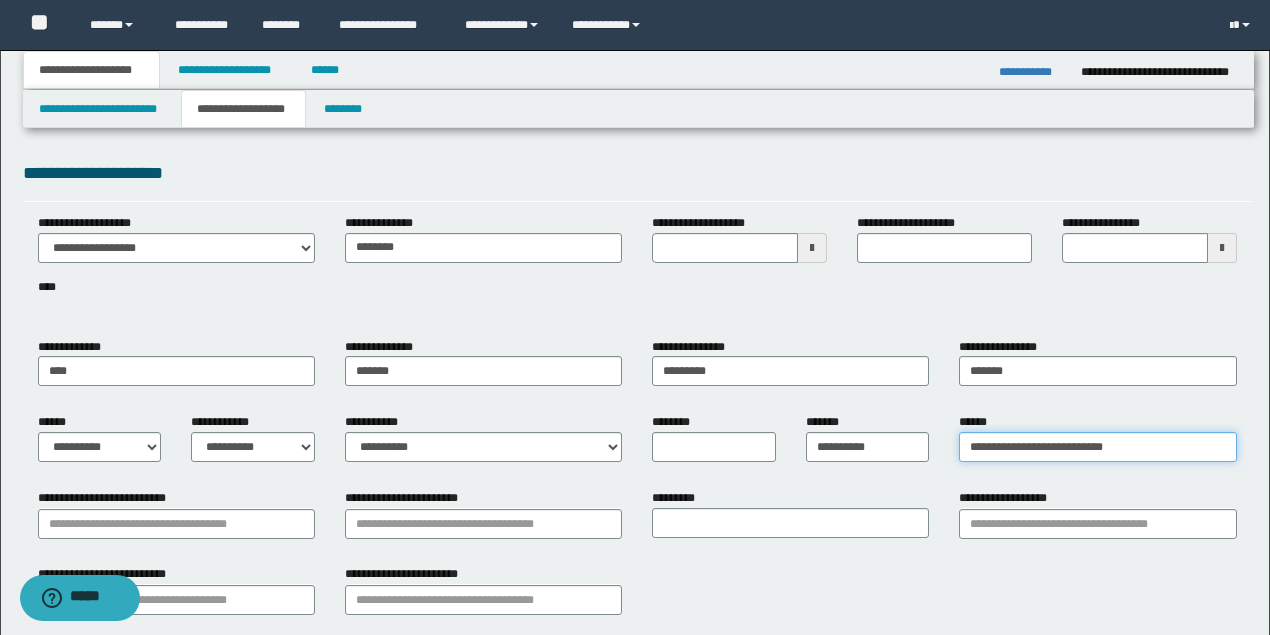 type on "**********" 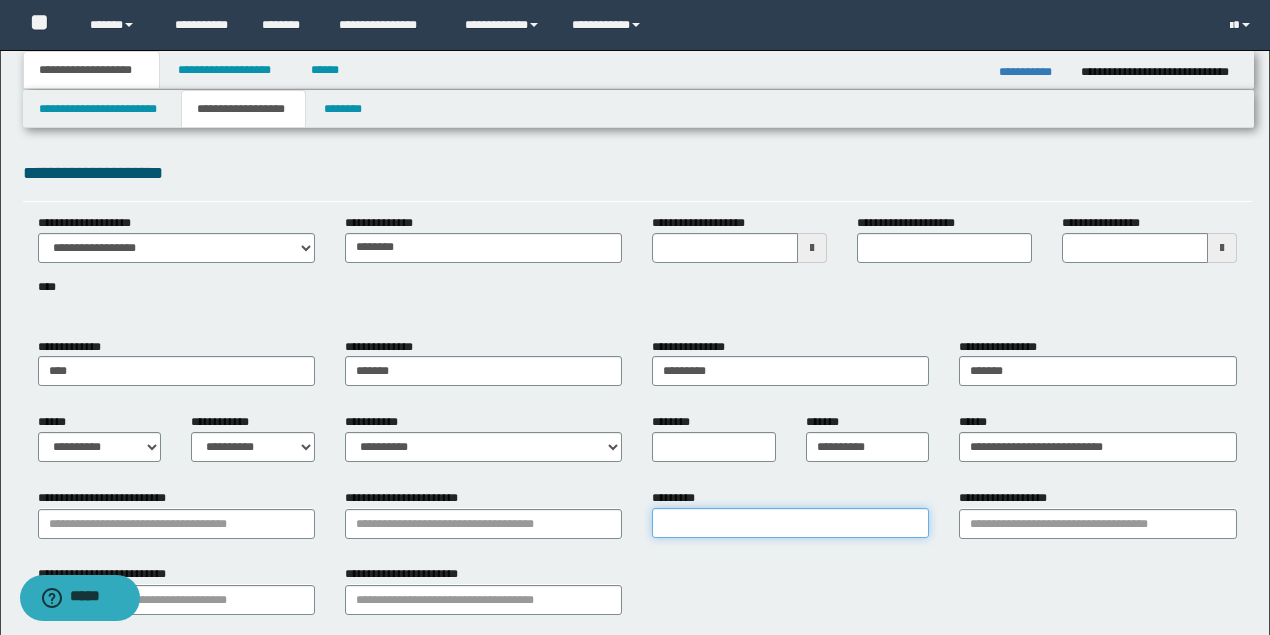 click on "*********" at bounding box center [790, 523] 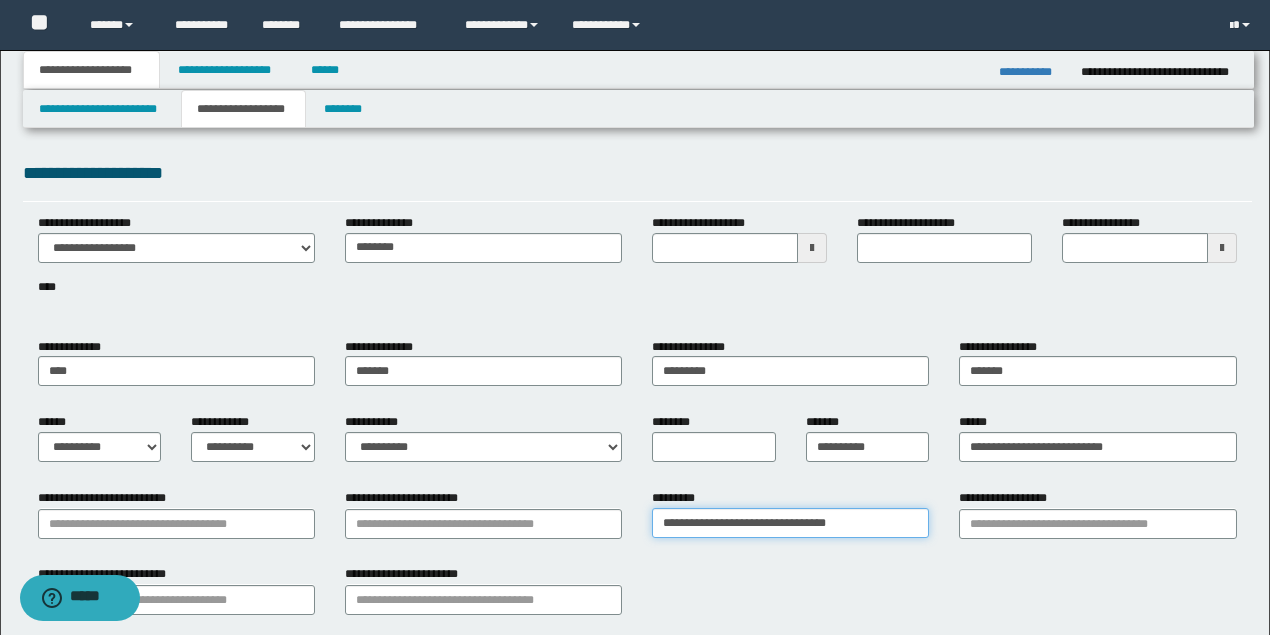 type on "**********" 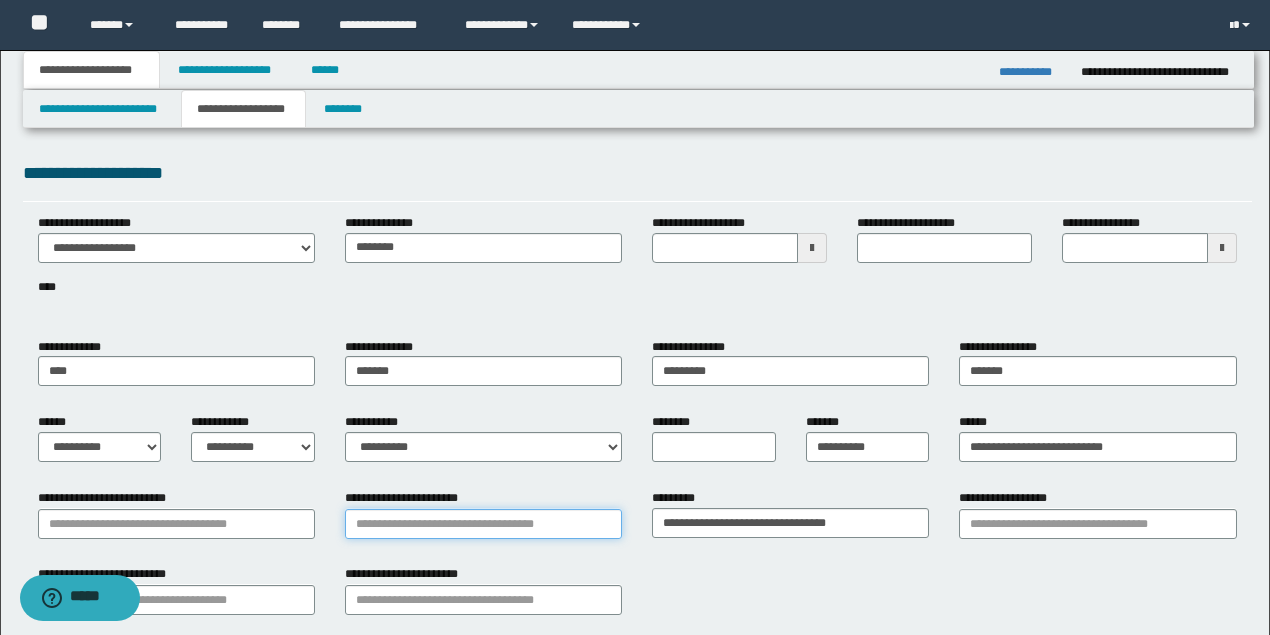 click on "**********" at bounding box center [483, 524] 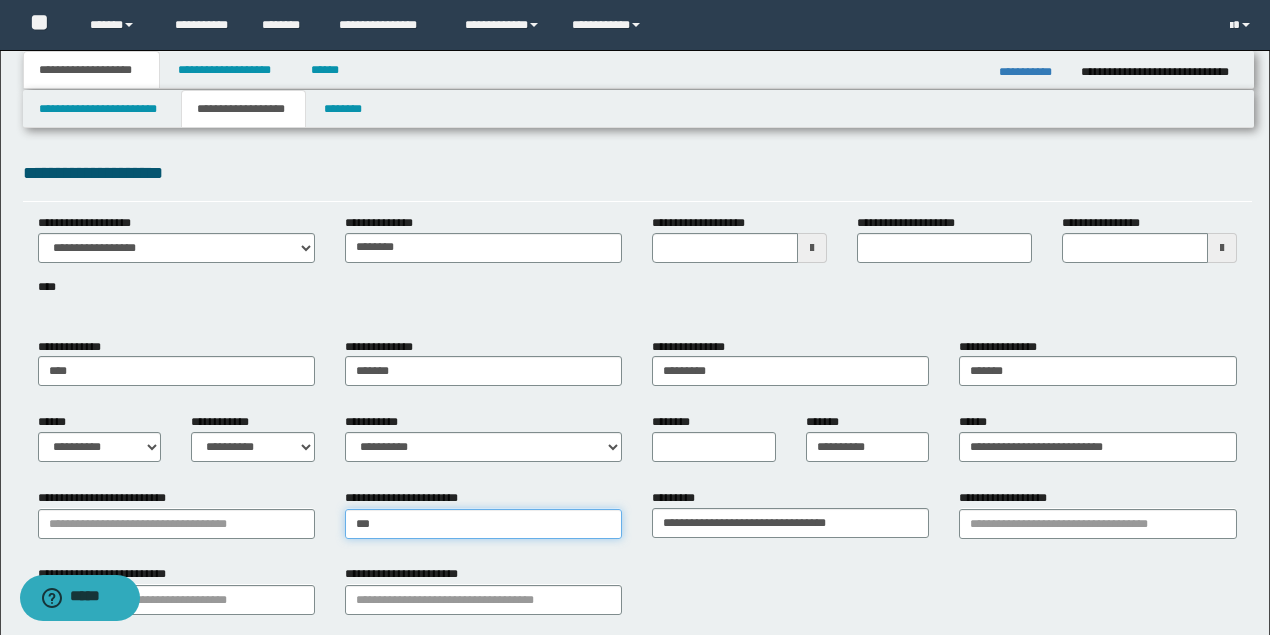 type on "****" 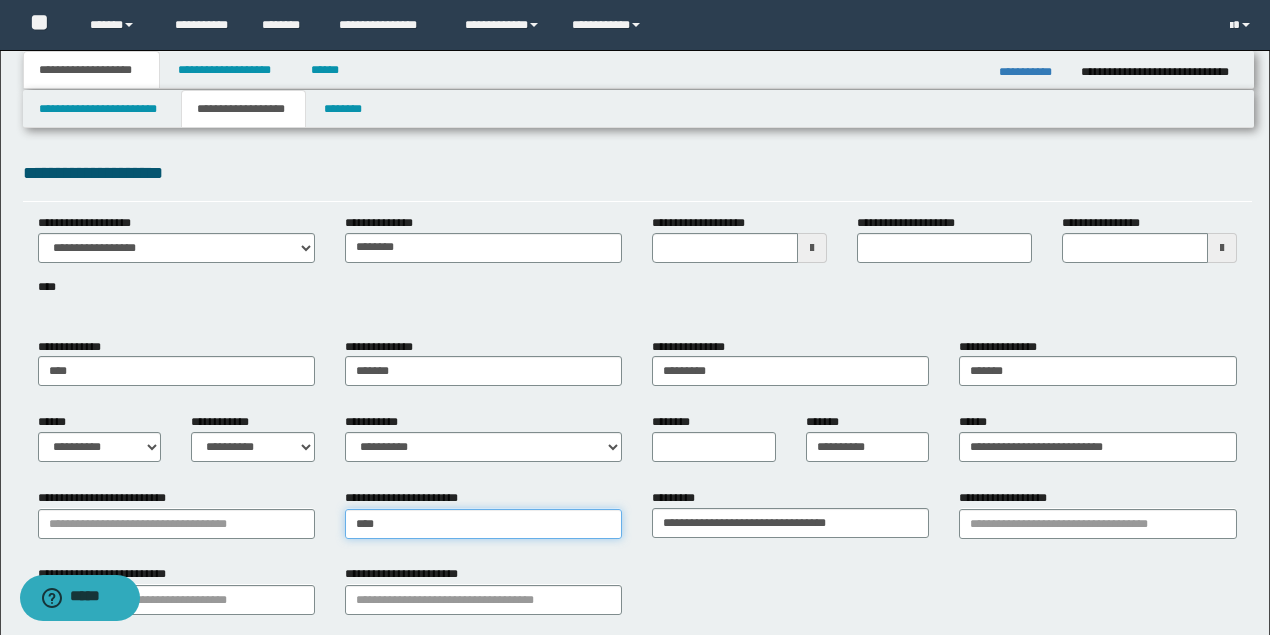 type on "**********" 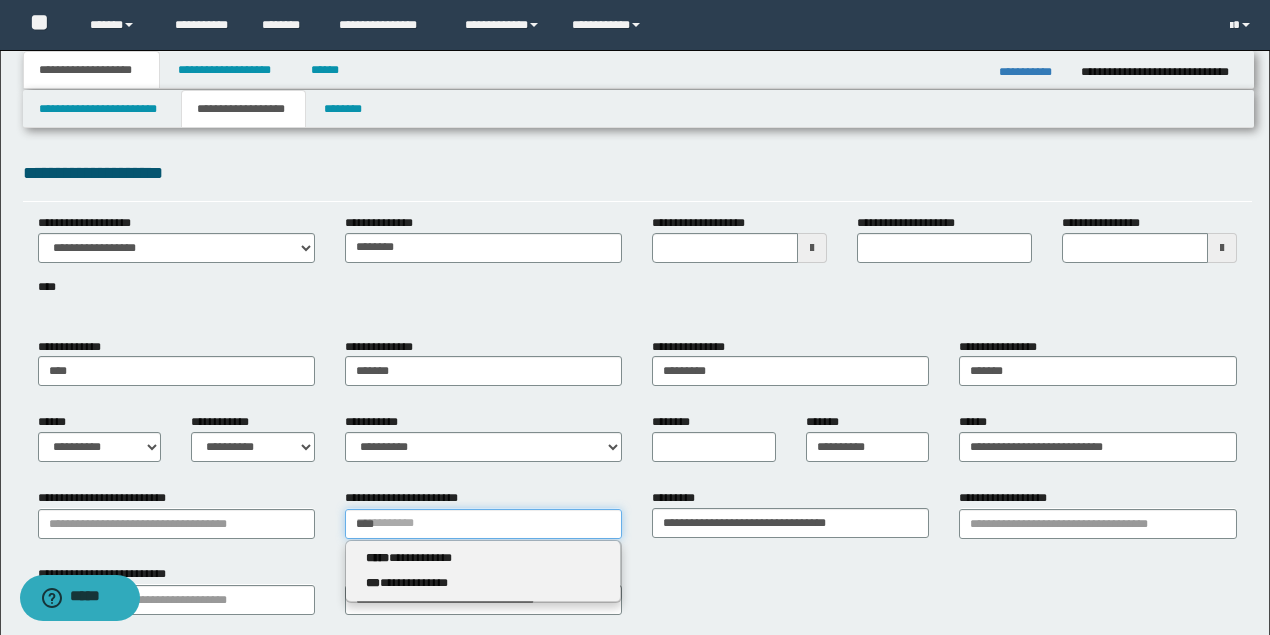 type on "****" 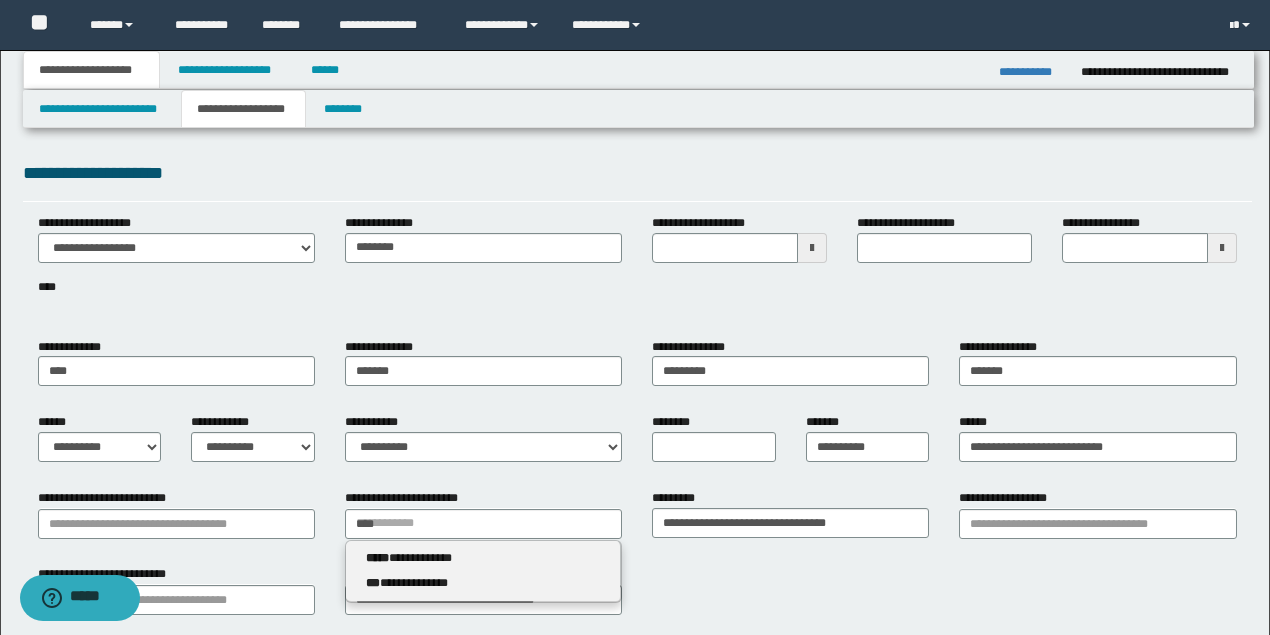 type 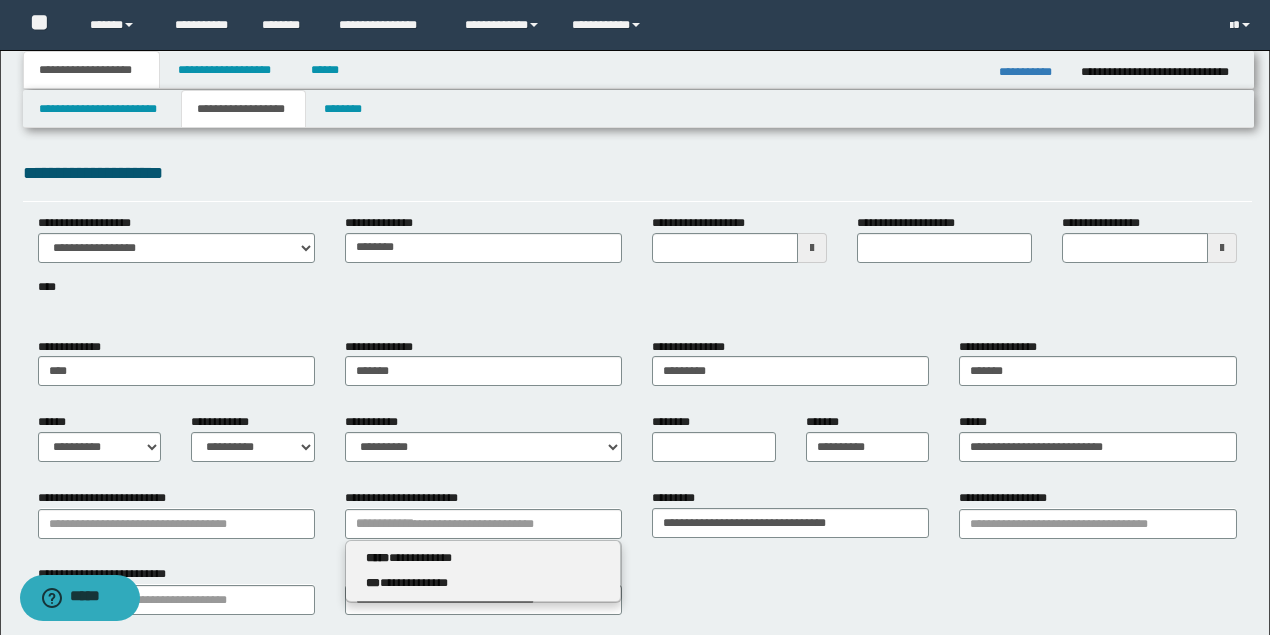 click on "**********" at bounding box center [483, 558] 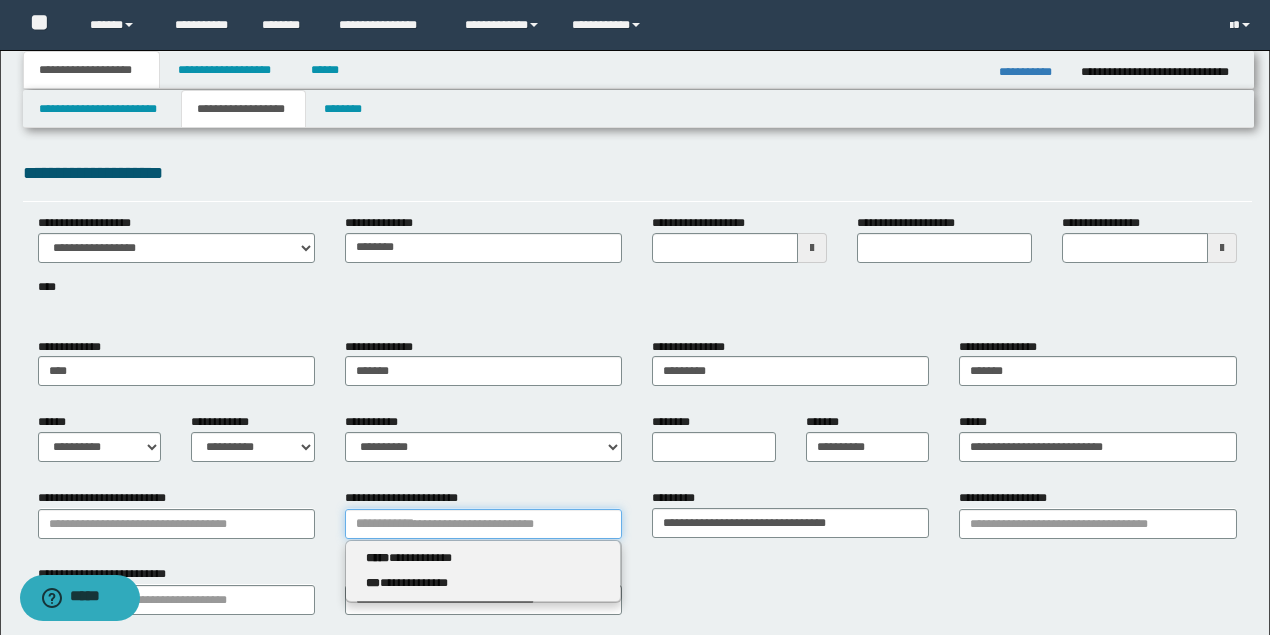 type 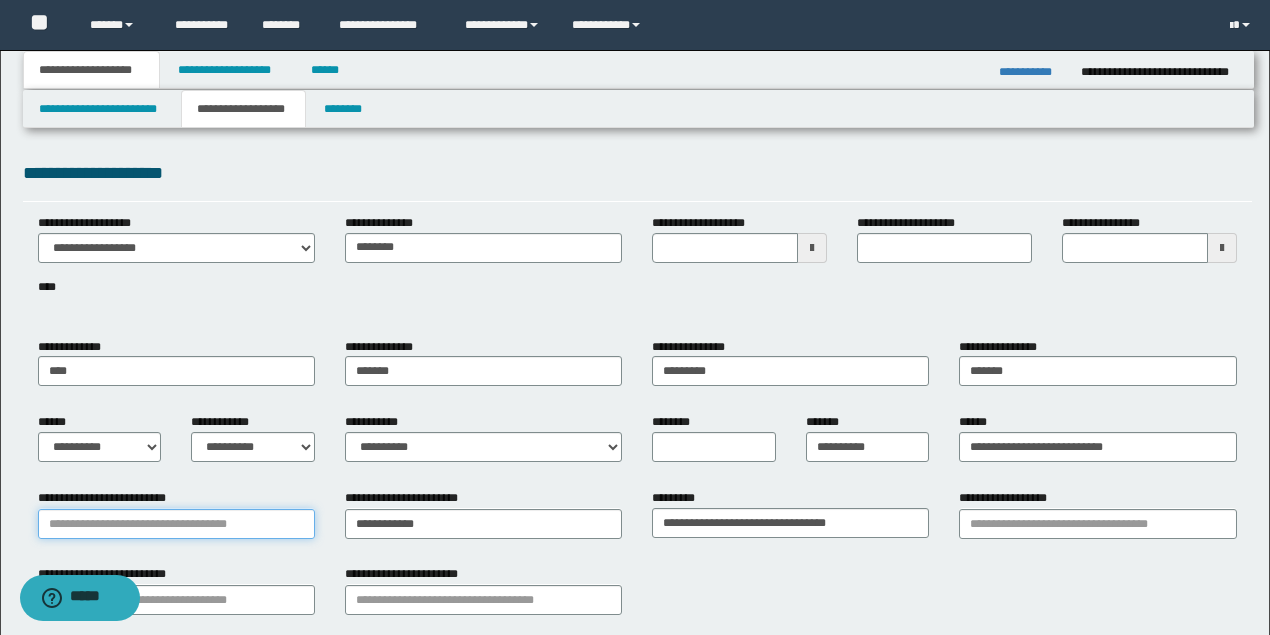 click on "**********" at bounding box center (176, 524) 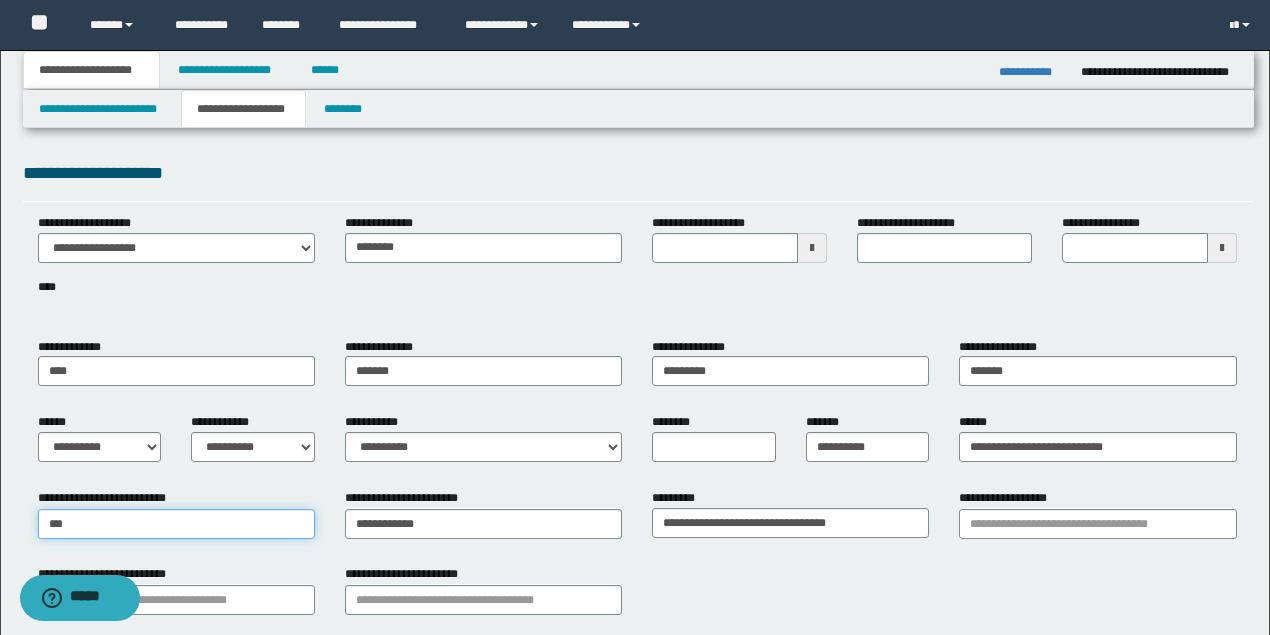type on "****" 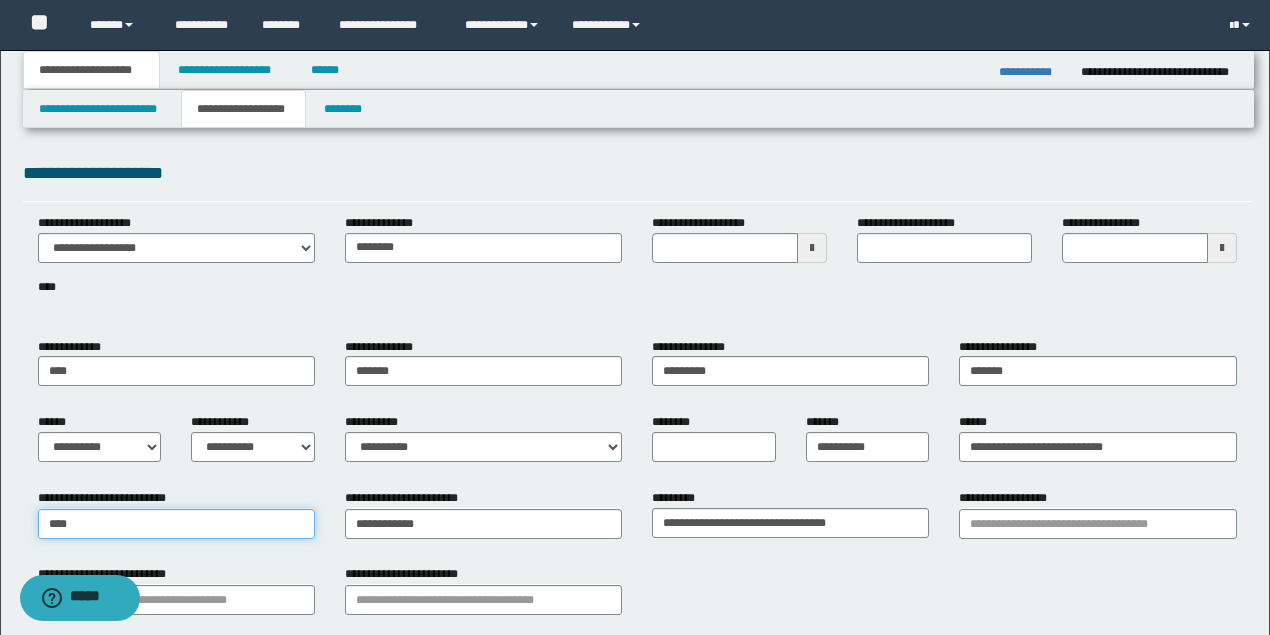 type on "**********" 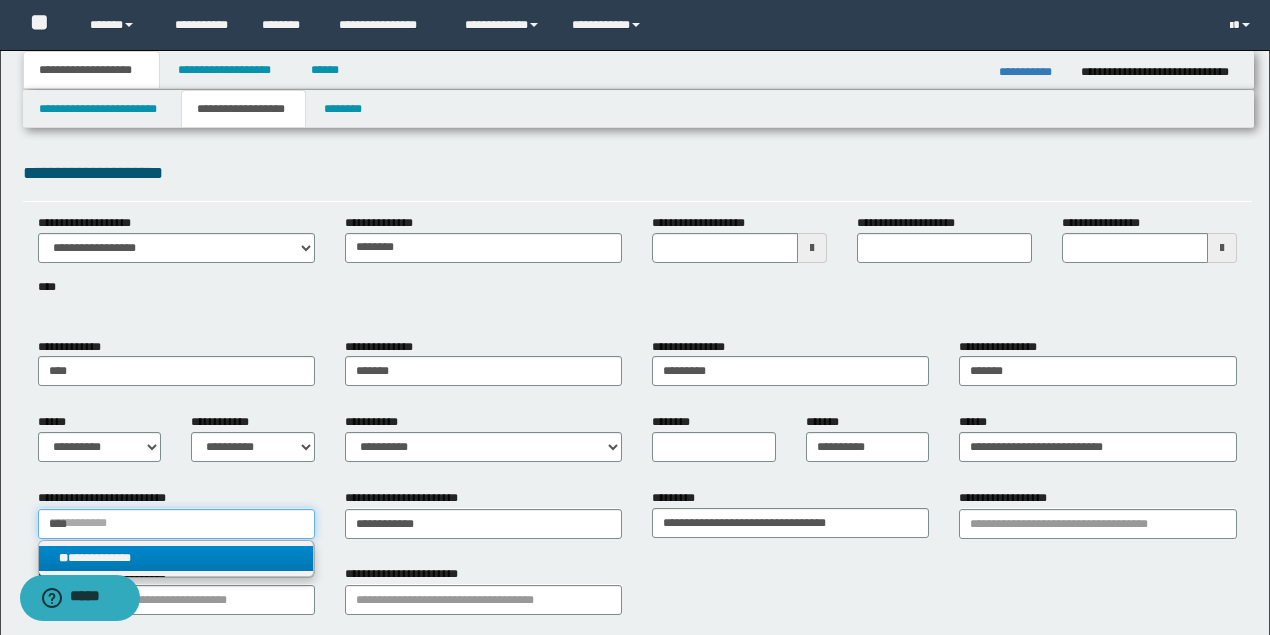 type on "****" 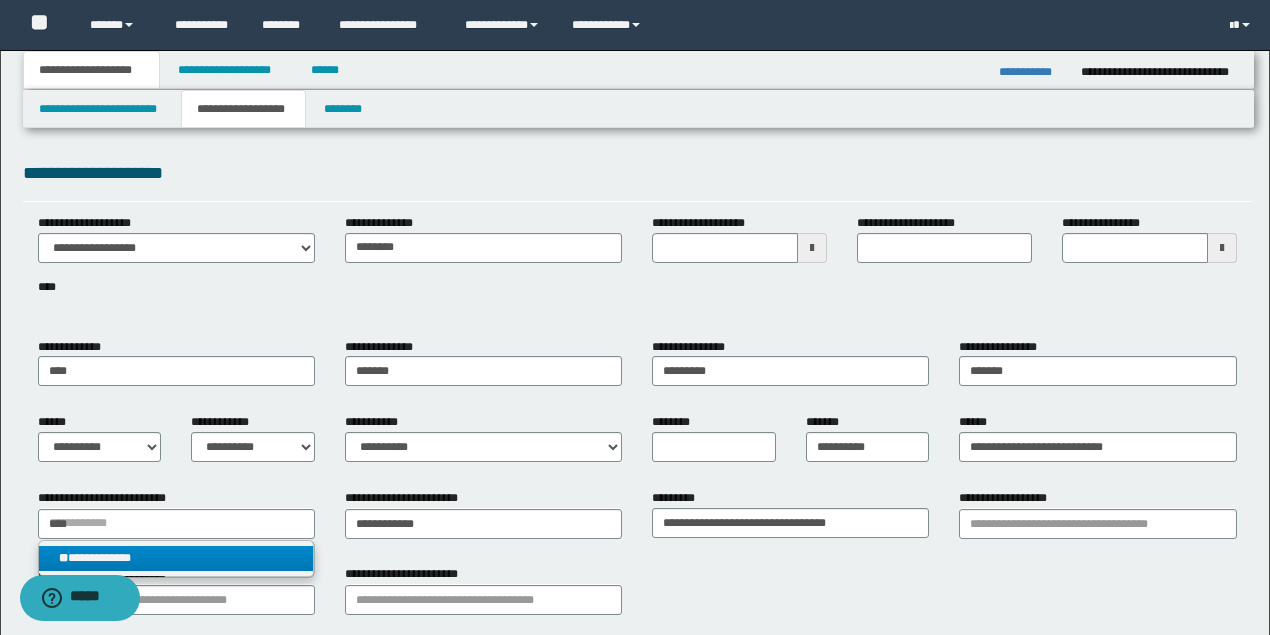 type 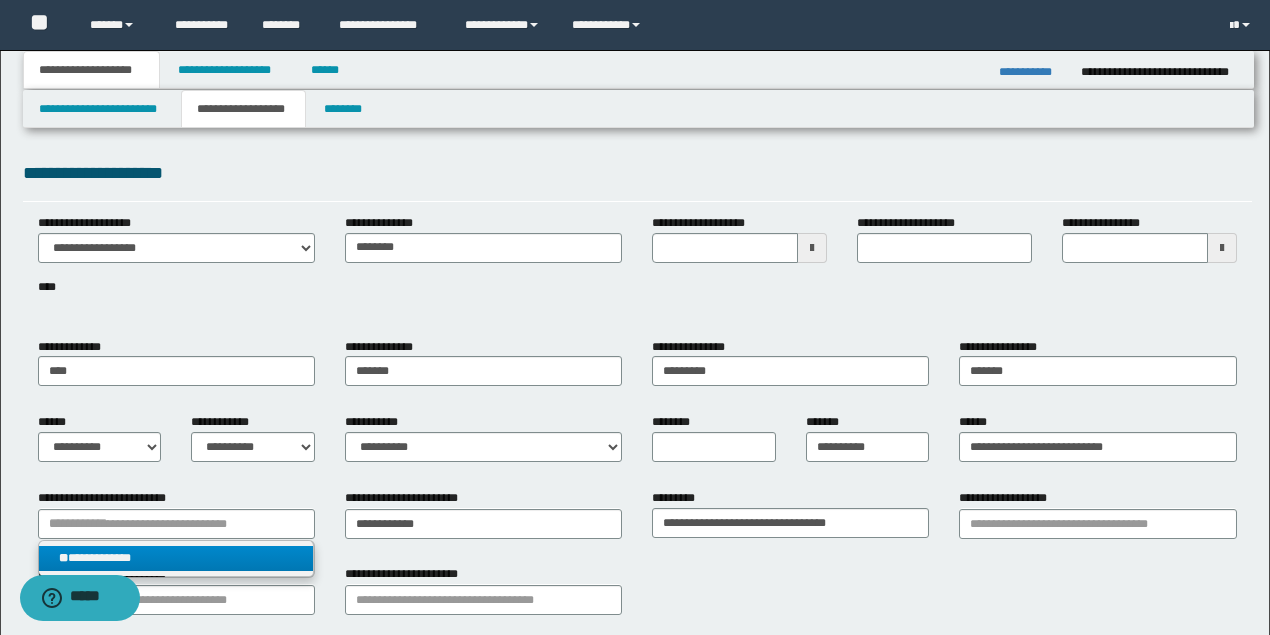 click on "**********" at bounding box center [176, 558] 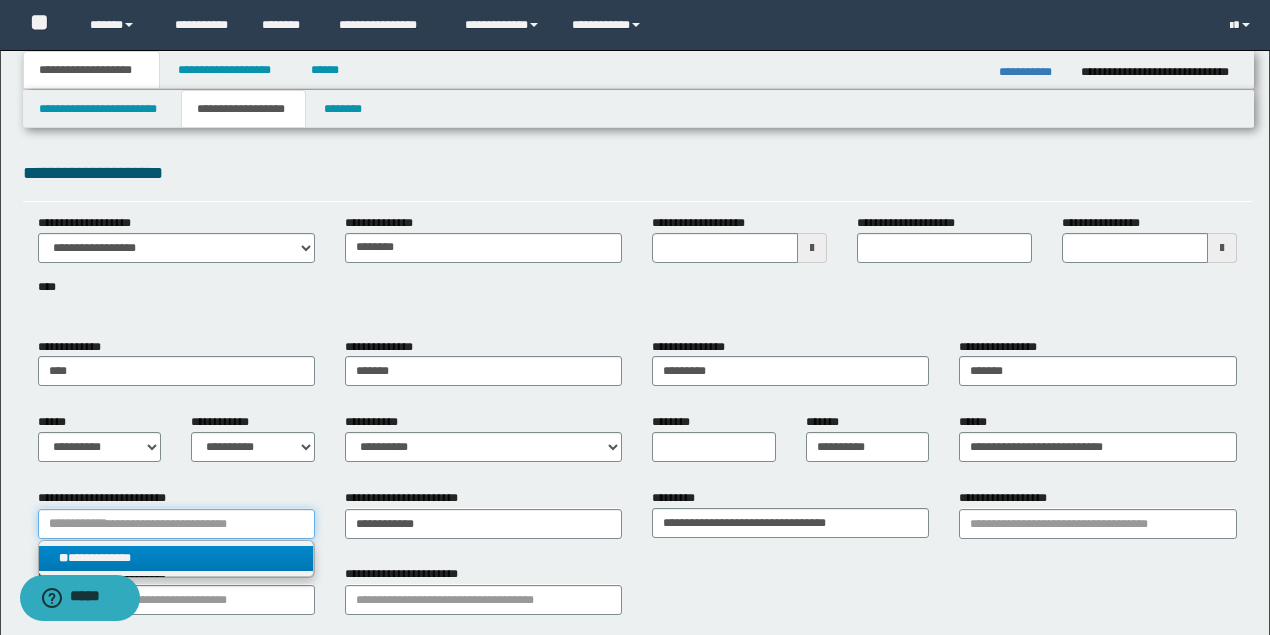 type 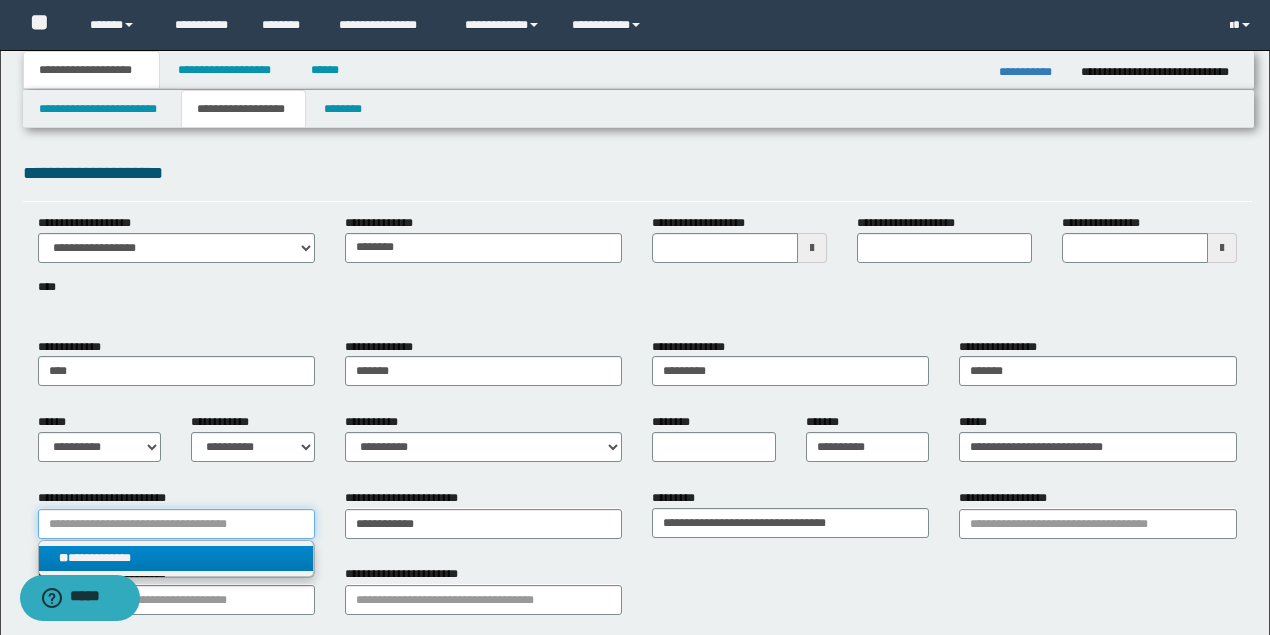type on "**********" 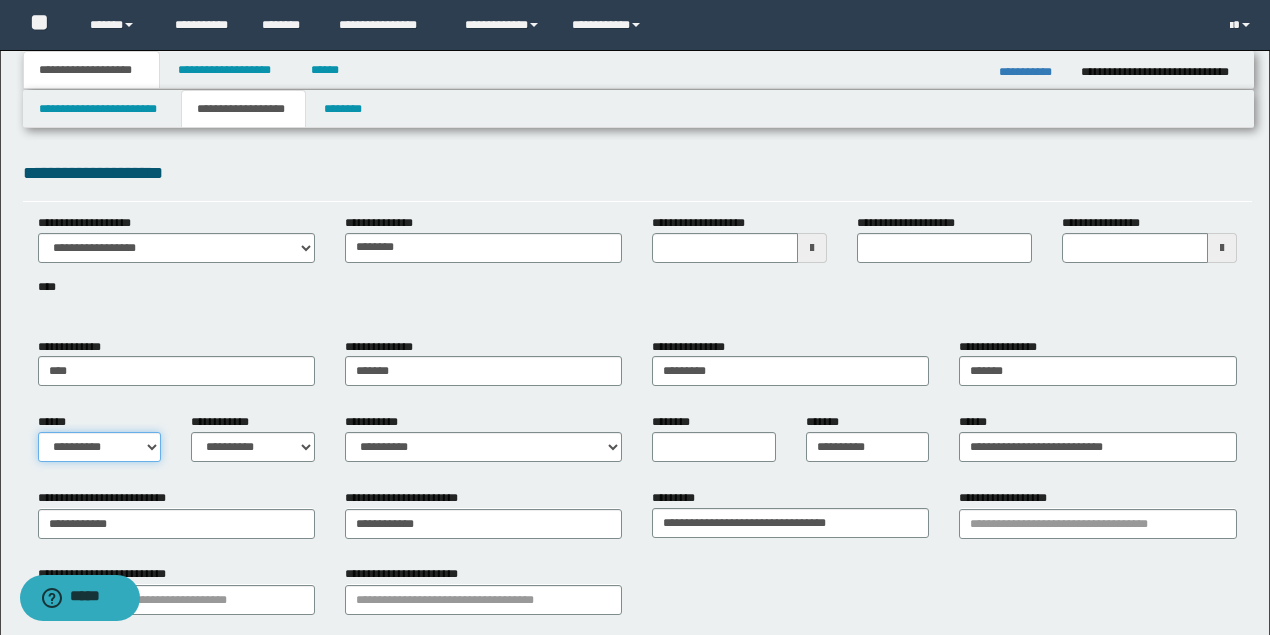 click on "**********" at bounding box center (100, 447) 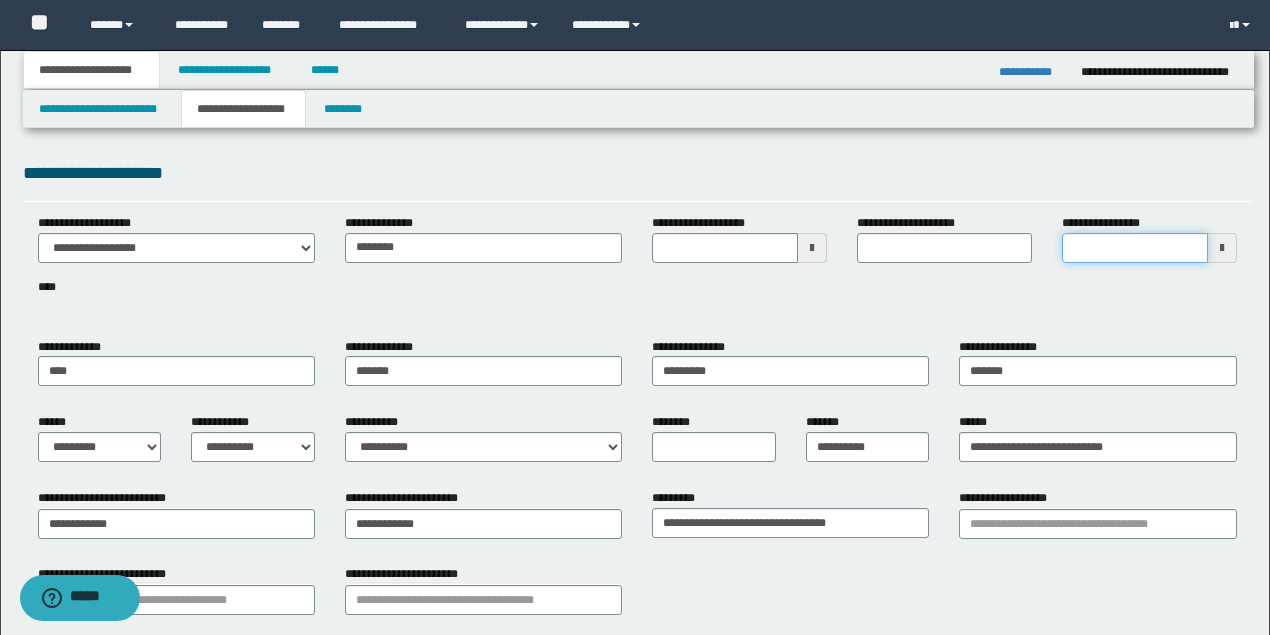 click on "**********" at bounding box center [1135, 248] 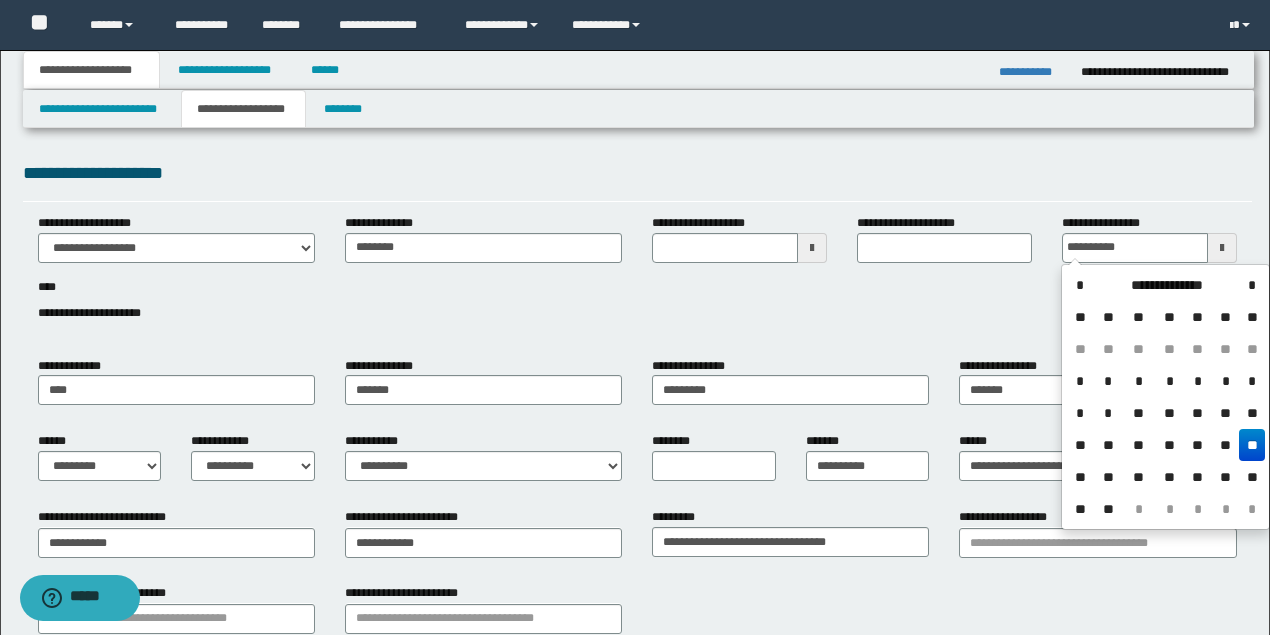 type on "**********" 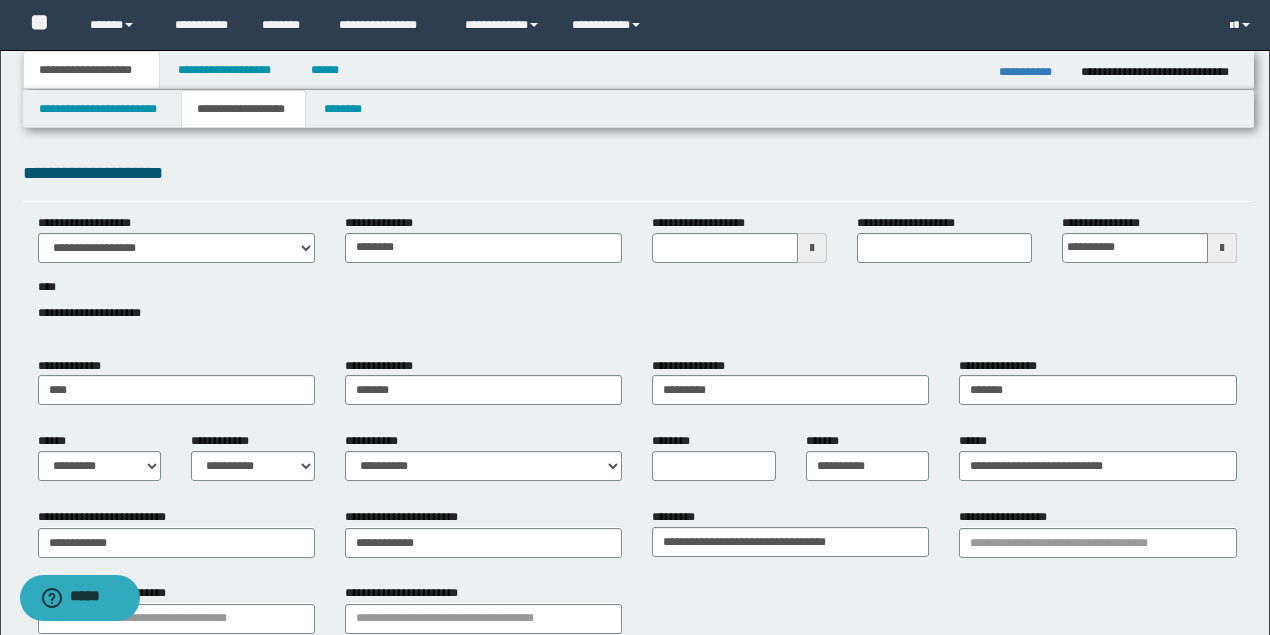 click on "**********" at bounding box center [1097, 389] 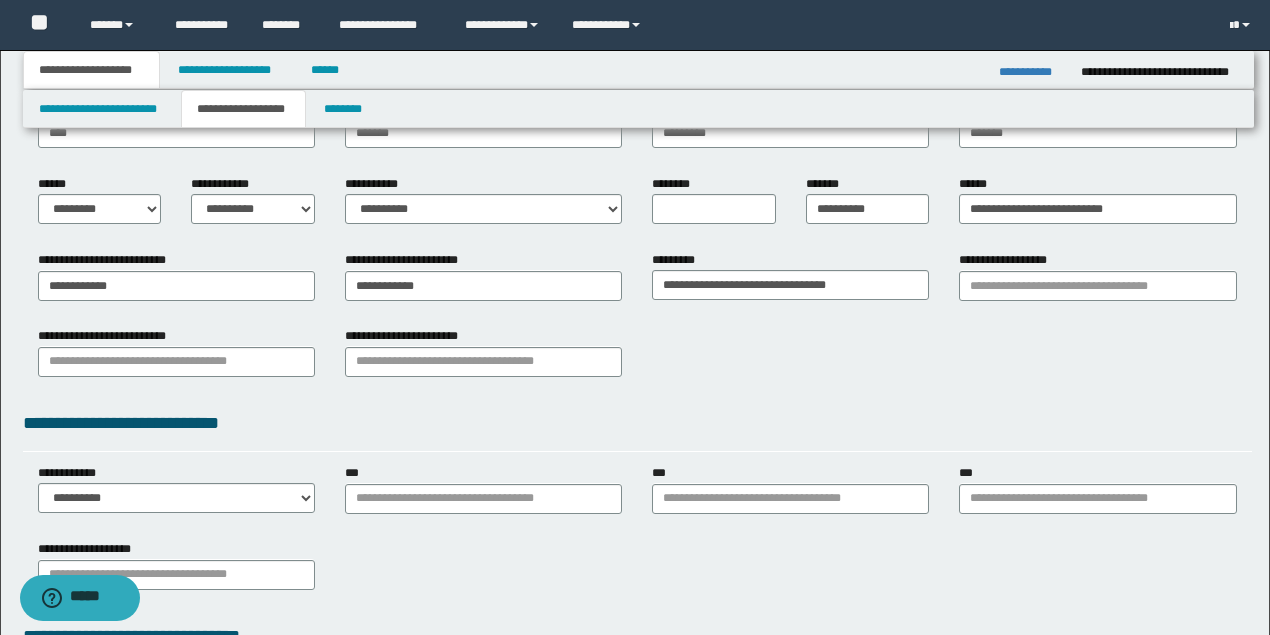scroll, scrollTop: 266, scrollLeft: 0, axis: vertical 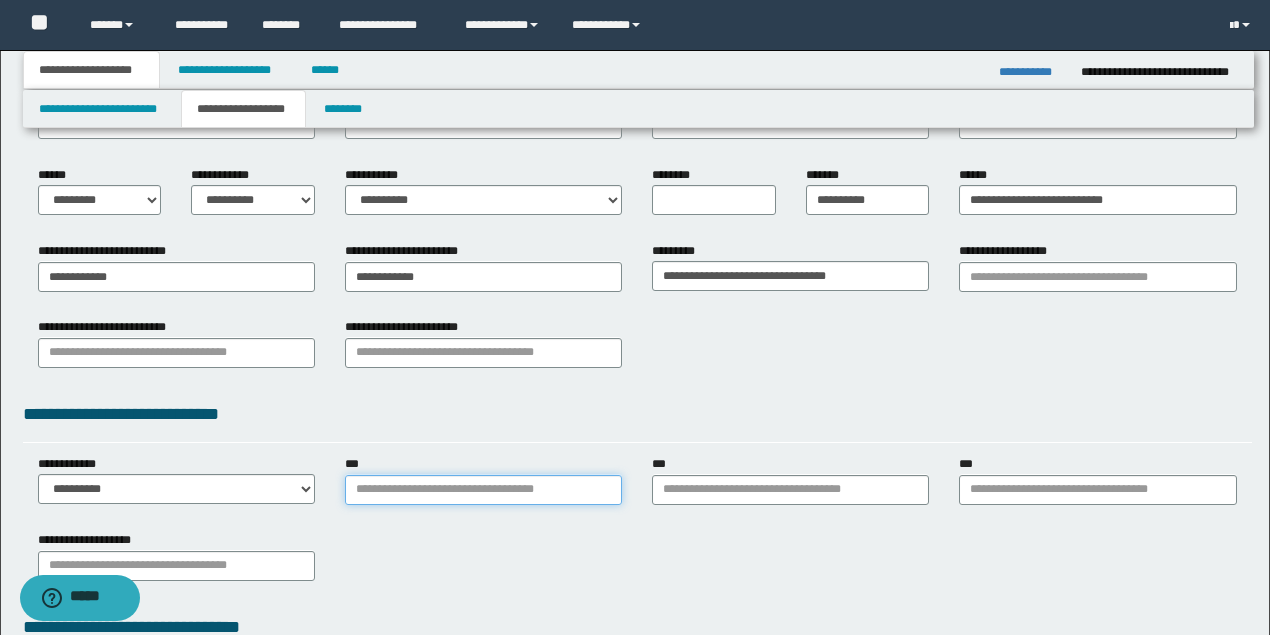 click on "***" at bounding box center (483, 490) 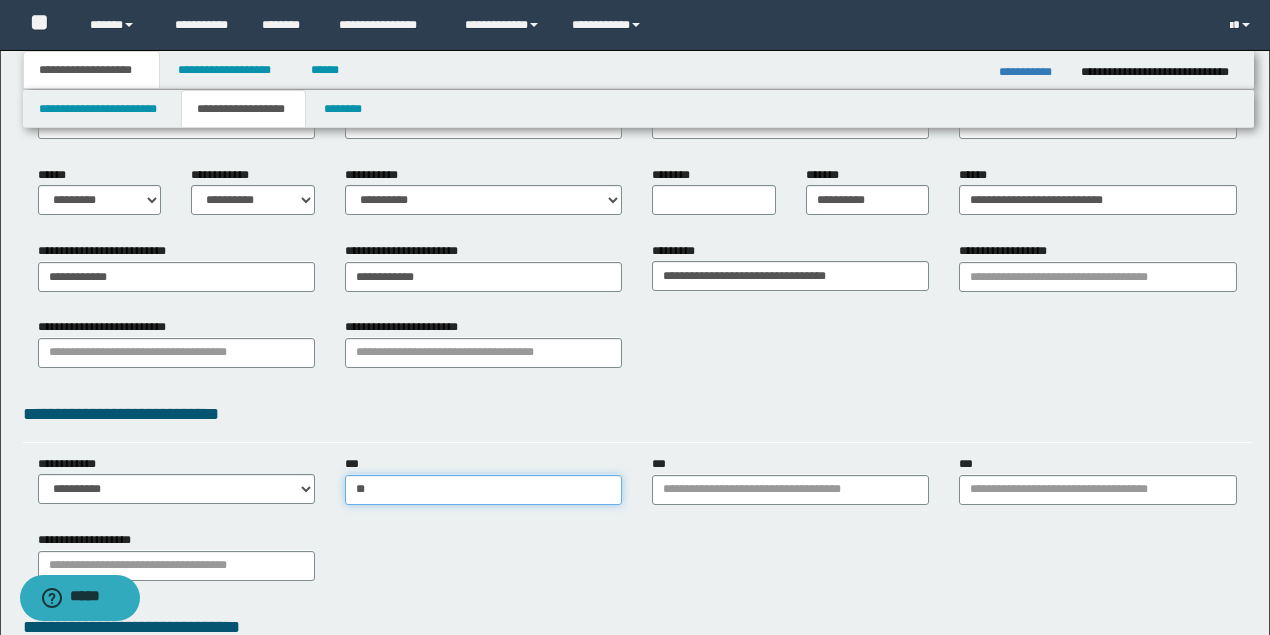type on "***" 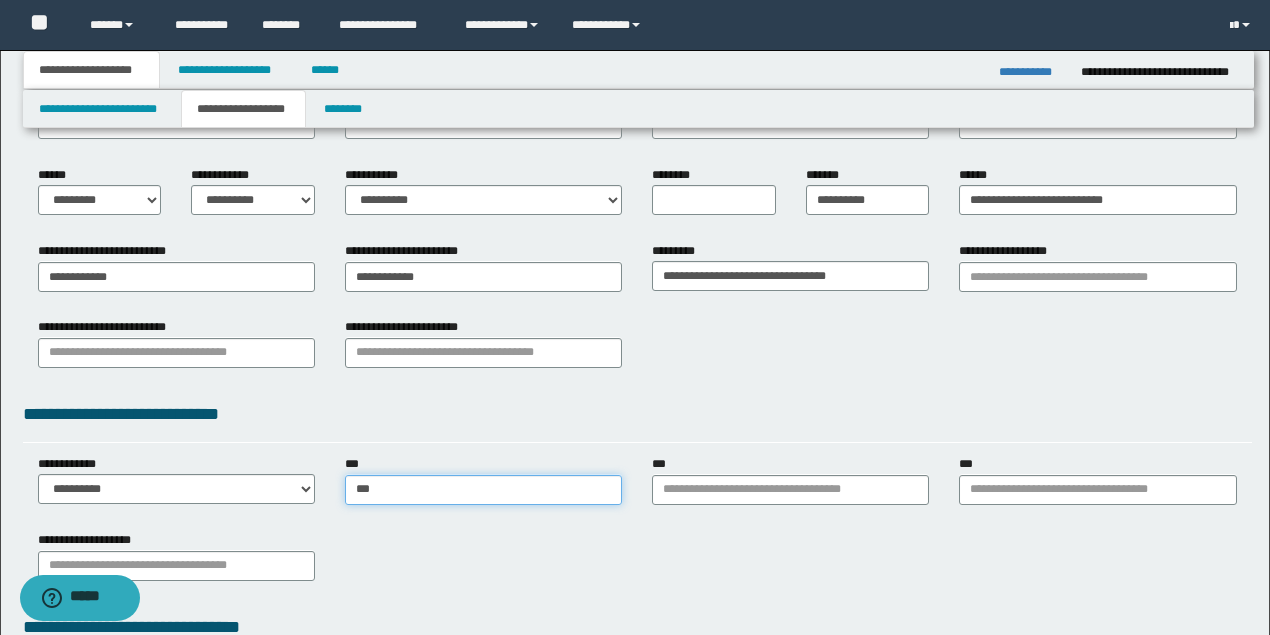 type on "***" 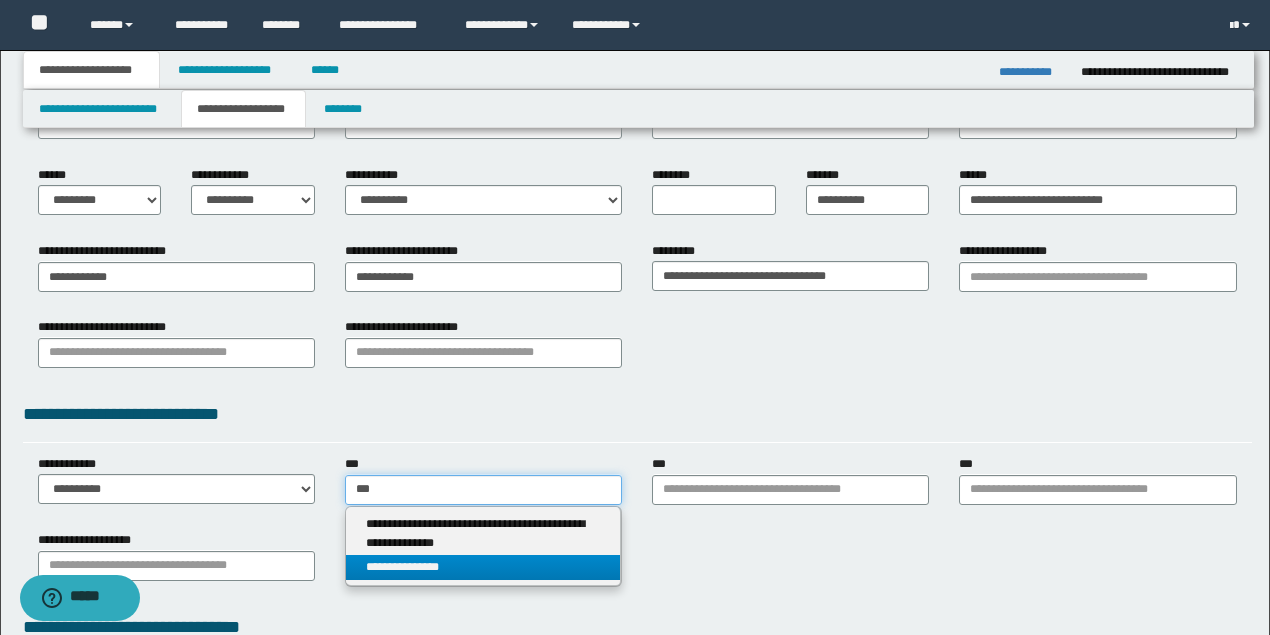 type on "***" 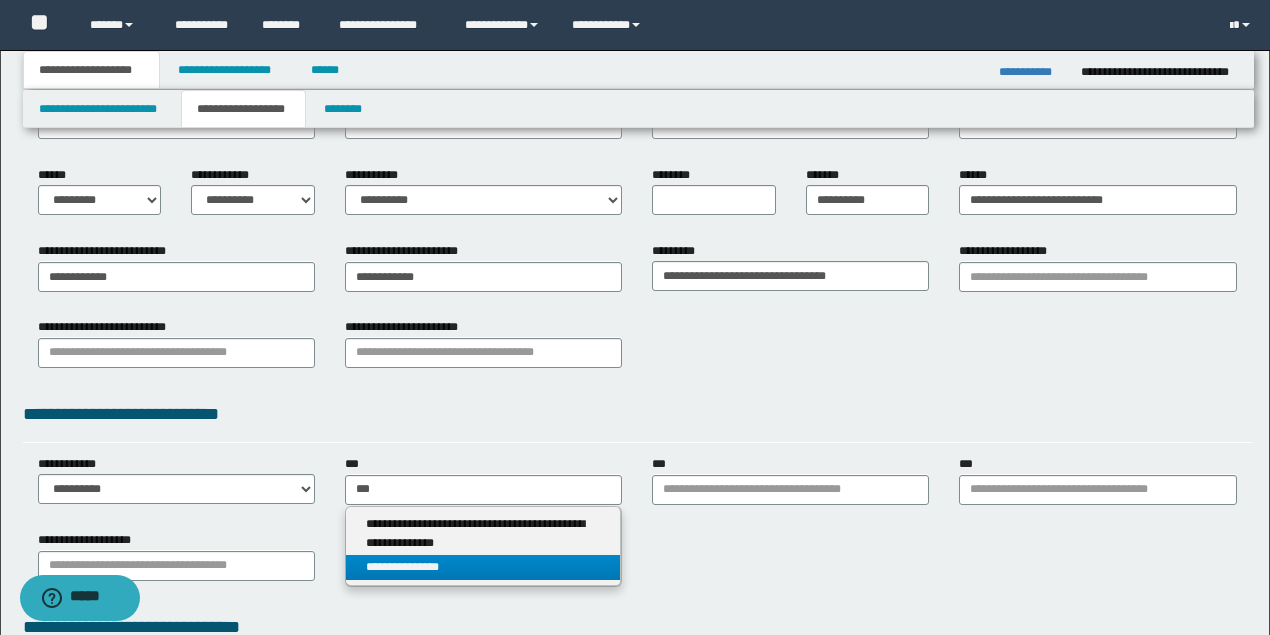 type 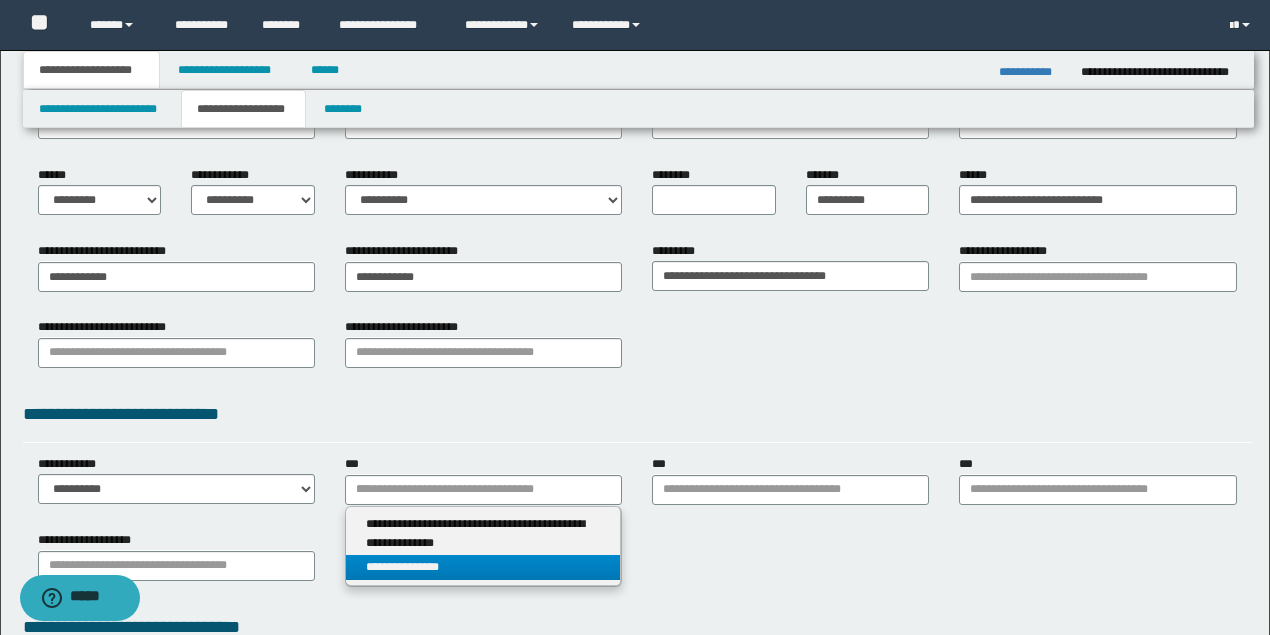 click on "**********" at bounding box center (483, 567) 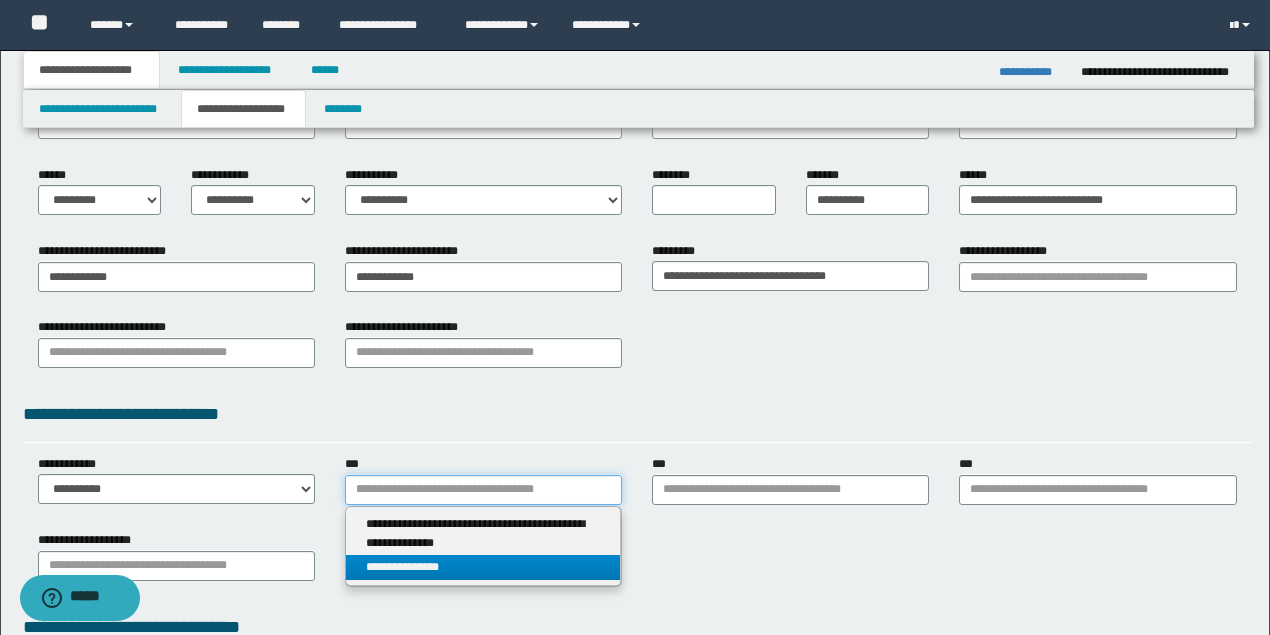 type 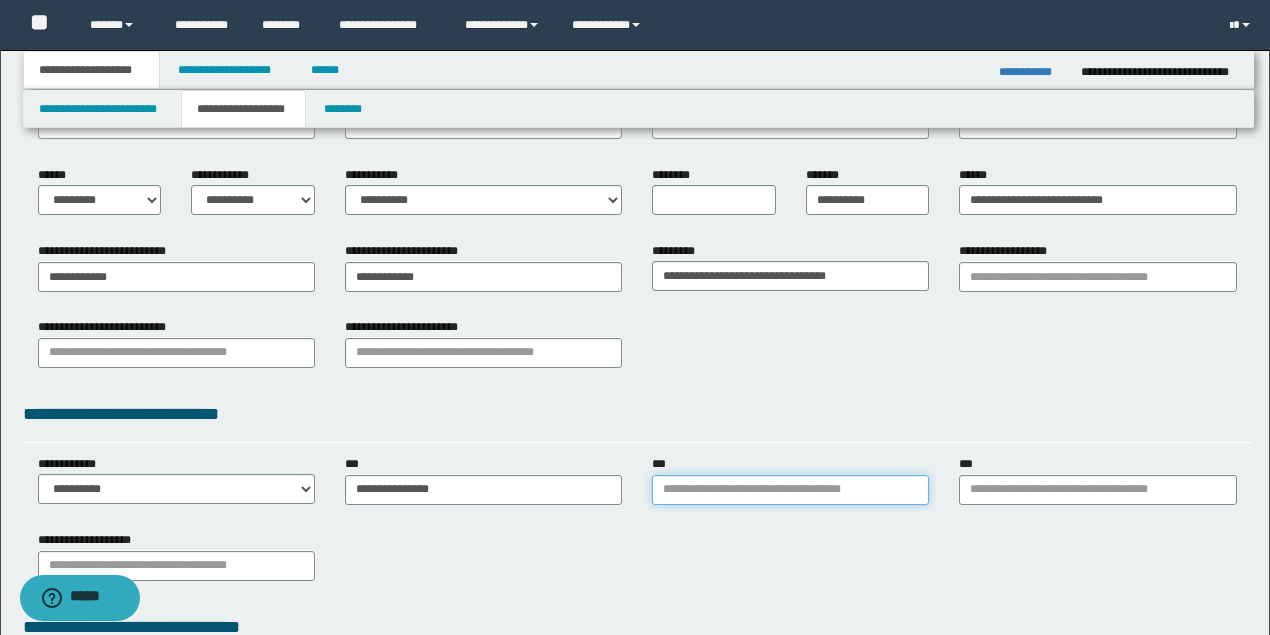 click on "***" at bounding box center (790, 490) 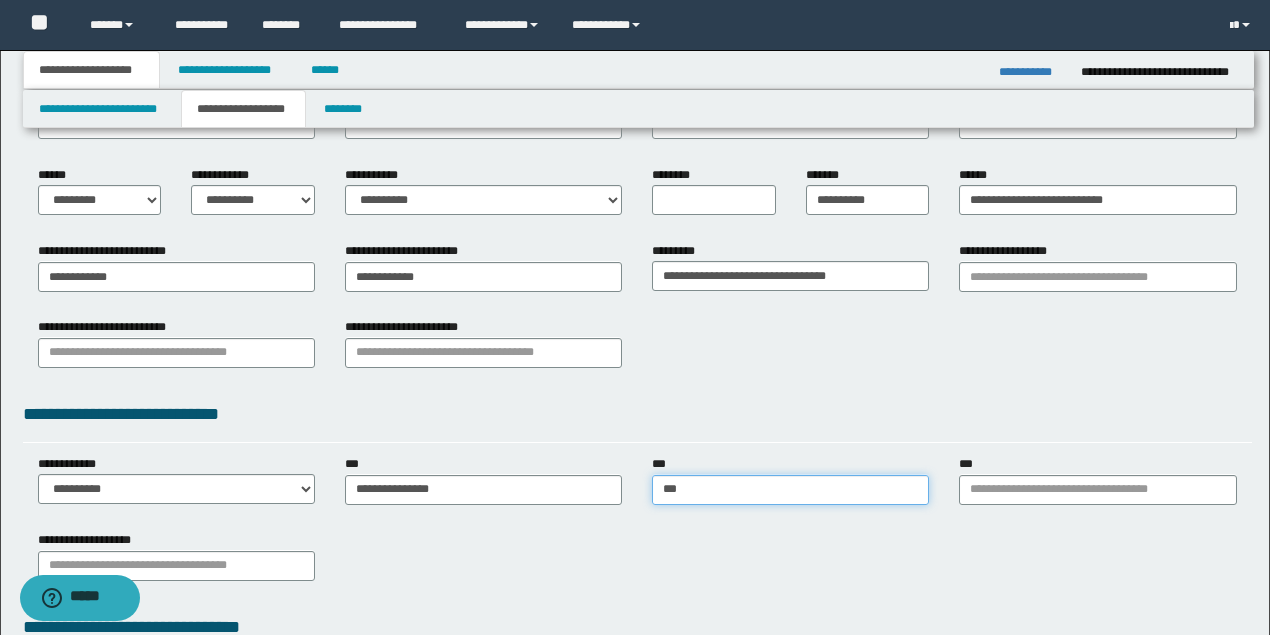 type on "****" 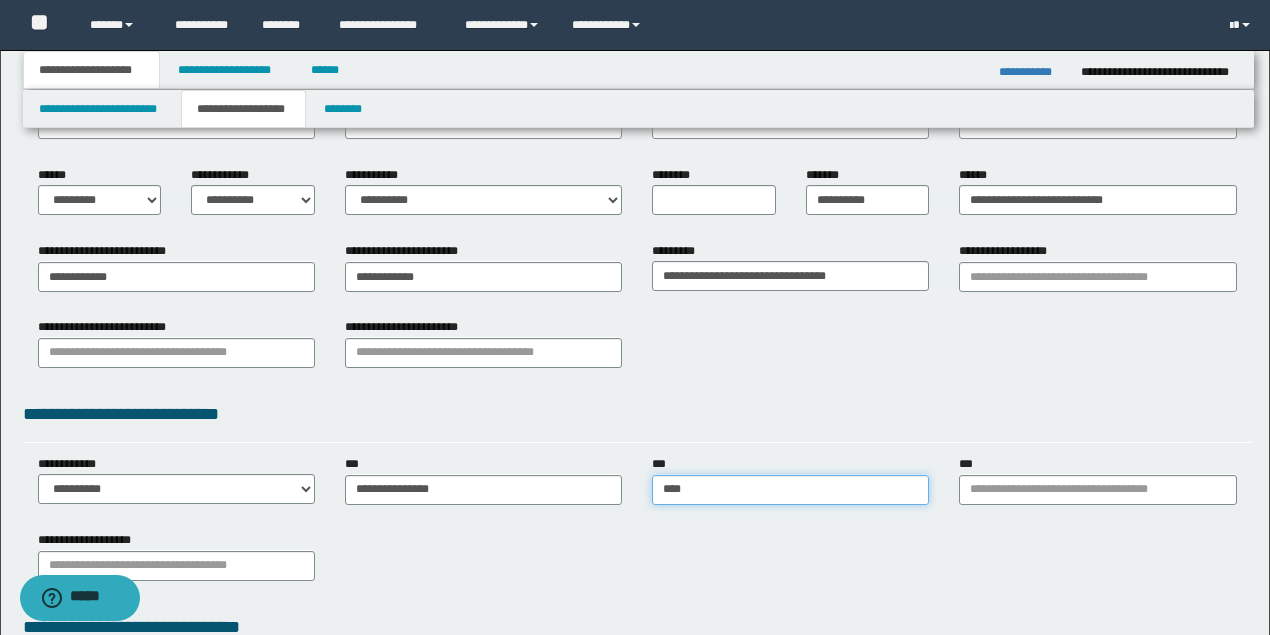 type on "**********" 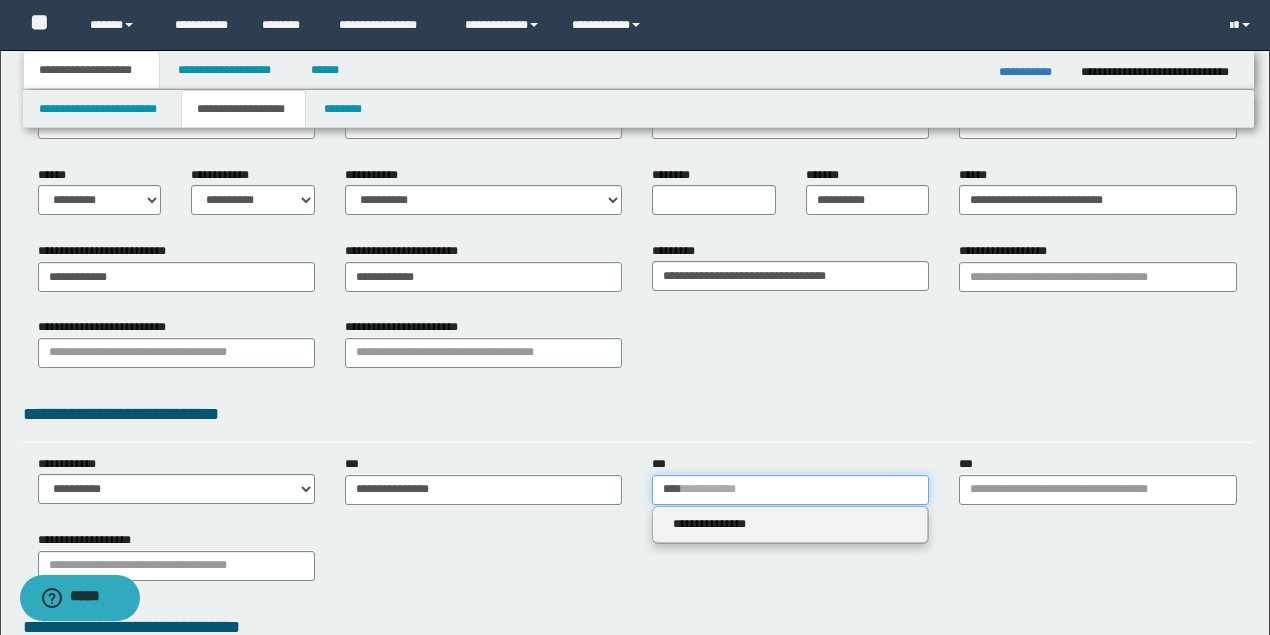 type on "****" 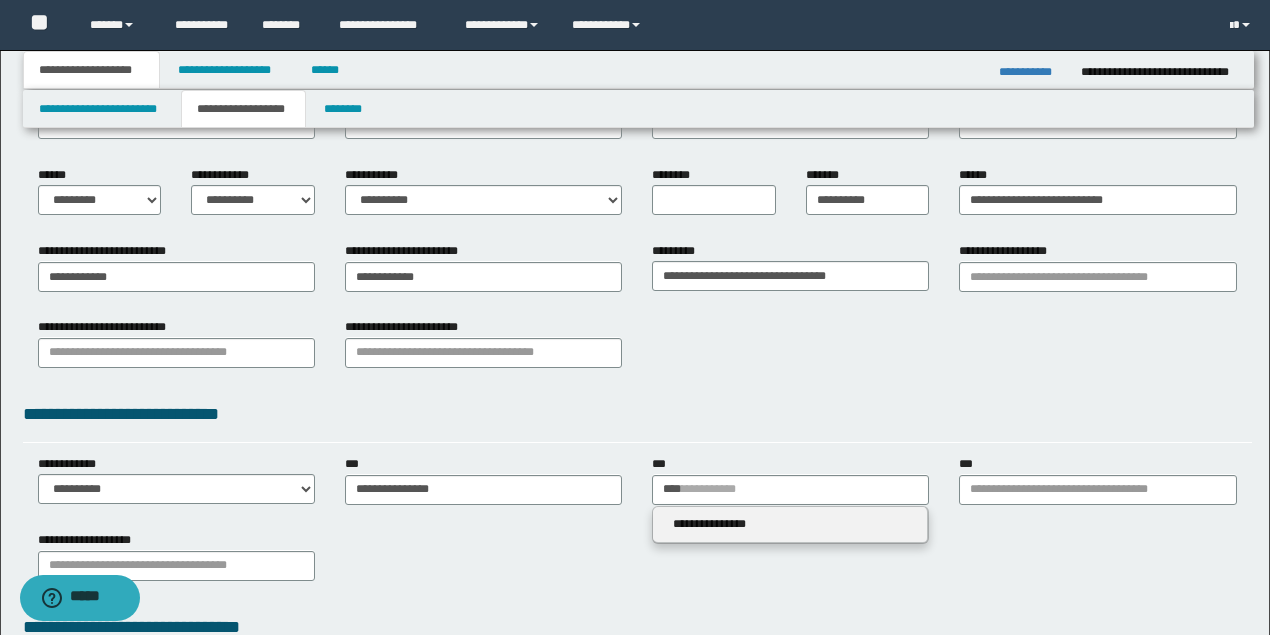 type 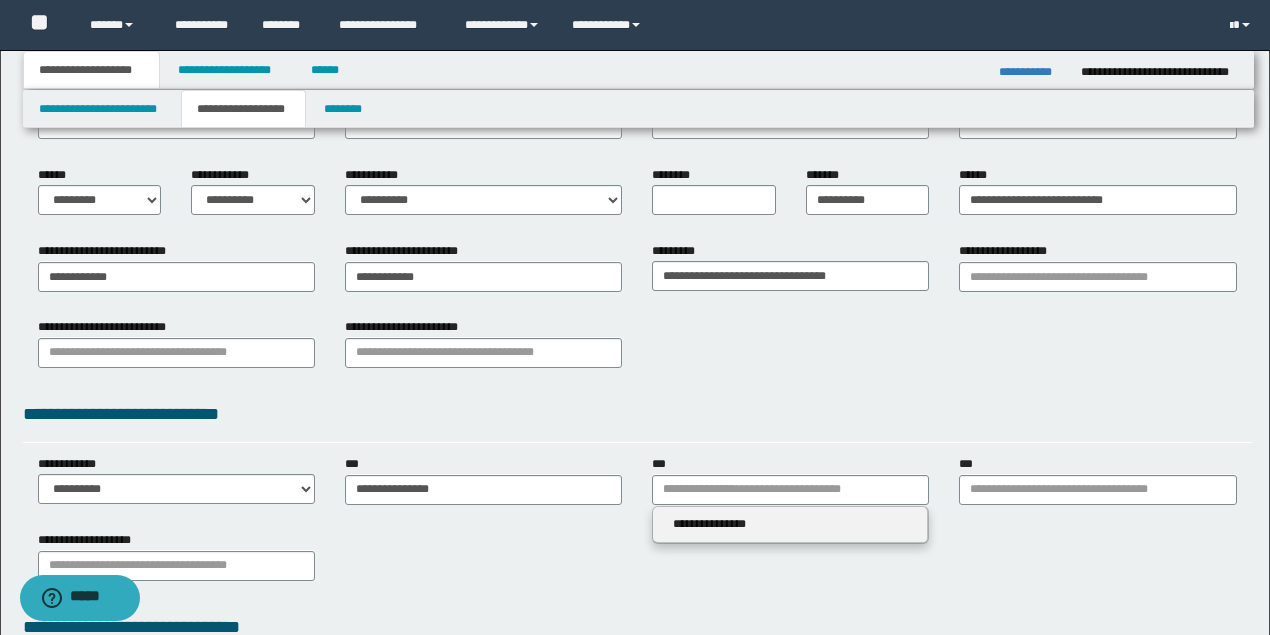 click on "**********" at bounding box center [790, 525] 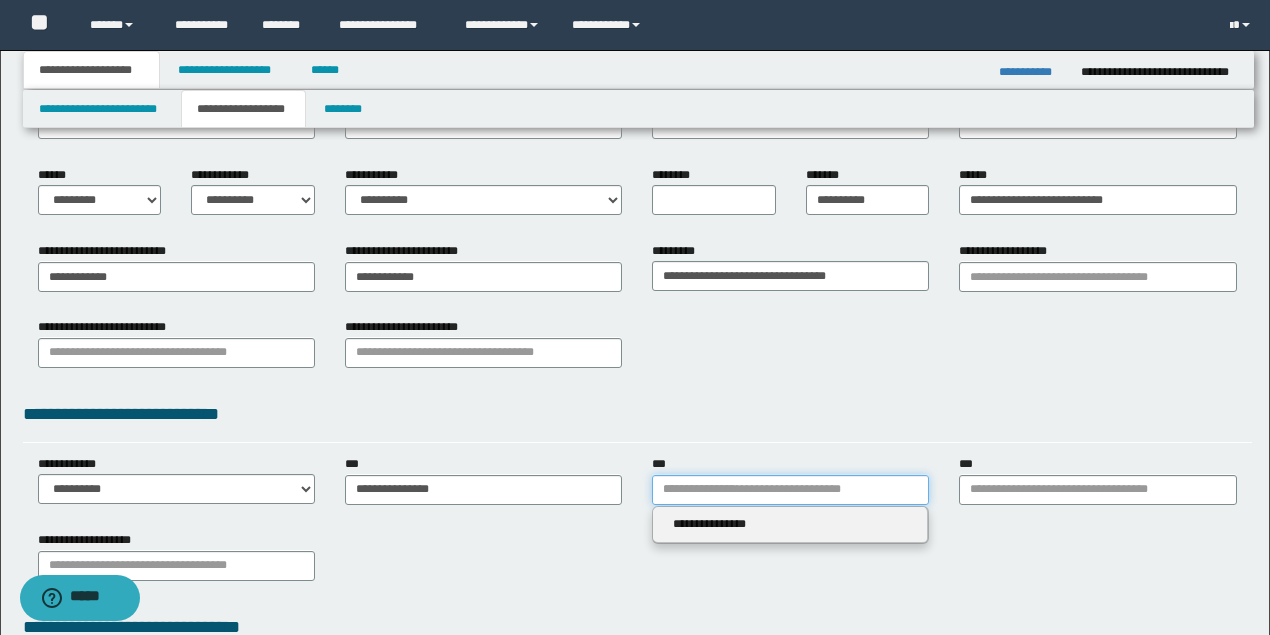 type 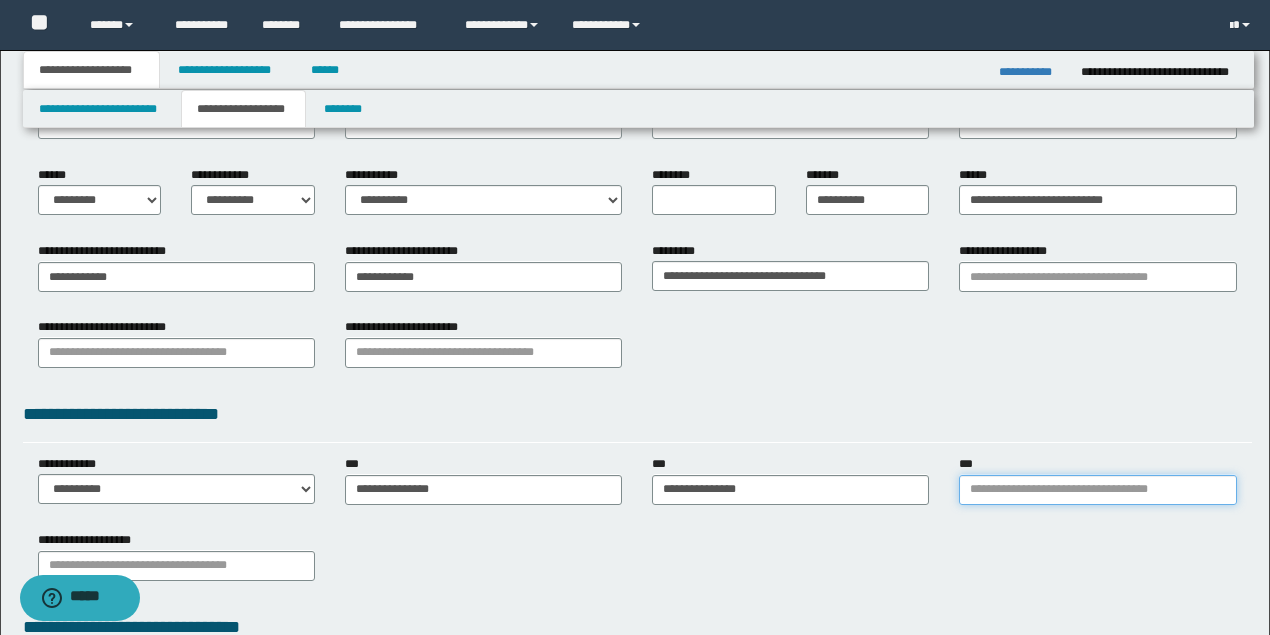 click on "***" at bounding box center [1097, 490] 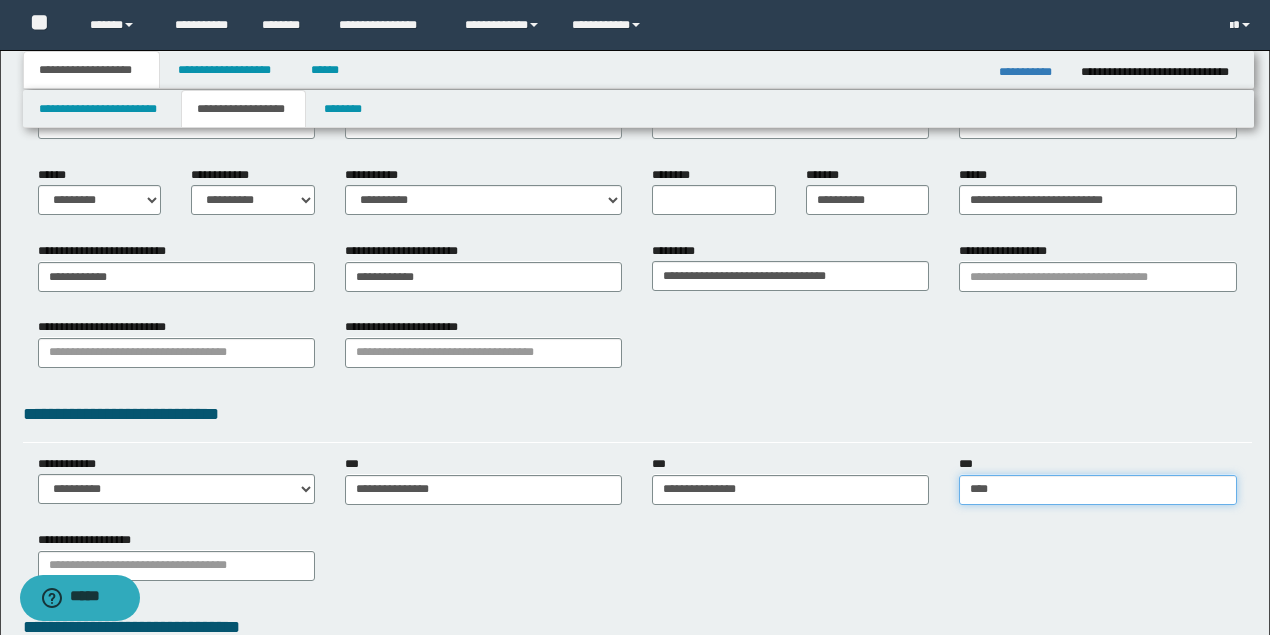 type on "*****" 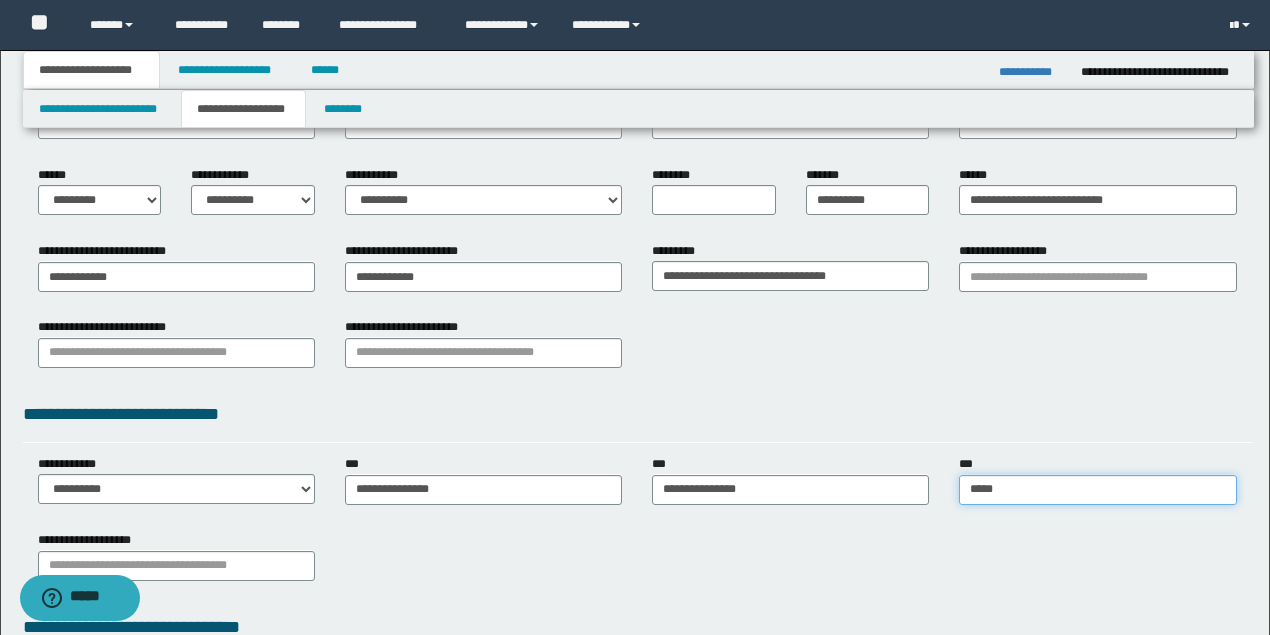 type on "**********" 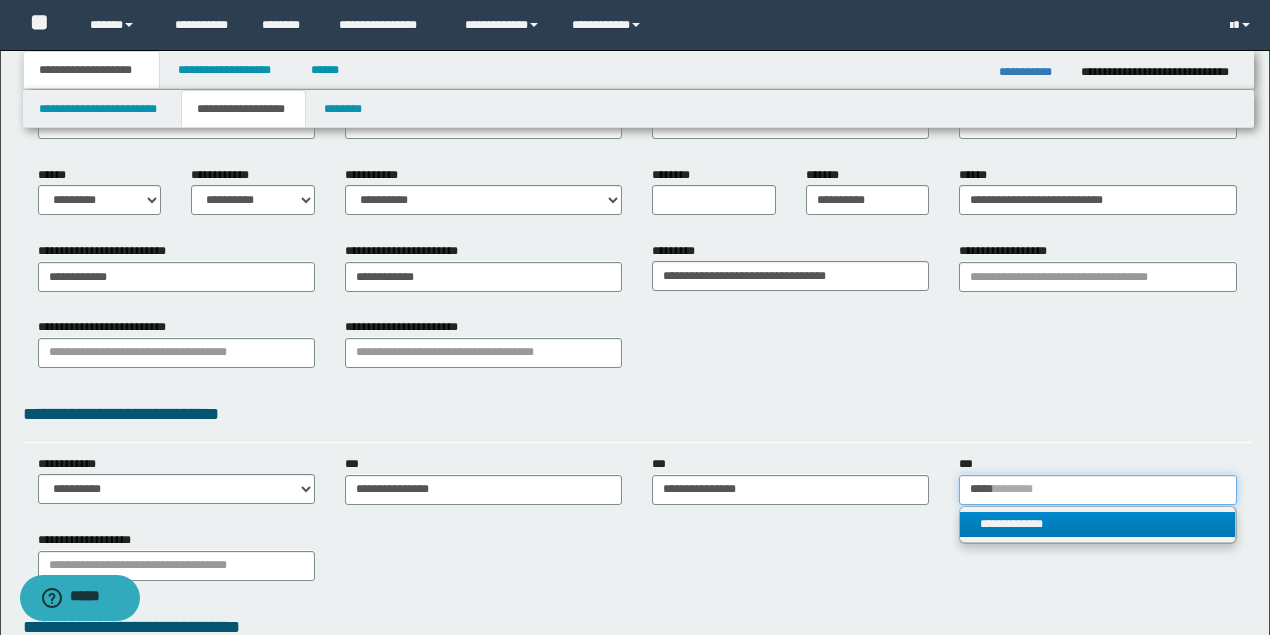 type on "*****" 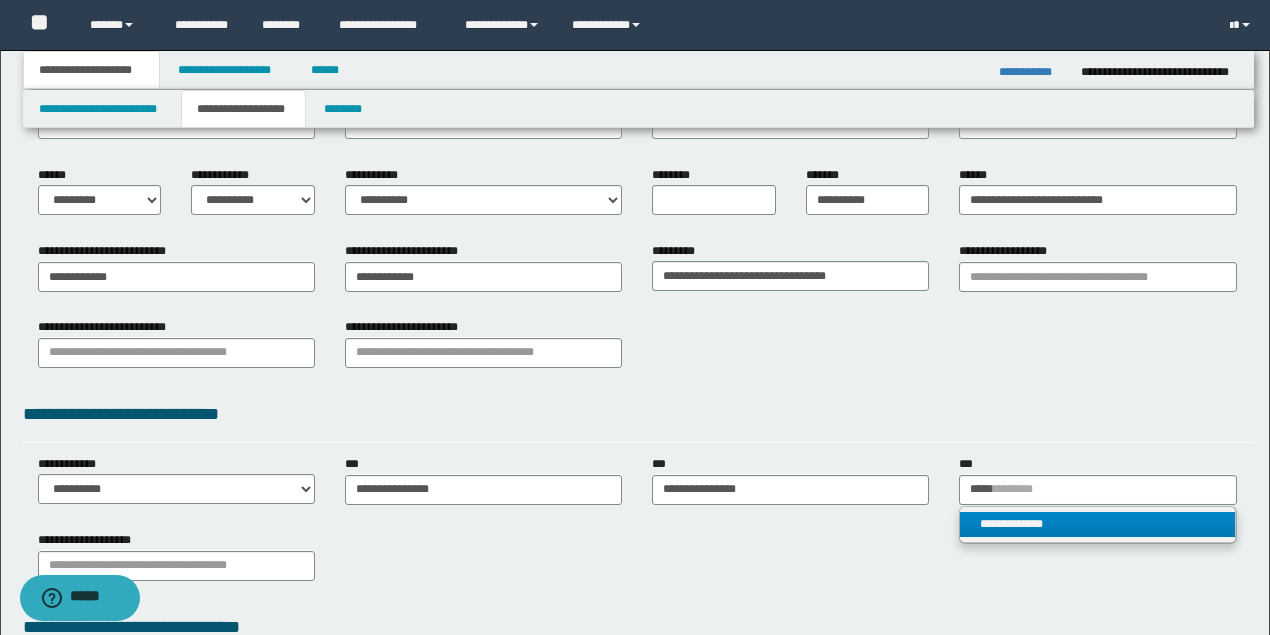 type 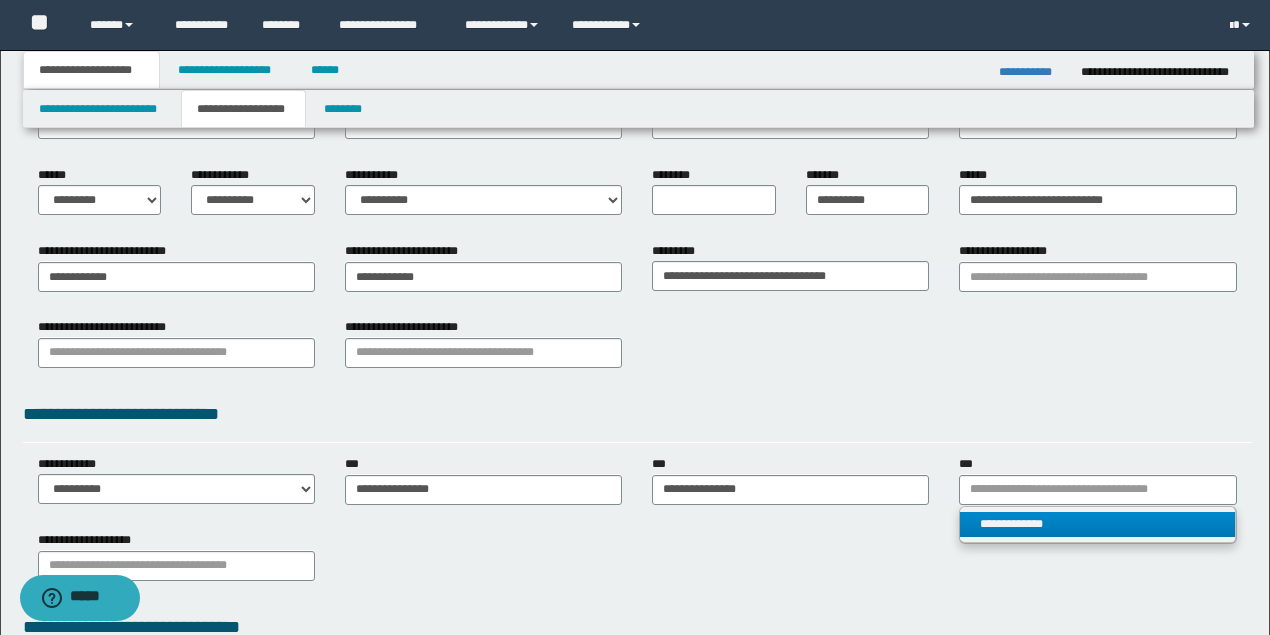 click on "**********" at bounding box center [1097, 524] 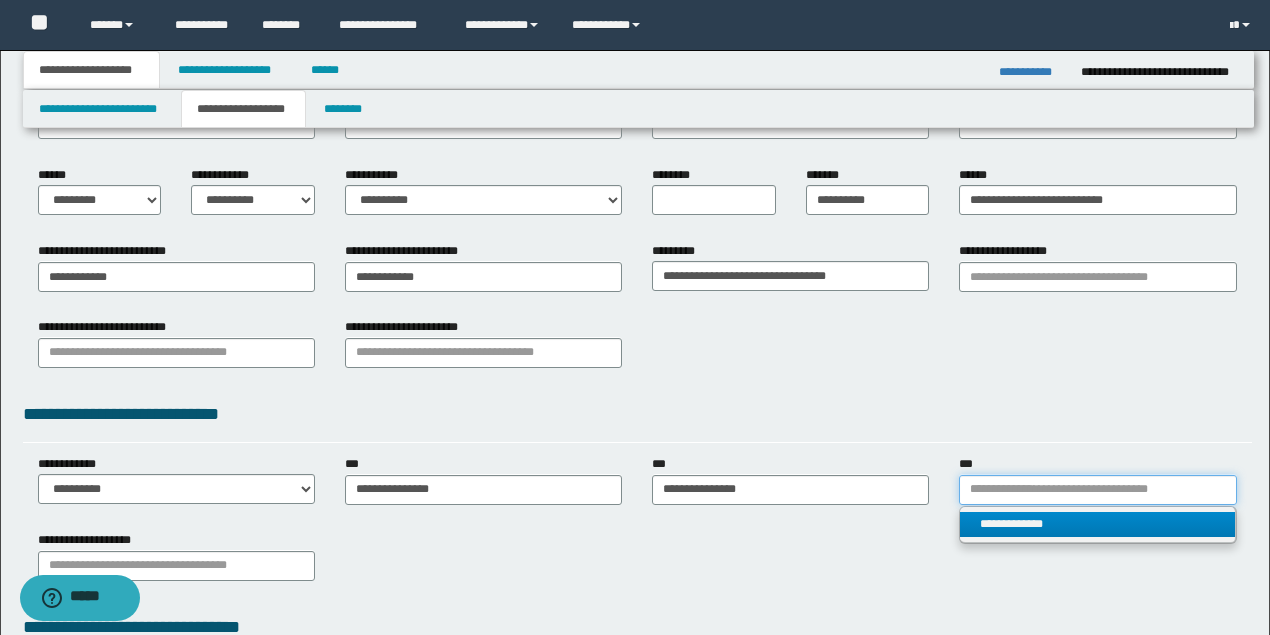 type 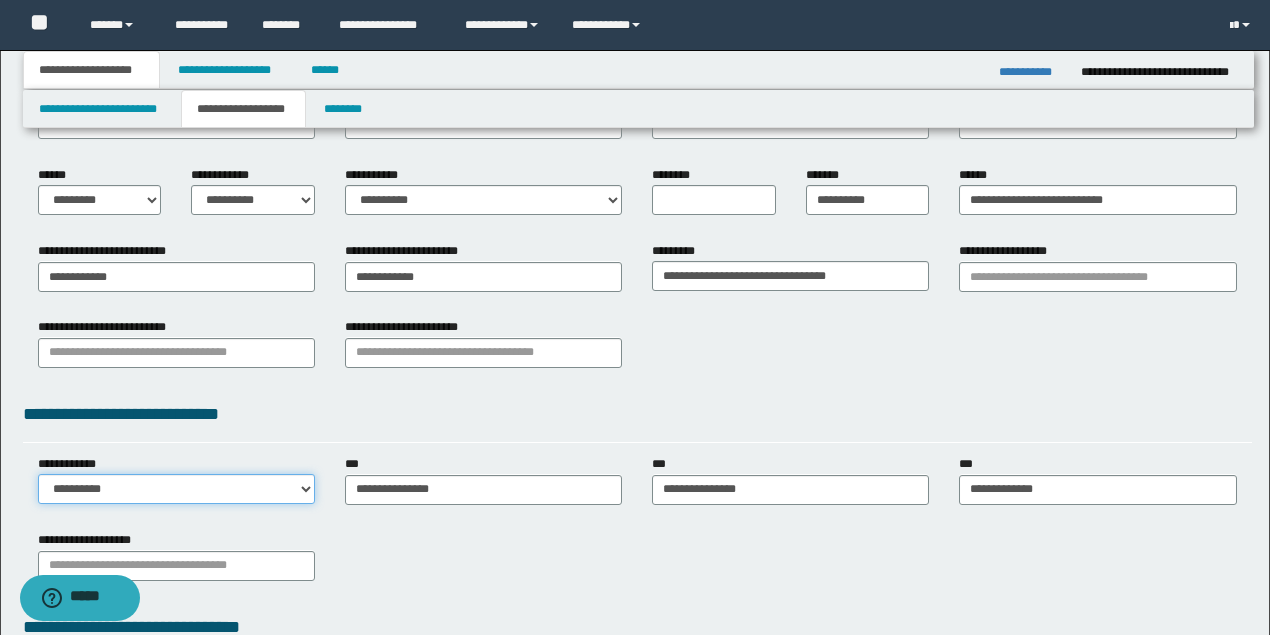 click on "**********" at bounding box center (176, 489) 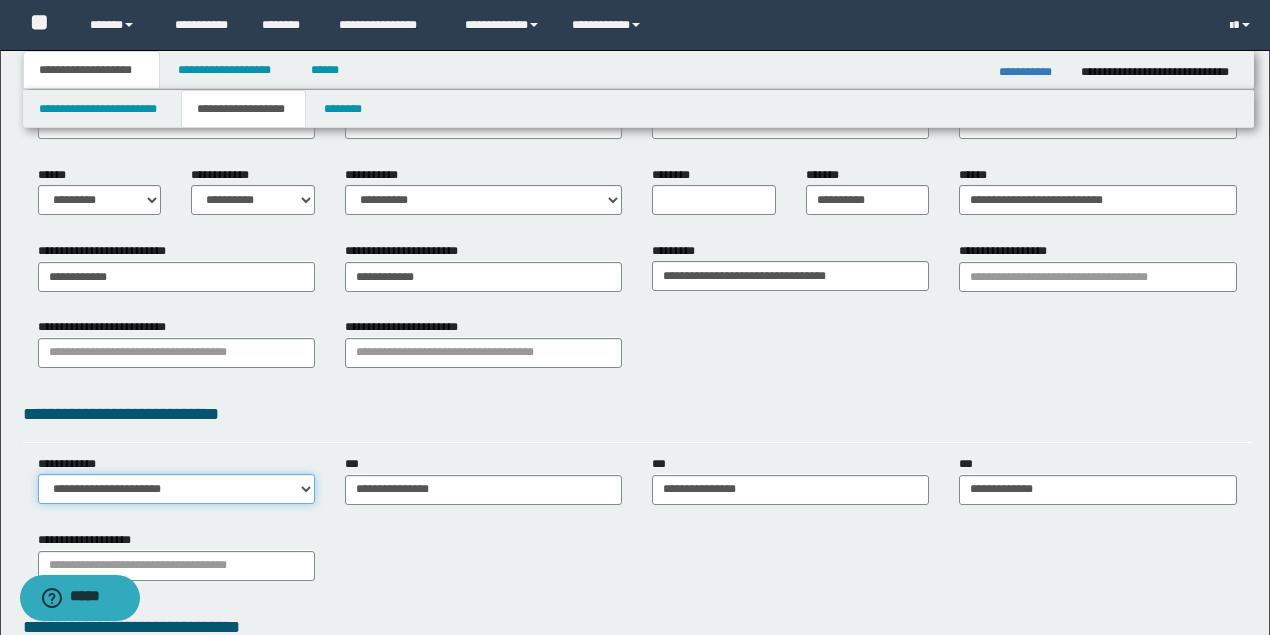 click on "**********" at bounding box center [176, 489] 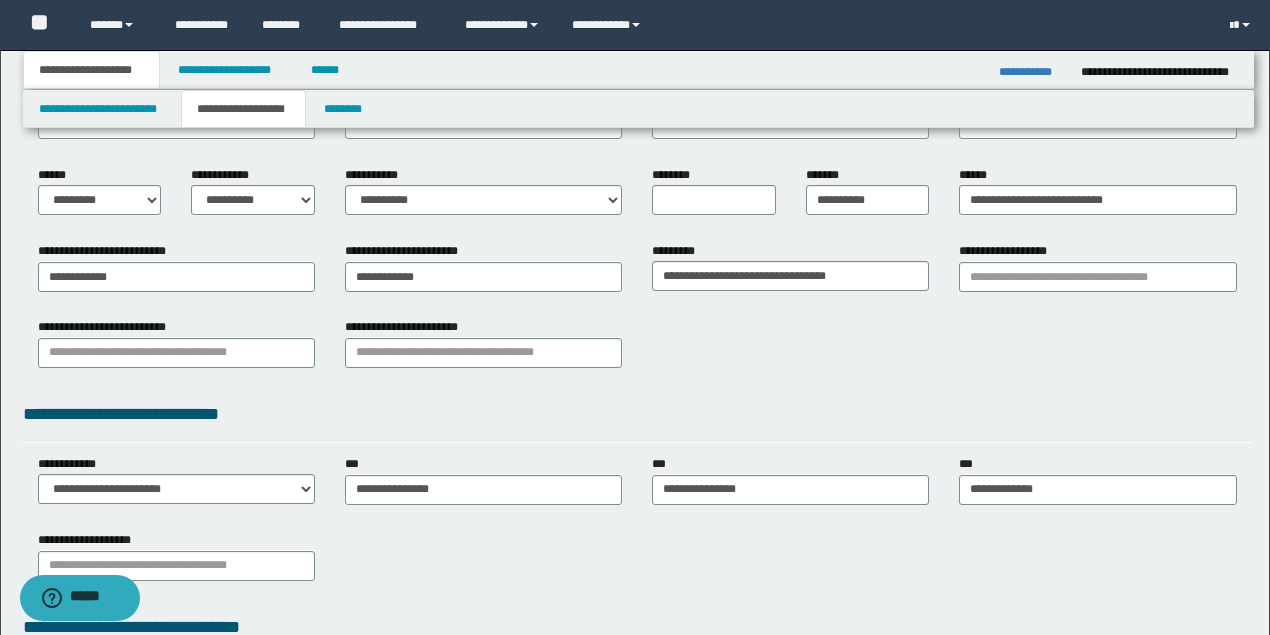 click on "**********" at bounding box center [410, 327] 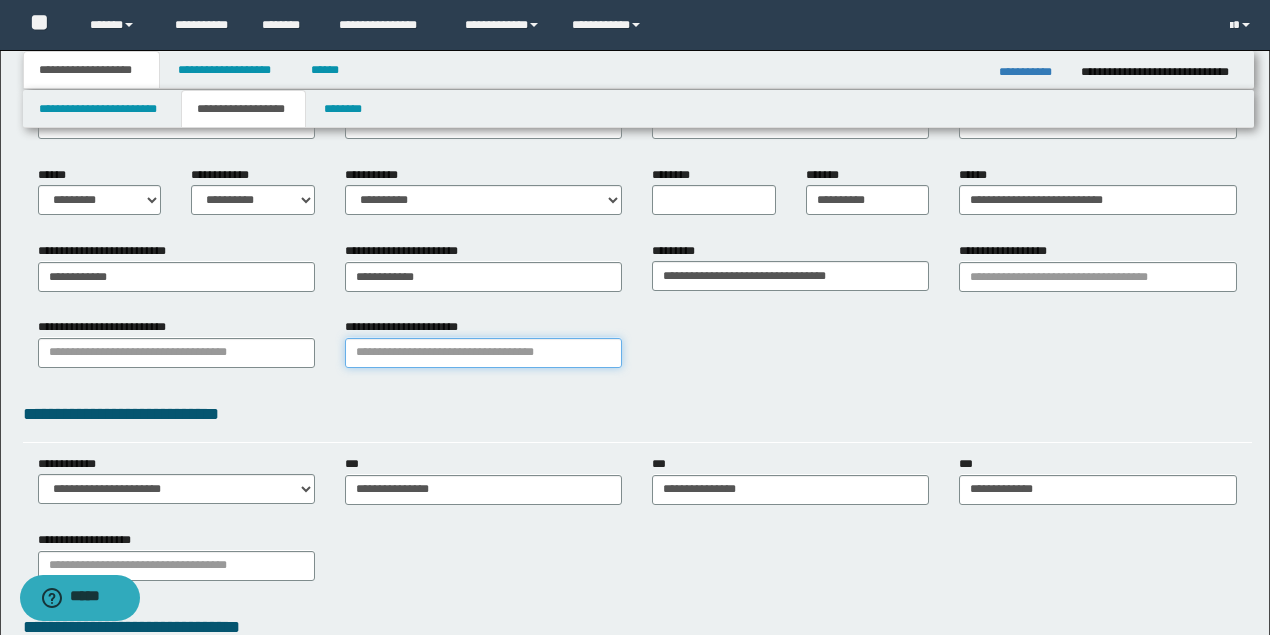 click on "**********" at bounding box center [483, 353] 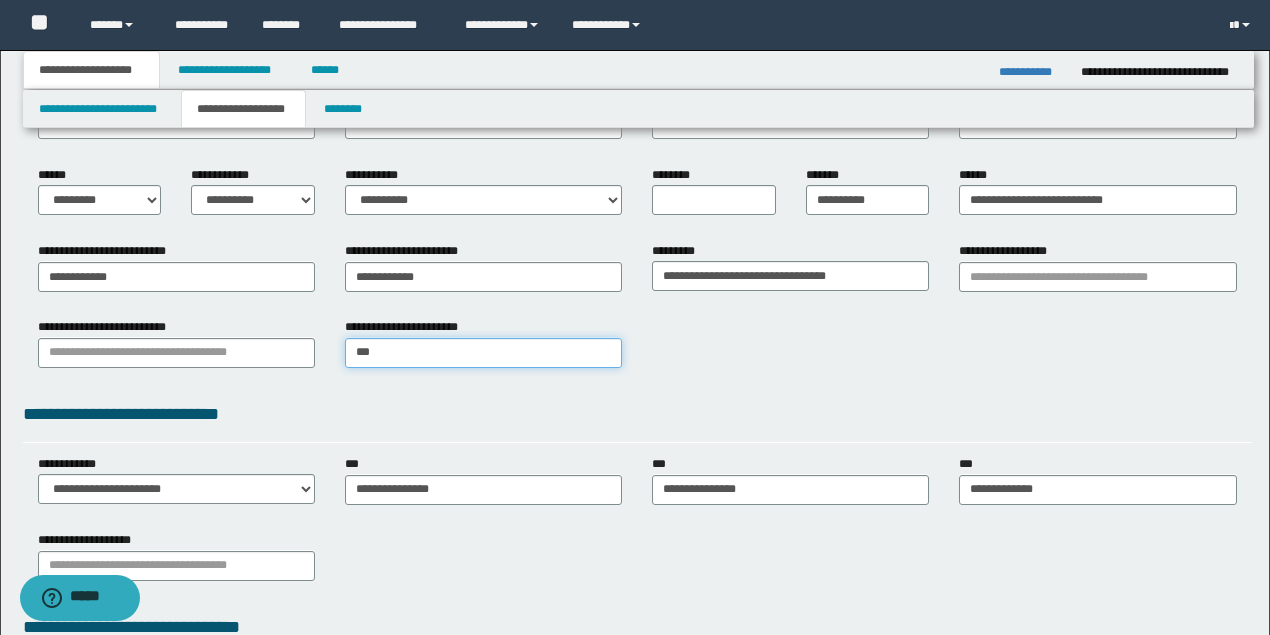 type on "****" 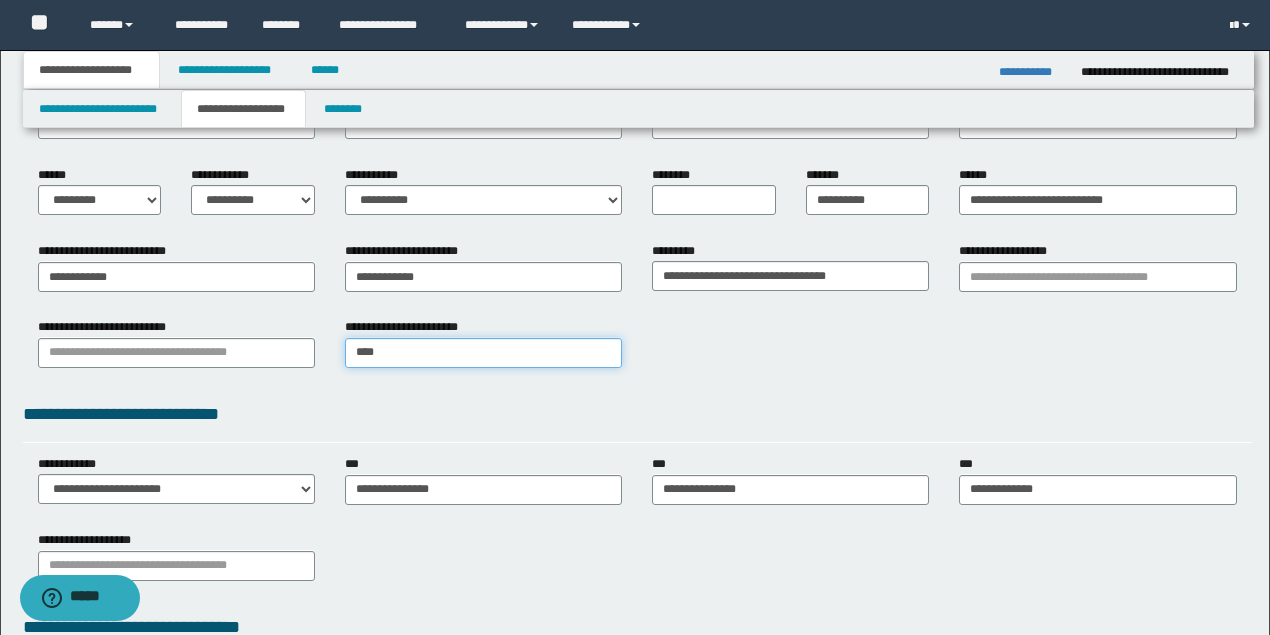 type on "**********" 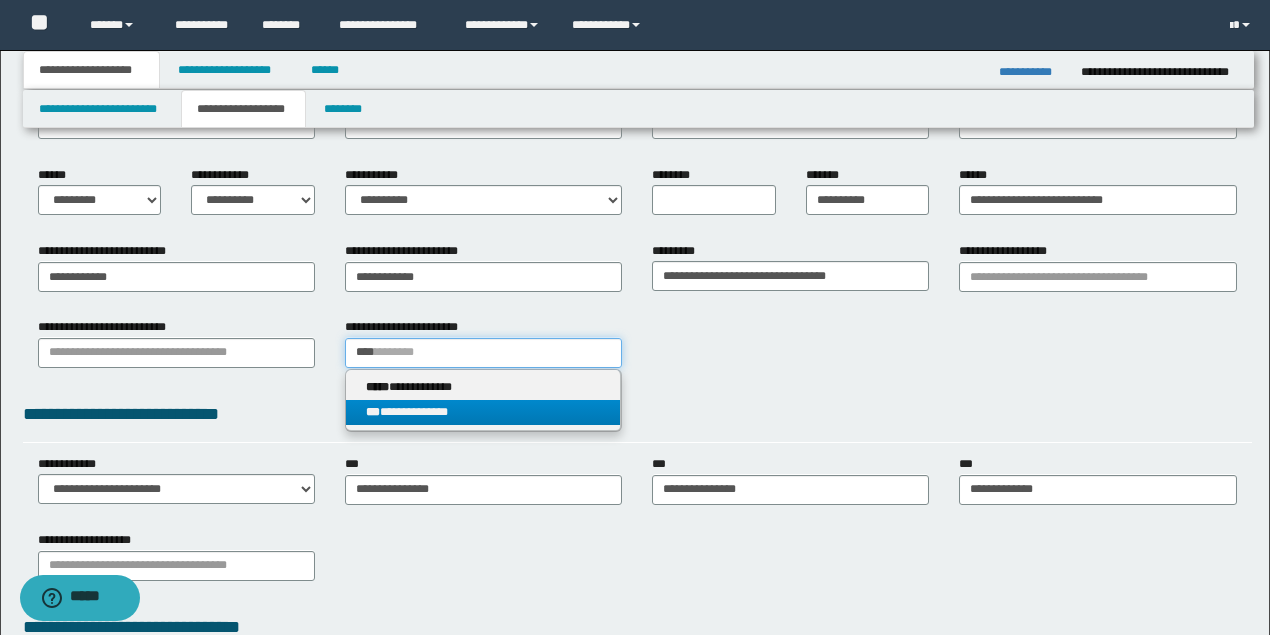 type on "****" 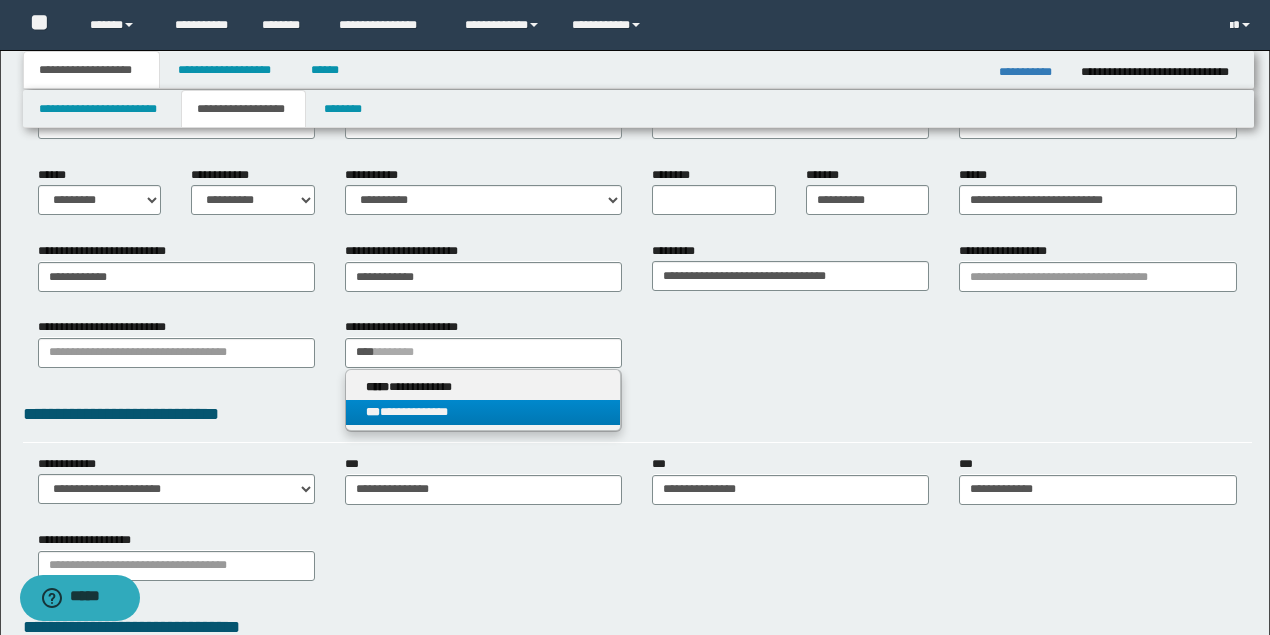 type 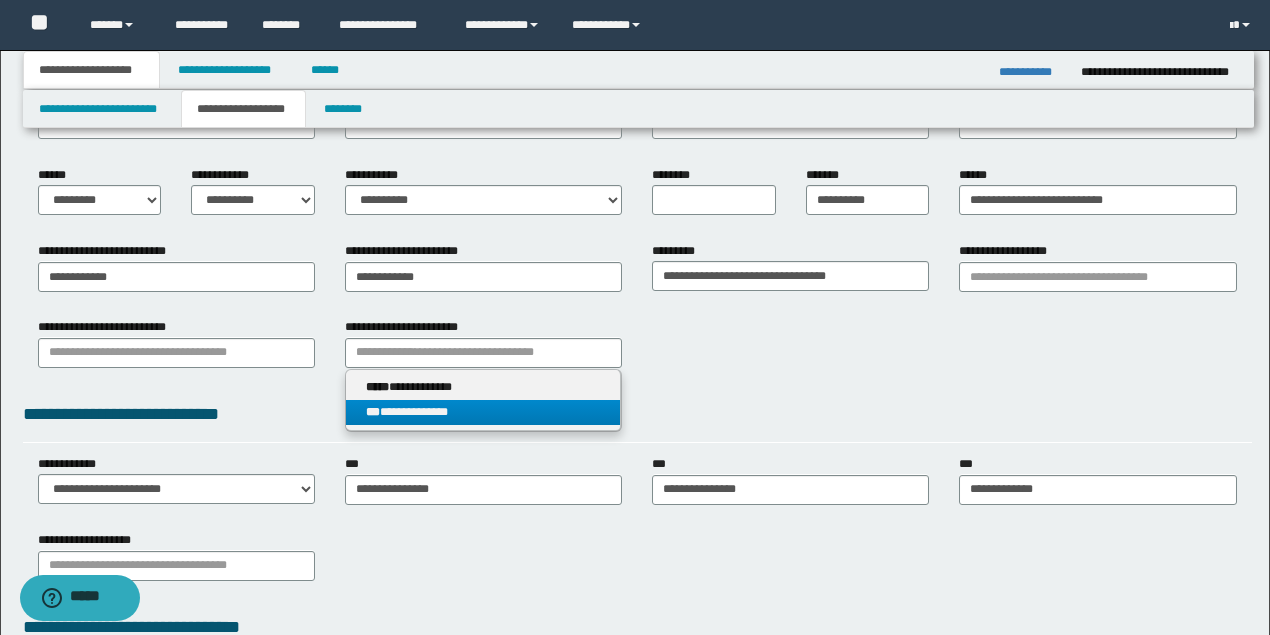 click on "**********" at bounding box center (483, 387) 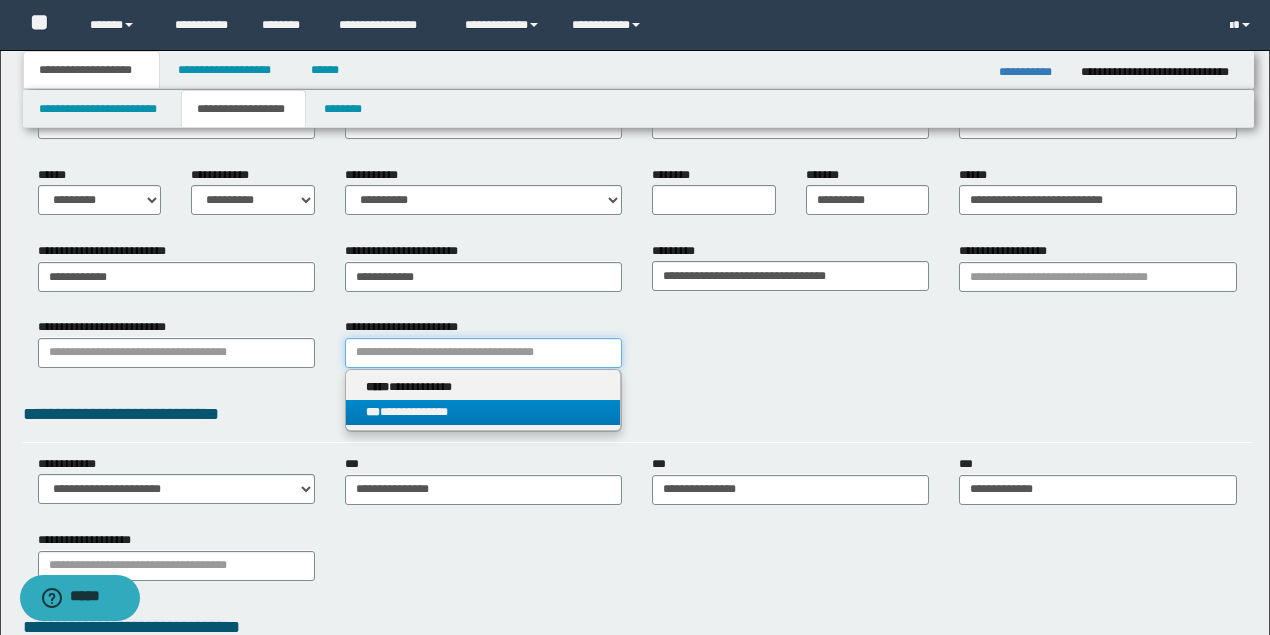 type 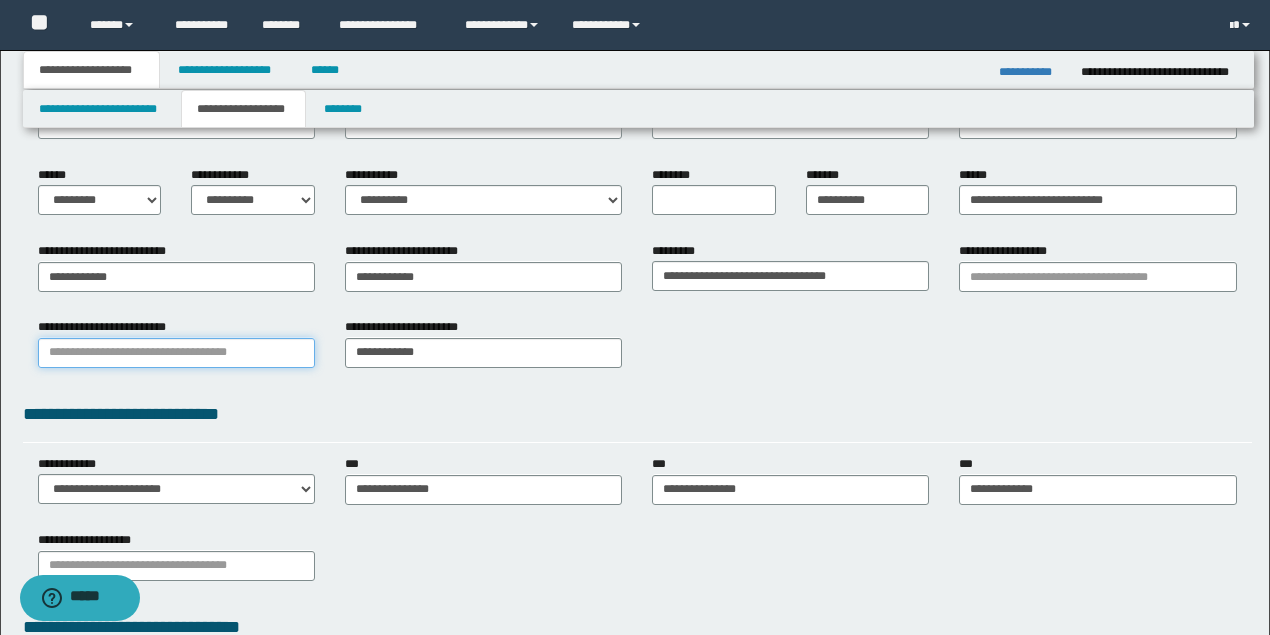 click on "**********" at bounding box center (176, 353) 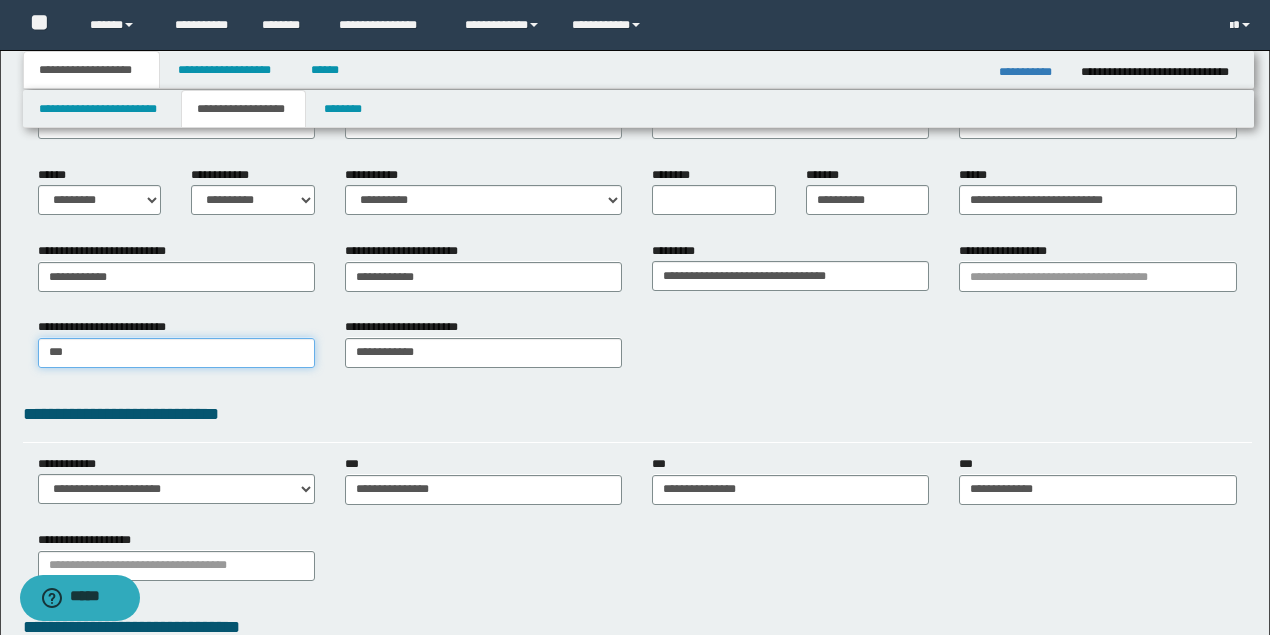 type on "****" 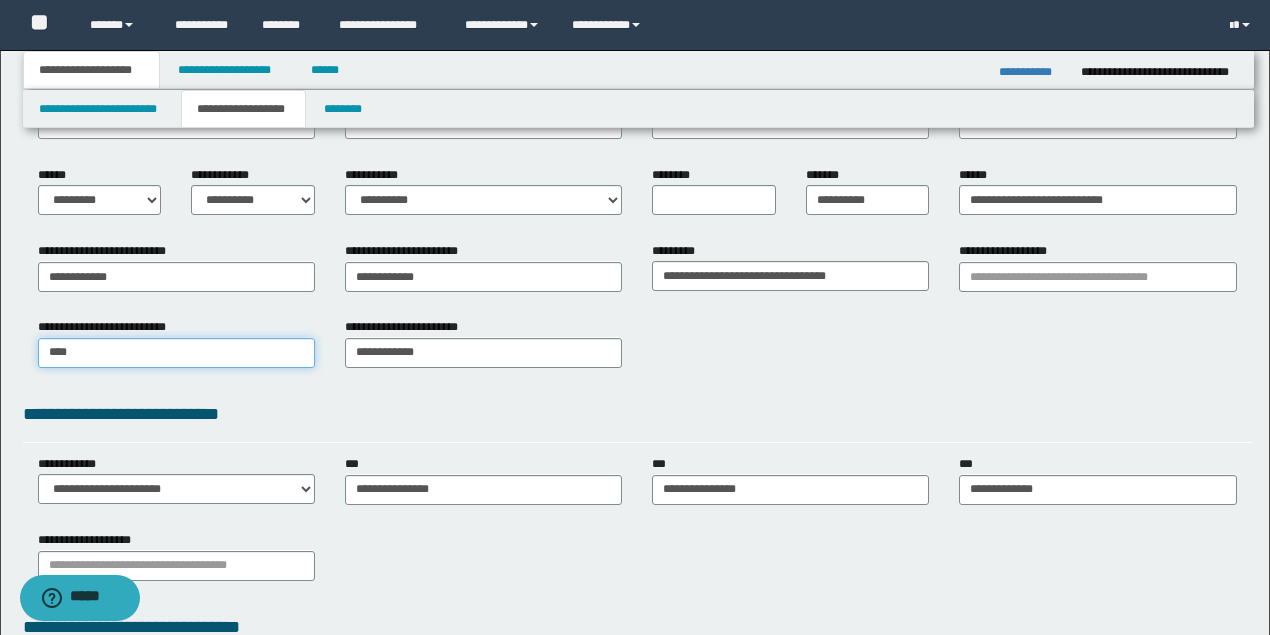 type on "**********" 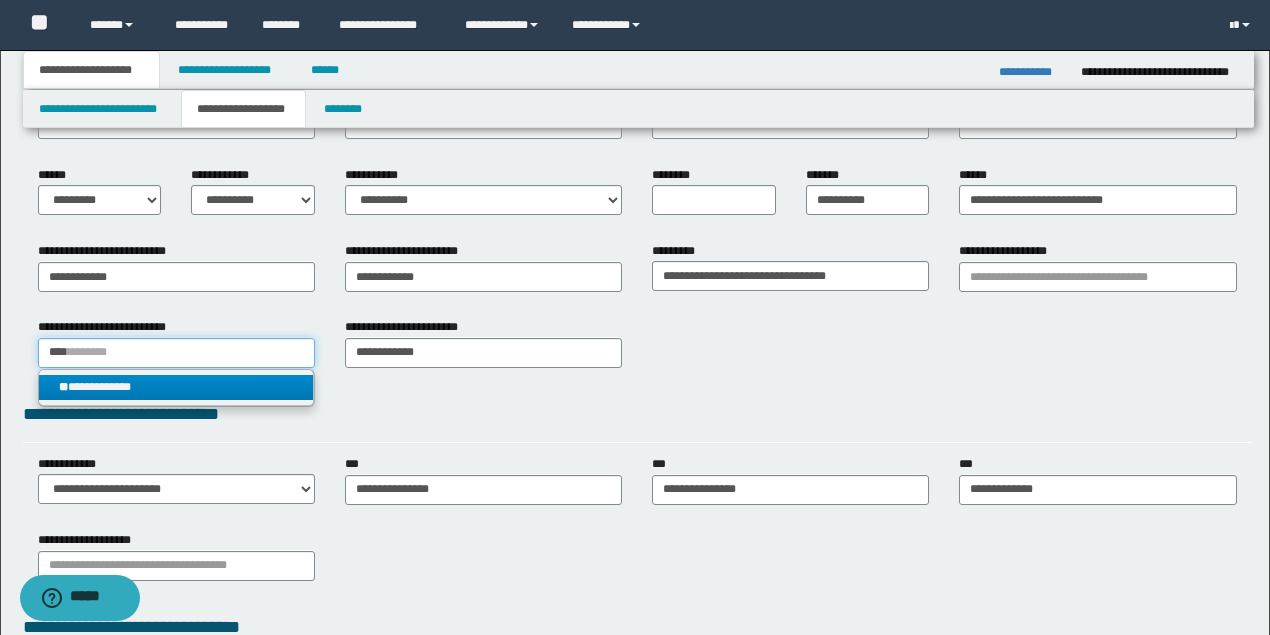 type on "****" 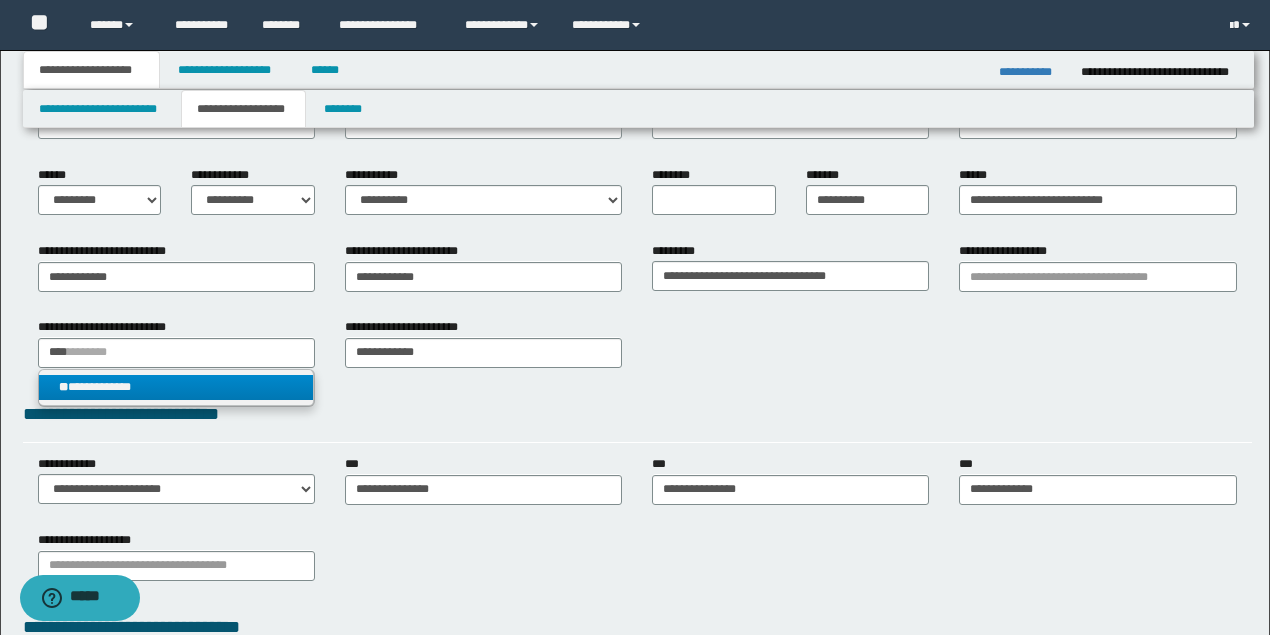 type 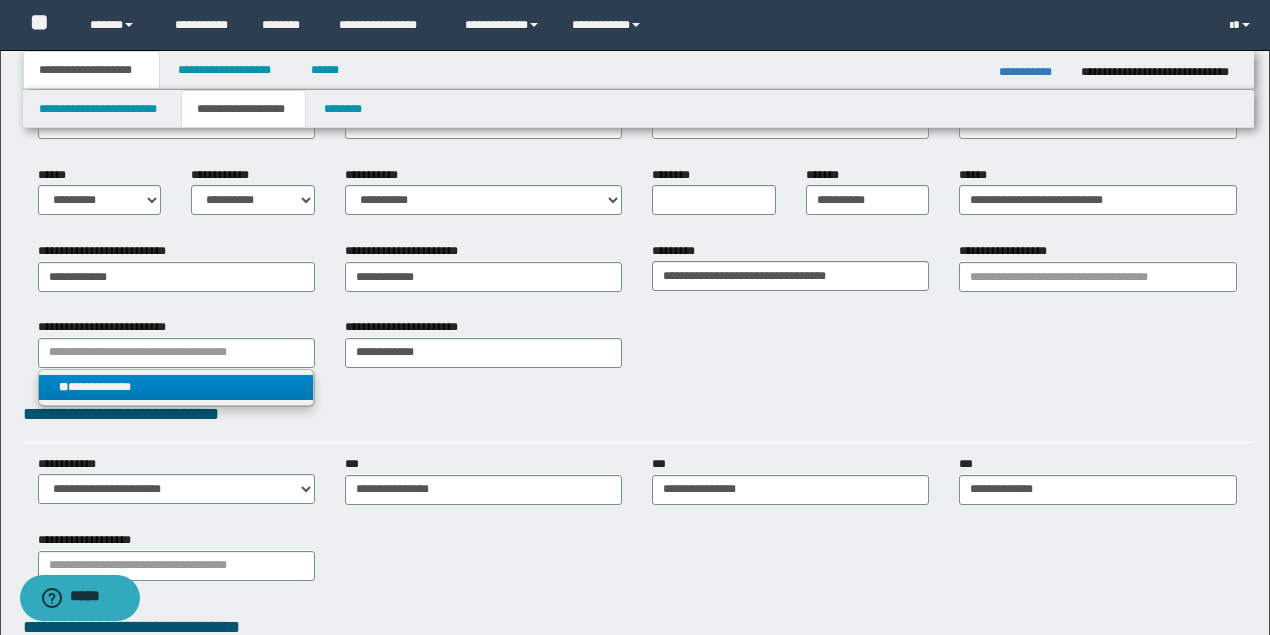 click on "**********" at bounding box center [176, 387] 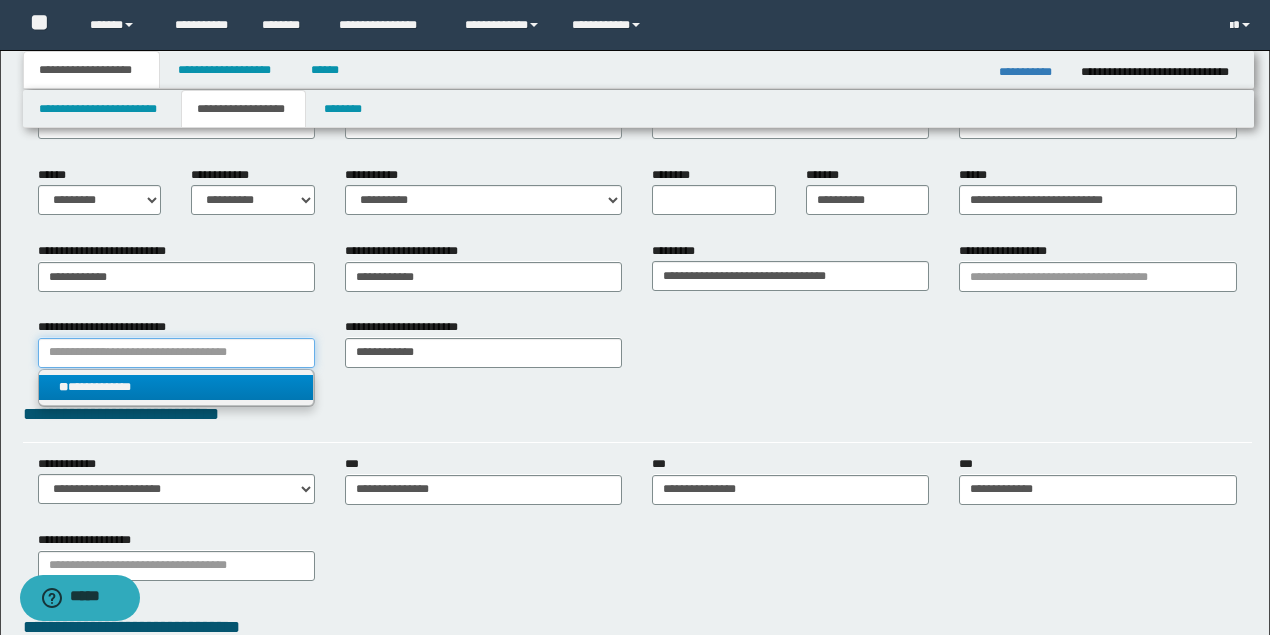 type 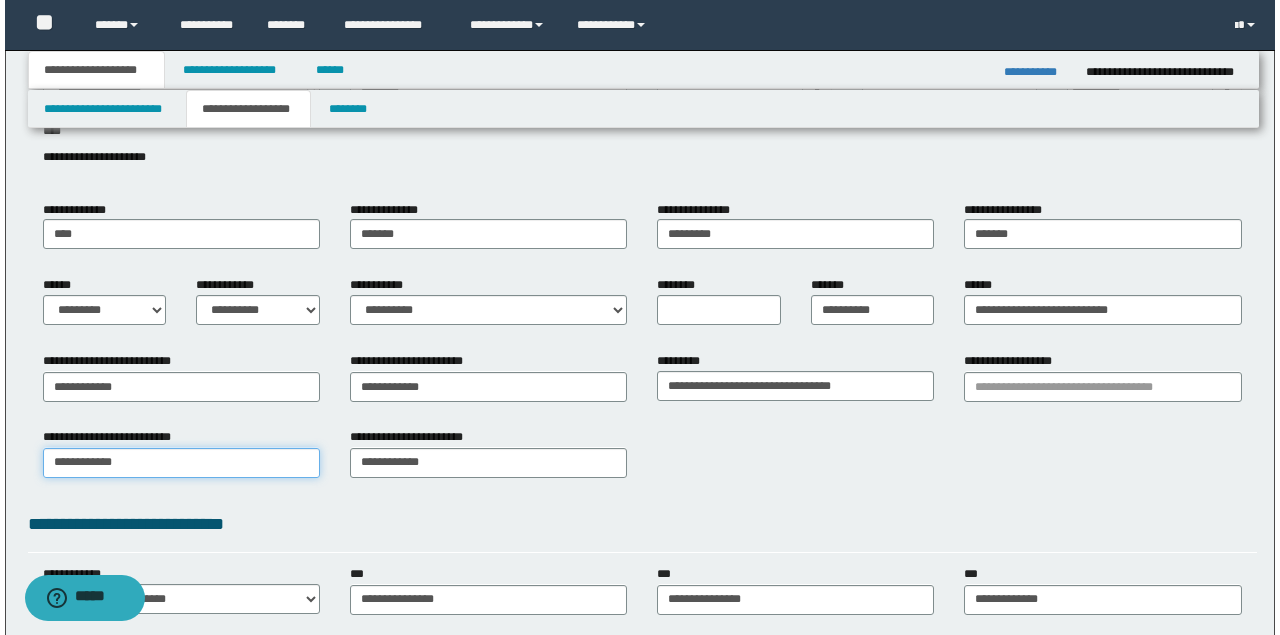 scroll, scrollTop: 0, scrollLeft: 0, axis: both 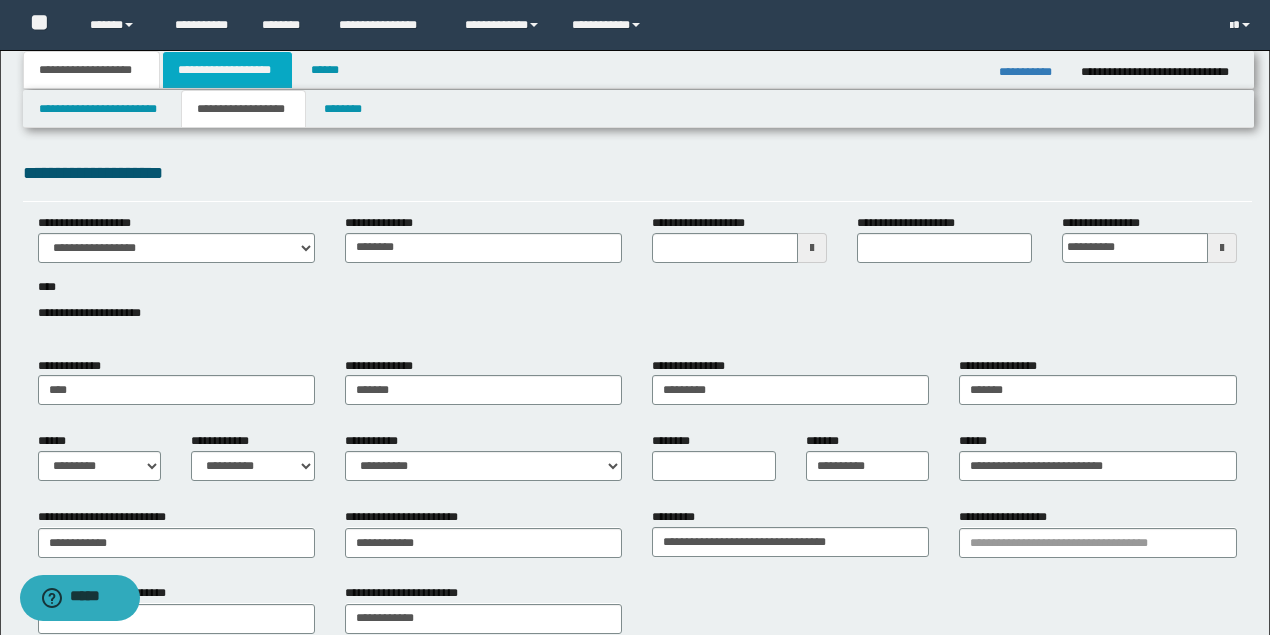 click on "**********" at bounding box center [227, 70] 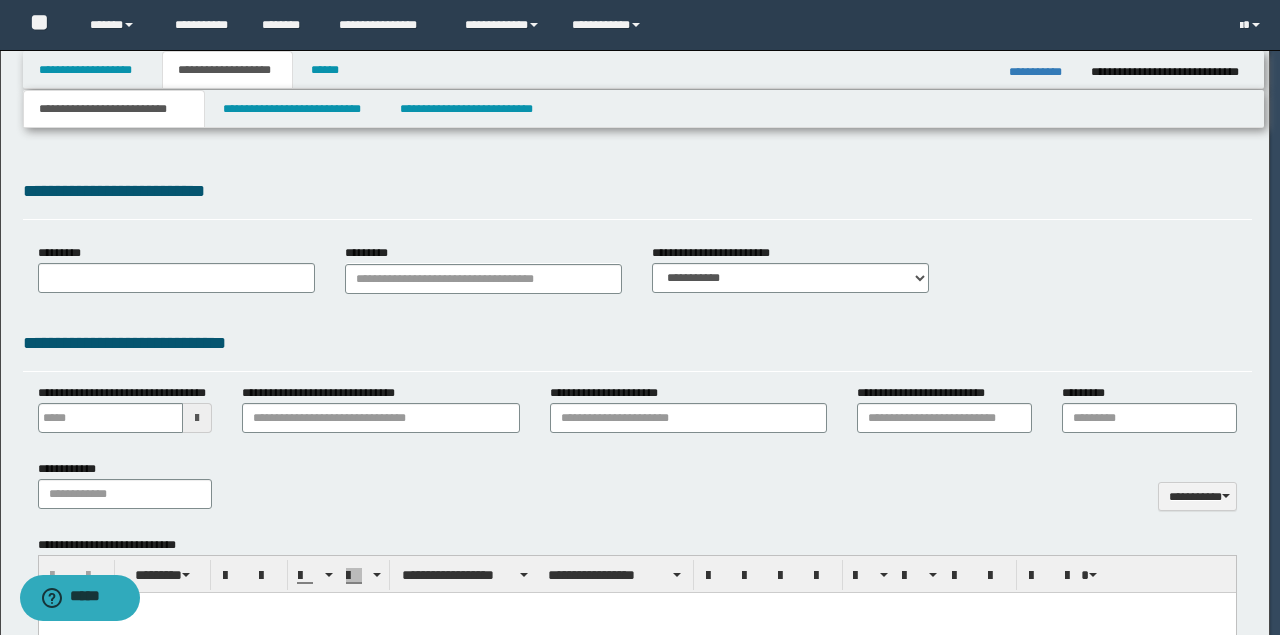 select on "*" 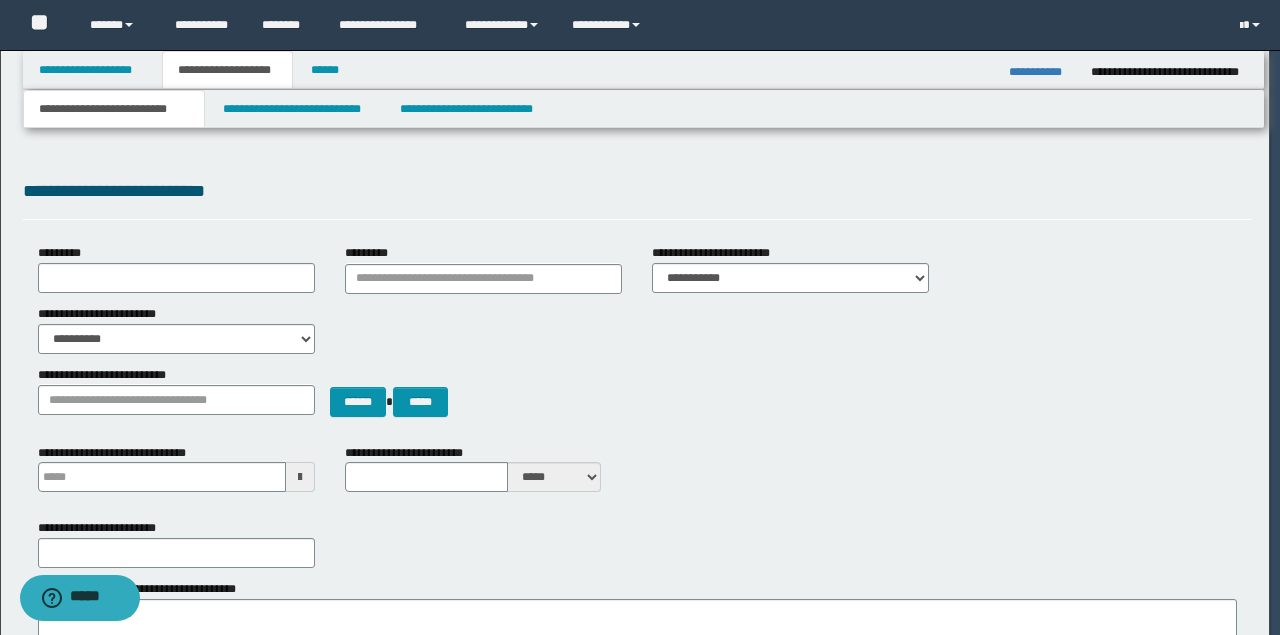 scroll, scrollTop: 0, scrollLeft: 0, axis: both 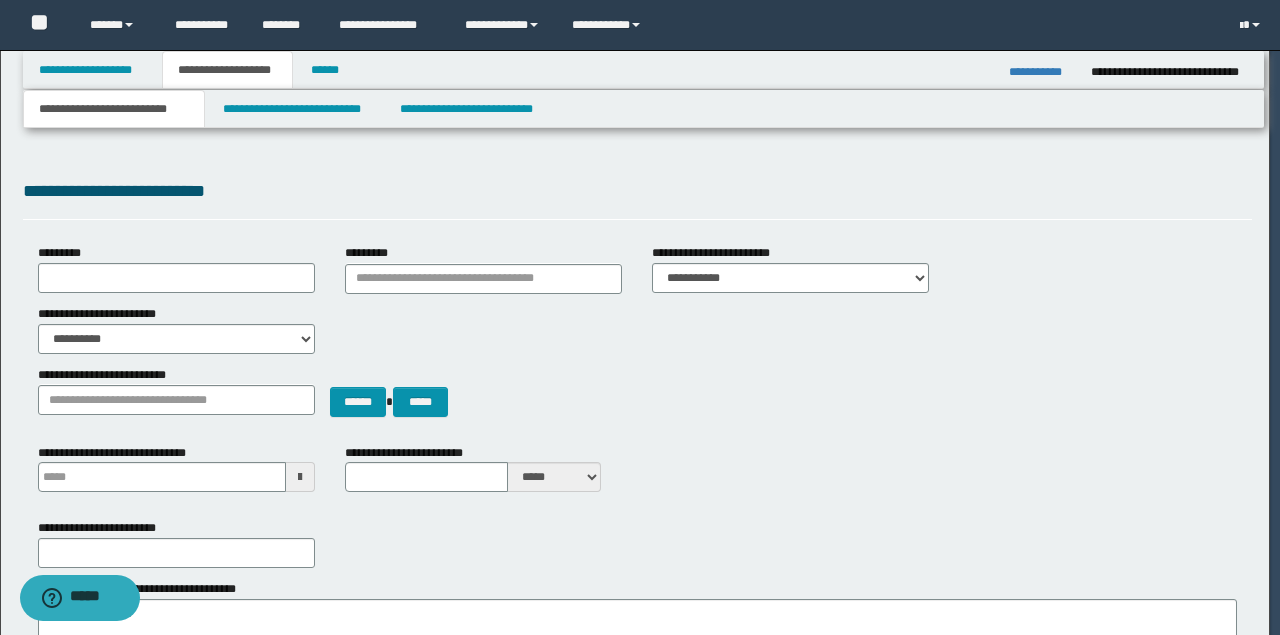type 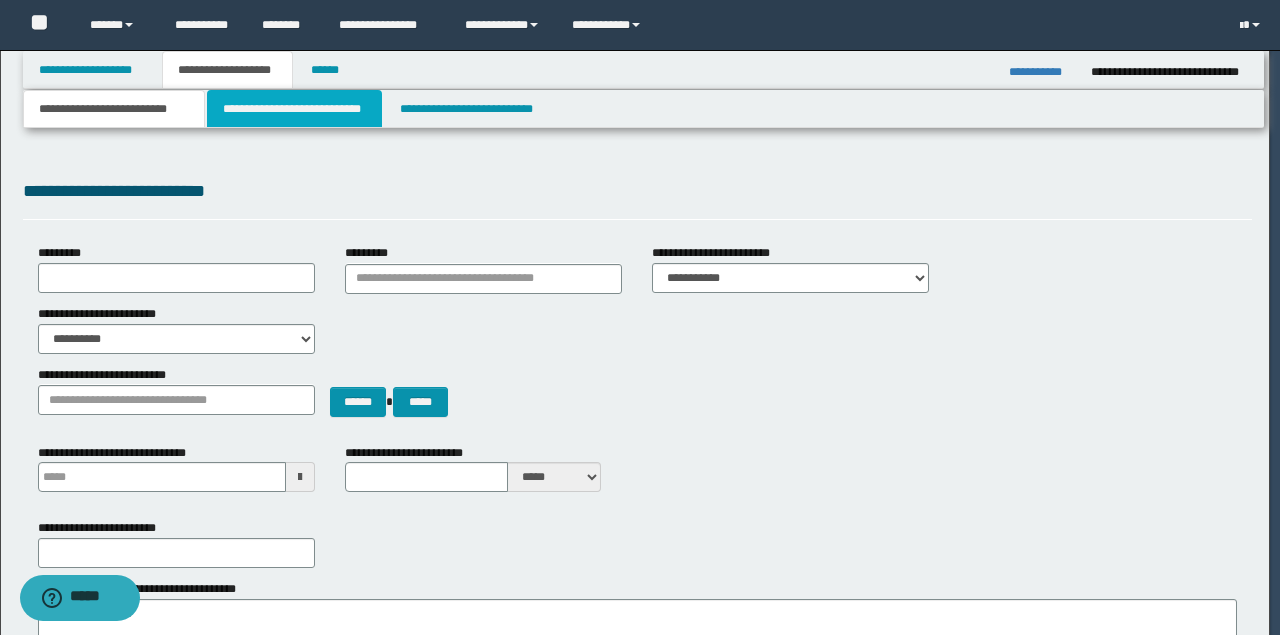 click on "**********" at bounding box center [294, 109] 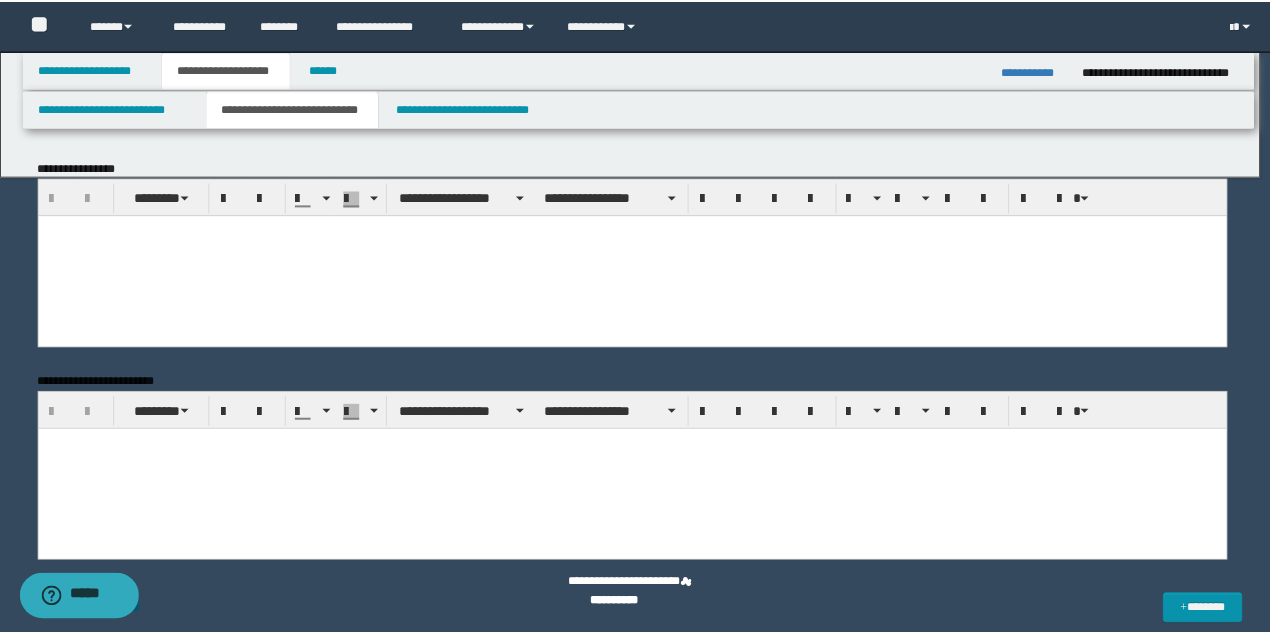 scroll, scrollTop: 0, scrollLeft: 0, axis: both 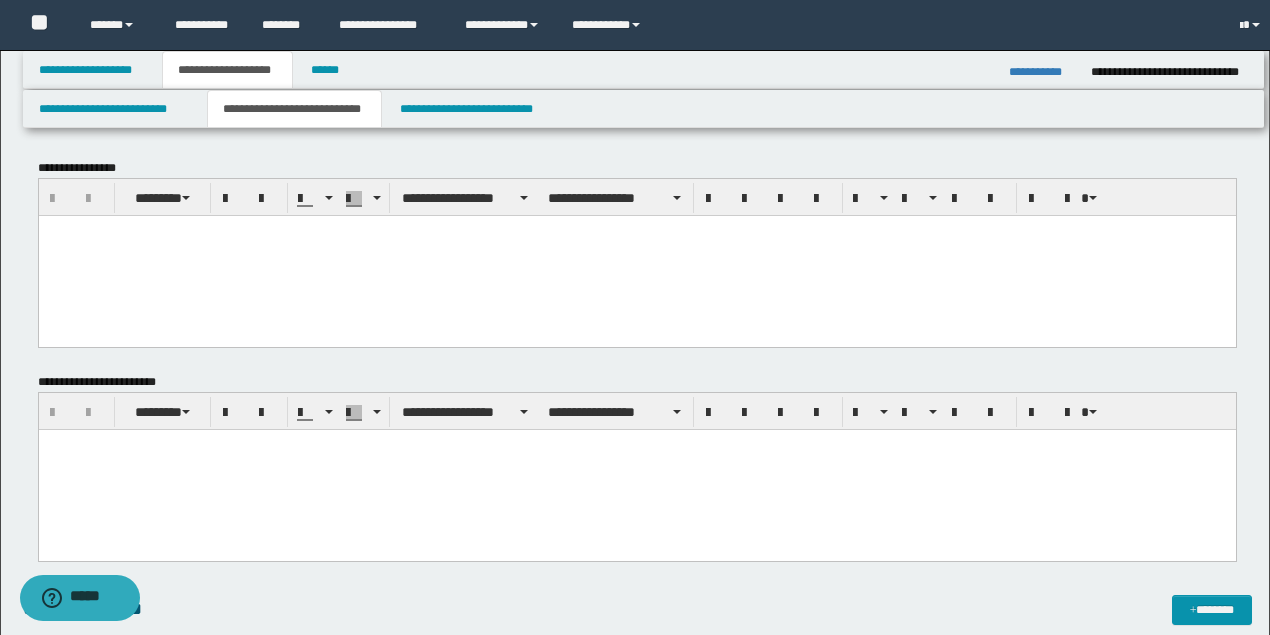 drag, startPoint x: 160, startPoint y: 268, endPoint x: 257, endPoint y: 621, distance: 366.0847 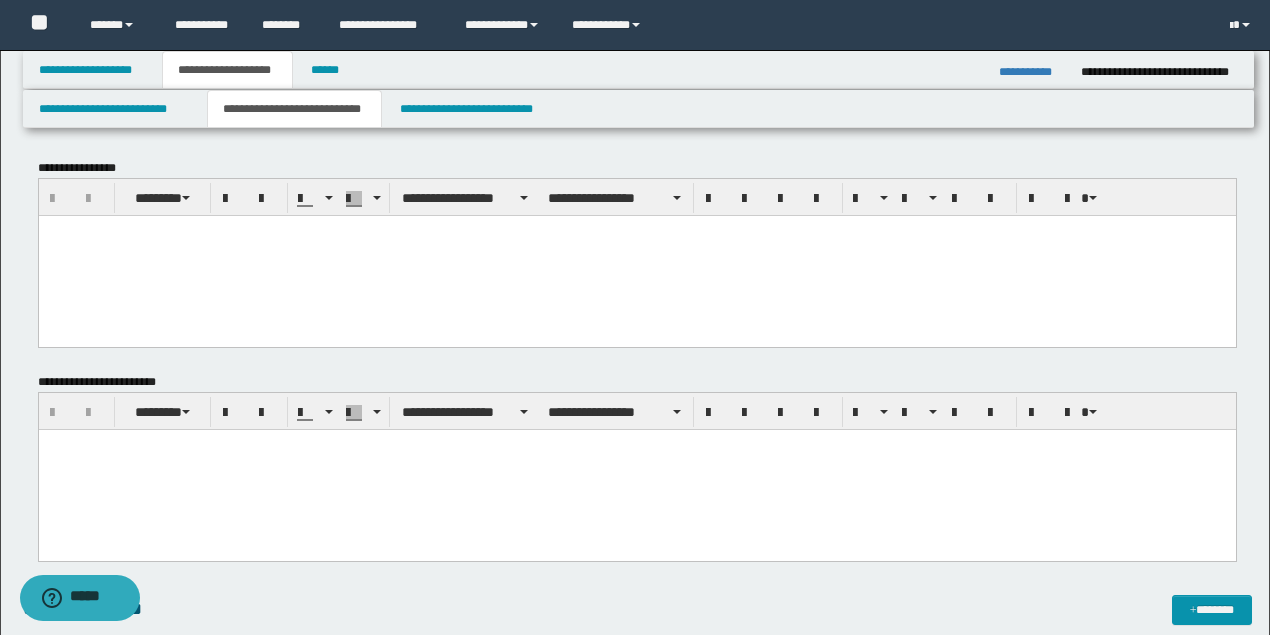 click at bounding box center [636, 255] 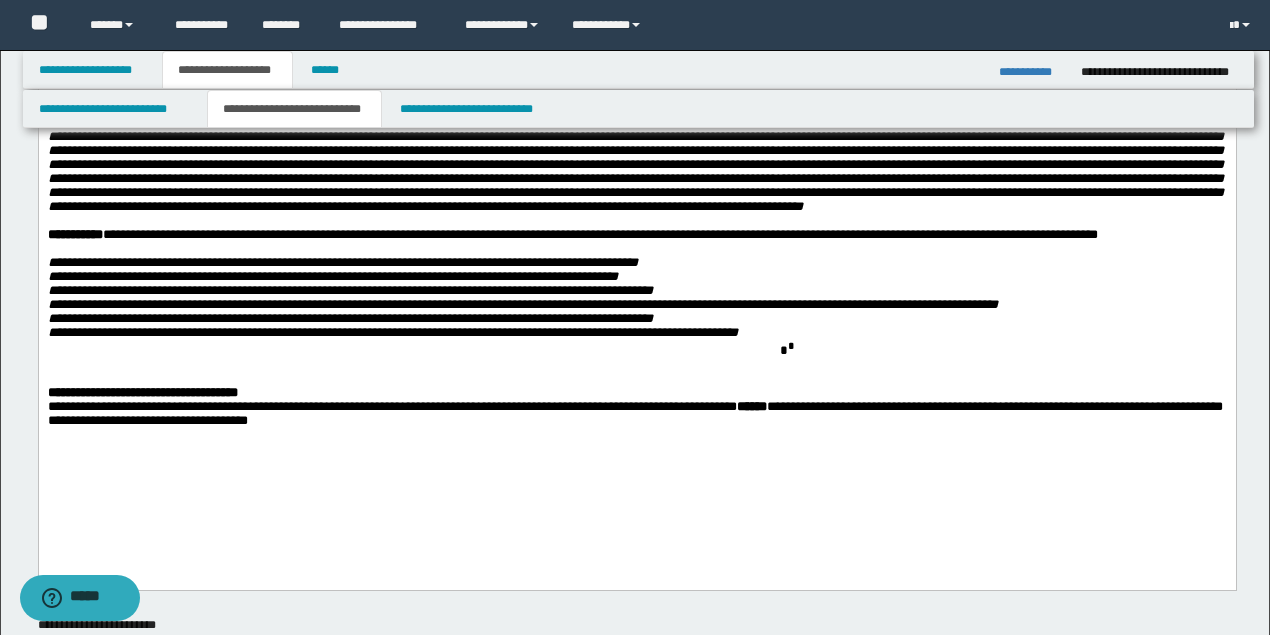 scroll, scrollTop: 266, scrollLeft: 0, axis: vertical 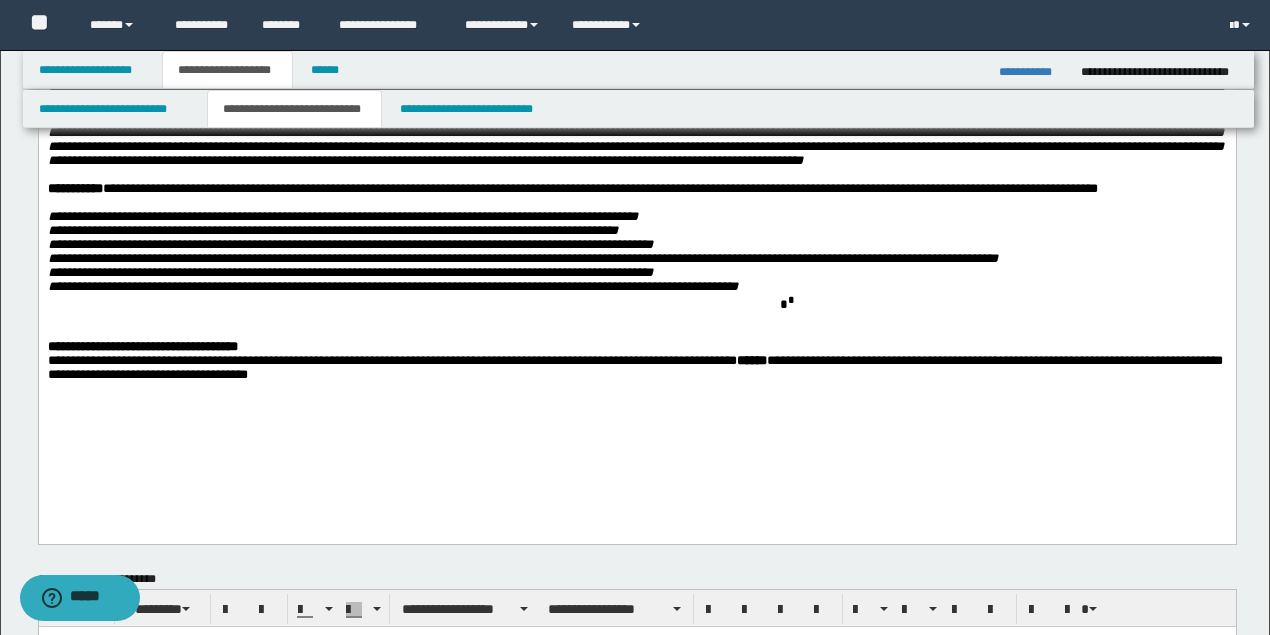 click on "**********" at bounding box center (142, 346) 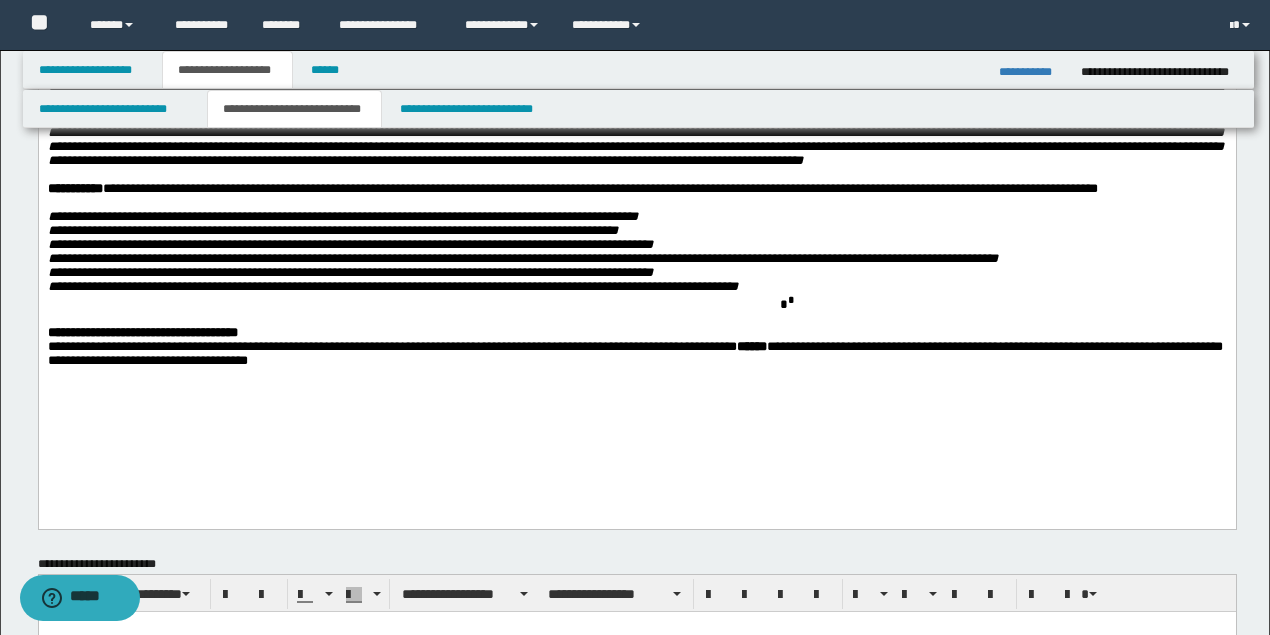click on "**********" at bounding box center [332, 230] 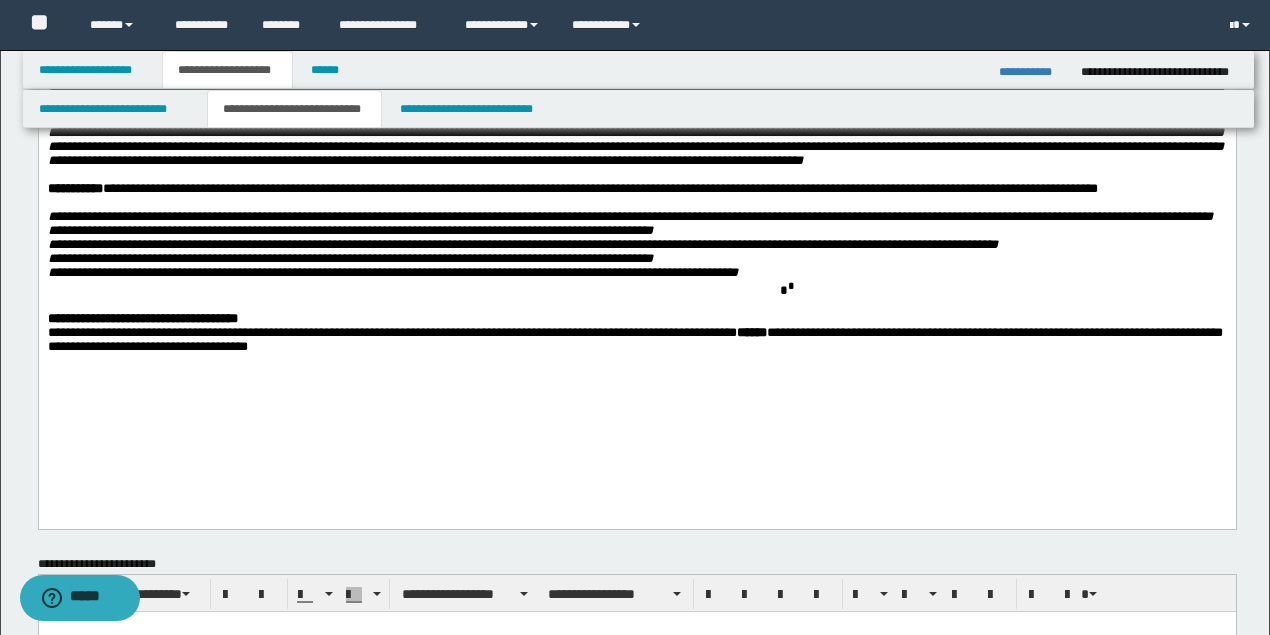 click on "**********" at bounding box center [349, 230] 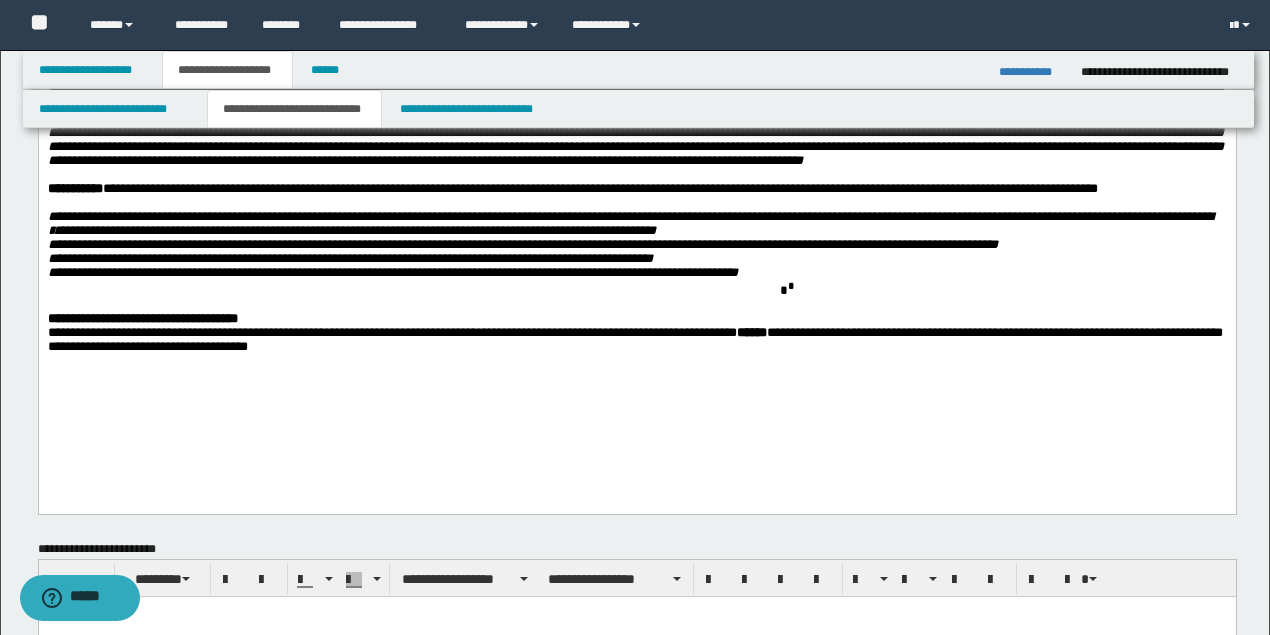 click on "**********" at bounding box center (522, 244) 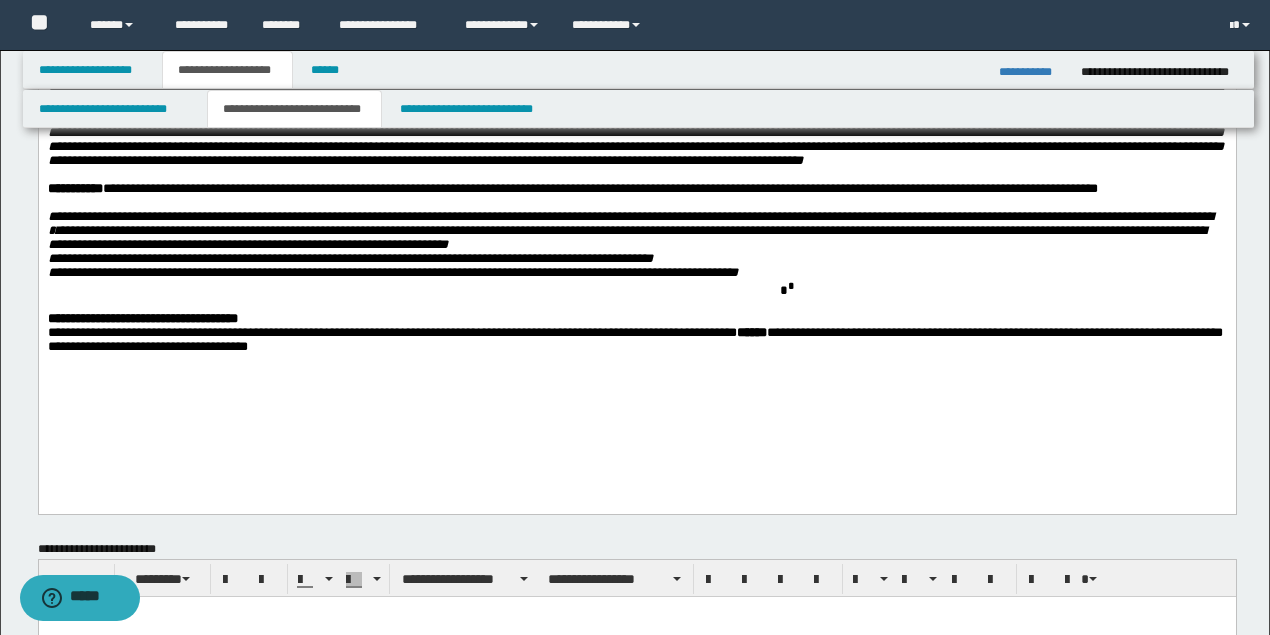 click on "**********" at bounding box center (636, 181) 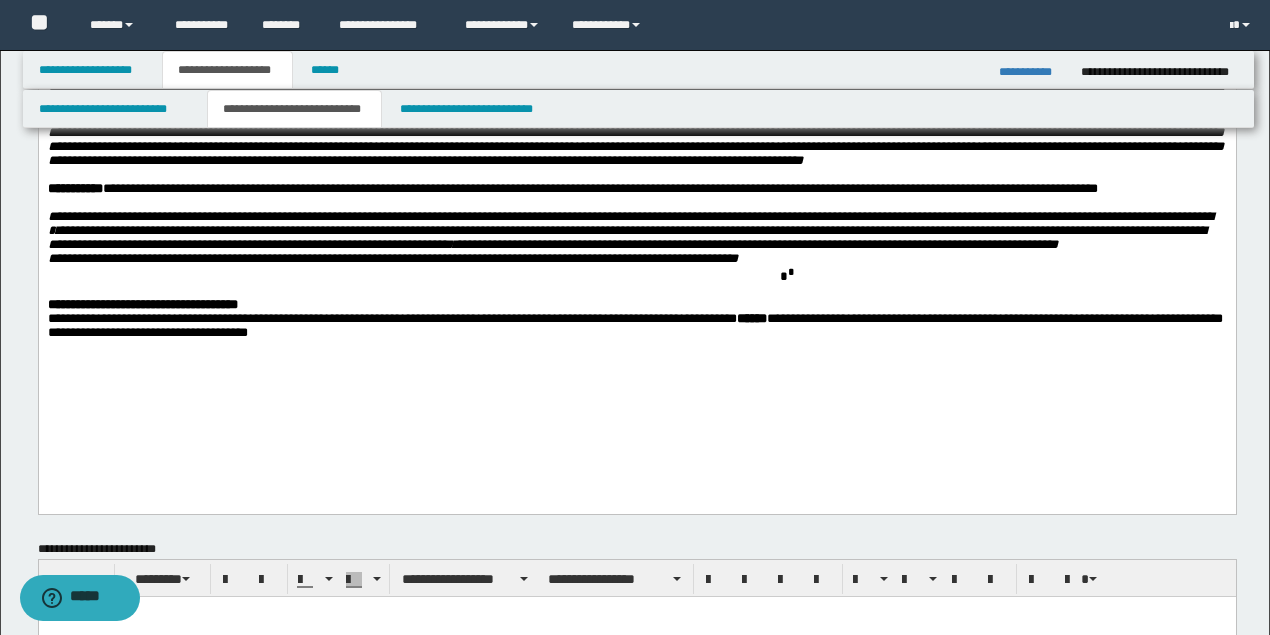 click on "**********" at bounding box center [392, 258] 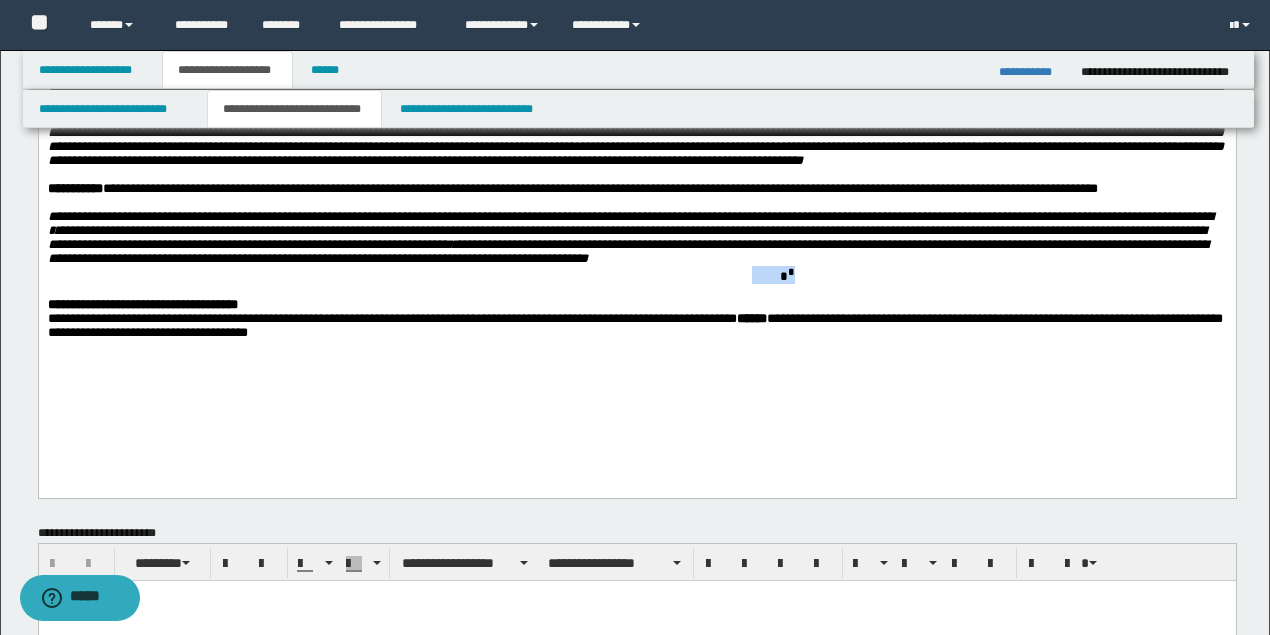 drag, startPoint x: 676, startPoint y: 317, endPoint x: 634, endPoint y: 315, distance: 42.047592 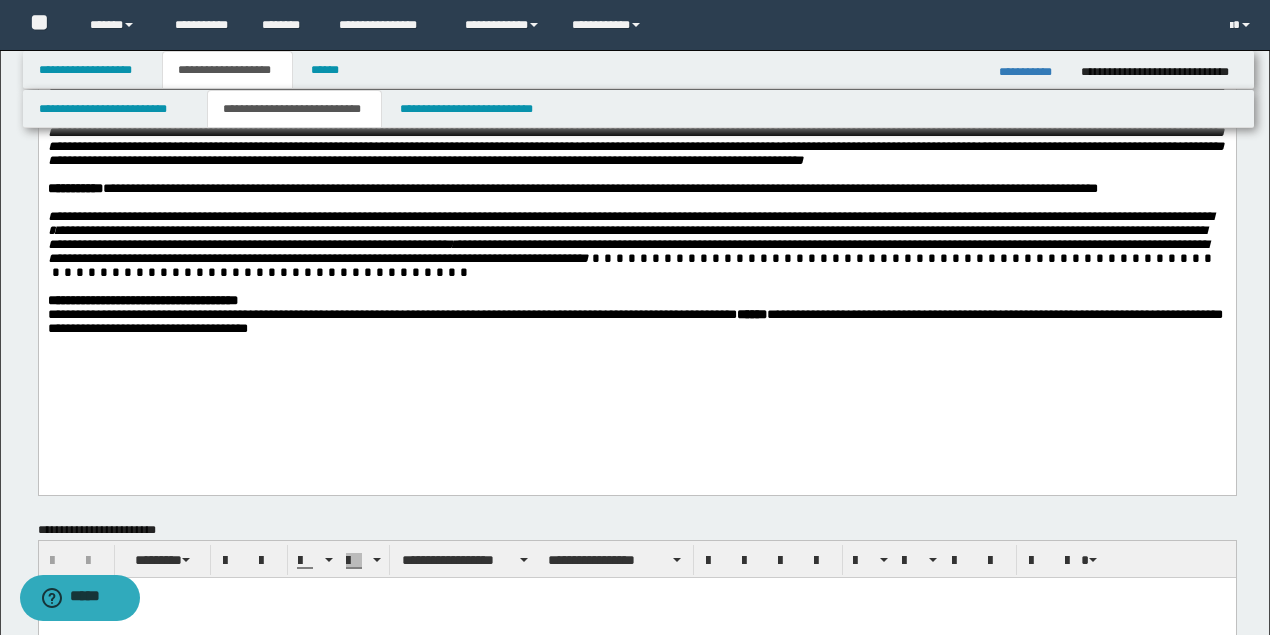click on "**********" at bounding box center (636, 172) 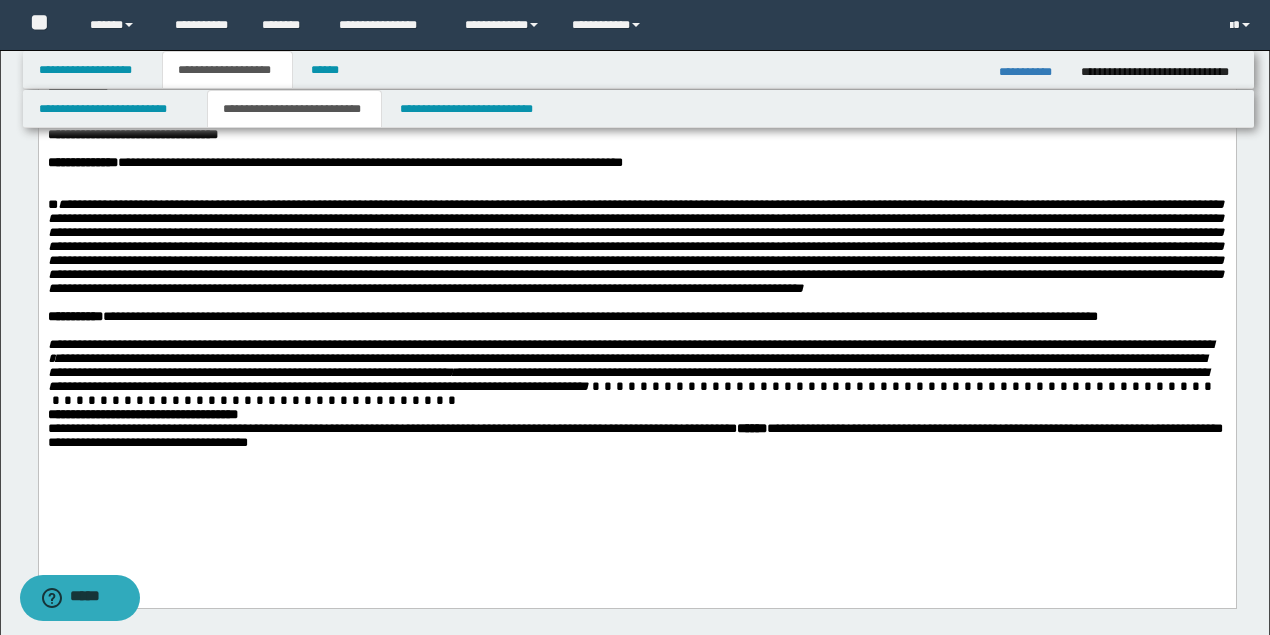 scroll, scrollTop: 0, scrollLeft: 0, axis: both 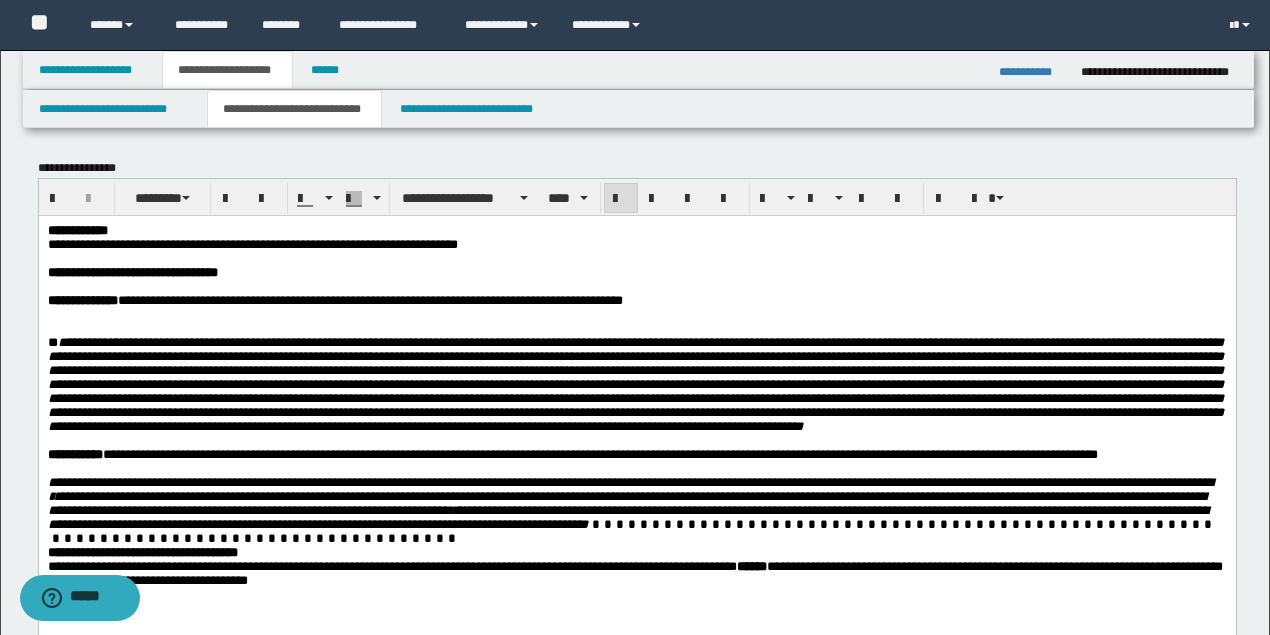 click at bounding box center [635, 328] 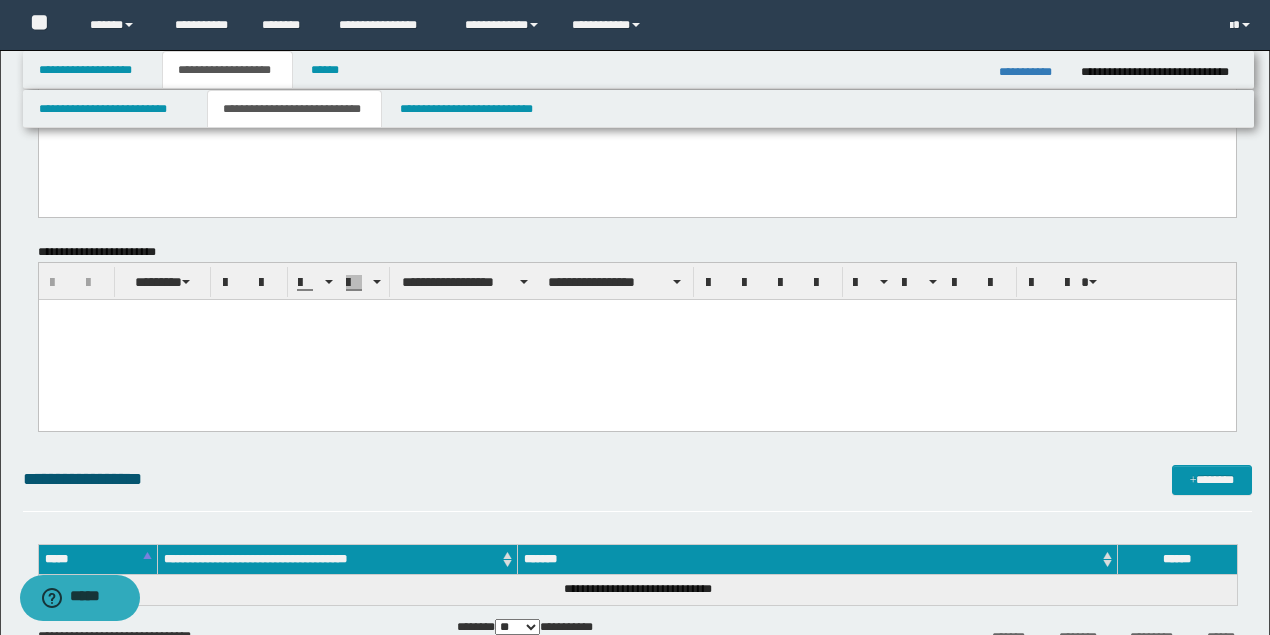 scroll, scrollTop: 533, scrollLeft: 0, axis: vertical 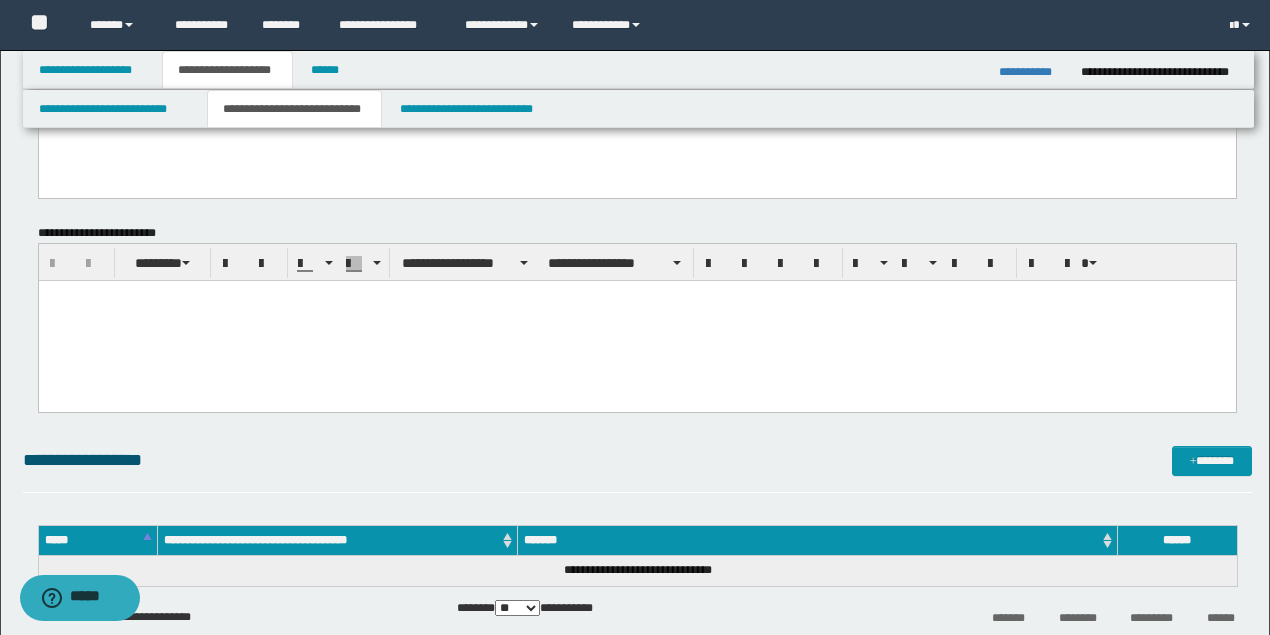 click at bounding box center (636, 321) 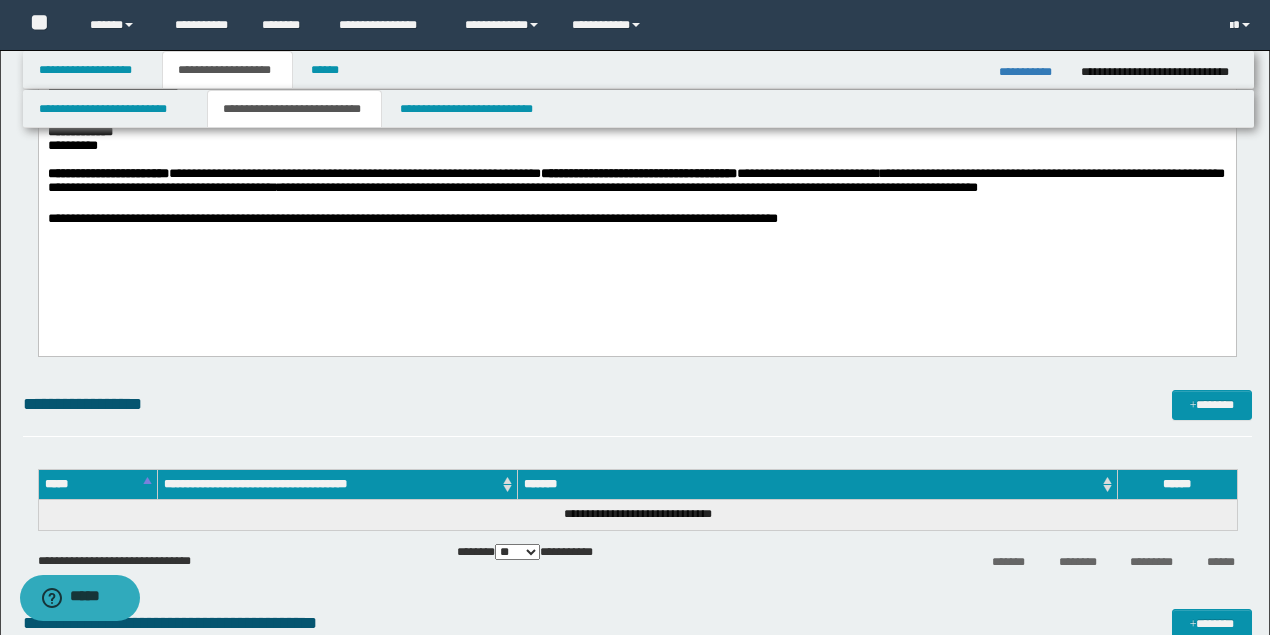 scroll, scrollTop: 866, scrollLeft: 0, axis: vertical 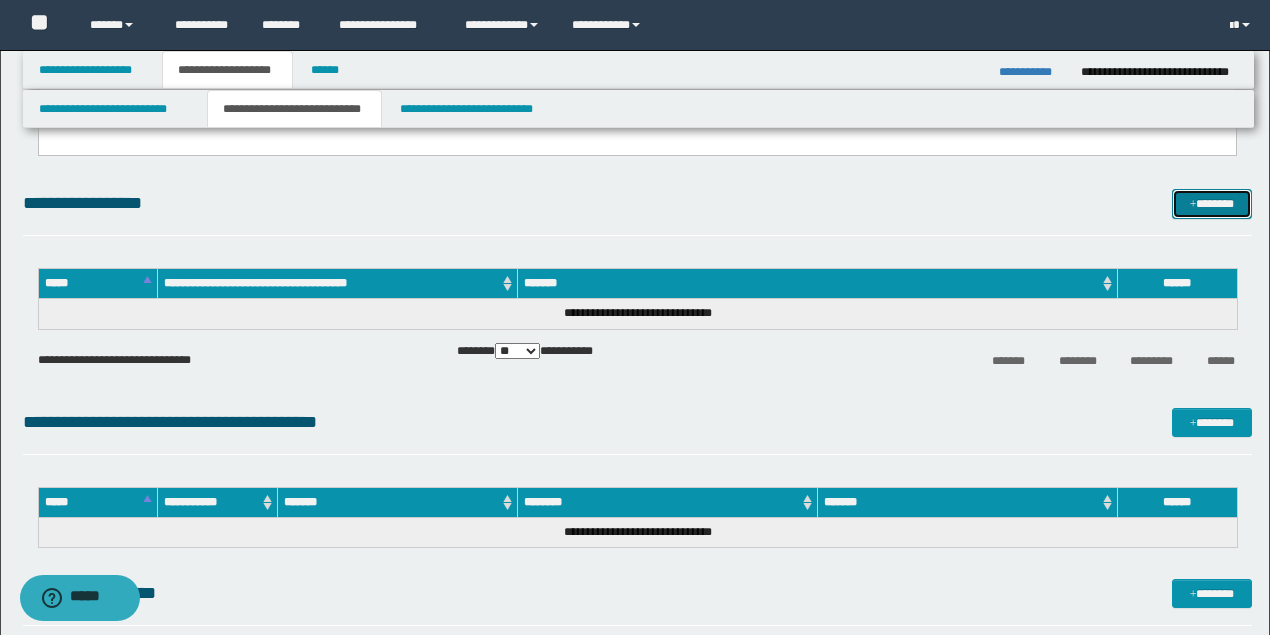 click on "*******" at bounding box center [1211, 203] 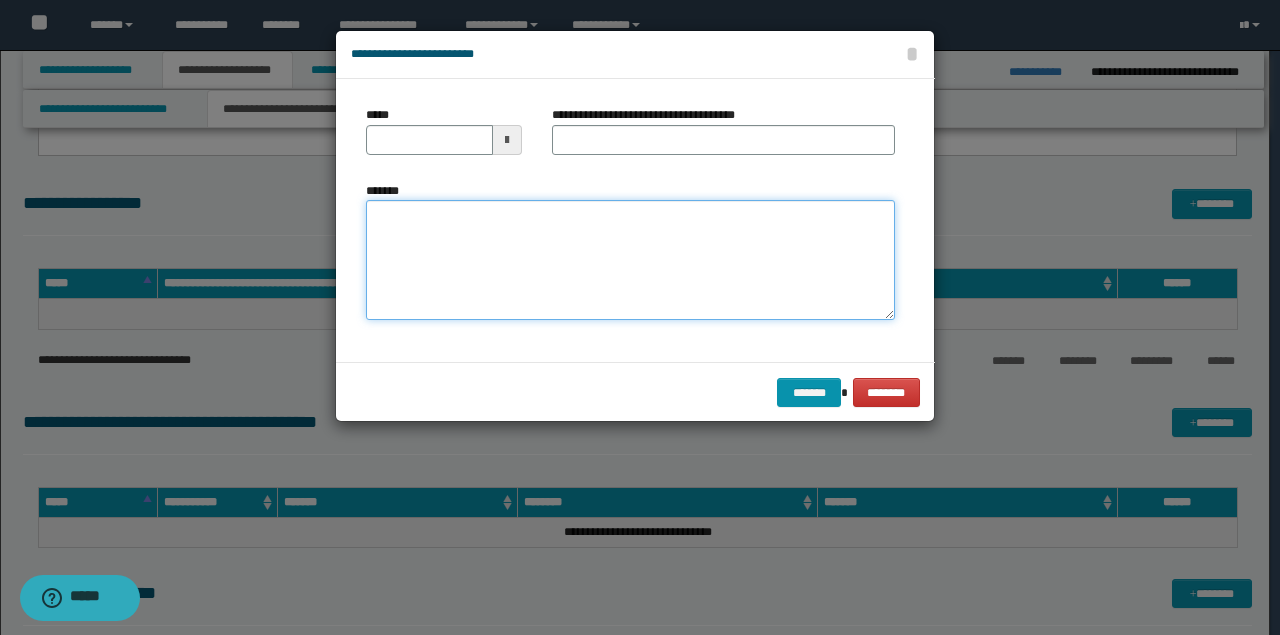 click on "*******" at bounding box center [630, 260] 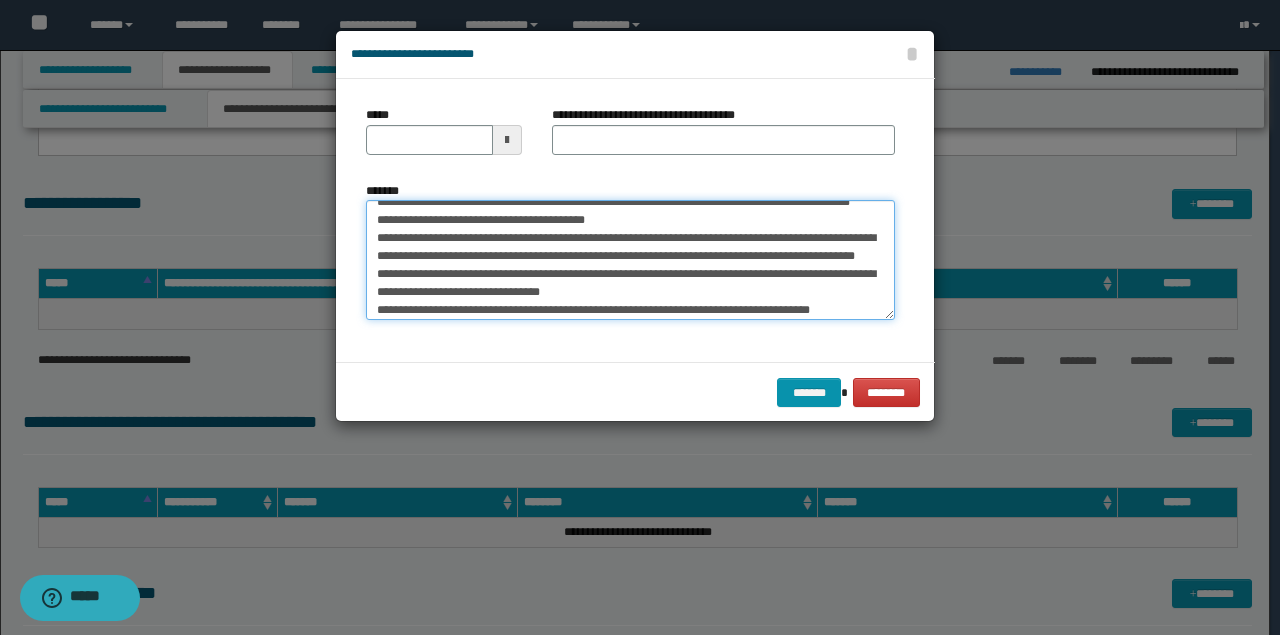 scroll, scrollTop: 0, scrollLeft: 0, axis: both 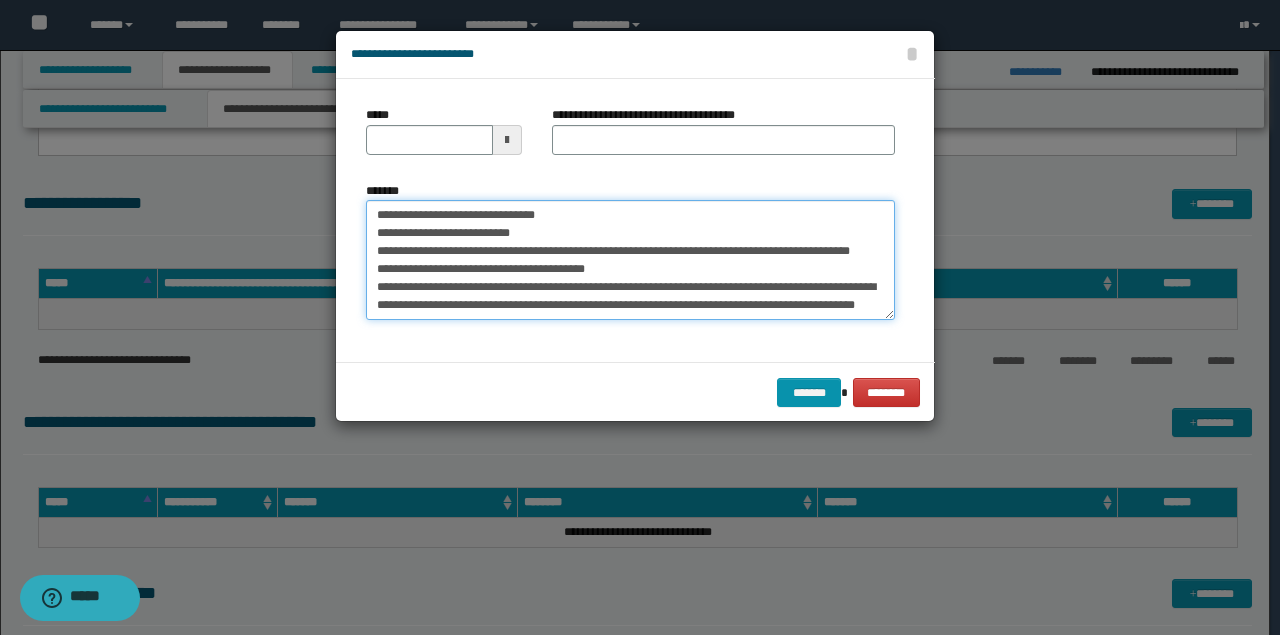 drag, startPoint x: 470, startPoint y: 210, endPoint x: 147, endPoint y: 202, distance: 323.09906 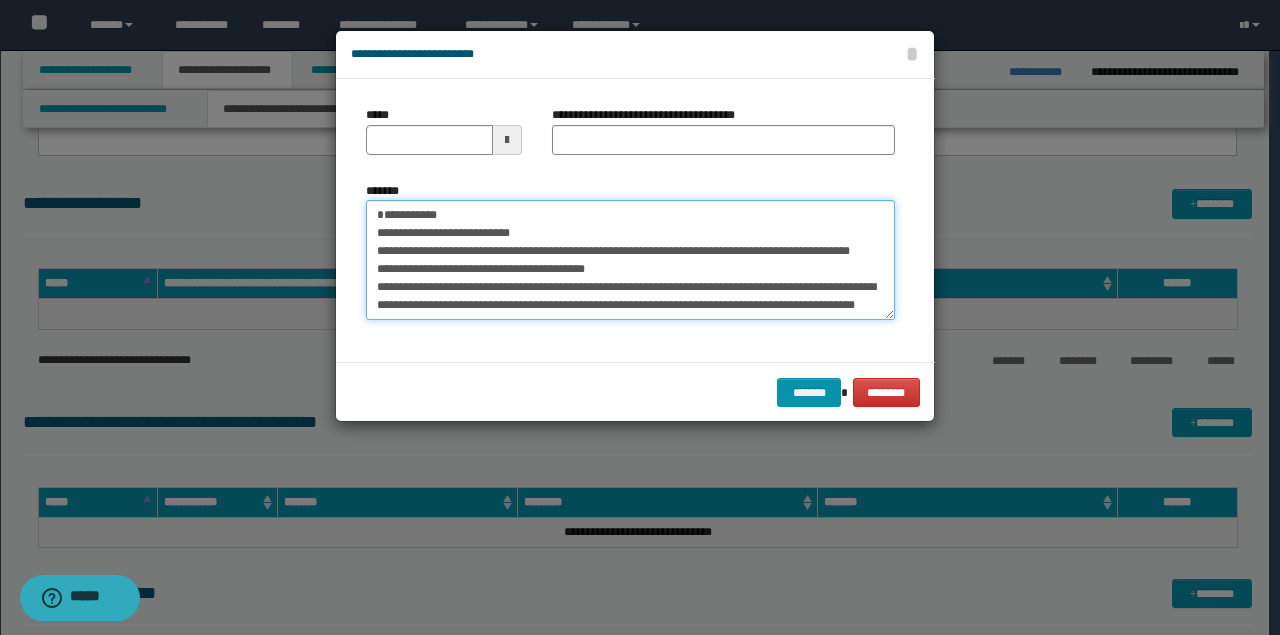 type on "**********" 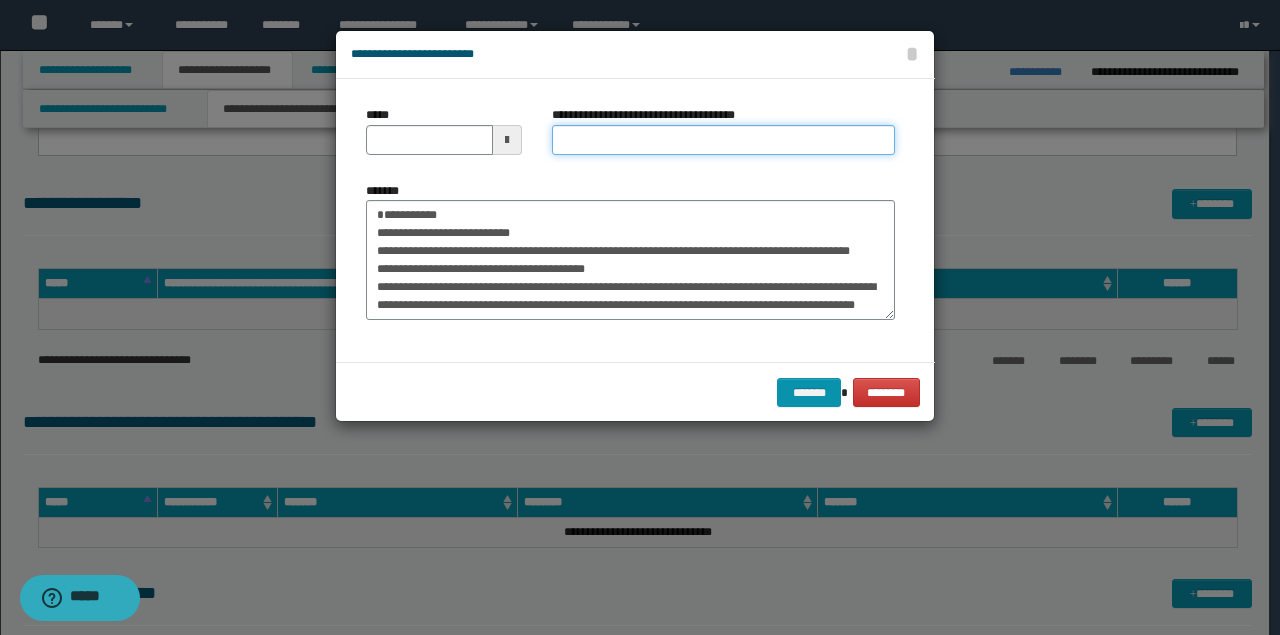 drag, startPoint x: 624, startPoint y: 137, endPoint x: 504, endPoint y: 176, distance: 126.178444 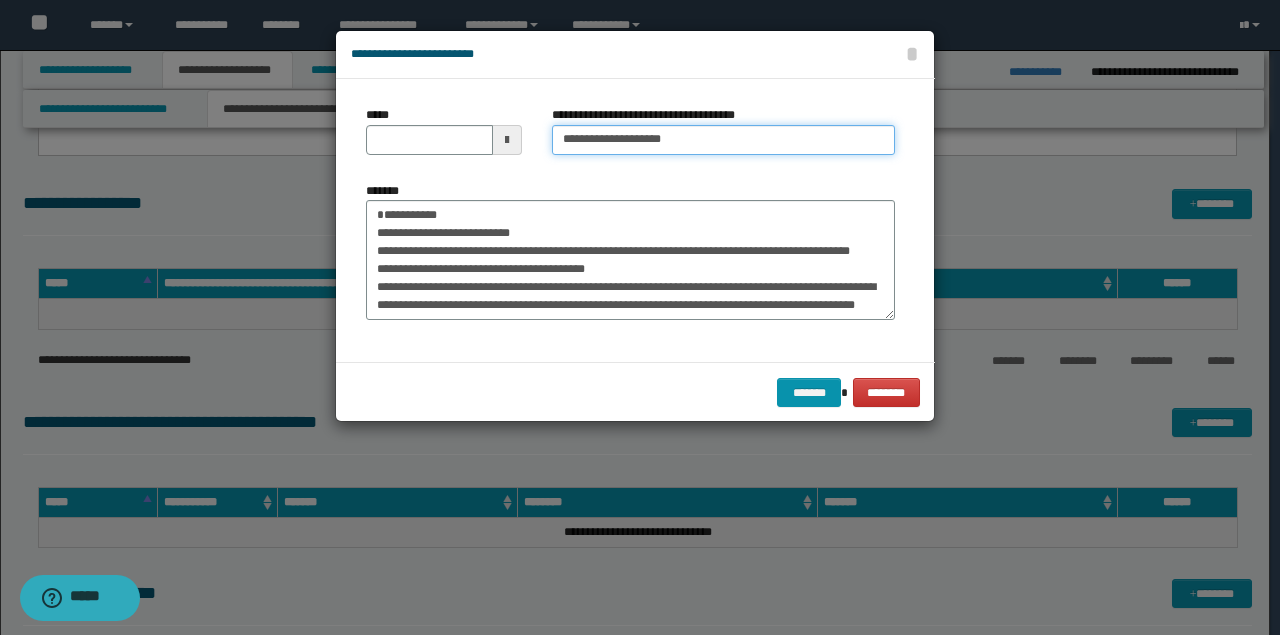 type on "**********" 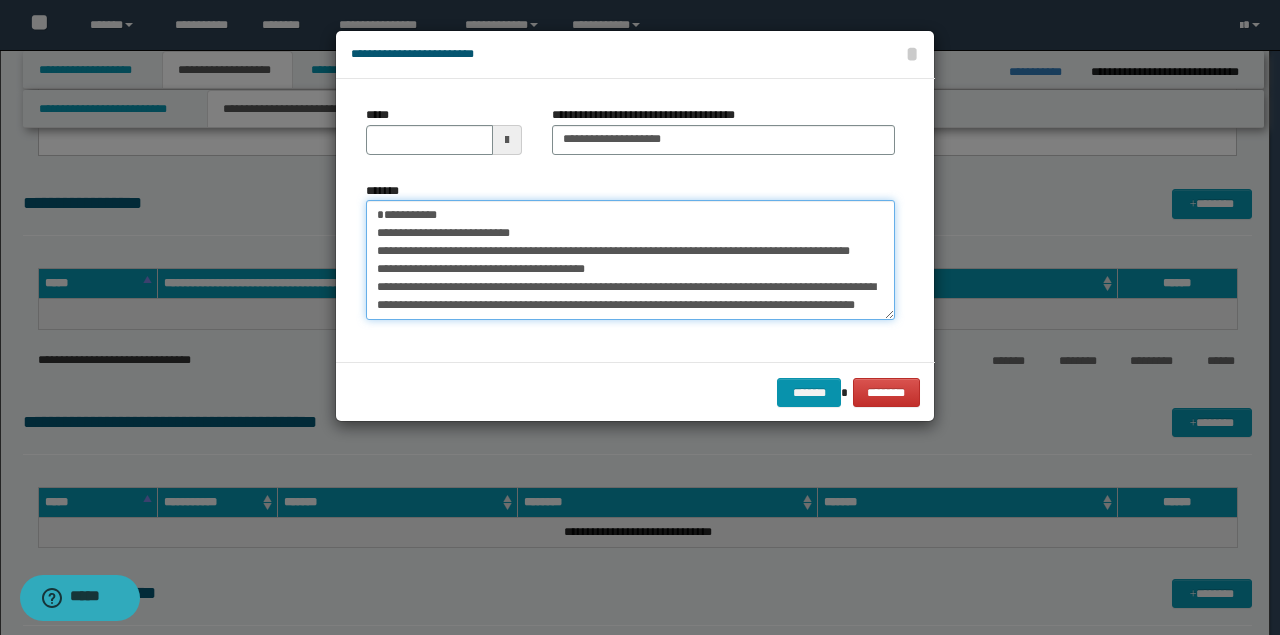 drag, startPoint x: 480, startPoint y: 220, endPoint x: 219, endPoint y: 214, distance: 261.06897 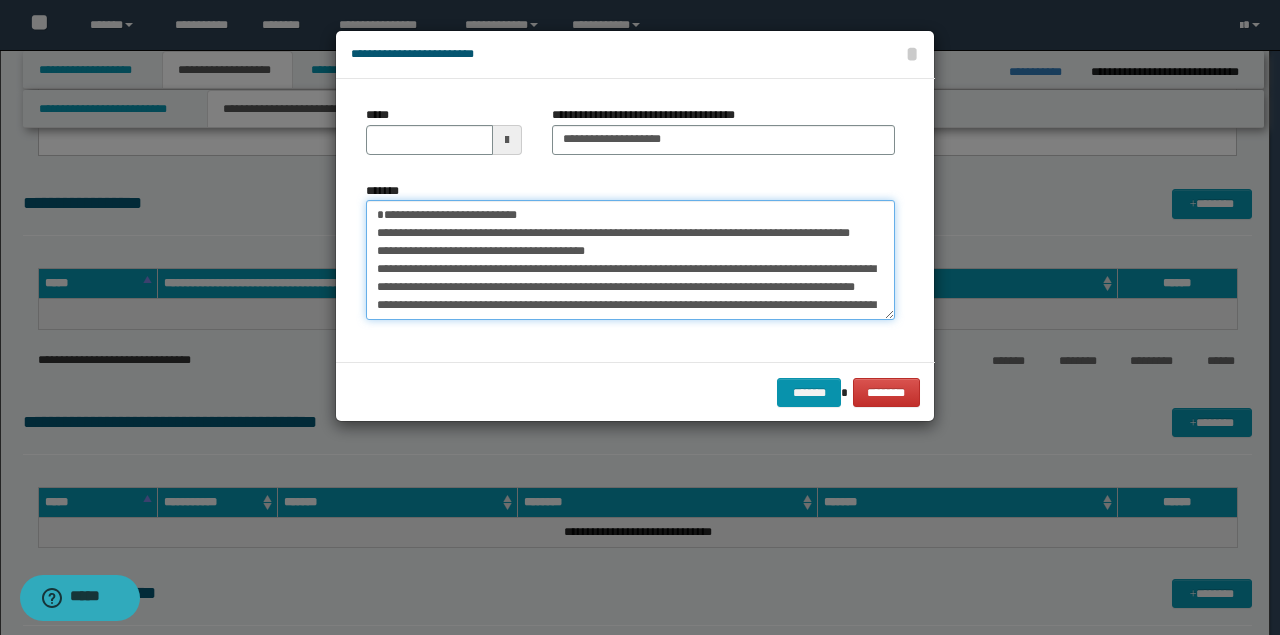 type 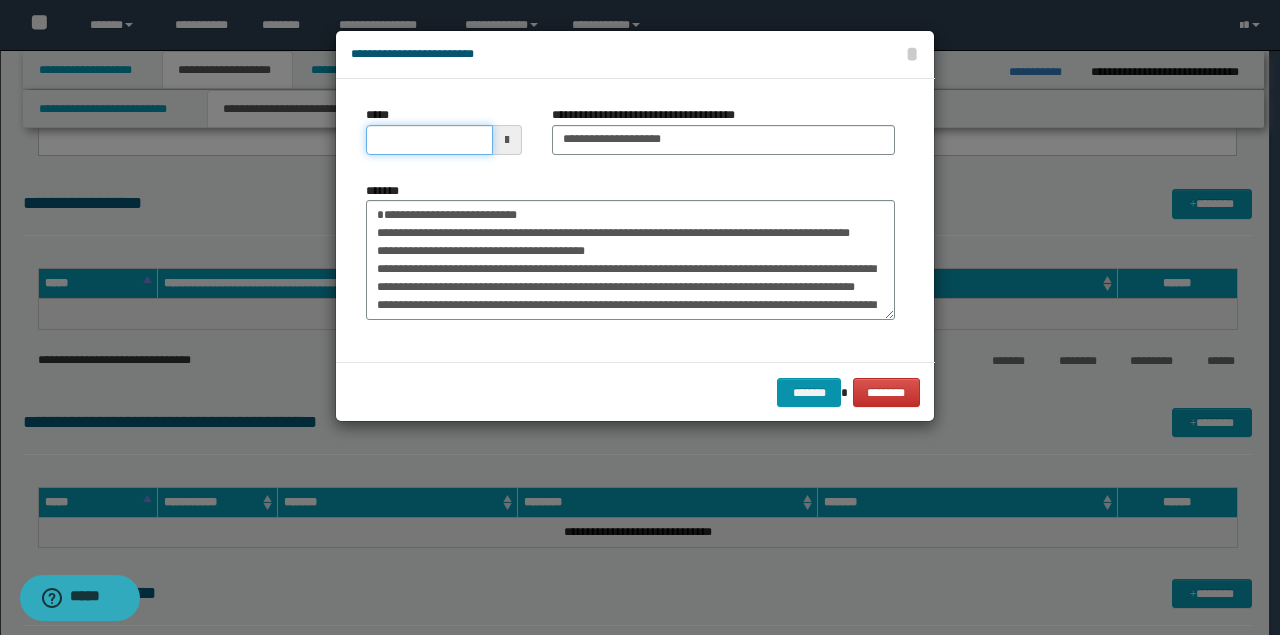 click on "*****" at bounding box center (429, 140) 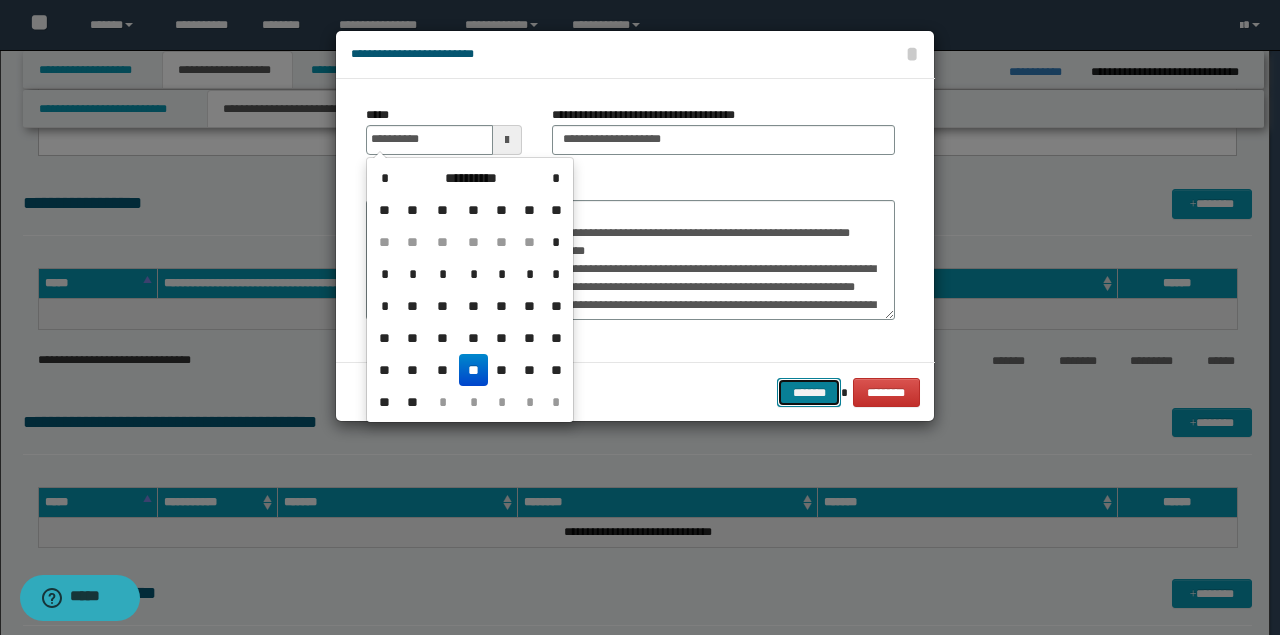 type on "**********" 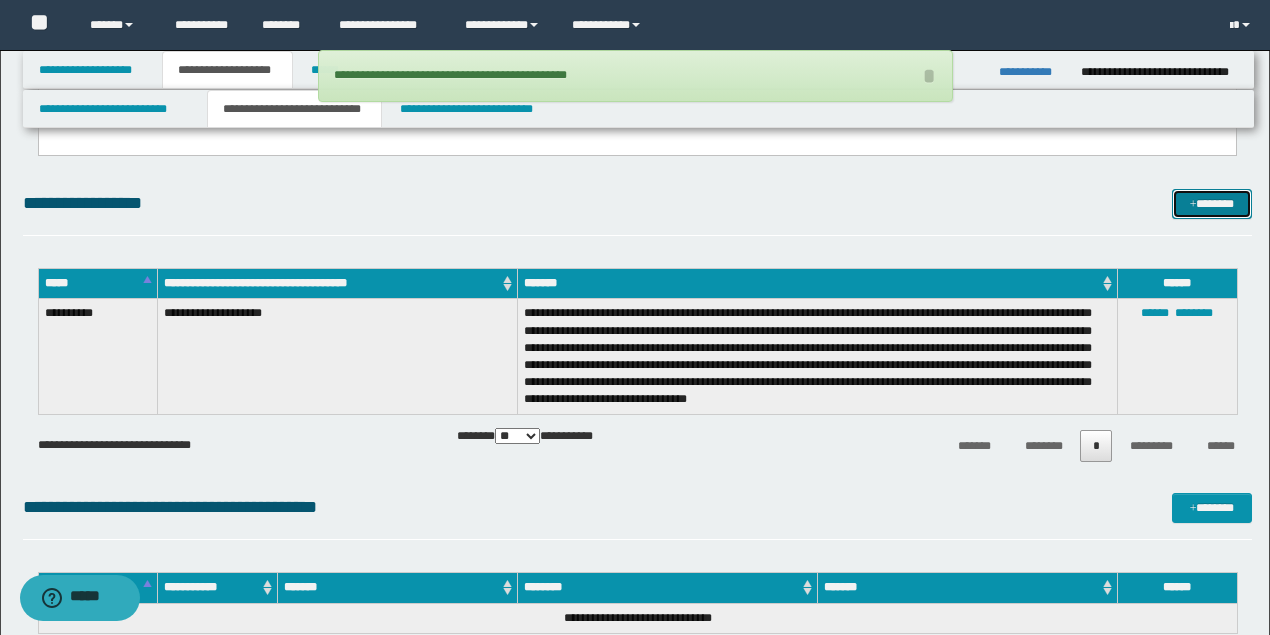 click on "*******" at bounding box center [1211, 203] 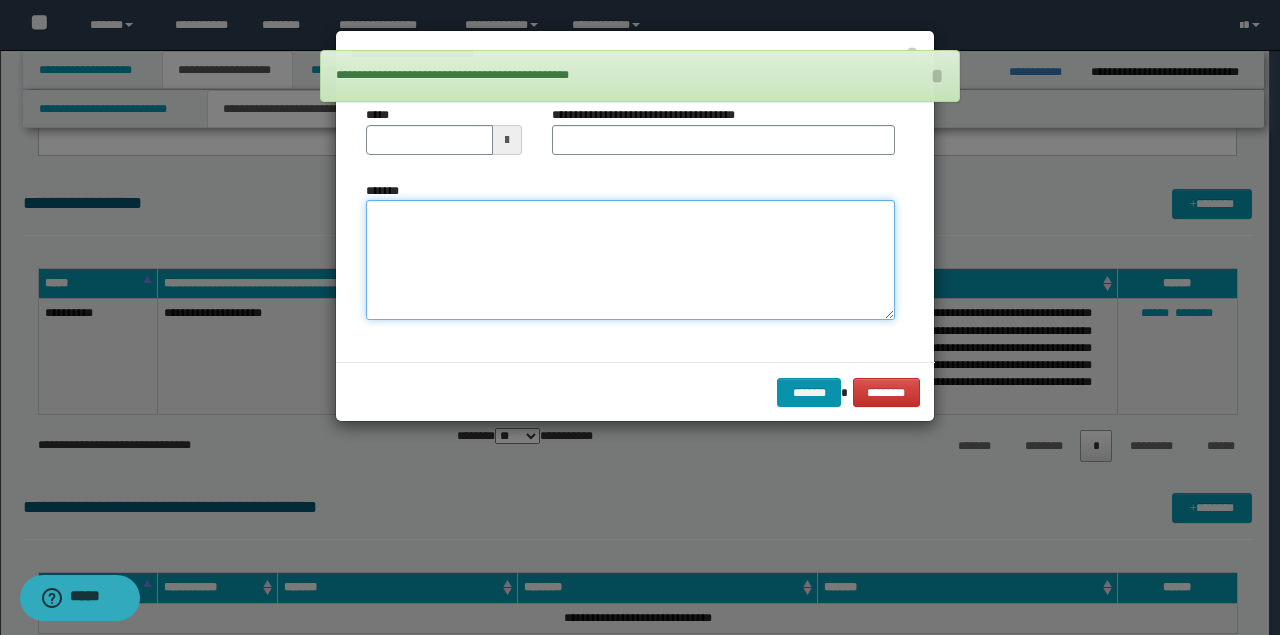 click on "*******" at bounding box center (630, 259) 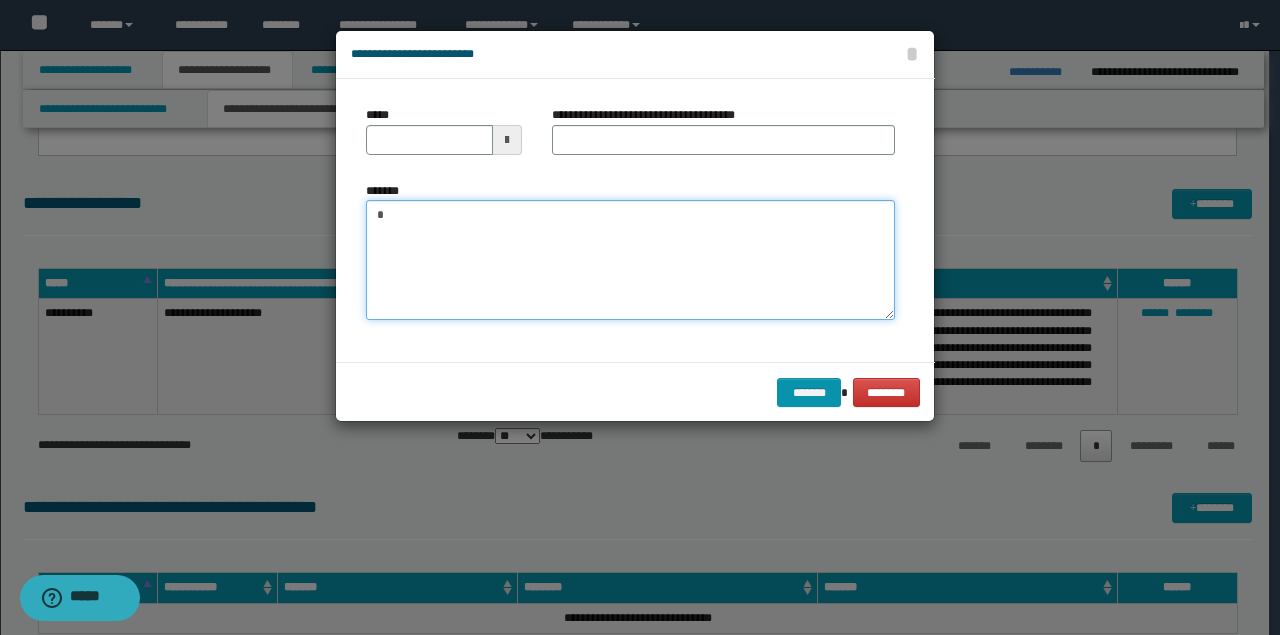 drag, startPoint x: 432, startPoint y: 212, endPoint x: 255, endPoint y: 204, distance: 177.1807 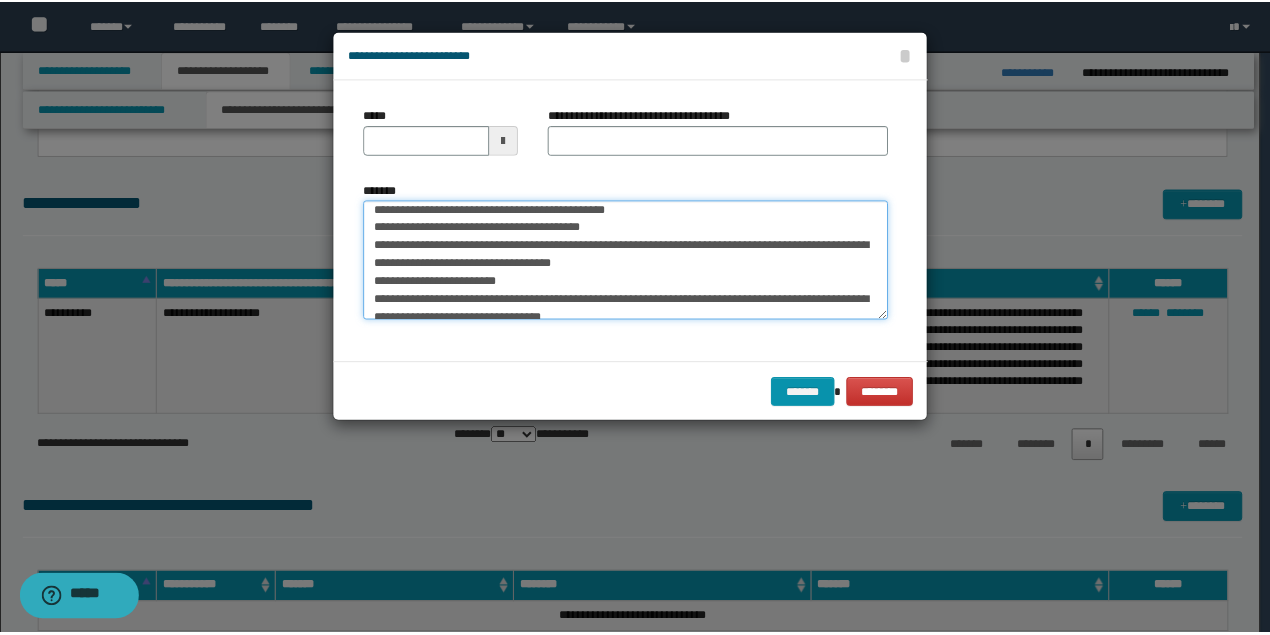 scroll, scrollTop: 0, scrollLeft: 0, axis: both 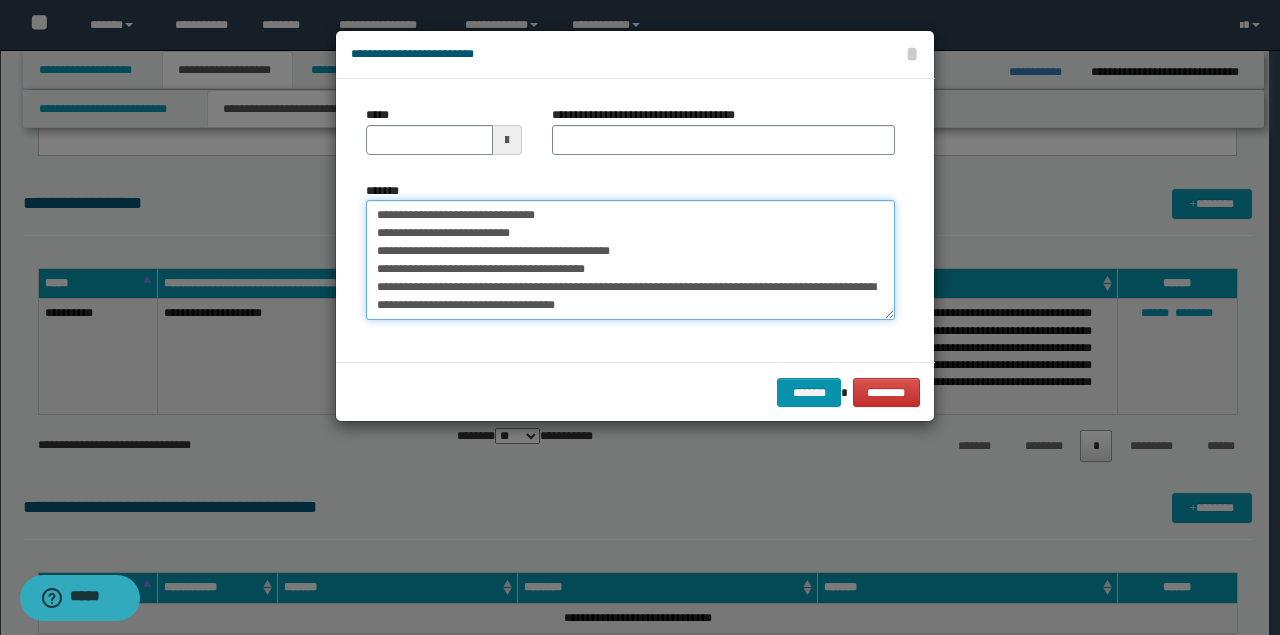 drag, startPoint x: 413, startPoint y: 212, endPoint x: 314, endPoint y: 169, distance: 107.935165 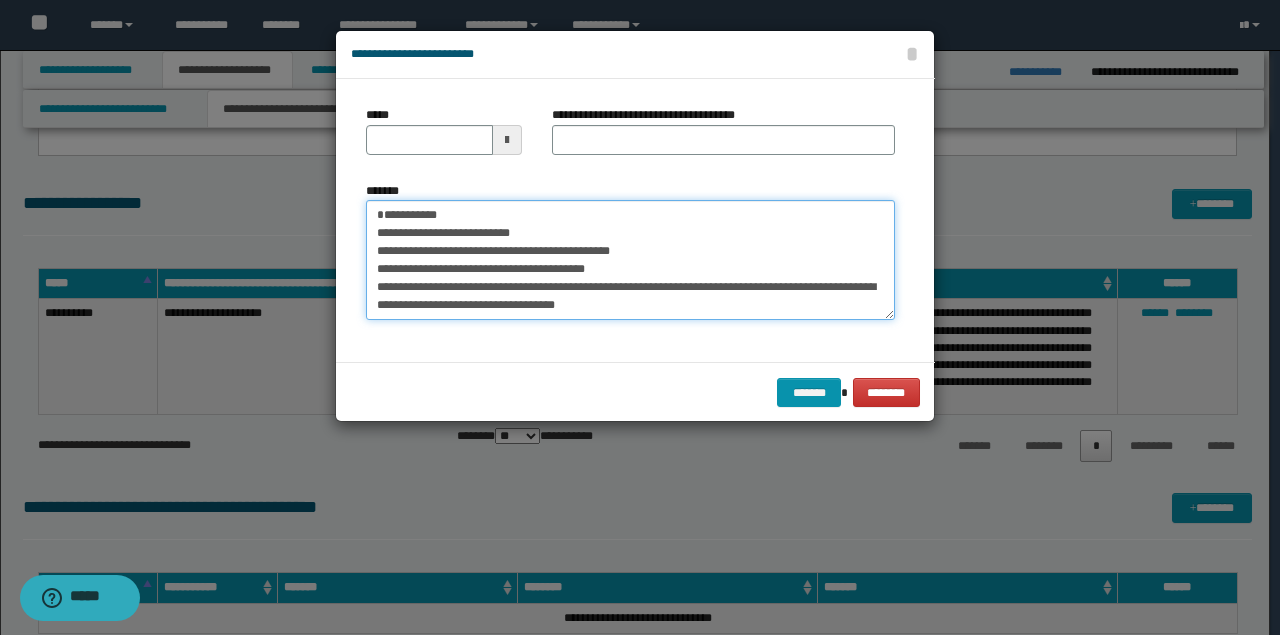 type on "**********" 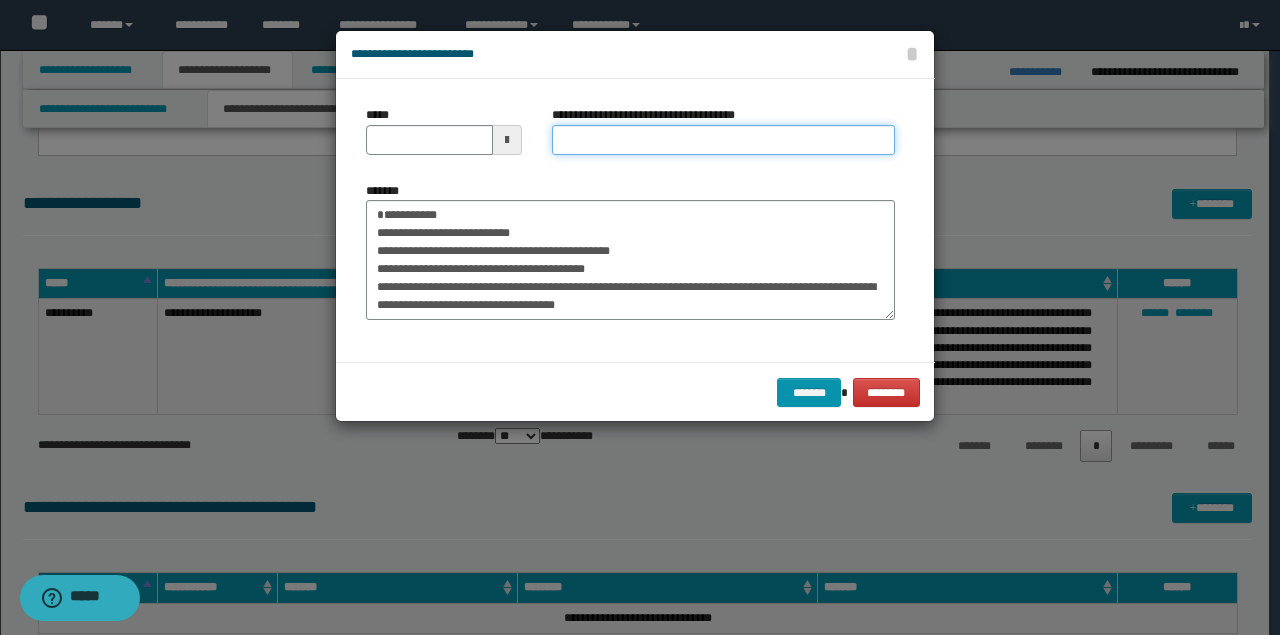 click on "**********" at bounding box center [723, 140] 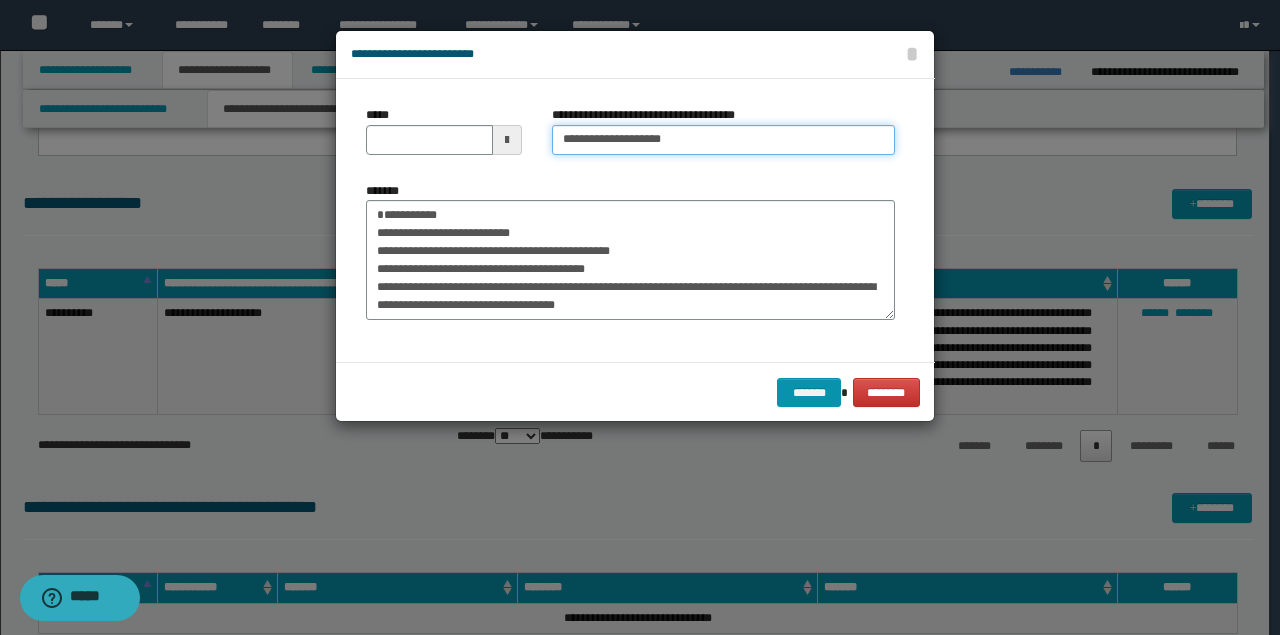 type on "**********" 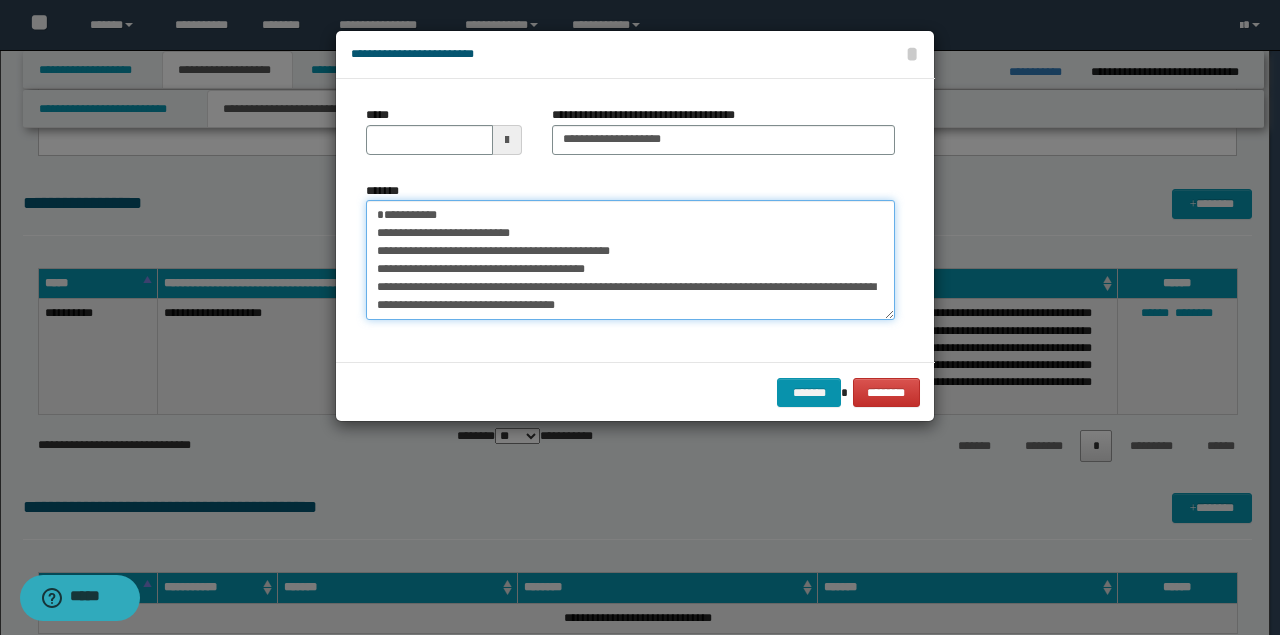 type on "**********" 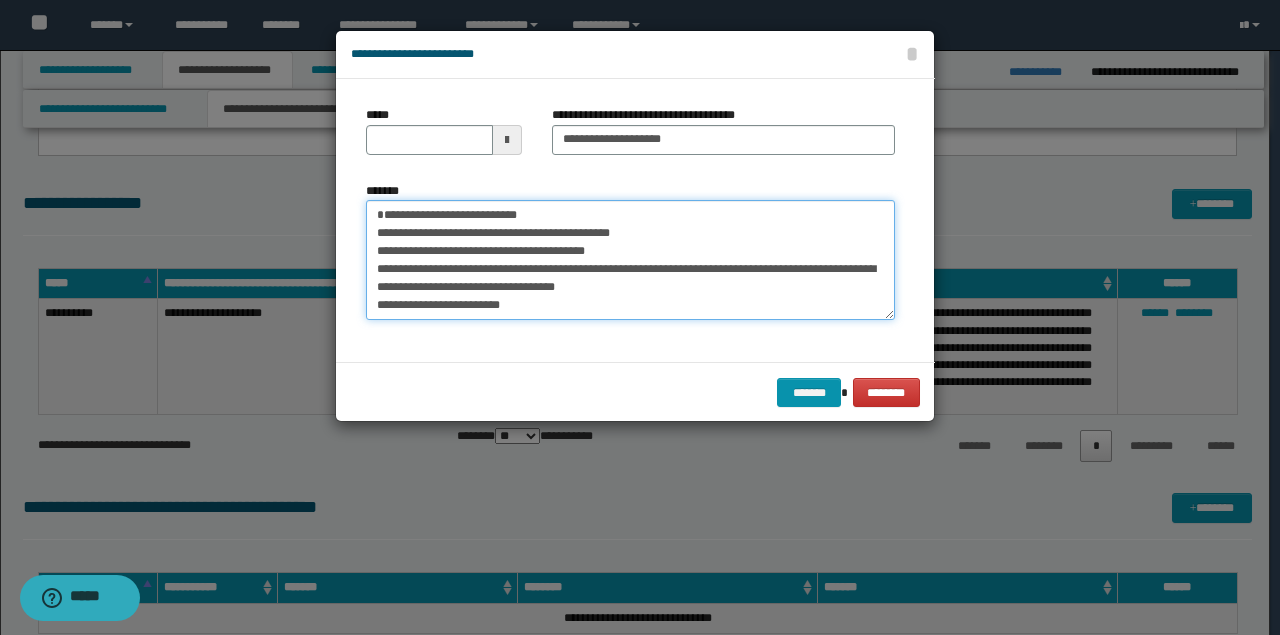 drag, startPoint x: 462, startPoint y: 212, endPoint x: 252, endPoint y: 207, distance: 210.05951 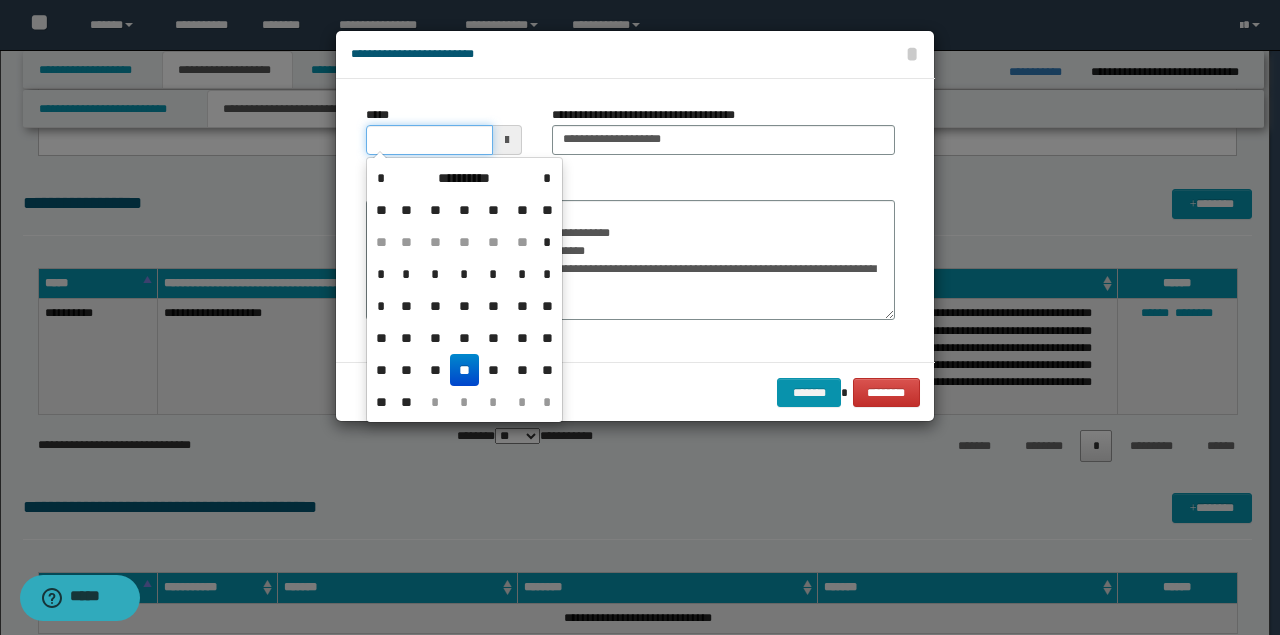 click on "*****" at bounding box center (429, 140) 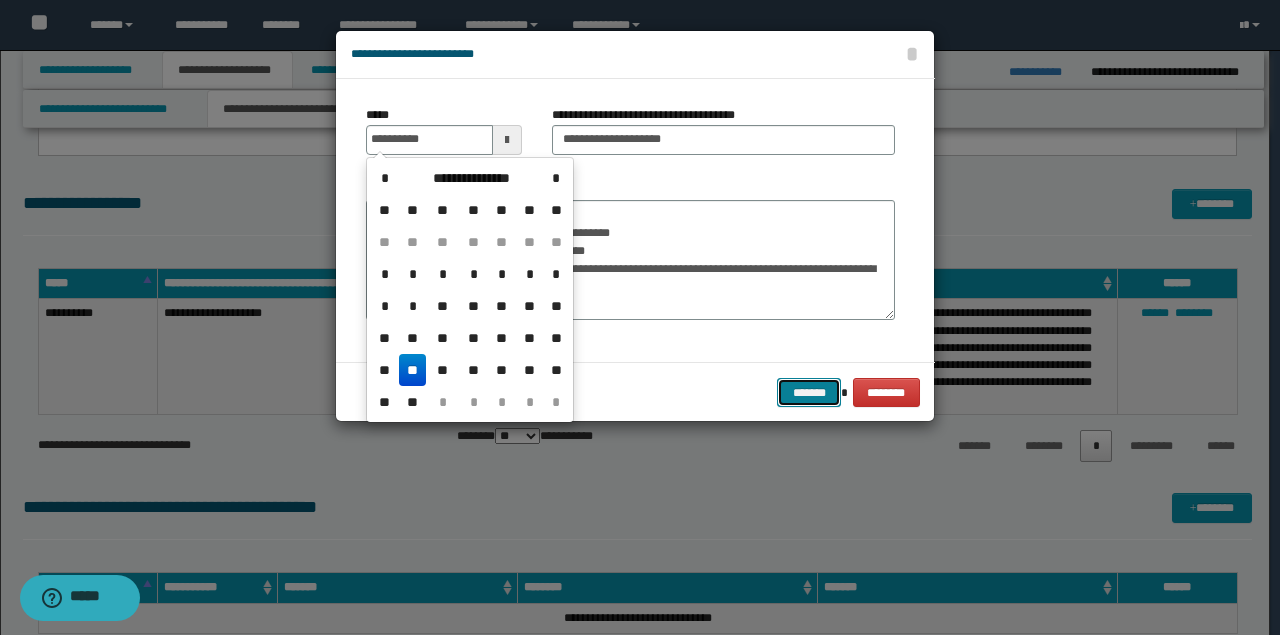 type on "**********" 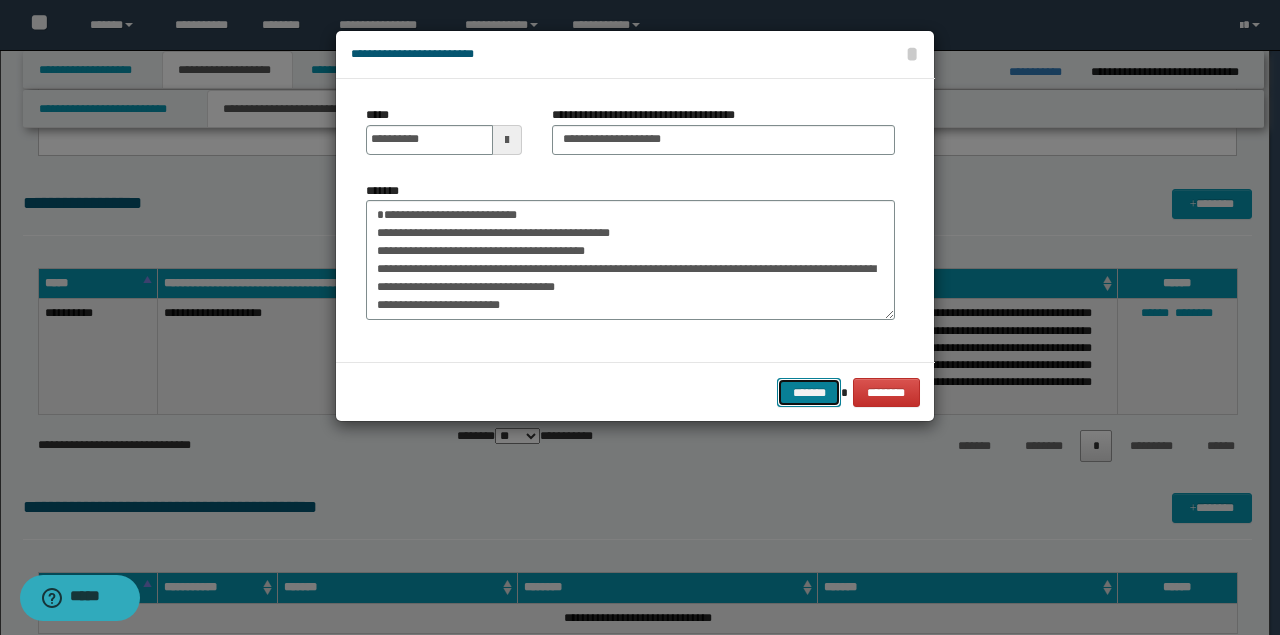 click on "*******" at bounding box center [809, 392] 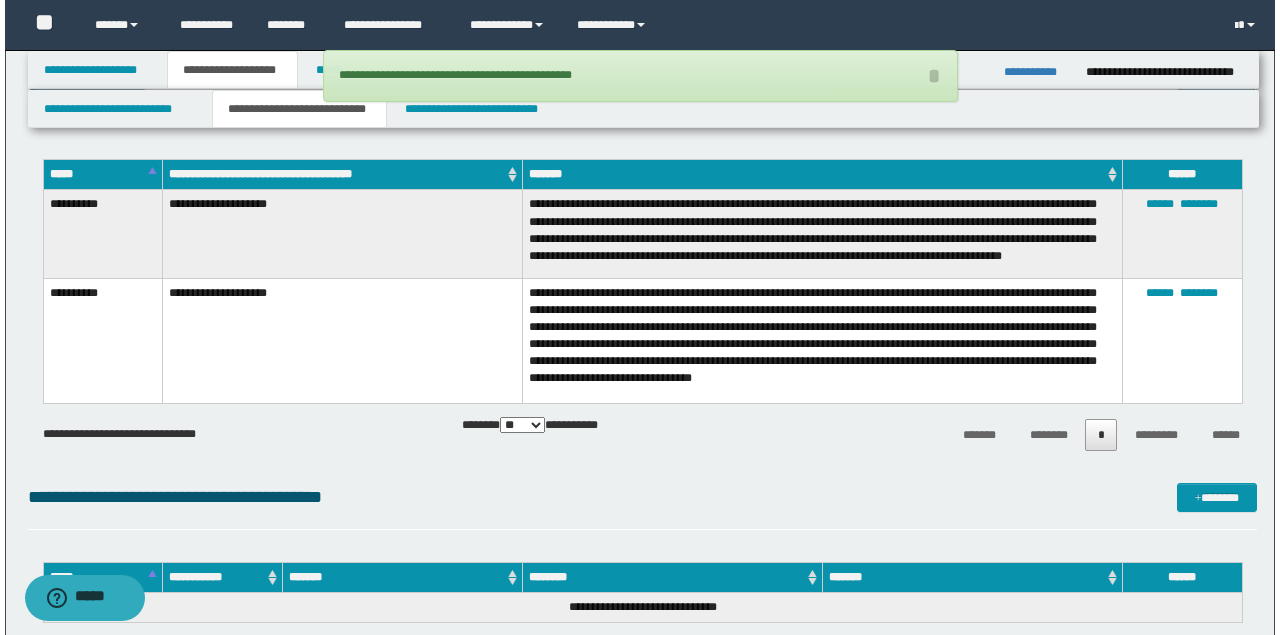 scroll, scrollTop: 1400, scrollLeft: 0, axis: vertical 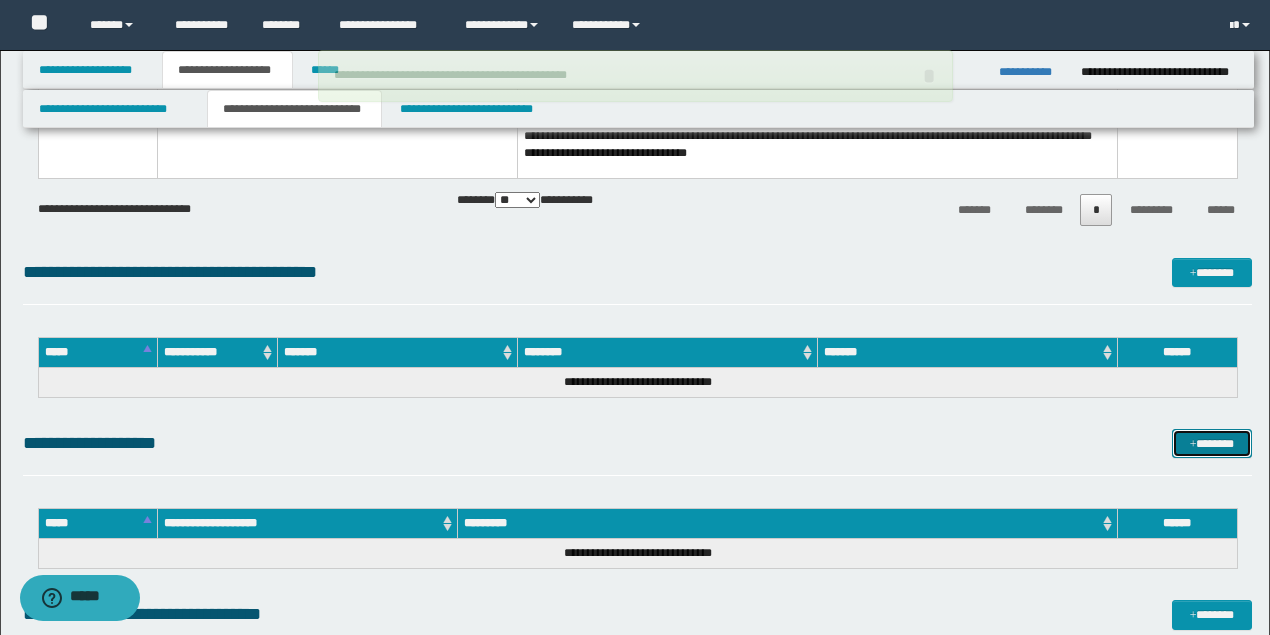 click on "*******" at bounding box center [1211, 443] 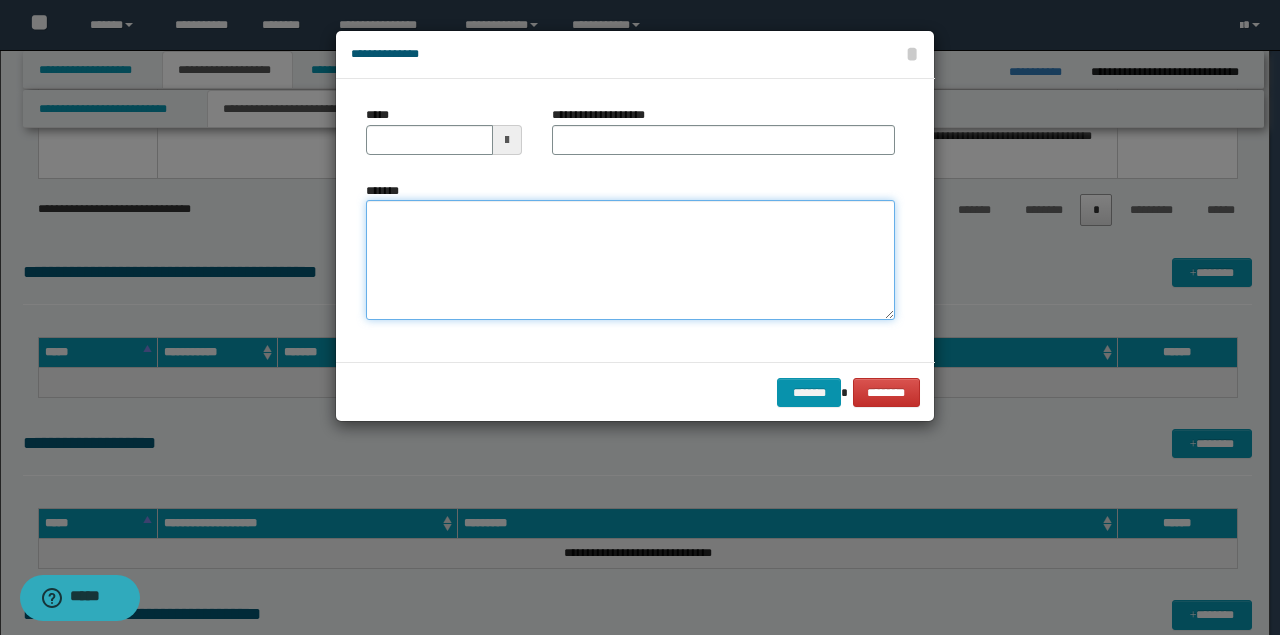 click on "*******" at bounding box center (630, 260) 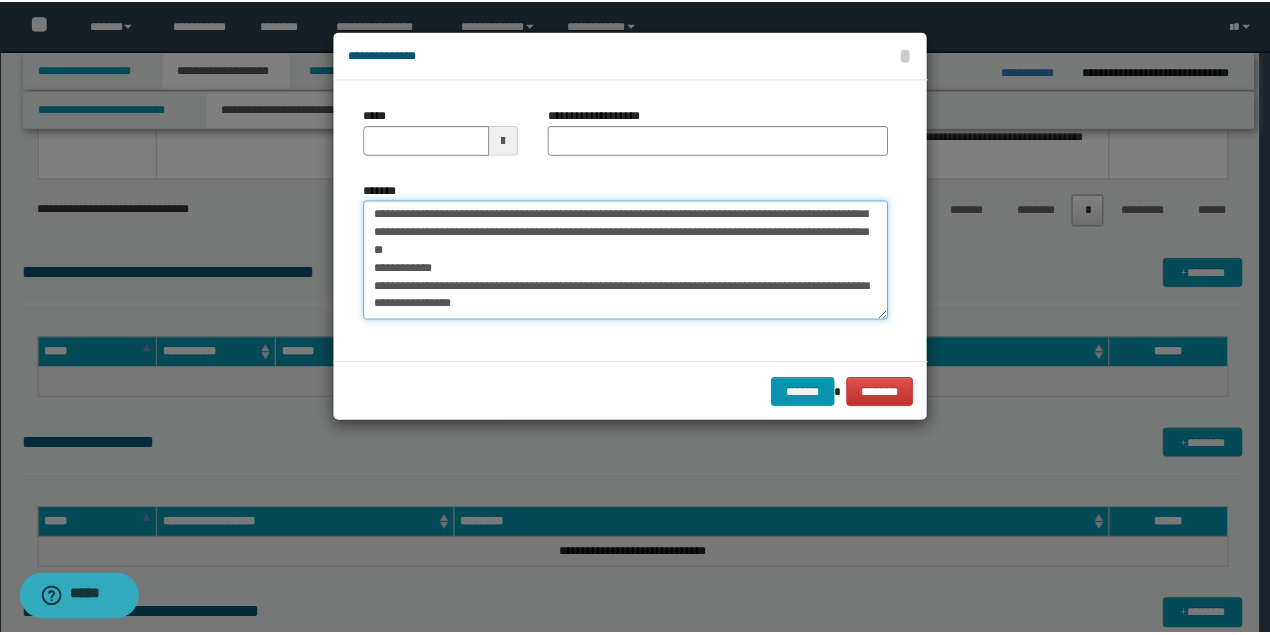 scroll, scrollTop: 0, scrollLeft: 0, axis: both 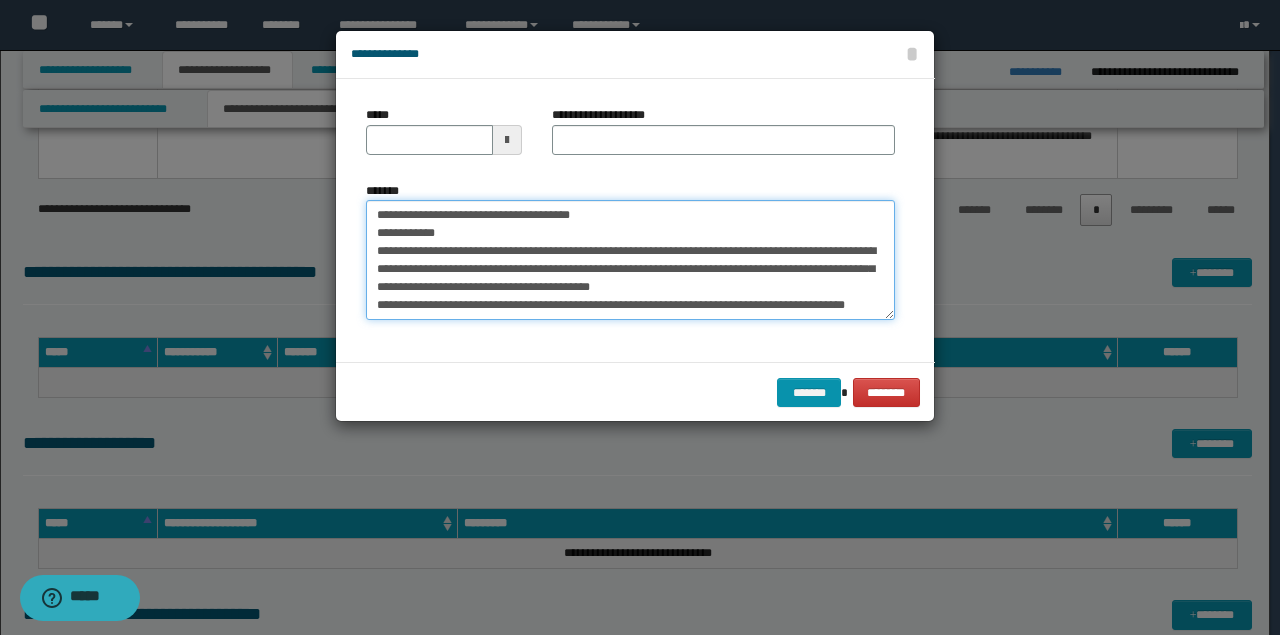 drag, startPoint x: 519, startPoint y: 210, endPoint x: 532, endPoint y: 130, distance: 81.04937 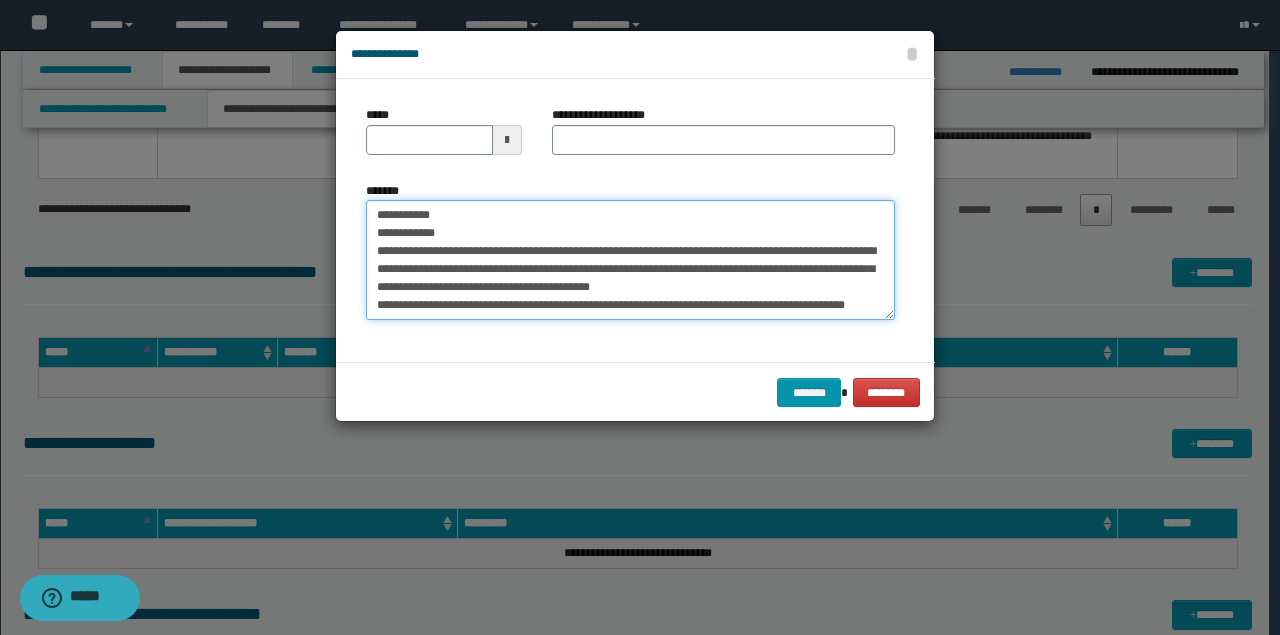 type on "**********" 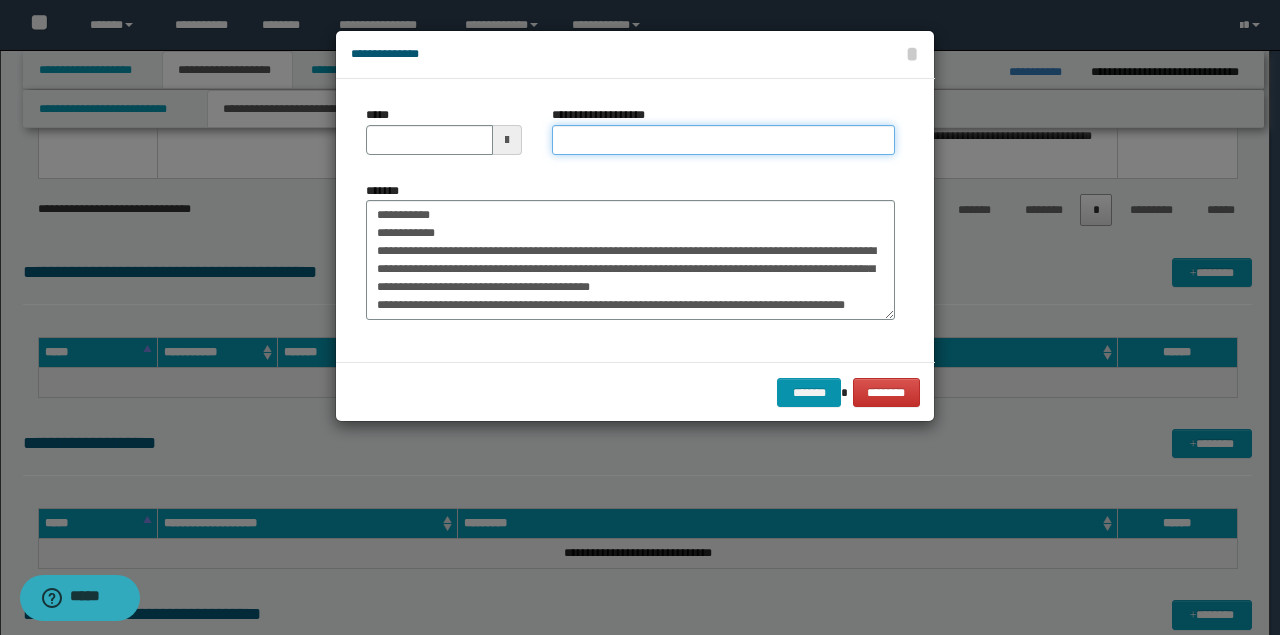 click on "**********" at bounding box center (723, 140) 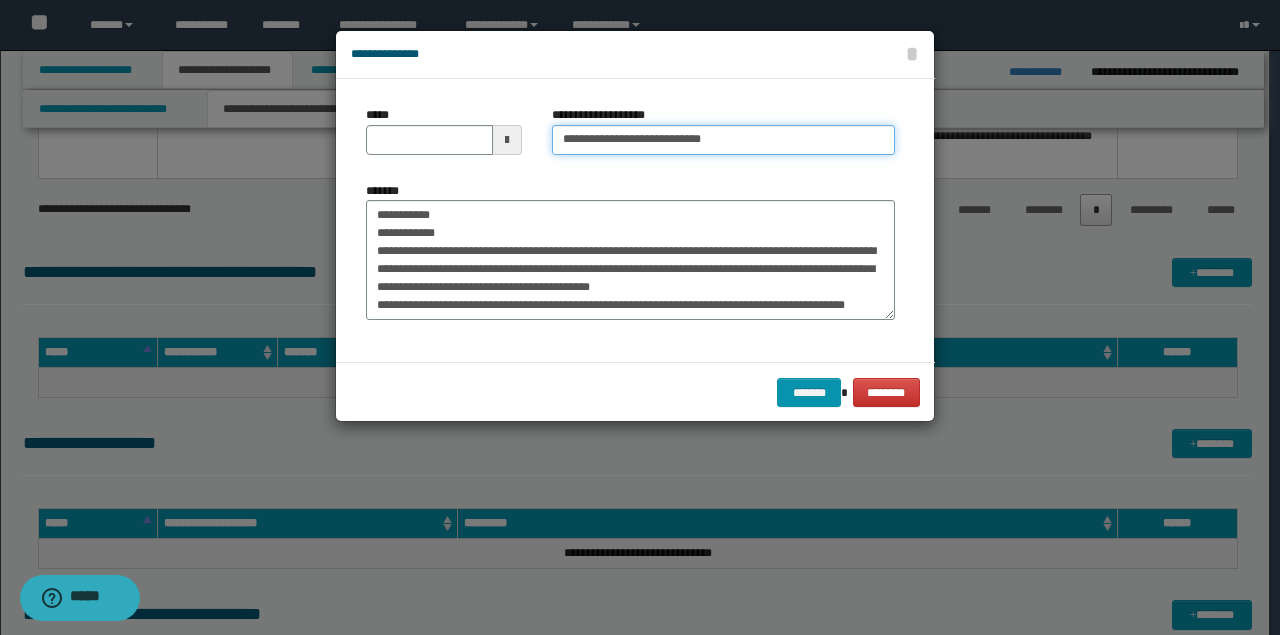 type on "**********" 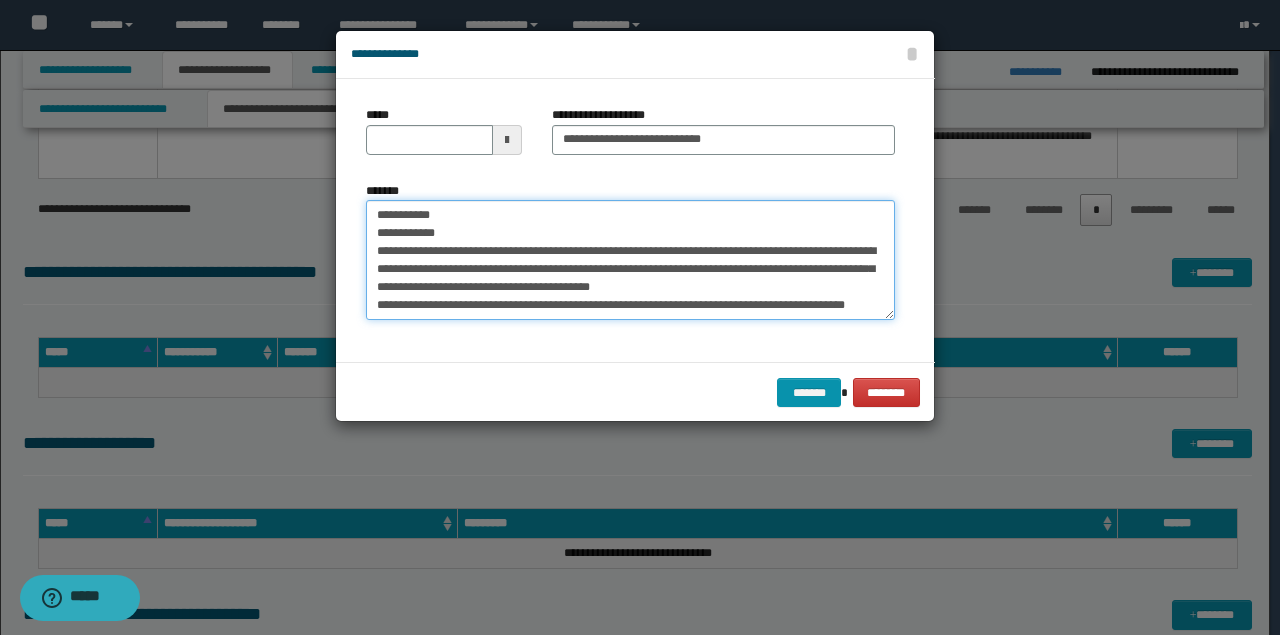 drag, startPoint x: 368, startPoint y: 188, endPoint x: 274, endPoint y: 186, distance: 94.02127 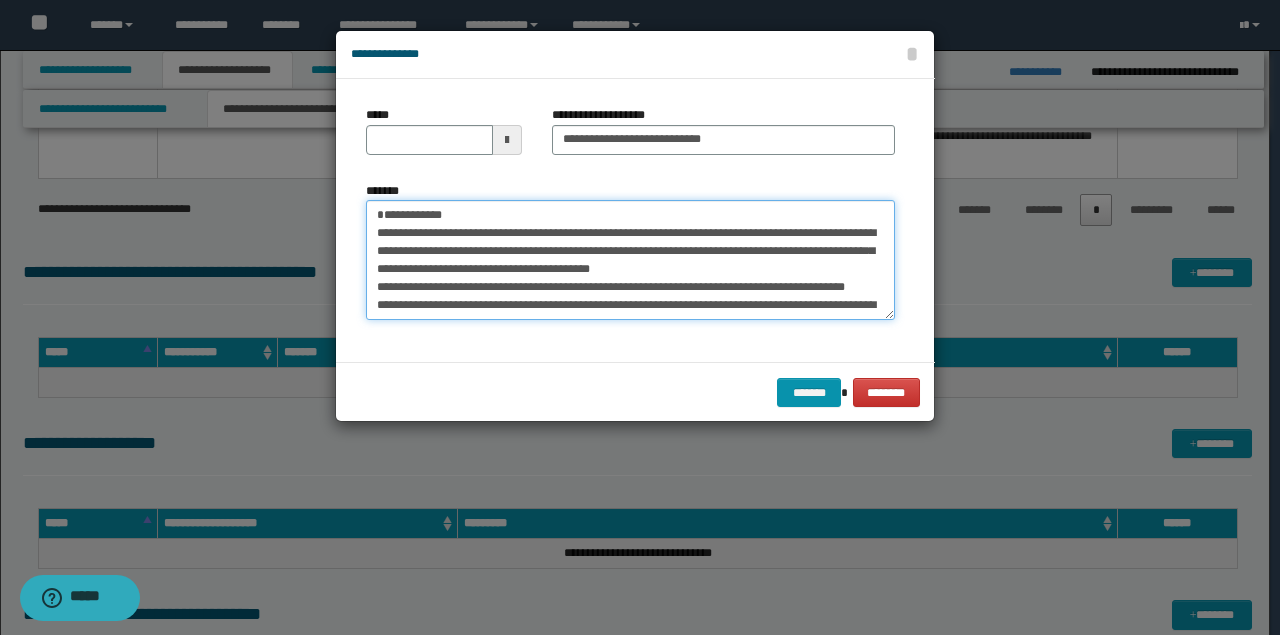 type 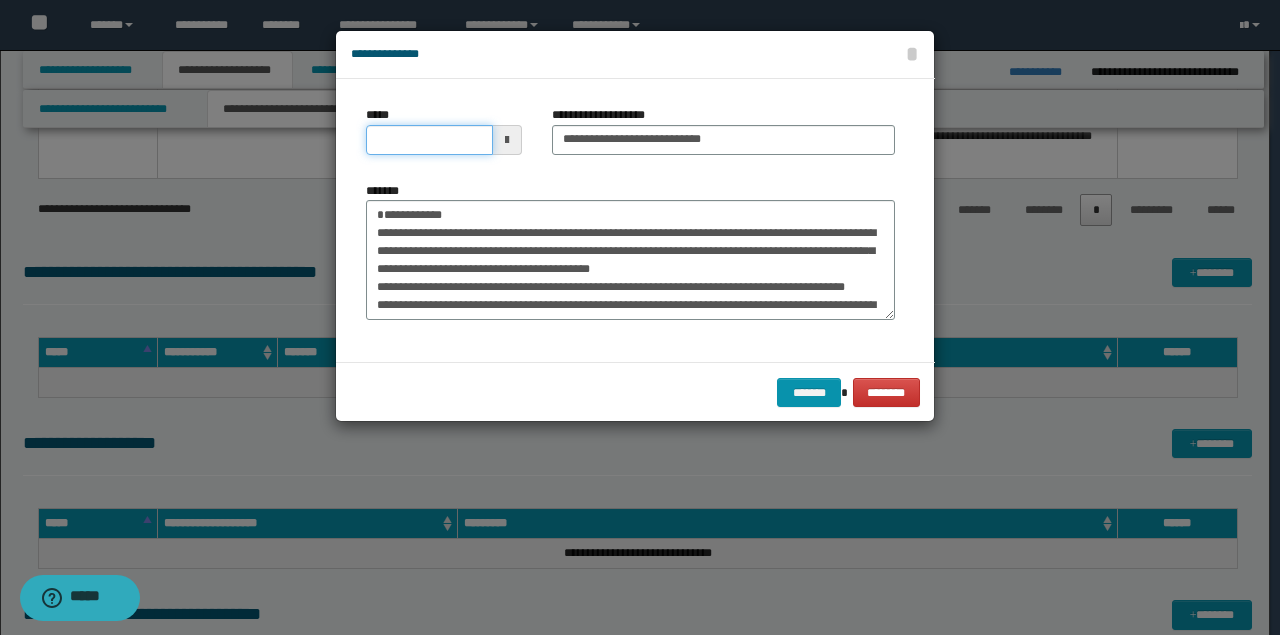 click on "*****" at bounding box center [429, 140] 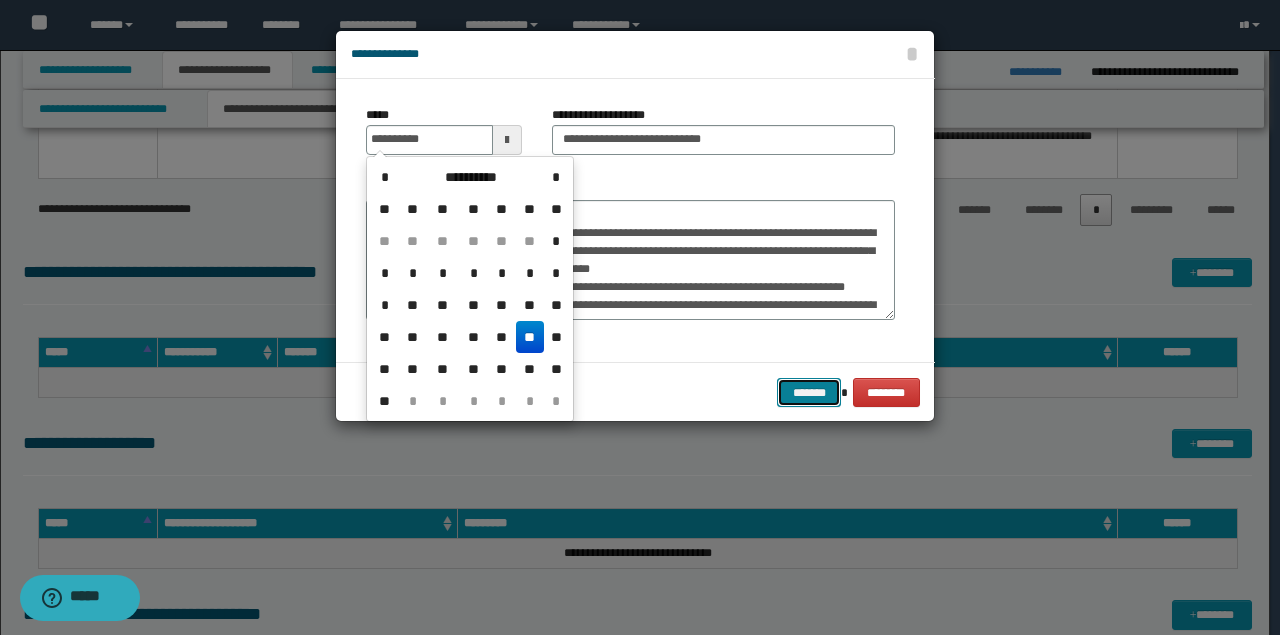 type on "**********" 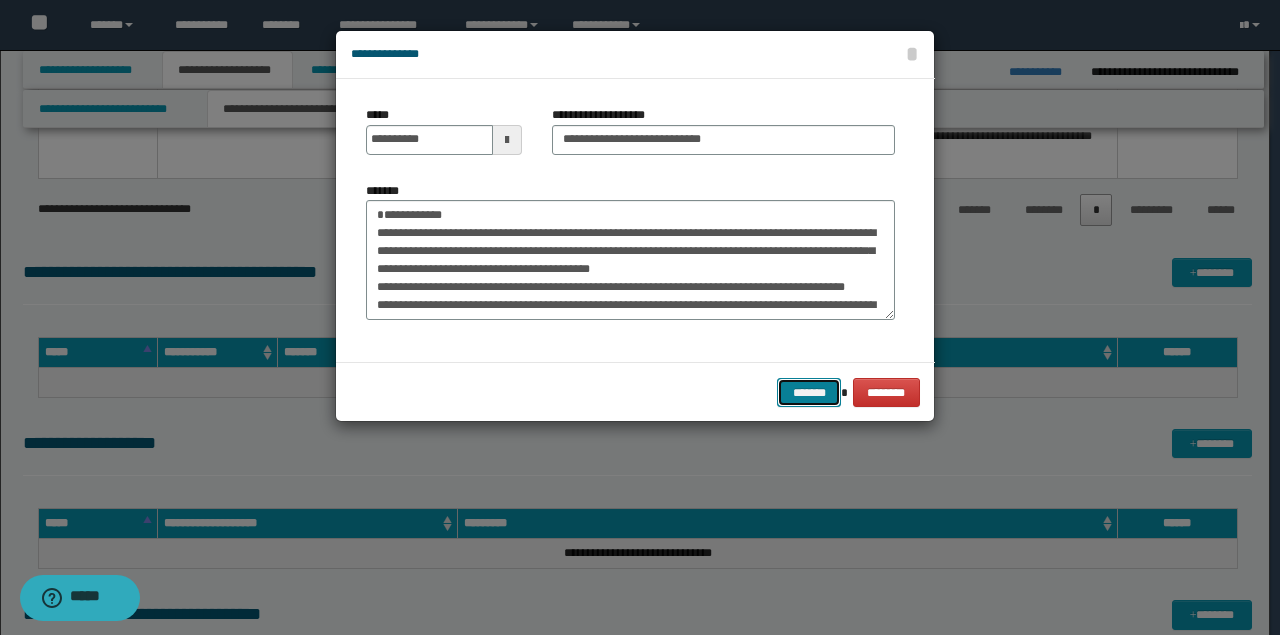 click on "*******" at bounding box center [809, 392] 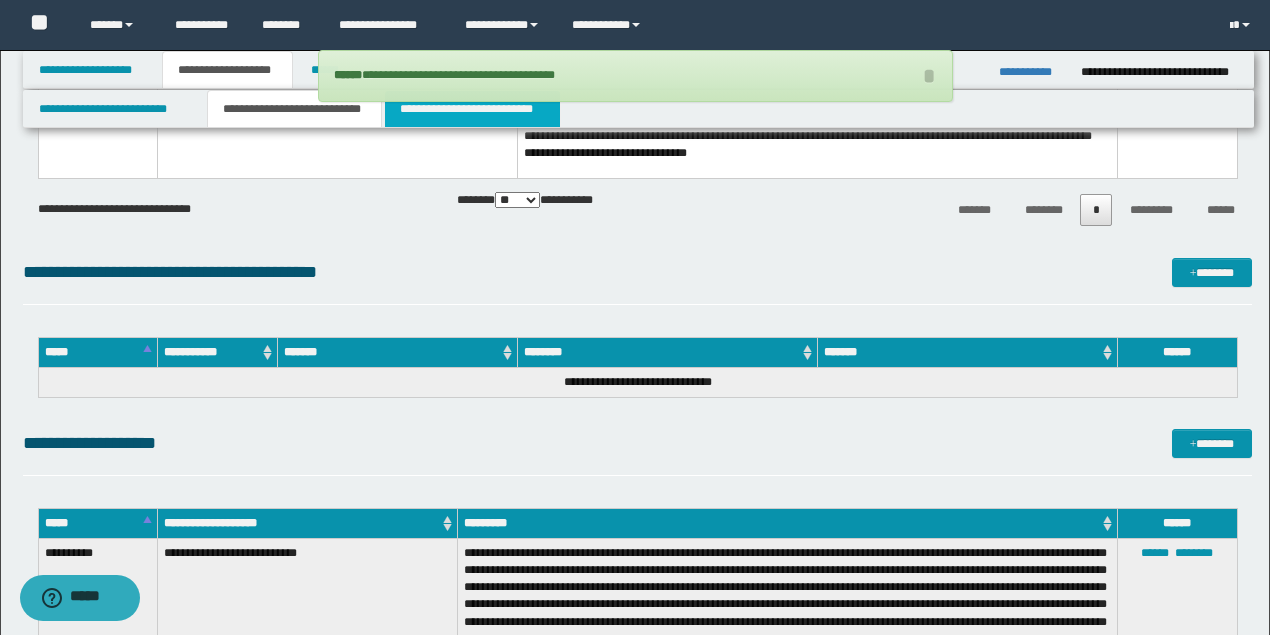click on "**********" at bounding box center (472, 109) 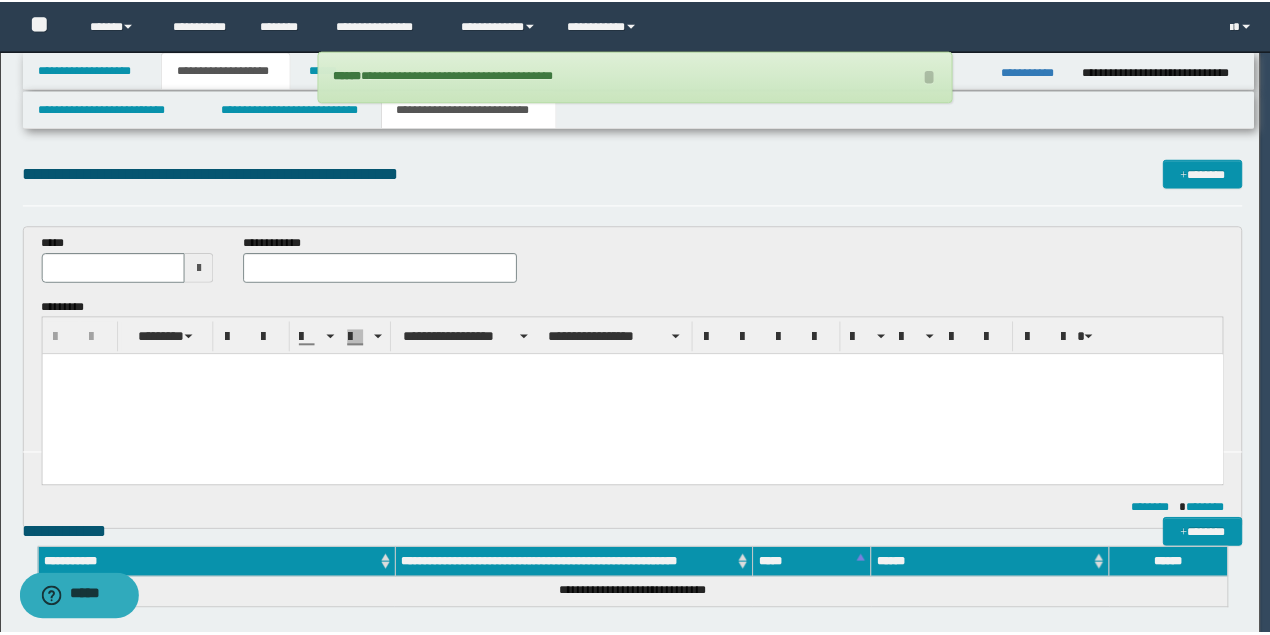 scroll, scrollTop: 0, scrollLeft: 0, axis: both 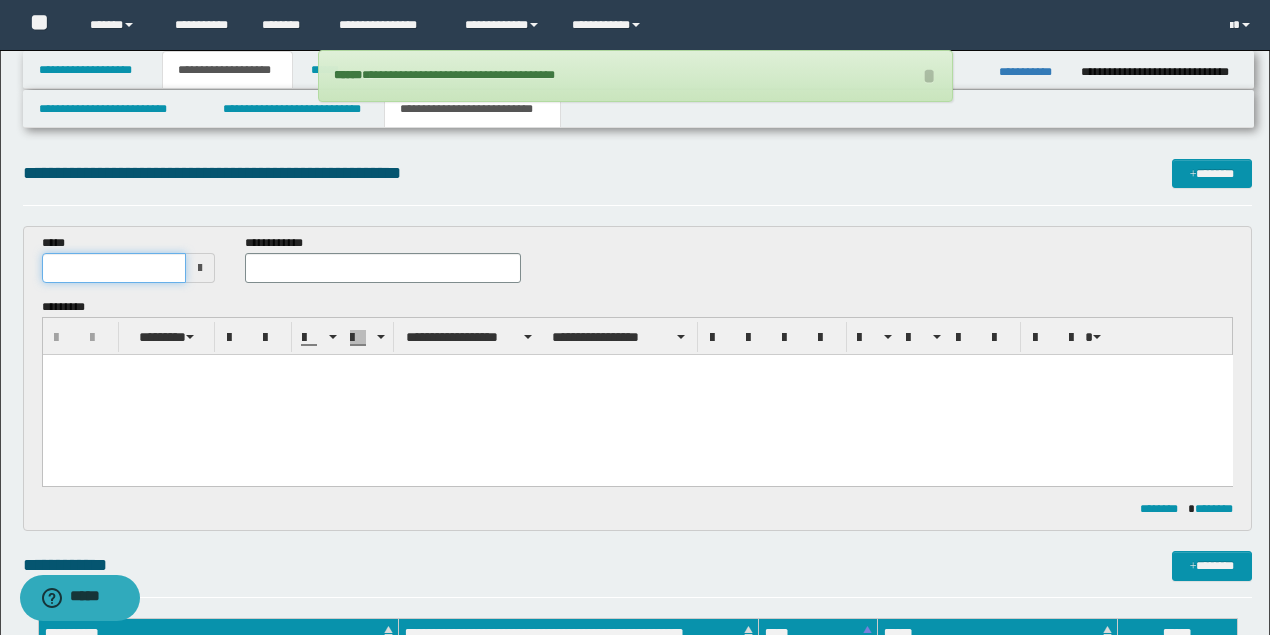 click at bounding box center (114, 268) 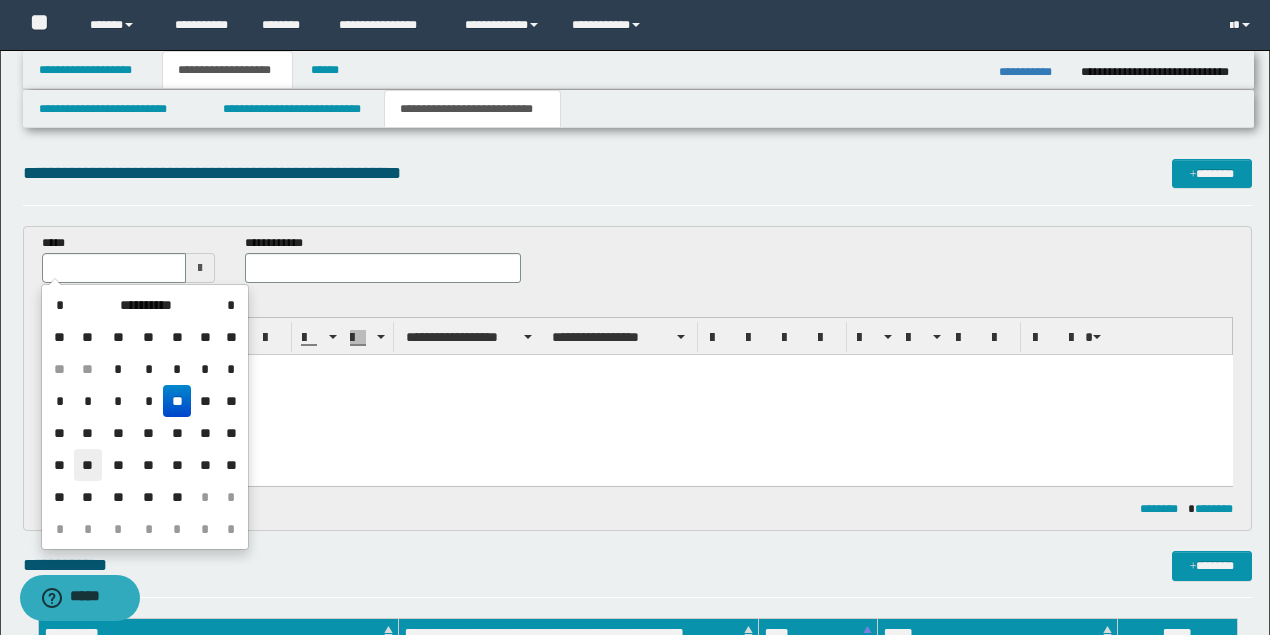 drag, startPoint x: 88, startPoint y: 466, endPoint x: 46, endPoint y: 112, distance: 356.48282 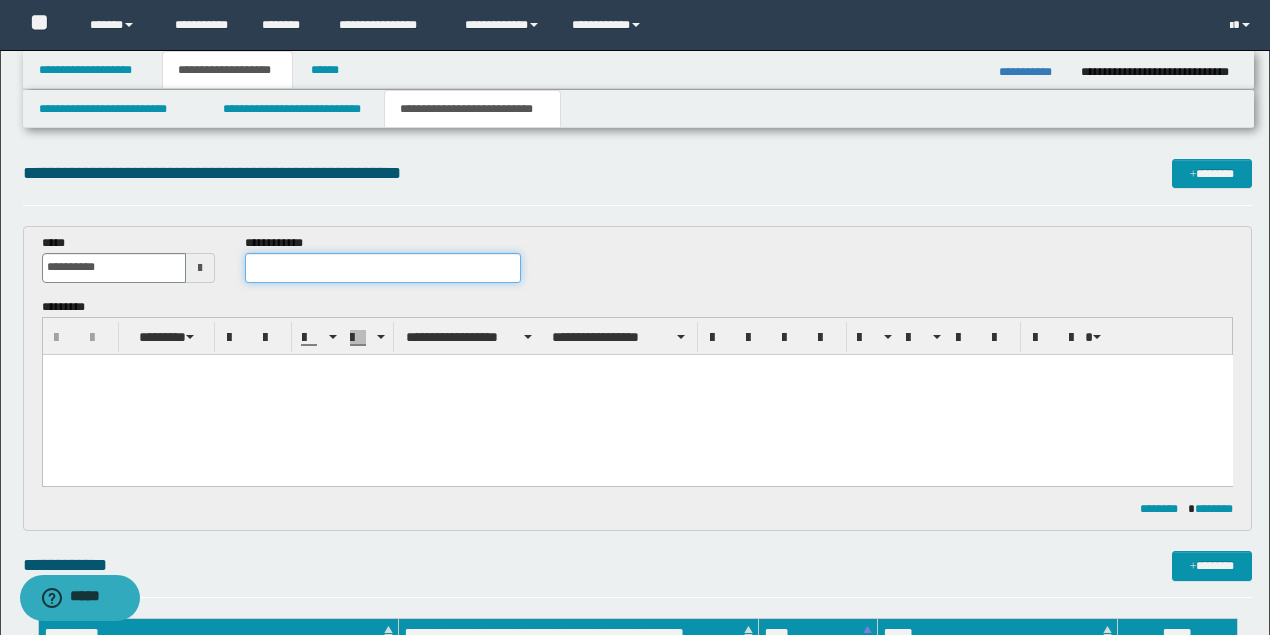 click at bounding box center [382, 268] 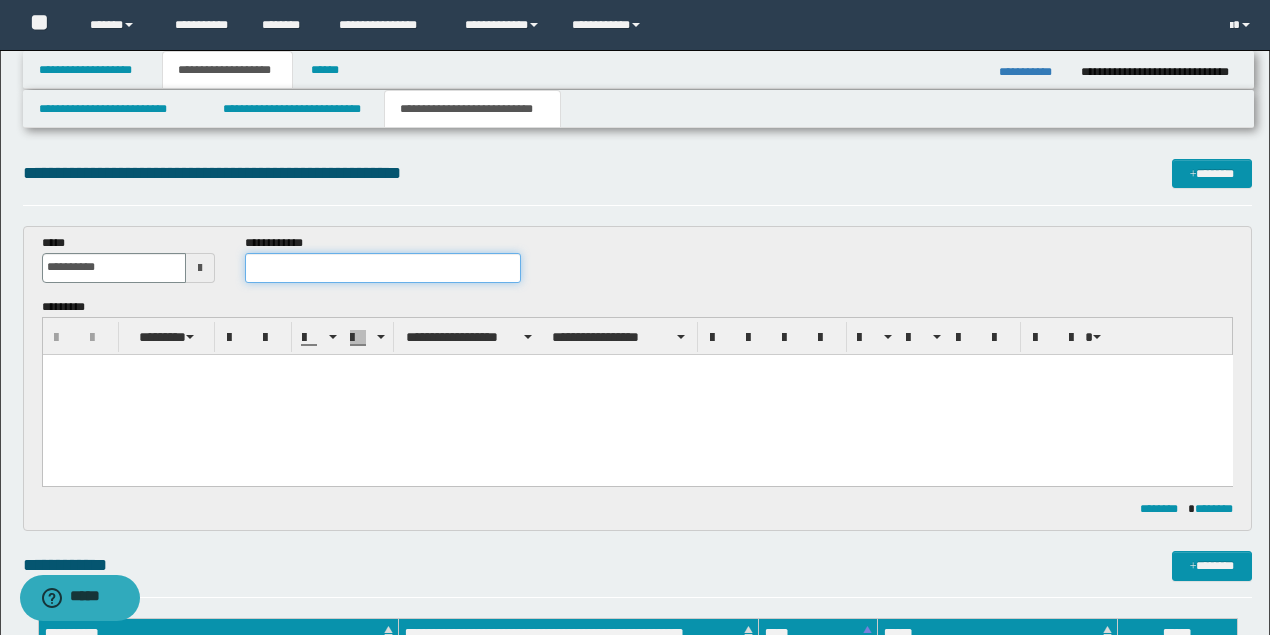 type on "*" 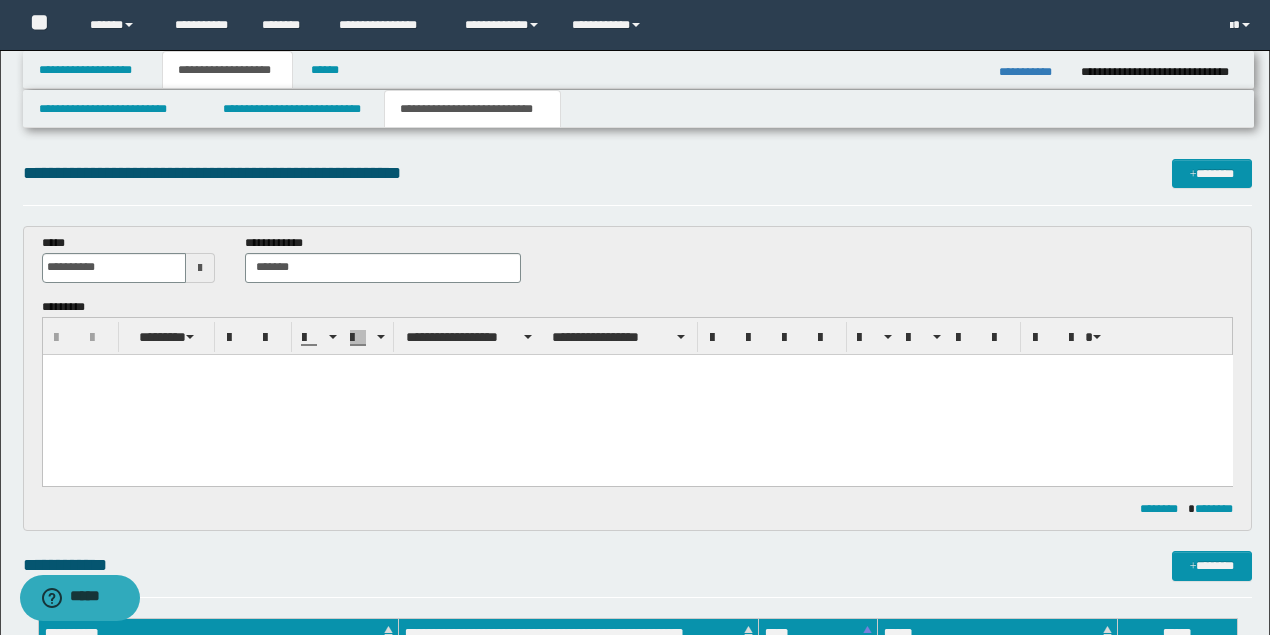 click at bounding box center [637, 394] 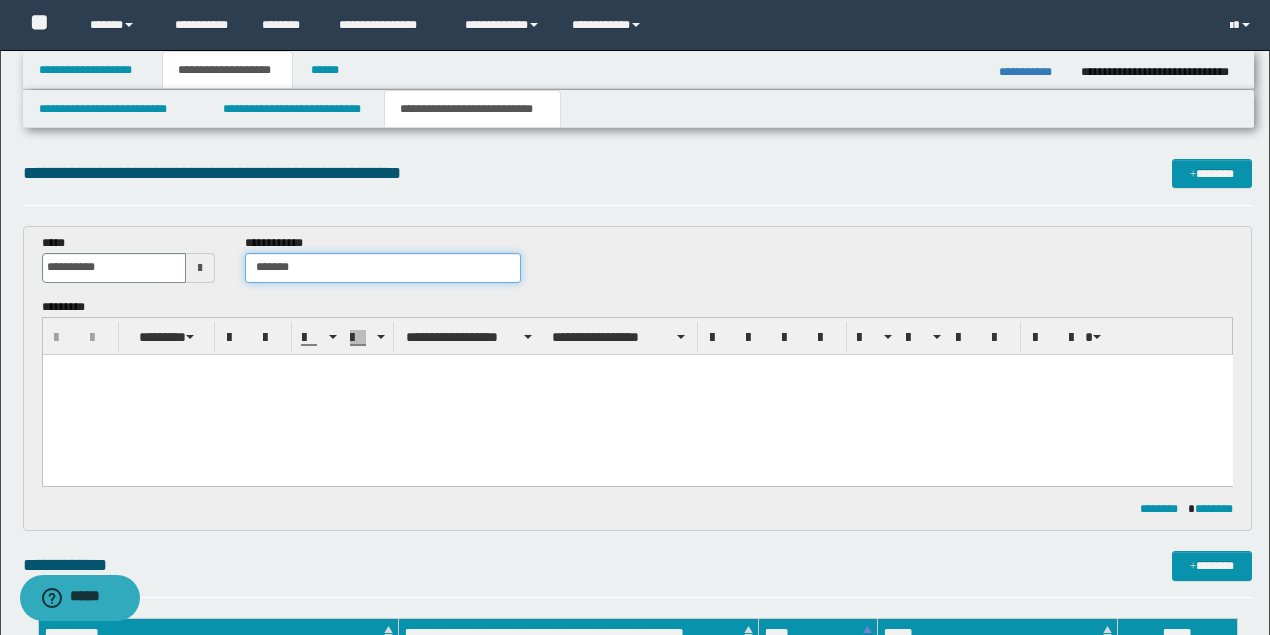 drag, startPoint x: 201, startPoint y: 262, endPoint x: 42, endPoint y: 275, distance: 159.53056 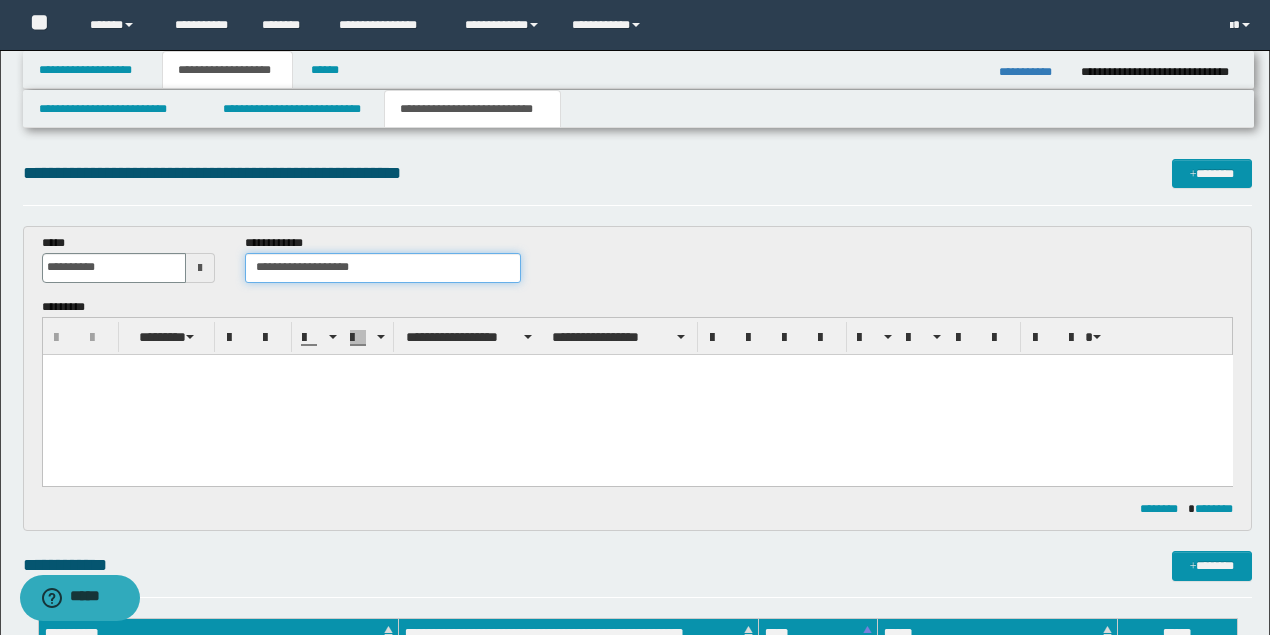 type on "**********" 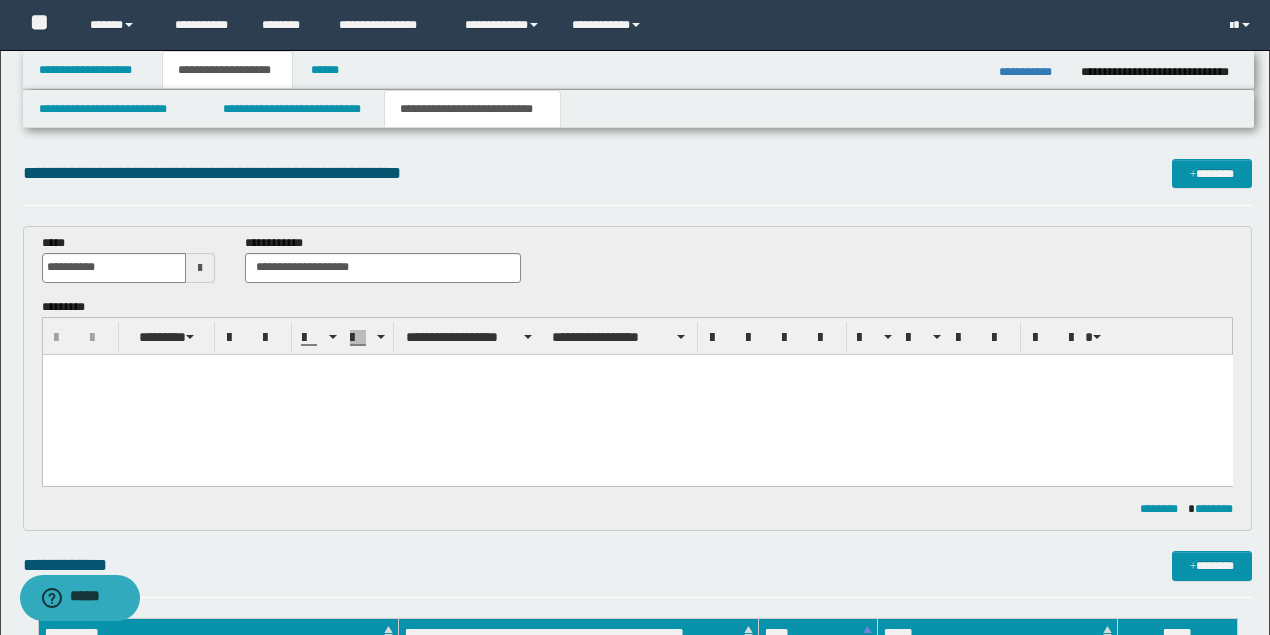 click at bounding box center [637, 394] 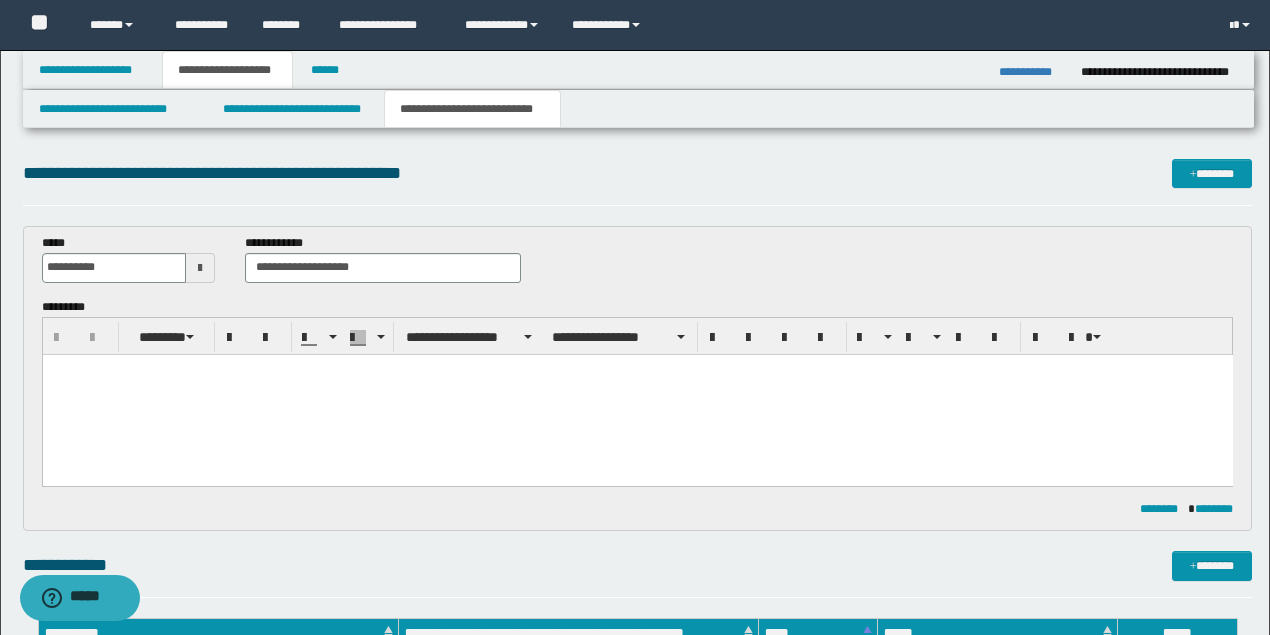 paste 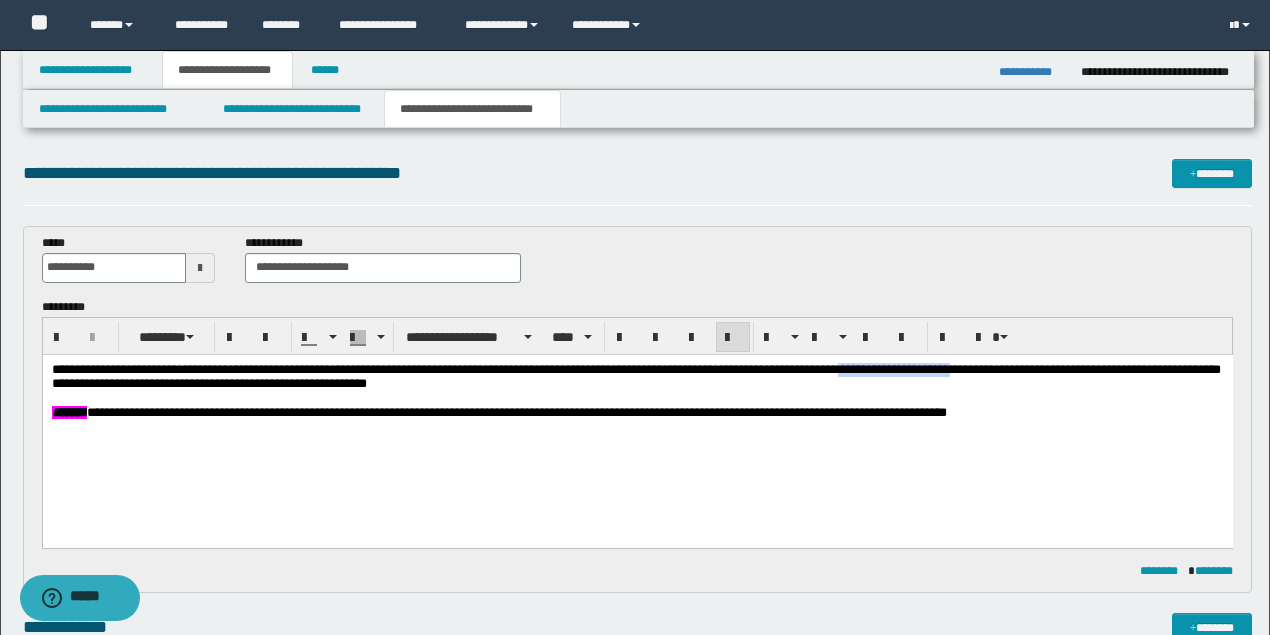 drag, startPoint x: 1031, startPoint y: 370, endPoint x: 906, endPoint y: 365, distance: 125.09996 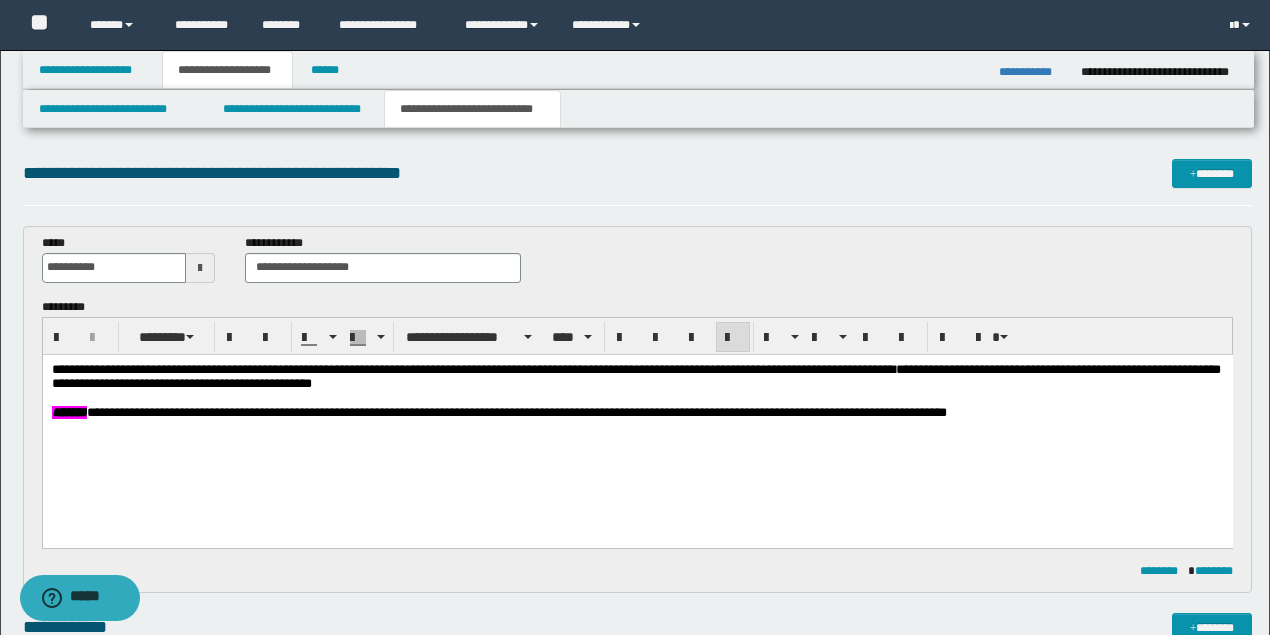 scroll, scrollTop: 333, scrollLeft: 0, axis: vertical 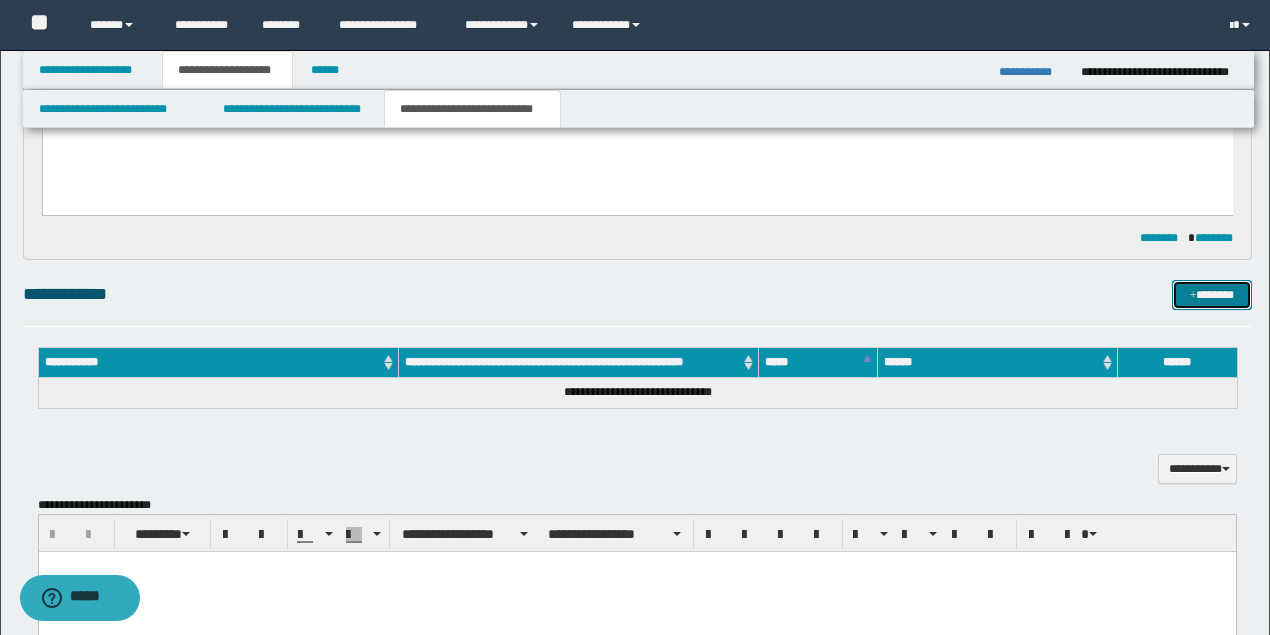 click on "*******" at bounding box center [1211, 294] 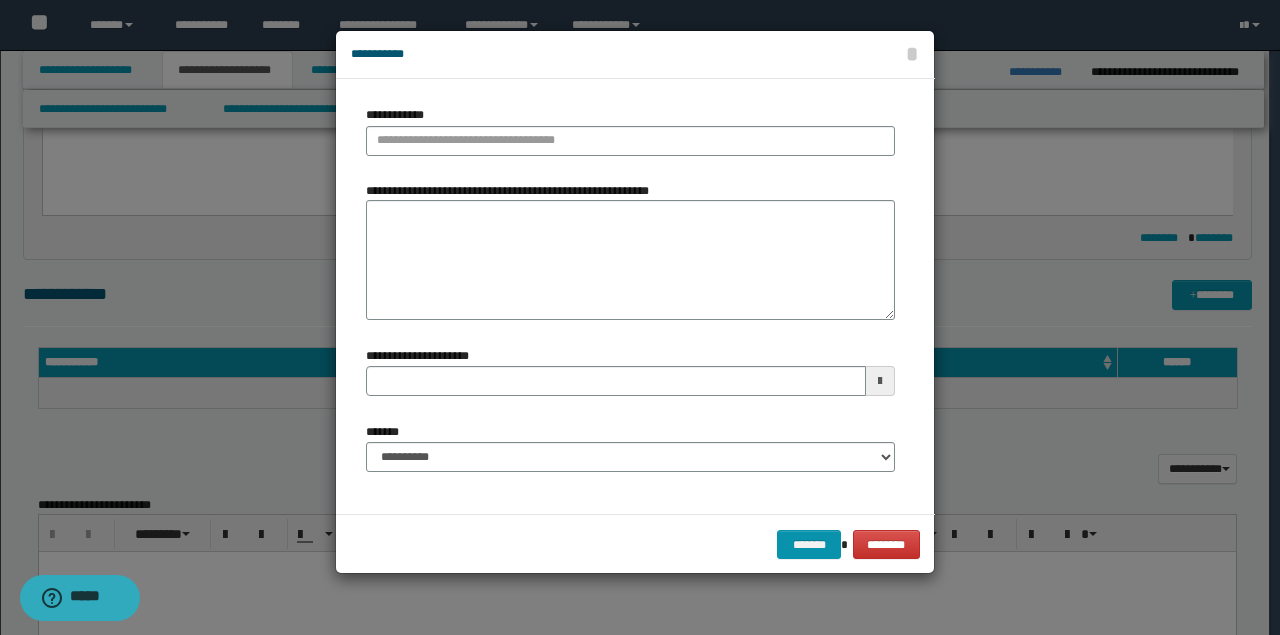 click on "**********" at bounding box center [630, 138] 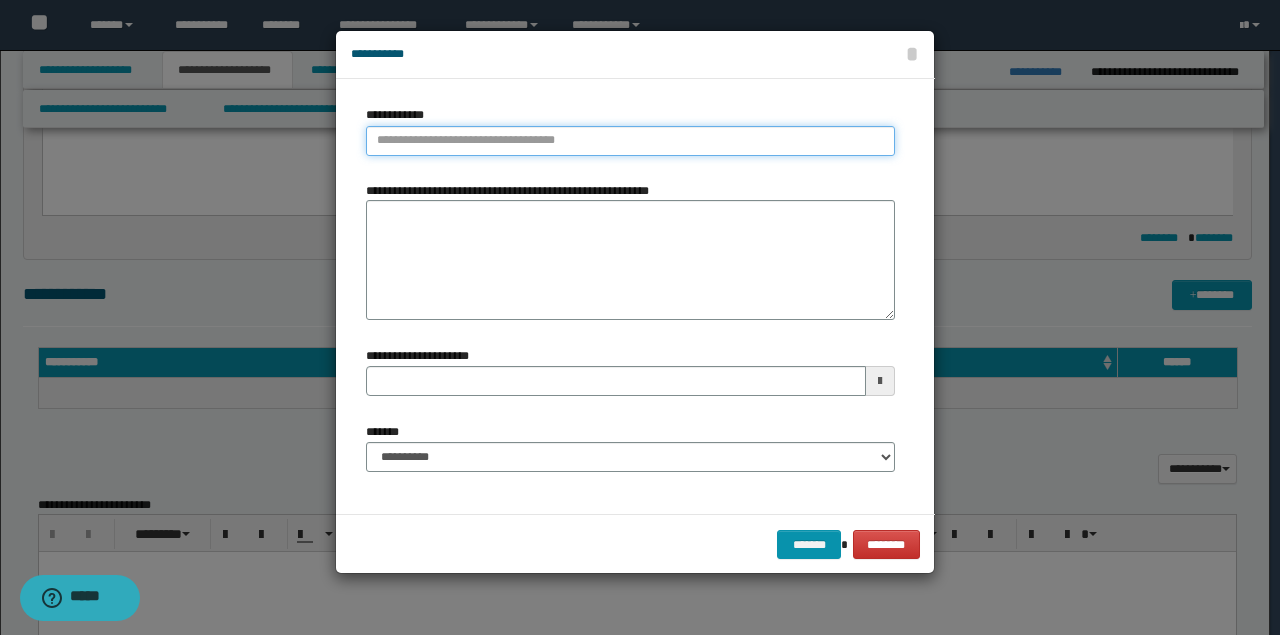 click on "**********" at bounding box center [630, 141] 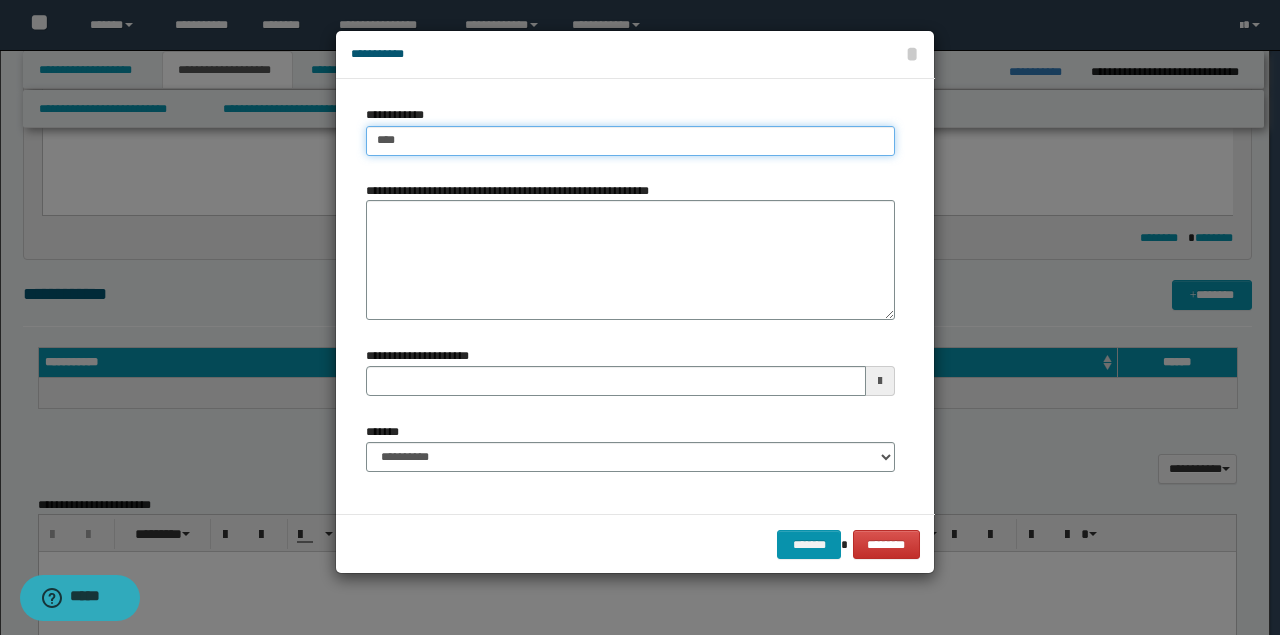 type on "*****" 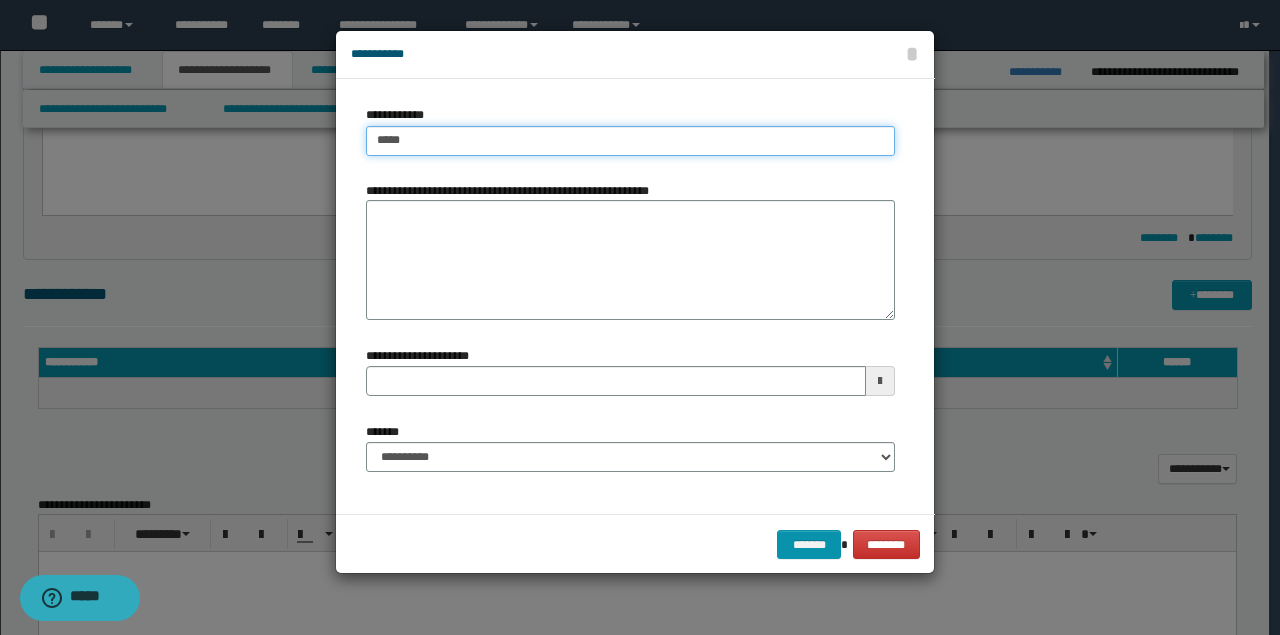 type on "*****" 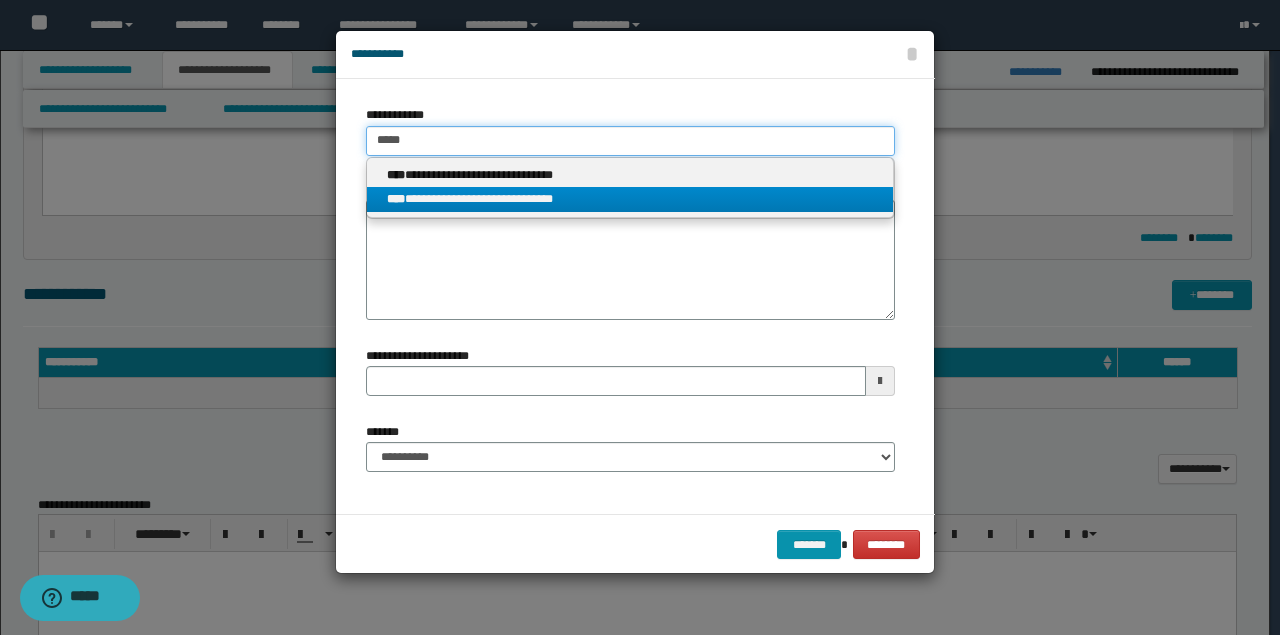 type on "*****" 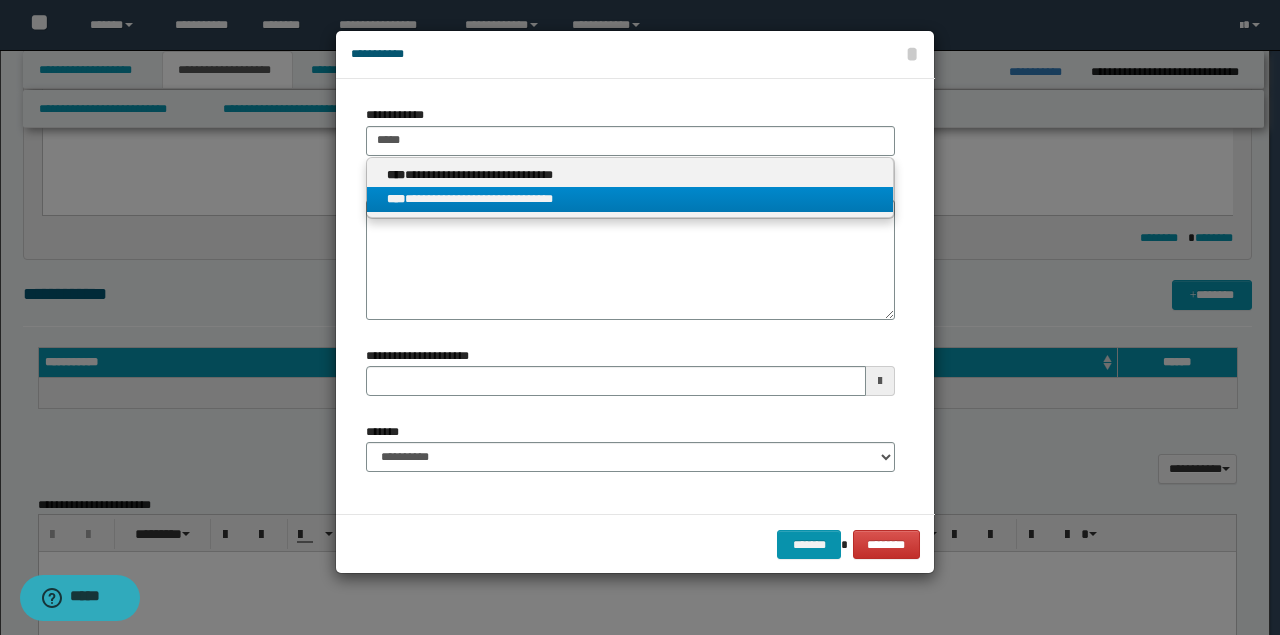 click on "**********" at bounding box center [630, 199] 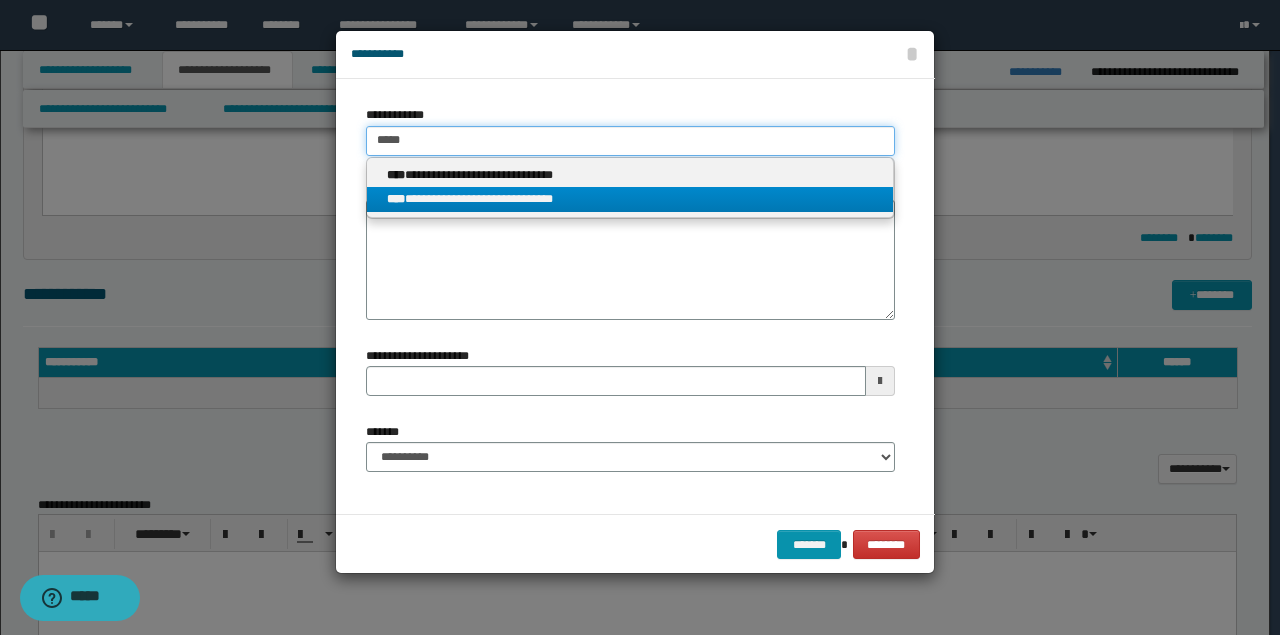 type 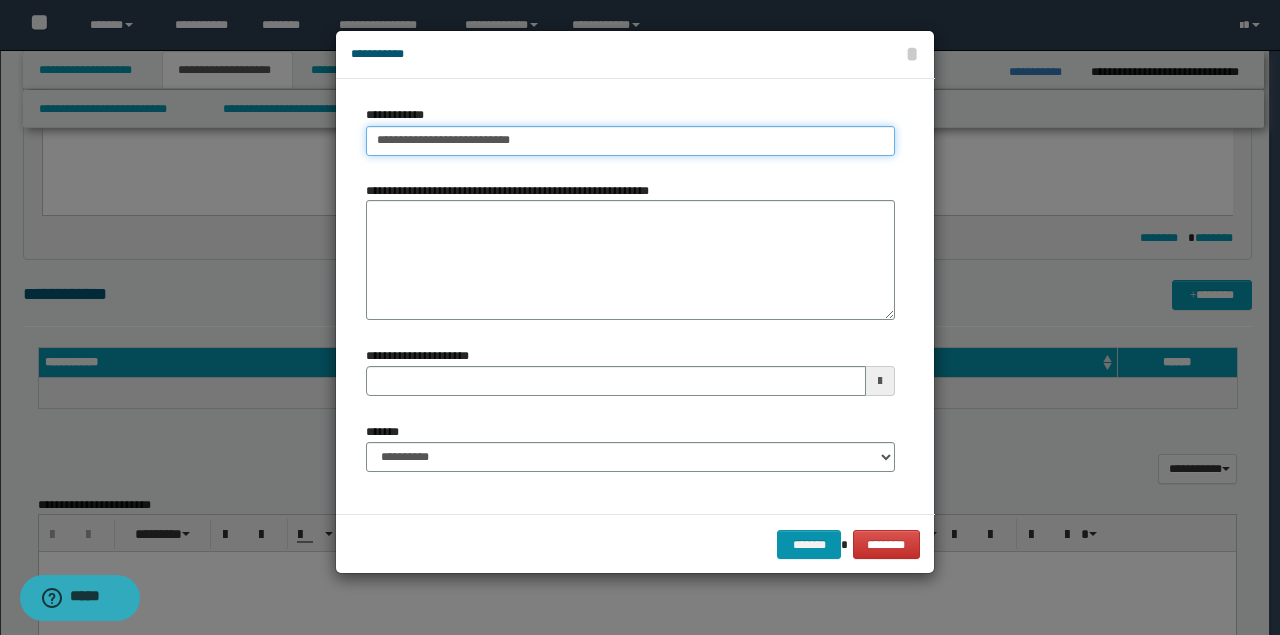 drag, startPoint x: 596, startPoint y: 129, endPoint x: 0, endPoint y: 148, distance: 596.3028 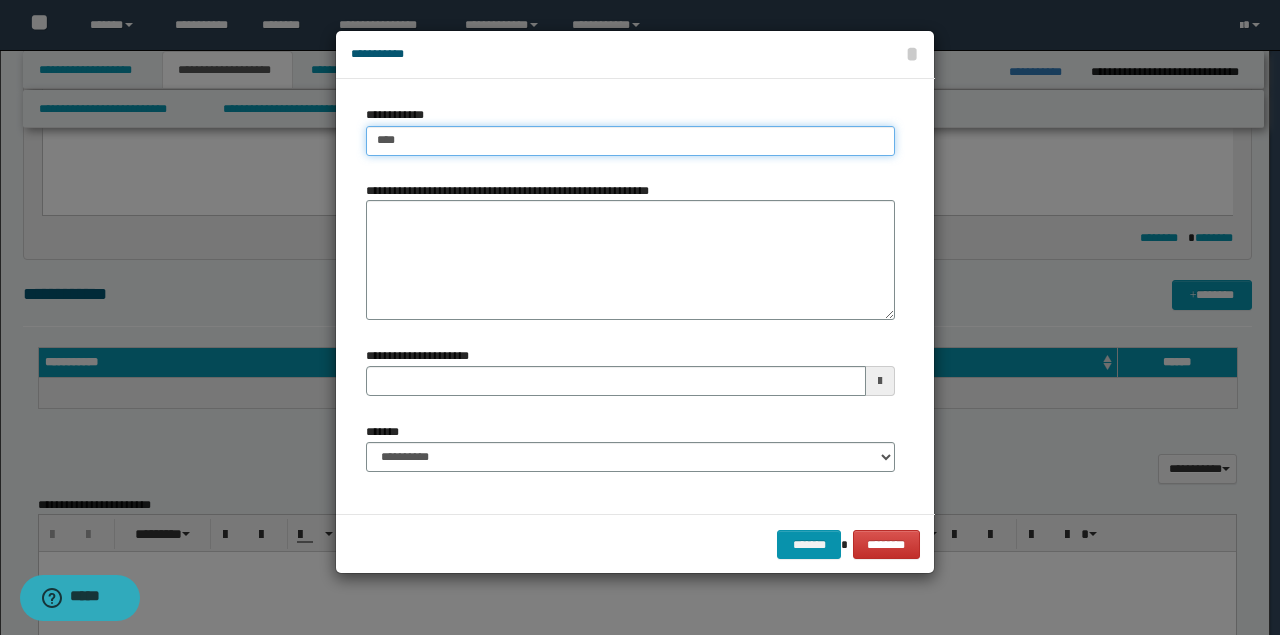 type on "*****" 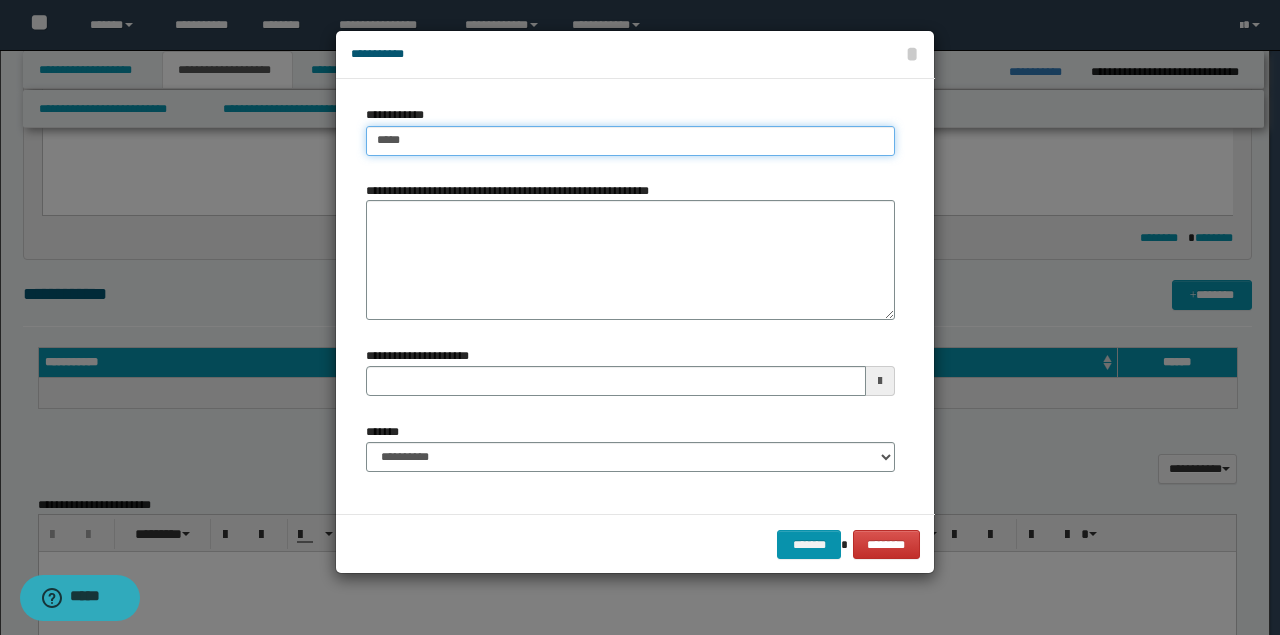 type on "*****" 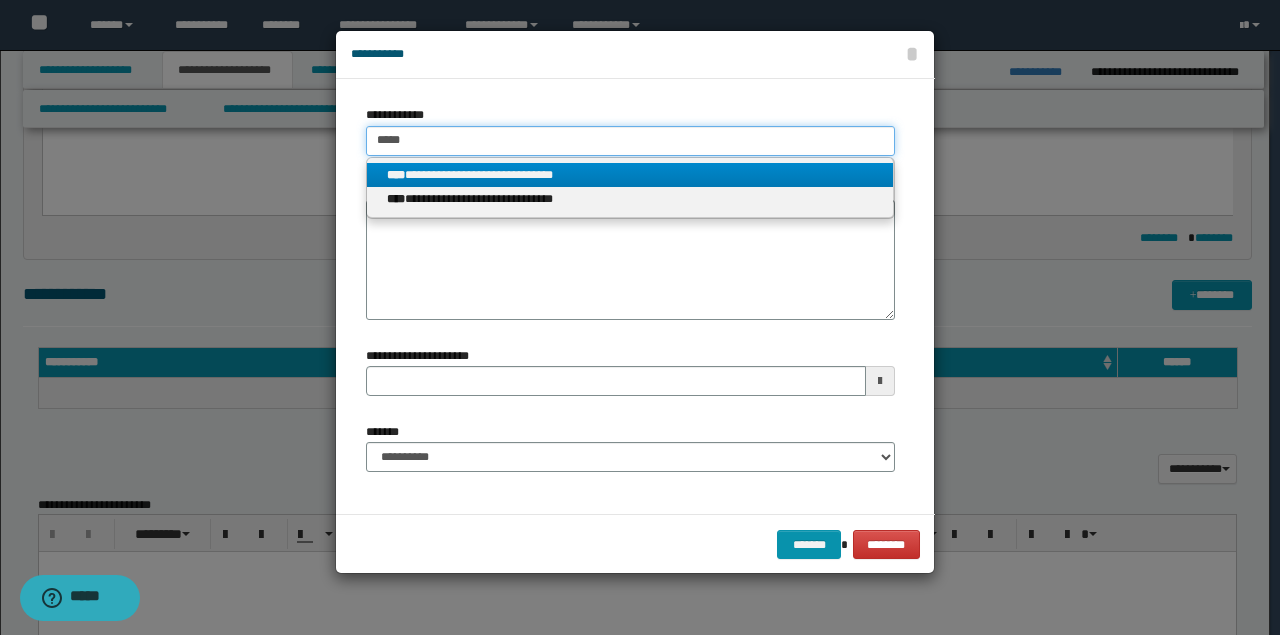 type on "*****" 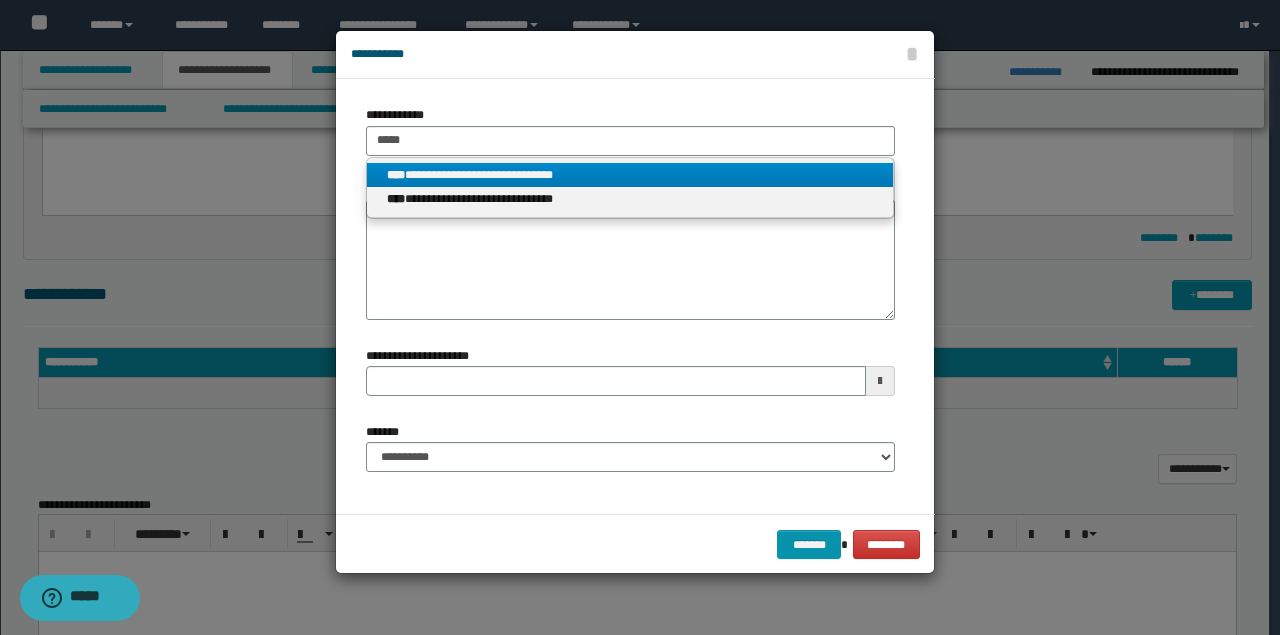 click on "**********" at bounding box center (630, 175) 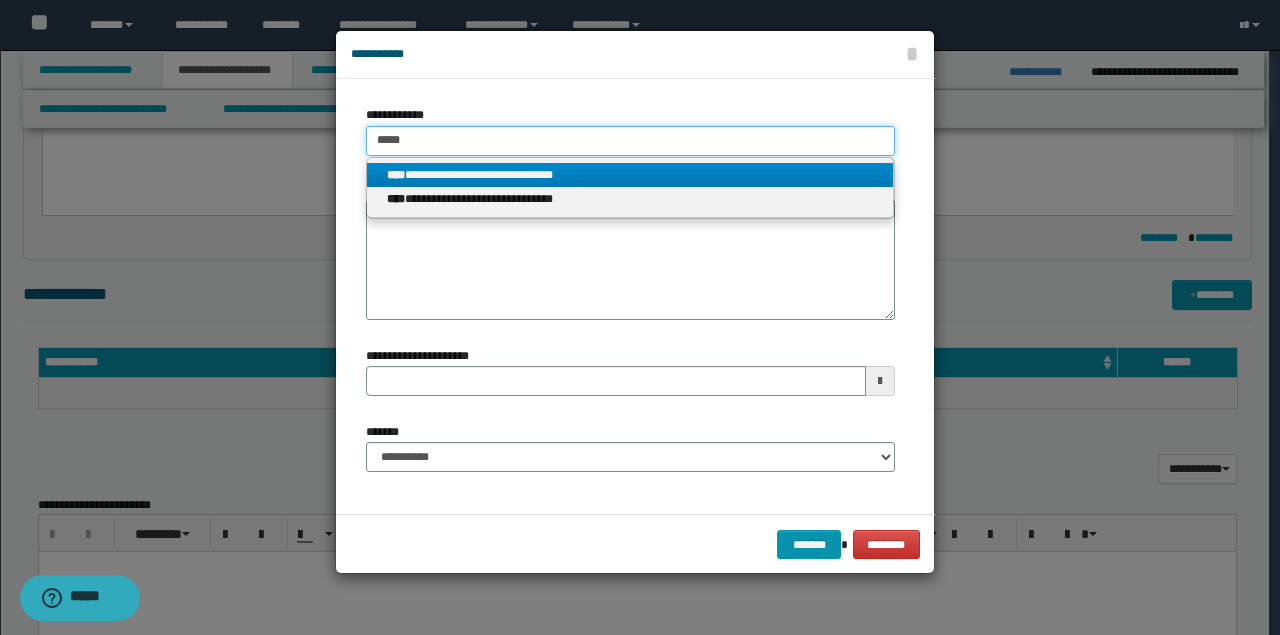 type 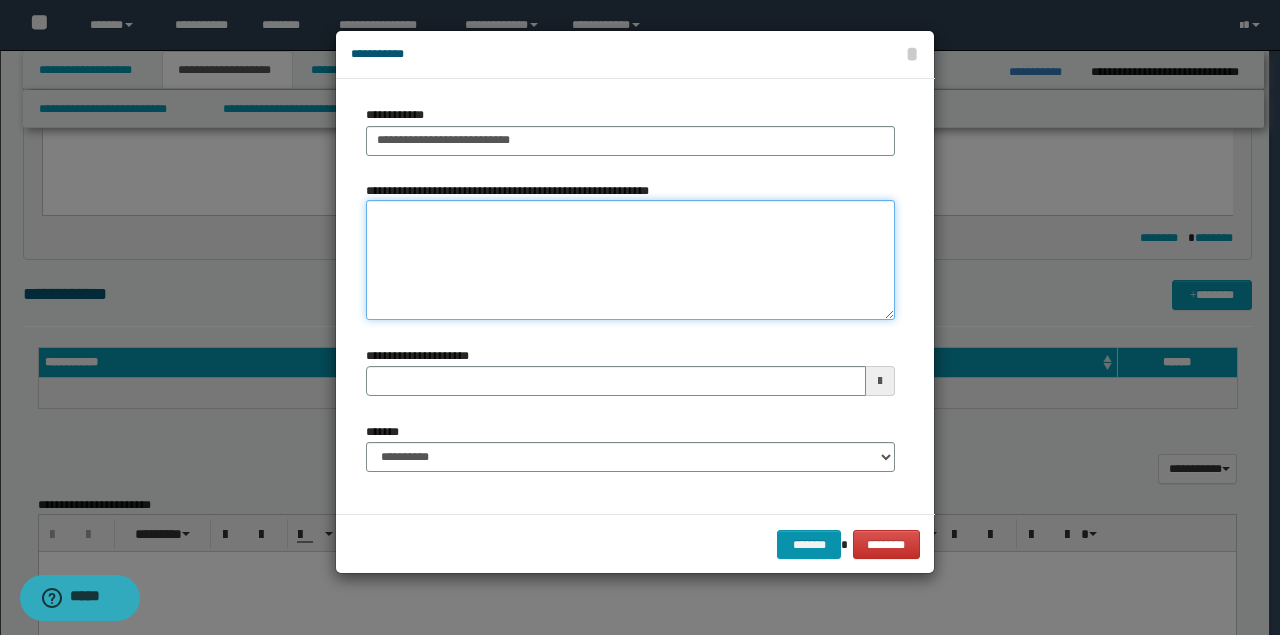 click on "**********" at bounding box center (630, 260) 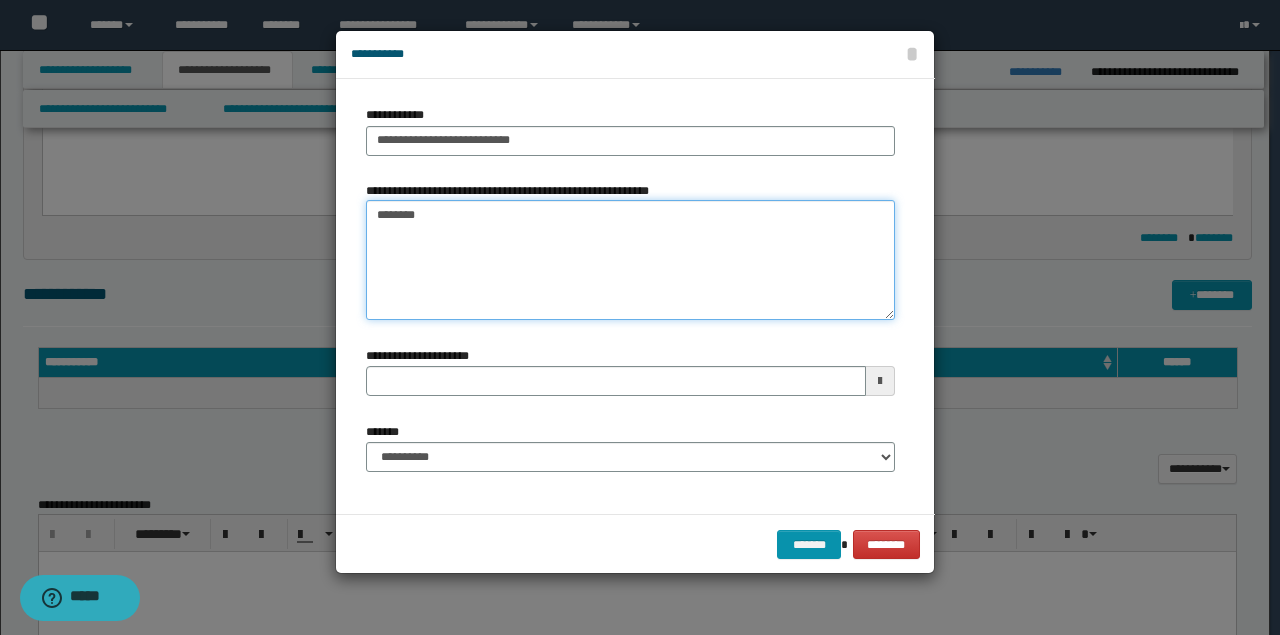 type on "*********" 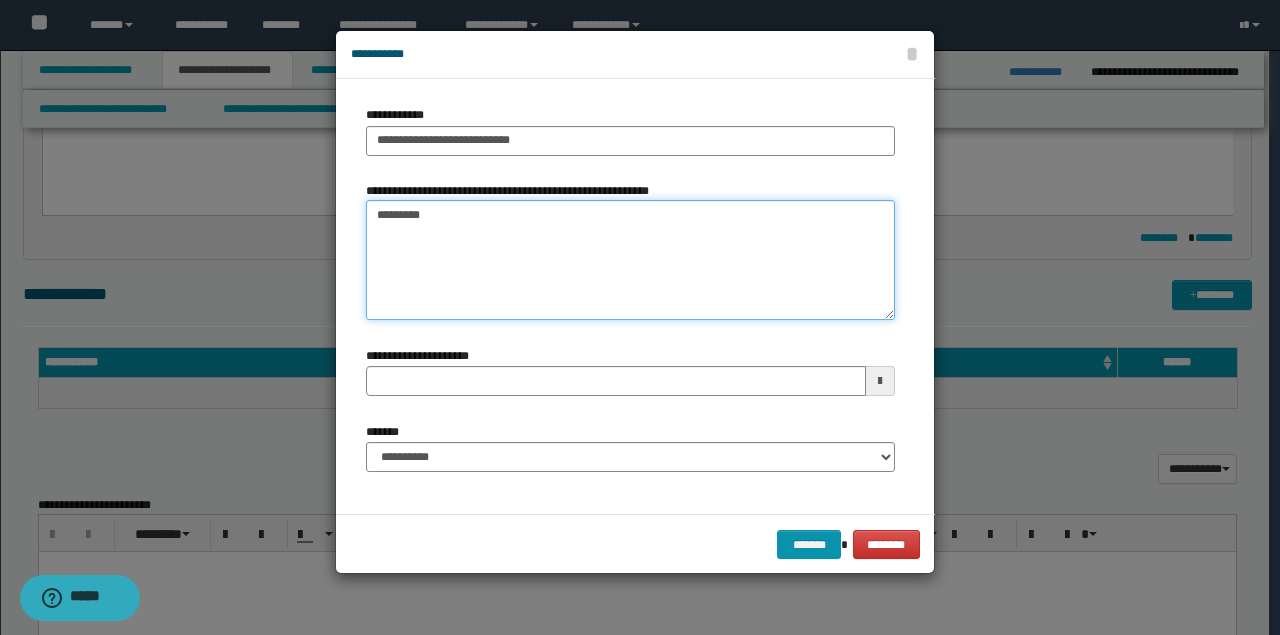 type 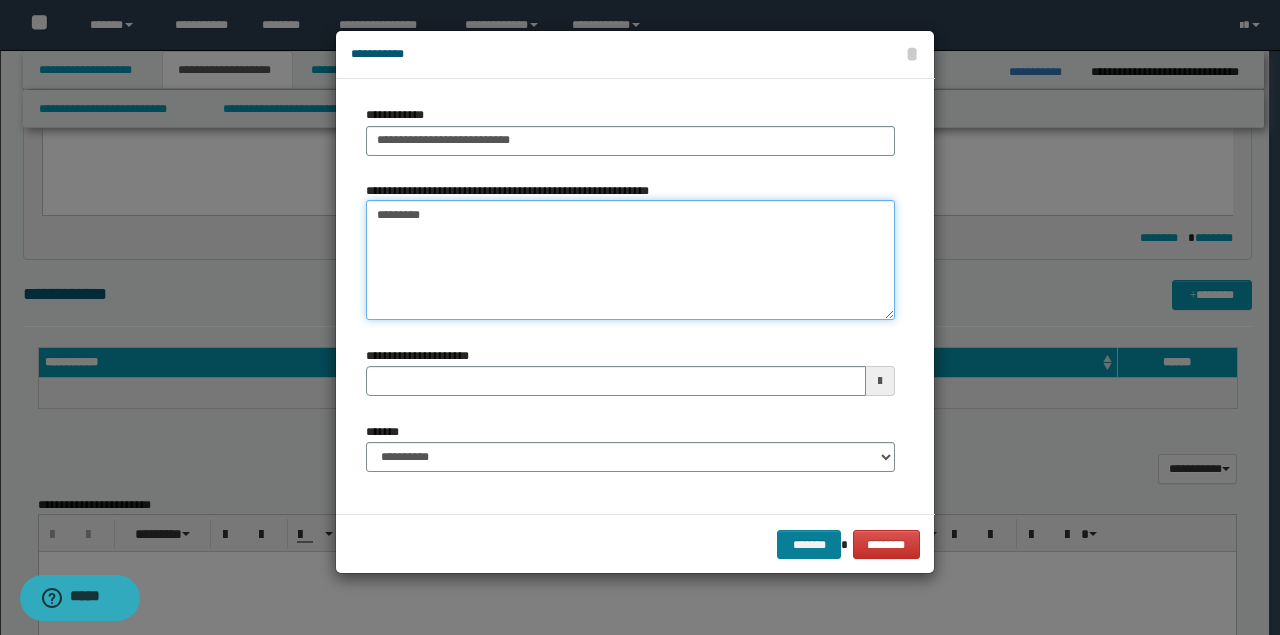 type on "*********" 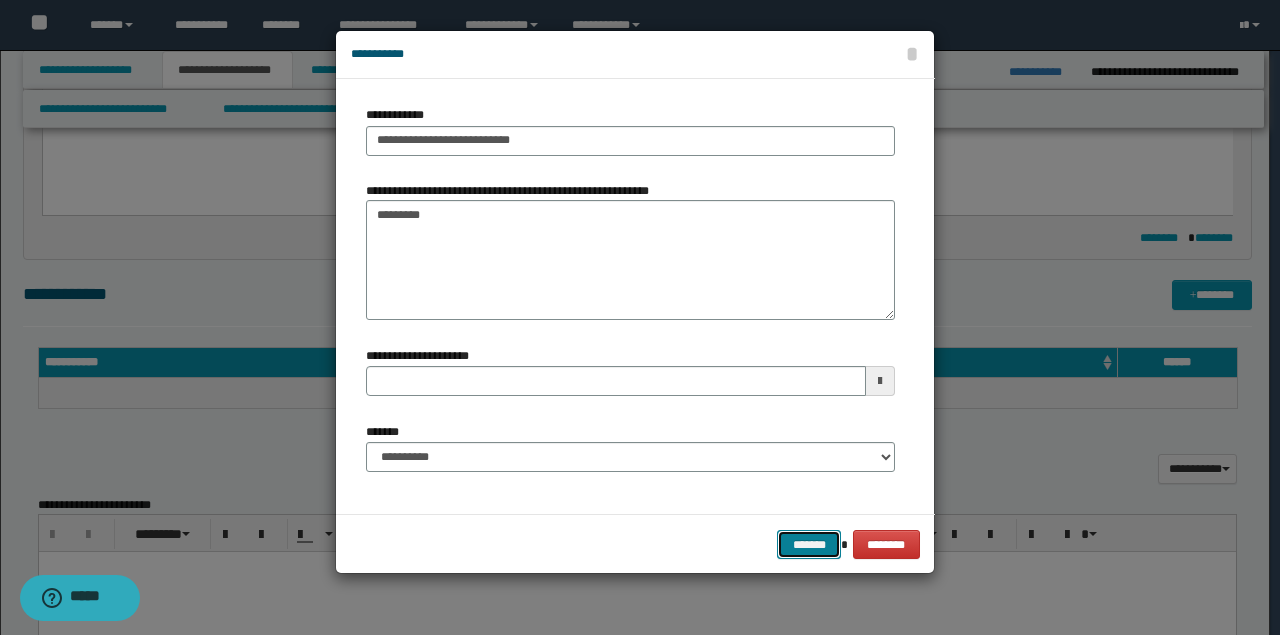 click on "*******" at bounding box center [809, 544] 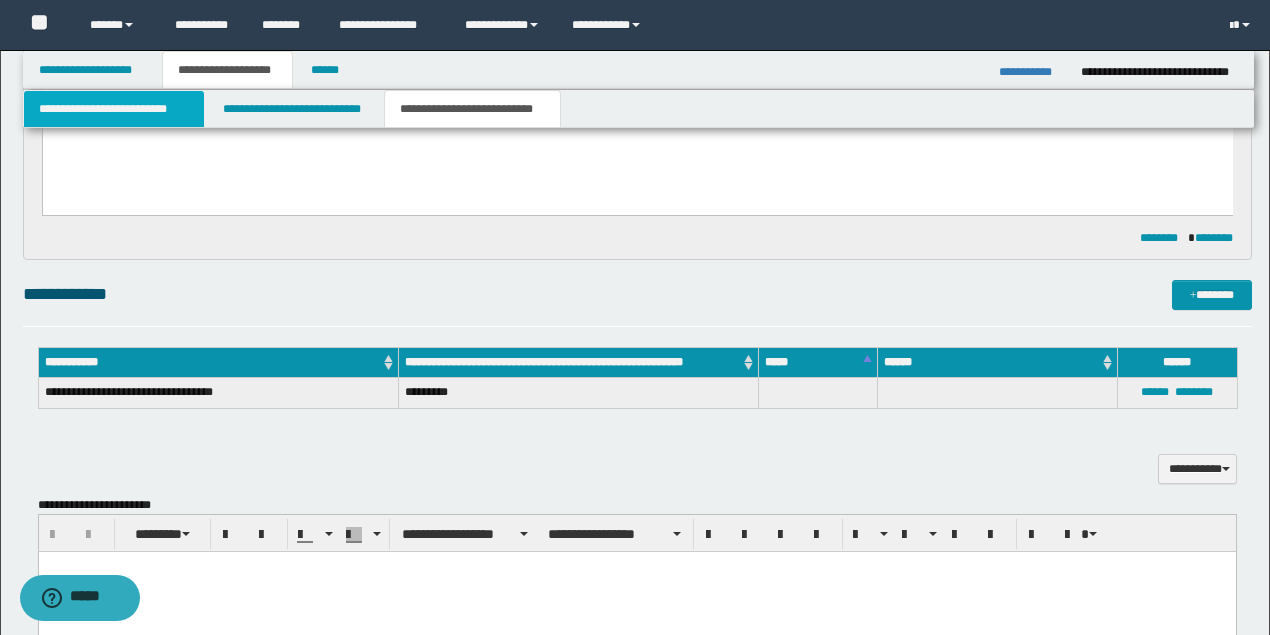 click on "**********" at bounding box center (114, 109) 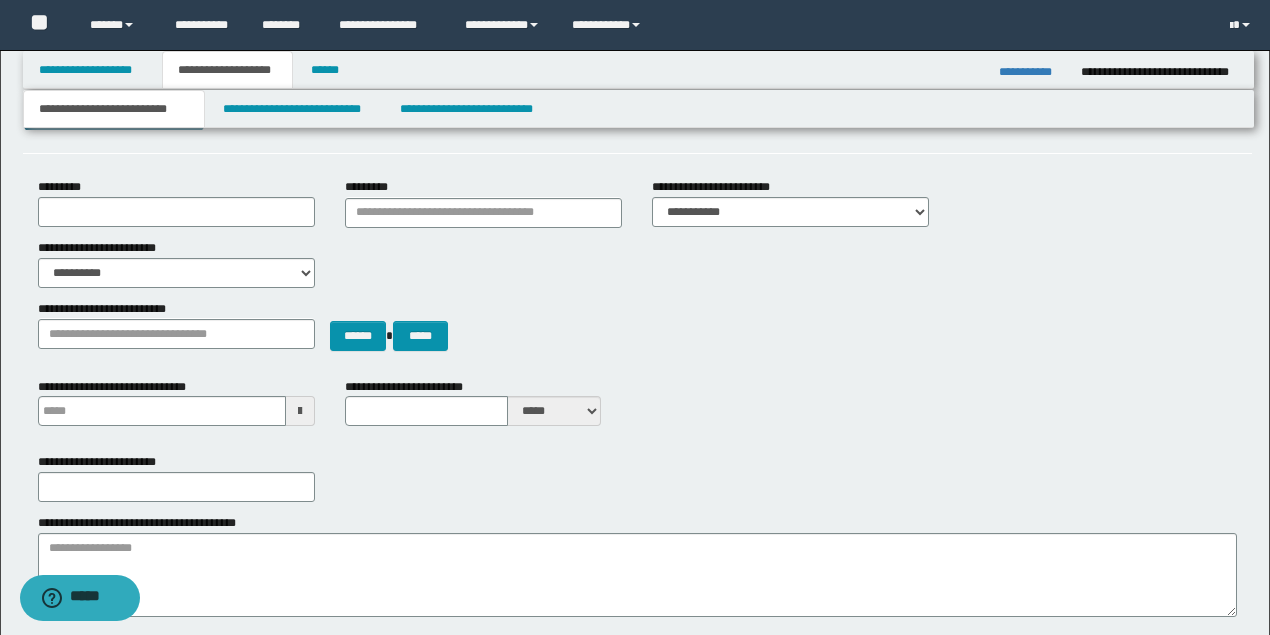 type 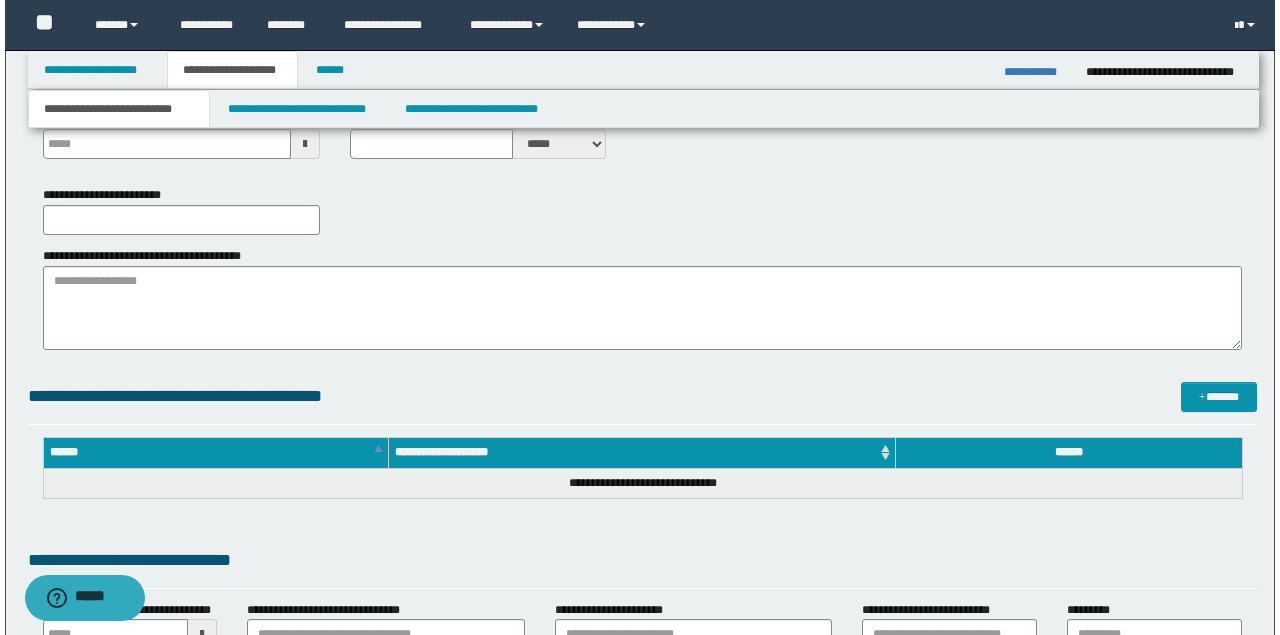 scroll, scrollTop: 600, scrollLeft: 0, axis: vertical 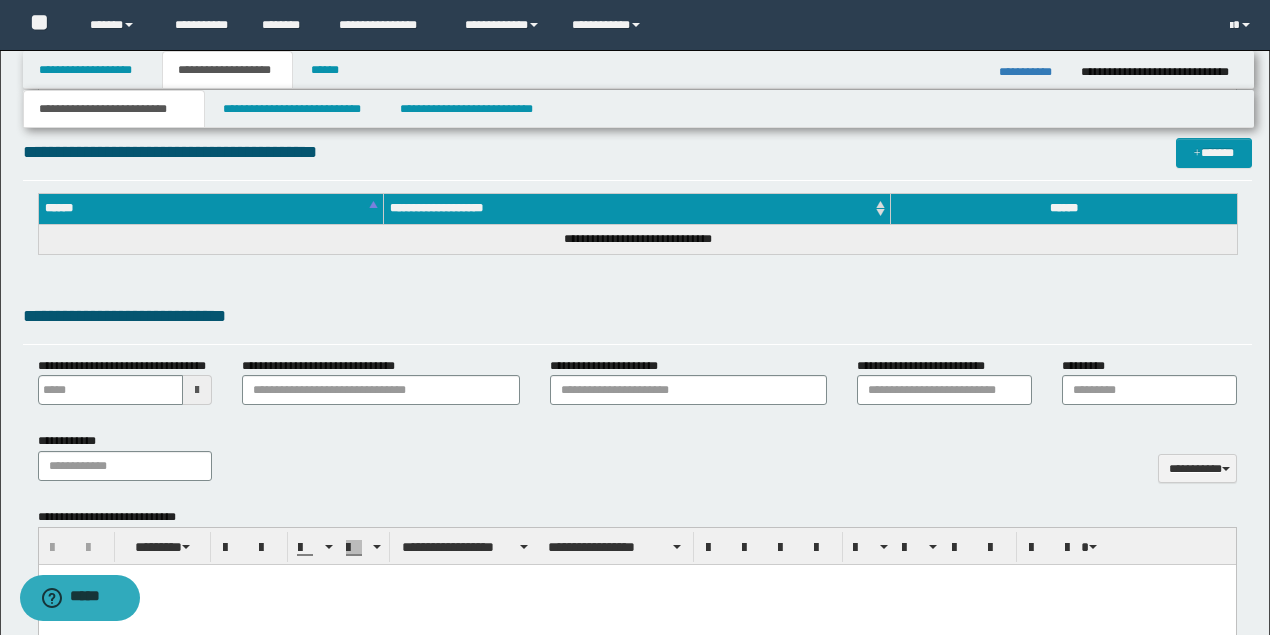 type 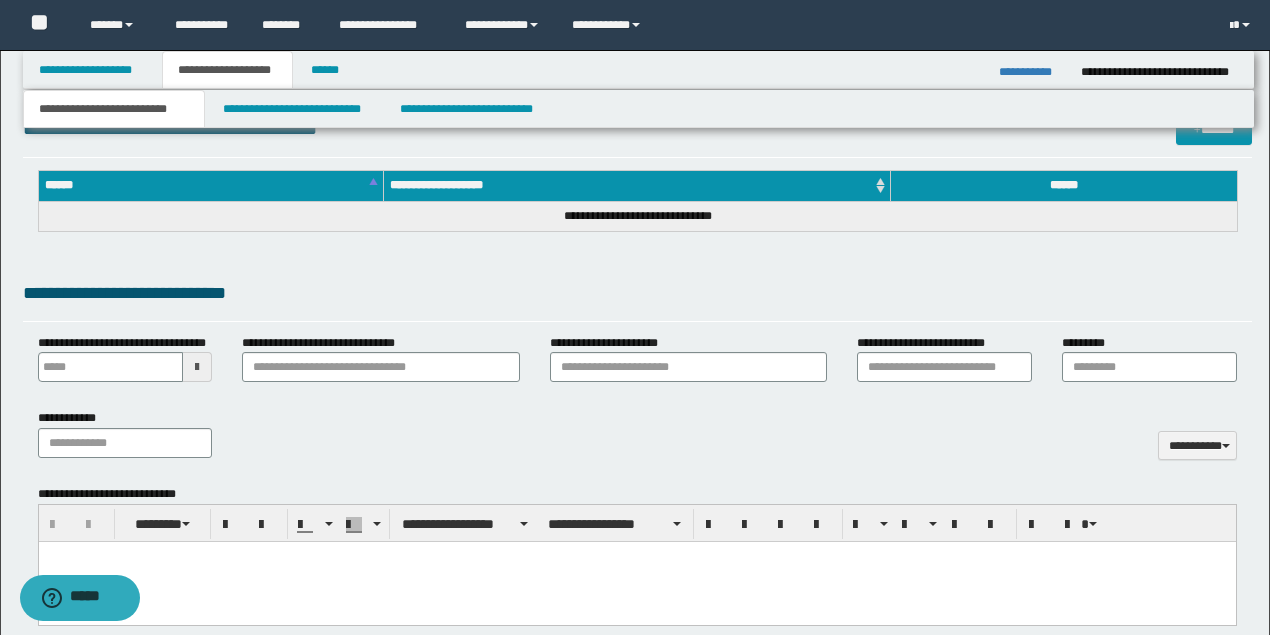 click at bounding box center [636, 582] 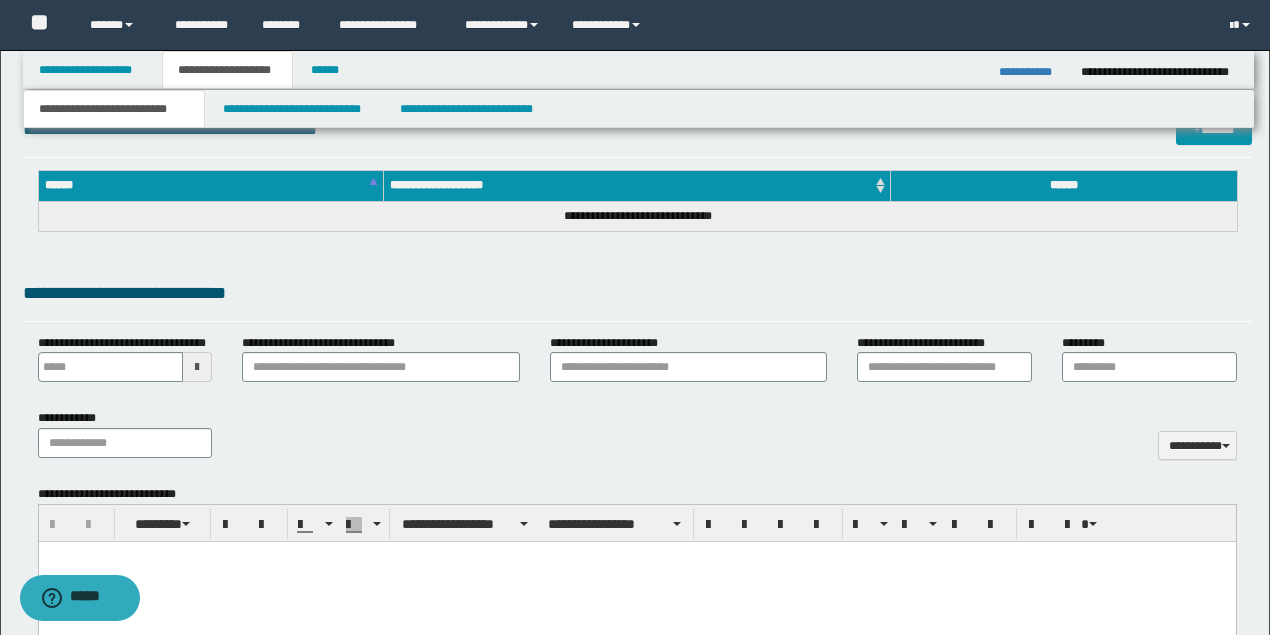 type 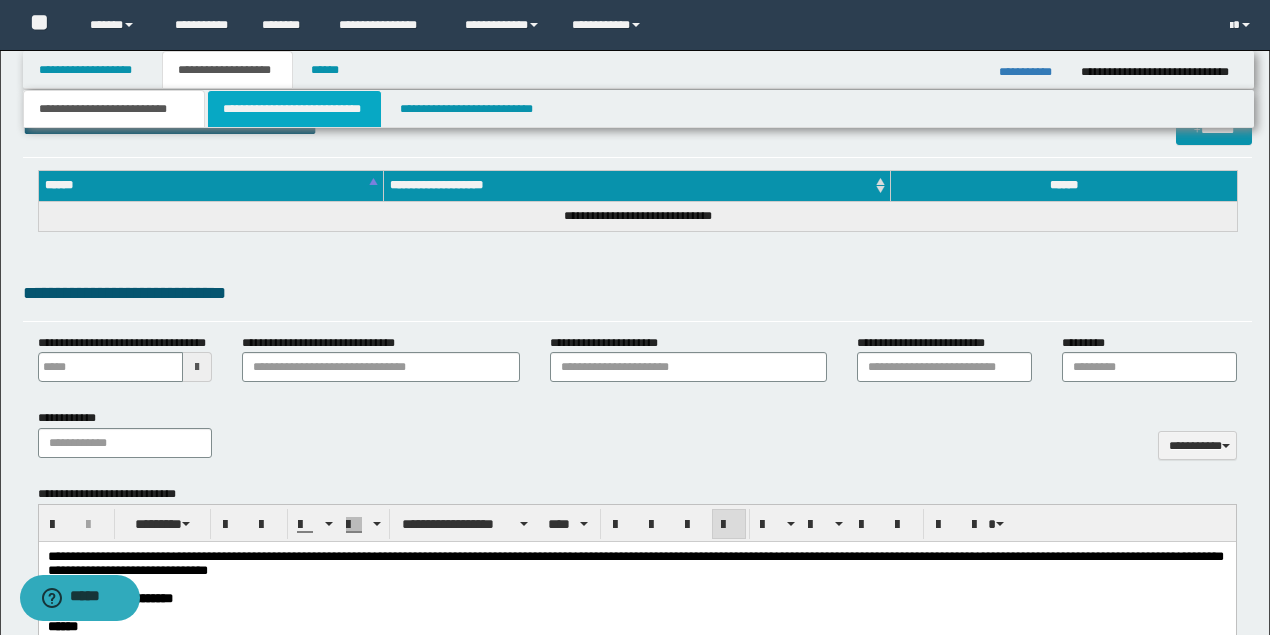 click on "**********" at bounding box center (294, 109) 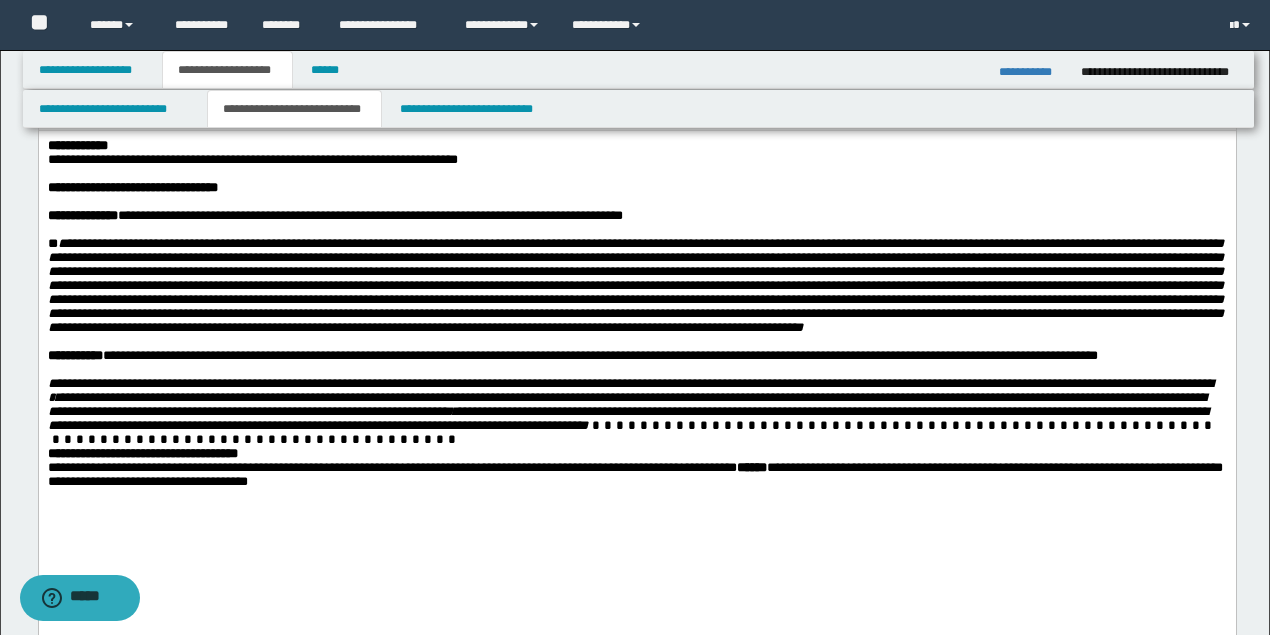 scroll, scrollTop: 0, scrollLeft: 0, axis: both 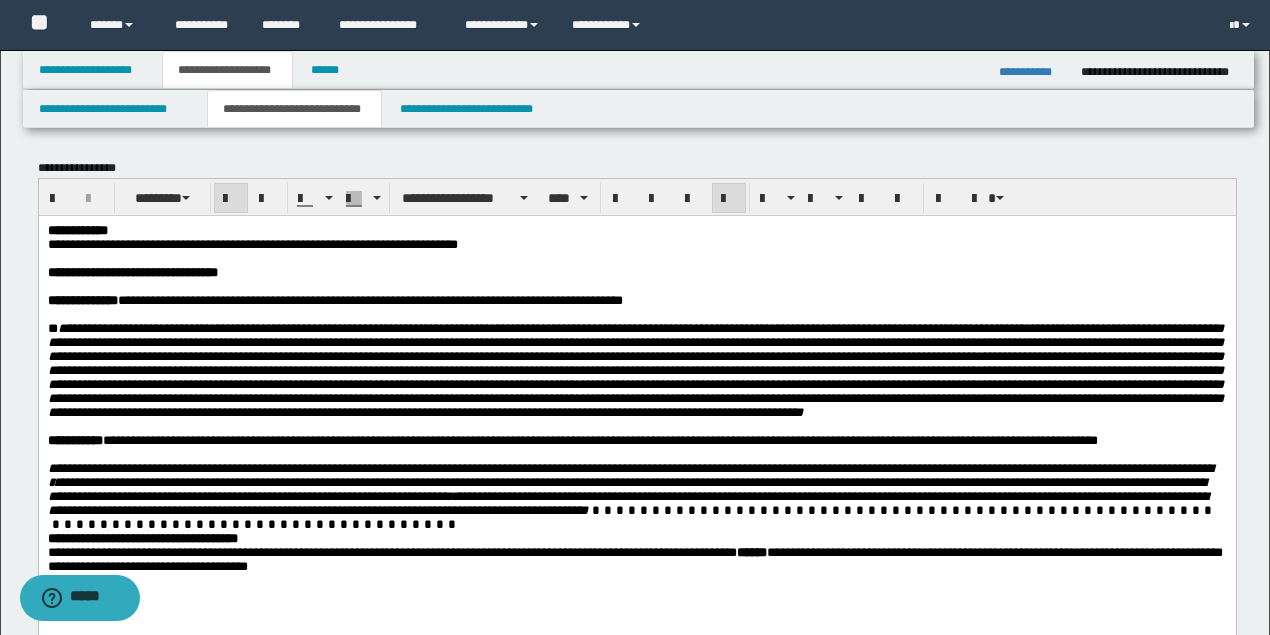click on "**********" at bounding box center [635, 272] 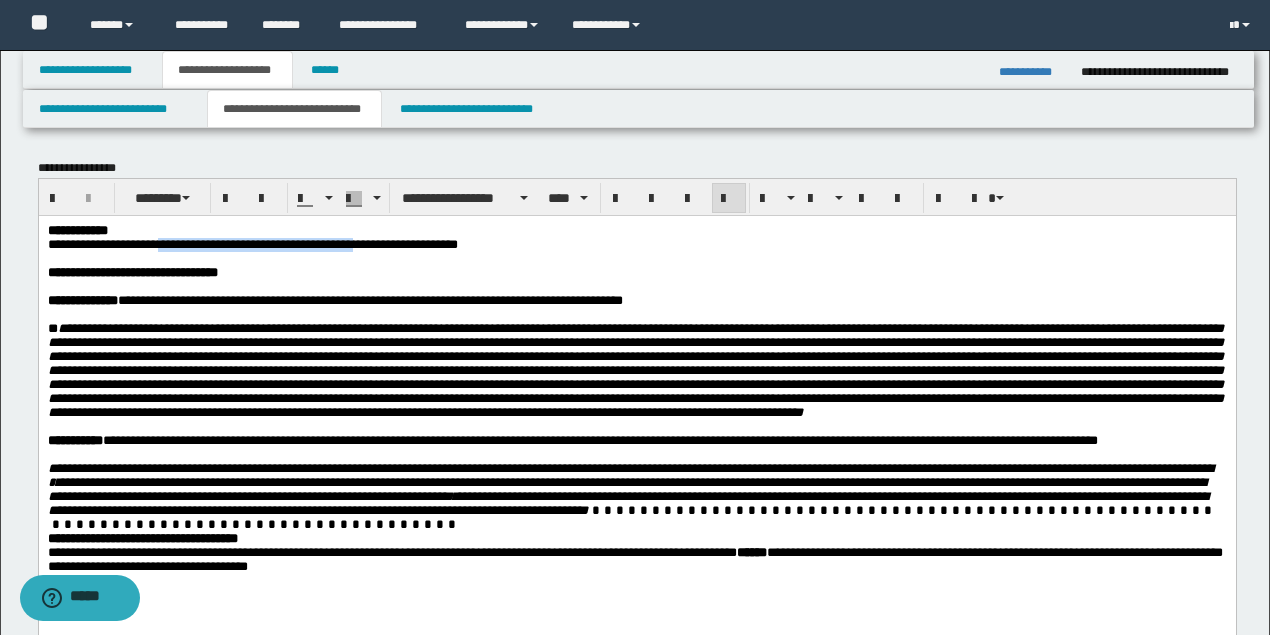 drag, startPoint x: 410, startPoint y: 244, endPoint x: 166, endPoint y: 245, distance: 244.00204 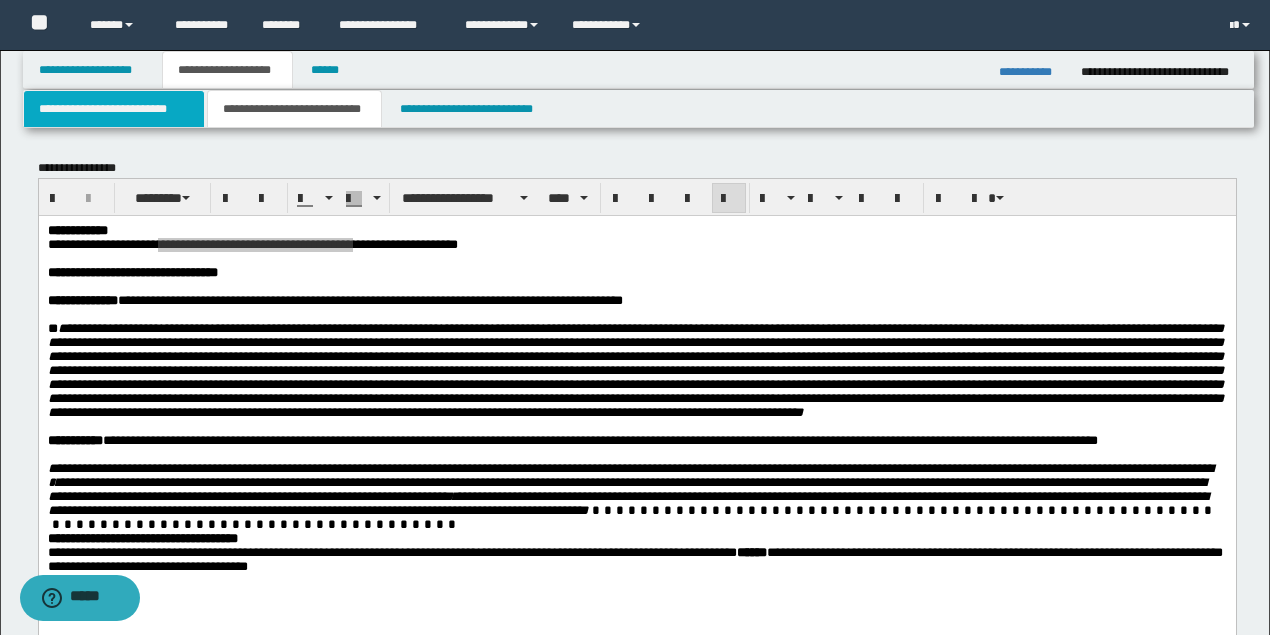 click on "**********" at bounding box center (114, 109) 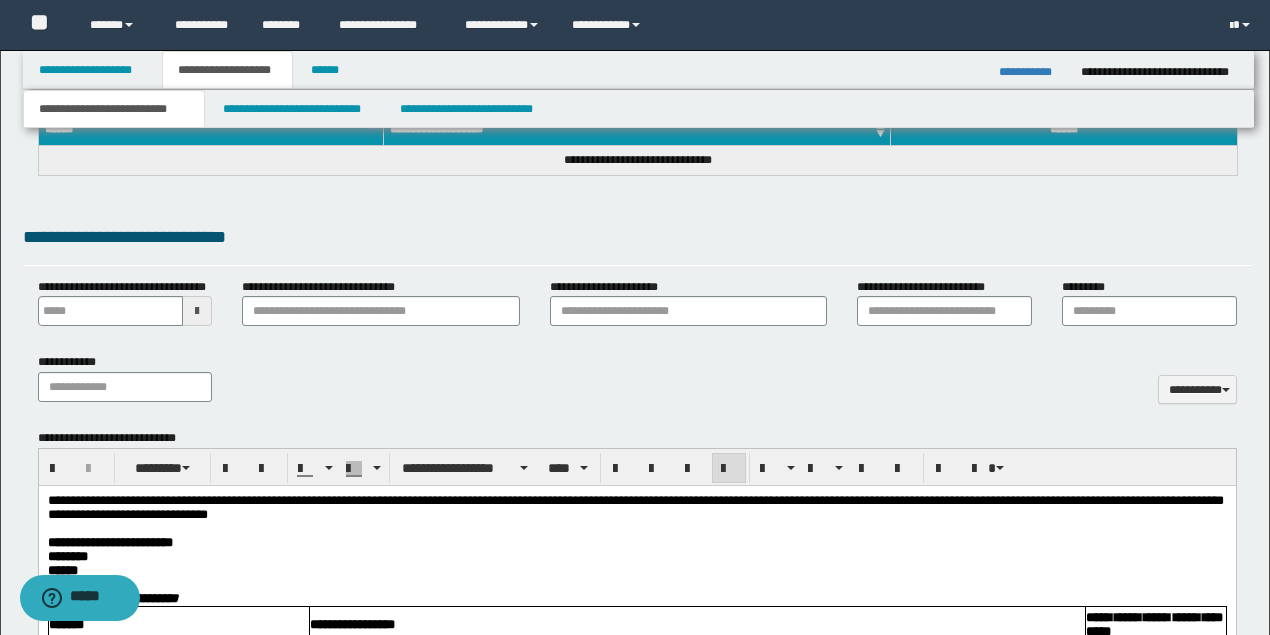 type 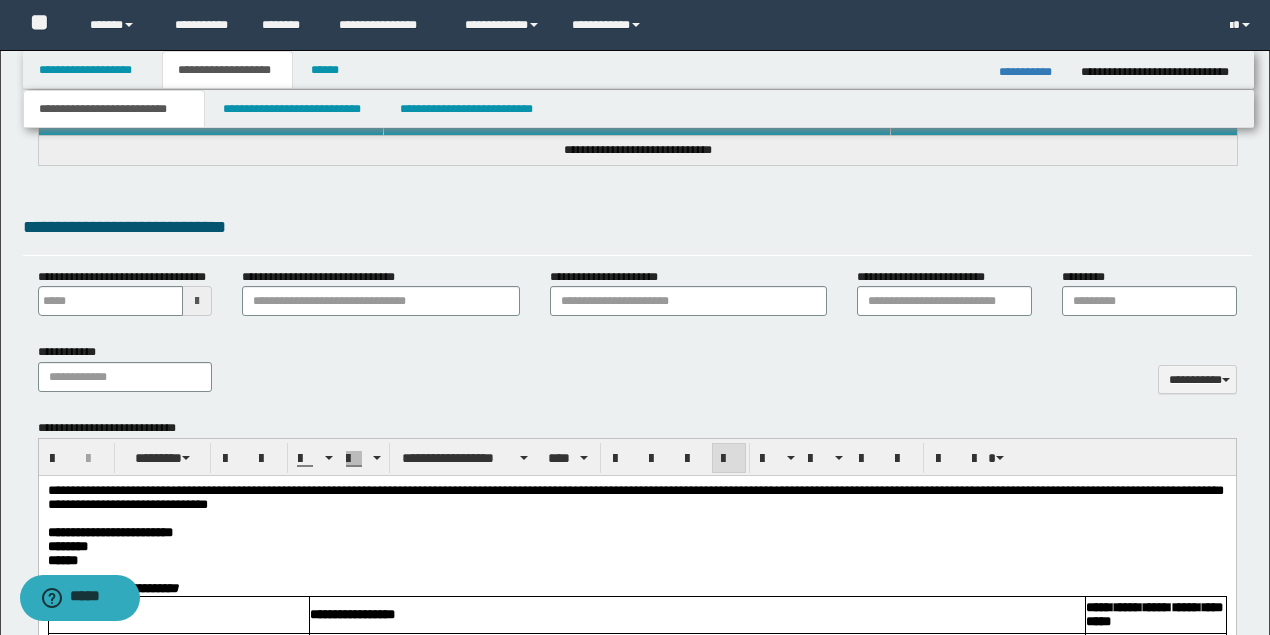 scroll, scrollTop: 866, scrollLeft: 0, axis: vertical 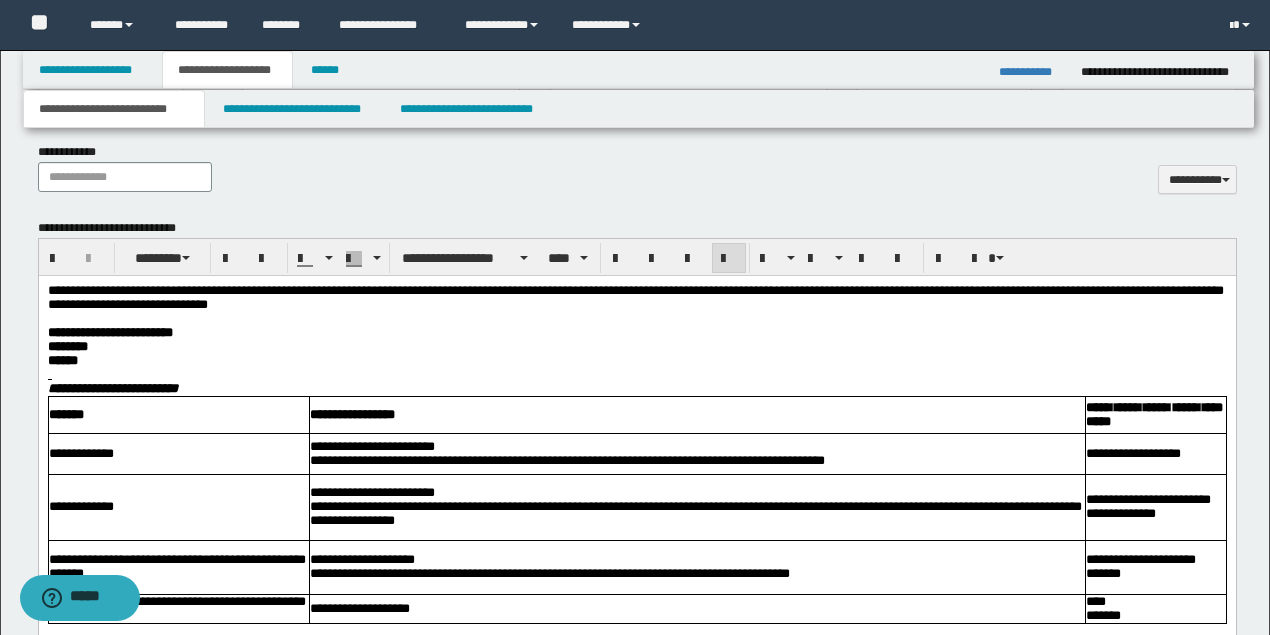 click on "********" at bounding box center (635, 347) 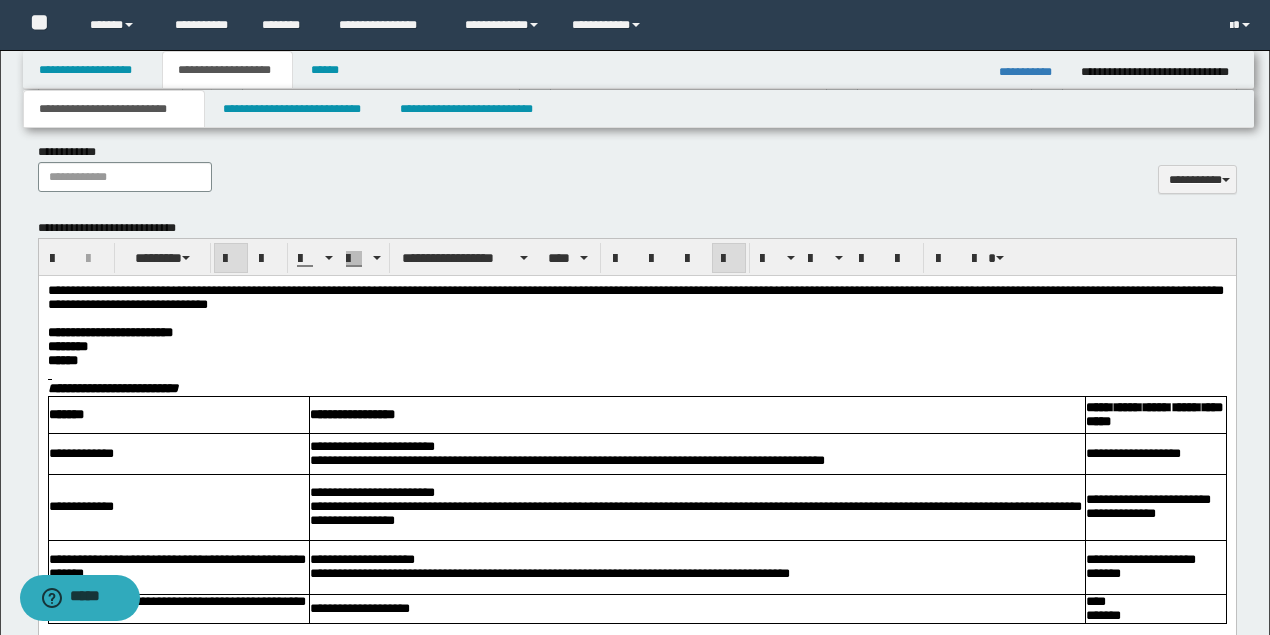 click on "********" at bounding box center (635, 347) 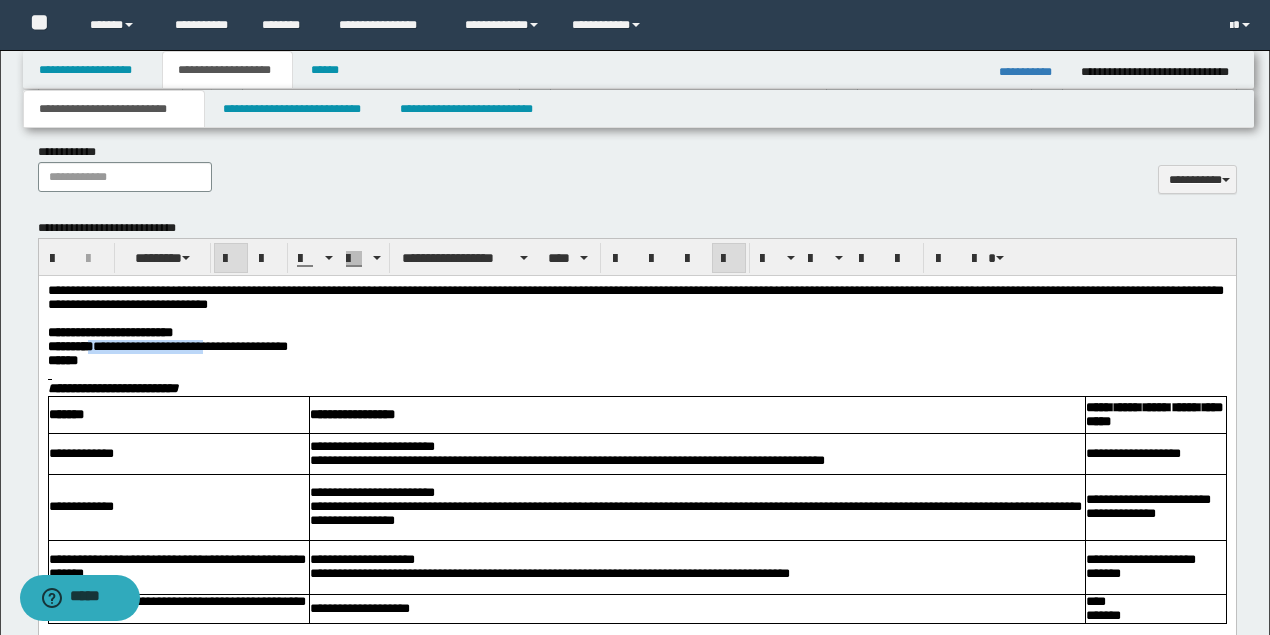 drag, startPoint x: 240, startPoint y: 352, endPoint x: 116, endPoint y: 354, distance: 124.01613 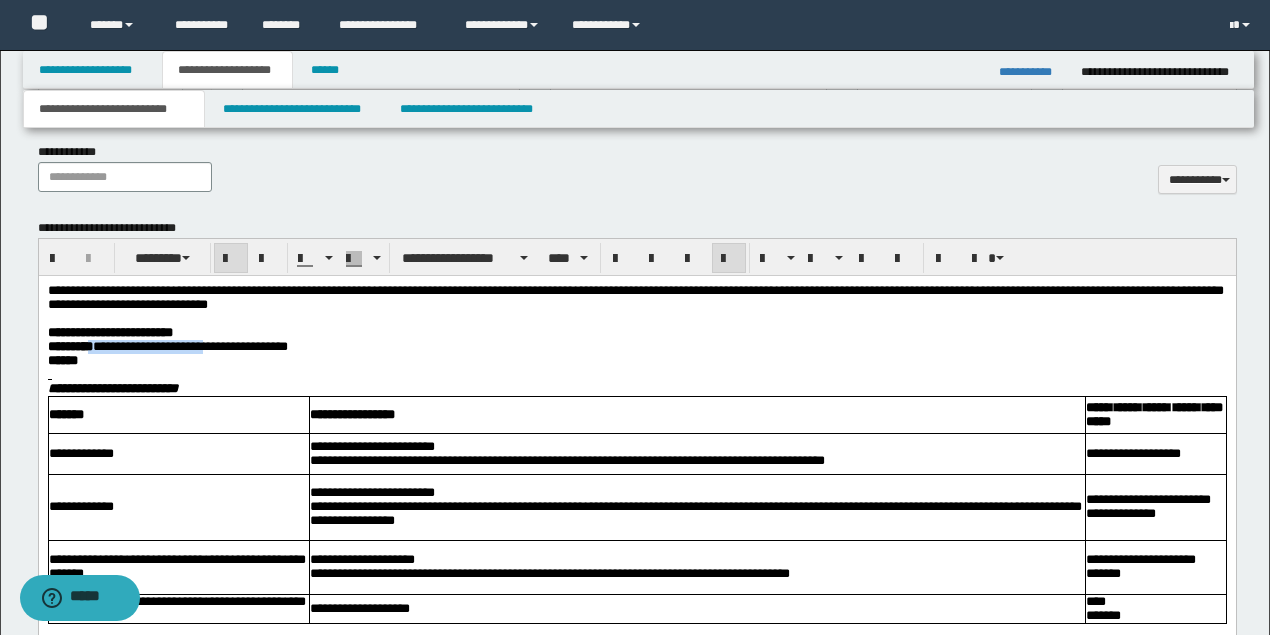 click on "**********" at bounding box center [167, 346] 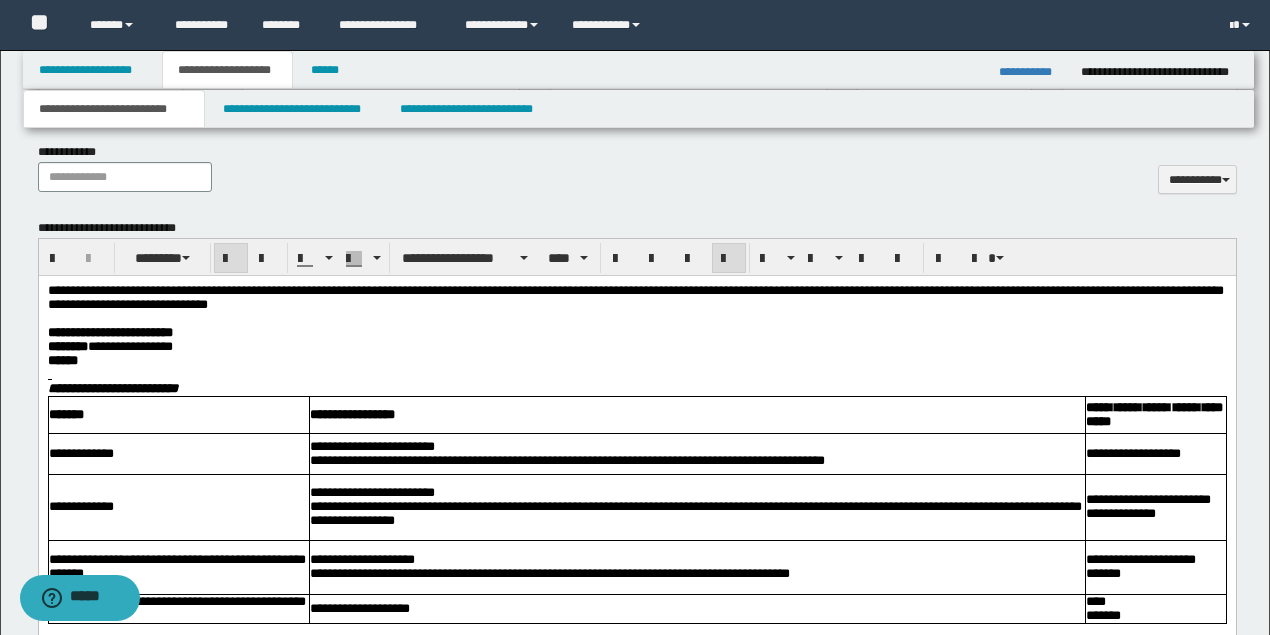 click on "******" at bounding box center (635, 361) 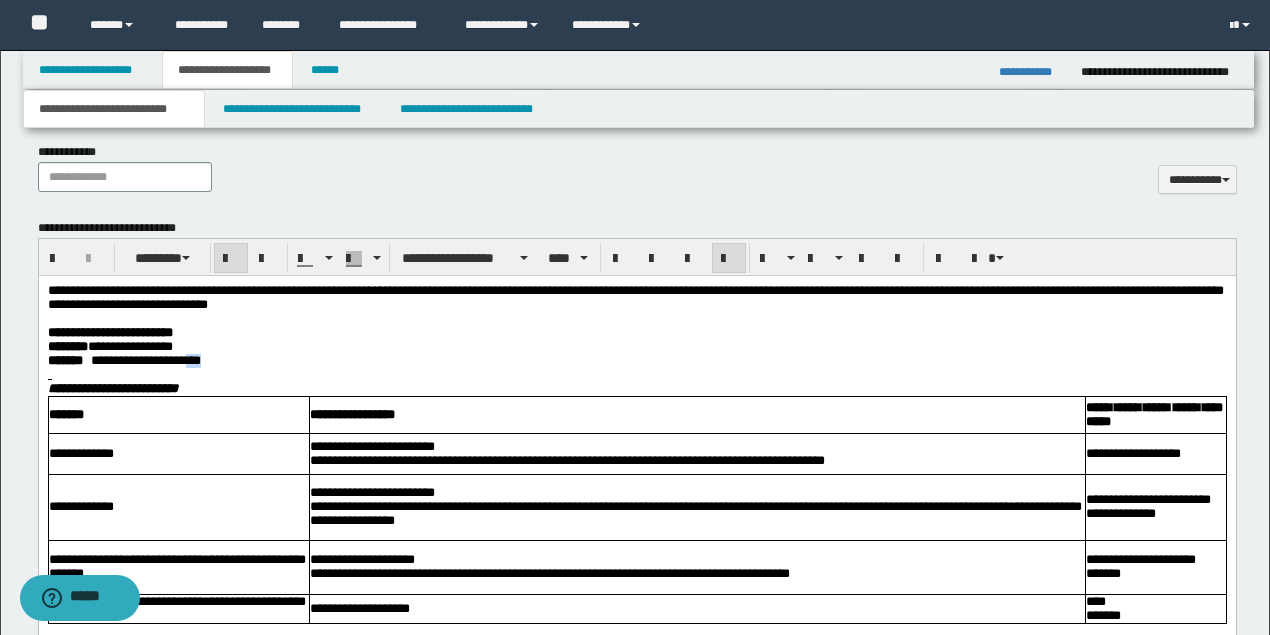 drag, startPoint x: 280, startPoint y: 372, endPoint x: 213, endPoint y: 368, distance: 67.11929 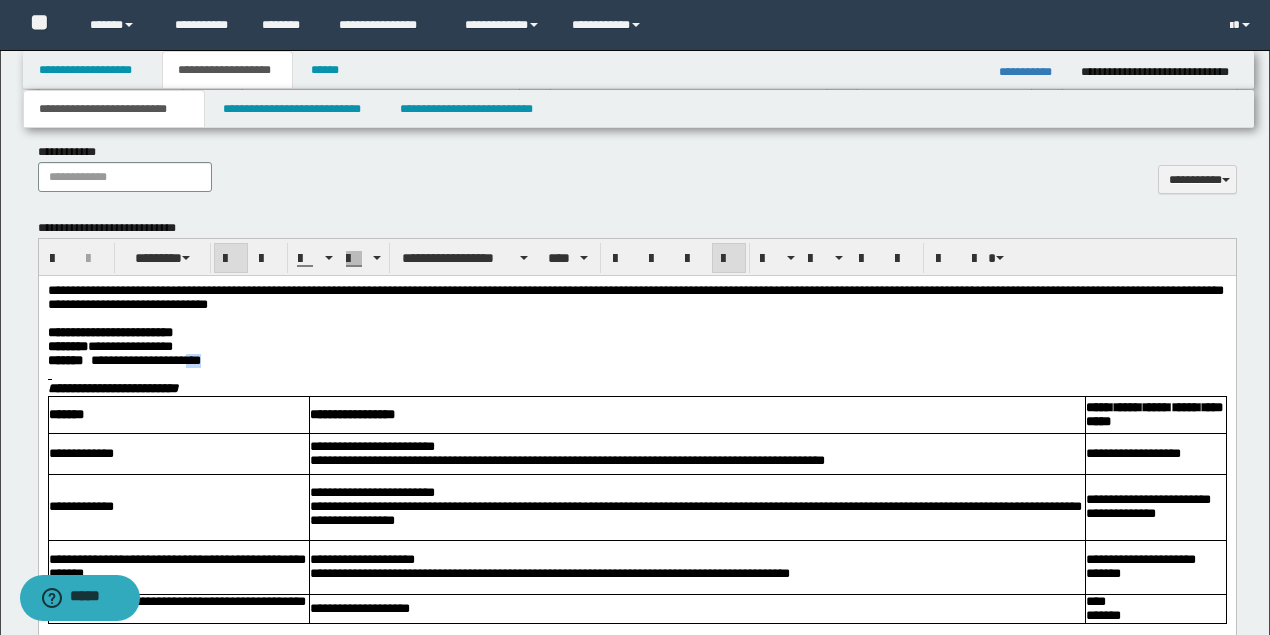 click on "**********" at bounding box center [635, 361] 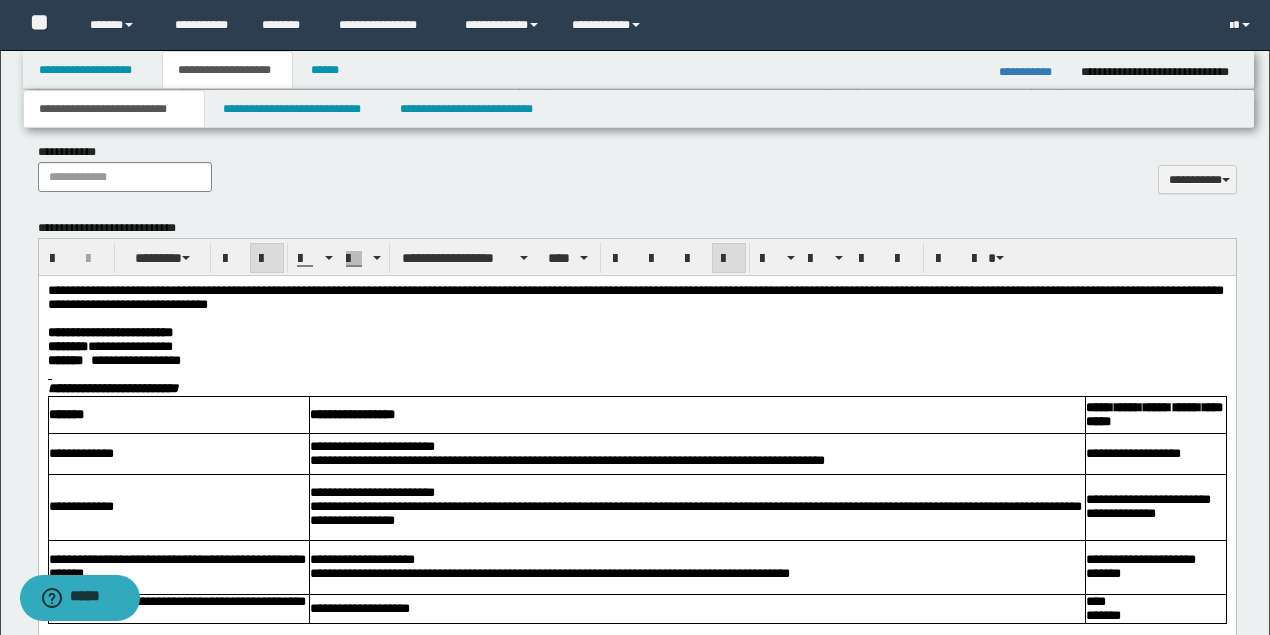click at bounding box center (635, 375) 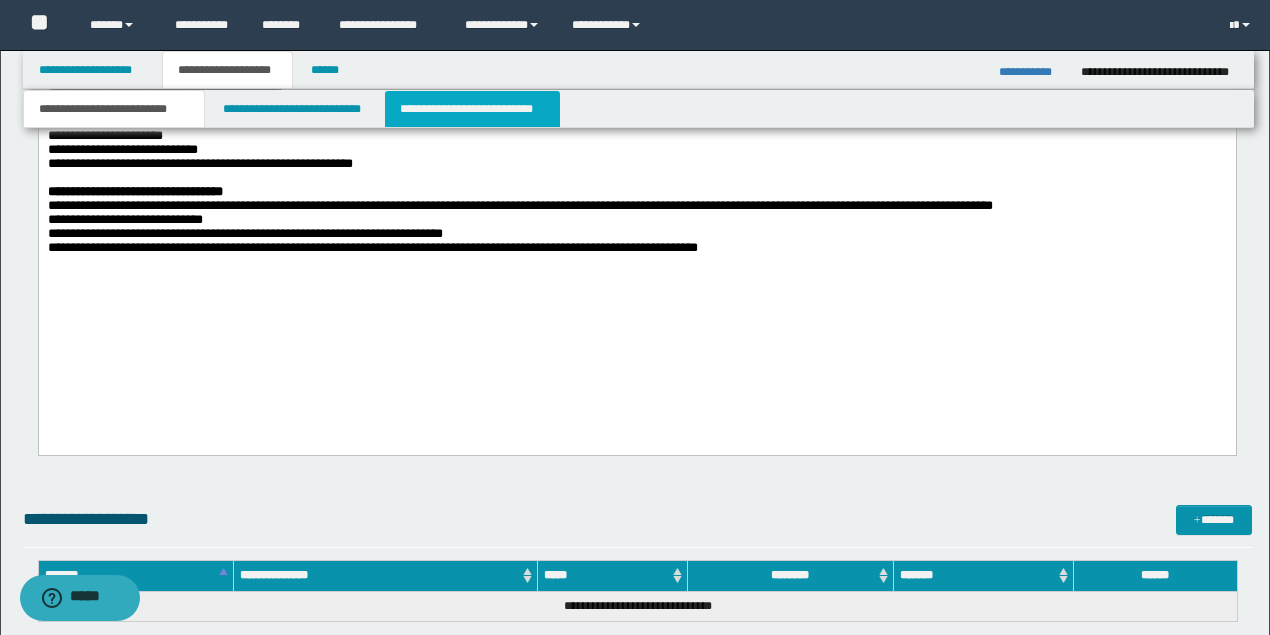 click on "**********" at bounding box center (472, 109) 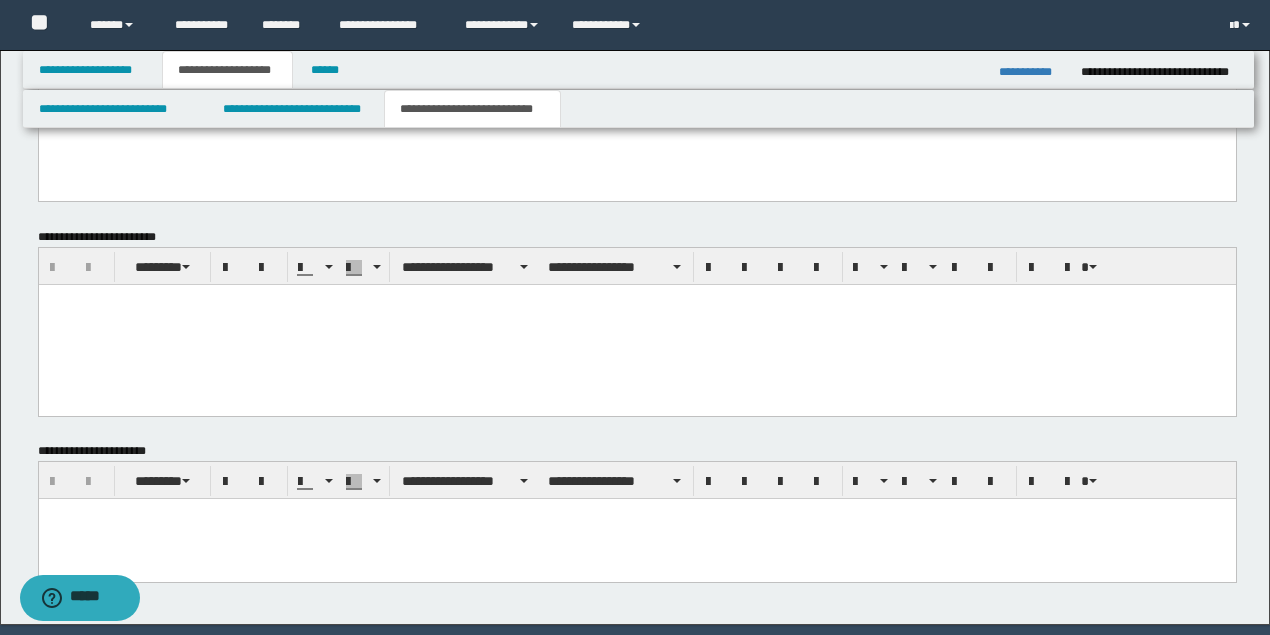 scroll, scrollTop: 549, scrollLeft: 0, axis: vertical 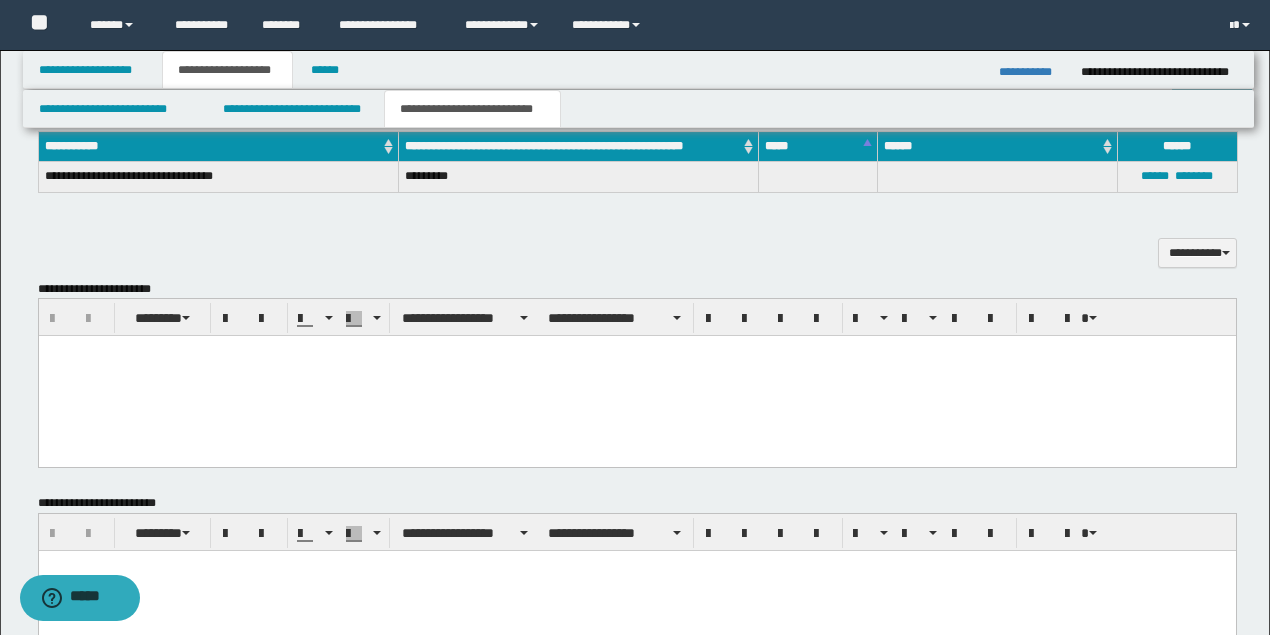 click at bounding box center [636, 376] 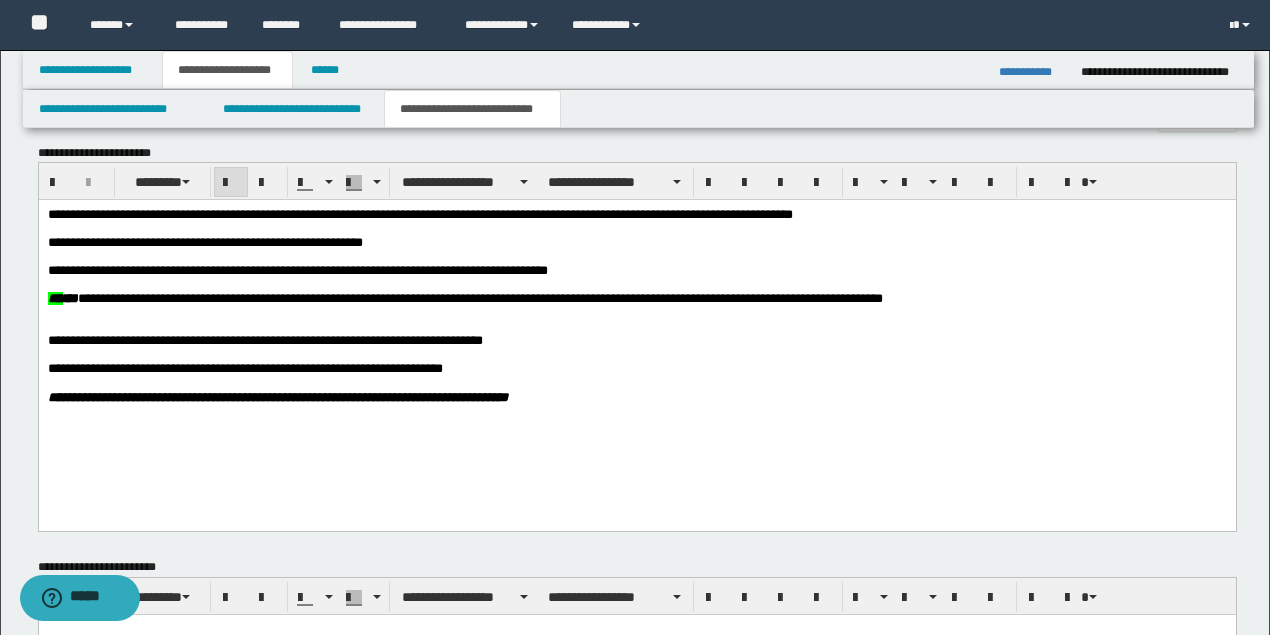 scroll, scrollTop: 949, scrollLeft: 0, axis: vertical 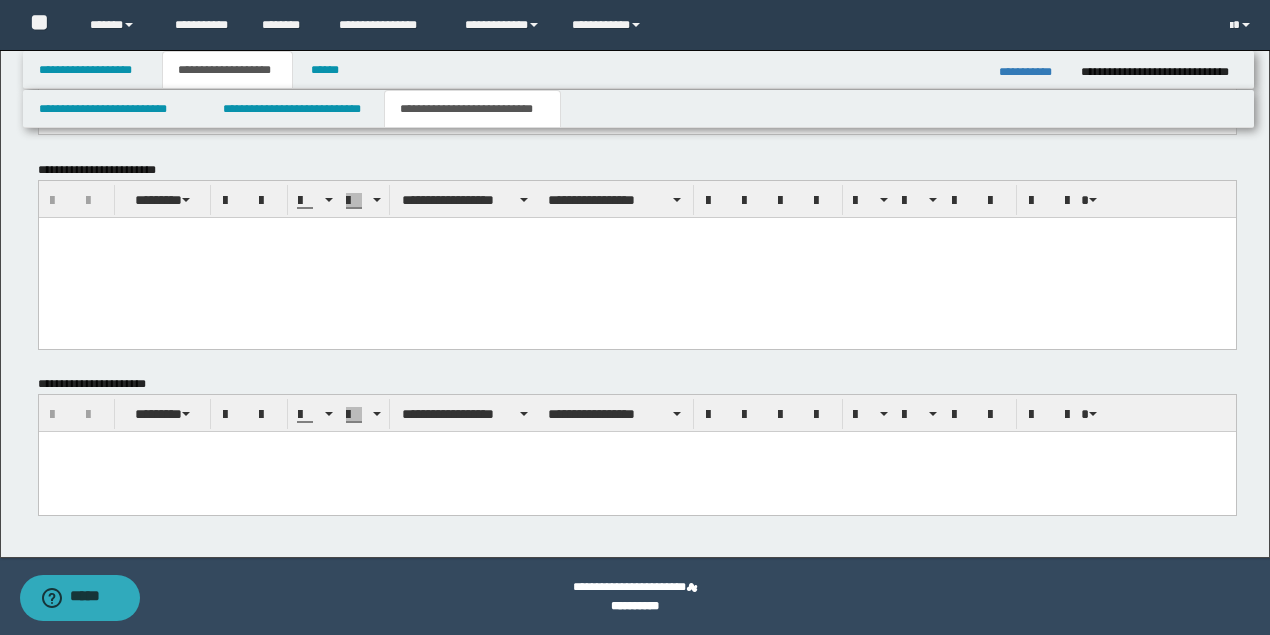 click at bounding box center [636, 471] 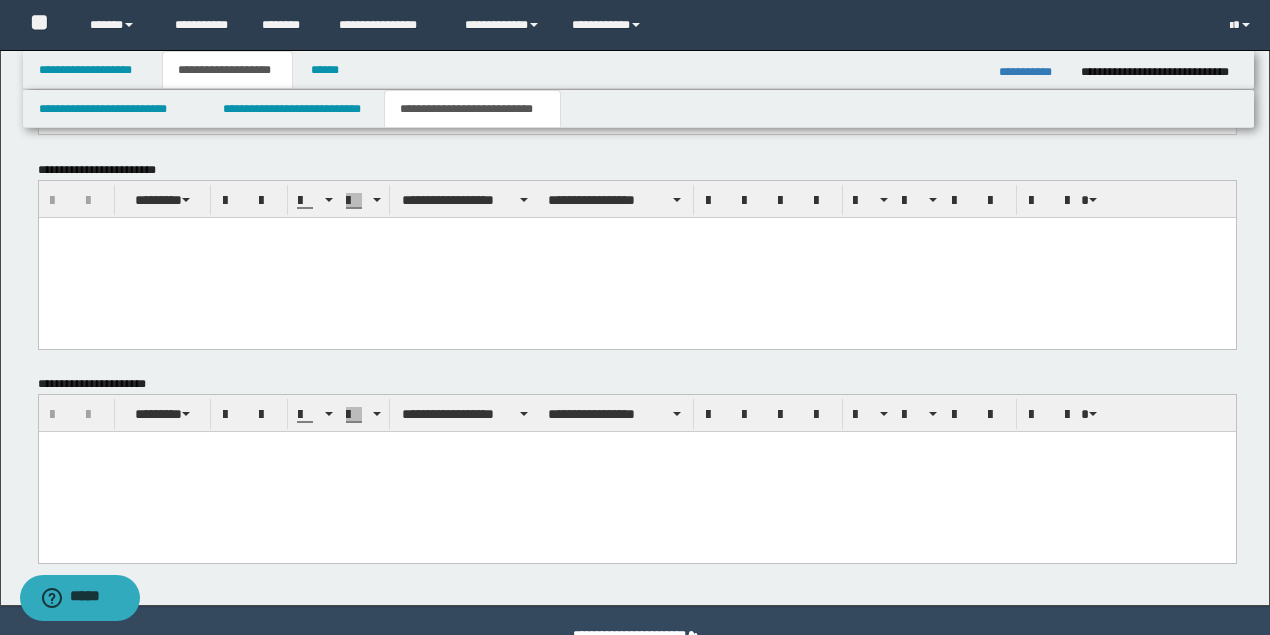 type 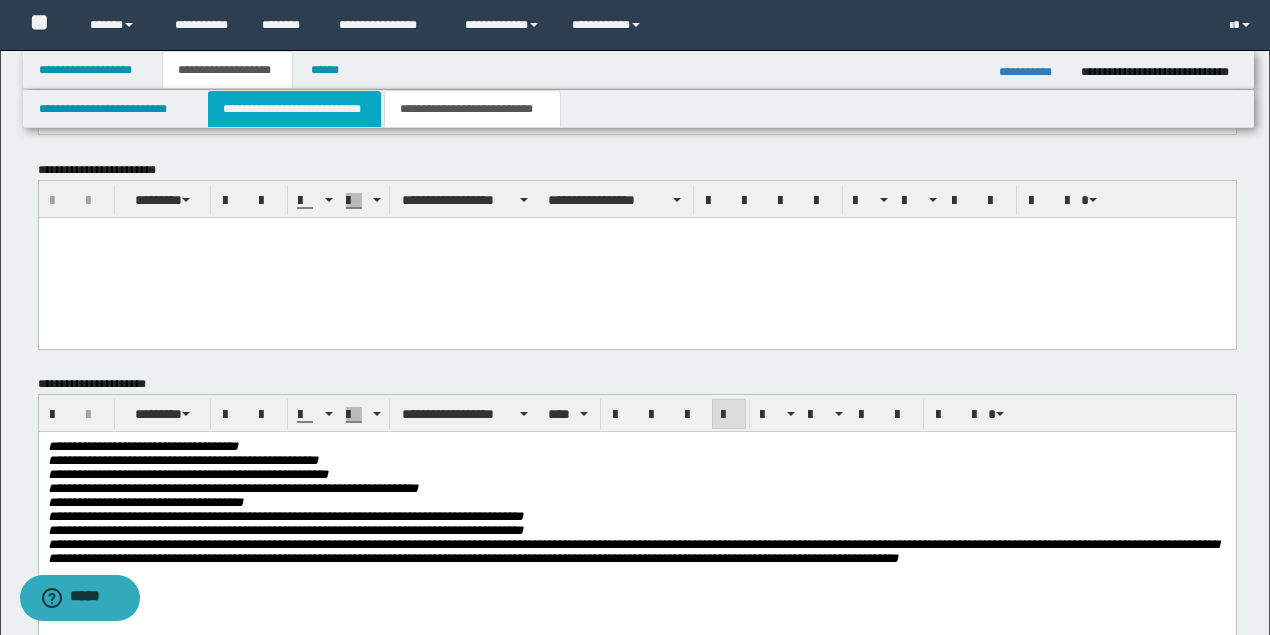 click on "**********" at bounding box center [294, 109] 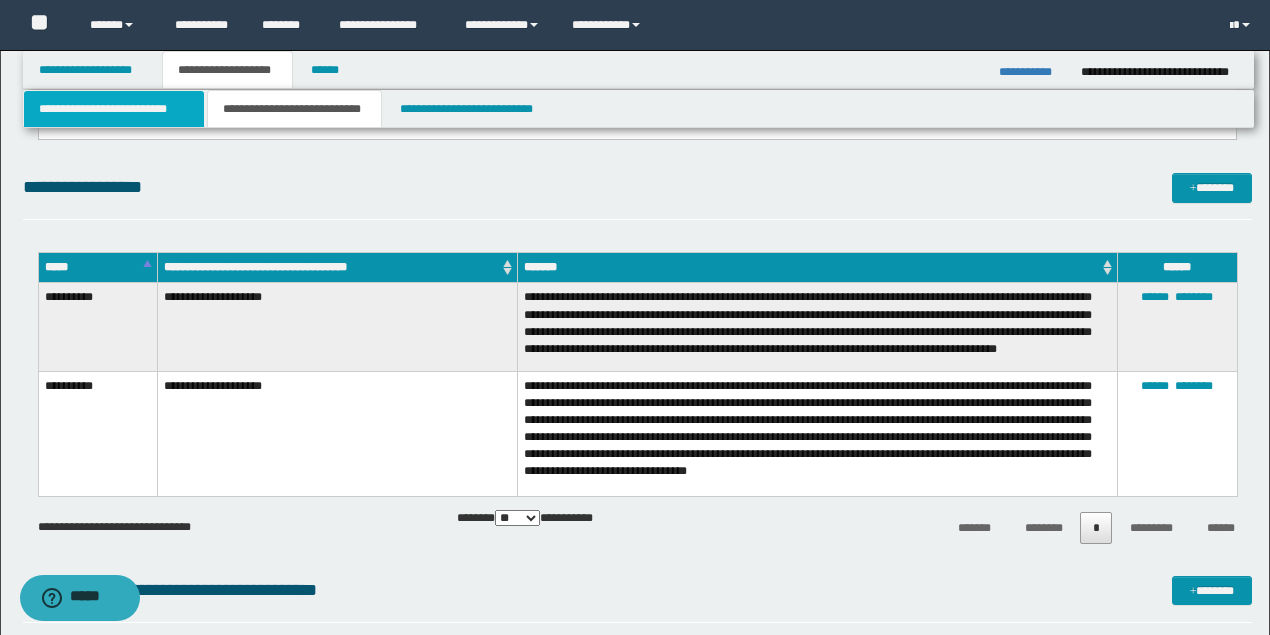 click on "**********" at bounding box center [114, 109] 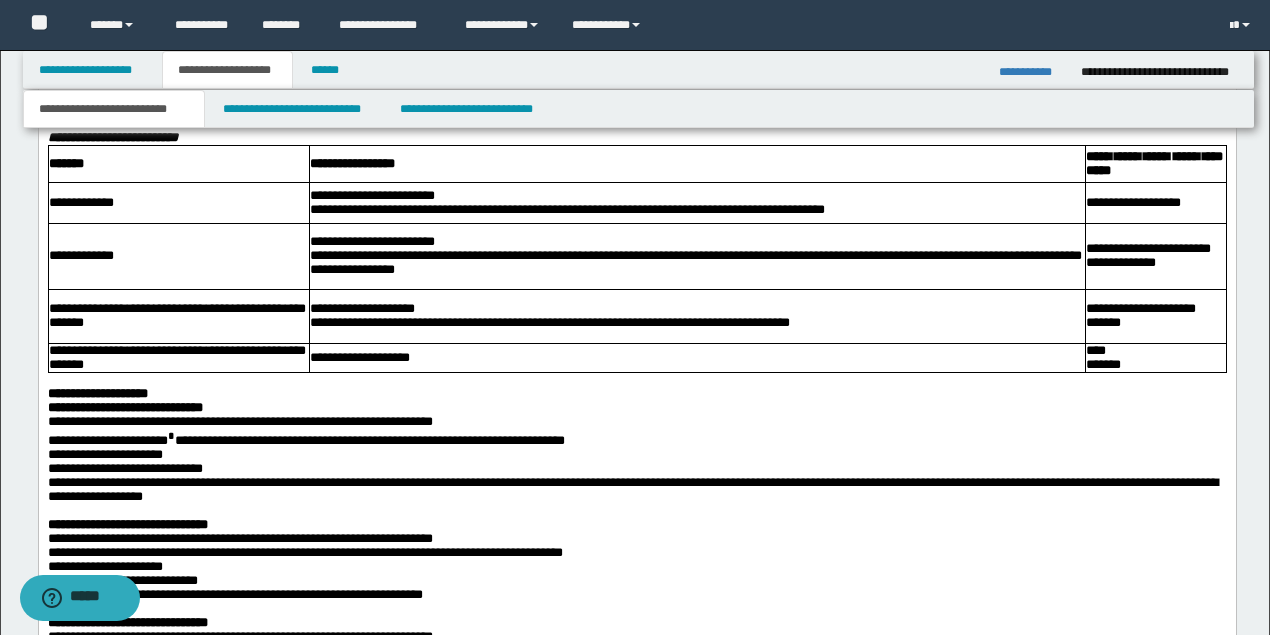 scroll, scrollTop: 1349, scrollLeft: 0, axis: vertical 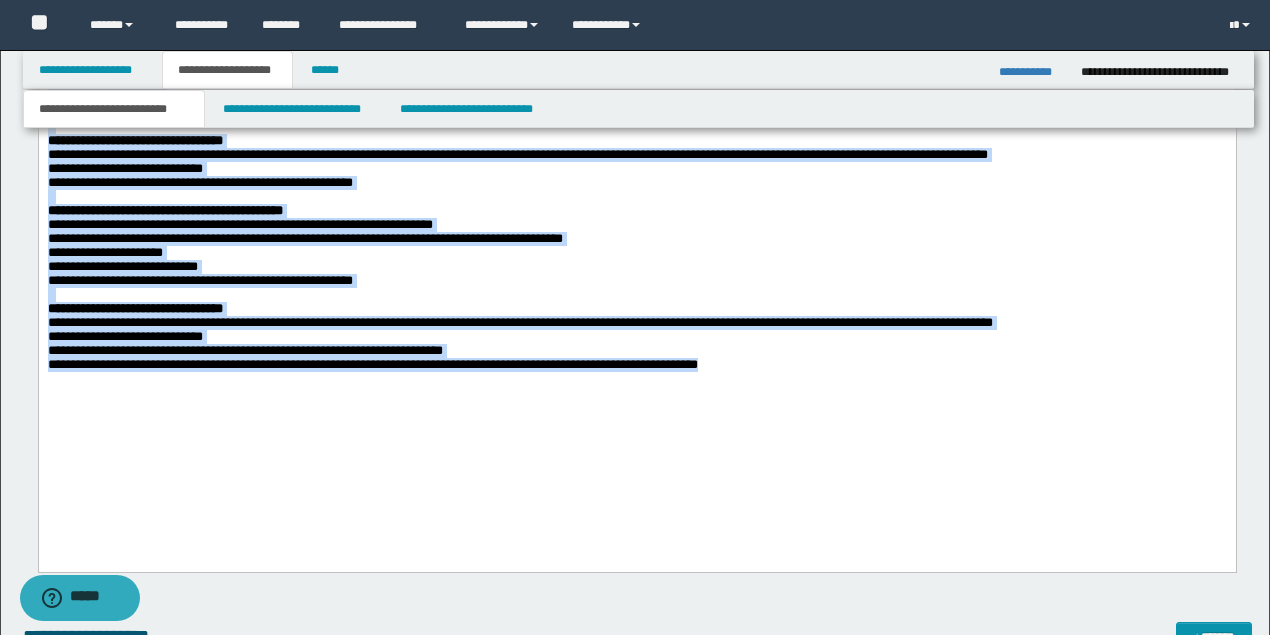 drag, startPoint x: 61, startPoint y: -384, endPoint x: 848, endPoint y: 481, distance: 1169.4418 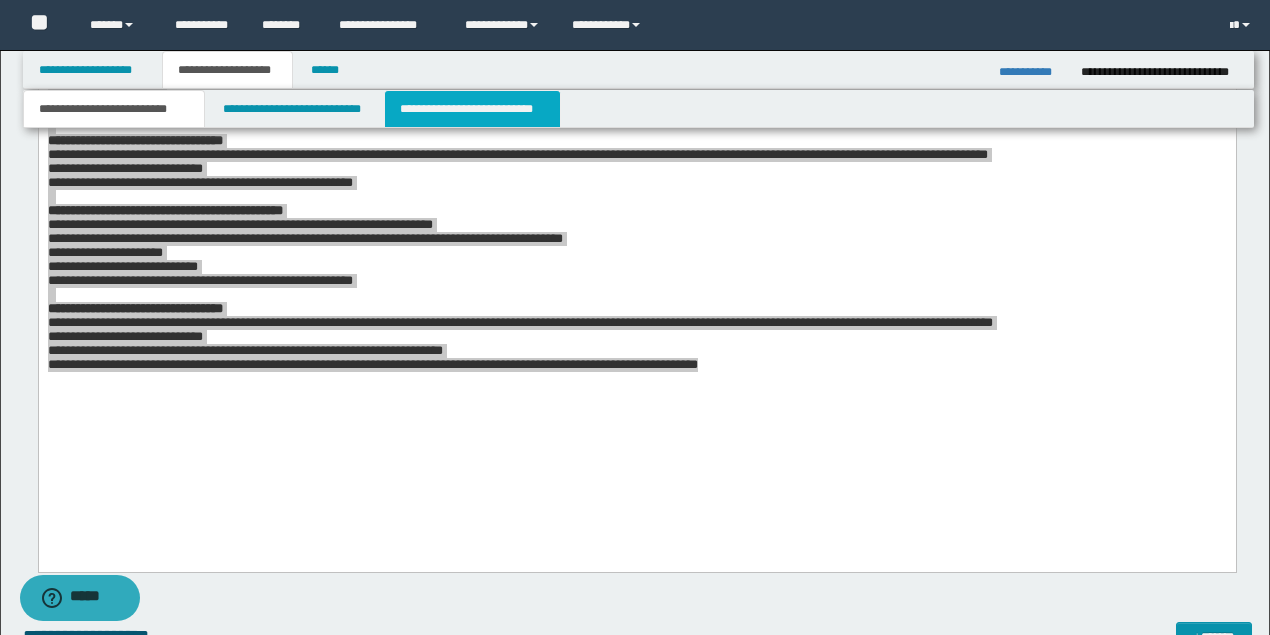 click on "**********" at bounding box center (472, 109) 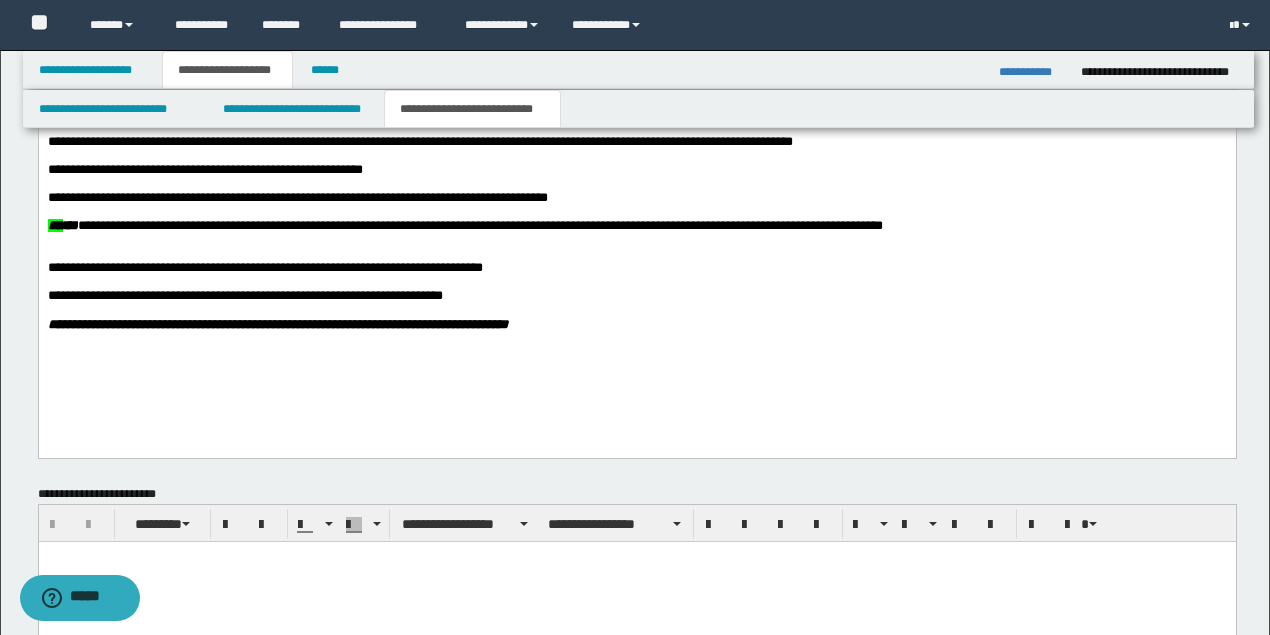 scroll, scrollTop: 616, scrollLeft: 0, axis: vertical 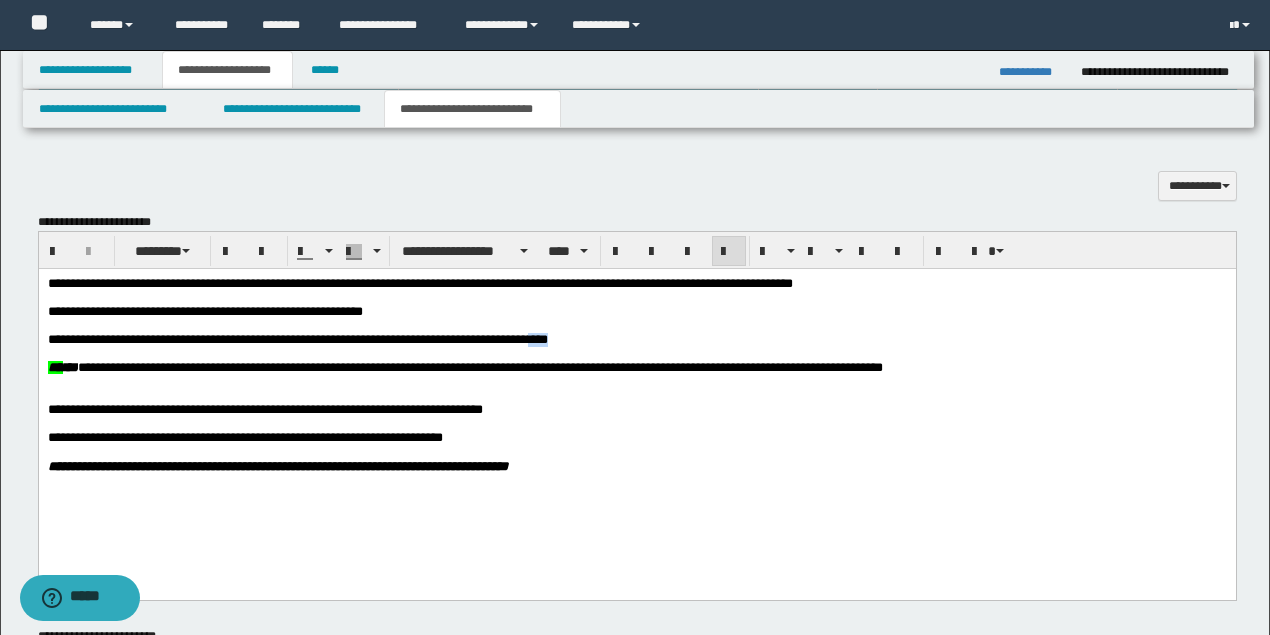 drag, startPoint x: 629, startPoint y: 345, endPoint x: 558, endPoint y: 341, distance: 71.11259 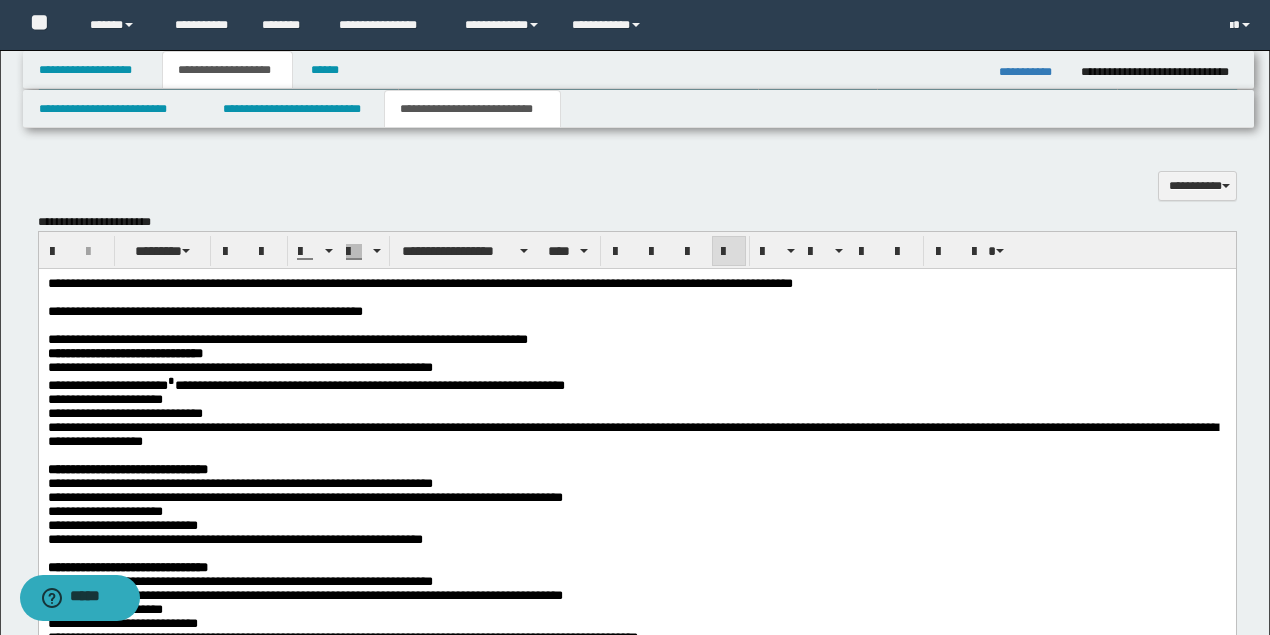 click on "**********" at bounding box center (124, 353) 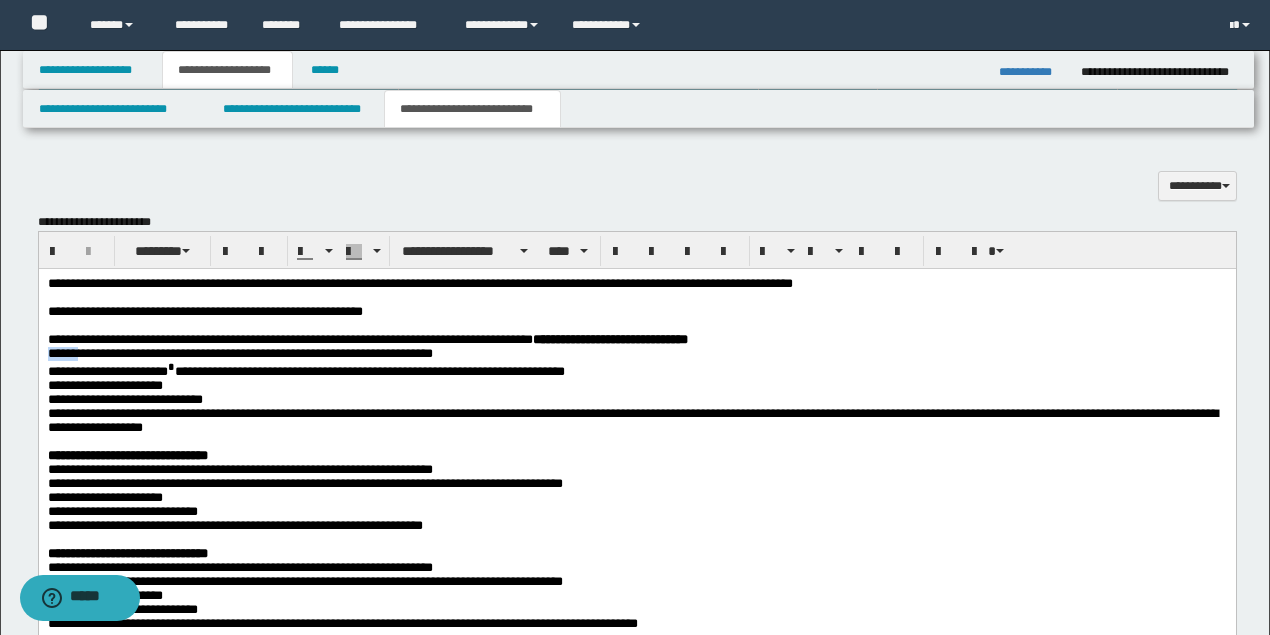 drag, startPoint x: 46, startPoint y: 360, endPoint x: 84, endPoint y: 364, distance: 38.209946 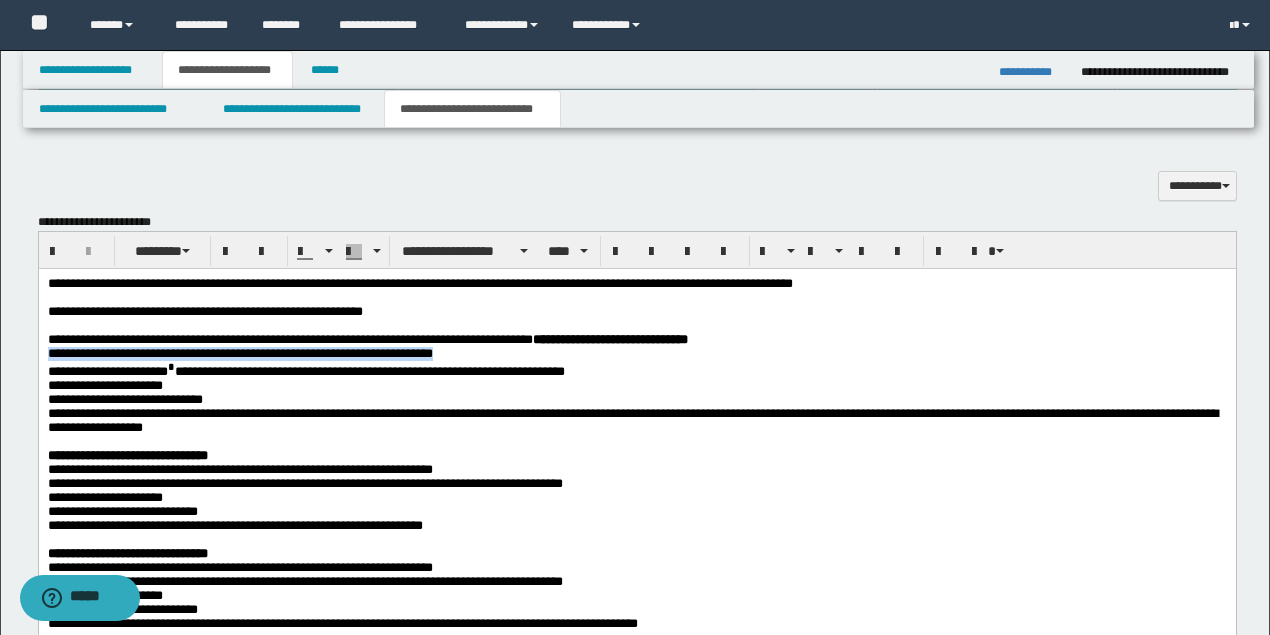 drag, startPoint x: 497, startPoint y: 364, endPoint x: 50, endPoint y: 364, distance: 447 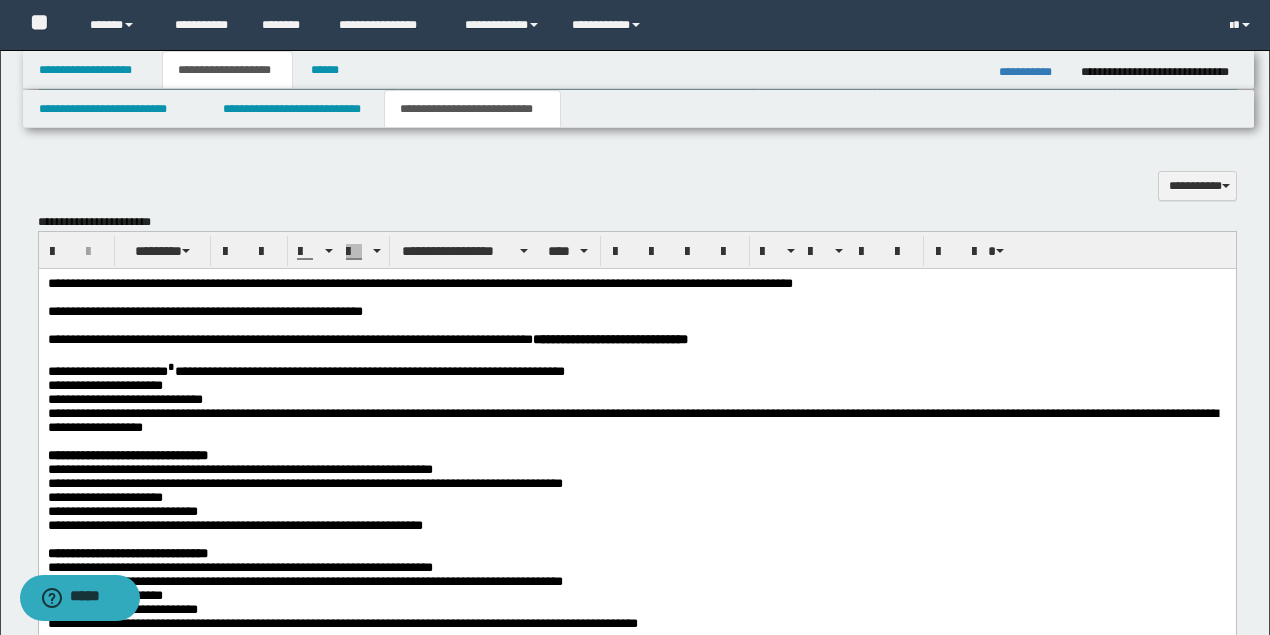click on "**********" at bounding box center (636, 788) 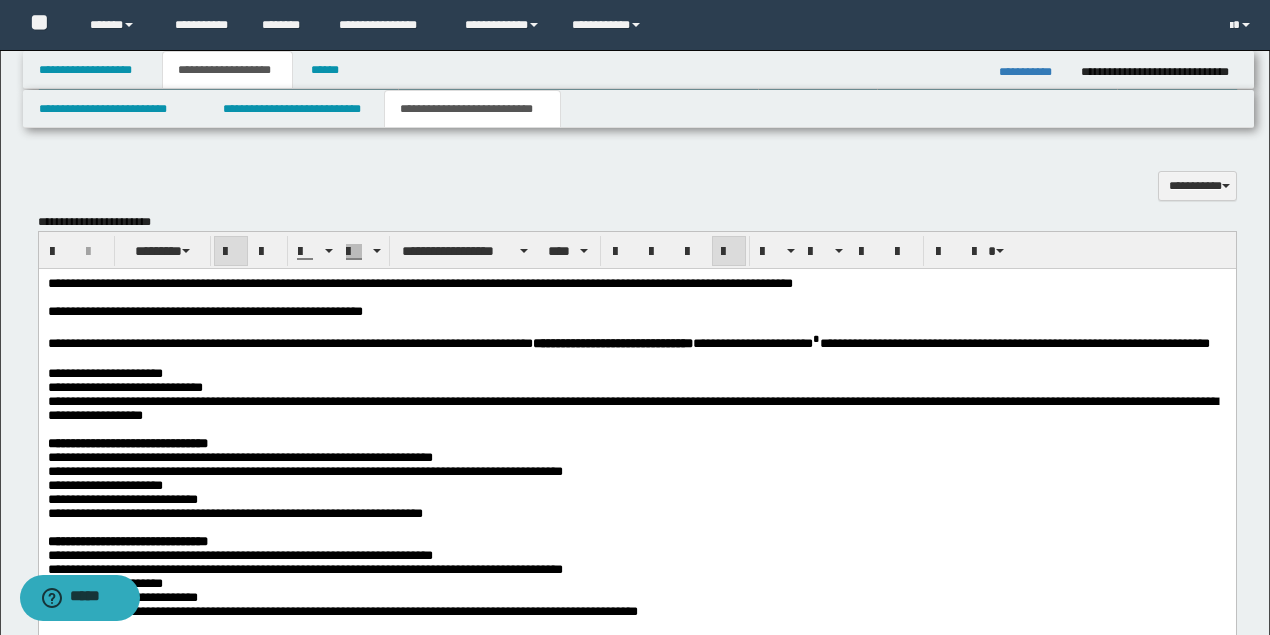 click on "**********" at bounding box center [636, 781] 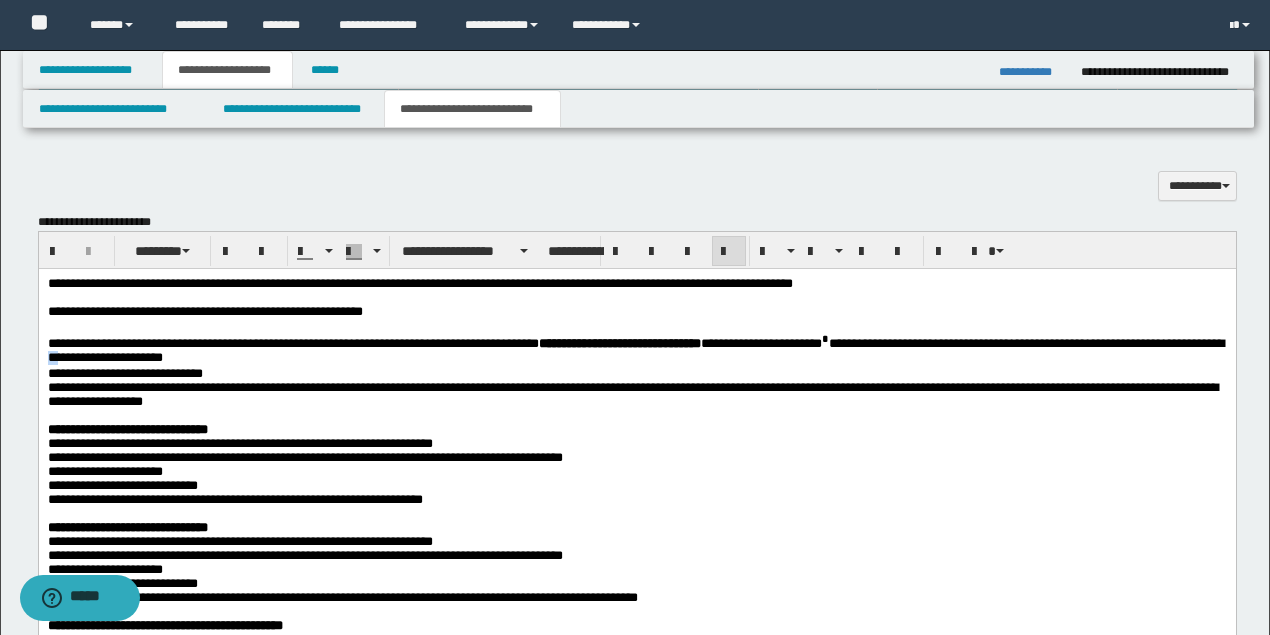 drag, startPoint x: 144, startPoint y: 360, endPoint x: 130, endPoint y: 362, distance: 14.142136 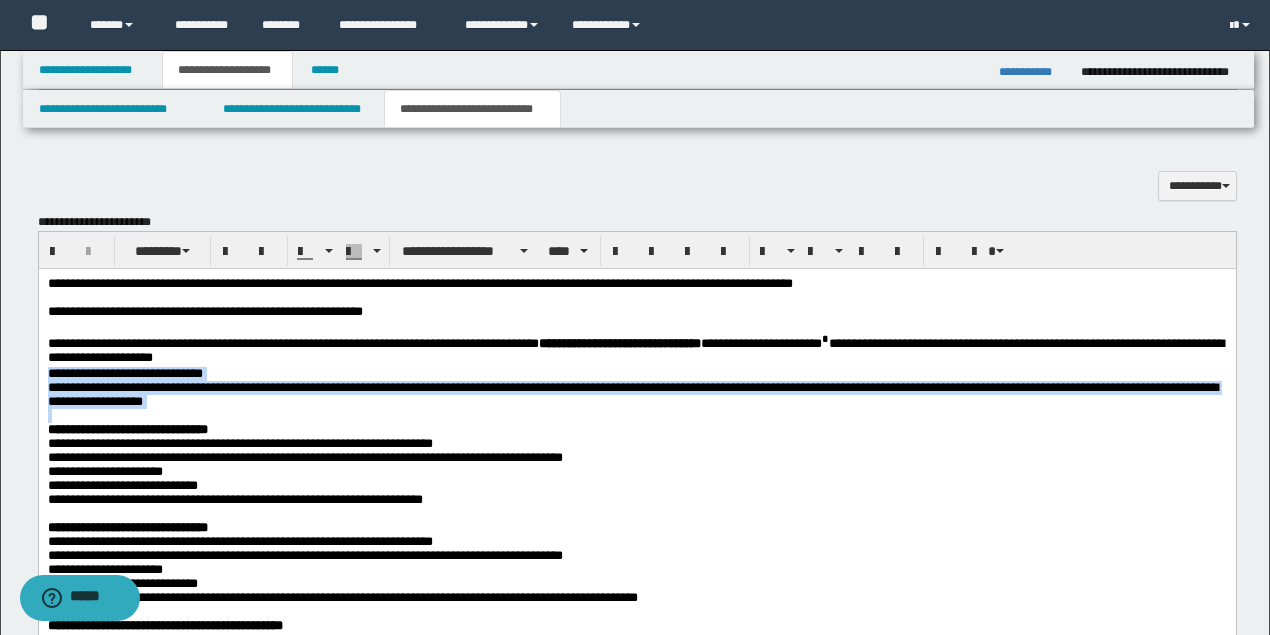 drag, startPoint x: 50, startPoint y: 381, endPoint x: 284, endPoint y: 419, distance: 237.0654 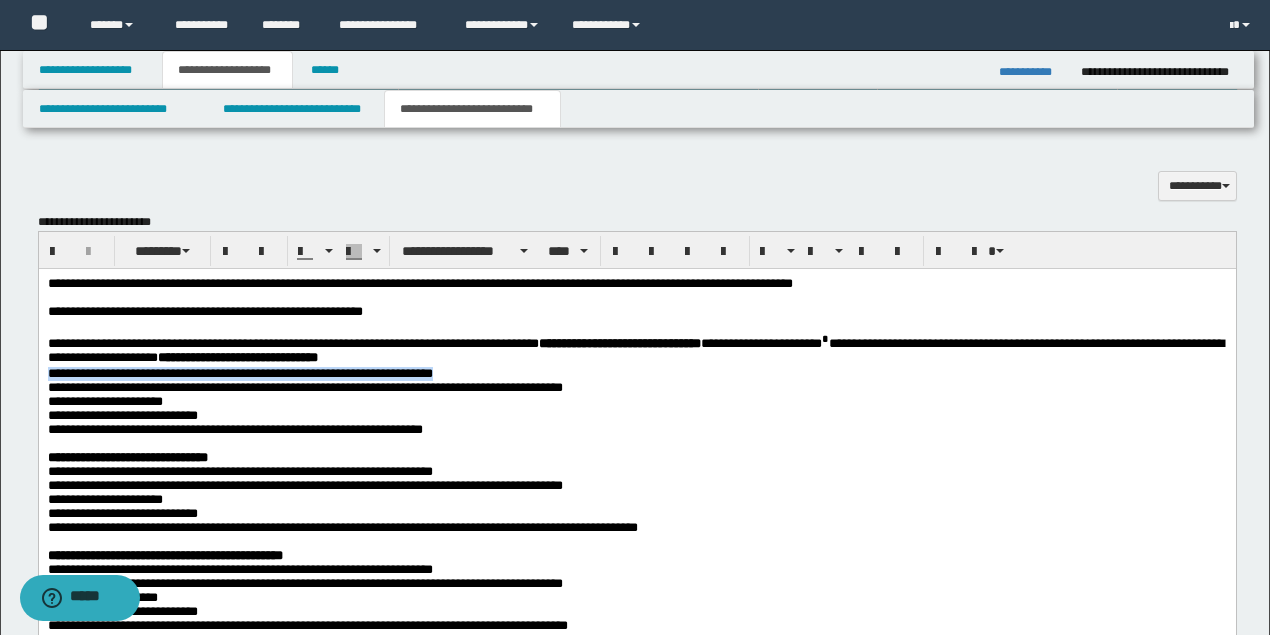 drag, startPoint x: 46, startPoint y: 378, endPoint x: 521, endPoint y: 378, distance: 475 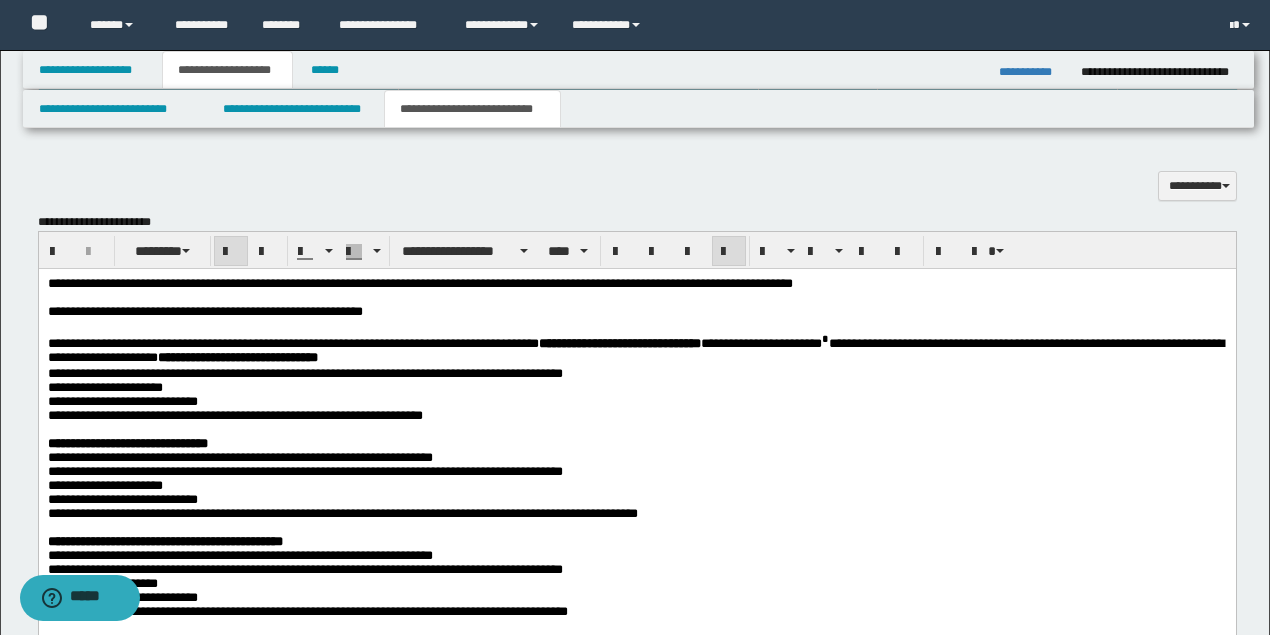 click on "**********" at bounding box center [637, 771] 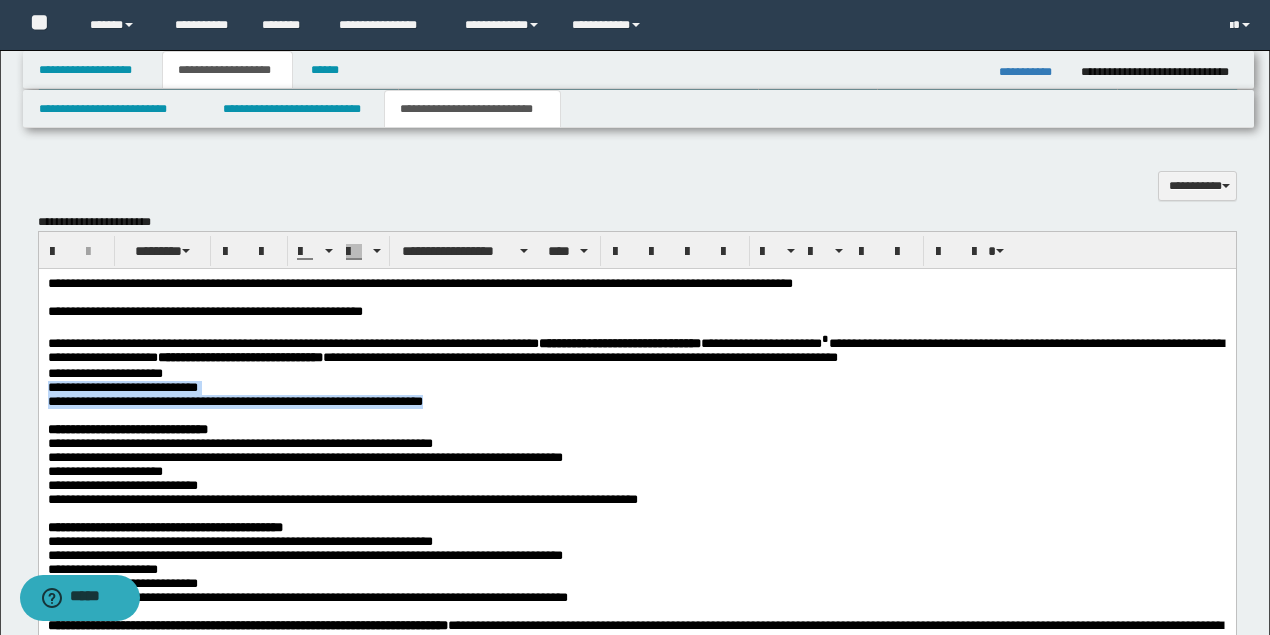 drag, startPoint x: 46, startPoint y: 394, endPoint x: 518, endPoint y: 403, distance: 472.0858 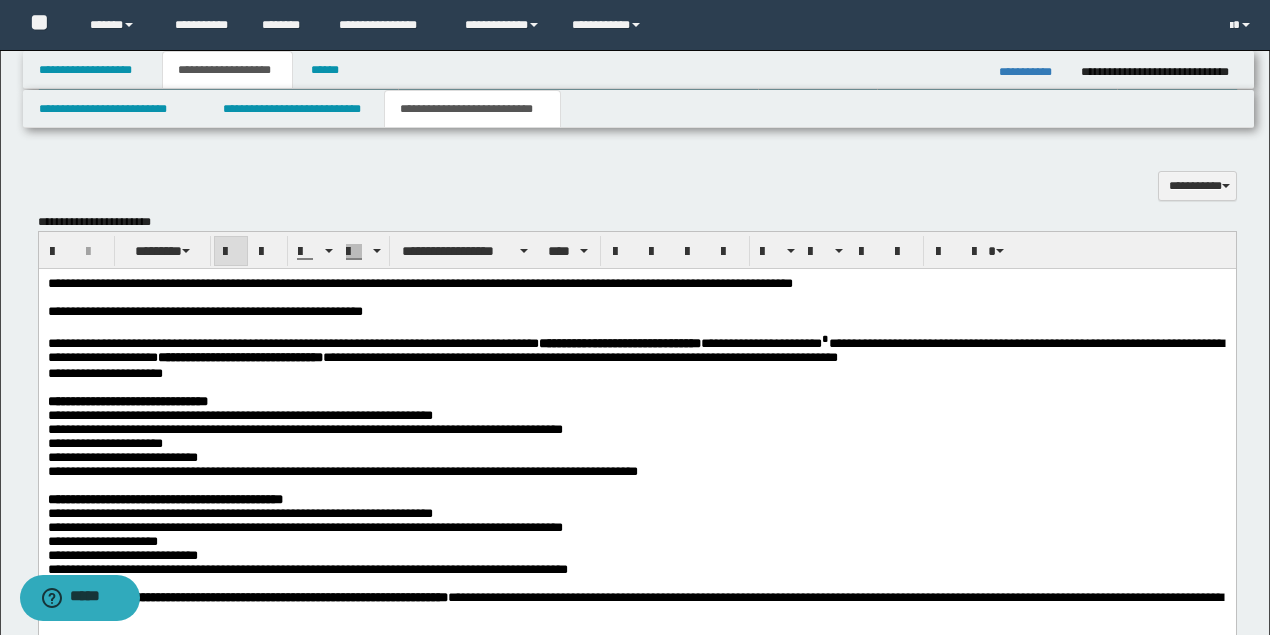 click on "**********" at bounding box center [127, 401] 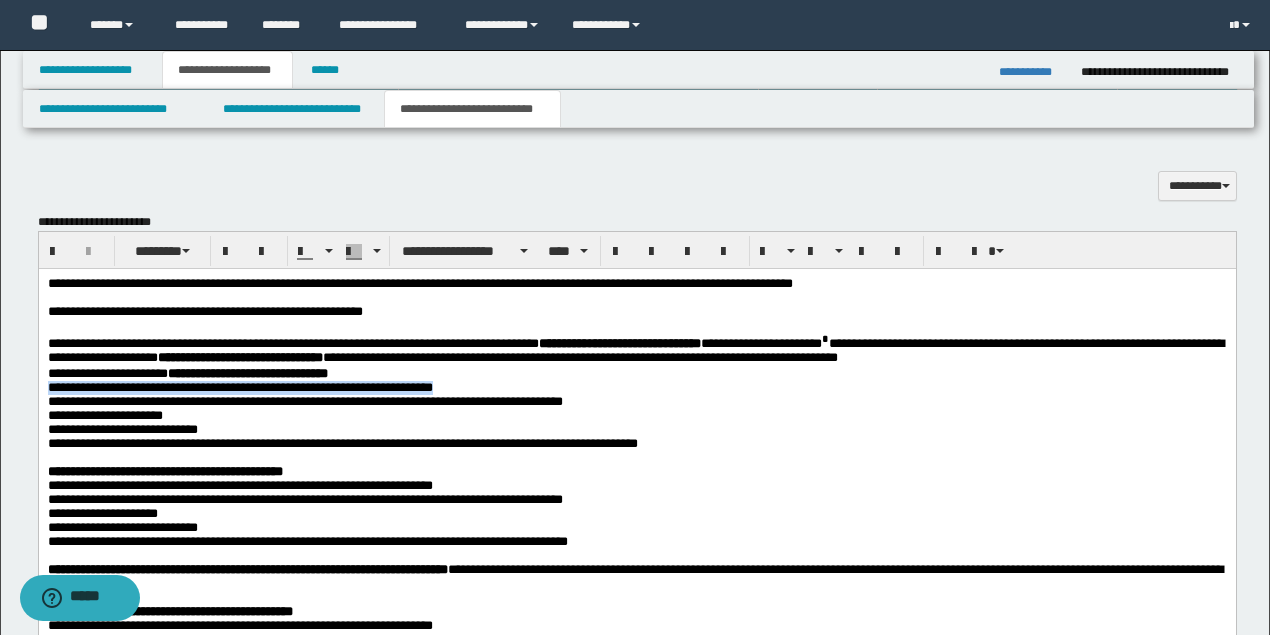 drag, startPoint x: 47, startPoint y: 387, endPoint x: 549, endPoint y: 400, distance: 502.1683 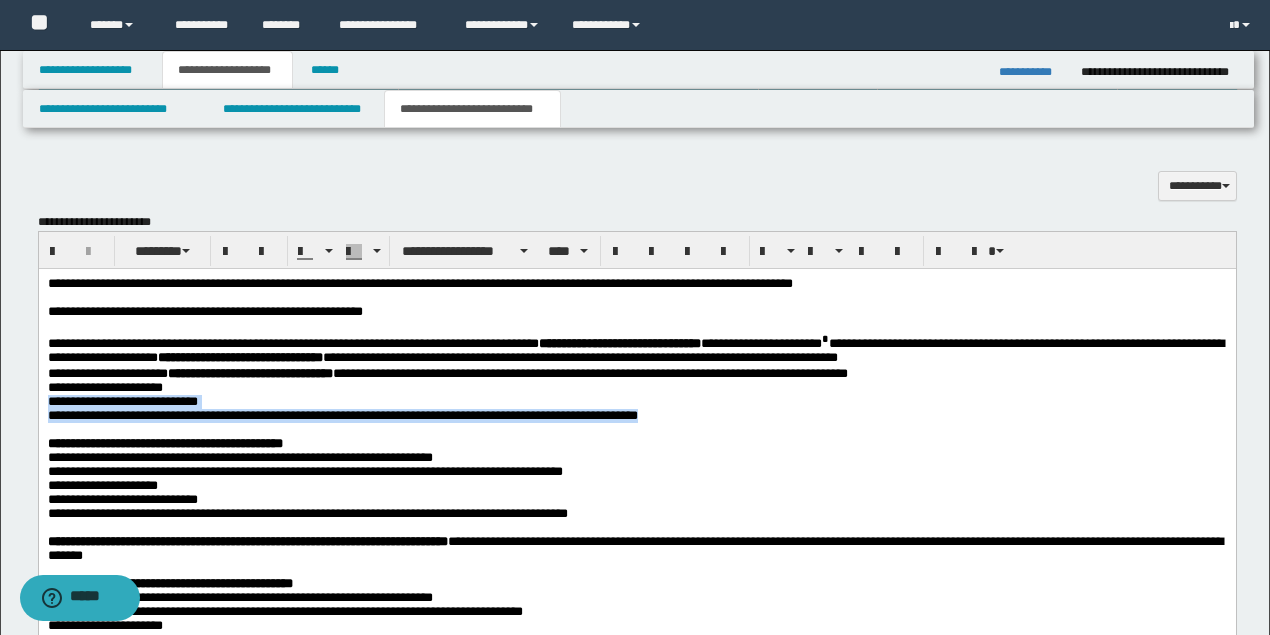drag, startPoint x: 47, startPoint y: 411, endPoint x: 746, endPoint y: 422, distance: 699.08655 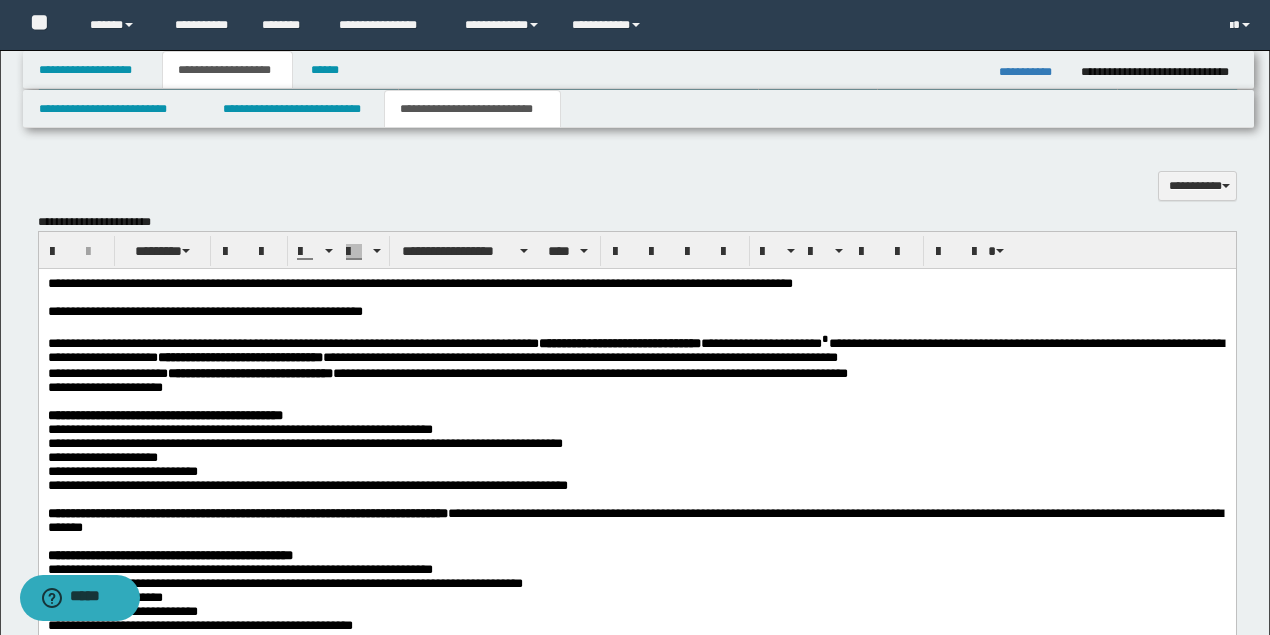 click on "**********" at bounding box center [637, 702] 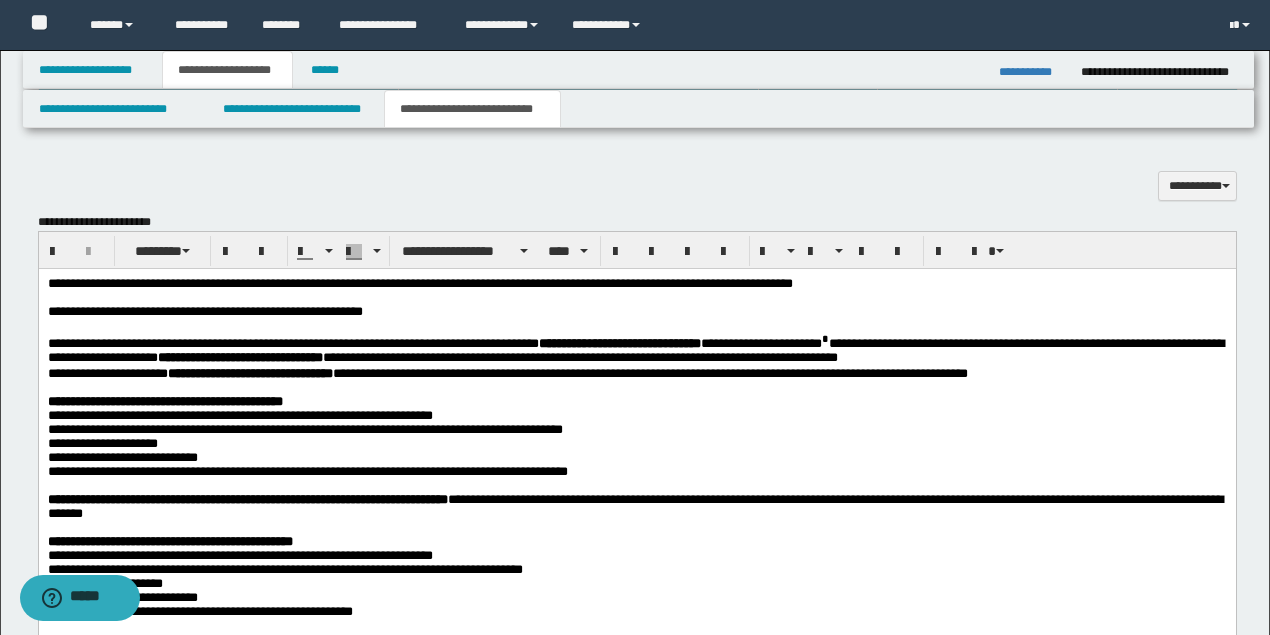 click on "**********" at bounding box center (636, 694) 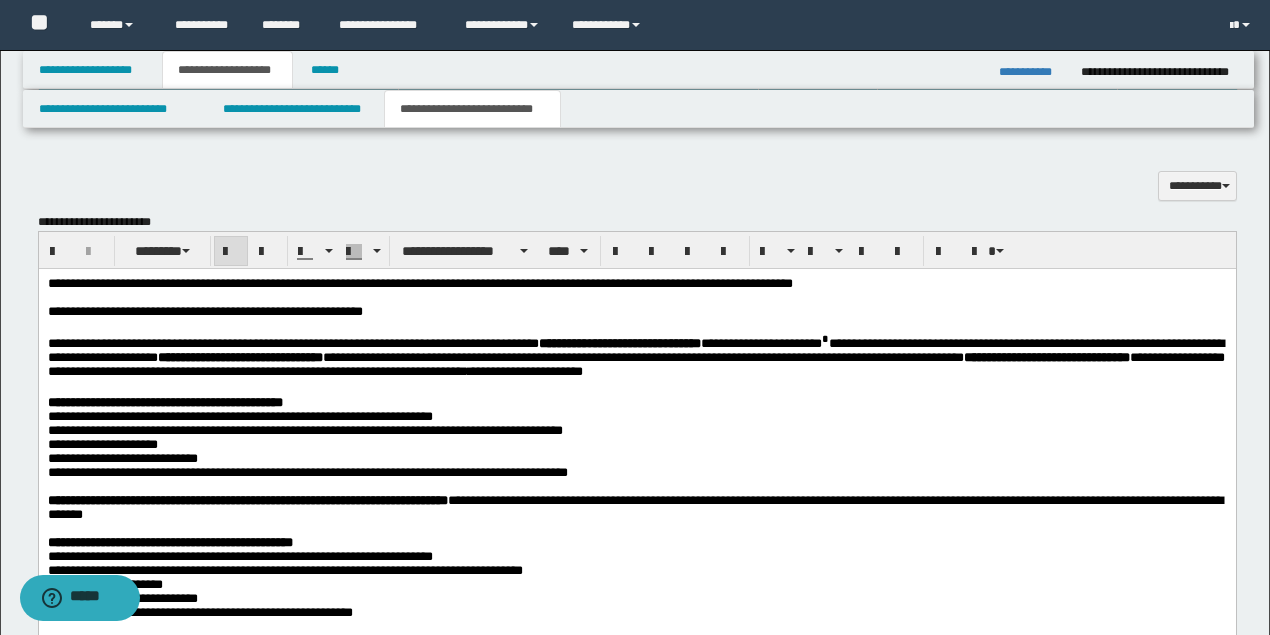click on "**********" at bounding box center [164, 402] 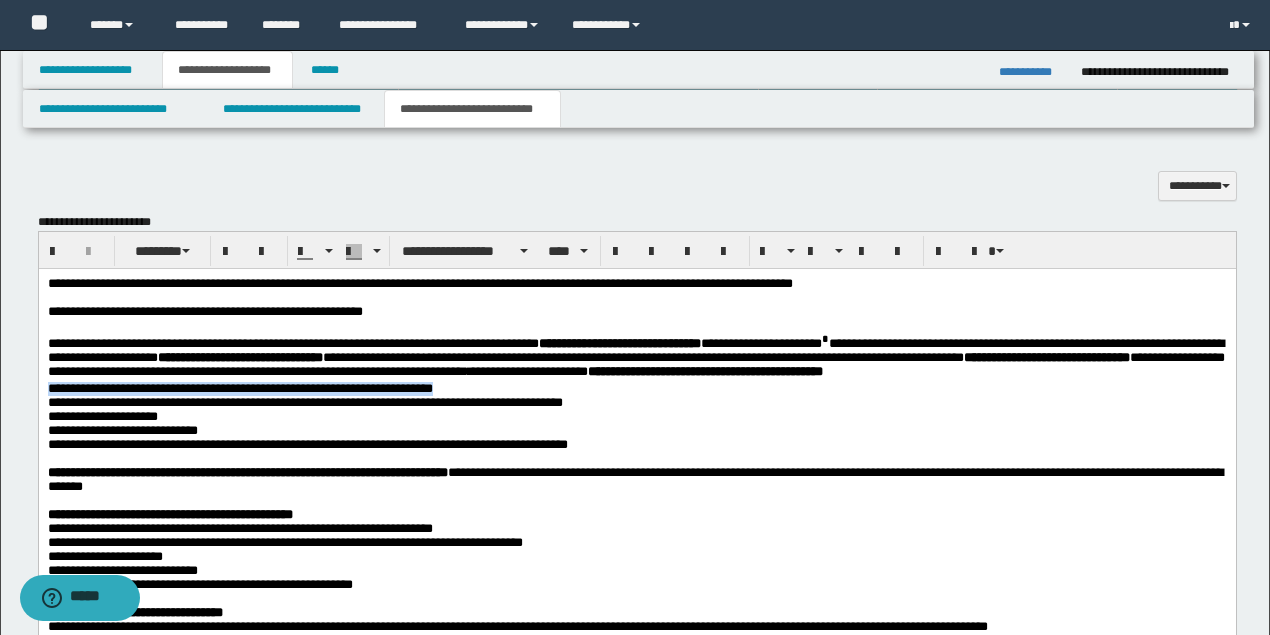 drag, startPoint x: 45, startPoint y: 393, endPoint x: 629, endPoint y: 392, distance: 584.00085 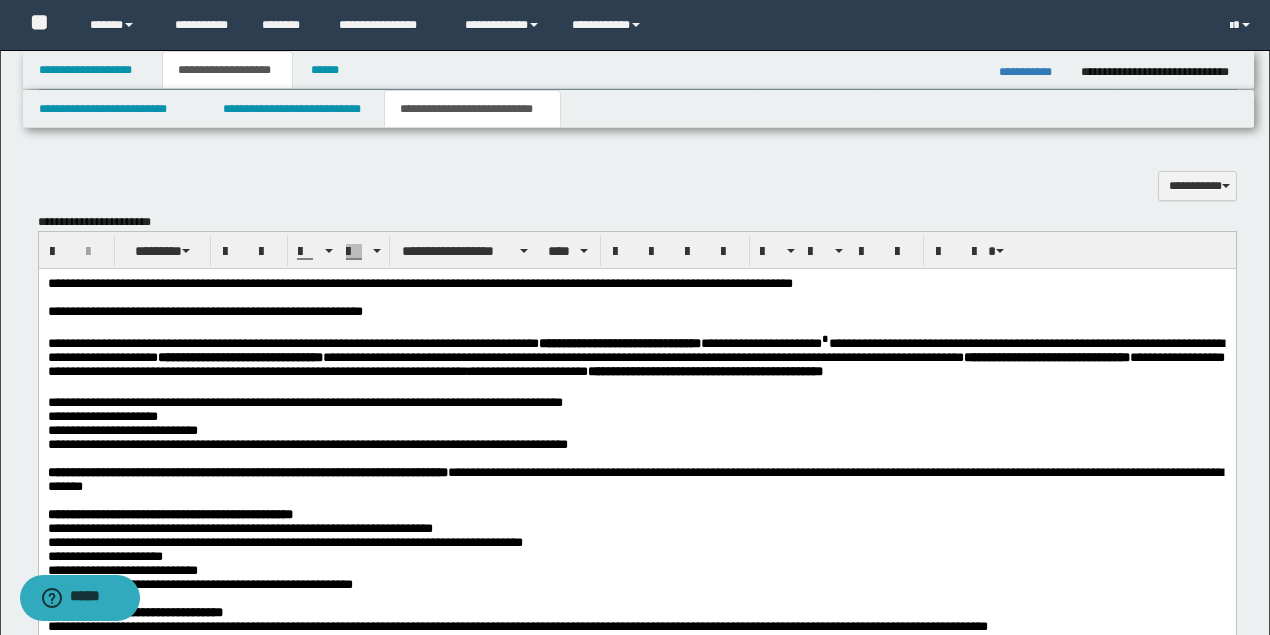 click on "**********" at bounding box center (304, 402) 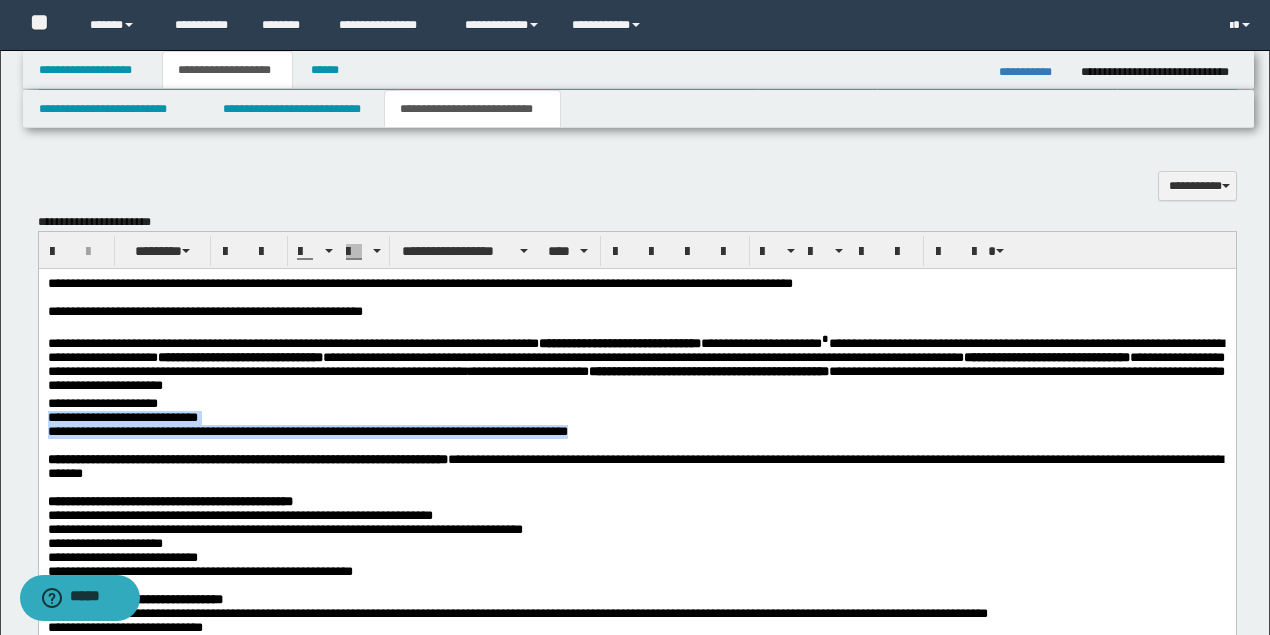 drag, startPoint x: 50, startPoint y: 424, endPoint x: 689, endPoint y: 437, distance: 639.1322 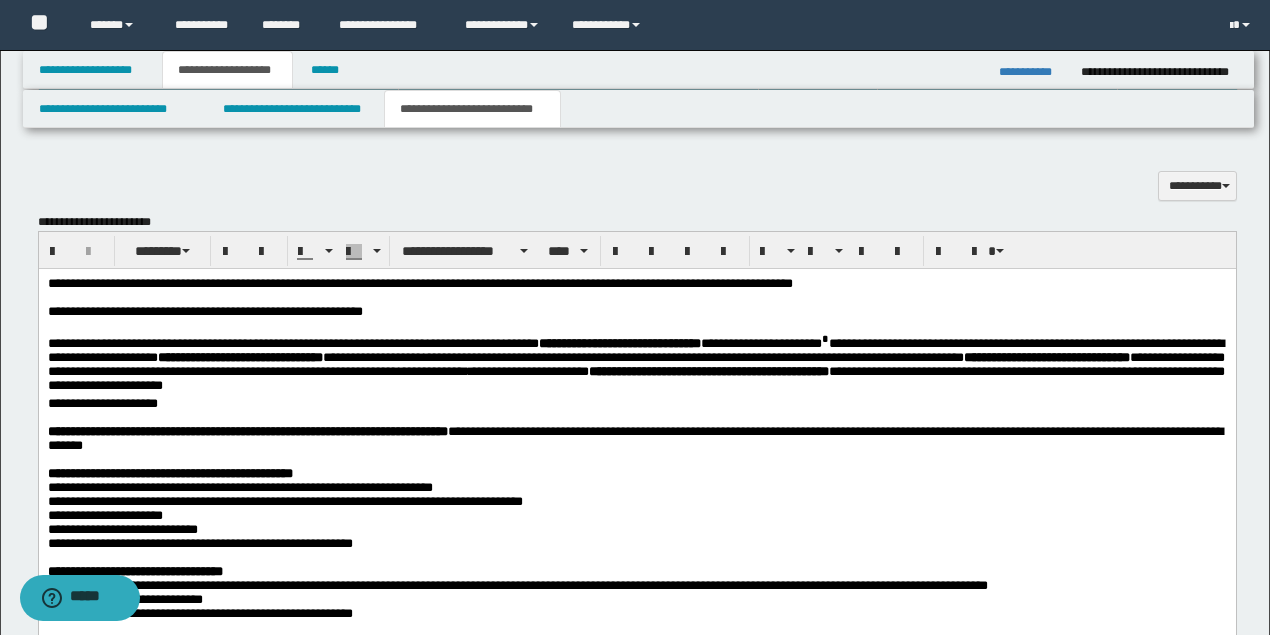 click on "**********" at bounding box center [247, 431] 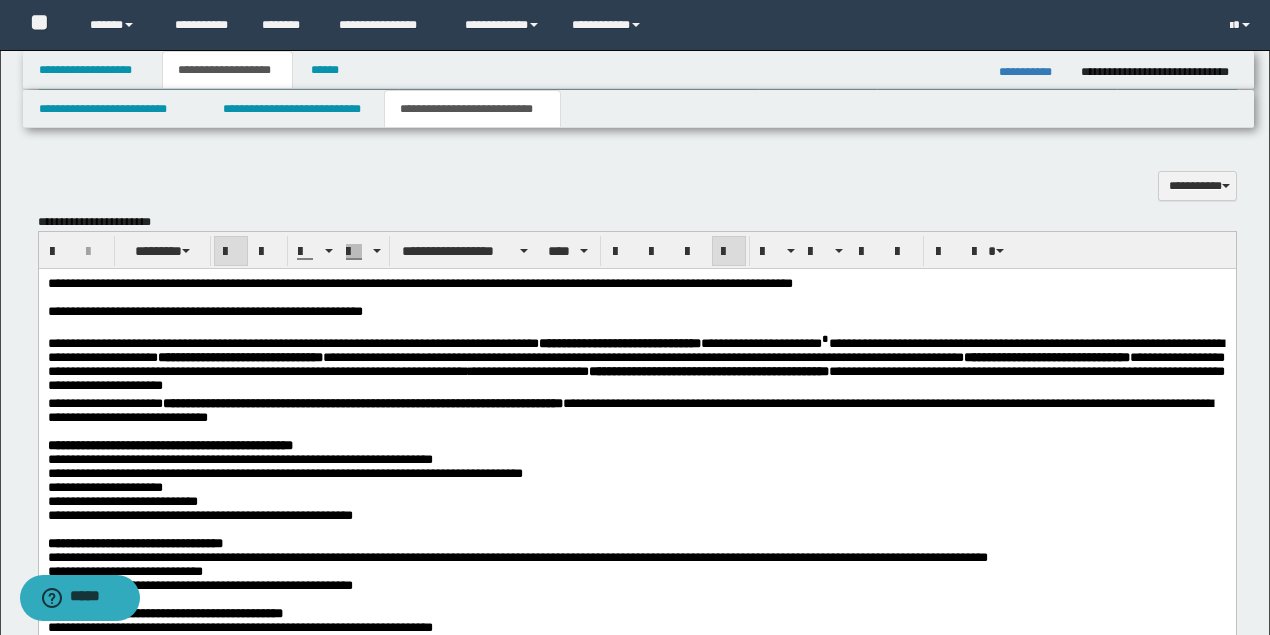 click on "**********" at bounding box center [169, 445] 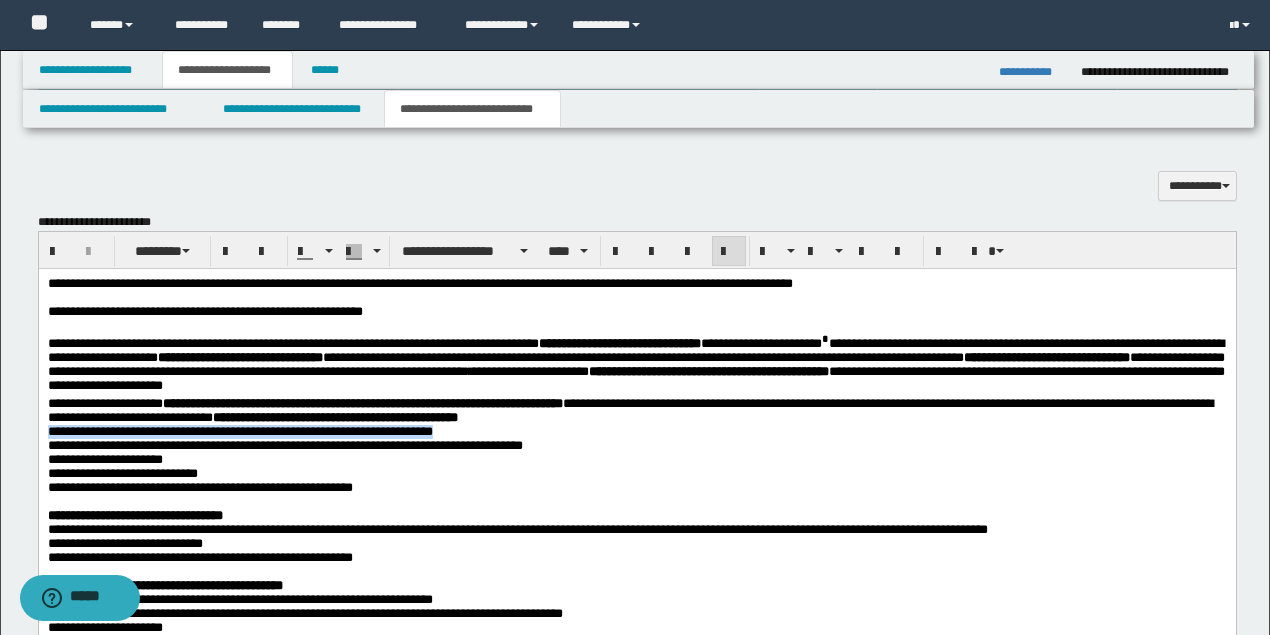 drag, startPoint x: 50, startPoint y: 440, endPoint x: 618, endPoint y: 441, distance: 568.00085 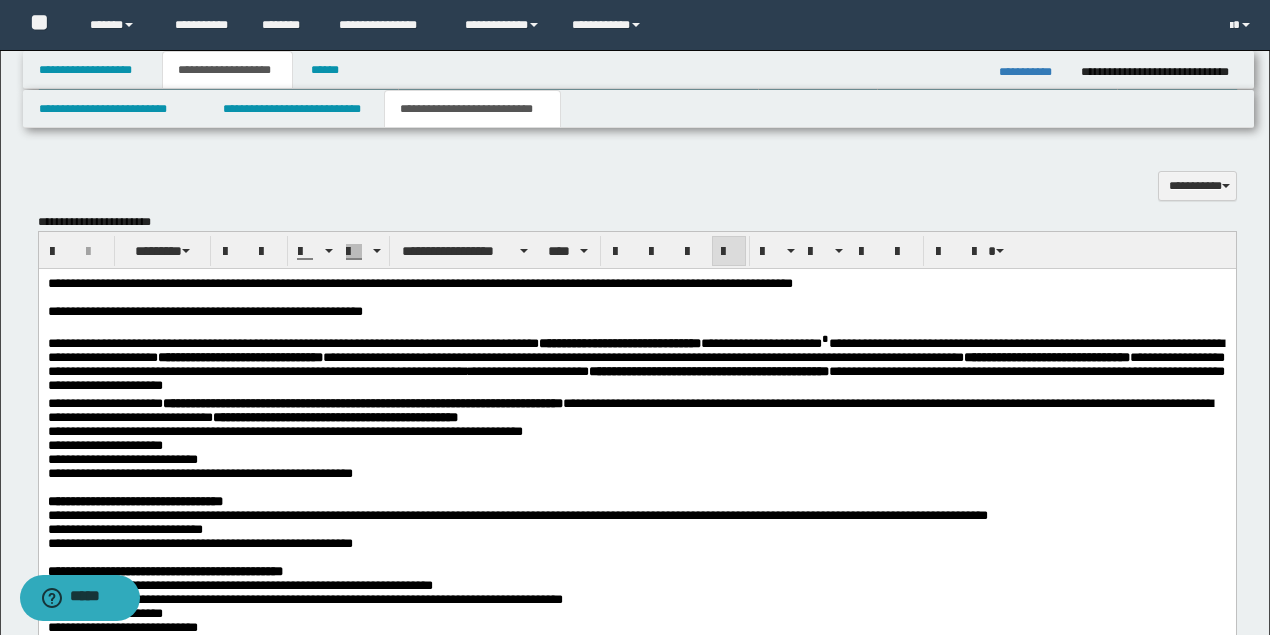 click on "**********" at bounding box center [284, 431] 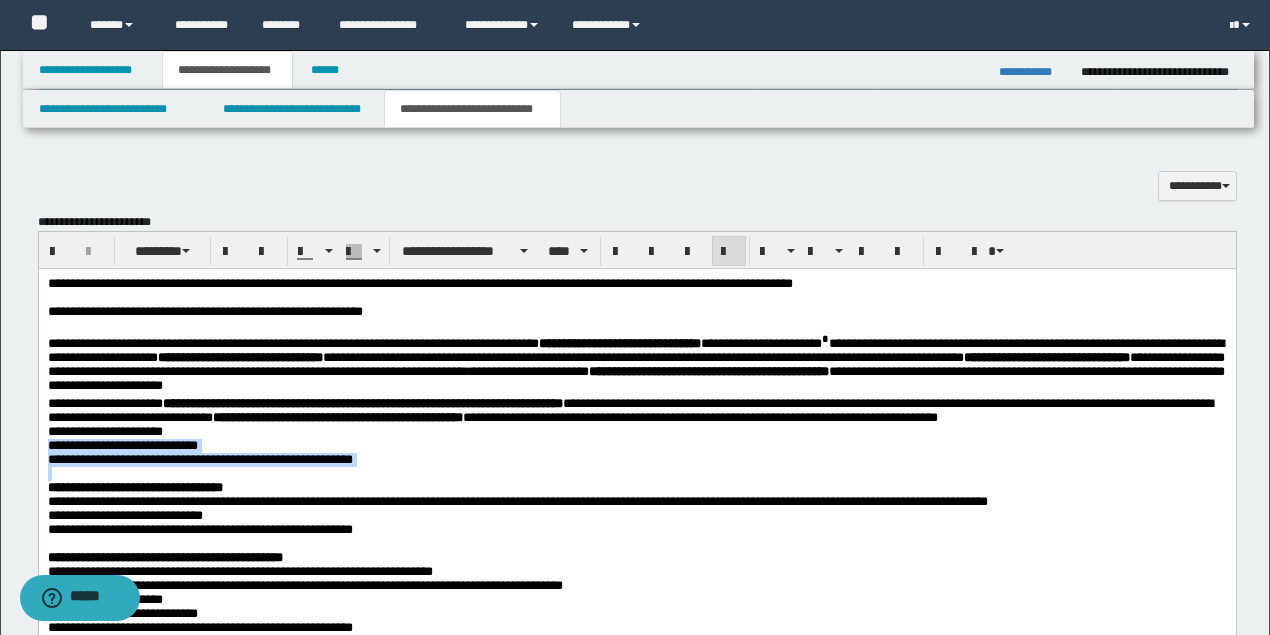 drag, startPoint x: 50, startPoint y: 459, endPoint x: 504, endPoint y: 484, distance: 454.6878 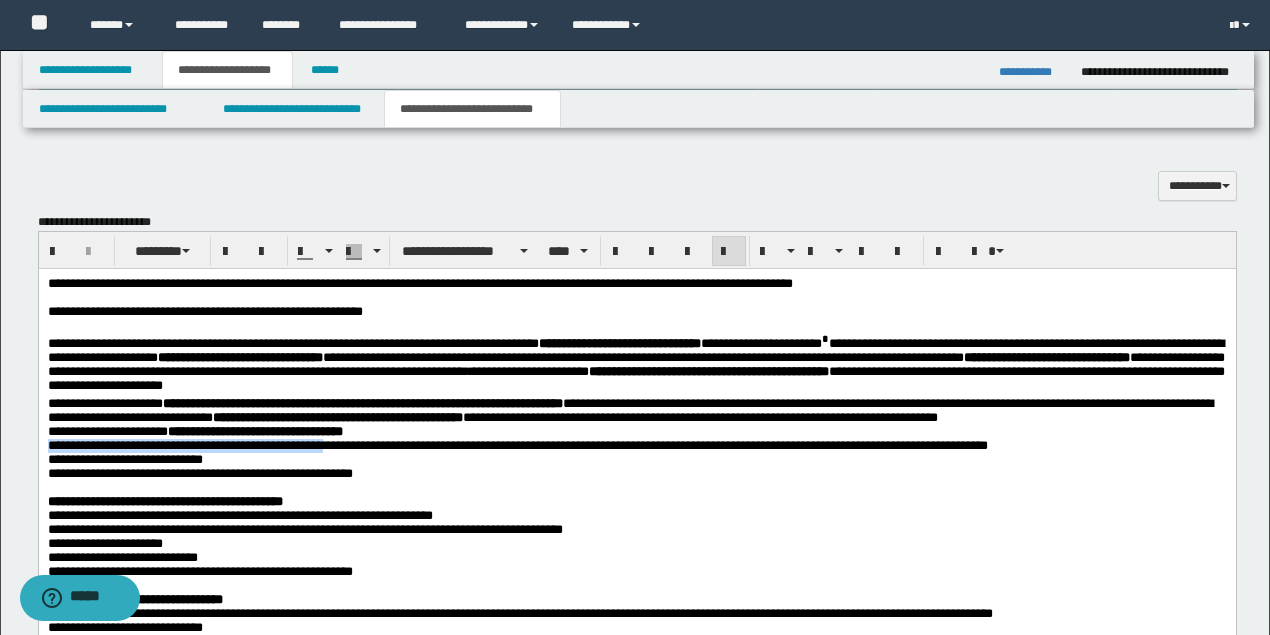 drag, startPoint x: 47, startPoint y: 453, endPoint x: 342, endPoint y: 452, distance: 295.0017 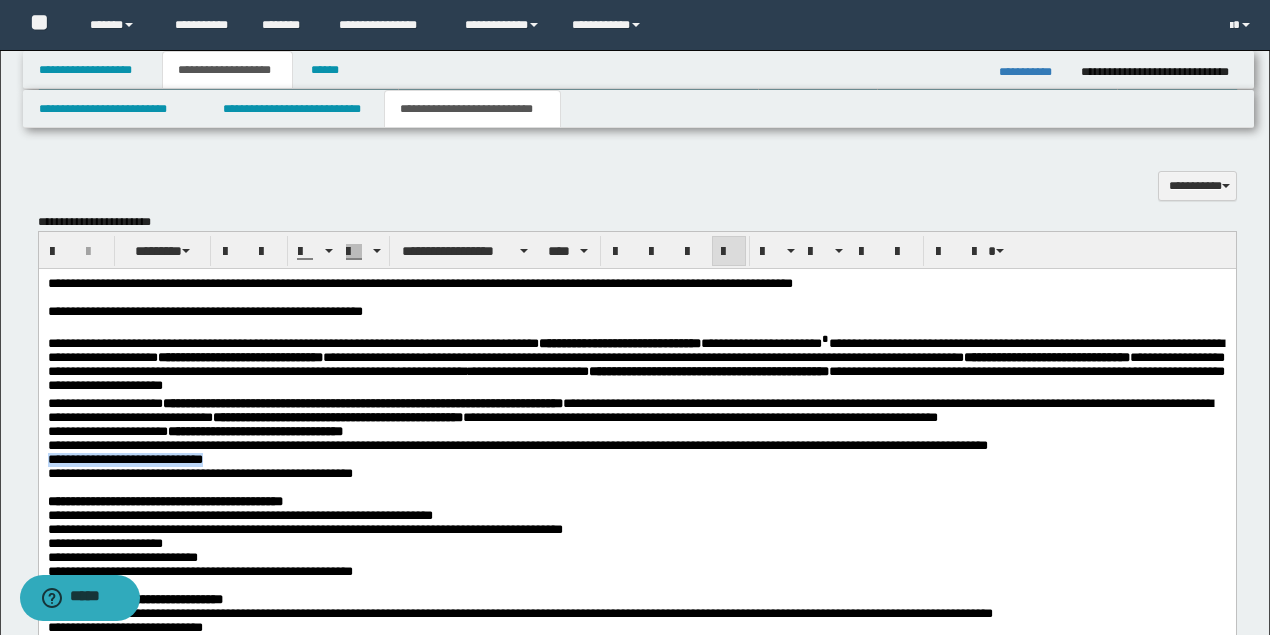 drag, startPoint x: 50, startPoint y: 470, endPoint x: 366, endPoint y: 471, distance: 316.0016 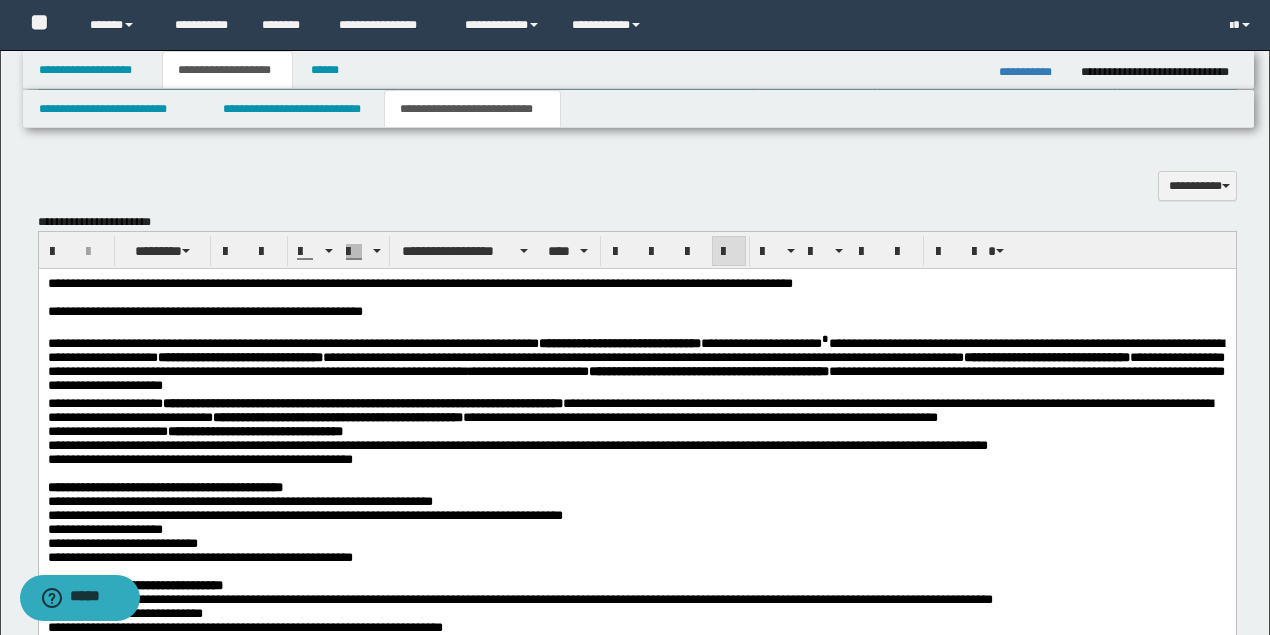click on "**********" at bounding box center (517, 445) 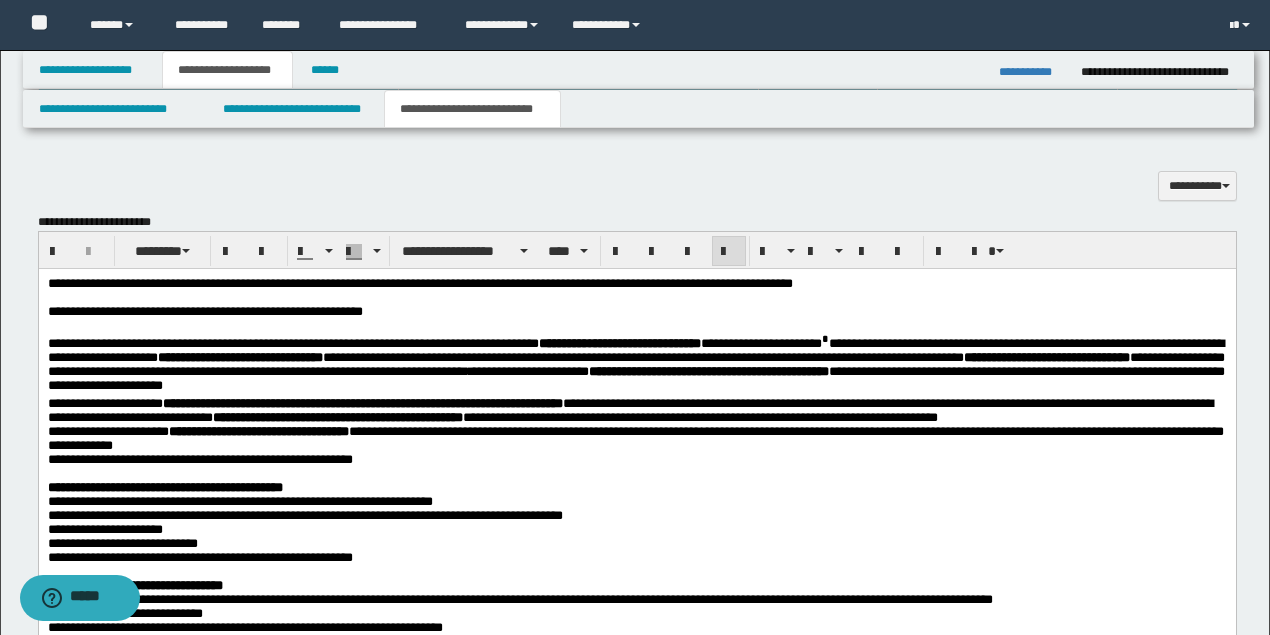 click on "**********" at bounding box center [199, 459] 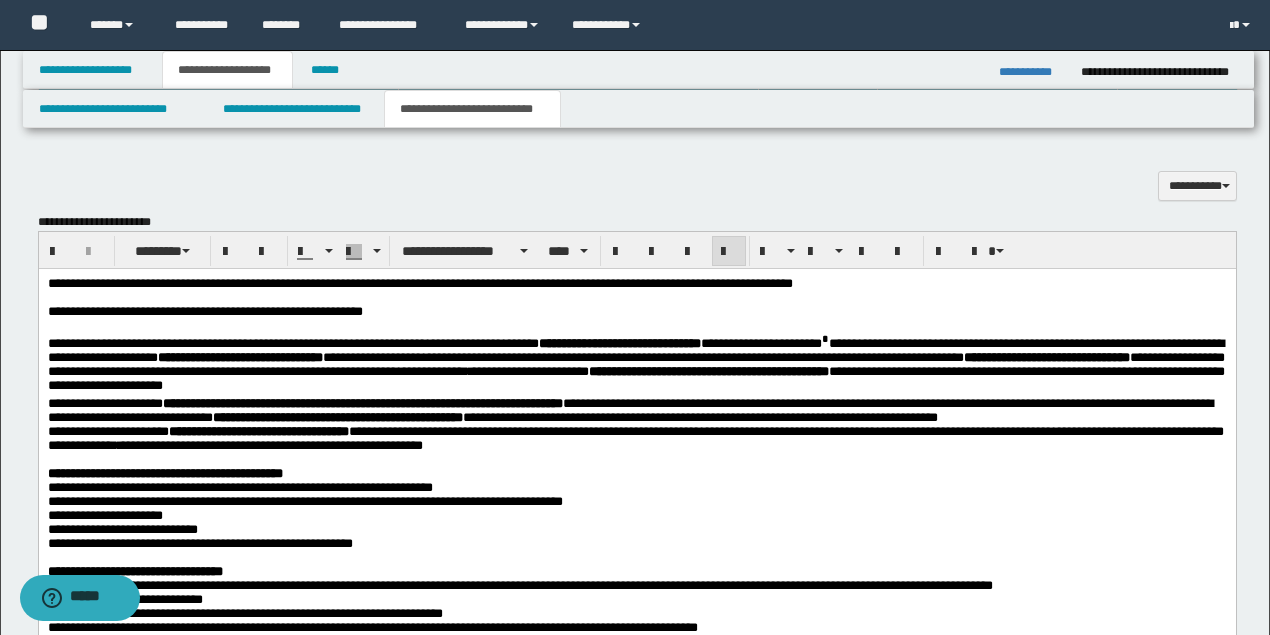click on "**********" at bounding box center [637, 564] 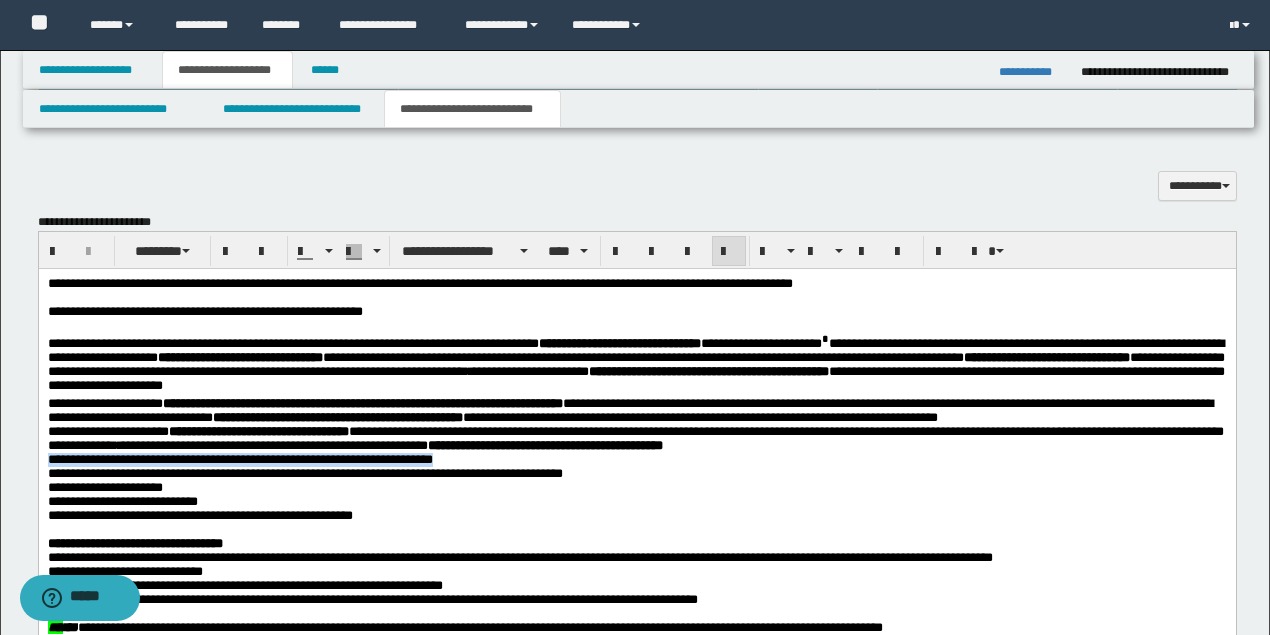 drag, startPoint x: 46, startPoint y: 468, endPoint x: 685, endPoint y: 474, distance: 639.0282 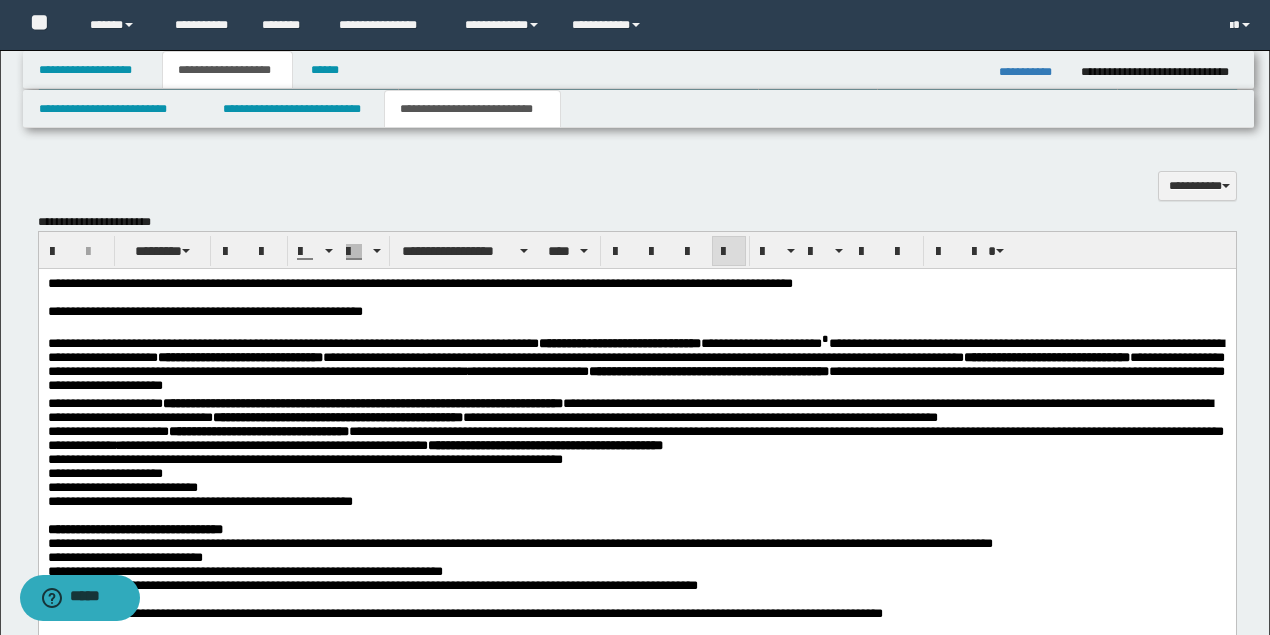 click on "**********" at bounding box center [304, 459] 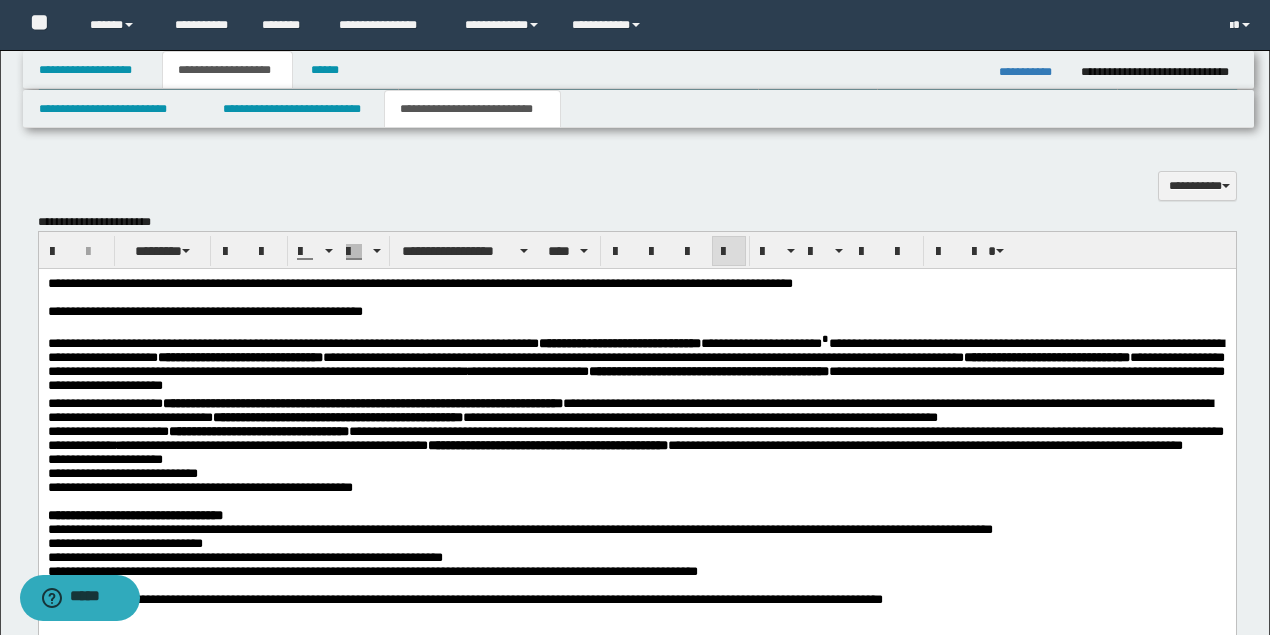 click on "**********" at bounding box center (924, 445) 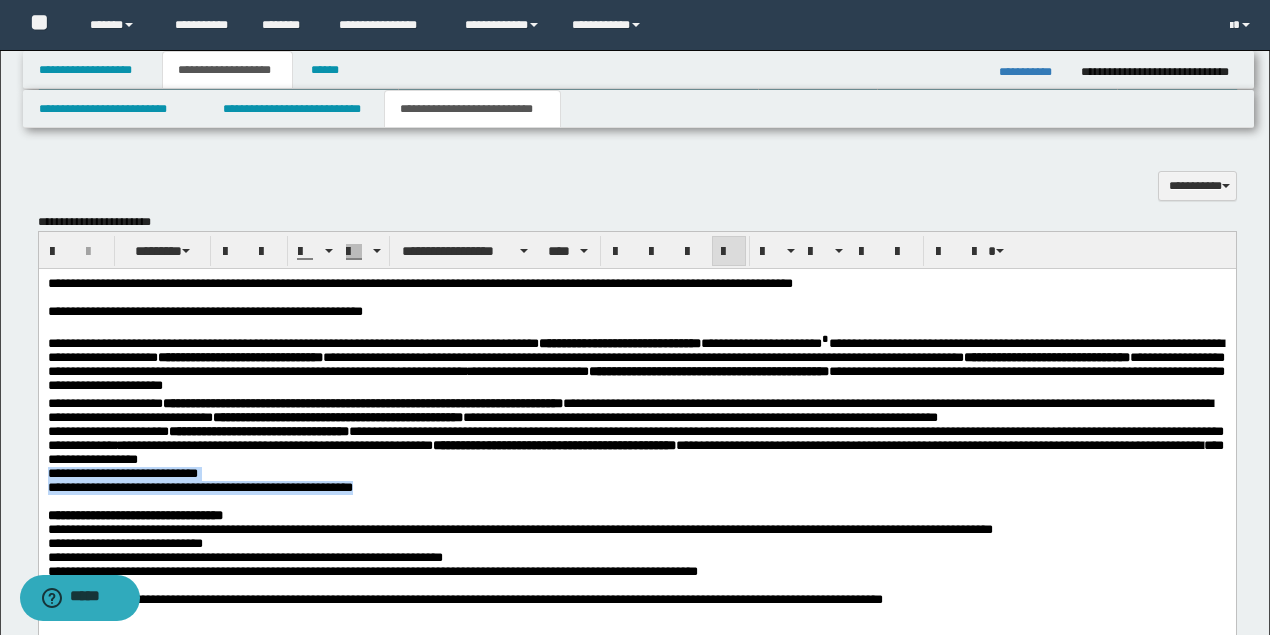 drag, startPoint x: 48, startPoint y: 485, endPoint x: 464, endPoint y: 500, distance: 416.27036 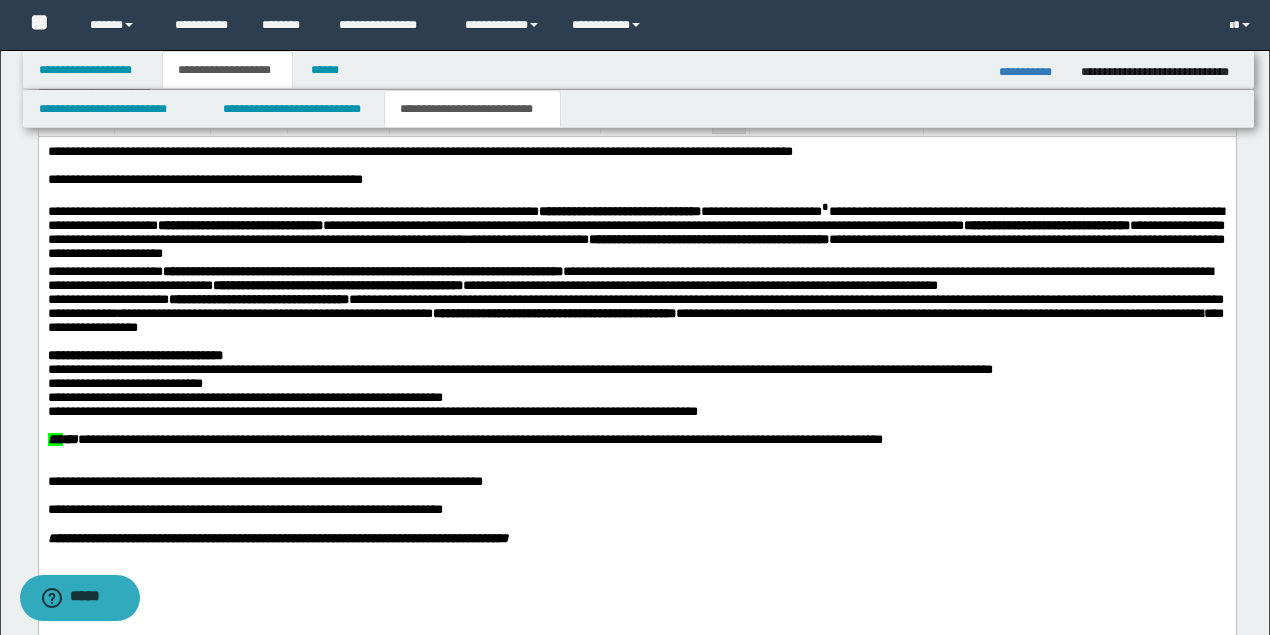 scroll, scrollTop: 749, scrollLeft: 0, axis: vertical 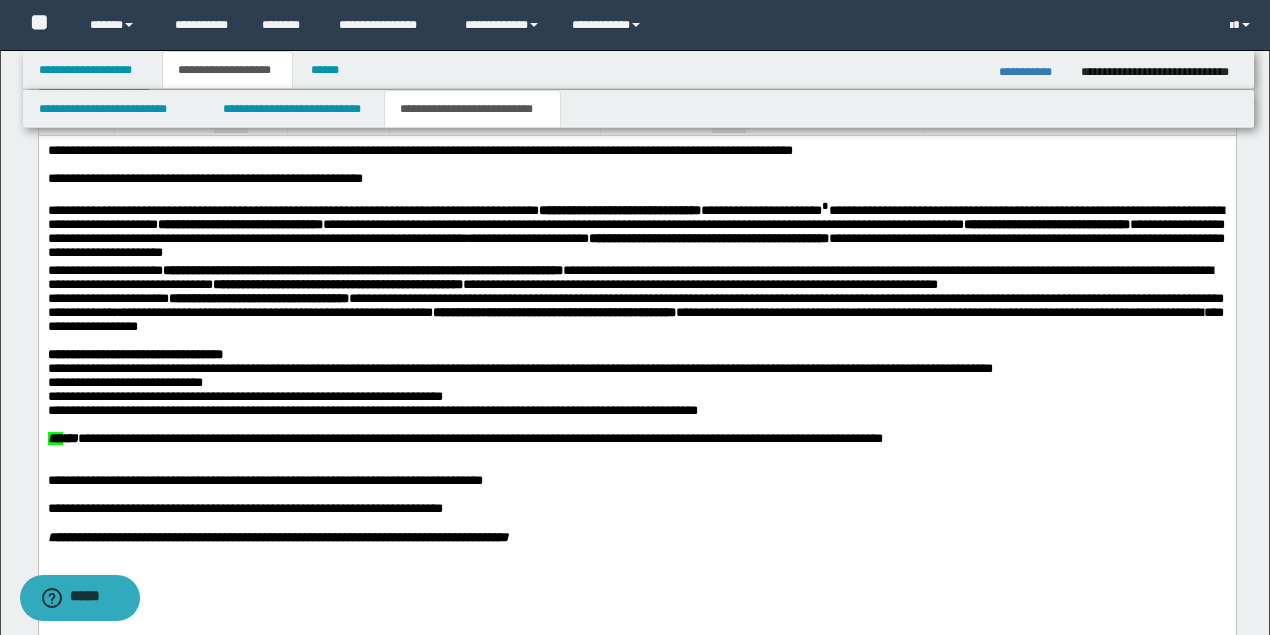 click on "**********" at bounding box center (636, 385) 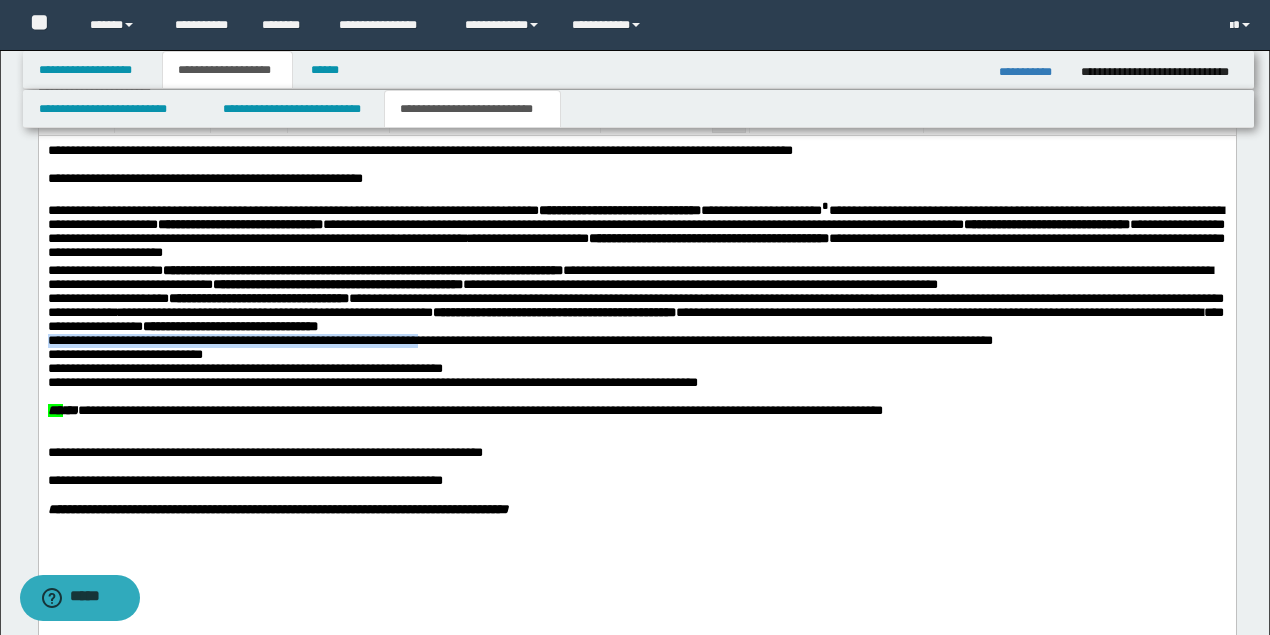 drag, startPoint x: 49, startPoint y: 351, endPoint x: 452, endPoint y: 350, distance: 403.00125 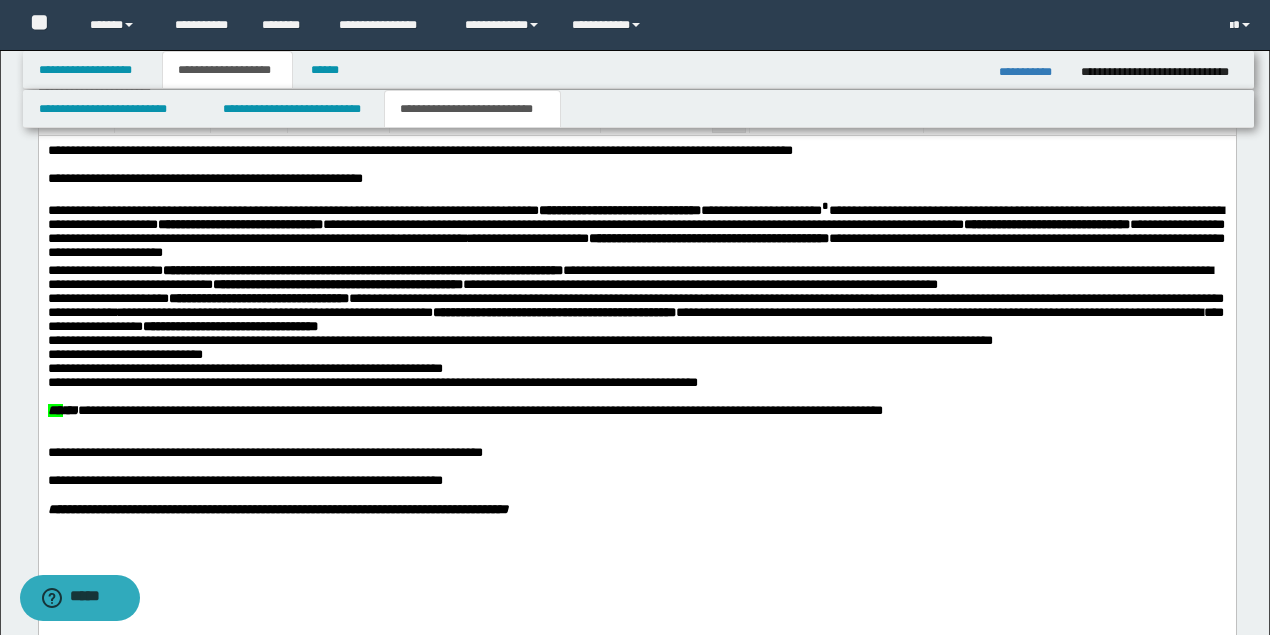 click on "**********" at bounding box center [244, 368] 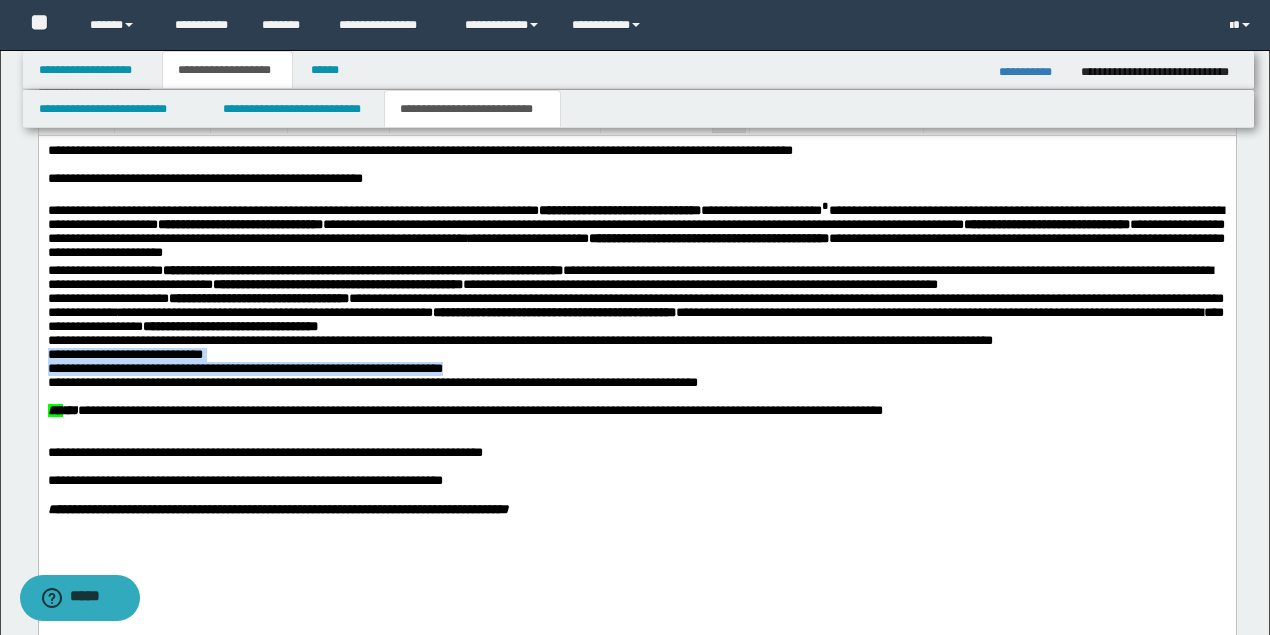 drag, startPoint x: 50, startPoint y: 372, endPoint x: 520, endPoint y: 381, distance: 470.08615 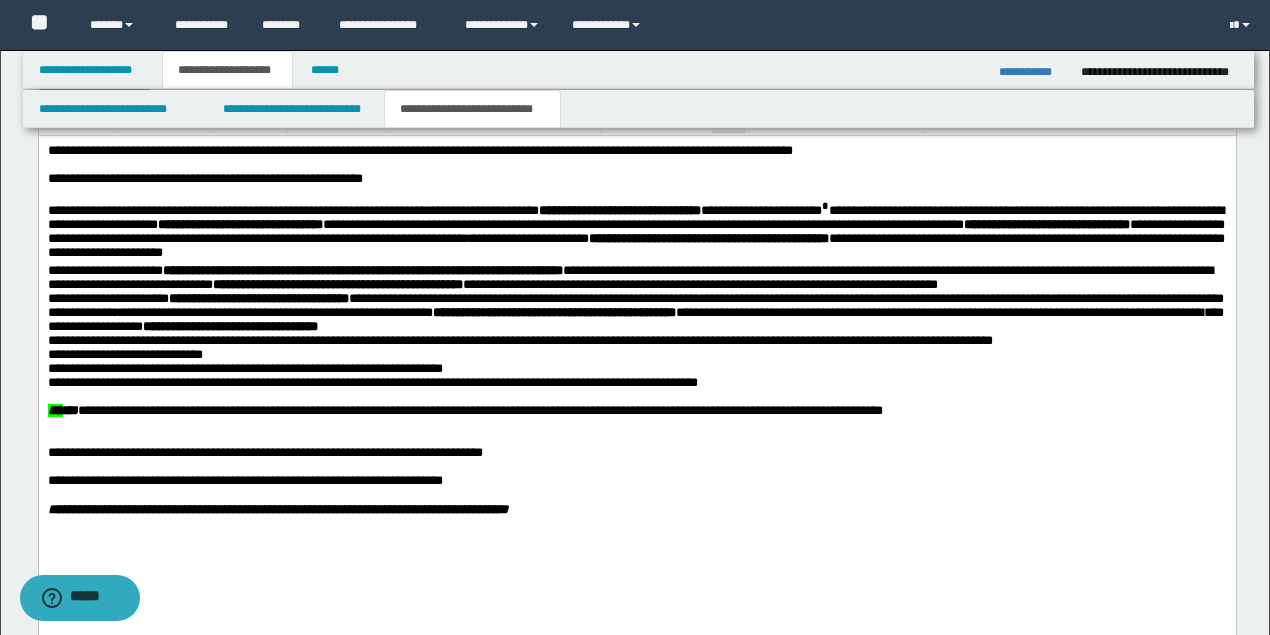 click on "**********" at bounding box center [637, 370] 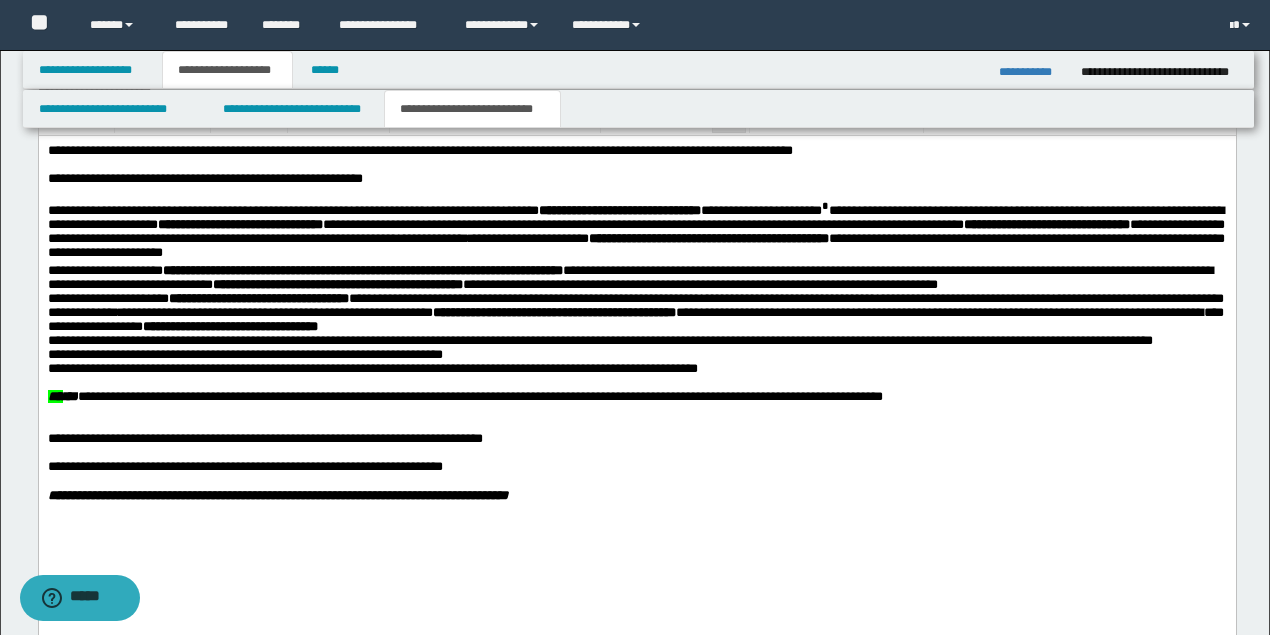 click on "**********" at bounding box center [244, 354] 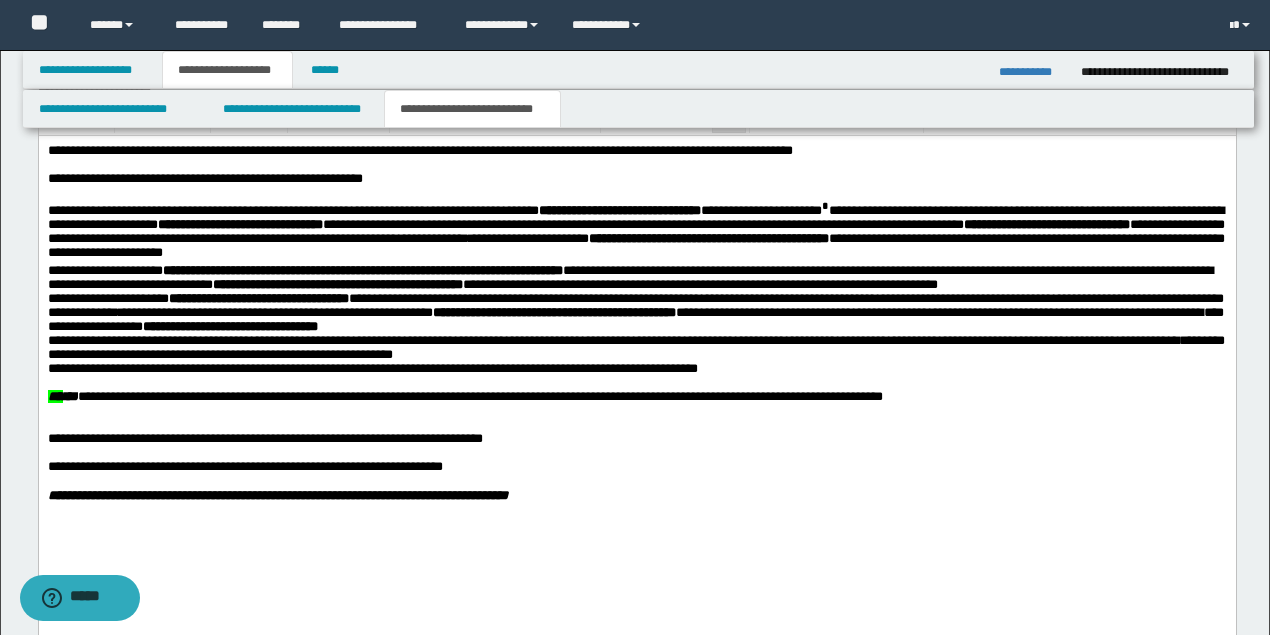 click on "**********" at bounding box center (372, 368) 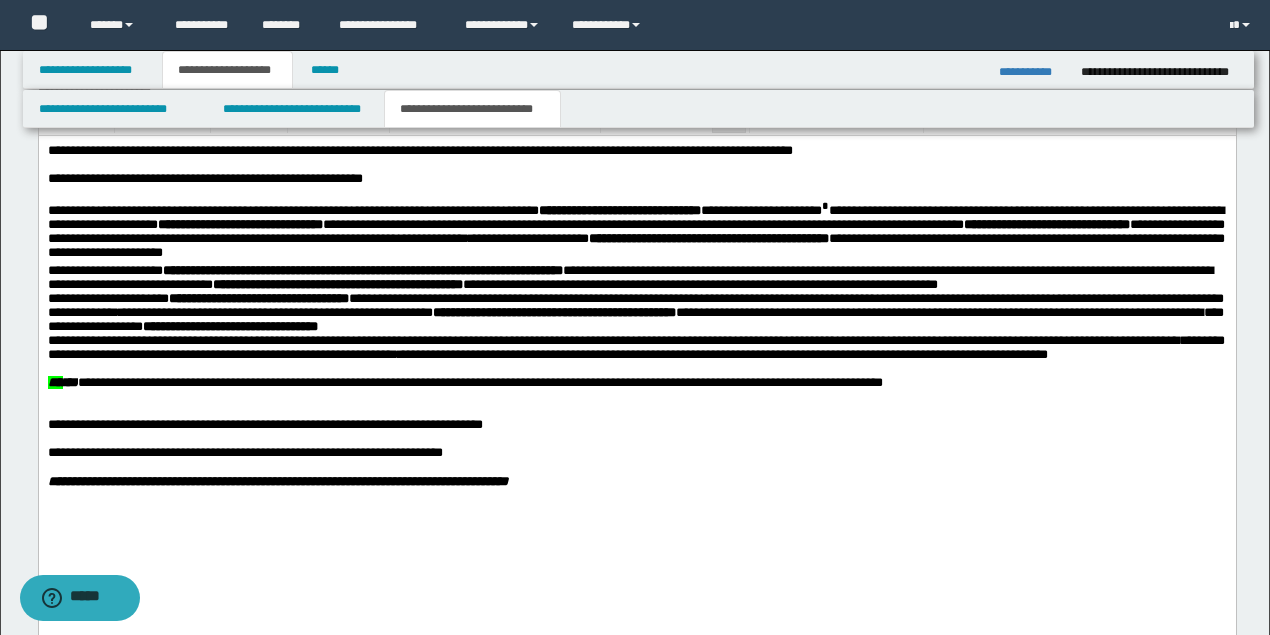 click on "**********" at bounding box center (637, 366) 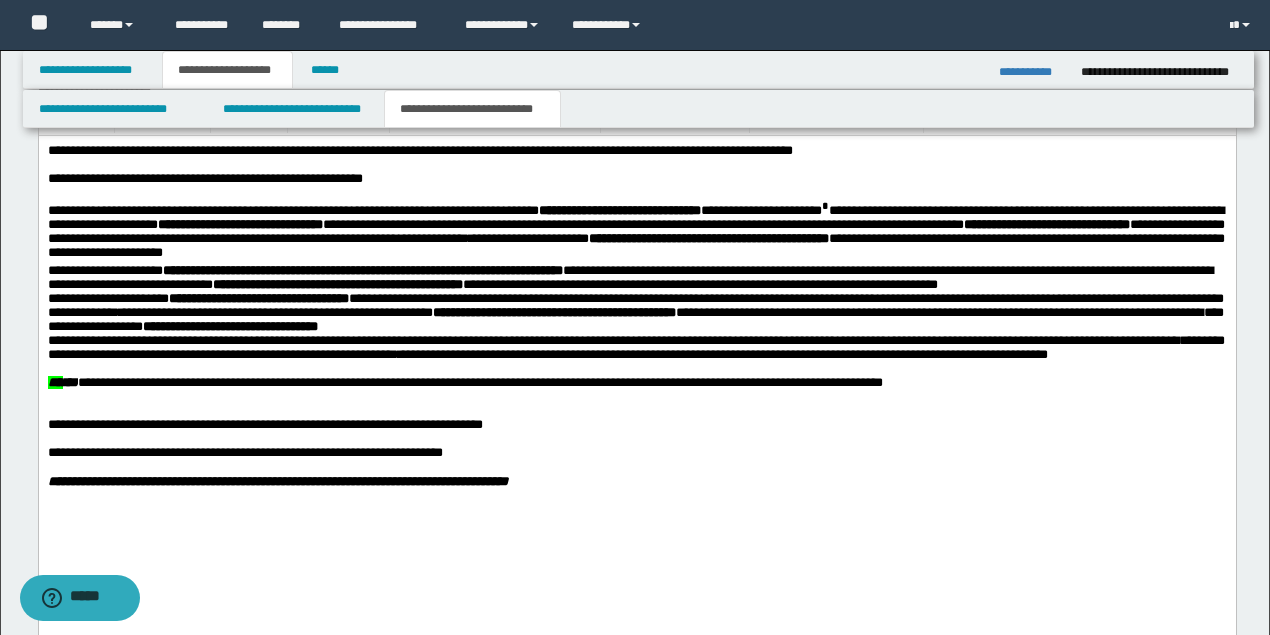 click on "**********" at bounding box center [636, 362] 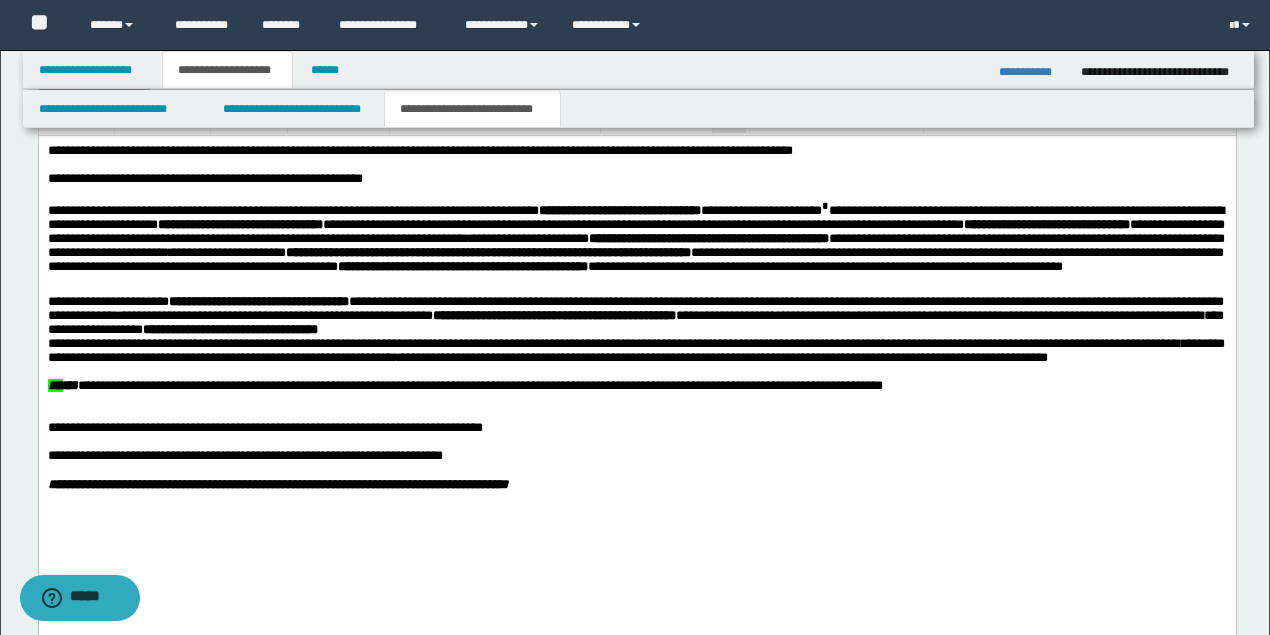 click on "**********" at bounding box center (107, 301) 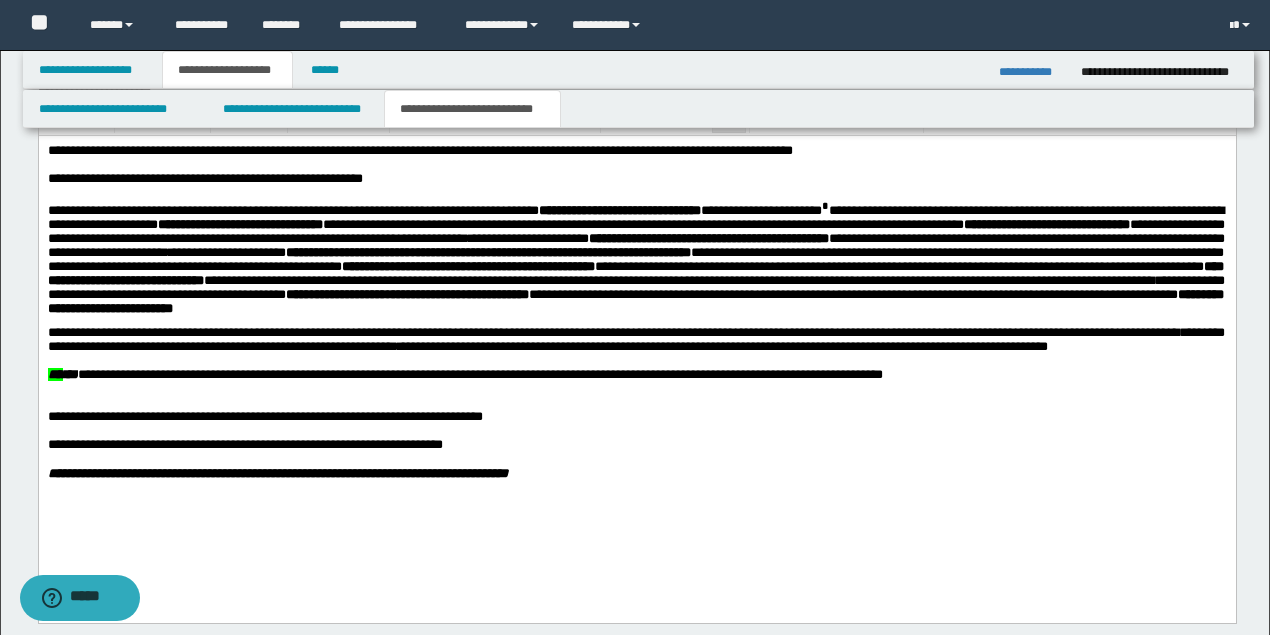 click on "**********" at bounding box center [636, 354] 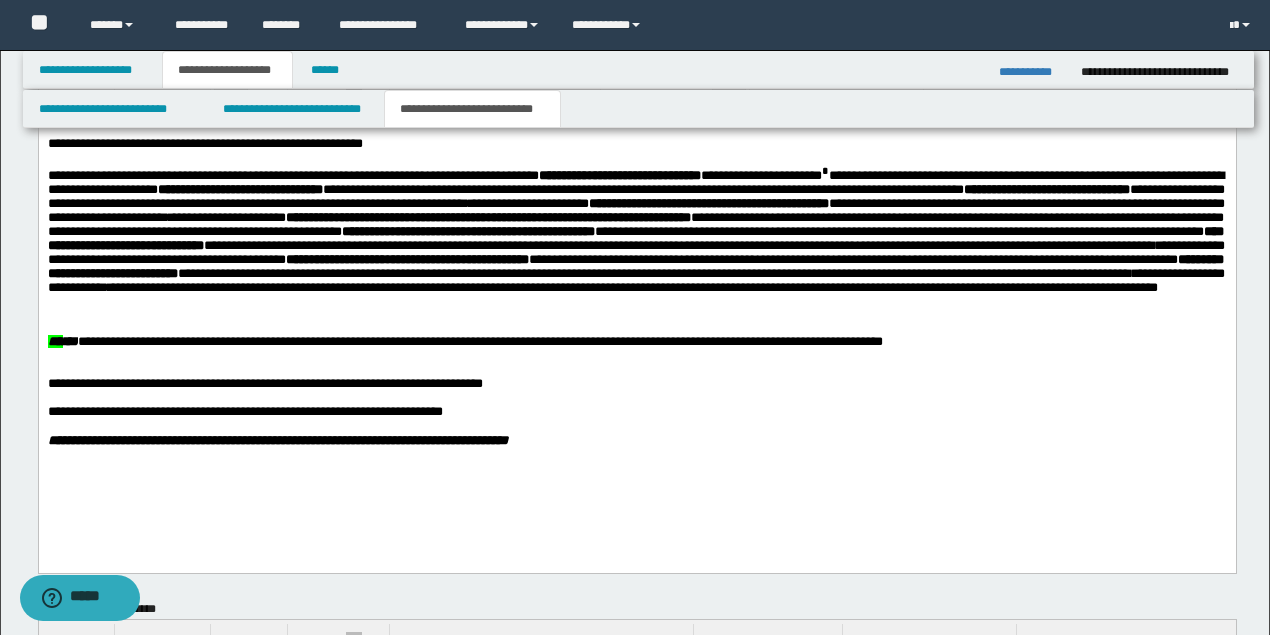 scroll, scrollTop: 816, scrollLeft: 0, axis: vertical 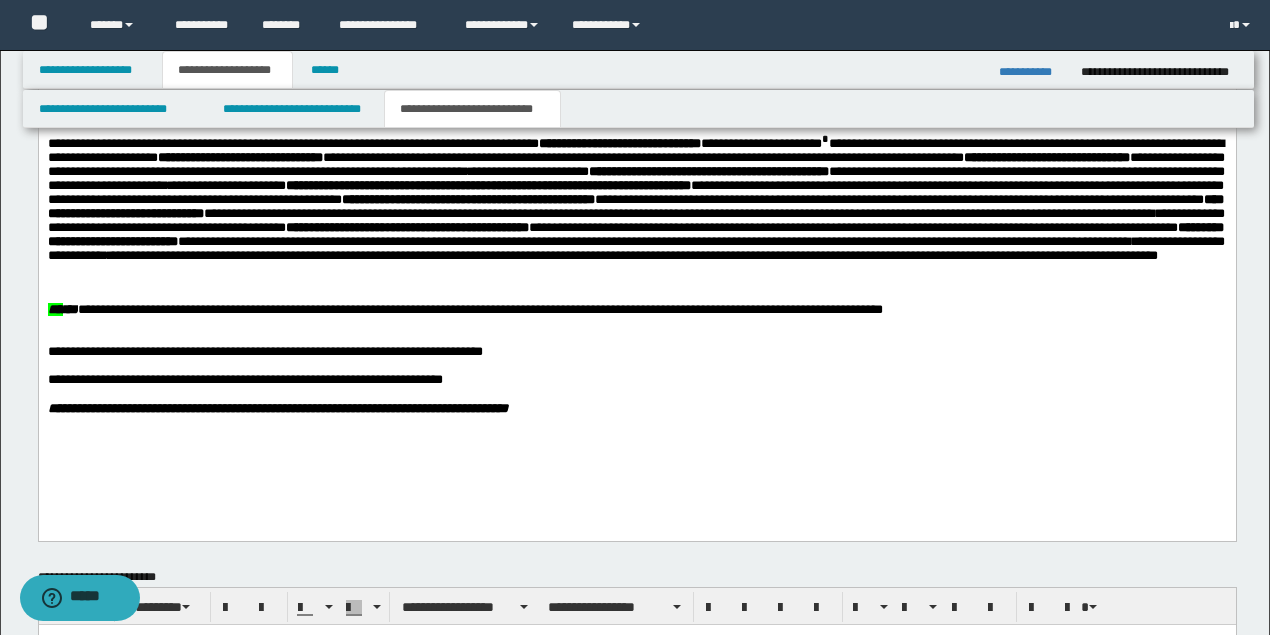 click at bounding box center (635, 338) 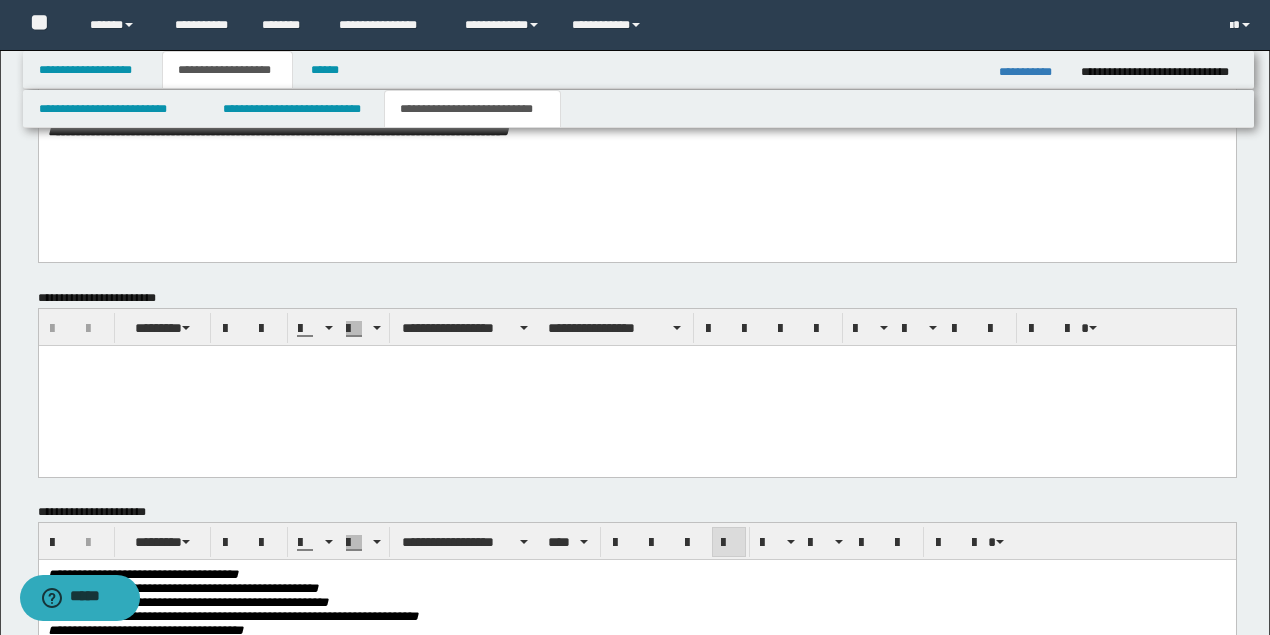 scroll, scrollTop: 874, scrollLeft: 0, axis: vertical 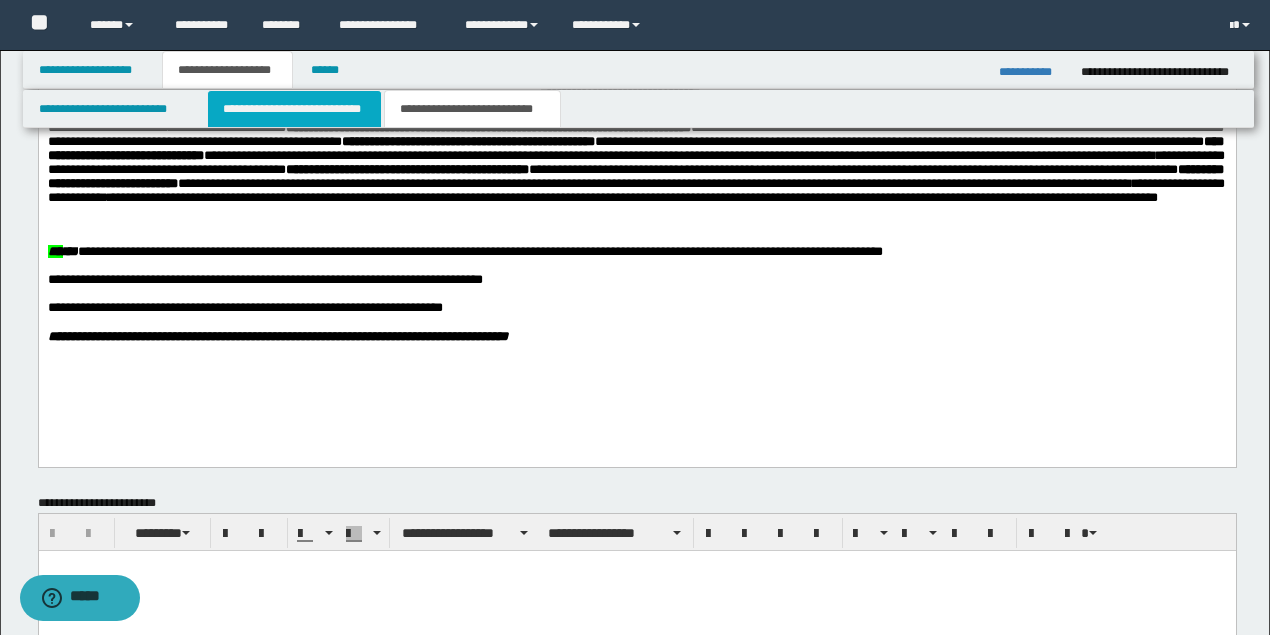 drag, startPoint x: 248, startPoint y: 112, endPoint x: 225, endPoint y: 221, distance: 111.40018 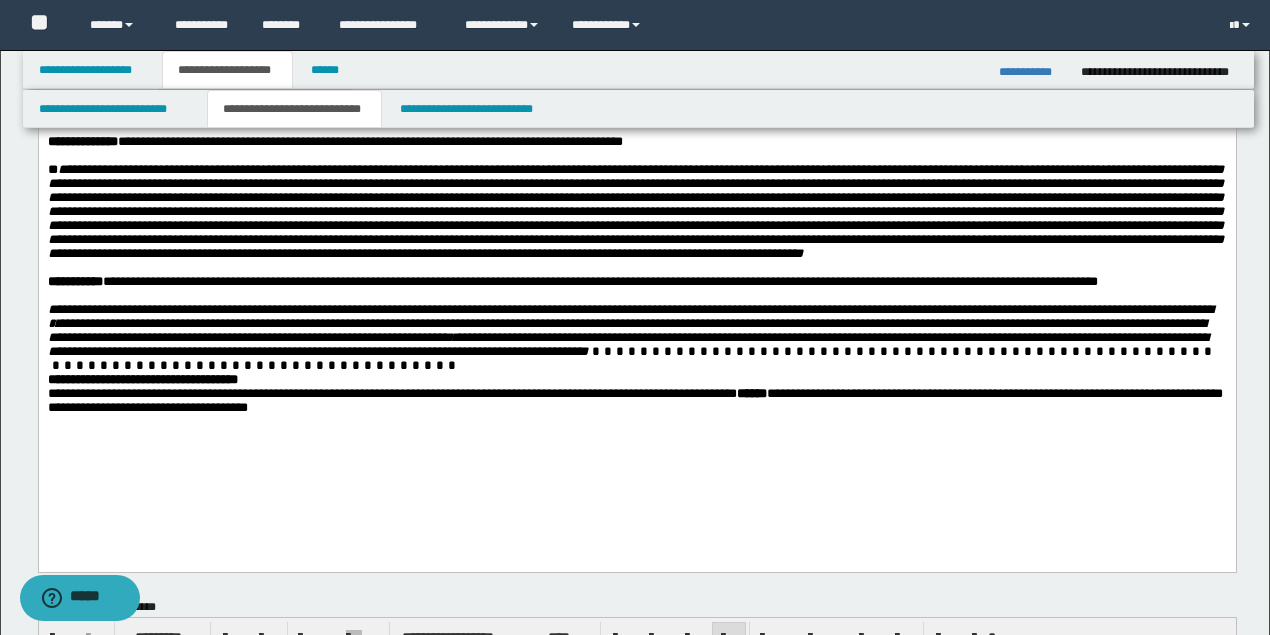 scroll, scrollTop: 74, scrollLeft: 0, axis: vertical 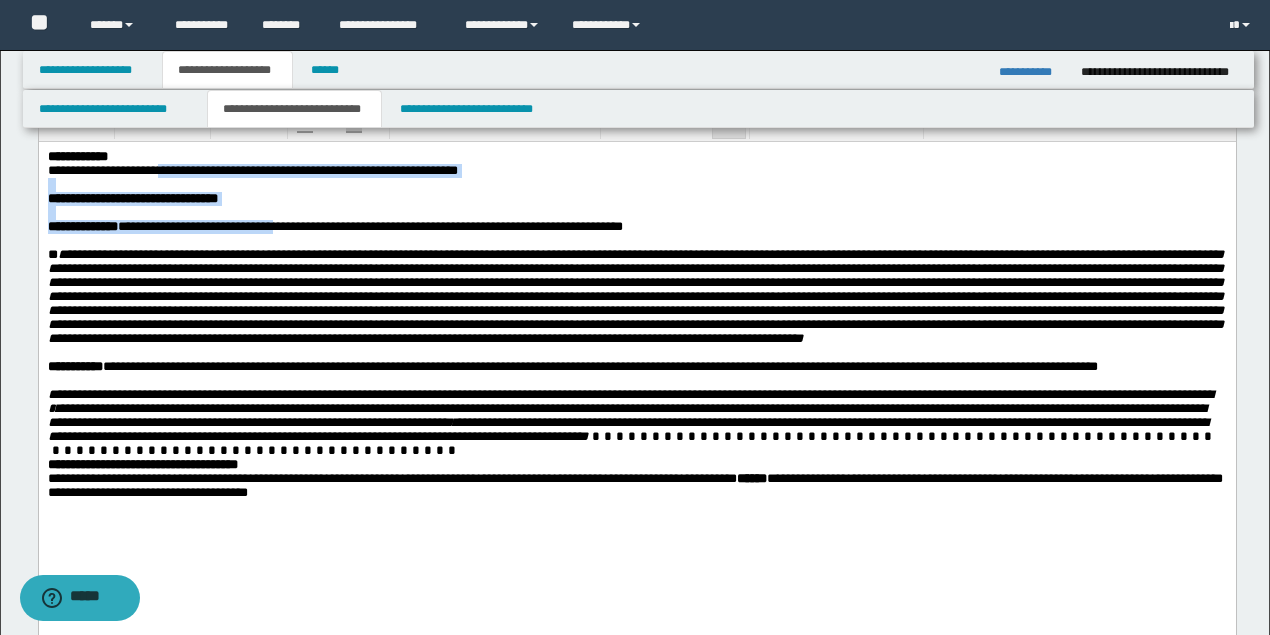 click on "**********" at bounding box center [369, 225] 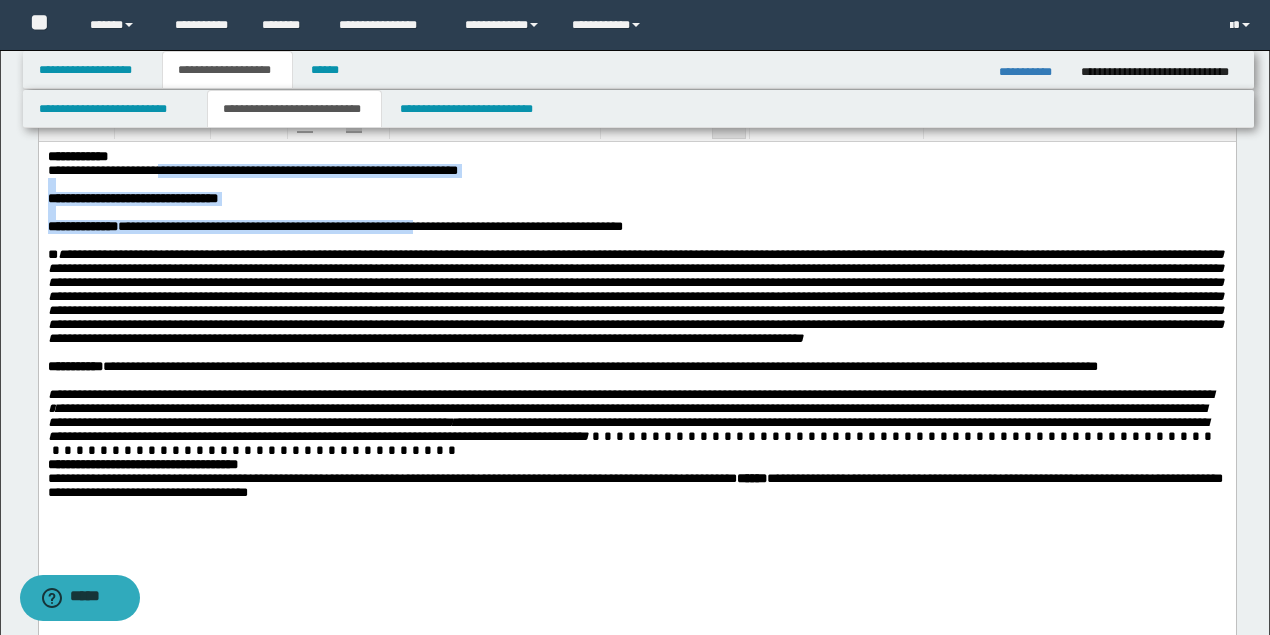 drag, startPoint x: 309, startPoint y: 232, endPoint x: 460, endPoint y: 231, distance: 151.00331 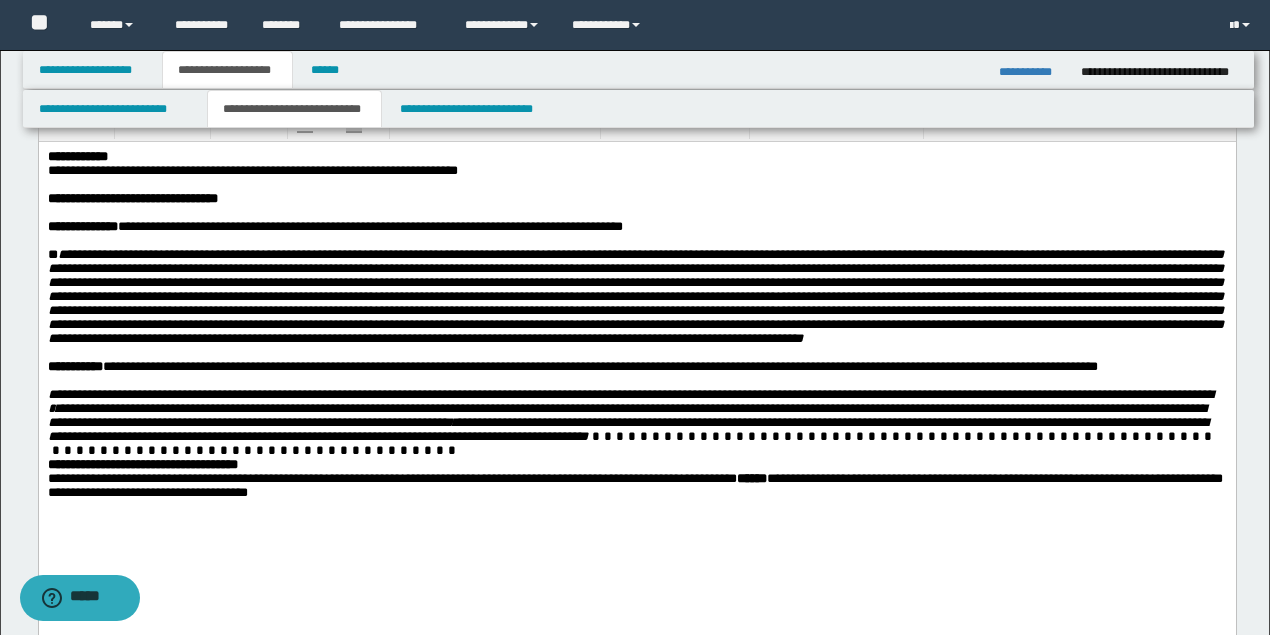 click on "**********" at bounding box center (369, 225) 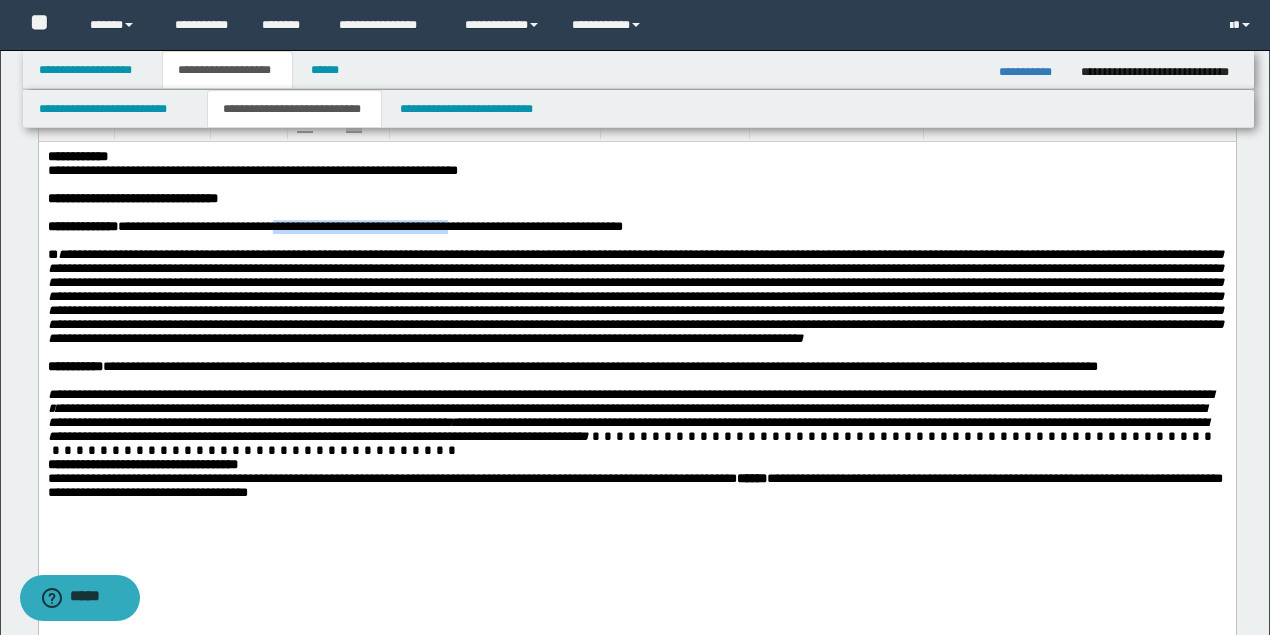 drag, startPoint x: 489, startPoint y: 232, endPoint x: 326, endPoint y: 228, distance: 163.04907 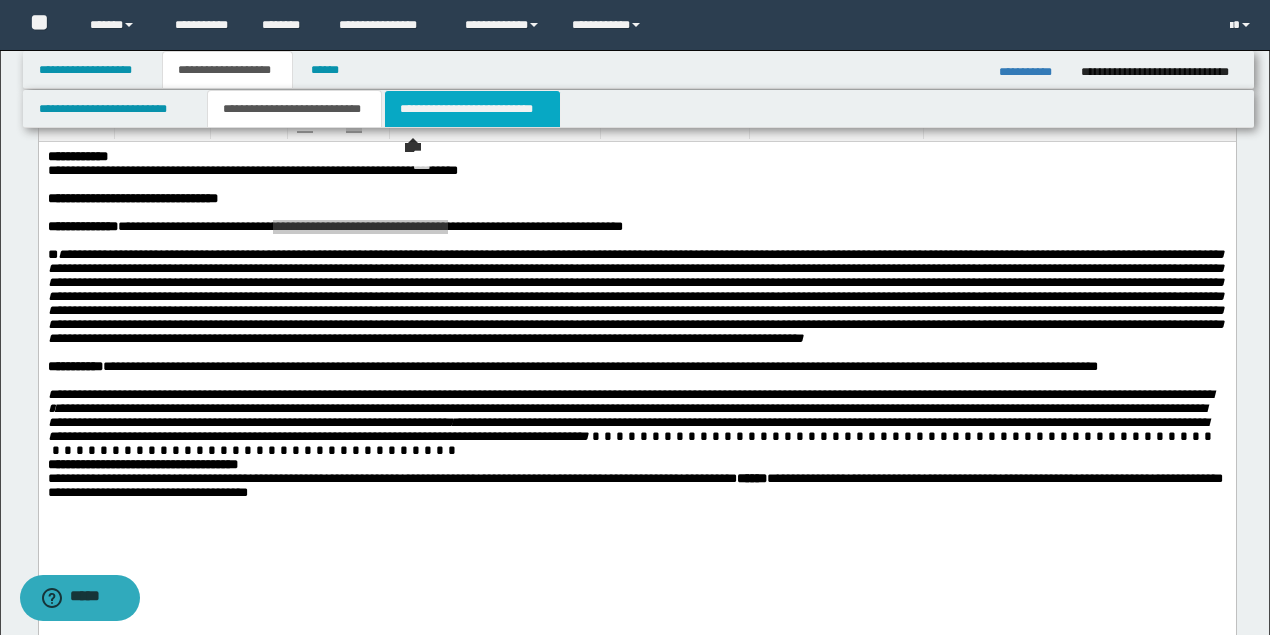 click on "**********" at bounding box center (472, 109) 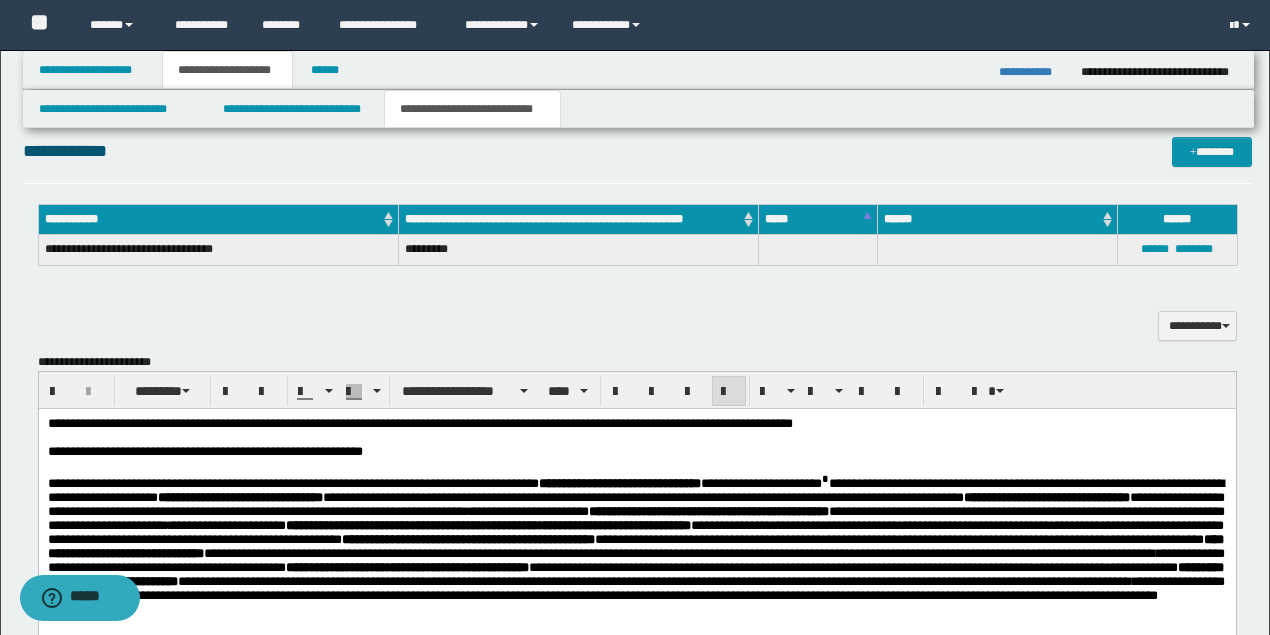 scroll, scrollTop: 674, scrollLeft: 0, axis: vertical 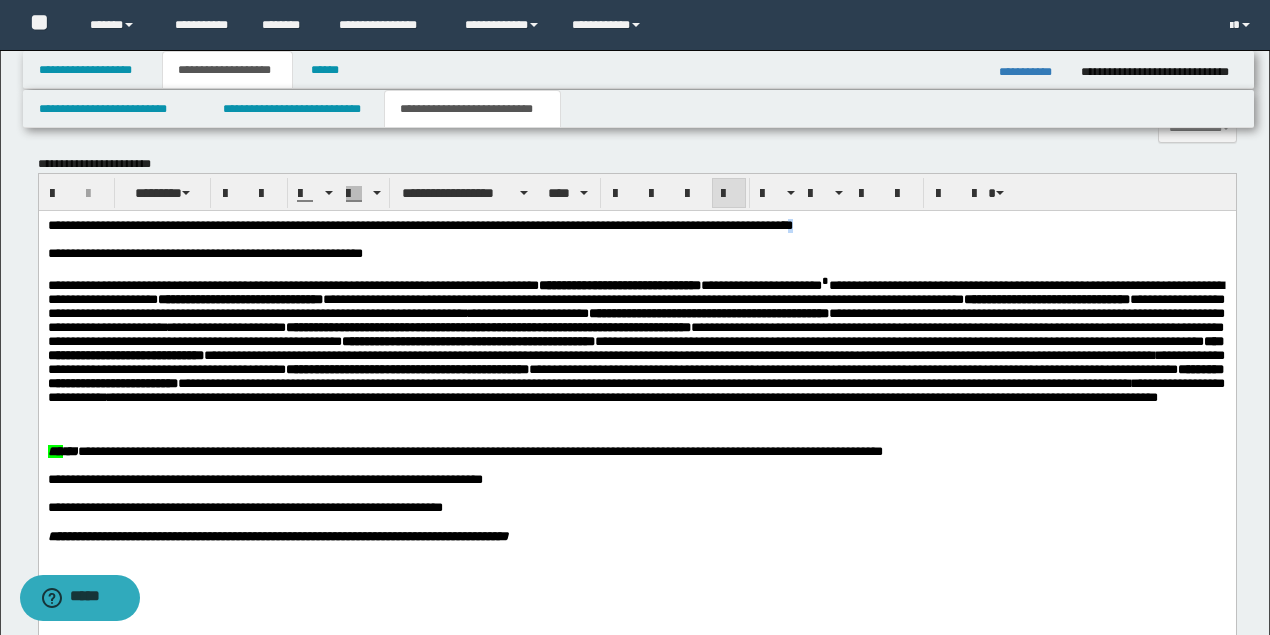 drag, startPoint x: 868, startPoint y: 230, endPoint x: 846, endPoint y: 225, distance: 22.561028 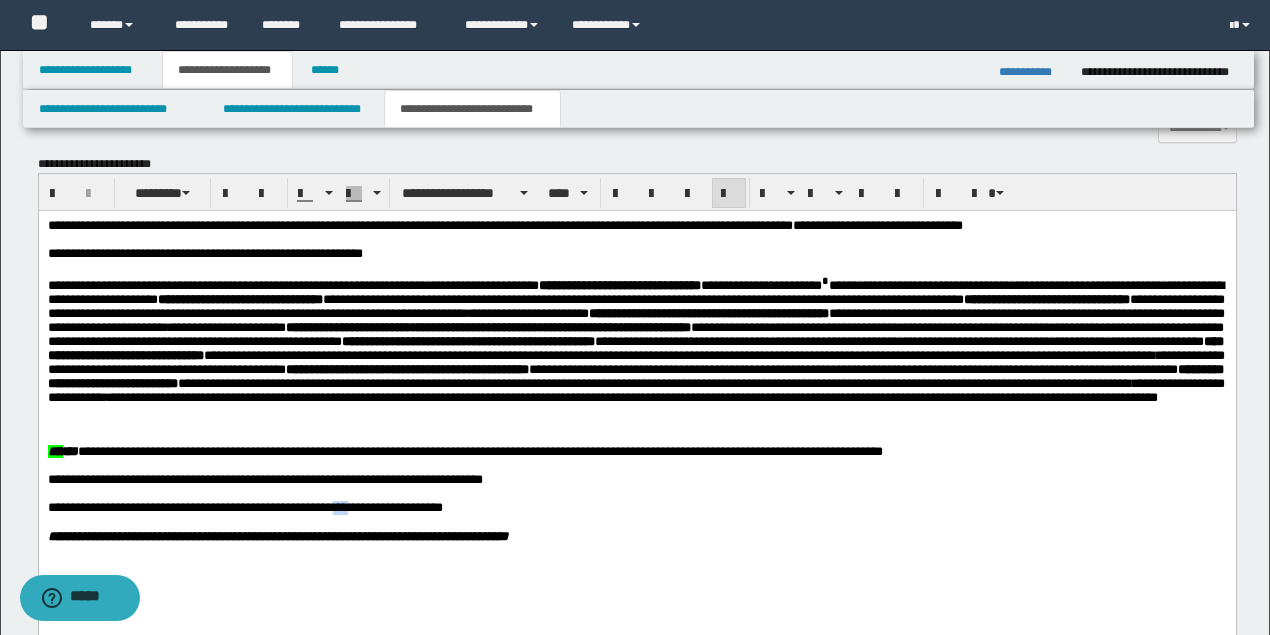 drag, startPoint x: 369, startPoint y: 520, endPoint x: 356, endPoint y: 521, distance: 13.038404 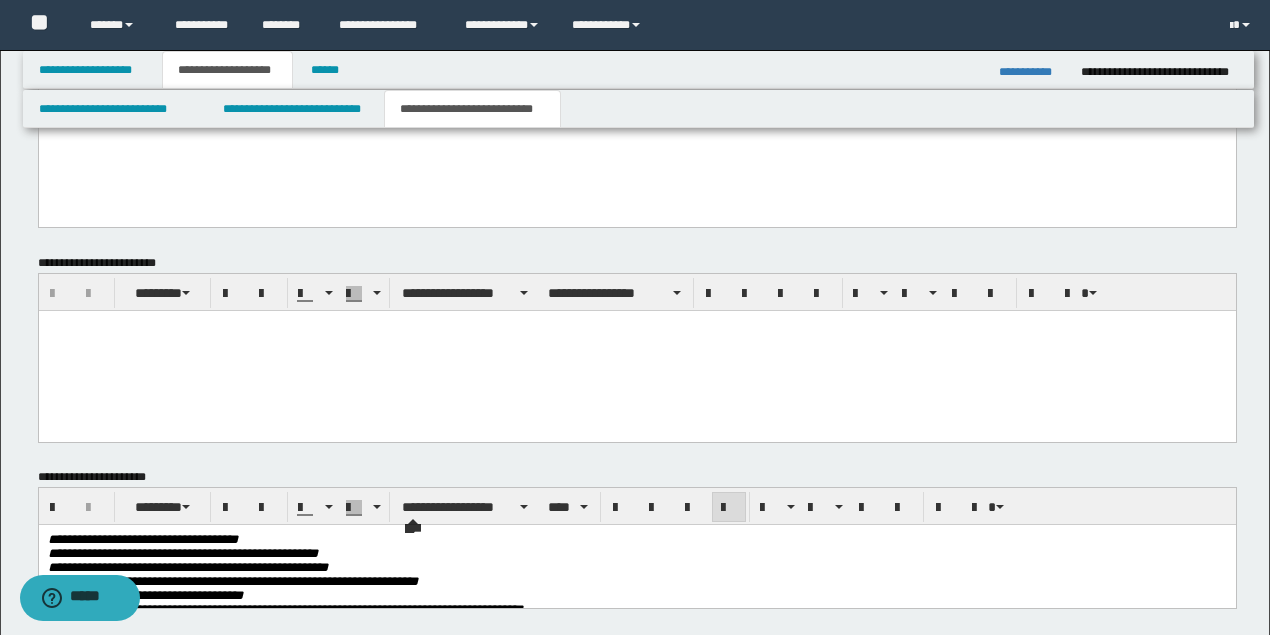 scroll, scrollTop: 1208, scrollLeft: 0, axis: vertical 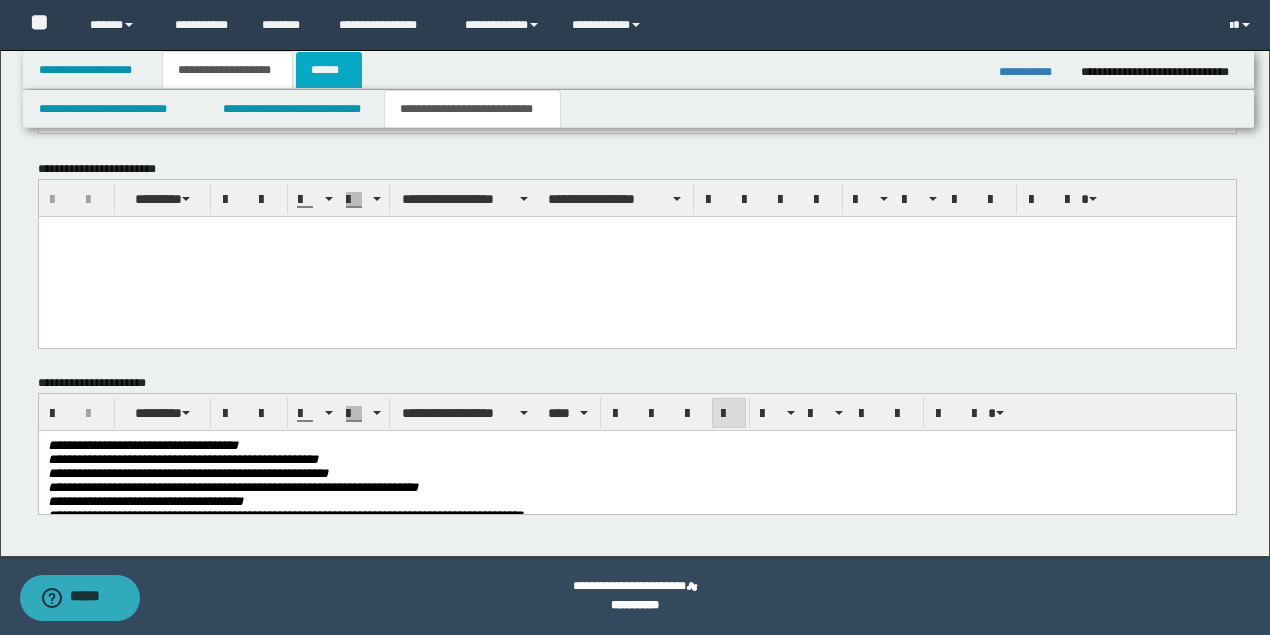 click on "******" at bounding box center [329, 70] 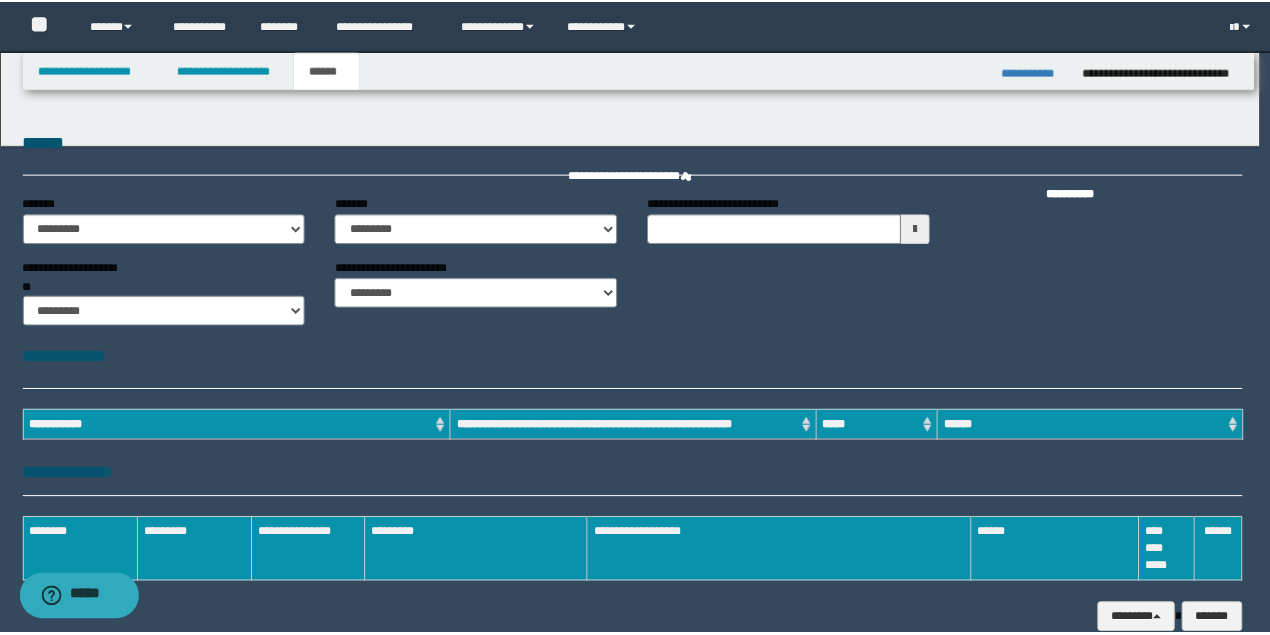 scroll, scrollTop: 0, scrollLeft: 0, axis: both 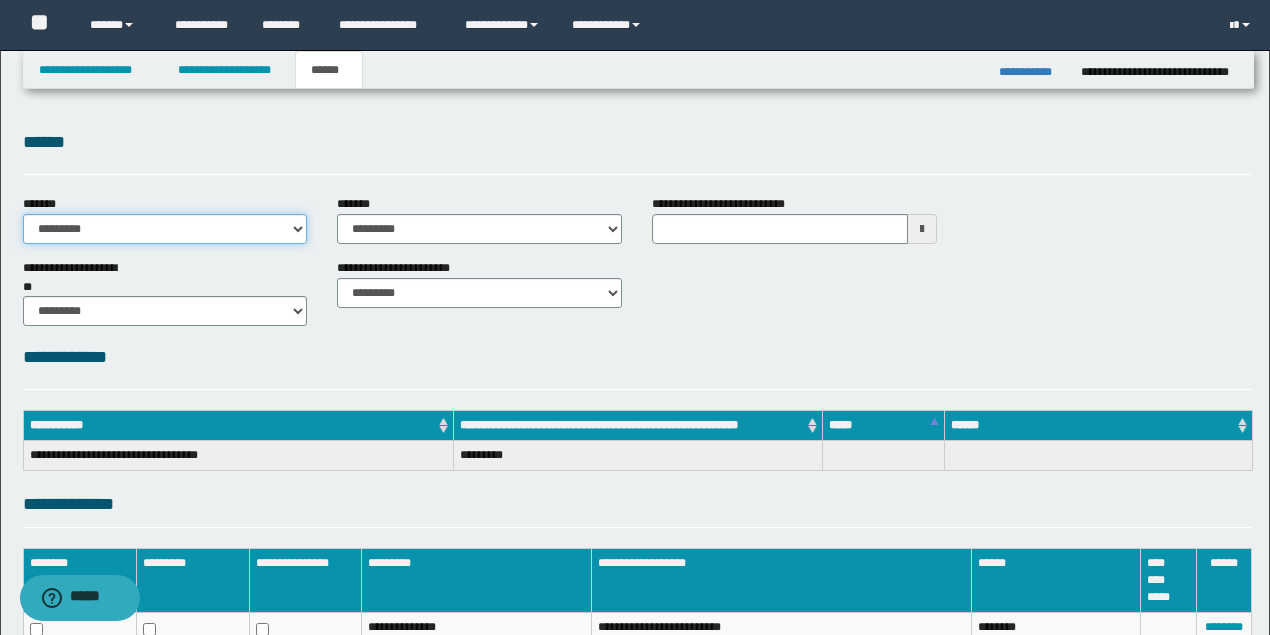 click on "**********" at bounding box center (165, 229) 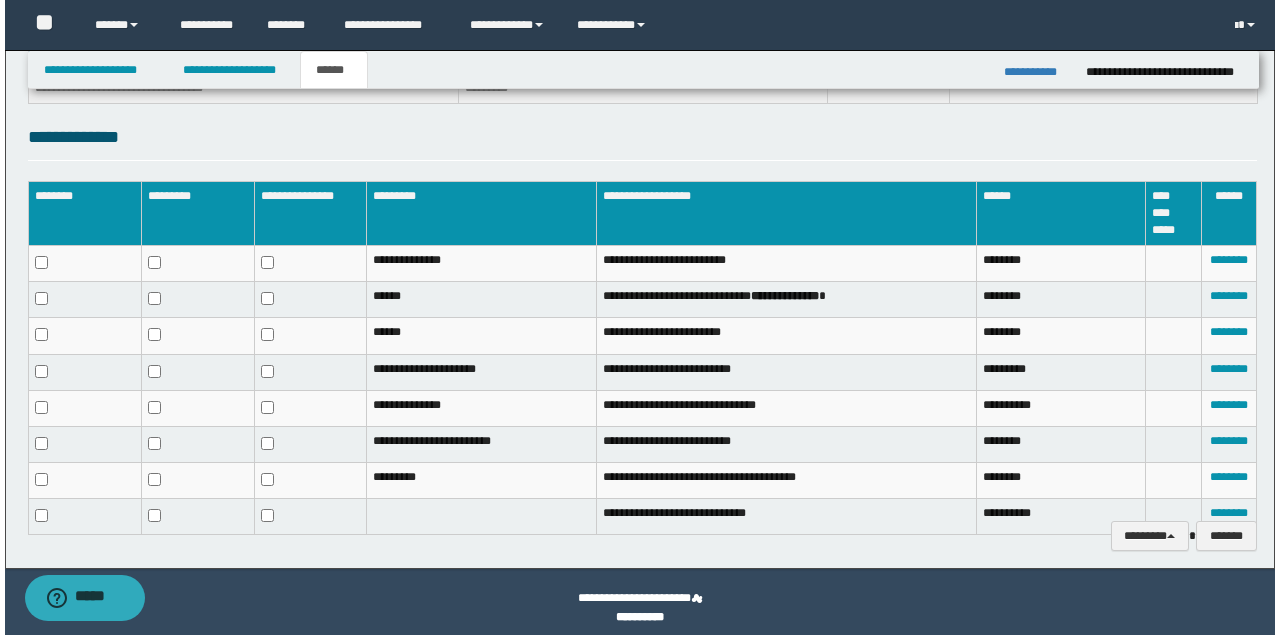 scroll, scrollTop: 378, scrollLeft: 0, axis: vertical 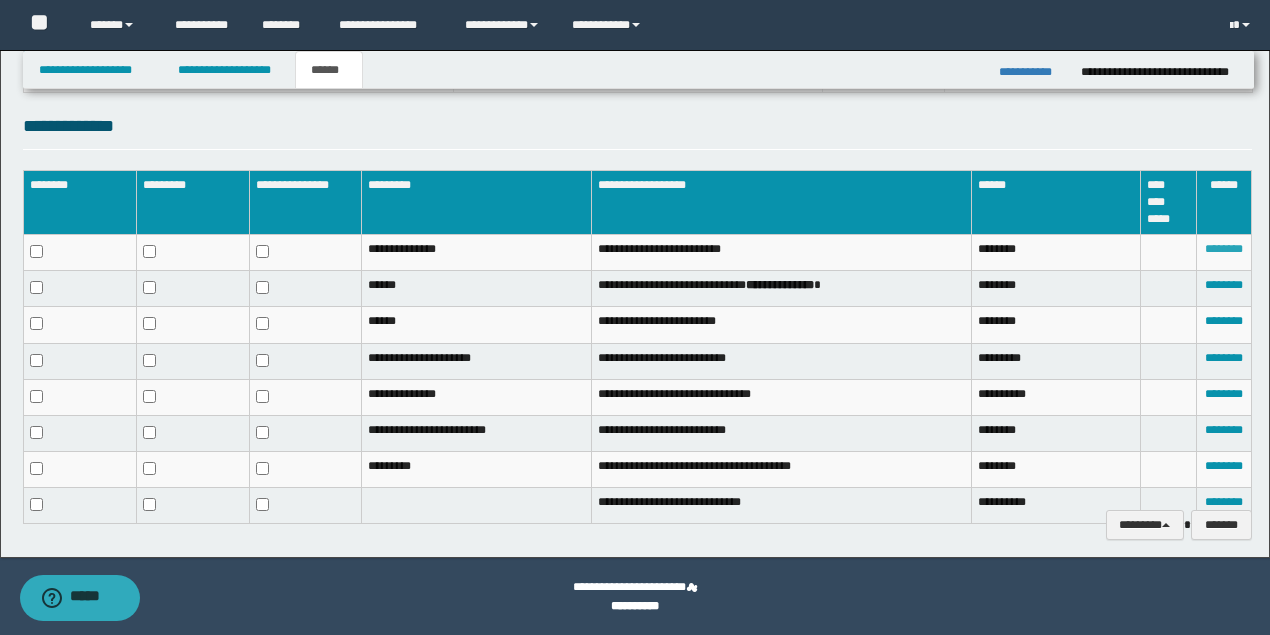 click on "********" at bounding box center [1224, 249] 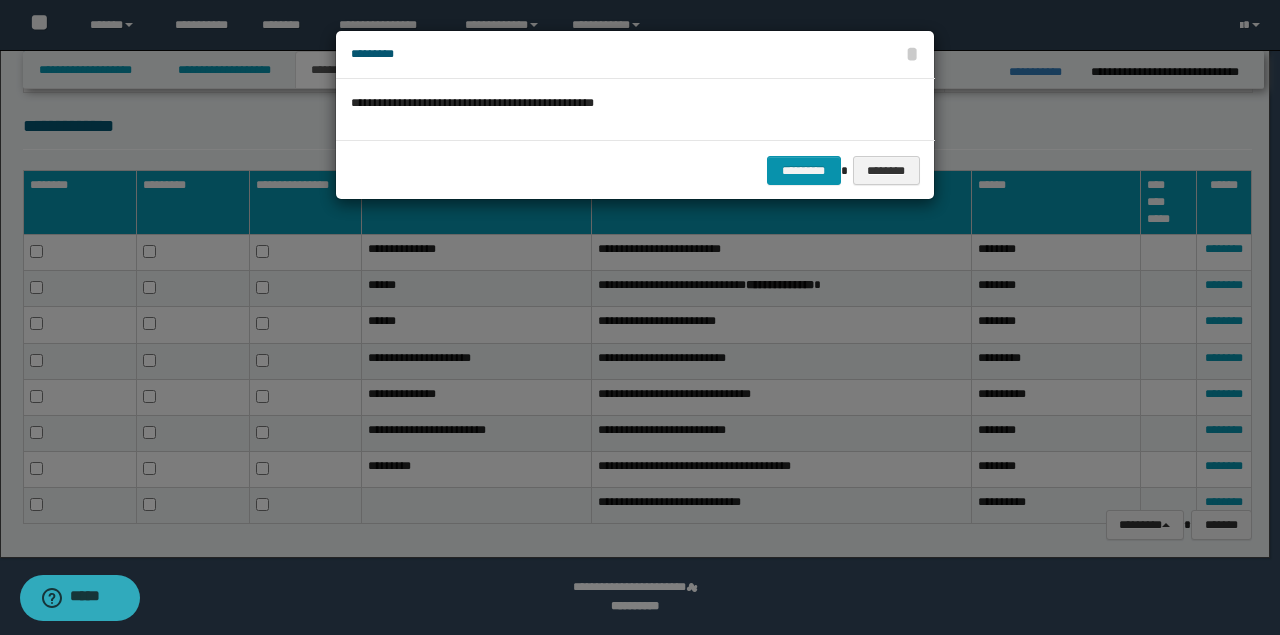 click on "*********
********" at bounding box center (635, 170) 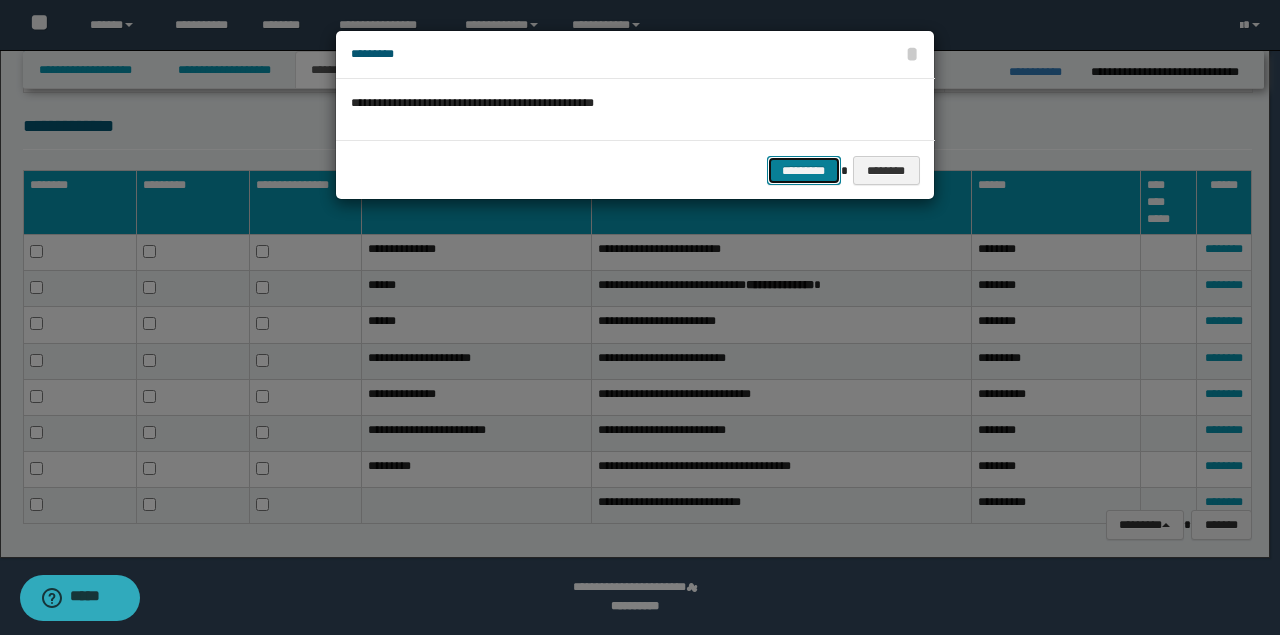 click on "*********" at bounding box center (804, 170) 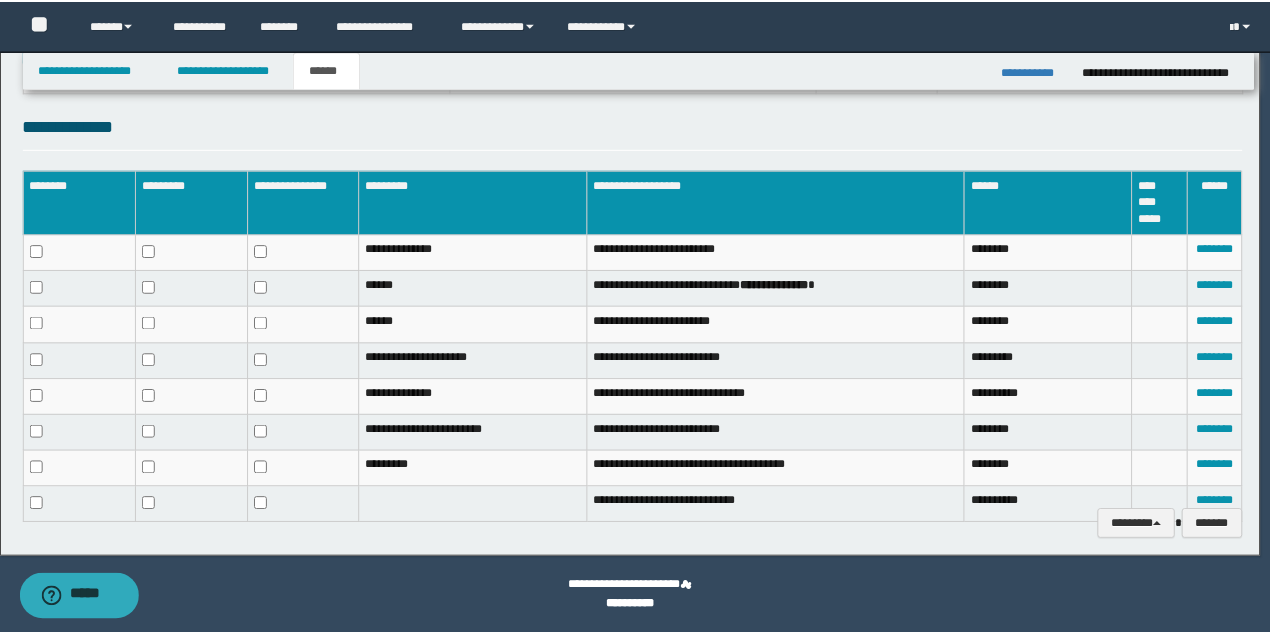 scroll, scrollTop: 363, scrollLeft: 0, axis: vertical 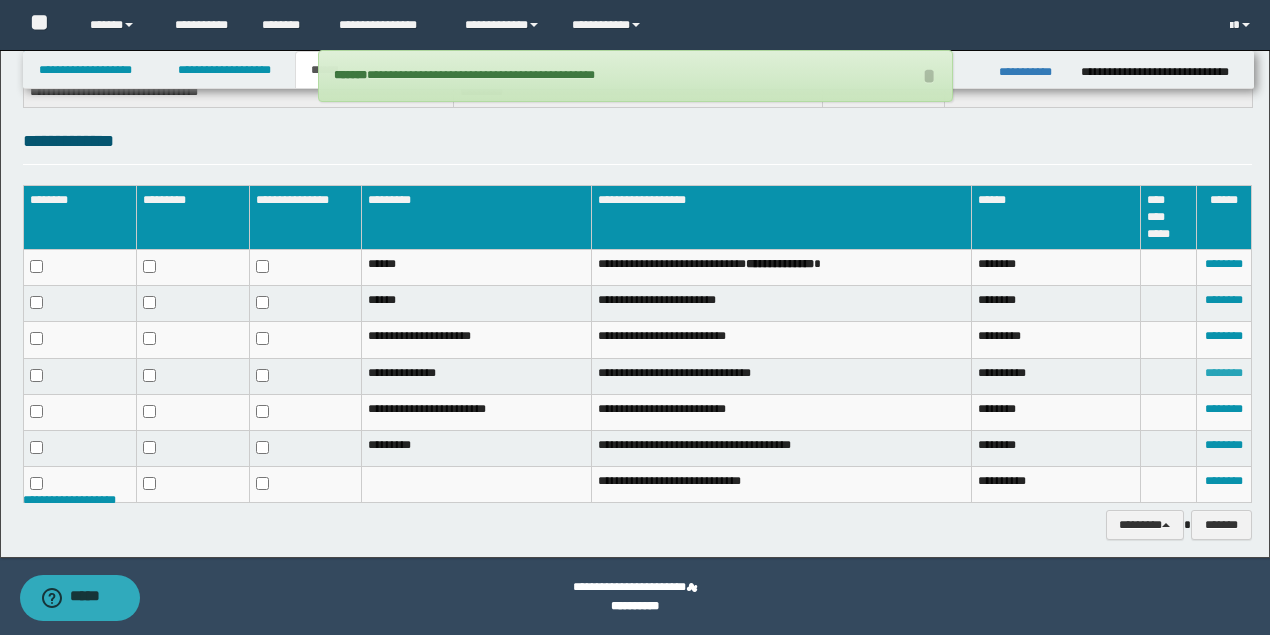 click on "********" at bounding box center [1224, 373] 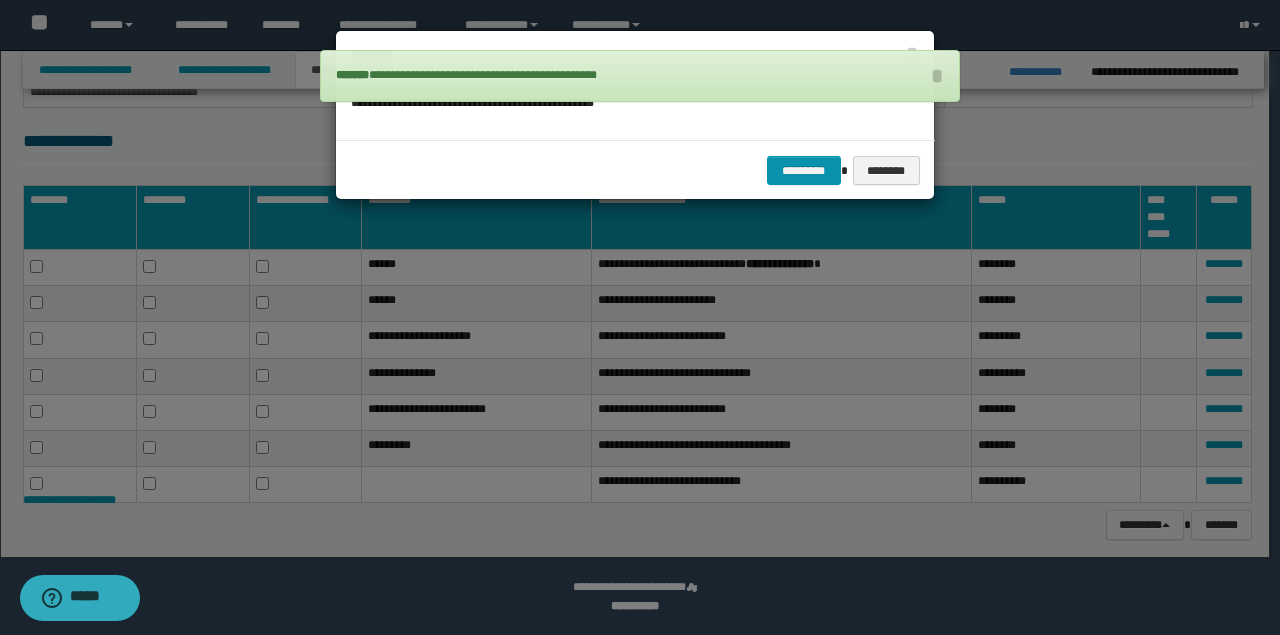 click on "*********
********" at bounding box center [635, 170] 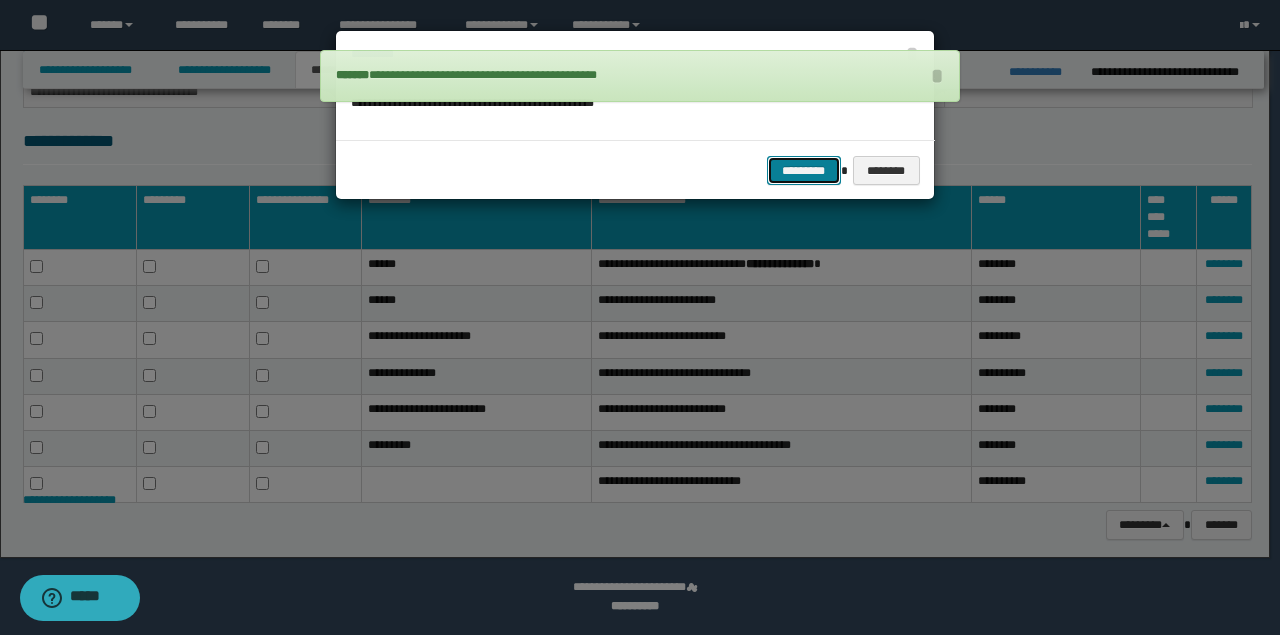 click on "*********" at bounding box center (804, 170) 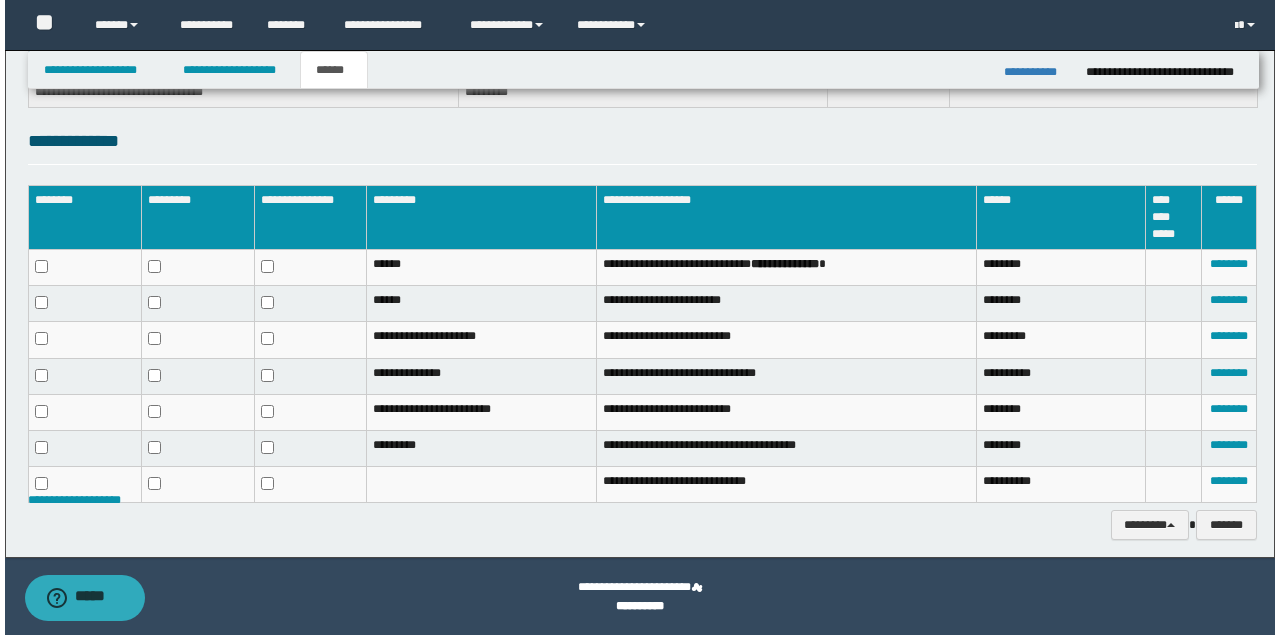 scroll, scrollTop: 329, scrollLeft: 0, axis: vertical 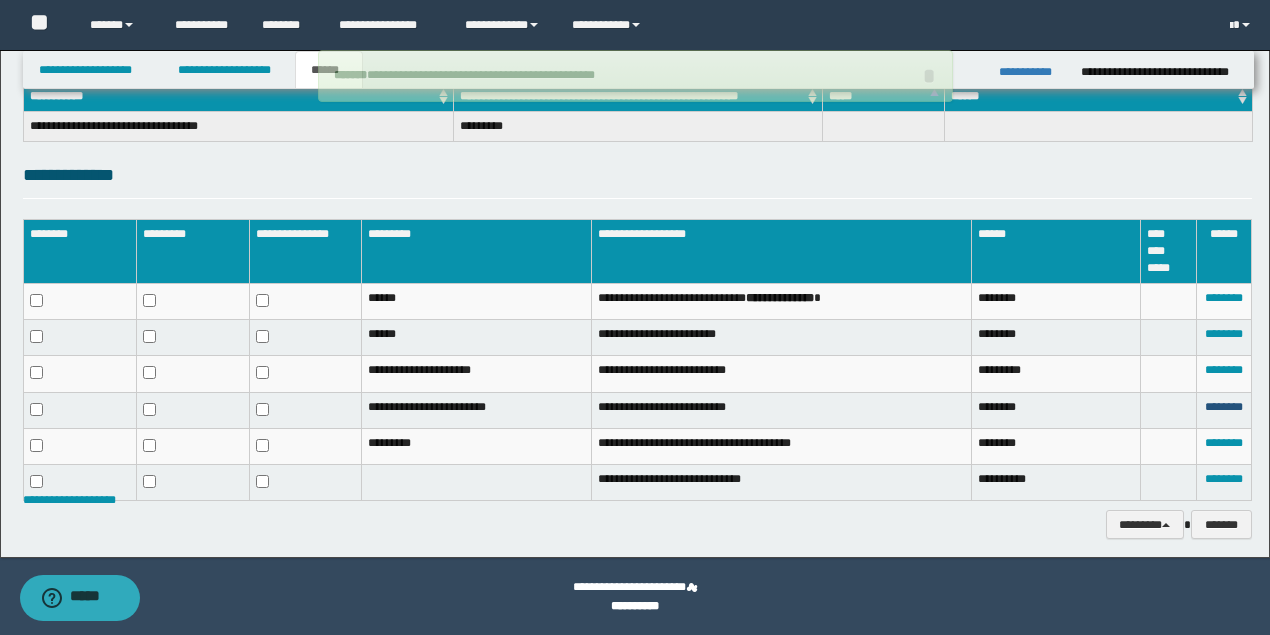 click on "********" at bounding box center [1224, 407] 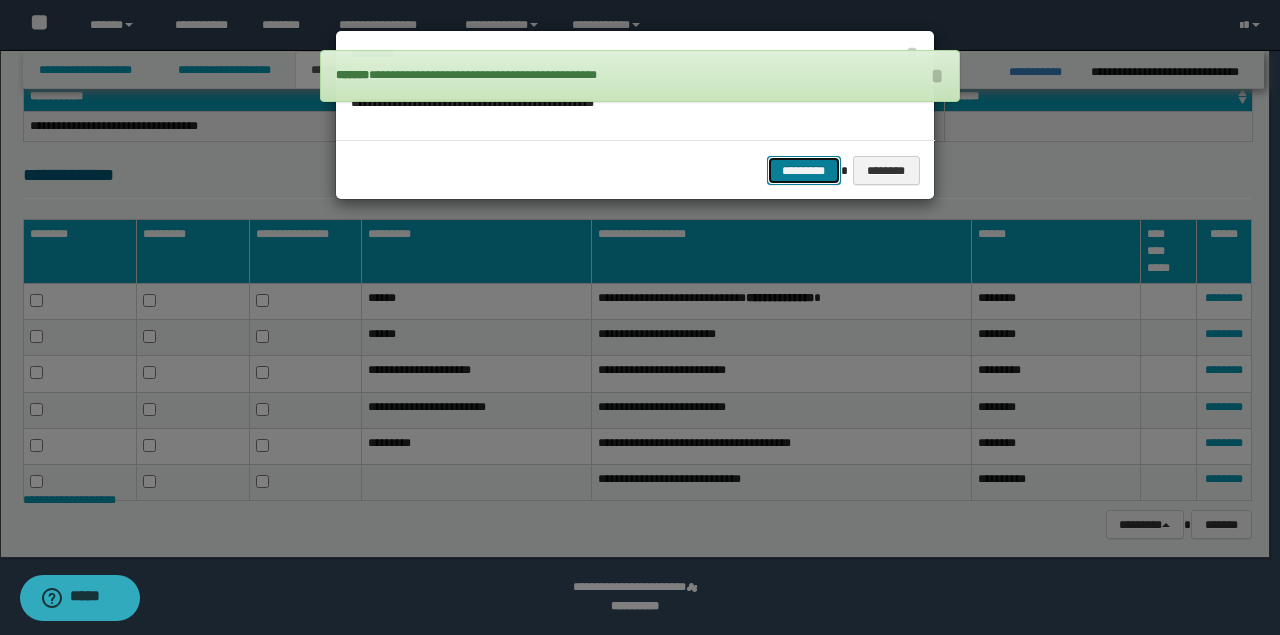 click on "*********" at bounding box center [804, 170] 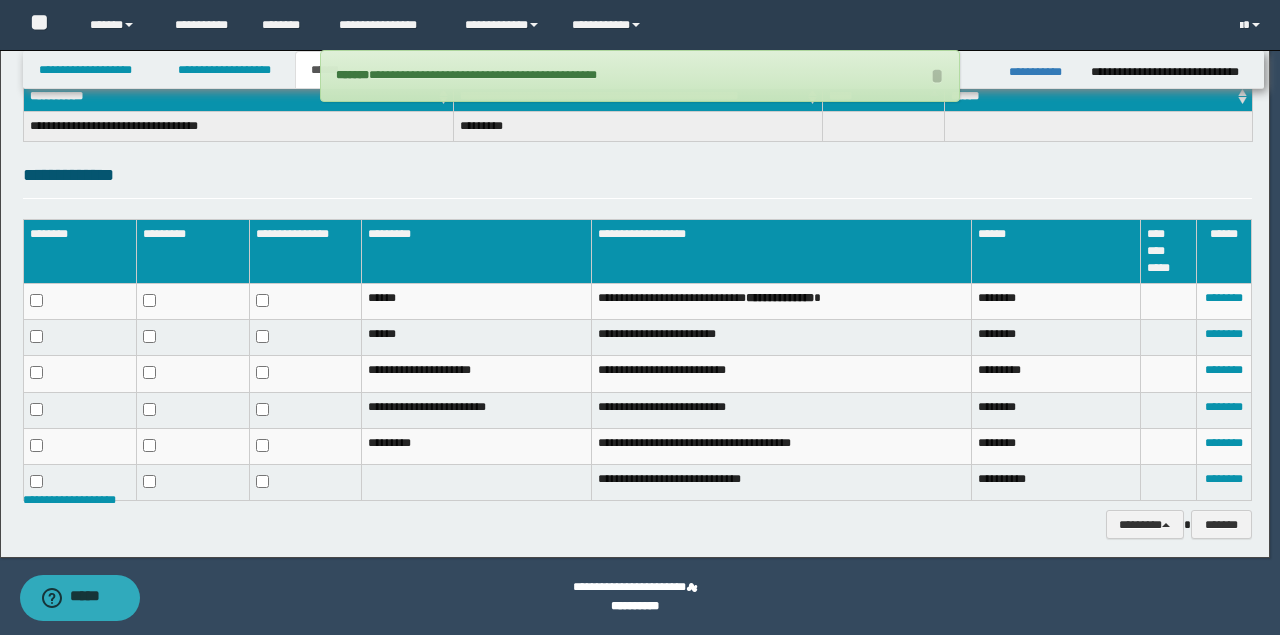scroll, scrollTop: 295, scrollLeft: 0, axis: vertical 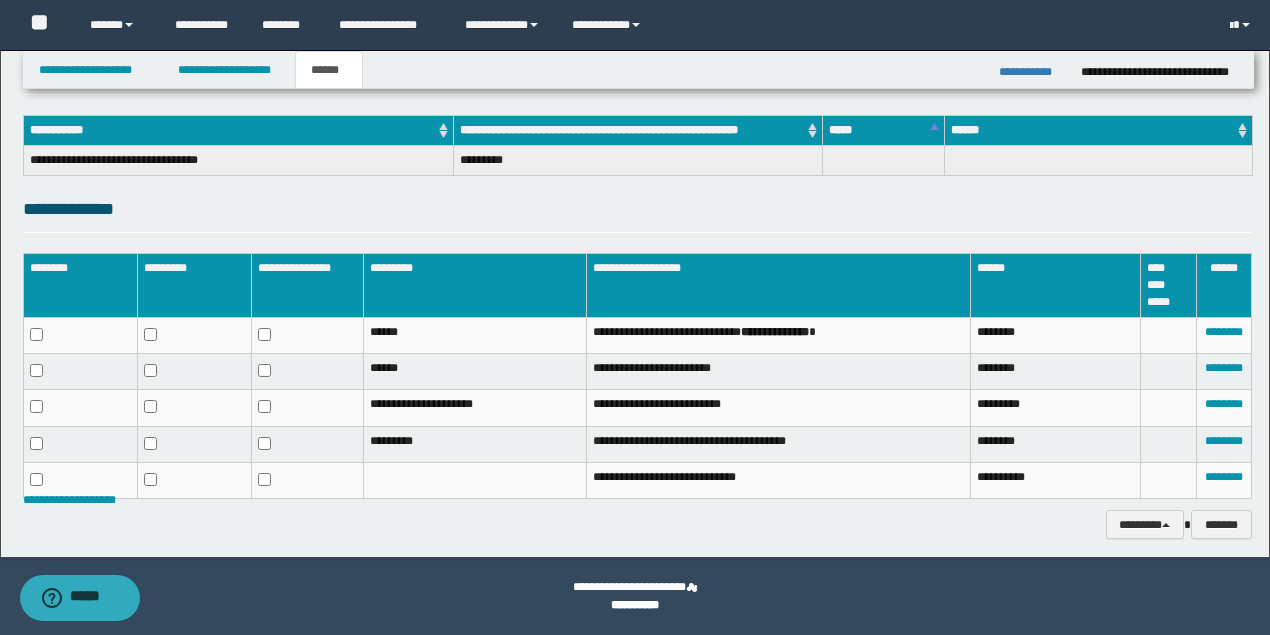 click on "********" at bounding box center (1224, 444) 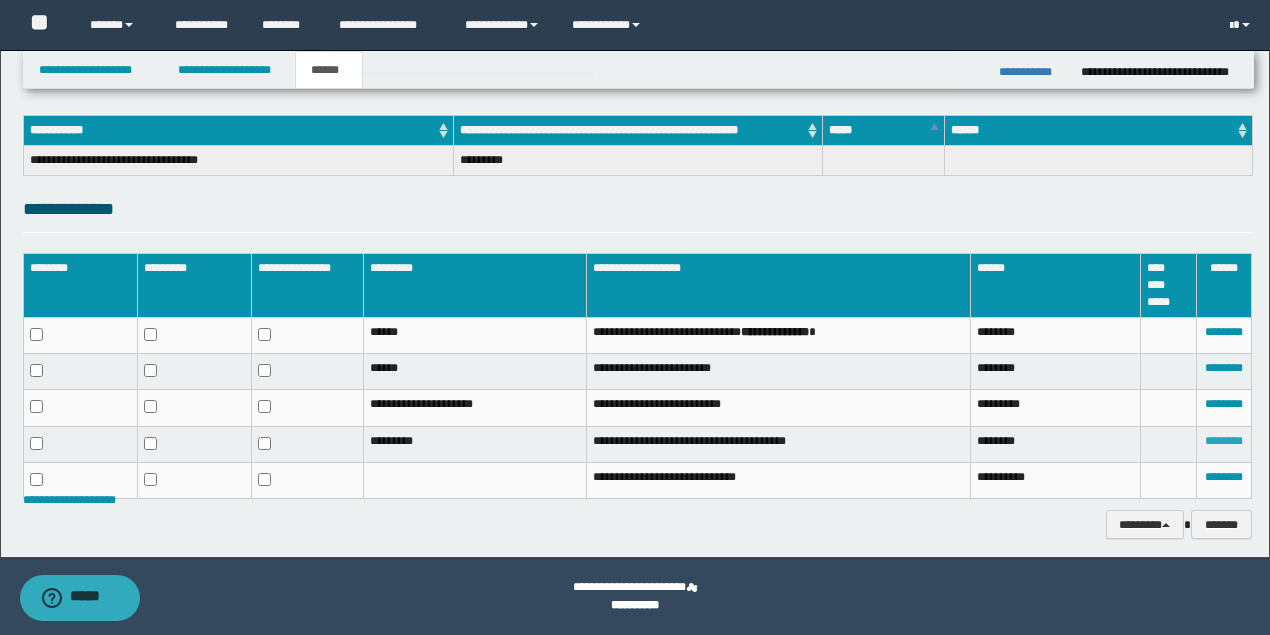 click on "********" at bounding box center (1224, 441) 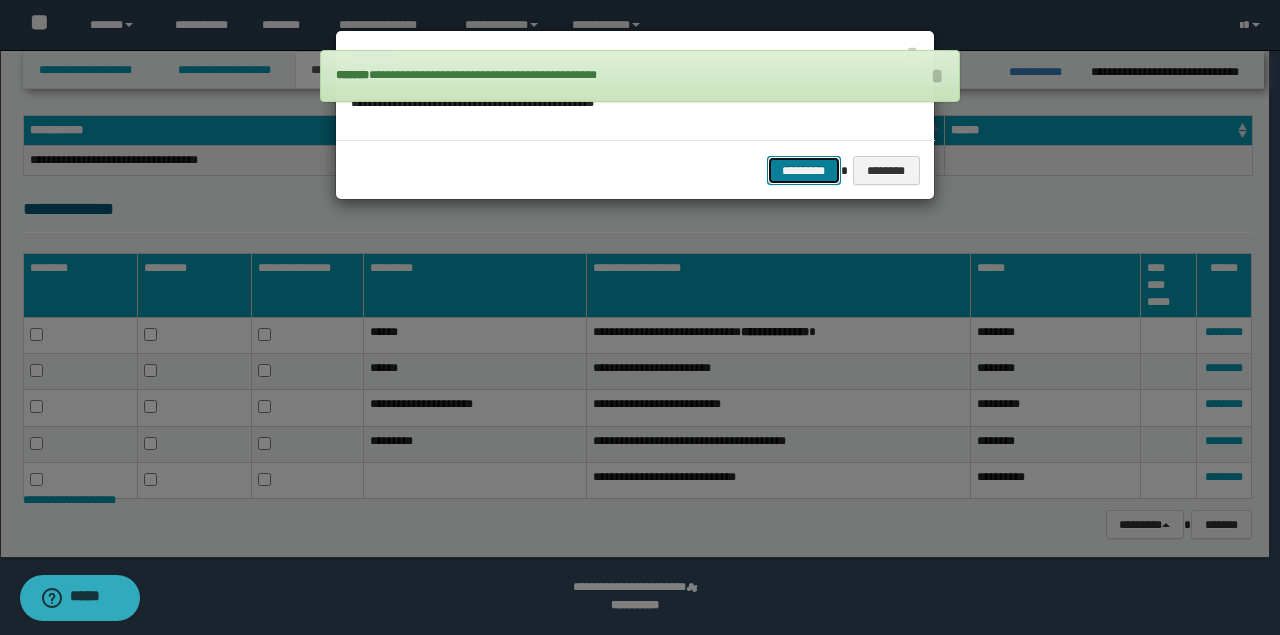 click on "*********" at bounding box center (804, 170) 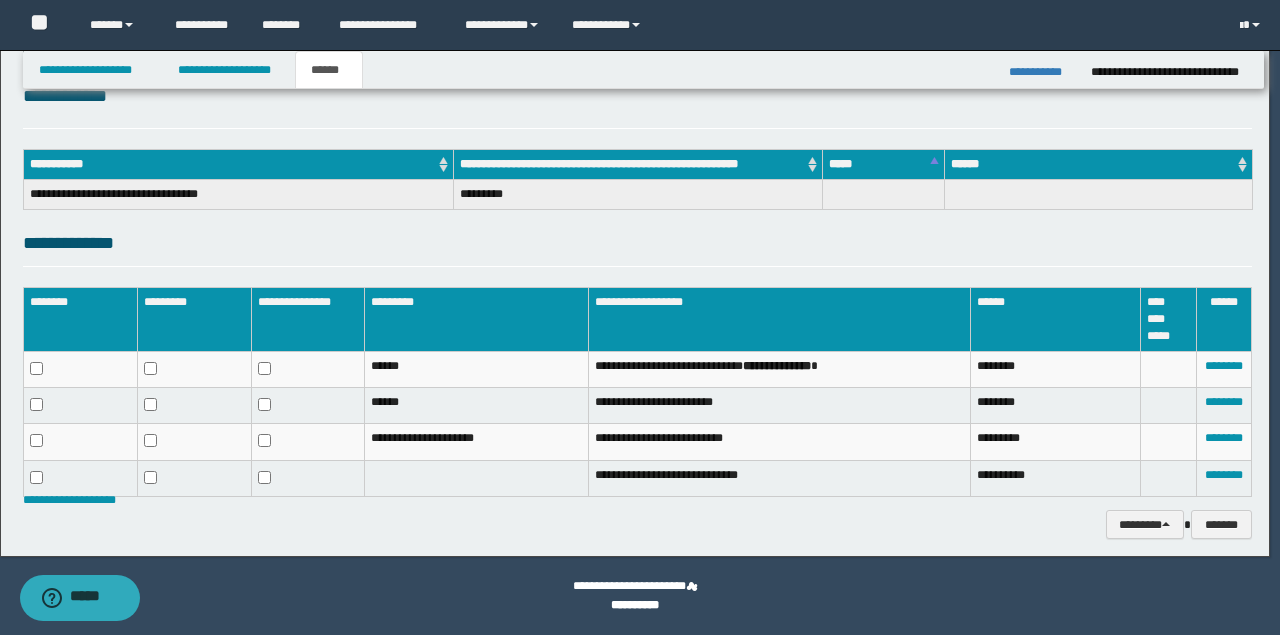 scroll, scrollTop: 260, scrollLeft: 0, axis: vertical 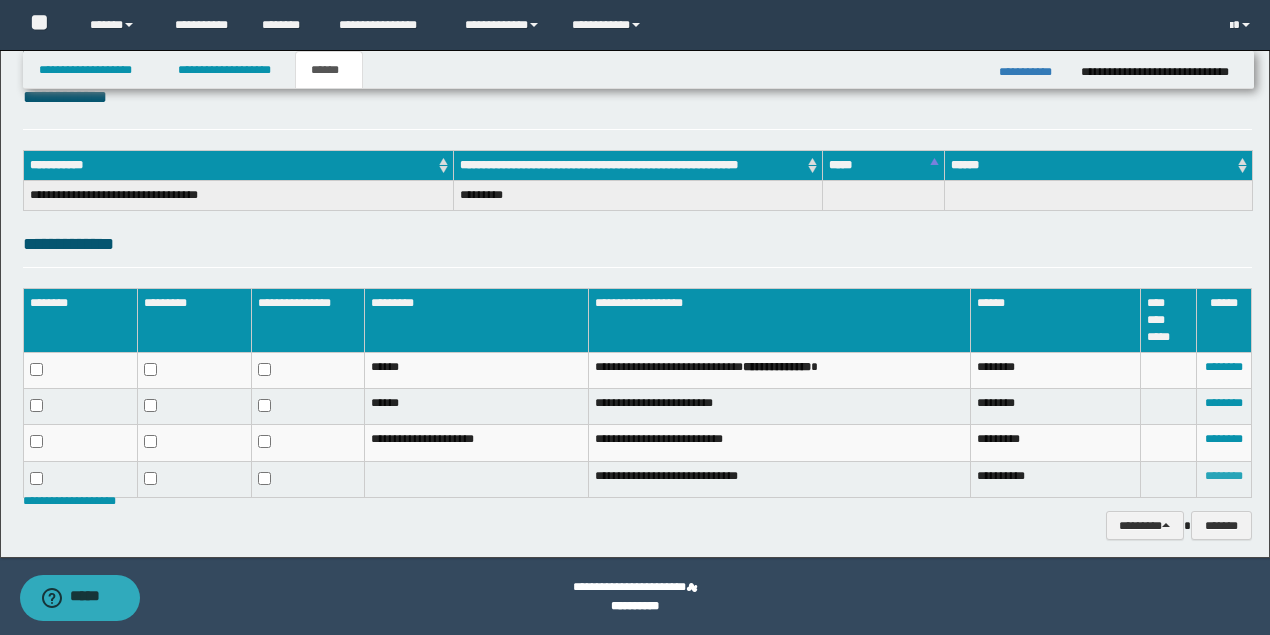 click on "********" at bounding box center (1224, 476) 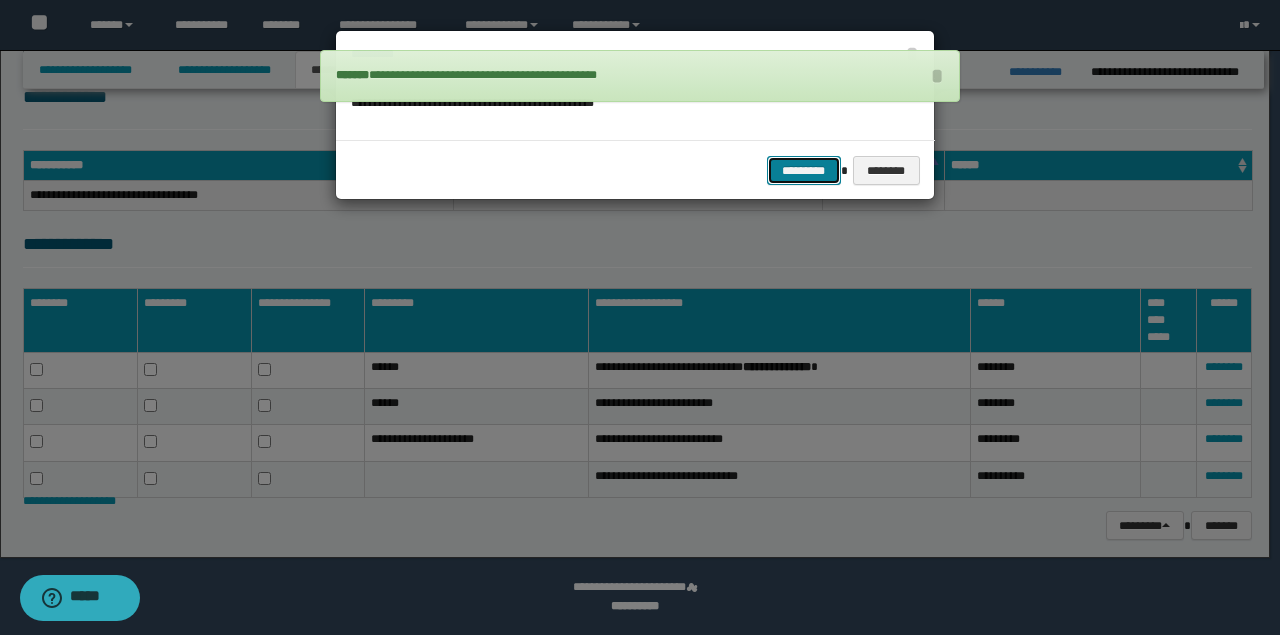 click on "*********" at bounding box center [804, 170] 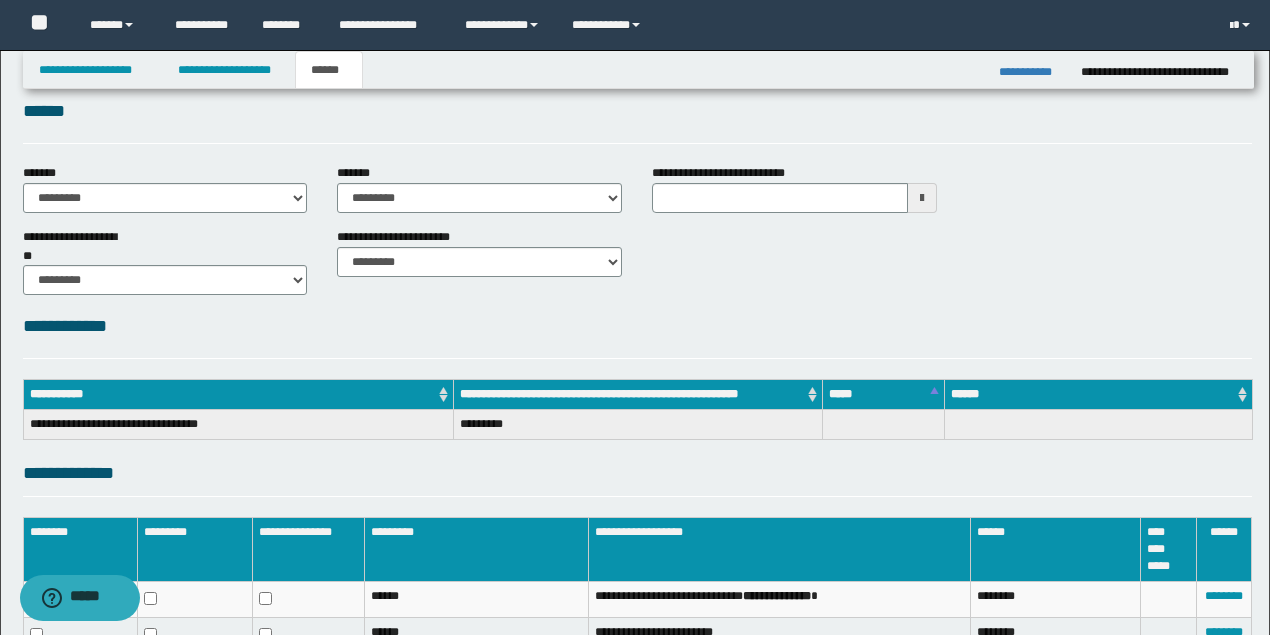 scroll, scrollTop: 0, scrollLeft: 0, axis: both 